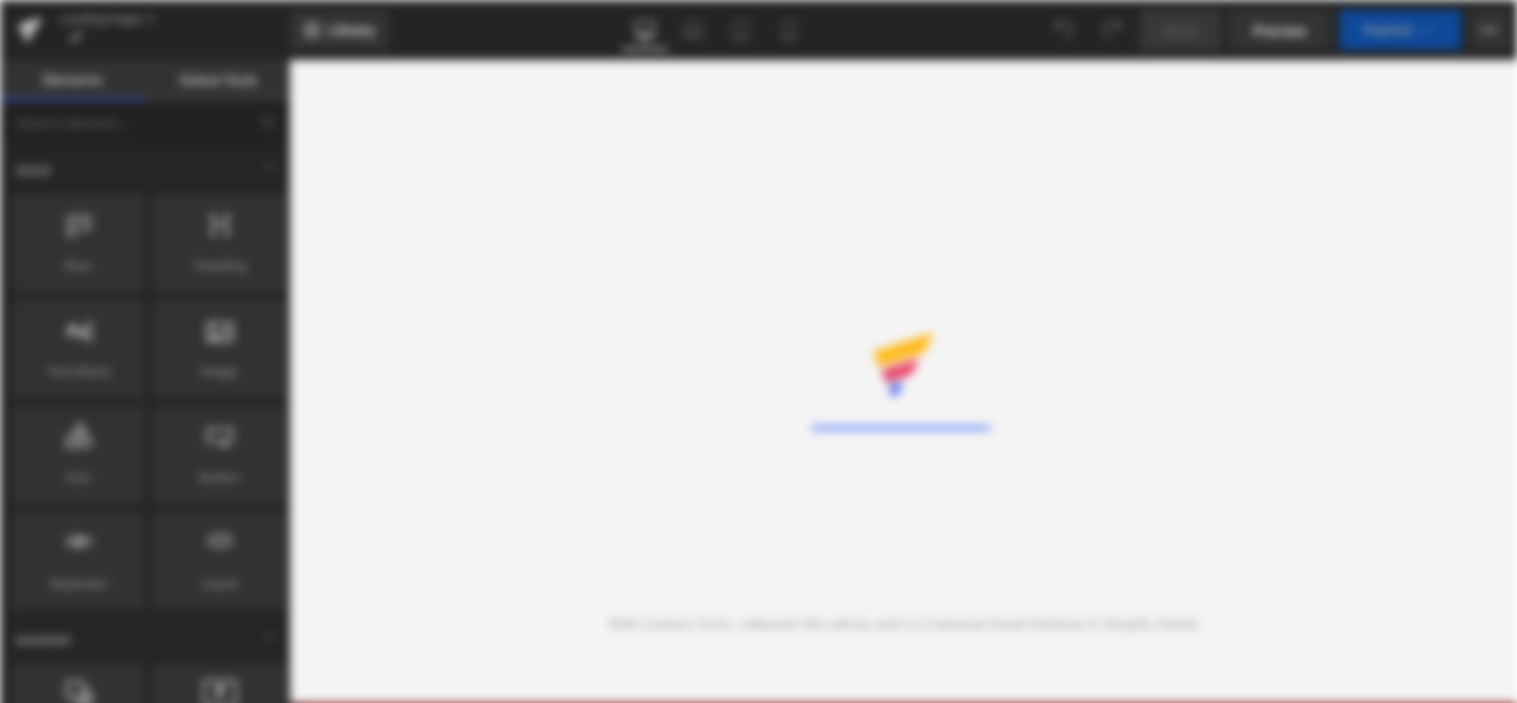 scroll, scrollTop: 0, scrollLeft: 0, axis: both 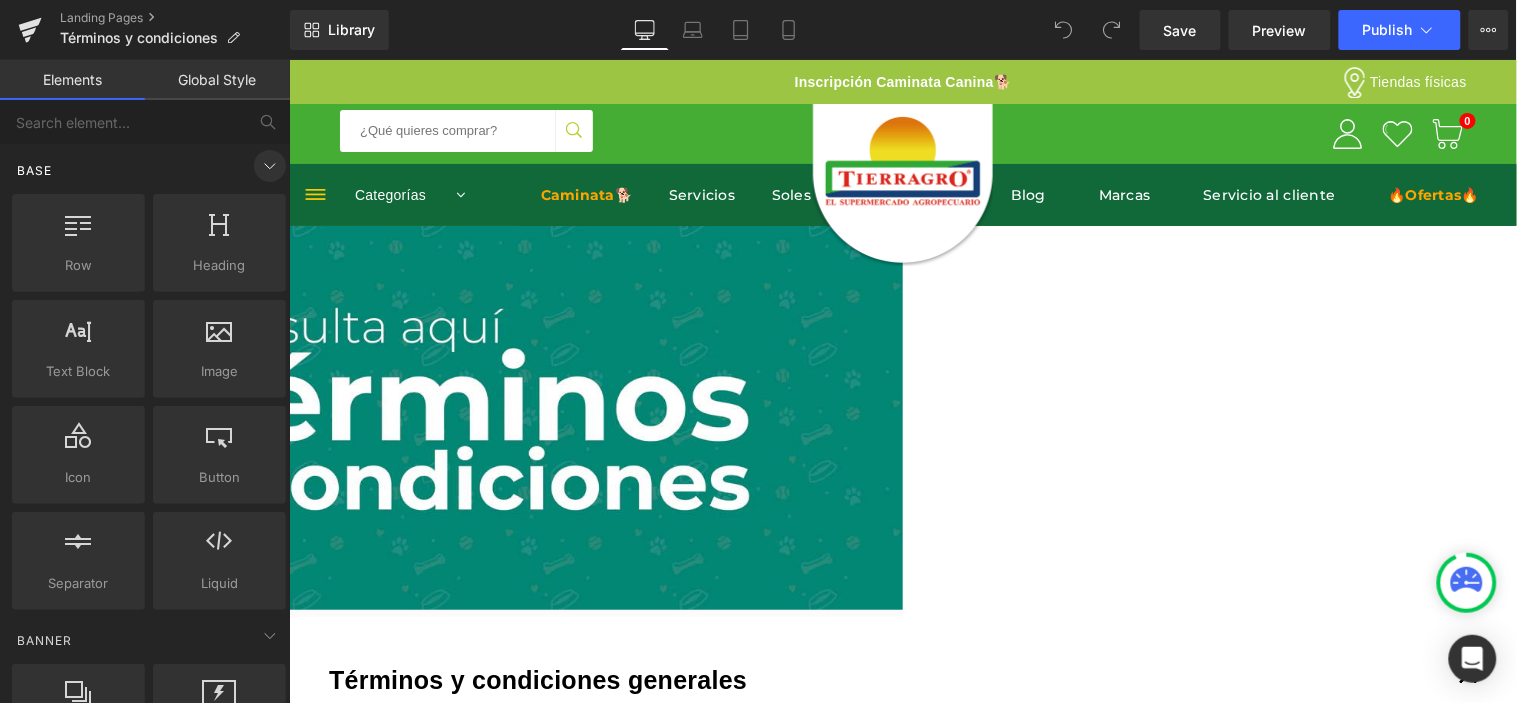 click 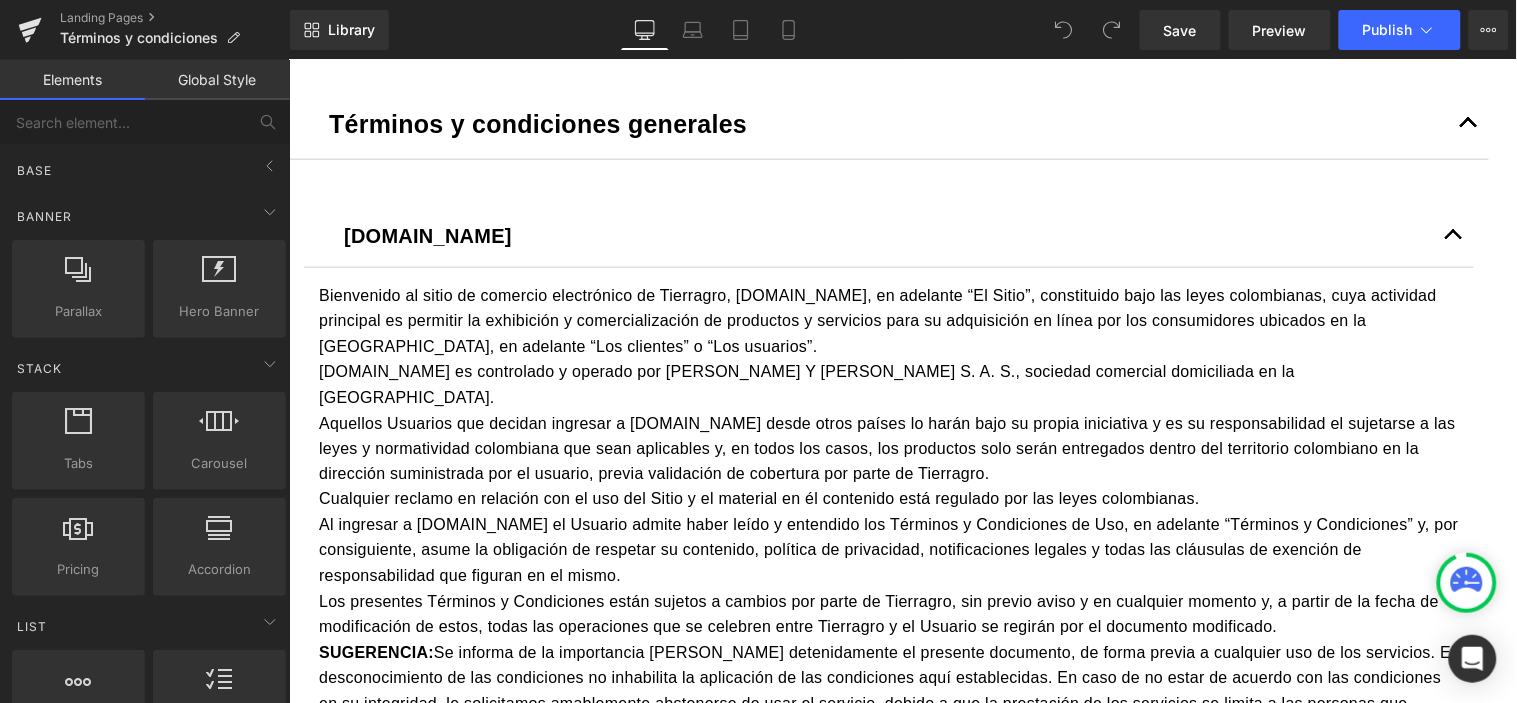 scroll, scrollTop: 555, scrollLeft: 0, axis: vertical 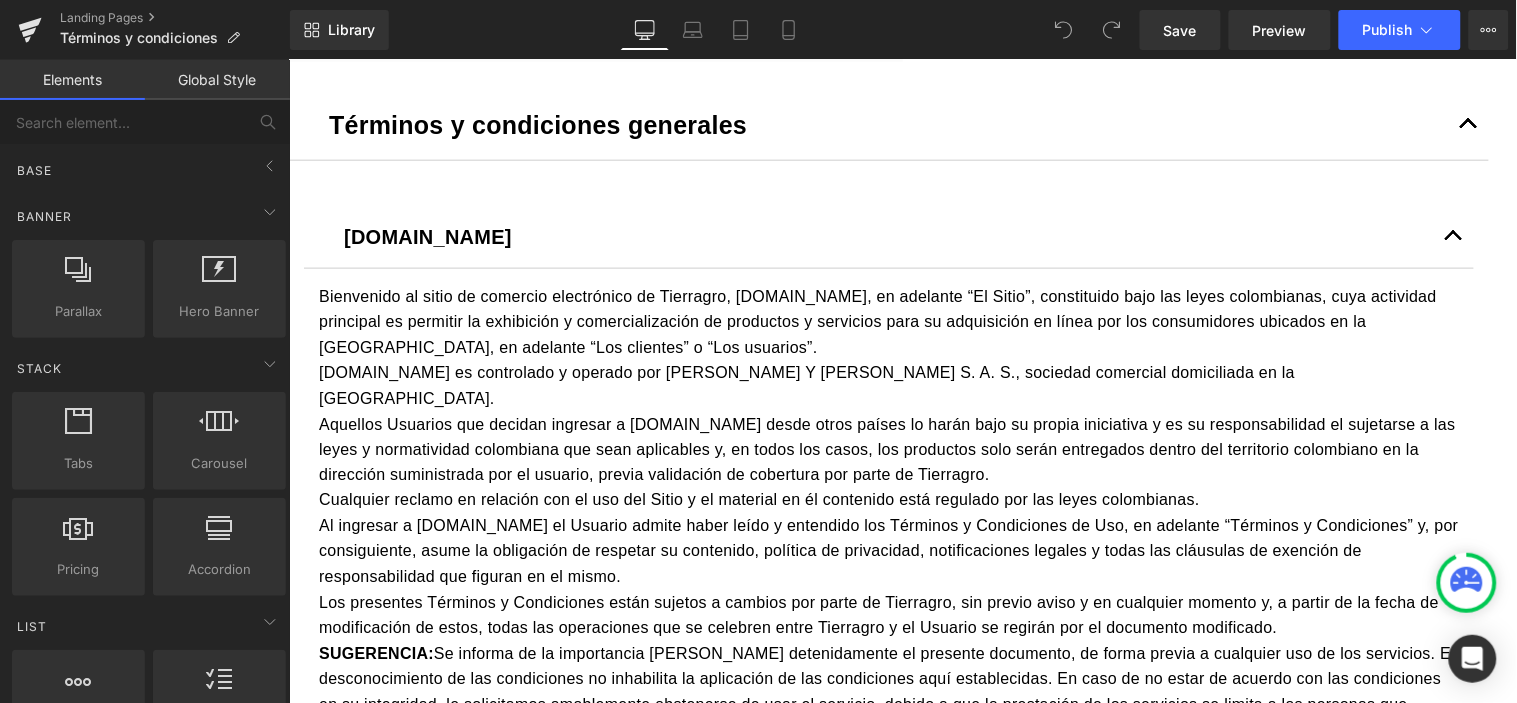 click at bounding box center [1453, 236] 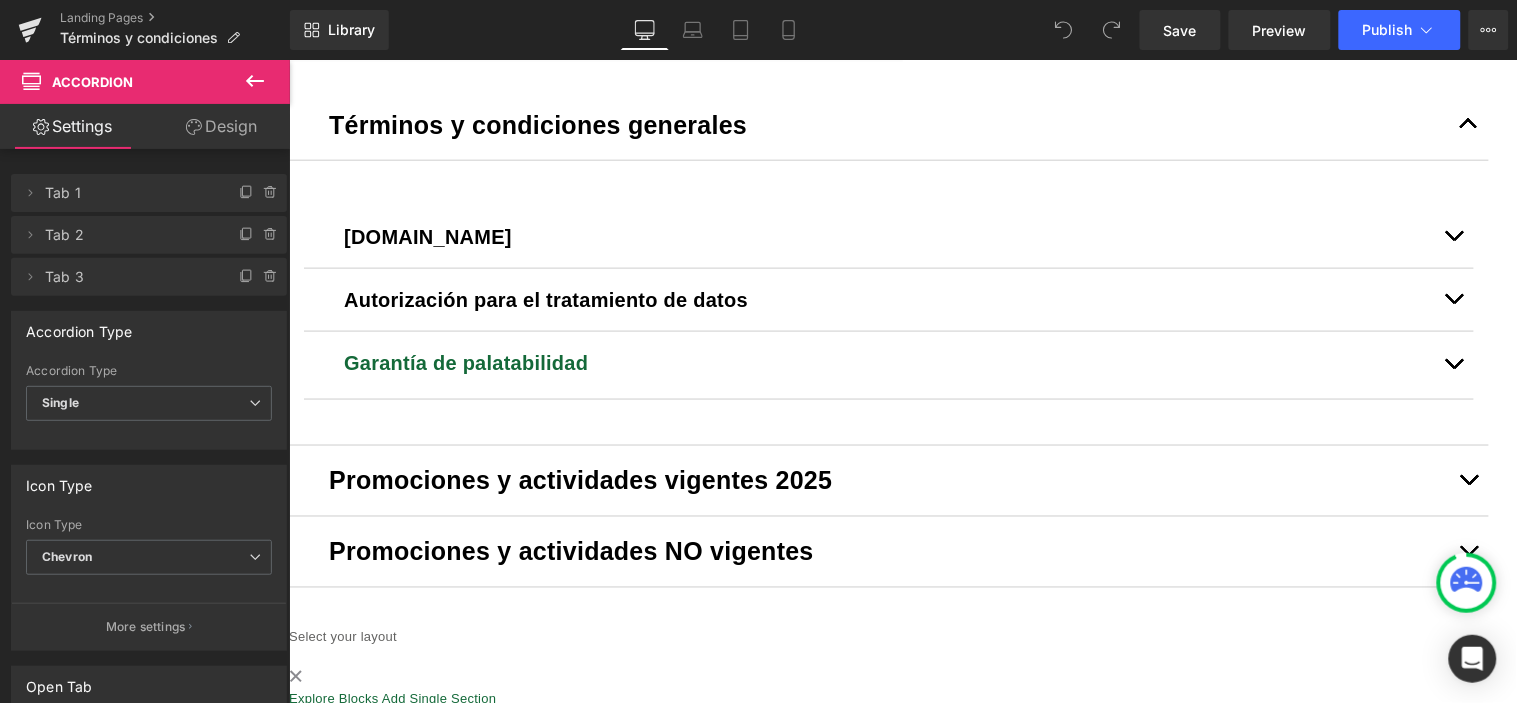 scroll, scrollTop: 666, scrollLeft: 0, axis: vertical 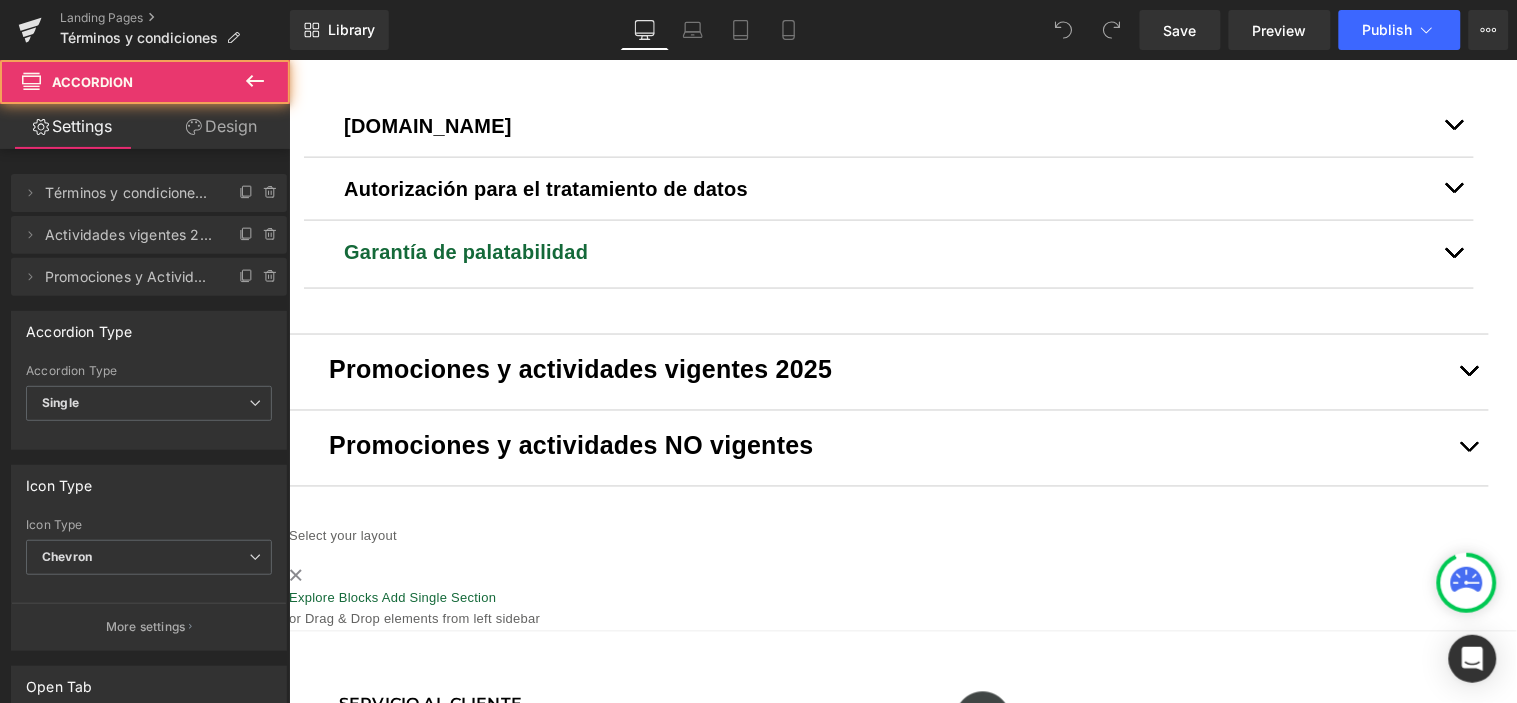 click at bounding box center [1468, 375] 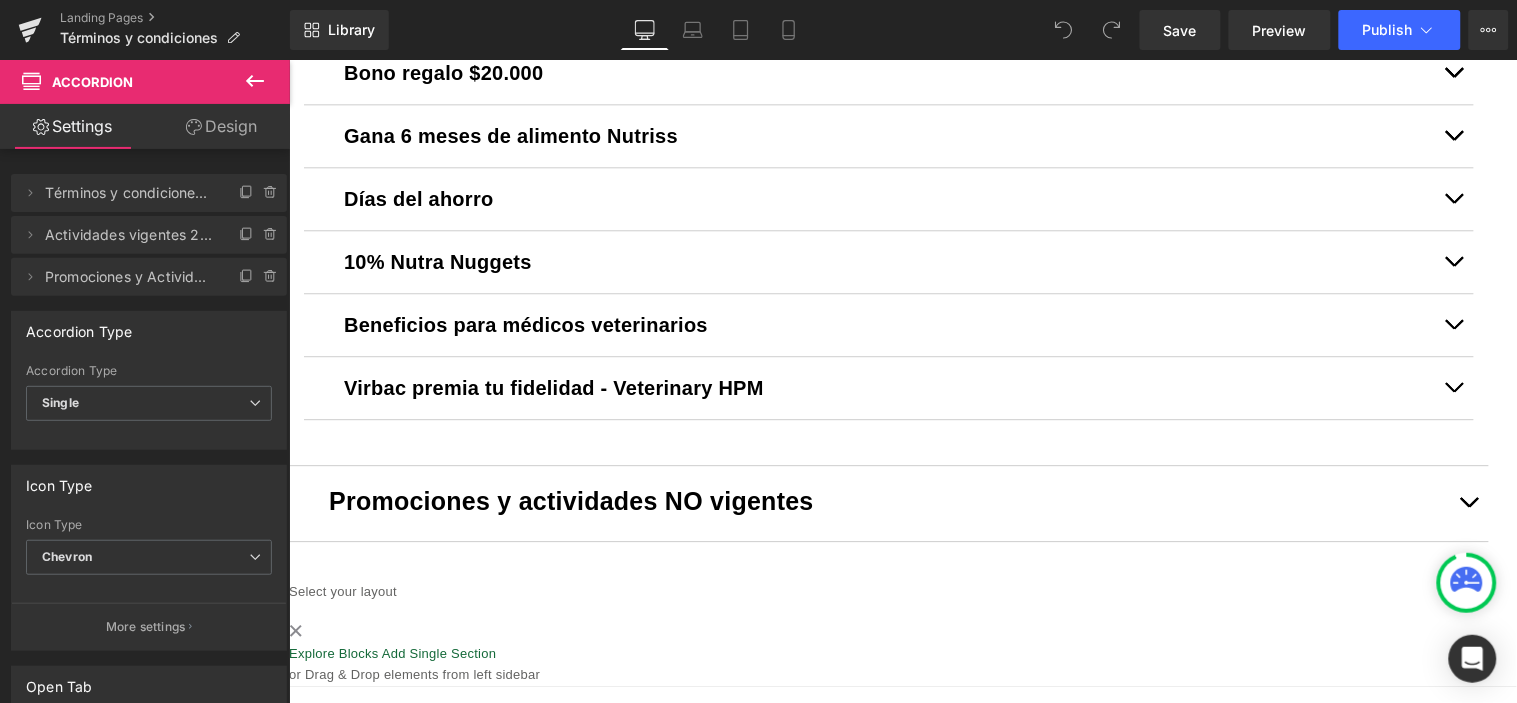 scroll, scrollTop: 1275, scrollLeft: 0, axis: vertical 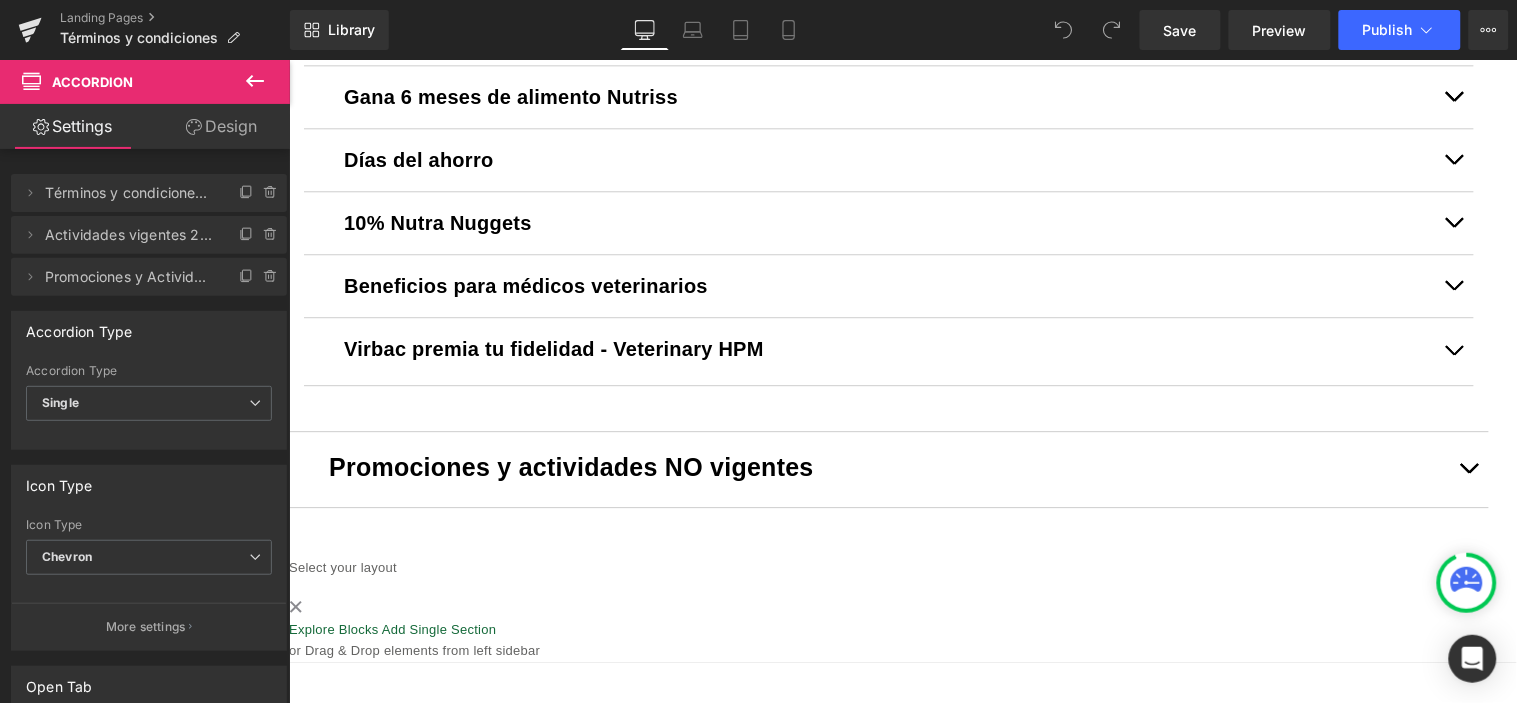 click at bounding box center (1453, 285) 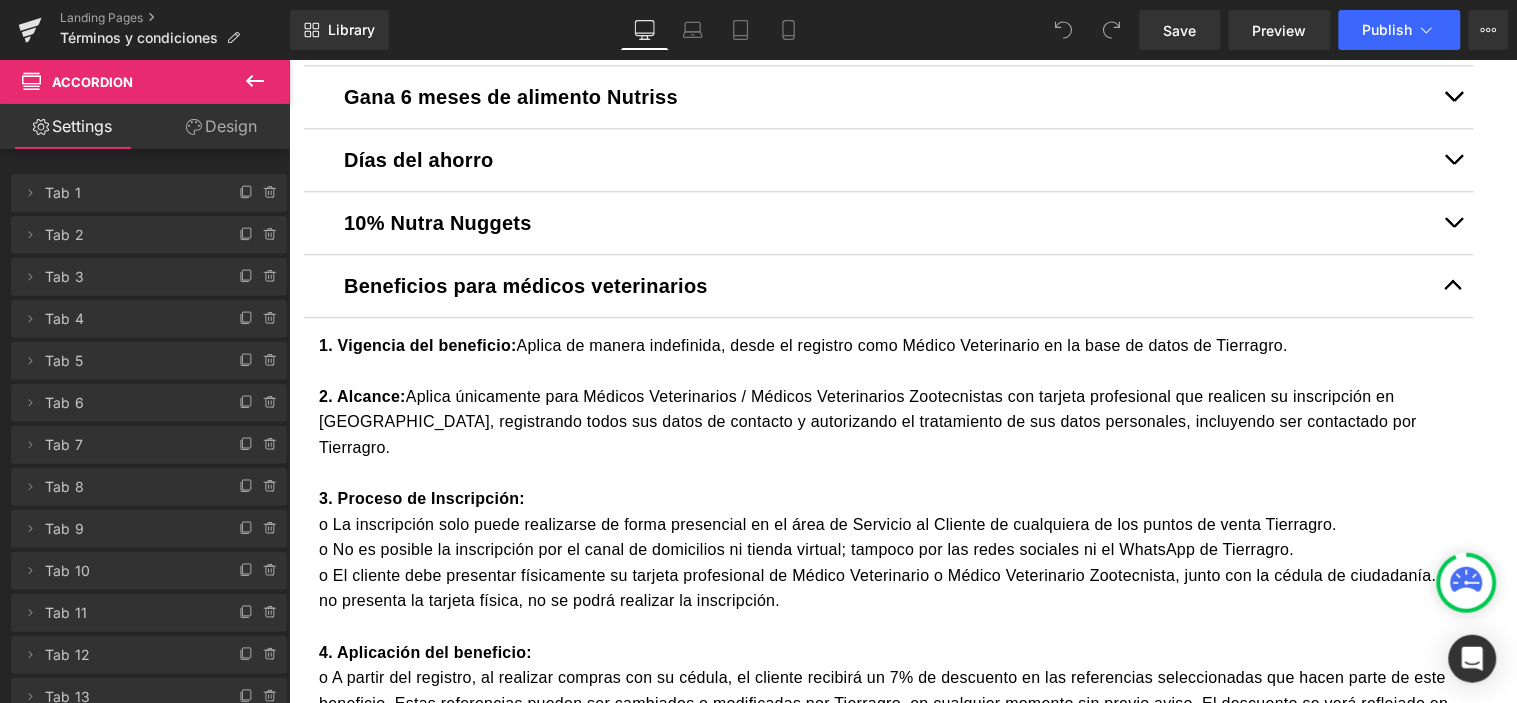 type 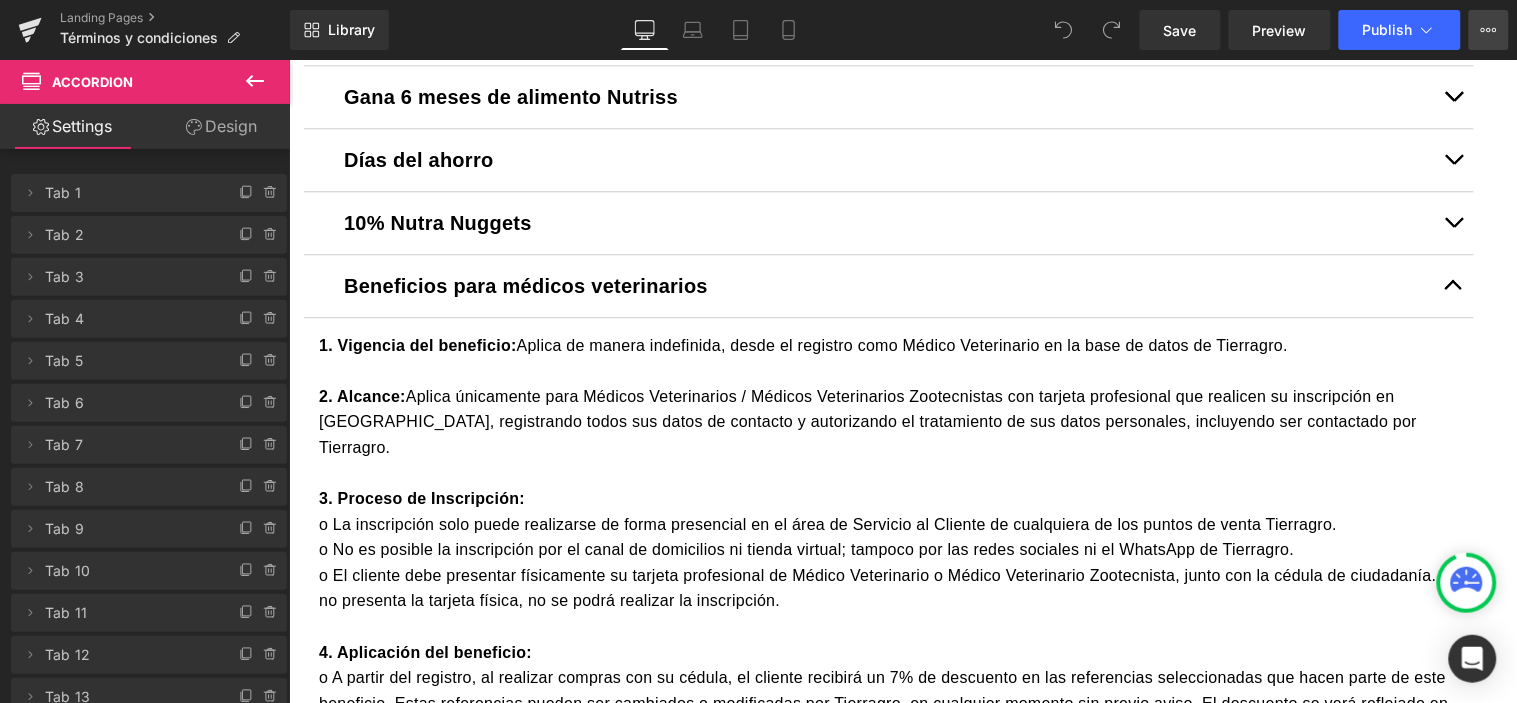 click 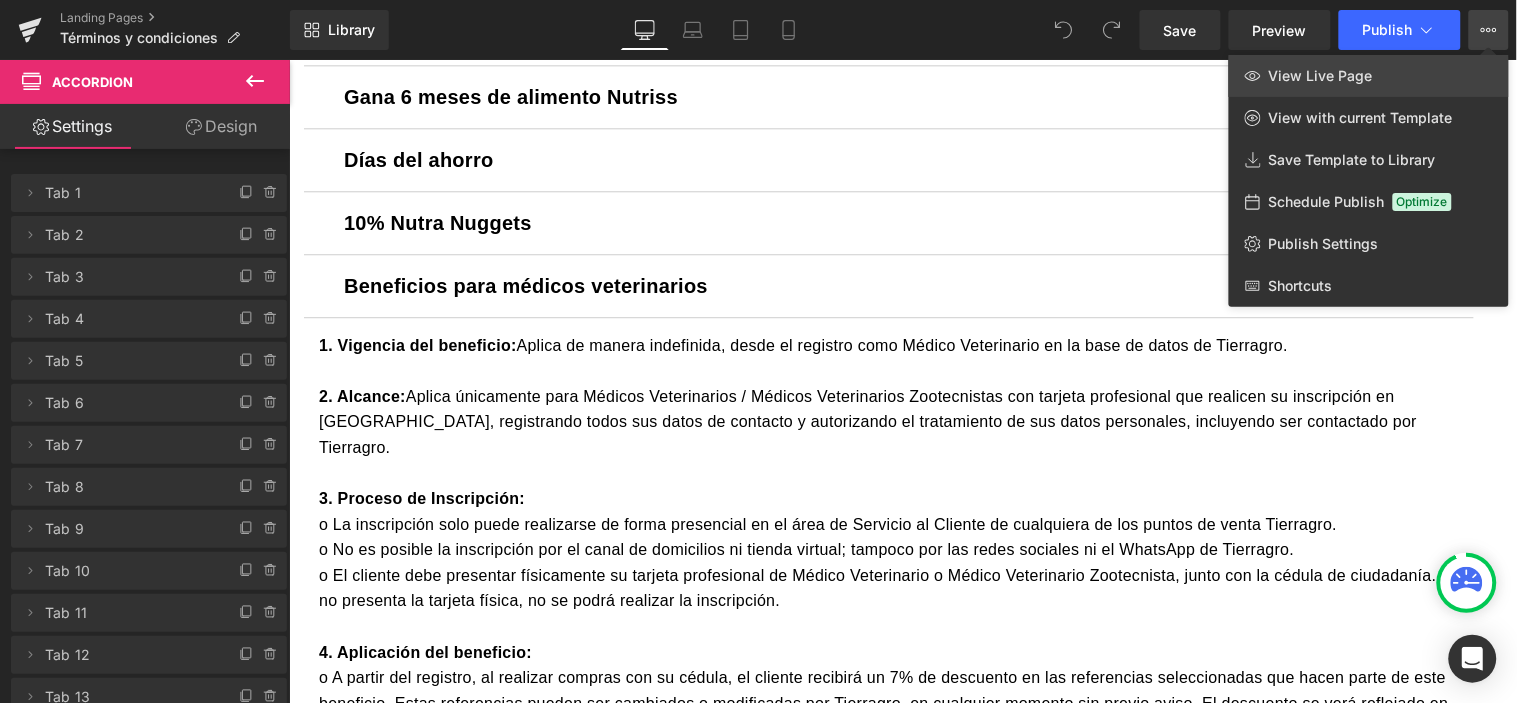 click on "View Live Page" at bounding box center [1369, 76] 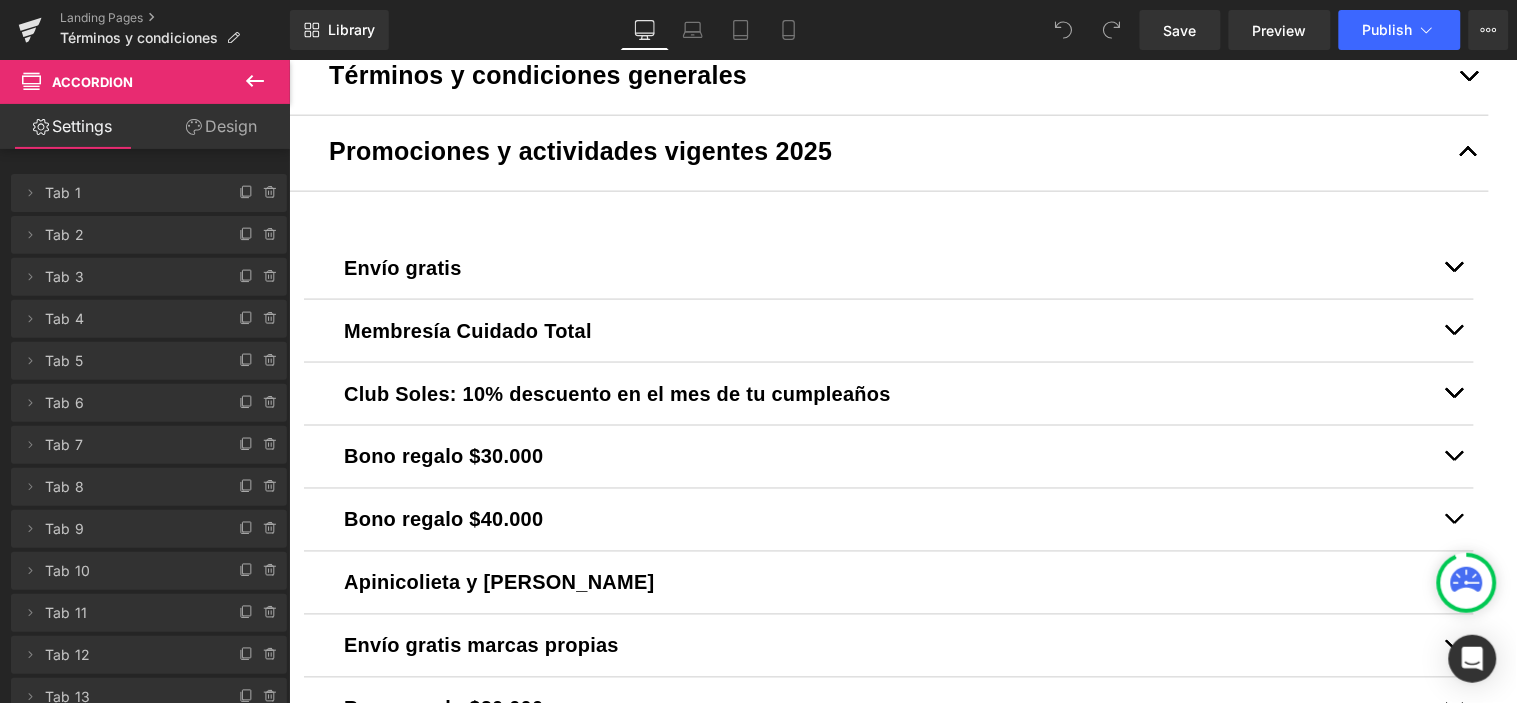 scroll, scrollTop: 608, scrollLeft: 0, axis: vertical 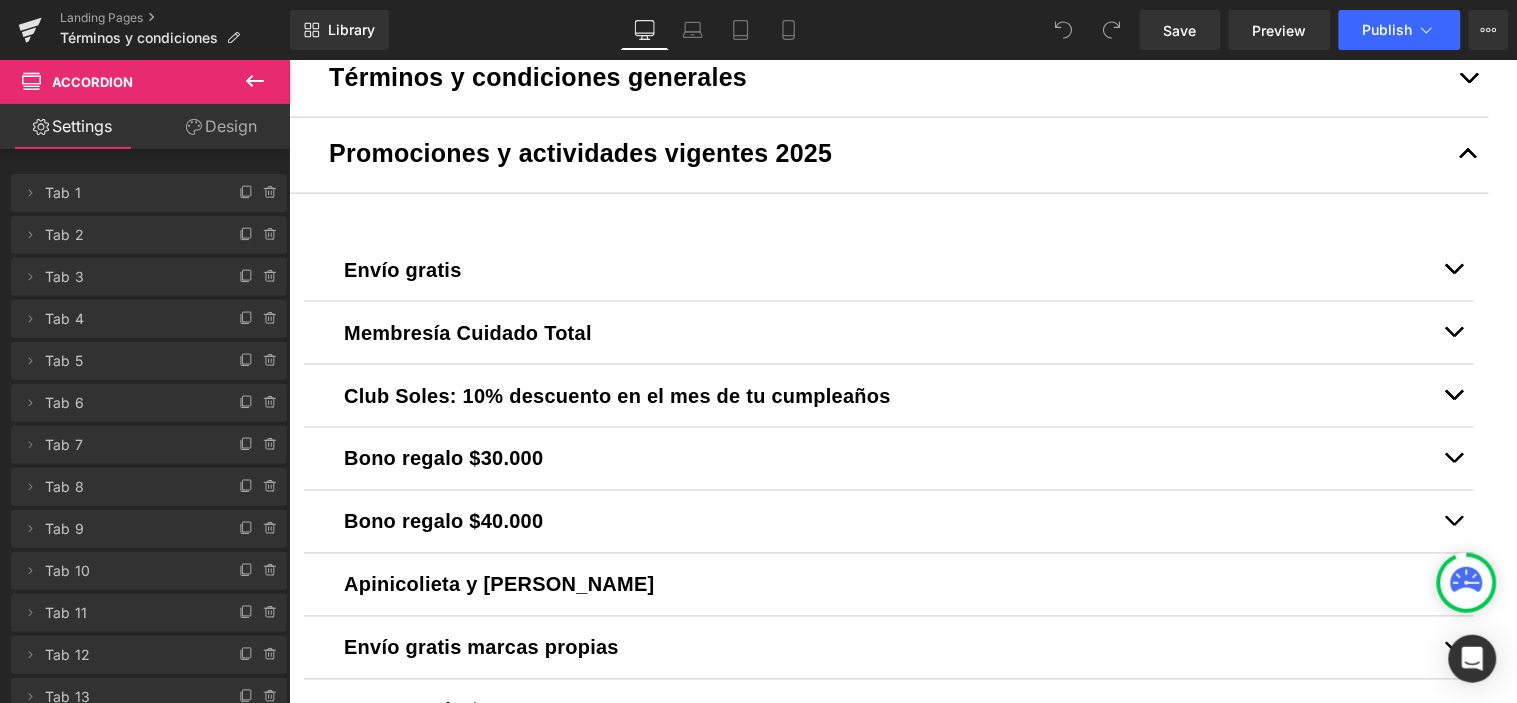 click at bounding box center [1468, 158] 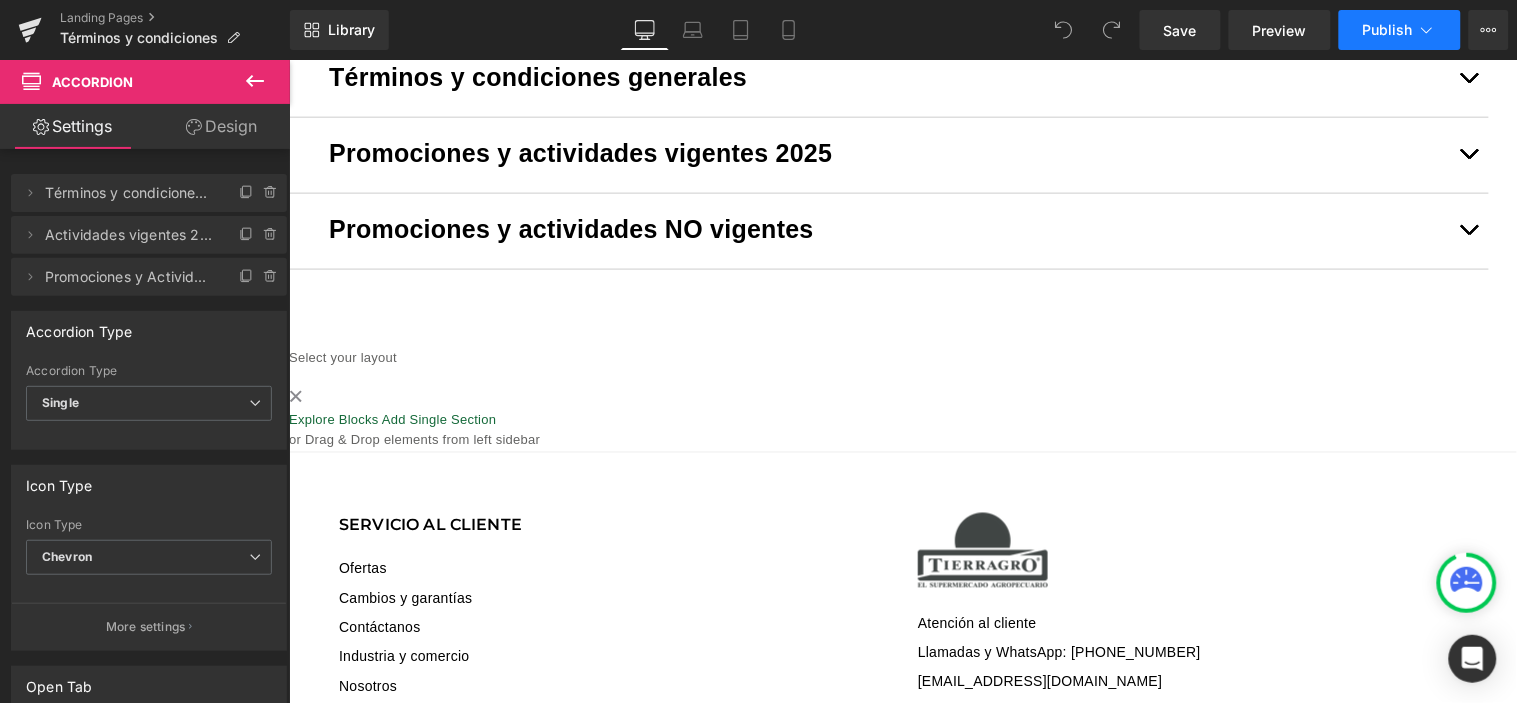 click on "Publish" at bounding box center (1388, 30) 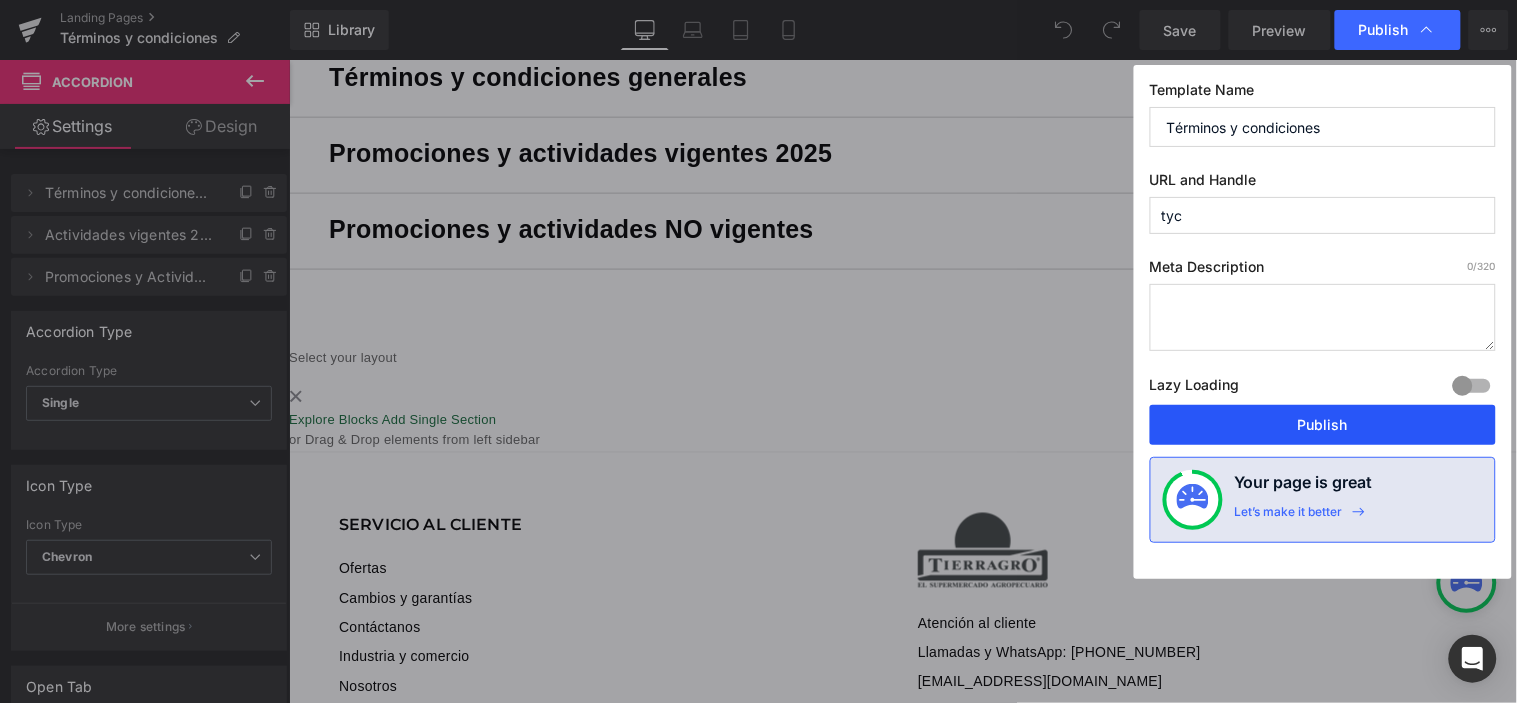 click on "Publish" at bounding box center [1323, 425] 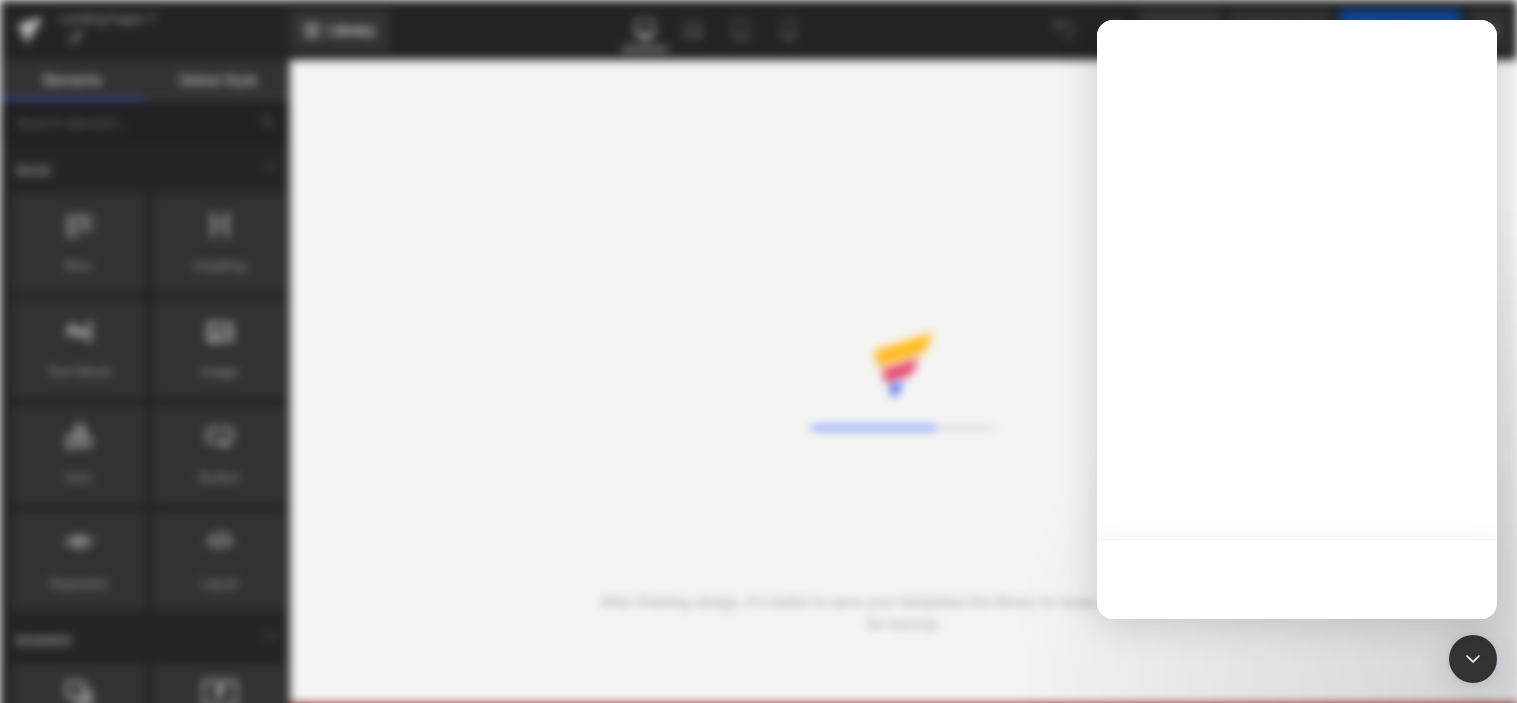 scroll, scrollTop: 0, scrollLeft: 0, axis: both 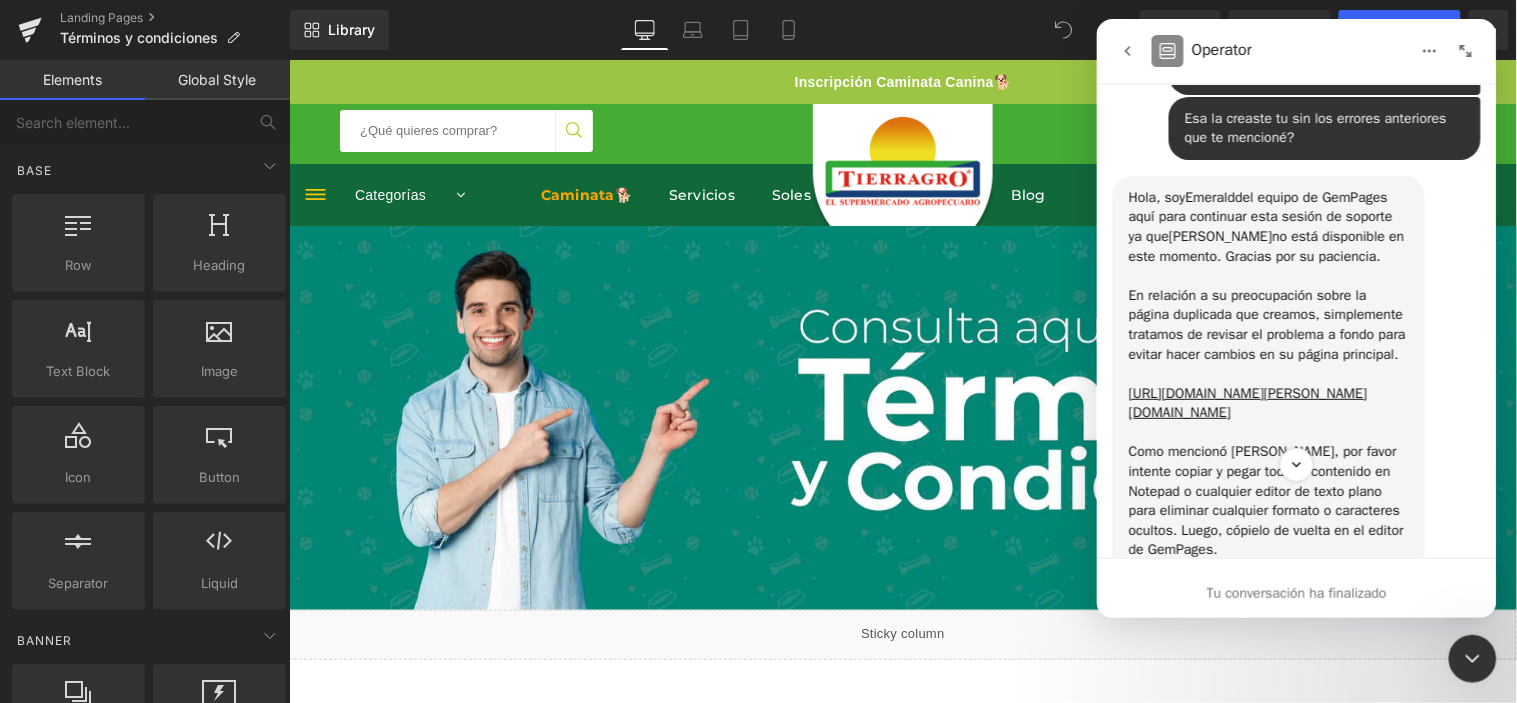 click at bounding box center [1465, 50] 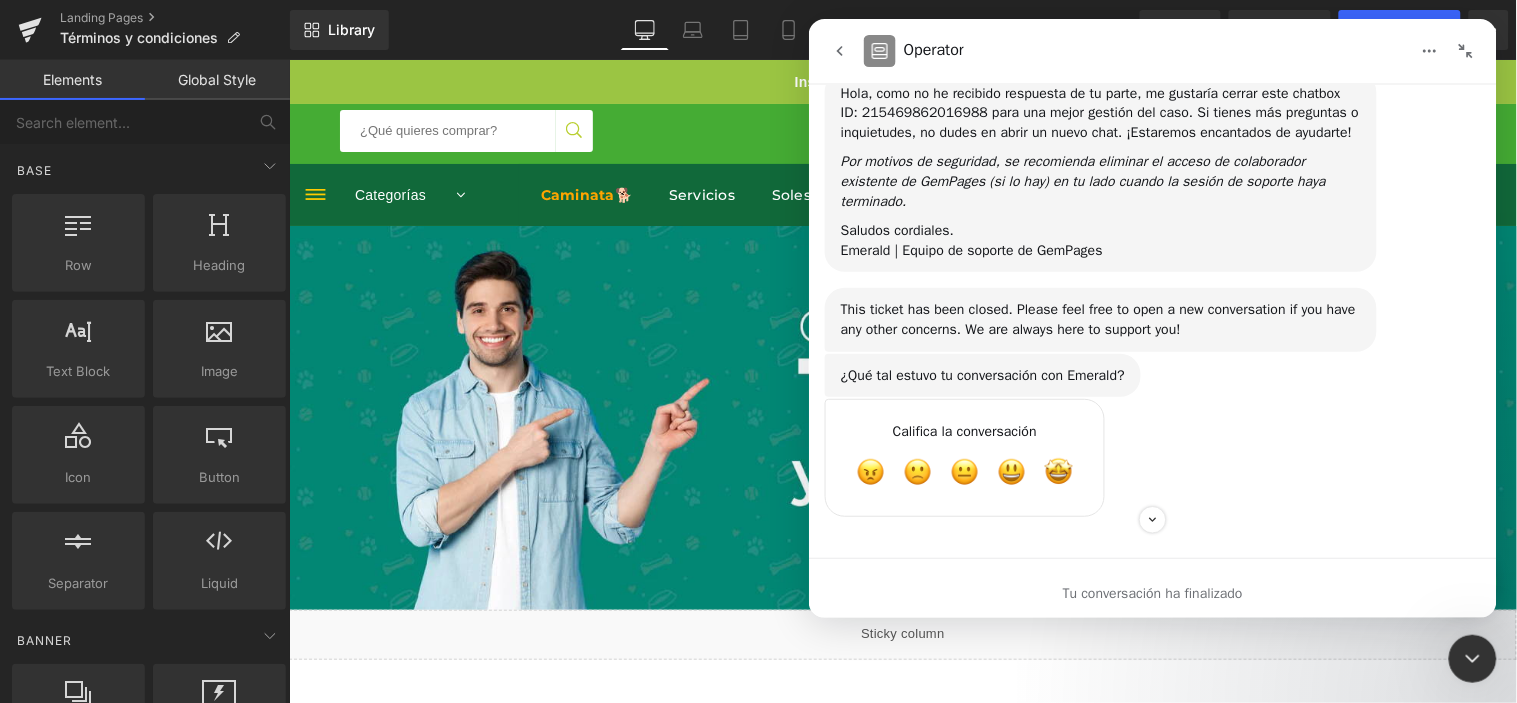 click at bounding box center (1465, 50) 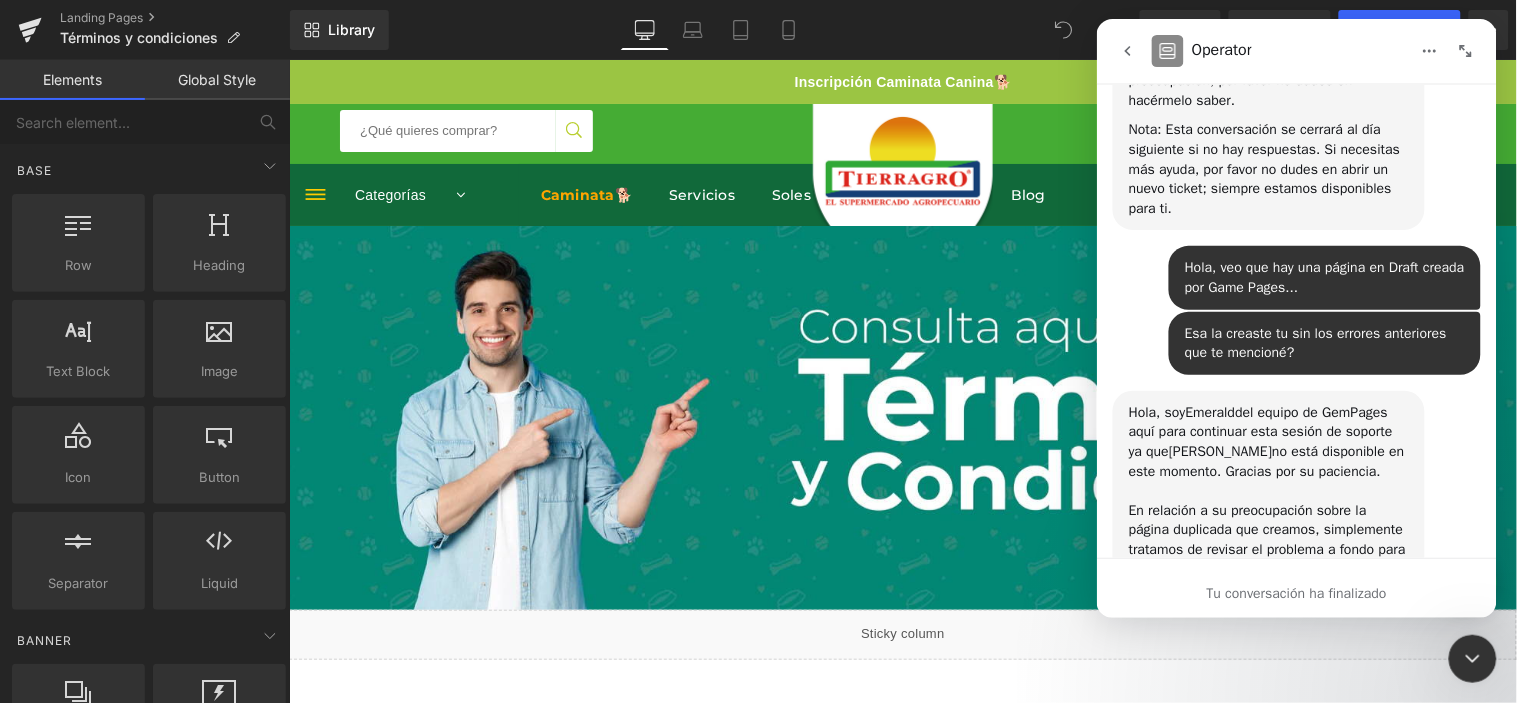 scroll, scrollTop: 4033, scrollLeft: 0, axis: vertical 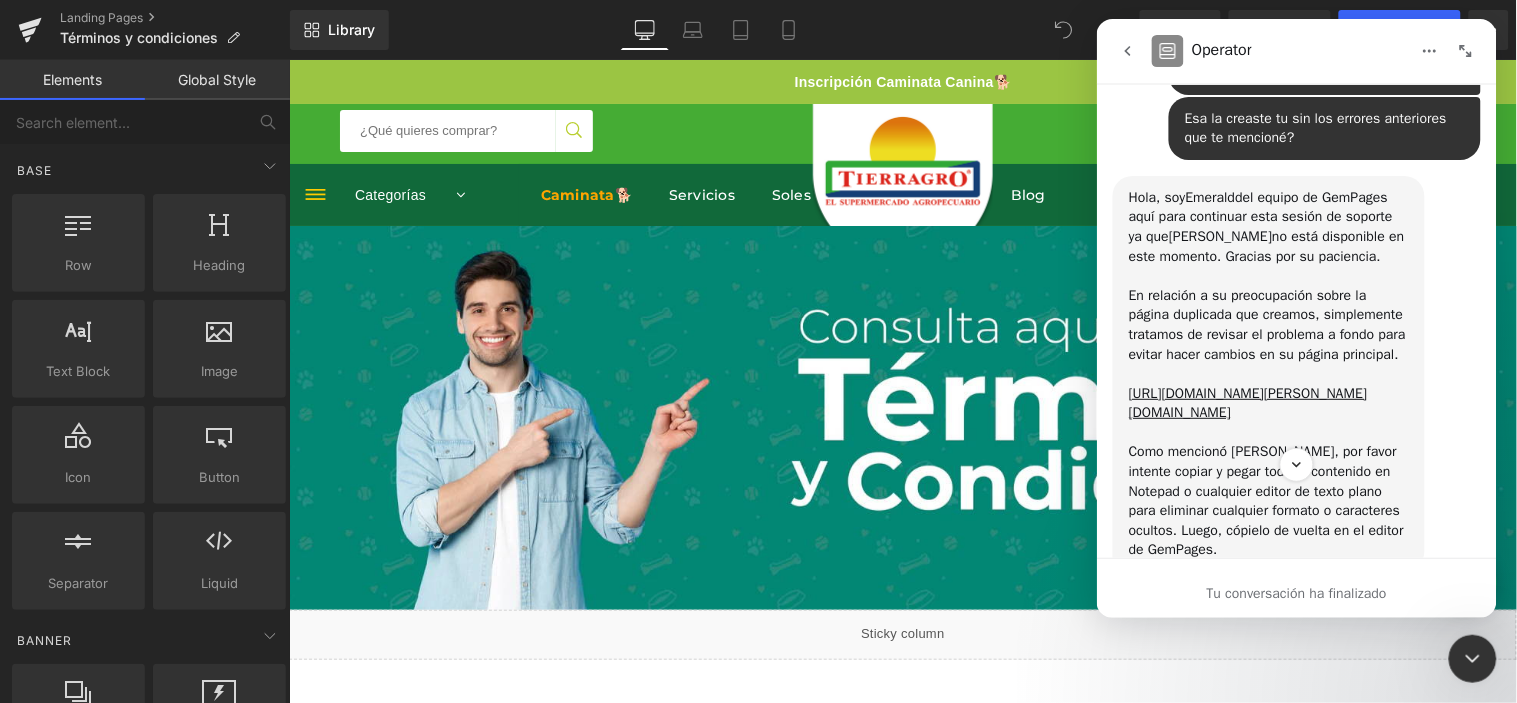 click 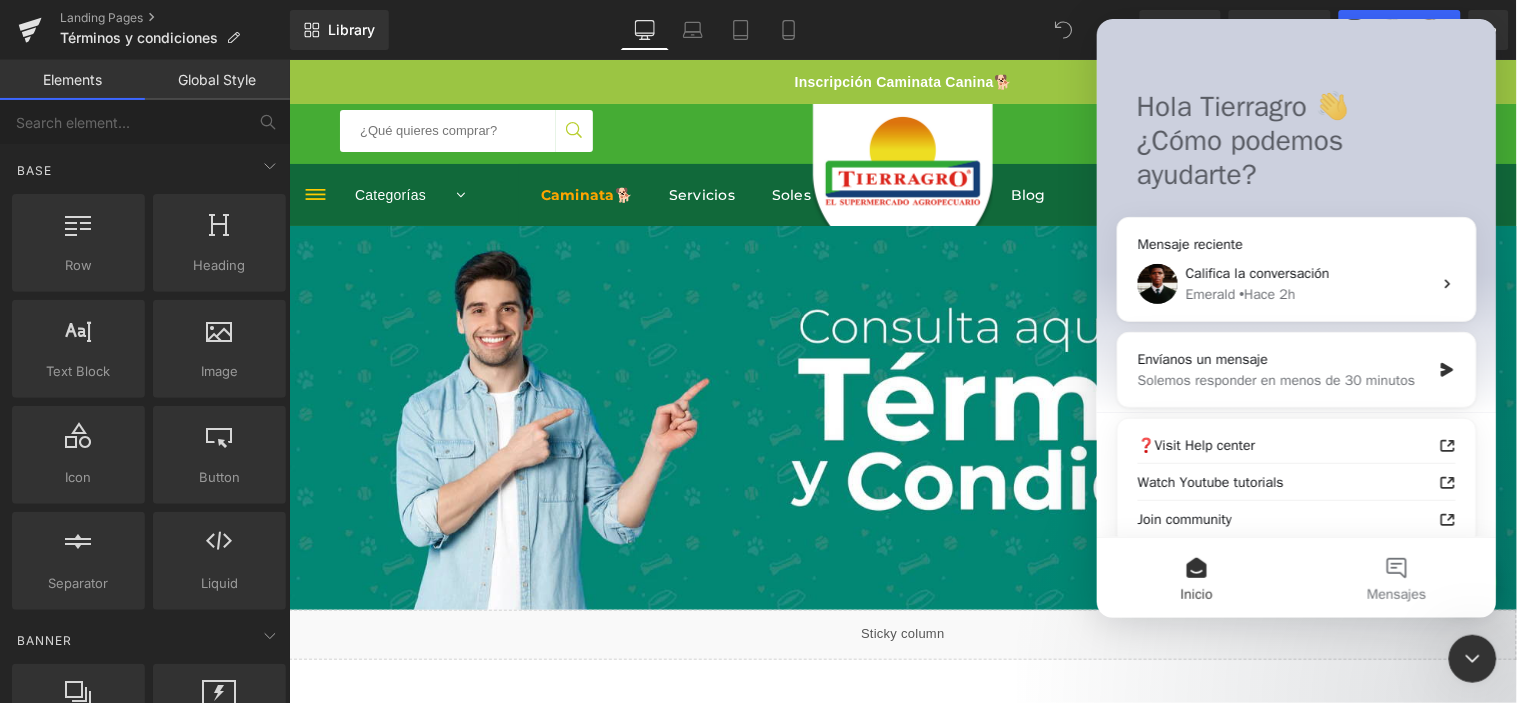 scroll, scrollTop: 111, scrollLeft: 0, axis: vertical 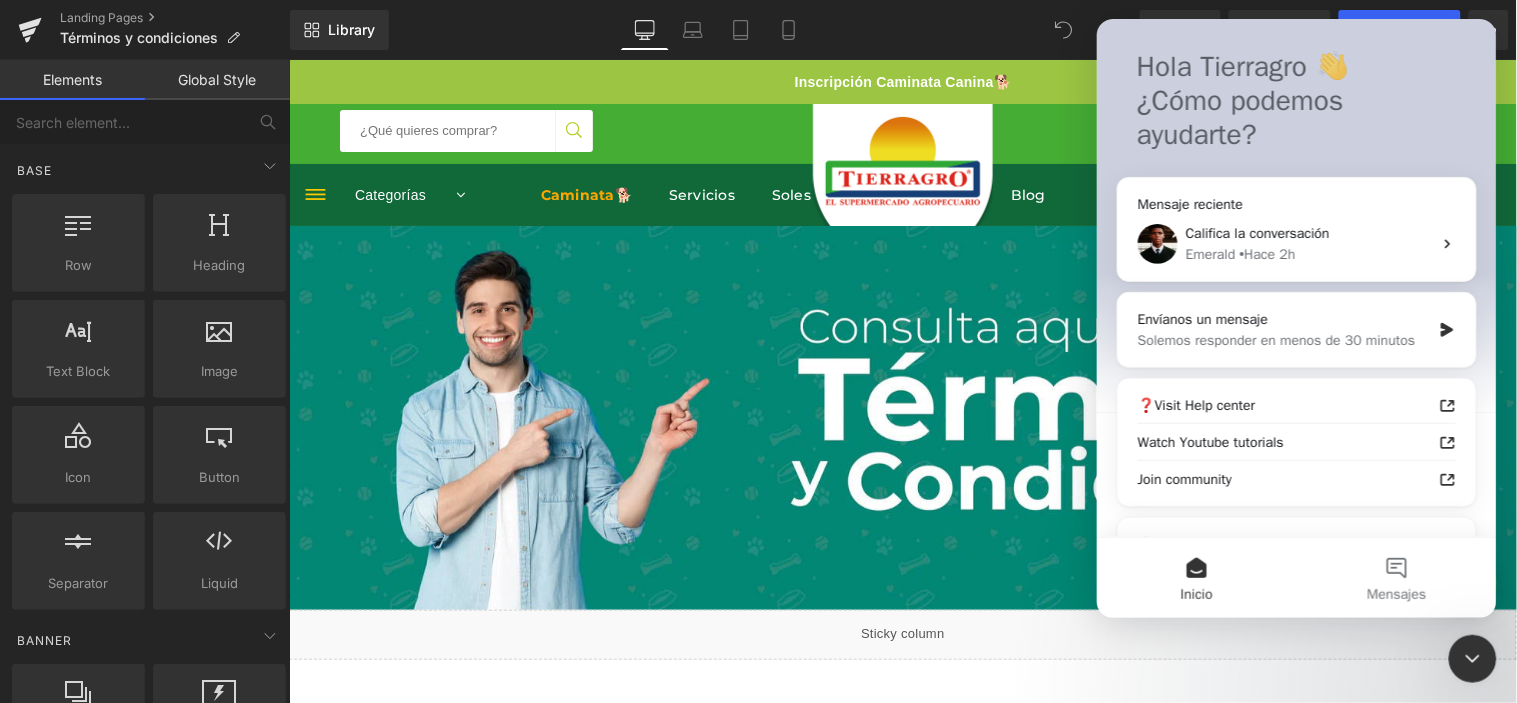 click 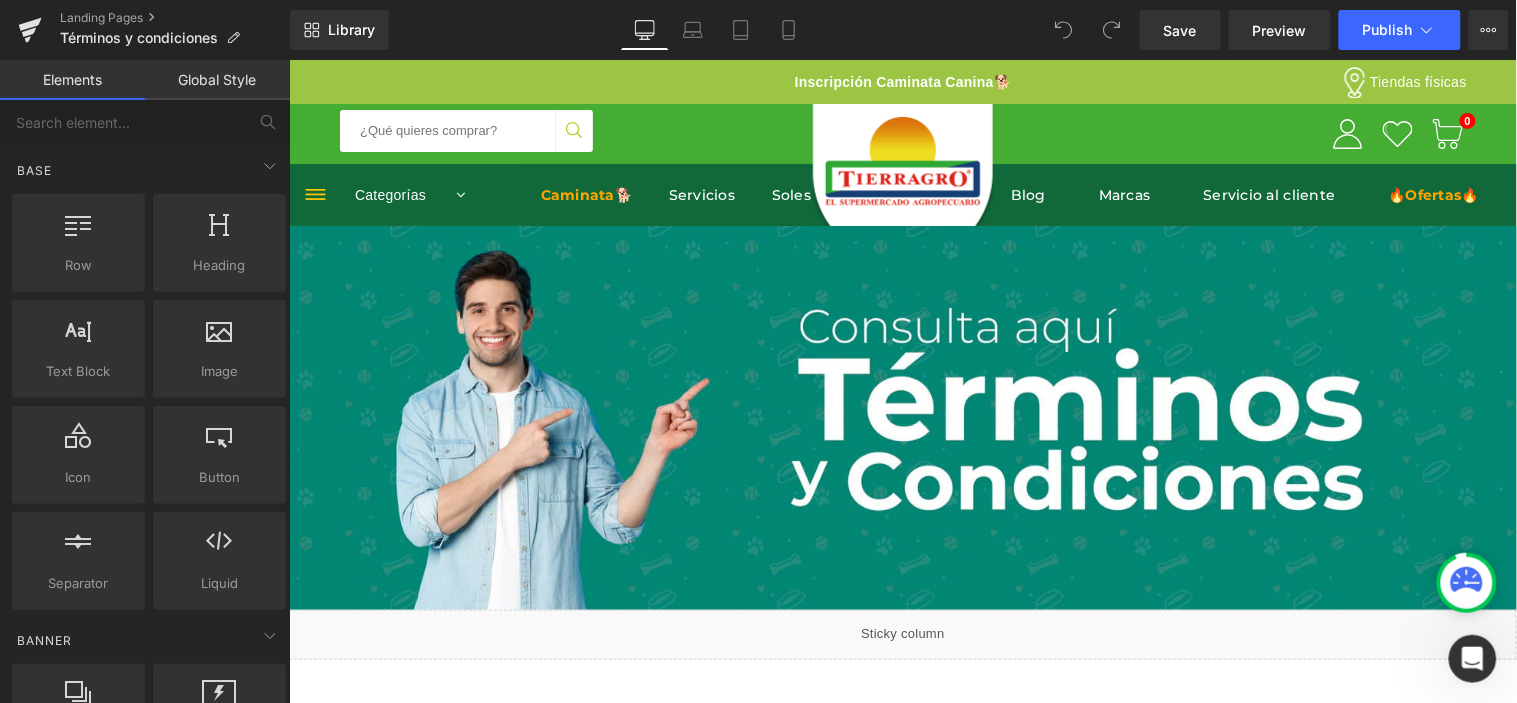scroll, scrollTop: 0, scrollLeft: 0, axis: both 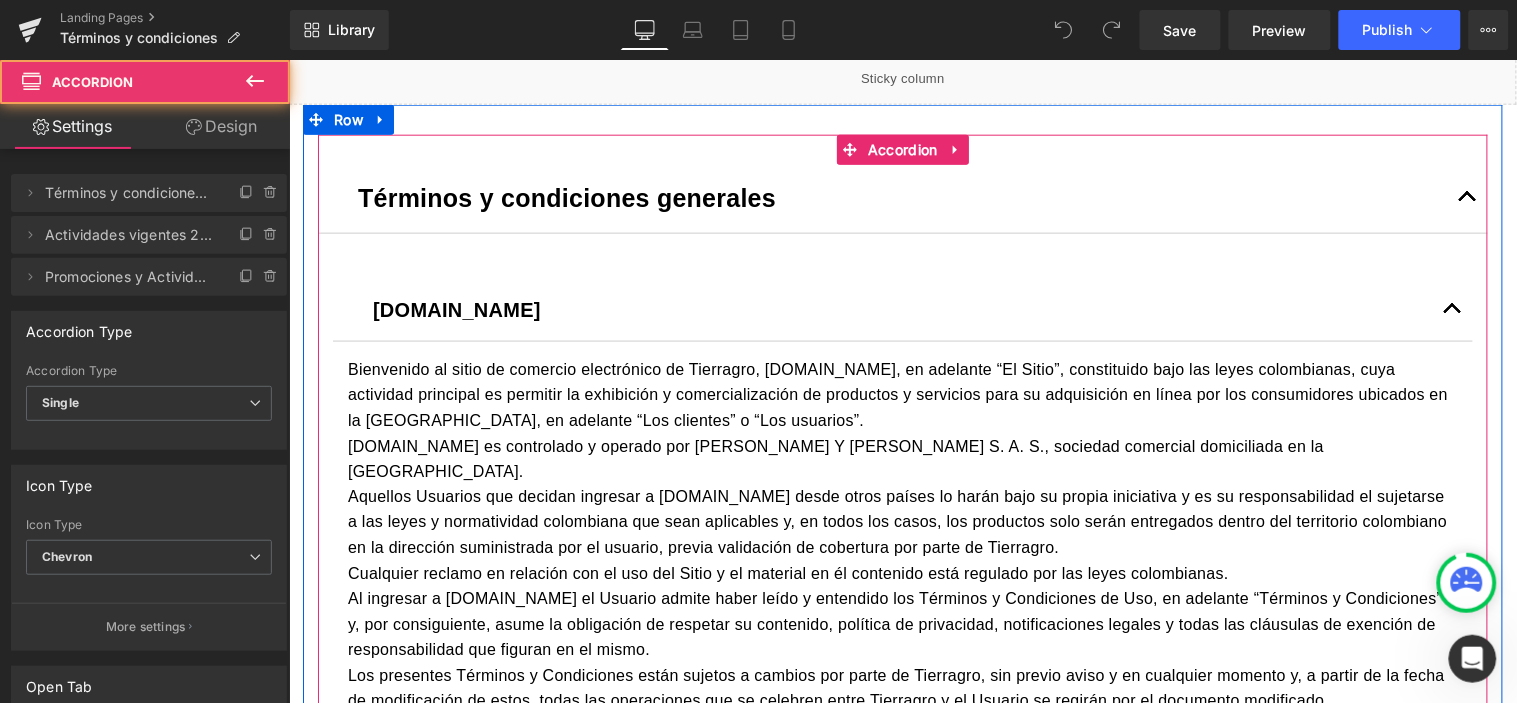 click at bounding box center (1467, 197) 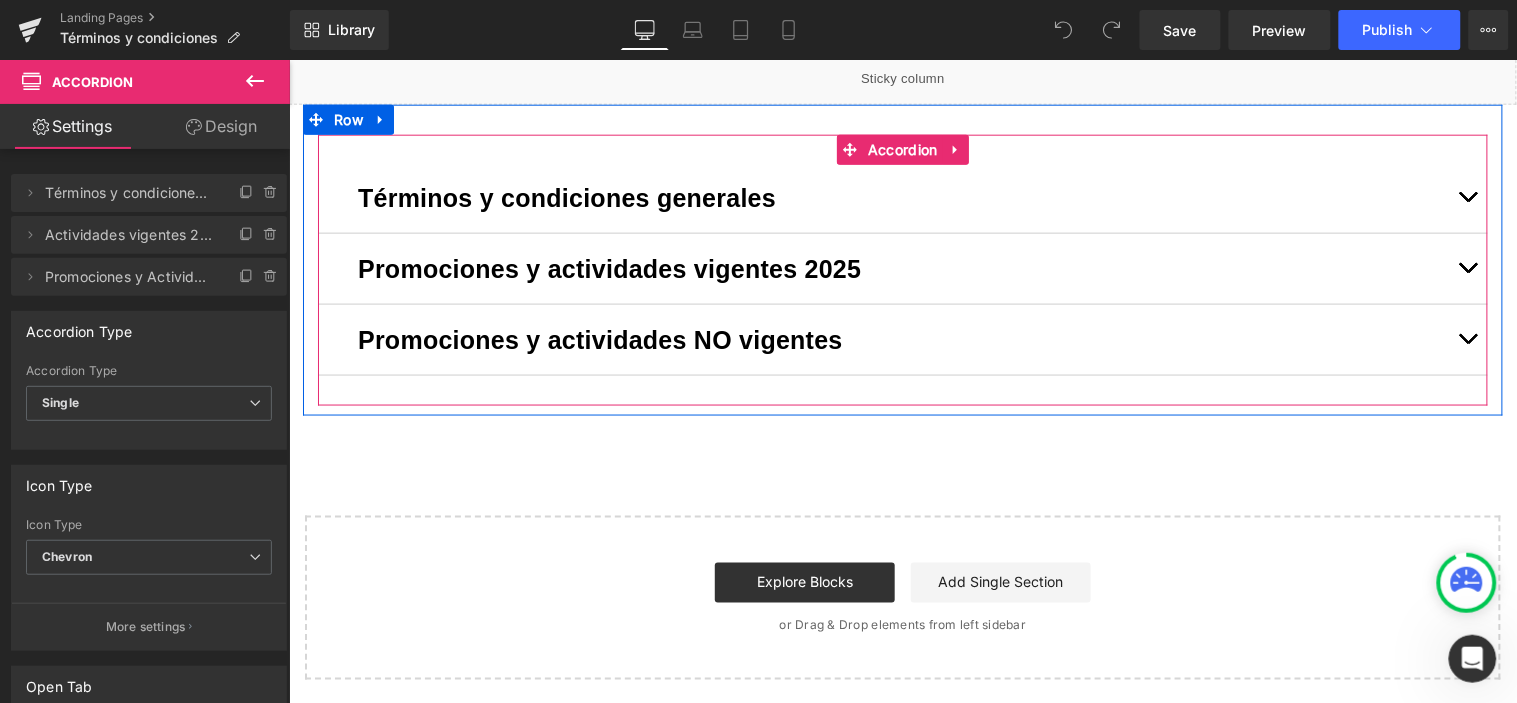 click at bounding box center (1467, 201) 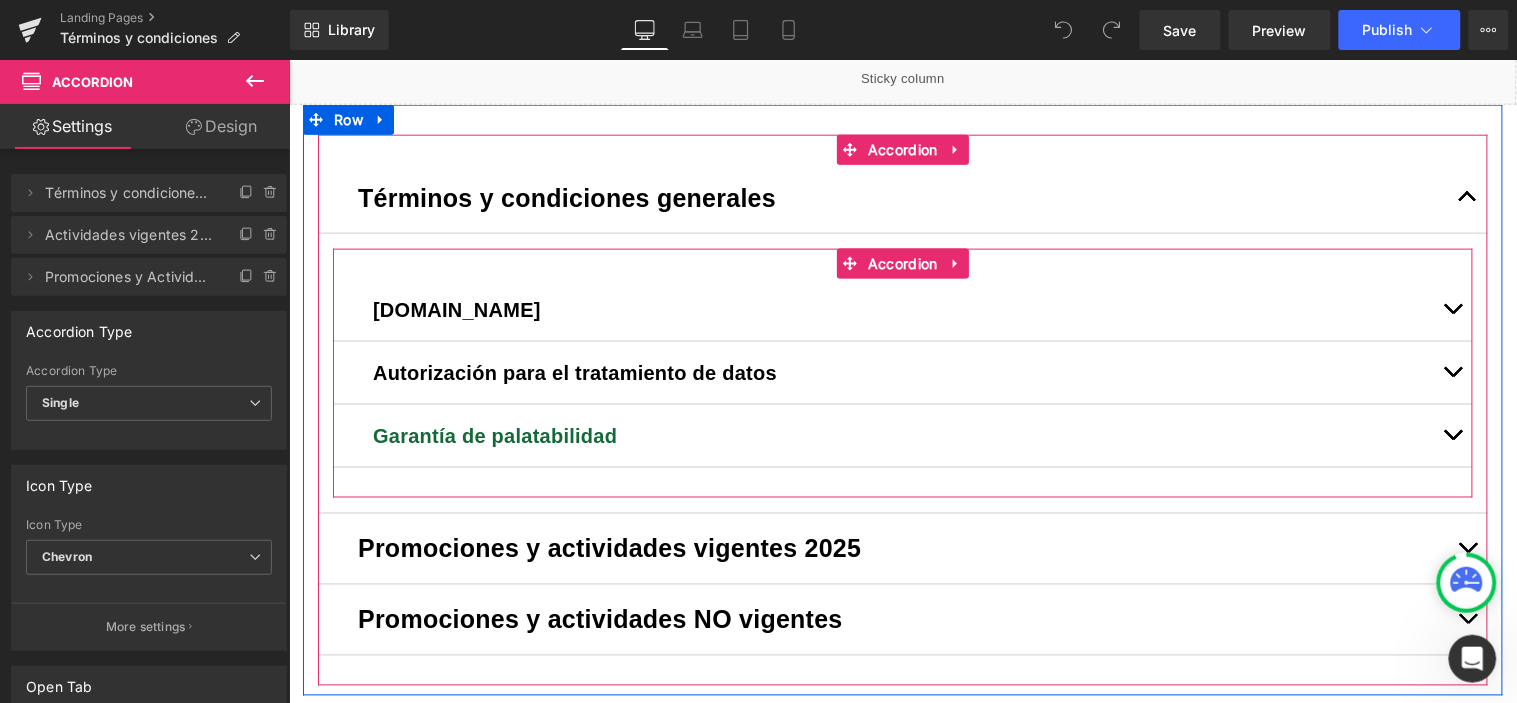 click on "Garantía de palatabilidad" at bounding box center (902, 435) 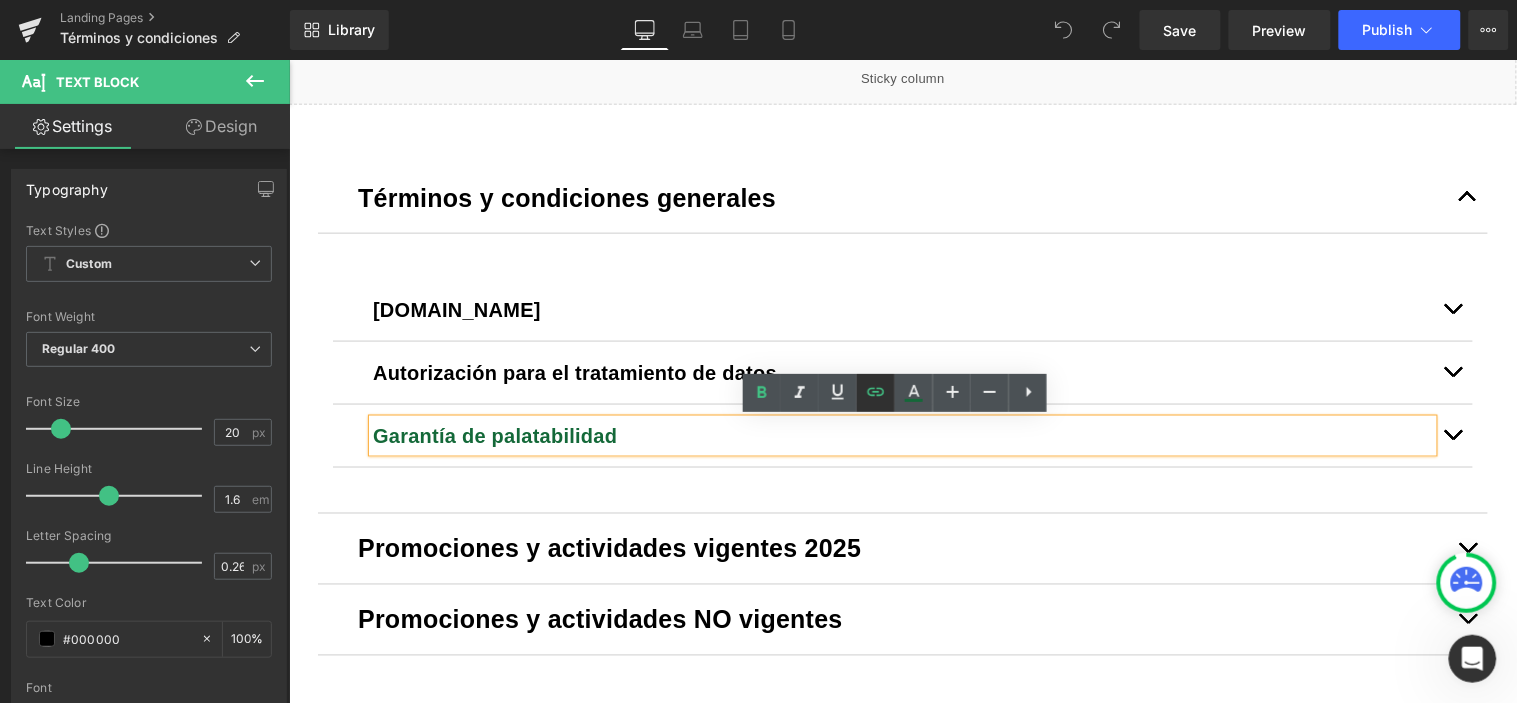 click 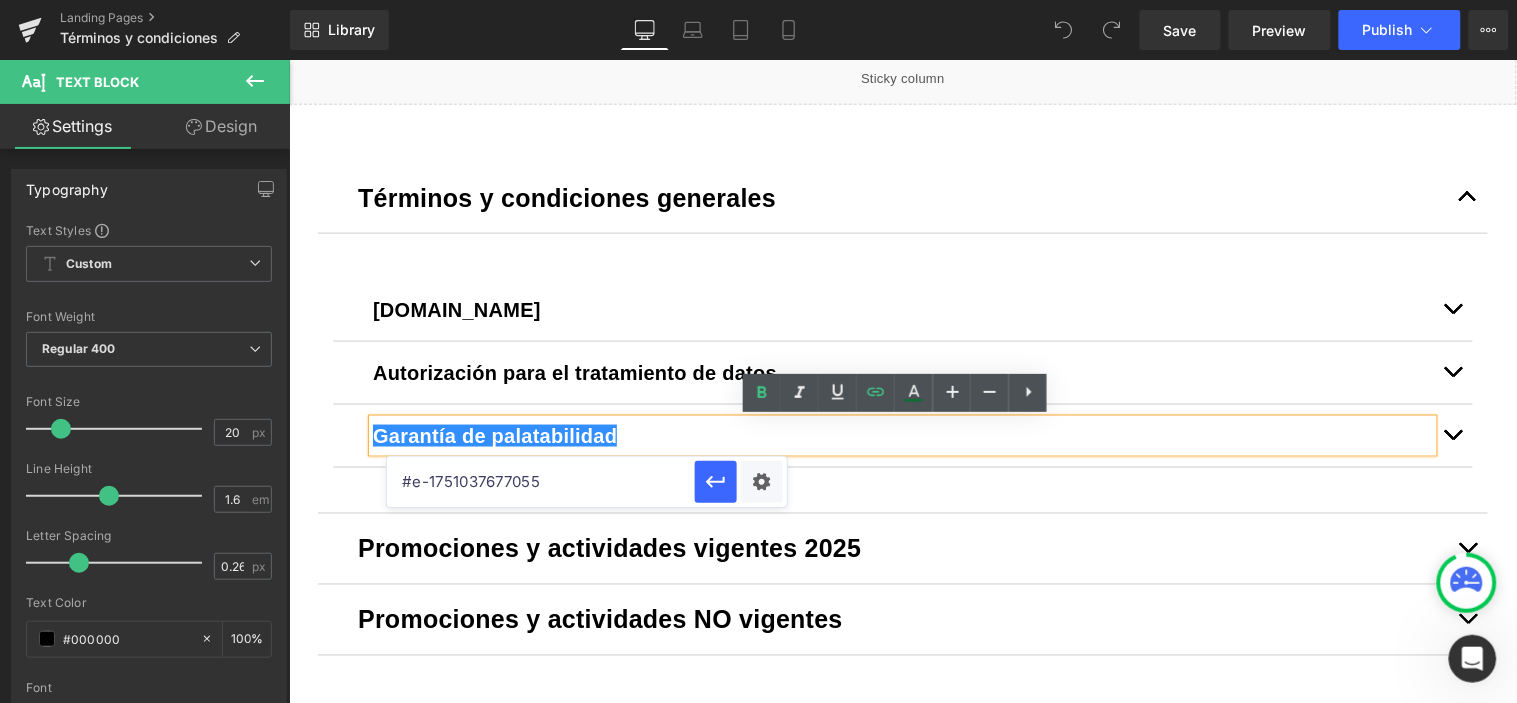 click on "#e-1751037677055" at bounding box center [541, 482] 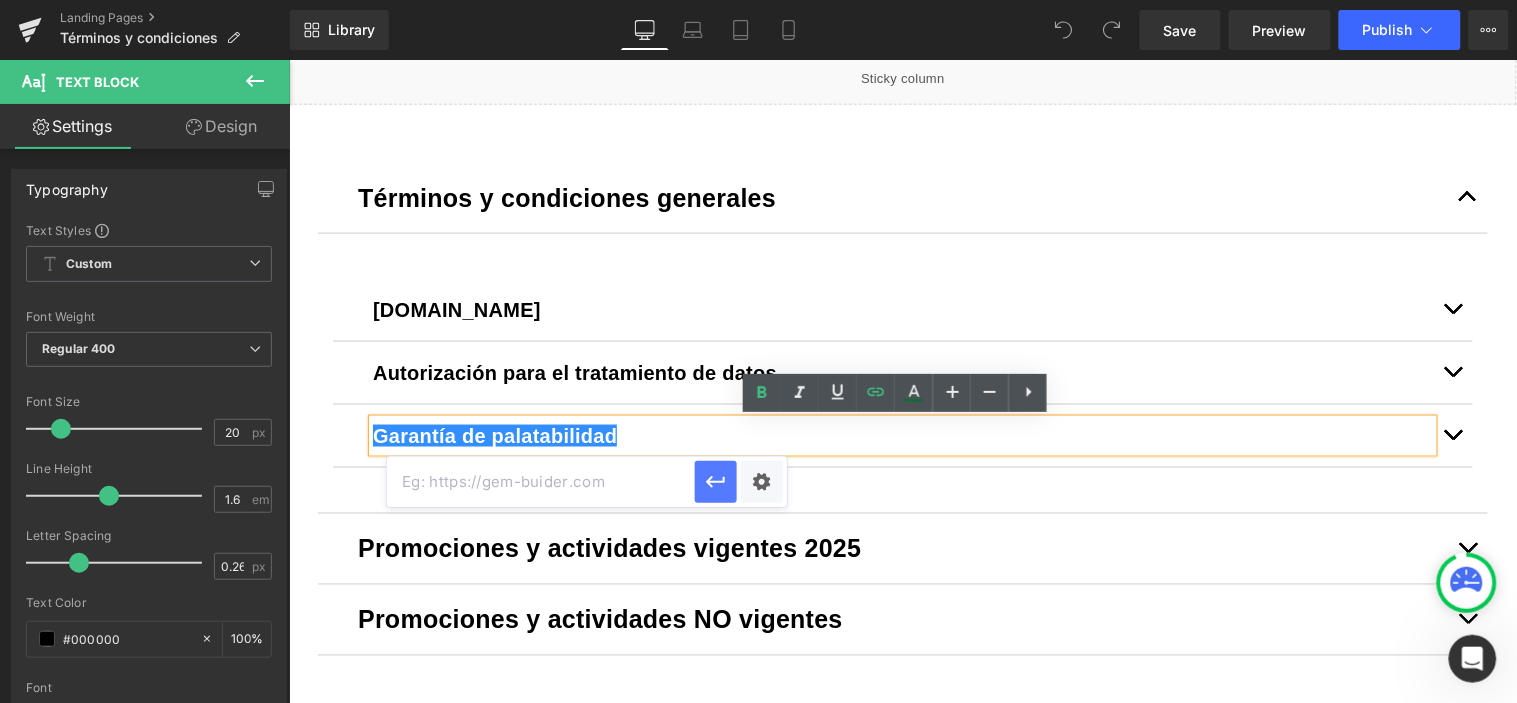 type 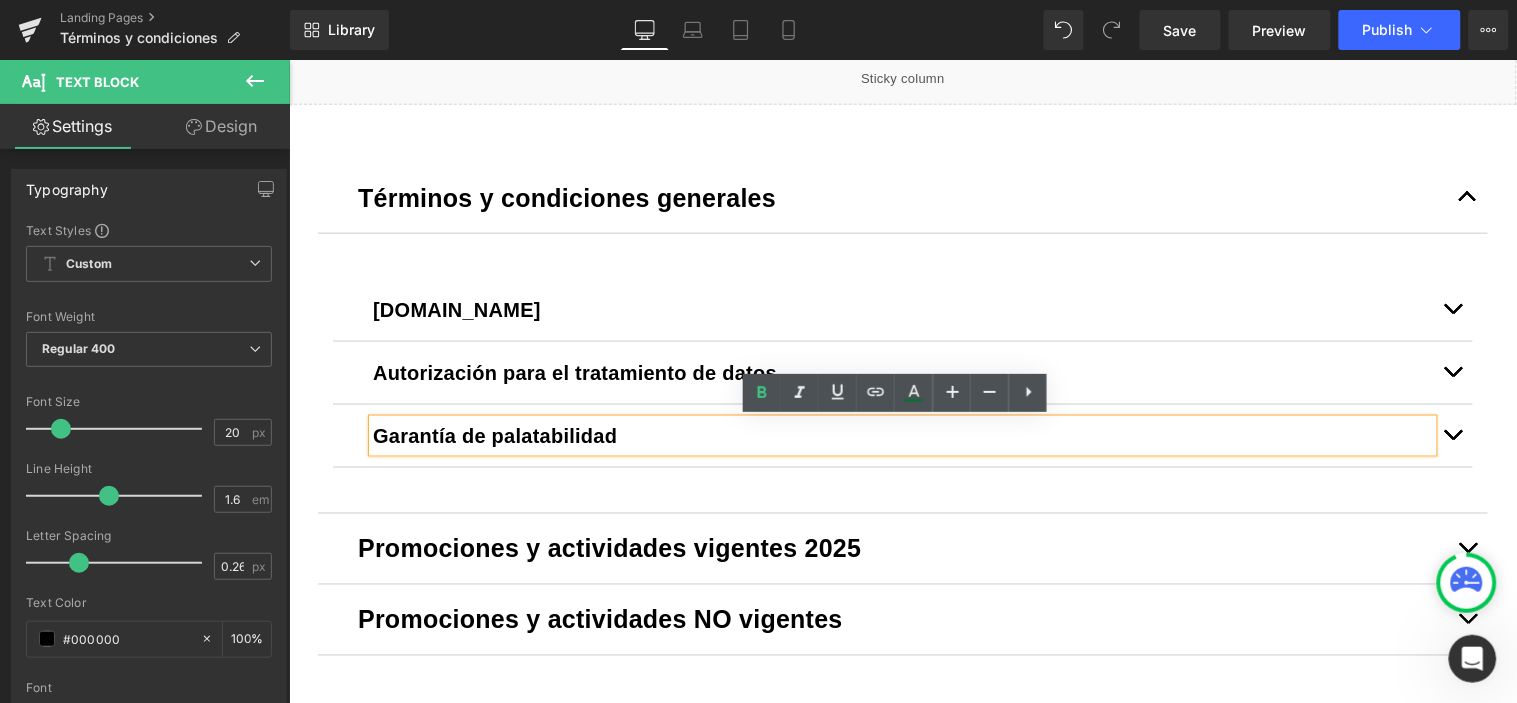click at bounding box center [1452, 309] 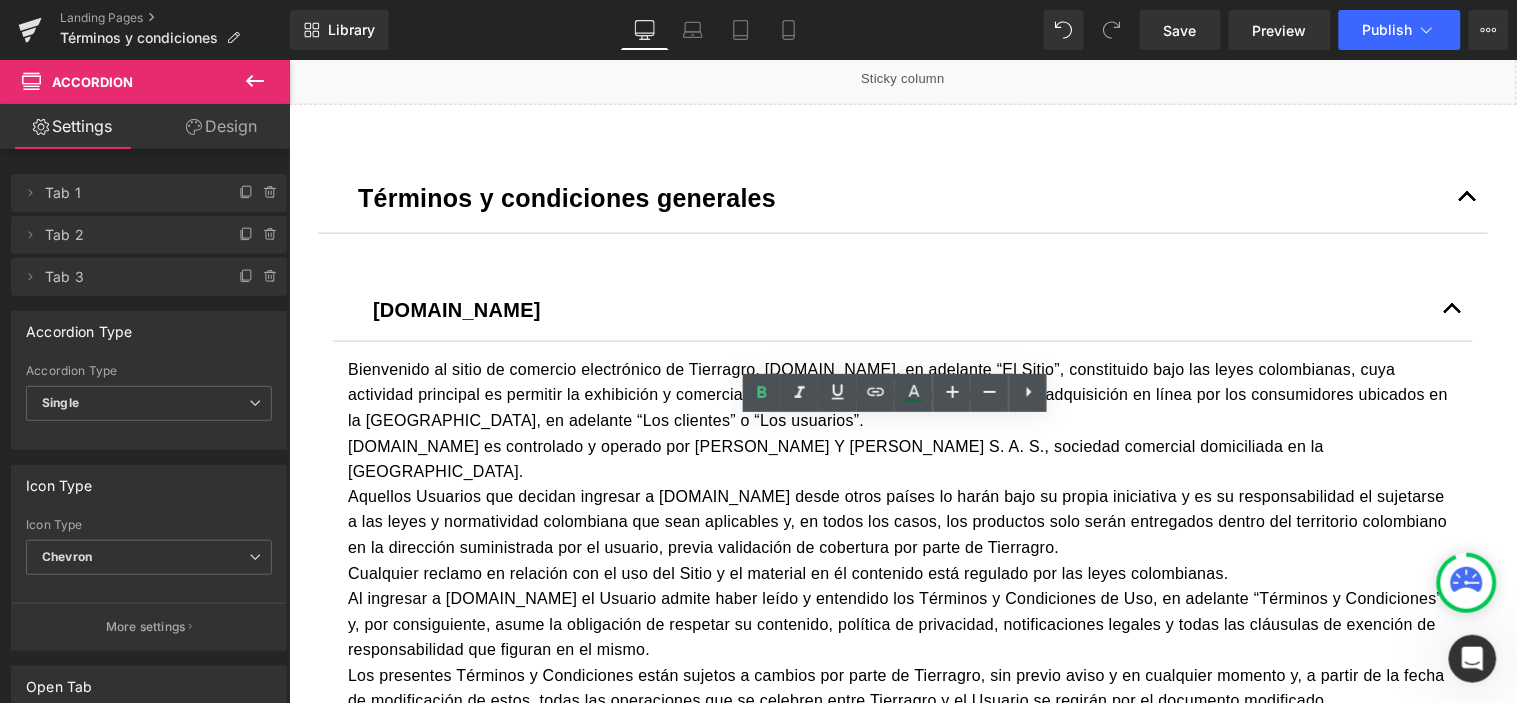 click on "[DOMAIN_NAME] es controlado y operado por [PERSON_NAME] Y [PERSON_NAME] S.
A. S., sociedad comercial domiciliada en la [GEOGRAPHIC_DATA]." at bounding box center [902, 458] 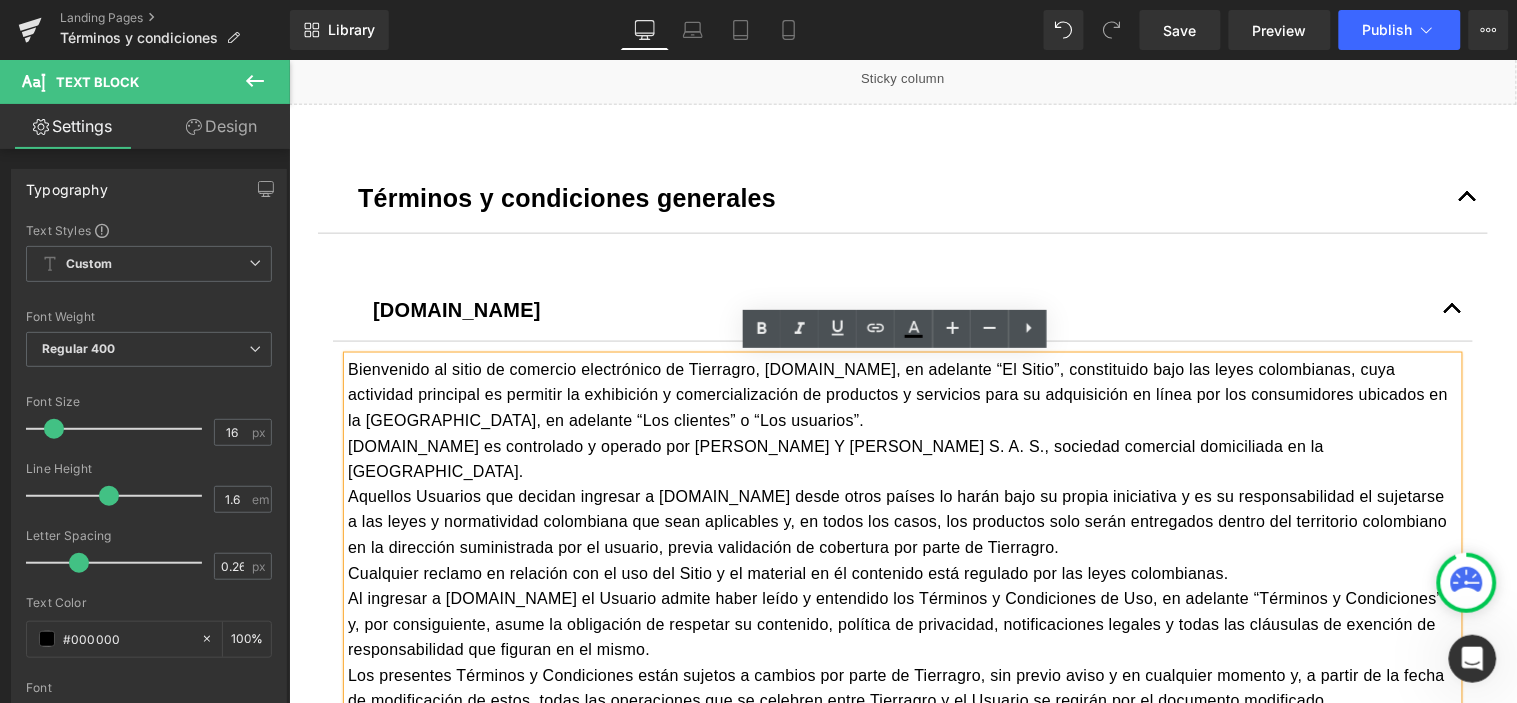 click on "[DOMAIN_NAME] es controlado y operado por [PERSON_NAME] Y [PERSON_NAME] S.
A. S., sociedad comercial domiciliada en la [GEOGRAPHIC_DATA]." at bounding box center (902, 458) 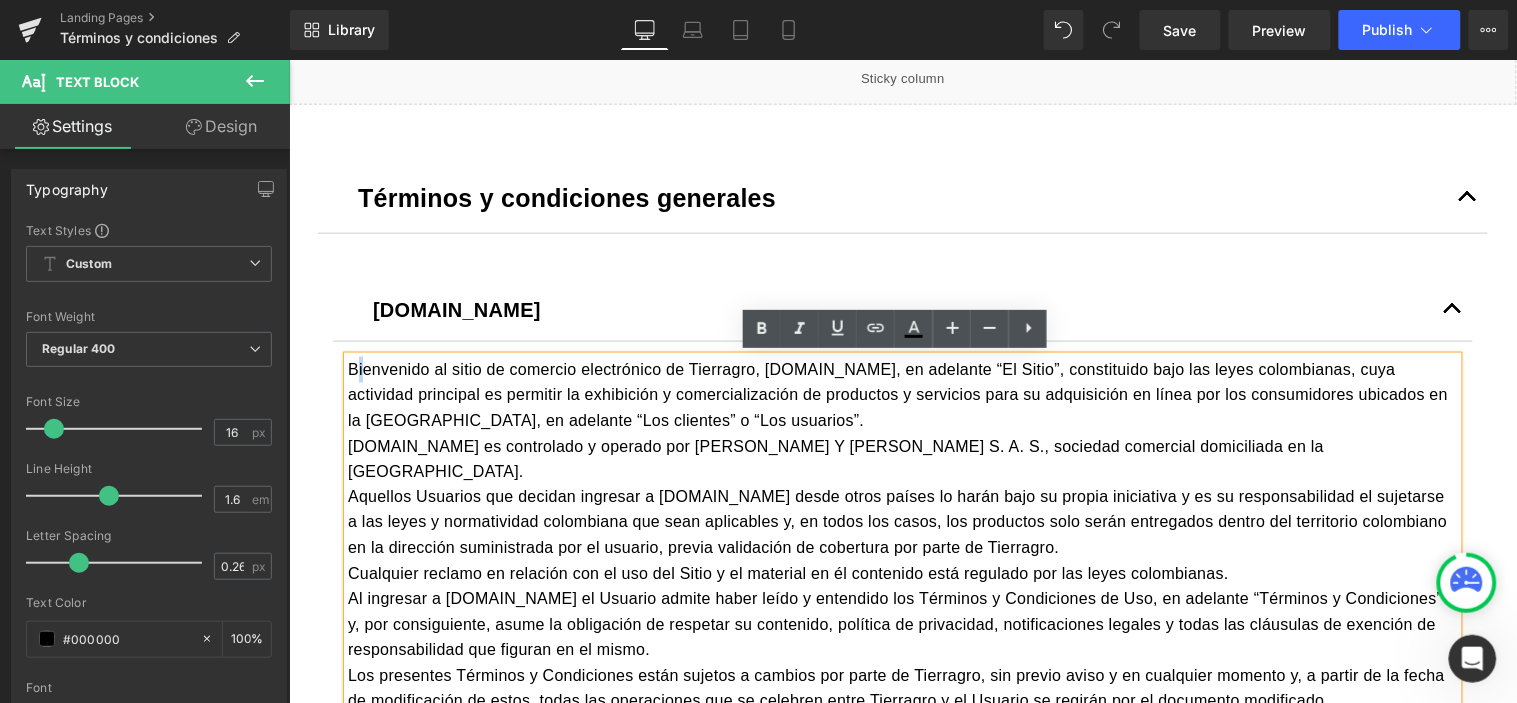 click on "Bienvenido al sitio de comercio electrónico de Tierragro,
[DOMAIN_NAME], en adelante “El Sitio”, constituido bajo las leyes colombianas,
cuya actividad principal es permitir la exhibición y comercialización de
productos y servicios para su adquisición en línea por los consumidores
ubicados en la [GEOGRAPHIC_DATA], en adelante “Los clientes” o “Los
usuarios”." at bounding box center [902, 394] 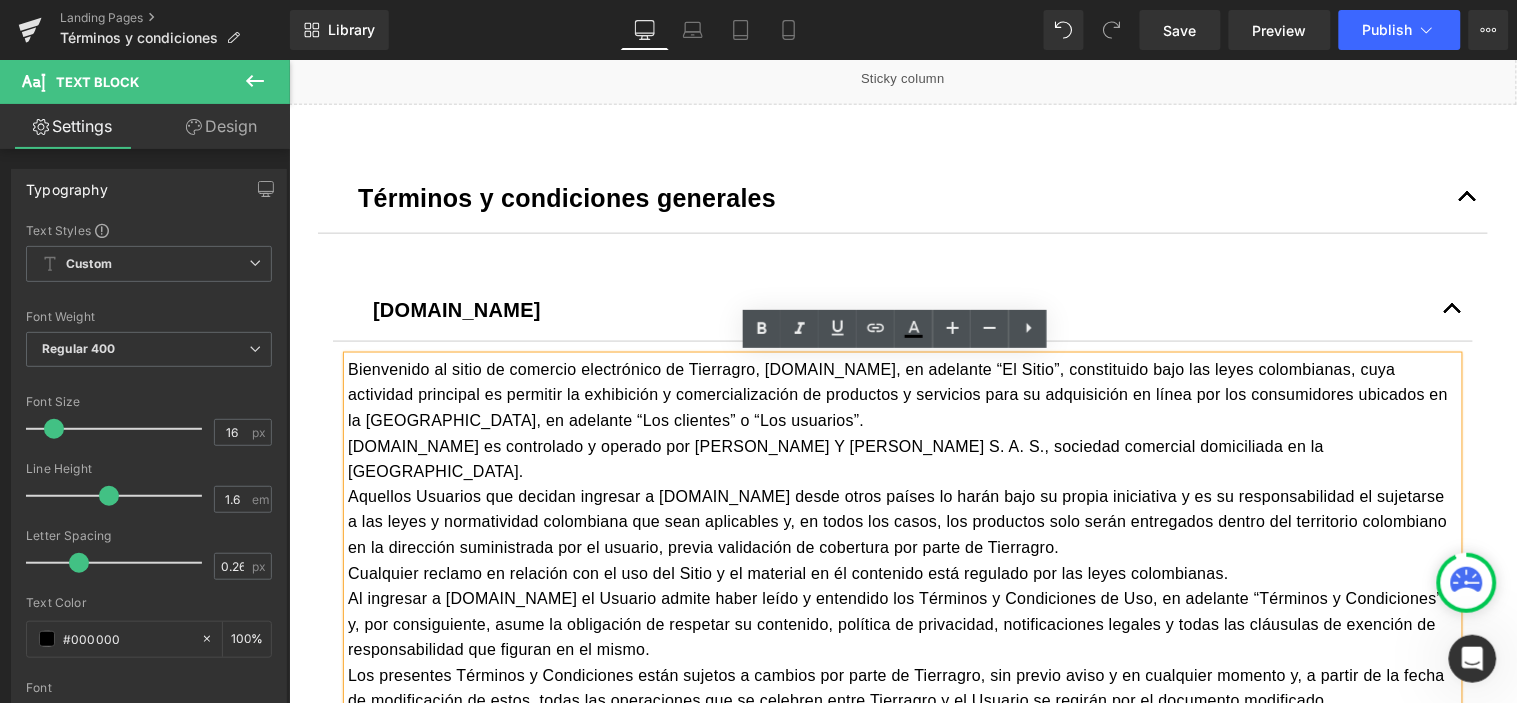click on "Bienvenido al sitio de comercio electrónico de Tierragro,
[DOMAIN_NAME], en adelante “El Sitio”, constituido bajo las leyes colombianas,
cuya actividad principal es permitir la exhibición y comercialización de
productos y servicios para su adquisición en línea por los consumidores
ubicados en la [GEOGRAPHIC_DATA], en adelante “Los clientes” o “Los
usuarios”." at bounding box center (902, 394) 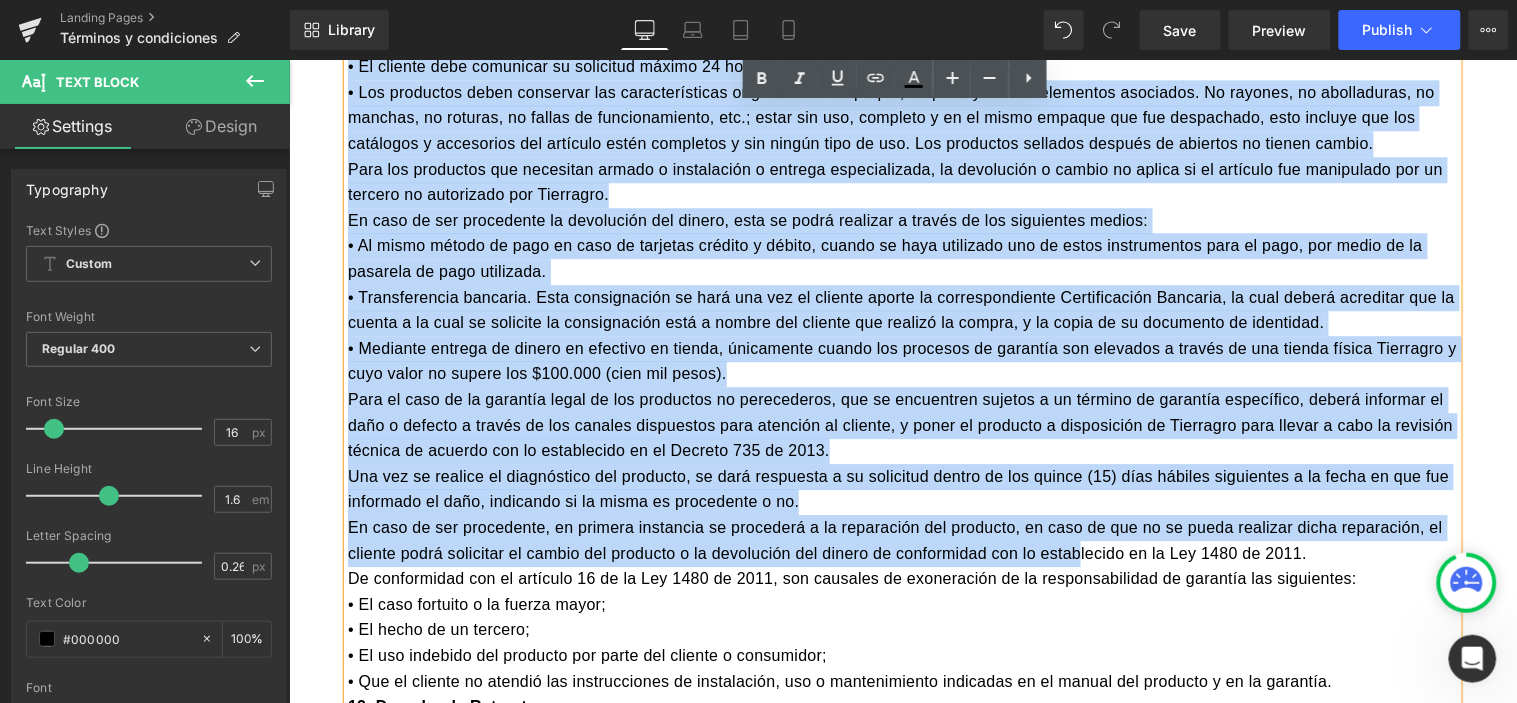 scroll, scrollTop: 5333, scrollLeft: 0, axis: vertical 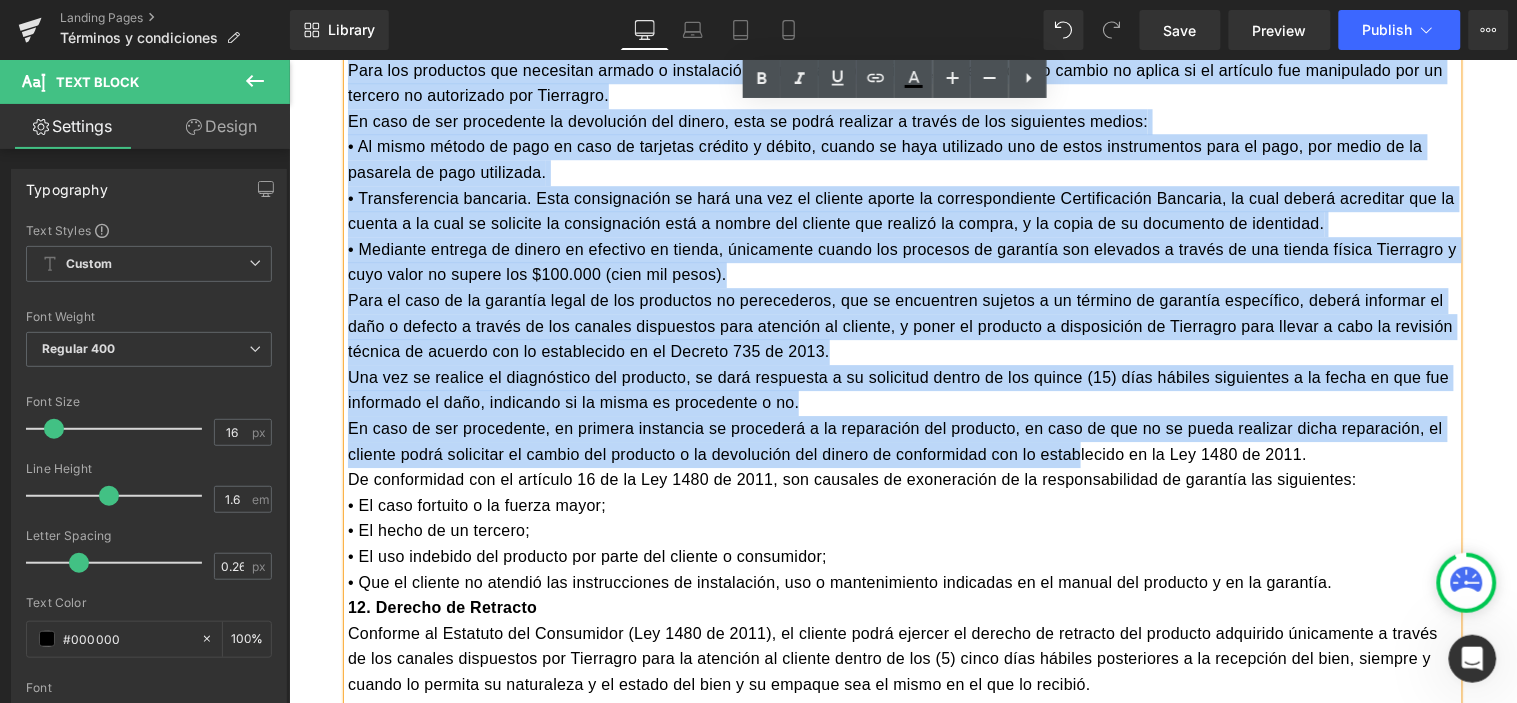 drag, startPoint x: 340, startPoint y: 366, endPoint x: 1075, endPoint y: 344, distance: 735.32916 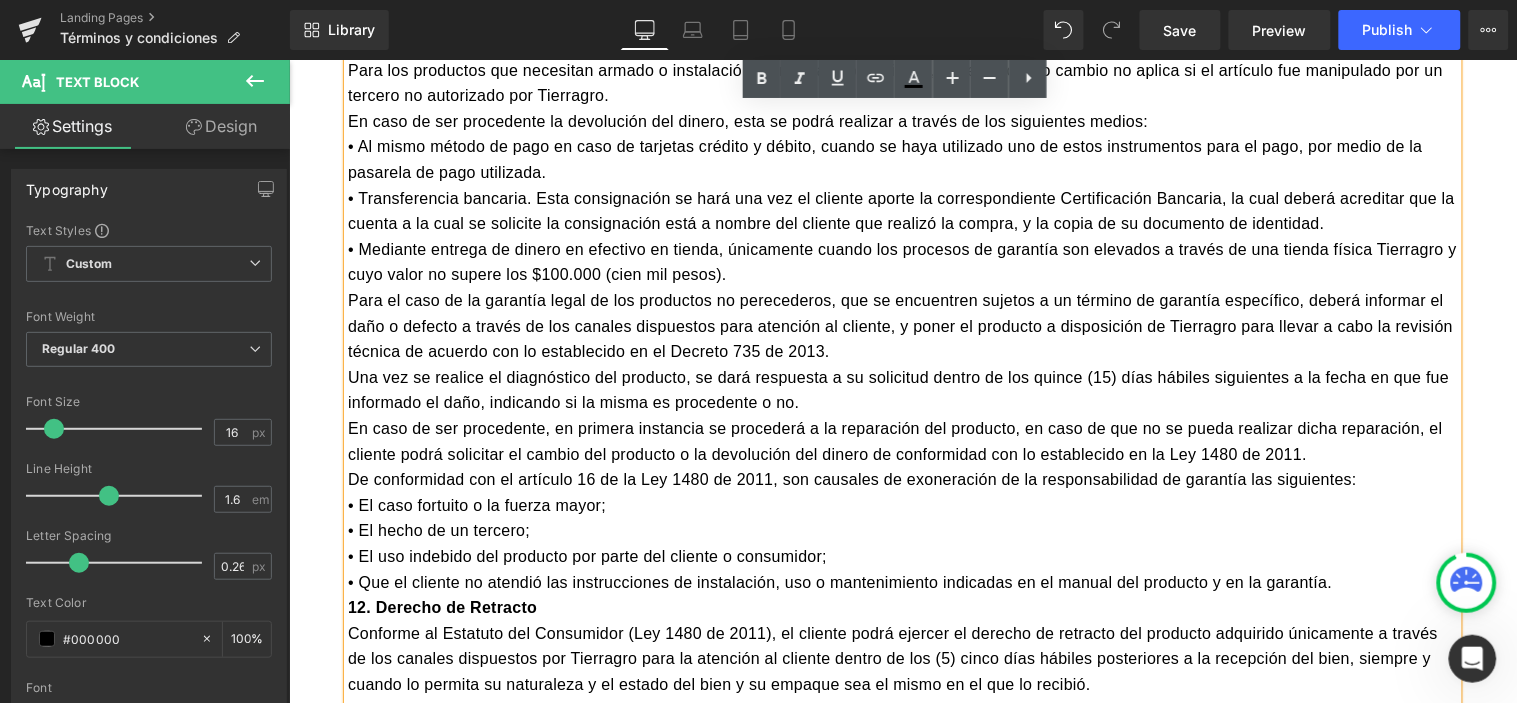 click on "De conformidad con el artículo 16 de la Ley 1480 de 2011,
son causales de exoneración de la responsabilidad de garantía las siguientes:
• El caso fortuito o la fuerza mayor;
• El hecho de un tercero;
• El uso indebido del producto por parte del cliente o consumidor;
• Que el cliente no atendió las instrucciones de instalación, uso o
mantenimiento indicadas en el manual del producto y en la garantía." at bounding box center (902, 530) 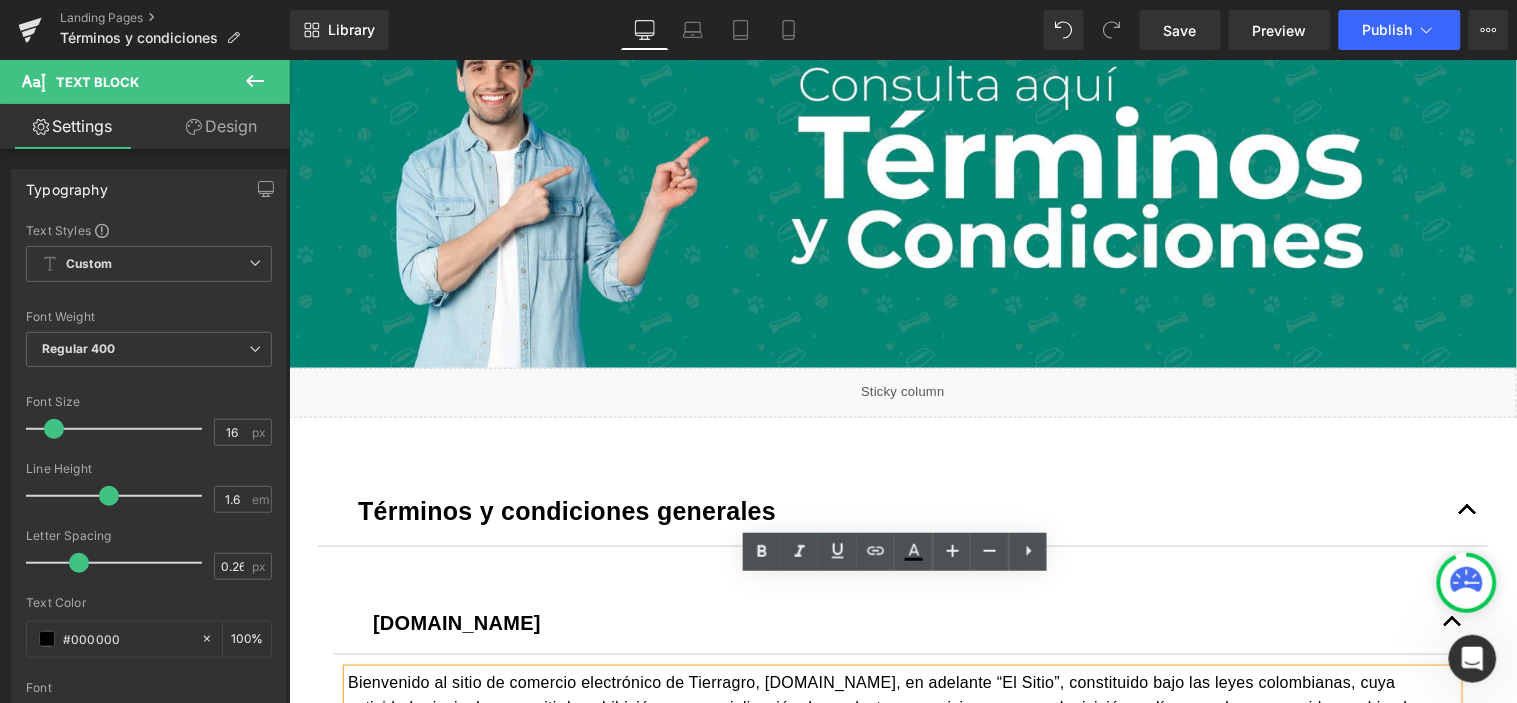 scroll, scrollTop: 333, scrollLeft: 0, axis: vertical 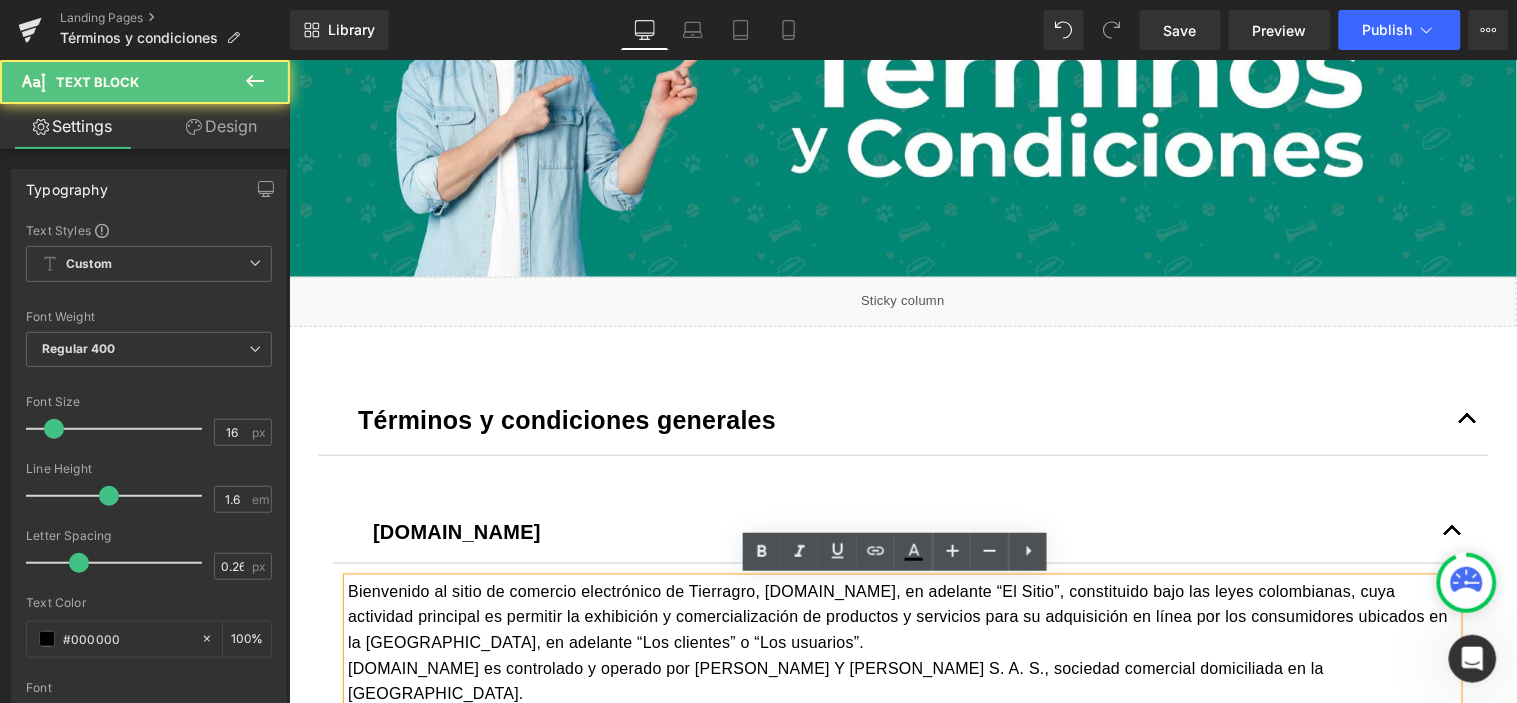 click on "Bienvenido al sitio de comercio electrónico de Tierragro,
[DOMAIN_NAME], en adelante “El Sitio”, constituido bajo las leyes colombianas,
cuya actividad principal es permitir la exhibición y comercialización de
productos y servicios para su adquisición en línea por los consumidores
ubicados en la [GEOGRAPHIC_DATA], en adelante “Los clientes” o “Los
usuarios”." at bounding box center [902, 616] 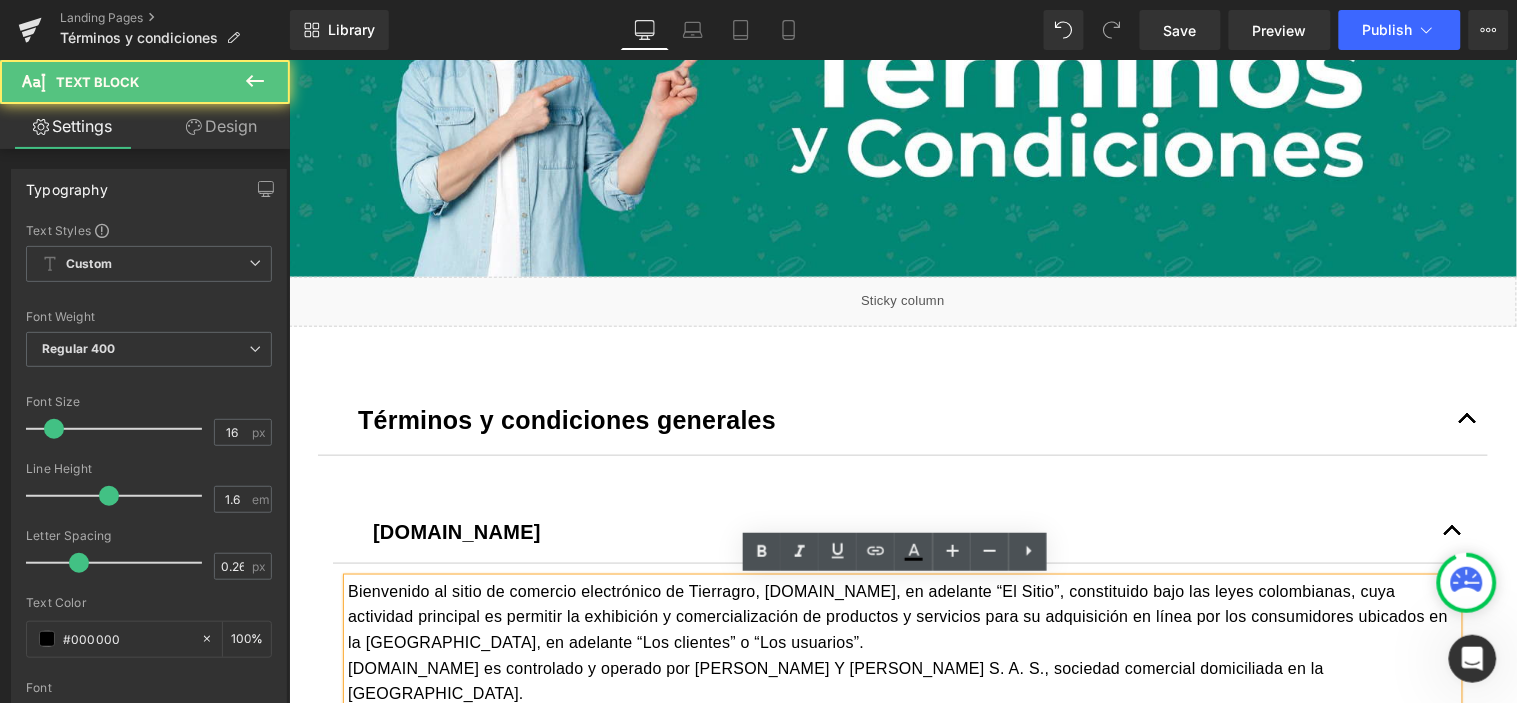 click on "Bienvenido al sitio de comercio electrónico de Tierragro,
Tierragro.com, en adelante “El Sitio”, constituido bajo las leyes colombianas,
cuya actividad principal es permitir la exhibición y comercialización de
productos y servicios para su adquisición en línea por los consumidores
ubicados en la República de Colombia, en adelante “Los clientes” o “Los
usuarios”. Tierragro.com es controlado y operado por PÉREZ Y CARDONA S.
A. S., sociedad comercial domiciliada en la República de Colombia. Aquellos Usuarios que decidan ingresar a Tierragro.com desde
otros países lo harán bajo su propia iniciativa y es su responsabilidad el
sujetarse a las leyes y normatividad colombiana que sean aplicables y, en todos
los casos, los productos solo serán entregados dentro del territorio colombiano
en la dirección suministrada por el usuario, previa validación de cobertura por
parte de Tierragro. SUGERENCIA:" at bounding box center [902, 4993] 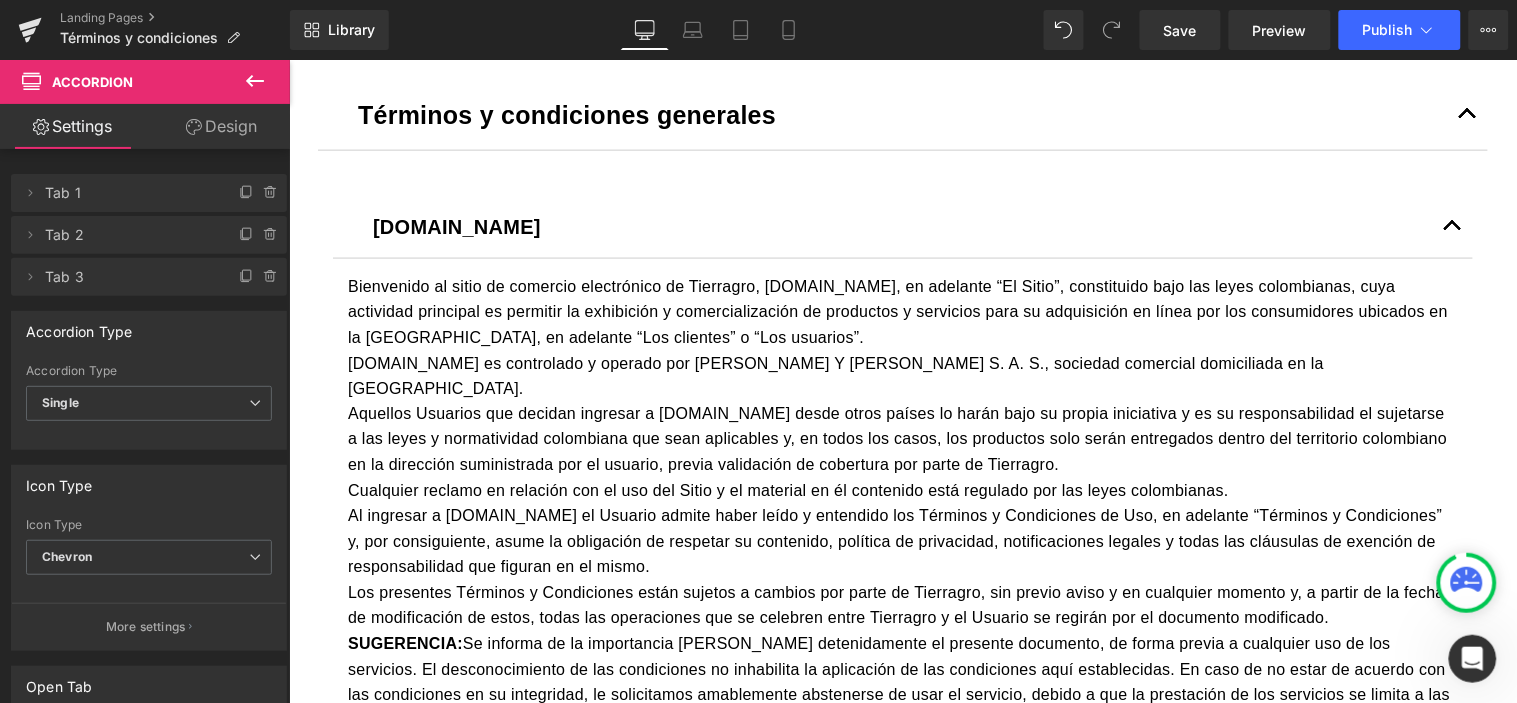 scroll, scrollTop: 666, scrollLeft: 0, axis: vertical 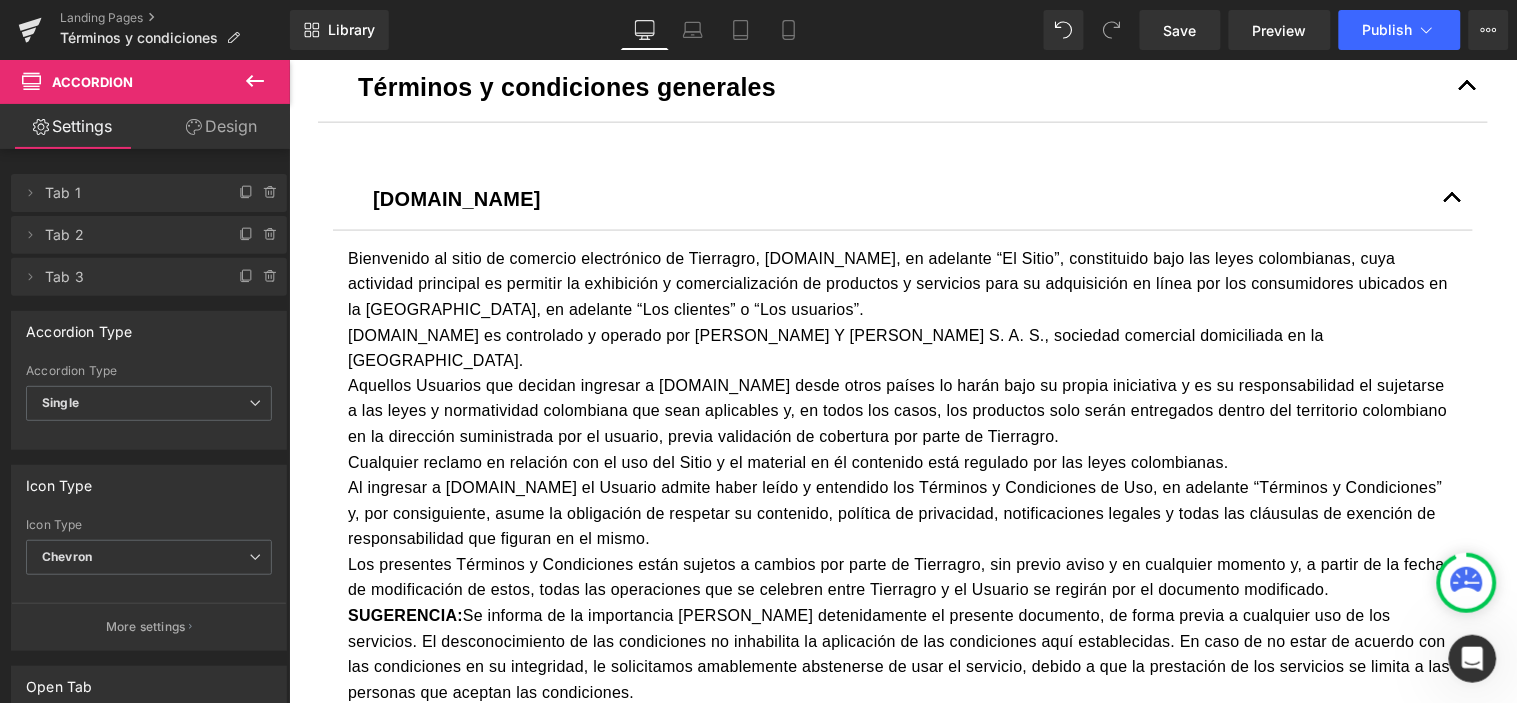 click on "Aquellos Usuarios que decidan ingresar a [DOMAIN_NAME] desde
otros países lo harán bajo su propia iniciativa y es su responsabilidad el
sujetarse a las leyes y normatividad colombiana que sean aplicables y, en todos
los casos, los productos solo serán entregados dentro del territorio colombiano
en la dirección suministrada por el usuario, previa validación de cobertura por
parte de Tierragro." at bounding box center [902, 411] 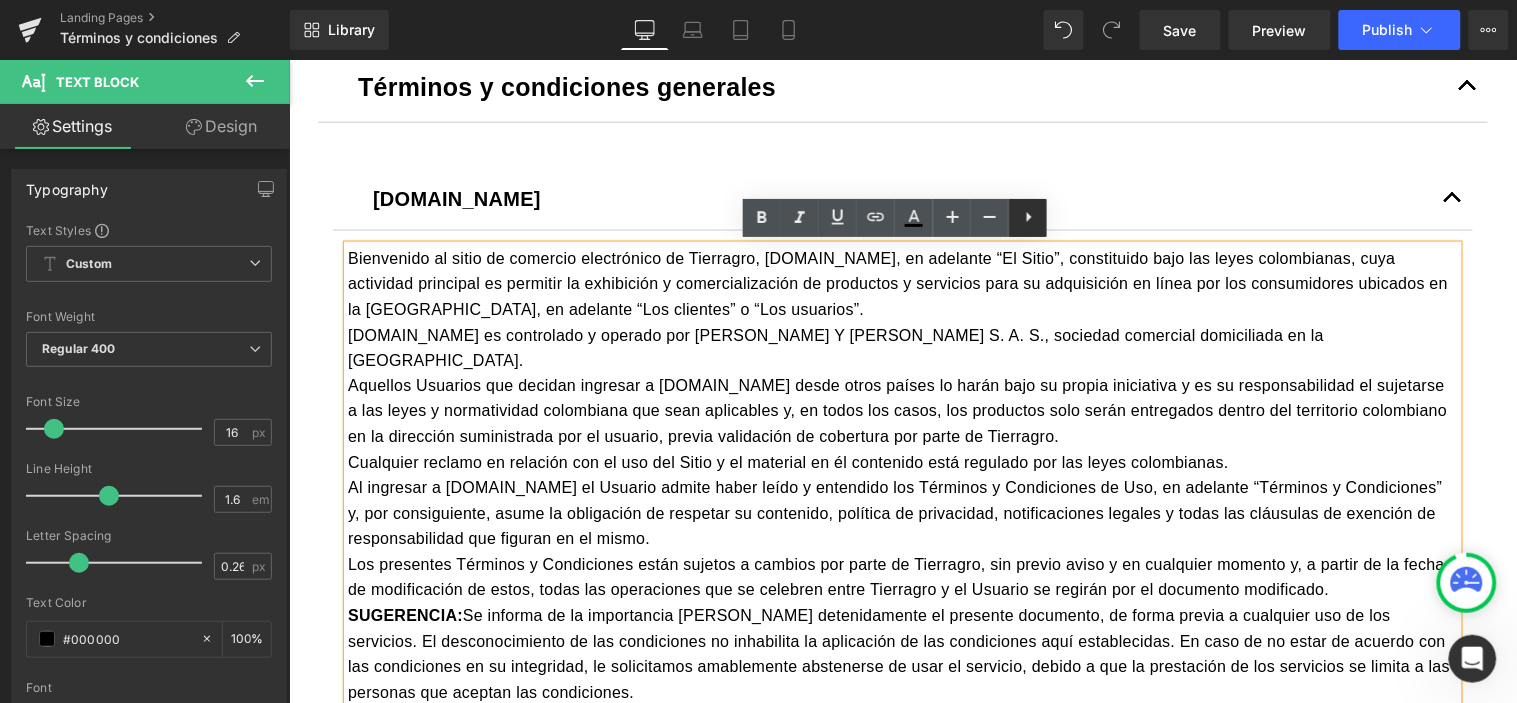click 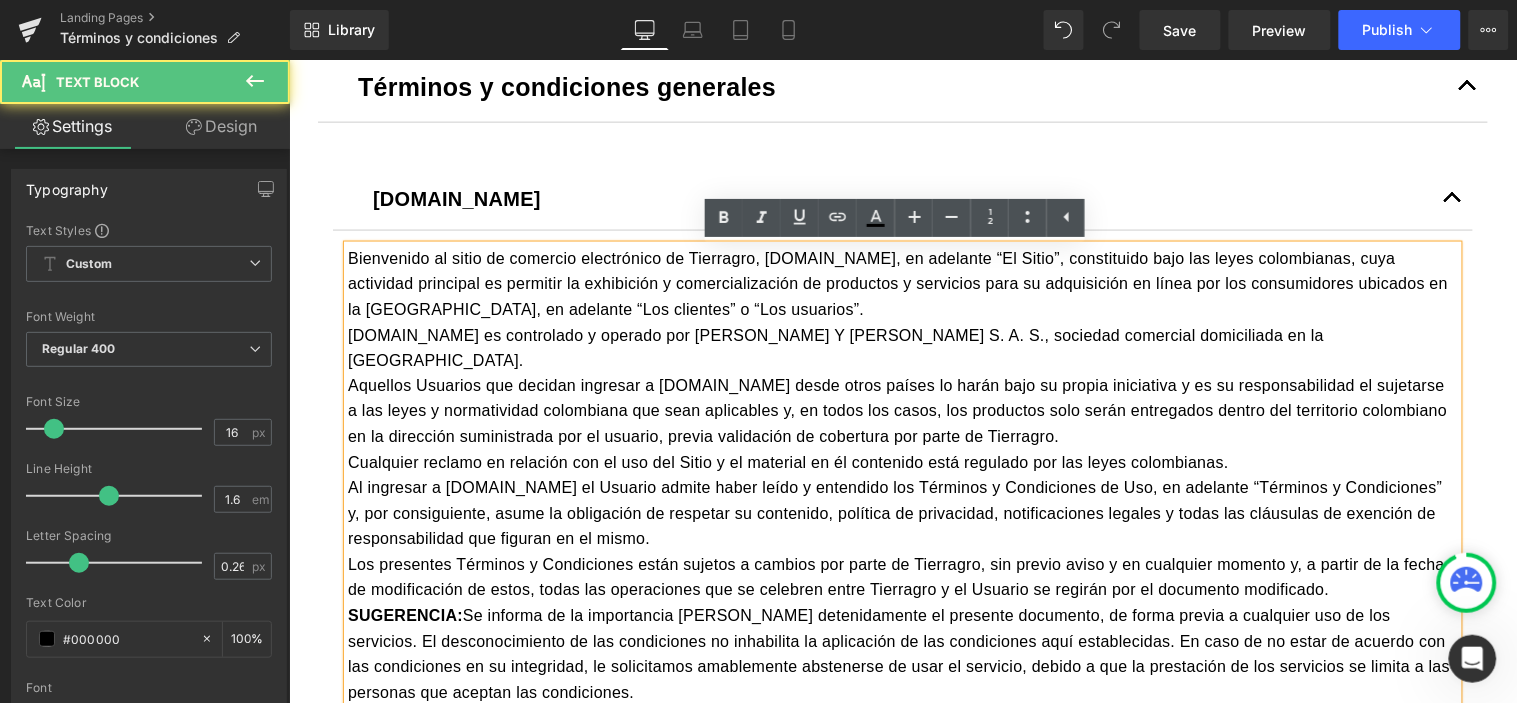 click on "Bienvenido al sitio de comercio electrónico de Tierragro,
[DOMAIN_NAME], en adelante “El Sitio”, constituido bajo las leyes colombianas,
cuya actividad principal es permitir la exhibición y comercialización de
productos y servicios para su adquisición en línea por los consumidores
ubicados en la [GEOGRAPHIC_DATA], en adelante “Los clientes” o “Los
usuarios”." at bounding box center (902, 283) 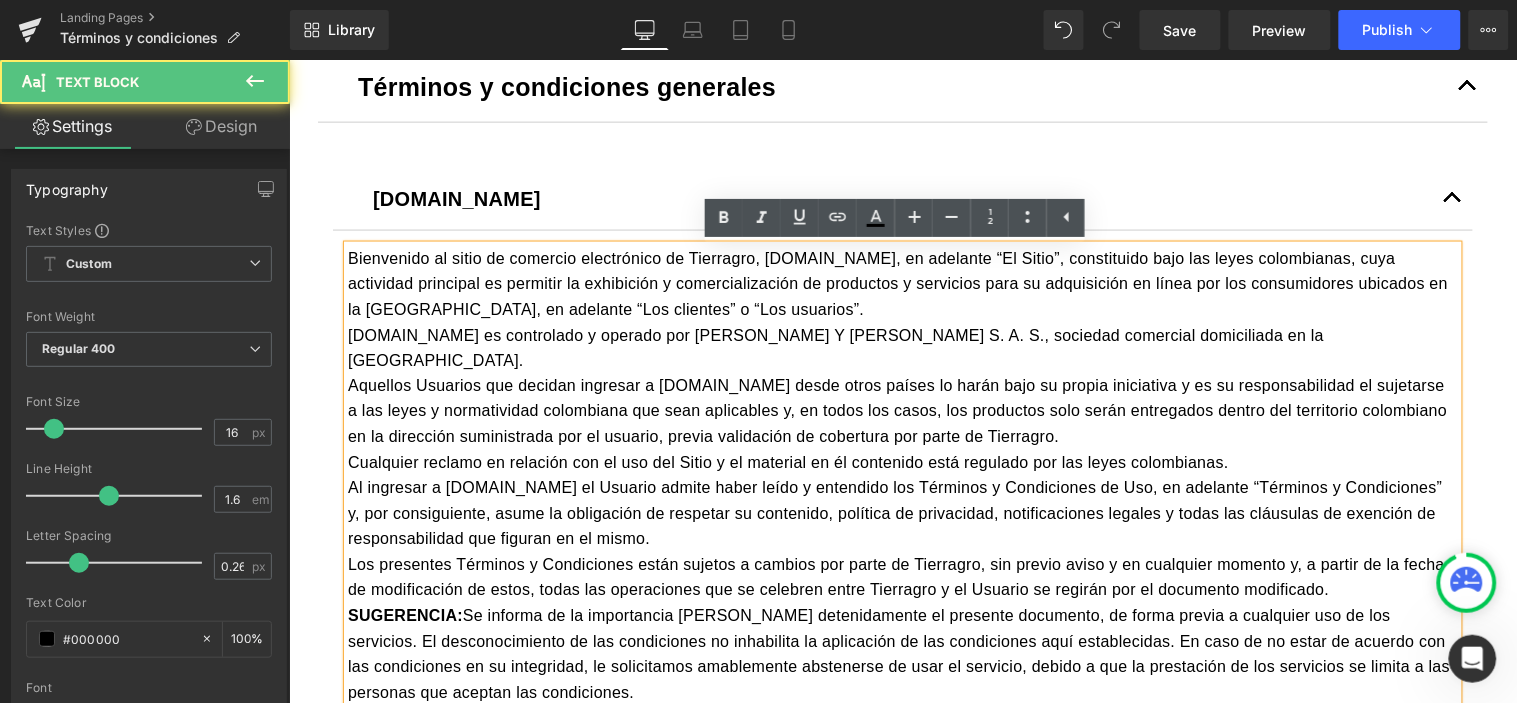 click on "Bienvenido al sitio de comercio electrónico de Tierragro,
Tierragro.com, en adelante “El Sitio”, constituido bajo las leyes colombianas,
cuya actividad principal es permitir la exhibición y comercialización de
productos y servicios para su adquisición en línea por los consumidores
ubicados en la República de Colombia, en adelante “Los clientes” o “Los
usuarios”. Tierragro.com es controlado y operado por PÉREZ Y CARDONA S.
A. S., sociedad comercial domiciliada en la República de Colombia. Aquellos Usuarios que decidan ingresar a Tierragro.com desde
otros países lo harán bajo su propia iniciativa y es su responsabilidad el
sujetarse a las leyes y normatividad colombiana que sean aplicables y, en todos
los casos, los productos solo serán entregados dentro del territorio colombiano
en la dirección suministrada por el usuario, previa validación de cobertura por
parte de Tierragro. SUGERENCIA: A continuación, los Términos y condiciones: NUESTROS DATOS contactenos@tierragro.co" at bounding box center [902, 4660] 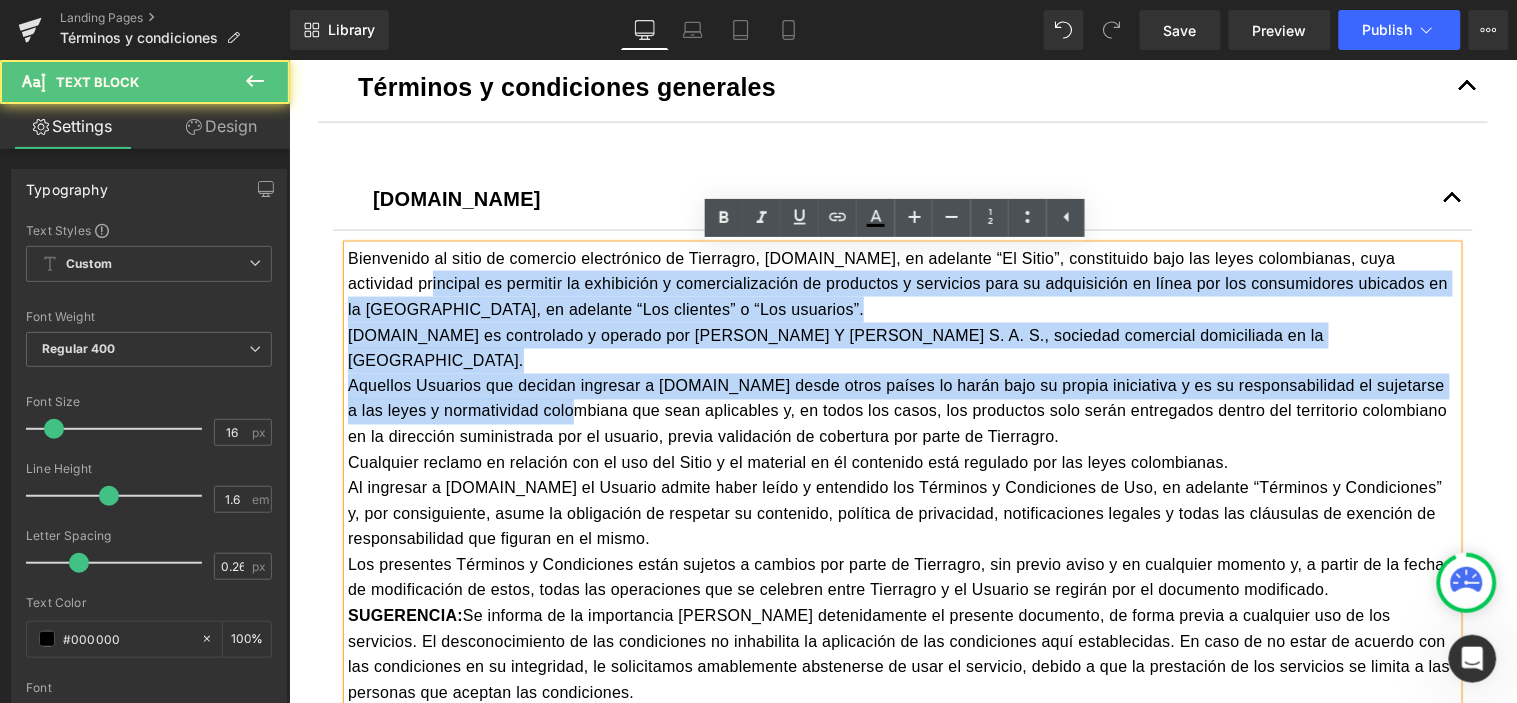 drag, startPoint x: 441, startPoint y: 343, endPoint x: 352, endPoint y: 284, distance: 106.78015 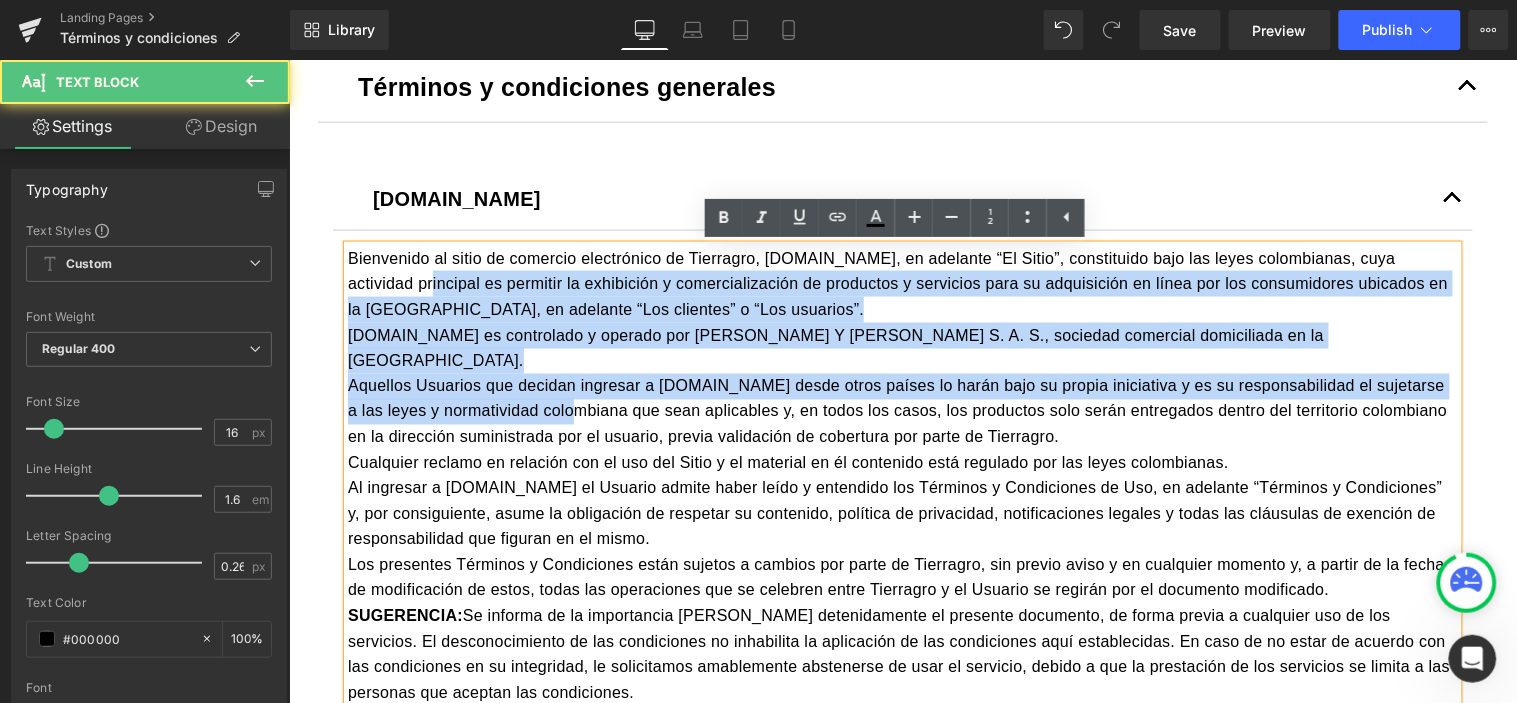 click on "Bienvenido al sitio de comercio electrónico de Tierragro,
Tierragro.com, en adelante “El Sitio”, constituido bajo las leyes colombianas,
cuya actividad principal es permitir la exhibición y comercialización de
productos y servicios para su adquisición en línea por los consumidores
ubicados en la República de Colombia, en adelante “Los clientes” o “Los
usuarios”. Tierragro.com es controlado y operado por PÉREZ Y CARDONA S.
A. S., sociedad comercial domiciliada en la República de Colombia. Aquellos Usuarios que decidan ingresar a Tierragro.com desde
otros países lo harán bajo su propia iniciativa y es su responsabilidad el
sujetarse a las leyes y normatividad colombiana que sean aplicables y, en todos
los casos, los productos solo serán entregados dentro del territorio colombiano
en la dirección suministrada por el usuario, previa validación de cobertura por
parte de Tierragro. SUGERENCIA: A continuación, los Términos y condiciones: NUESTROS DATOS contactenos@tierragro.co" at bounding box center [902, 4660] 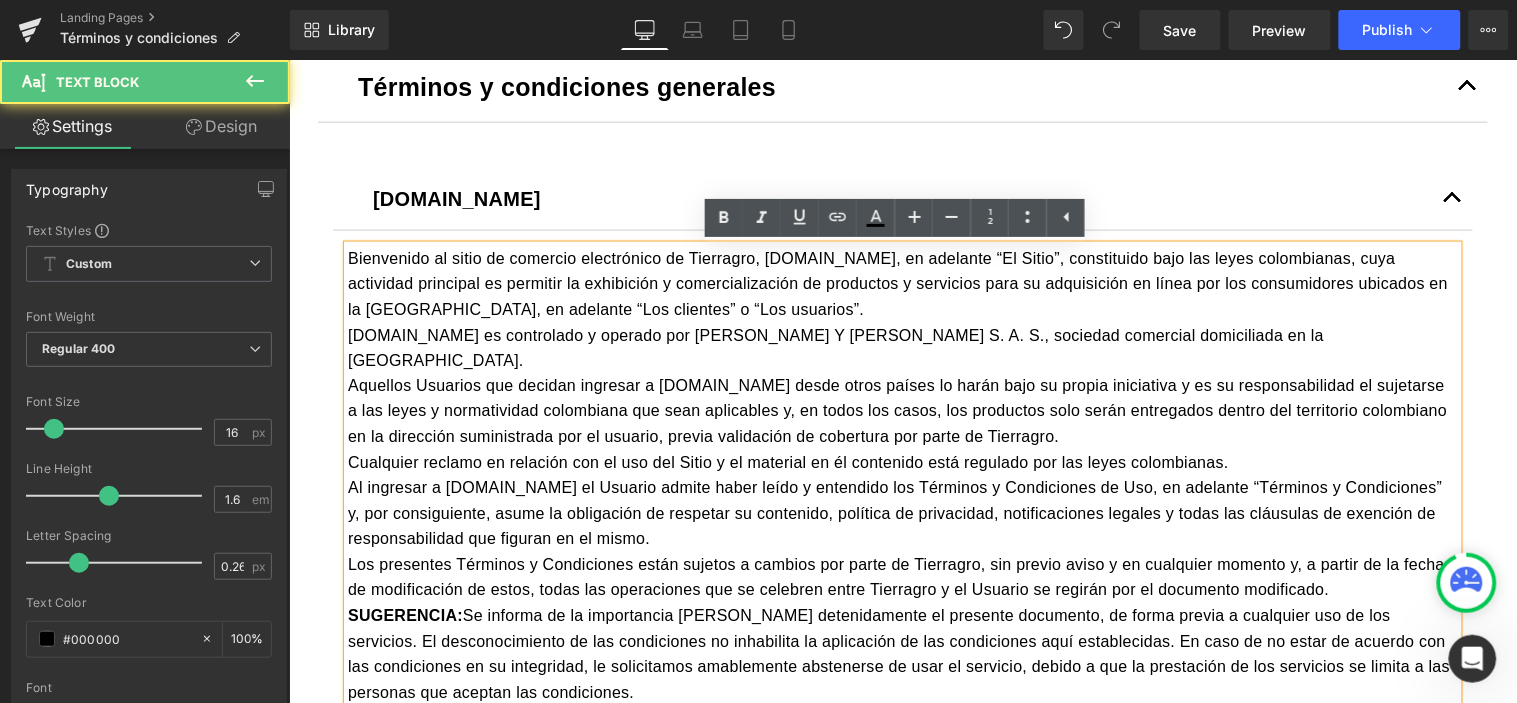 drag, startPoint x: 624, startPoint y: 456, endPoint x: 611, endPoint y: 442, distance: 19.104973 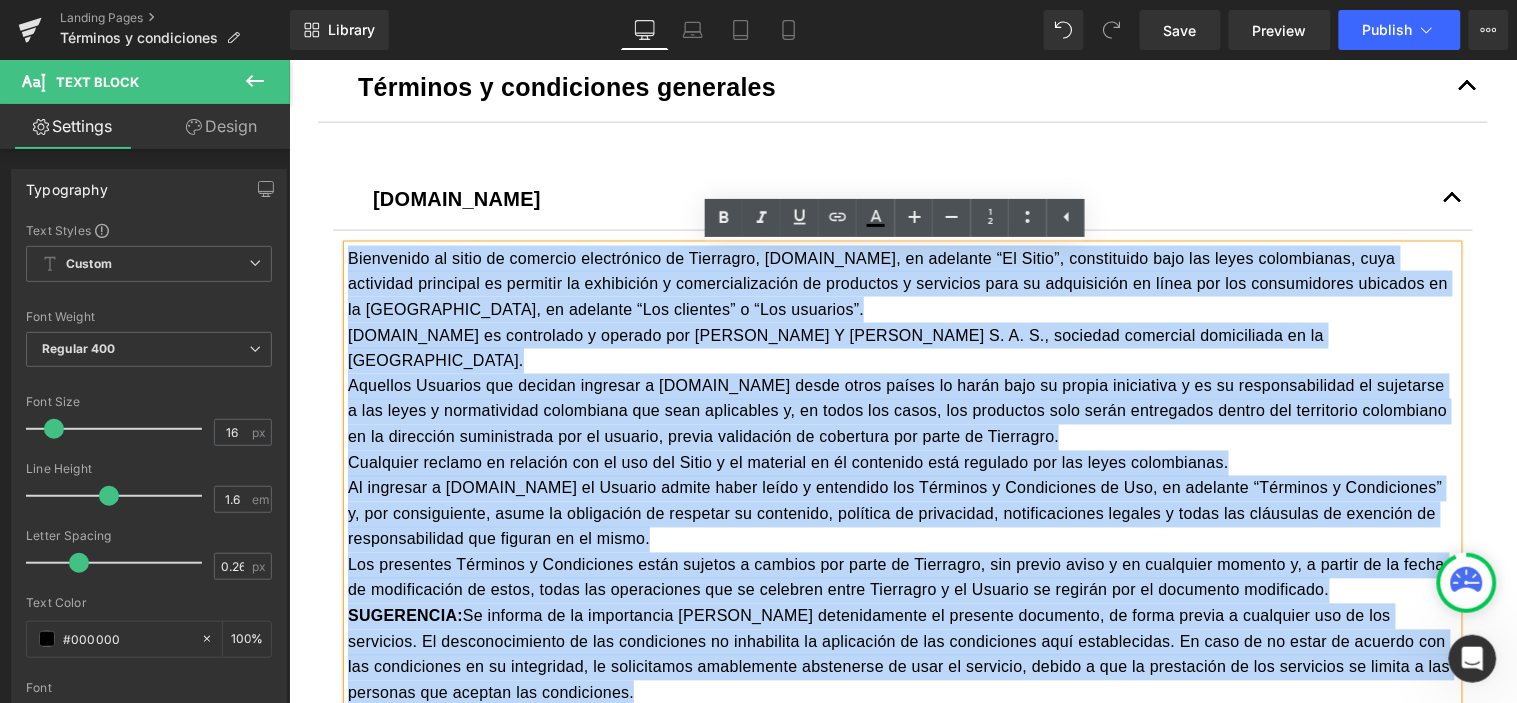 click on "Bienvenido al sitio de comercio electrónico de Tierragro,
Tierragro.com, en adelante “El Sitio”, constituido bajo las leyes colombianas,
cuya actividad principal es permitir la exhibición y comercialización de
productos y servicios para su adquisición en línea por los consumidores
ubicados en la República de Colombia, en adelante “Los clientes” o “Los
usuarios”. Tierragro.com es controlado y operado por PÉREZ Y CARDONA S.
A. S., sociedad comercial domiciliada en la República de Colombia. Aquellos Usuarios que decidan ingresar a Tierragro.com desde
otros países lo harán bajo su propia iniciativa y es su responsabilidad el
sujetarse a las leyes y normatividad colombiana que sean aplicables y, en todos
los casos, los productos solo serán entregados dentro del territorio colombiano
en la dirección suministrada por el usuario, previa validación de cobertura por
parte de Tierragro. SUGERENCIA: A continuación, los Términos y condiciones: NUESTROS DATOS contactenos@tierragro.co" at bounding box center [902, 4660] 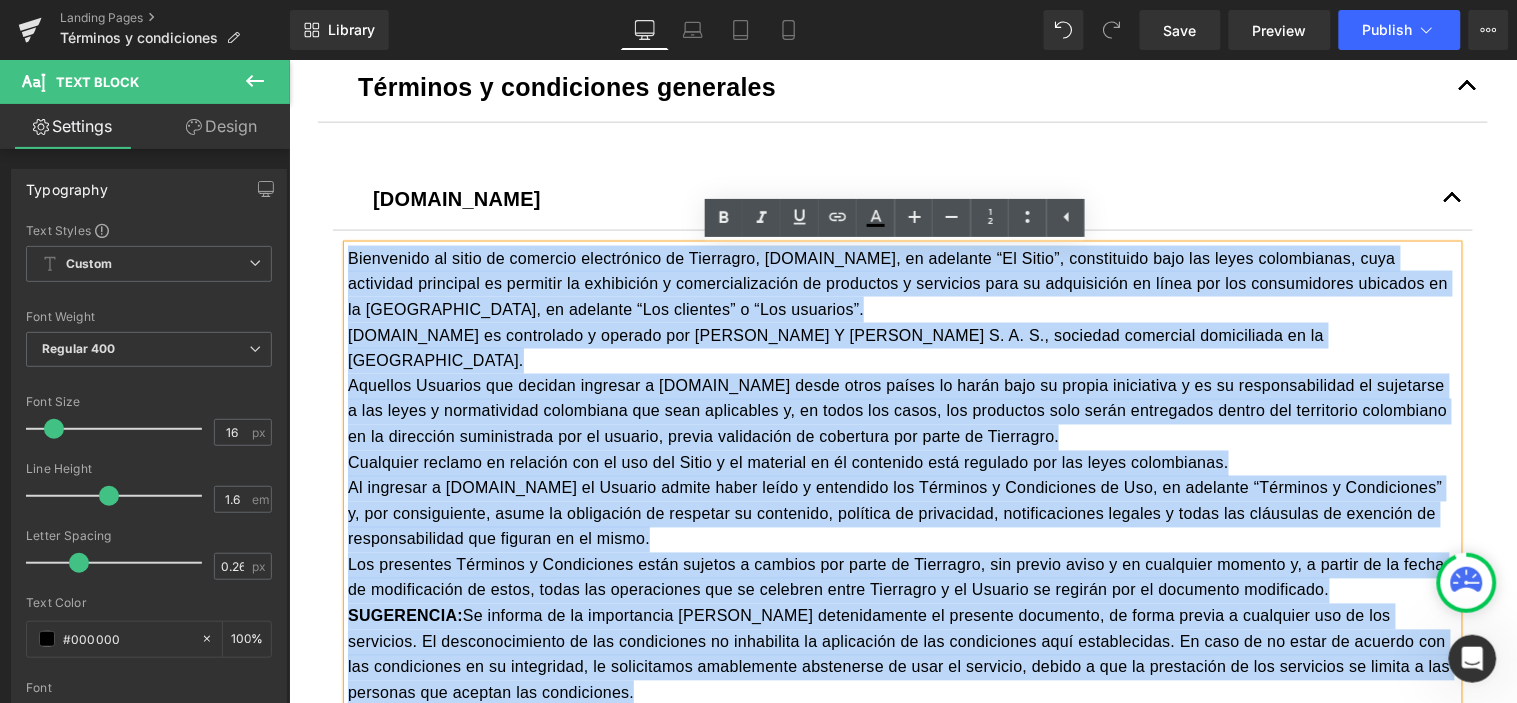 copy on "Bienvenido al sitio de comercio electrónico de Tierragro,
Tierragro.com, en adelante “El Sitio”, constituido bajo las leyes colombianas,
cuya actividad principal es permitir la exhibición y comercialización de
productos y servicios para su adquisición en línea por los consumidores
ubicados en la República de Colombia, en adelante “Los clientes” o “Los
usuarios”. Tierragro.com es controlado y operado por PÉREZ Y CARDONA S.
A. S., sociedad comercial domiciliada en la República de Colombia. Aquellos Usuarios que decidan ingresar a Tierragro.com desde
otros países lo harán bajo su propia iniciativa y es su responsabilidad el
sujetarse a las leyes y normatividad colombiana que sean aplicables y, en todos
los casos, los productos solo serán entregados dentro del territorio colombiano
en la dirección suministrada por el usuario, previa validación de cobertura por
parte de Tierragro. Cualquier reclamo en relación con el uso del Sitio y el
material en él contenido está regulado por las leyes colombianas. Al ingresa..." 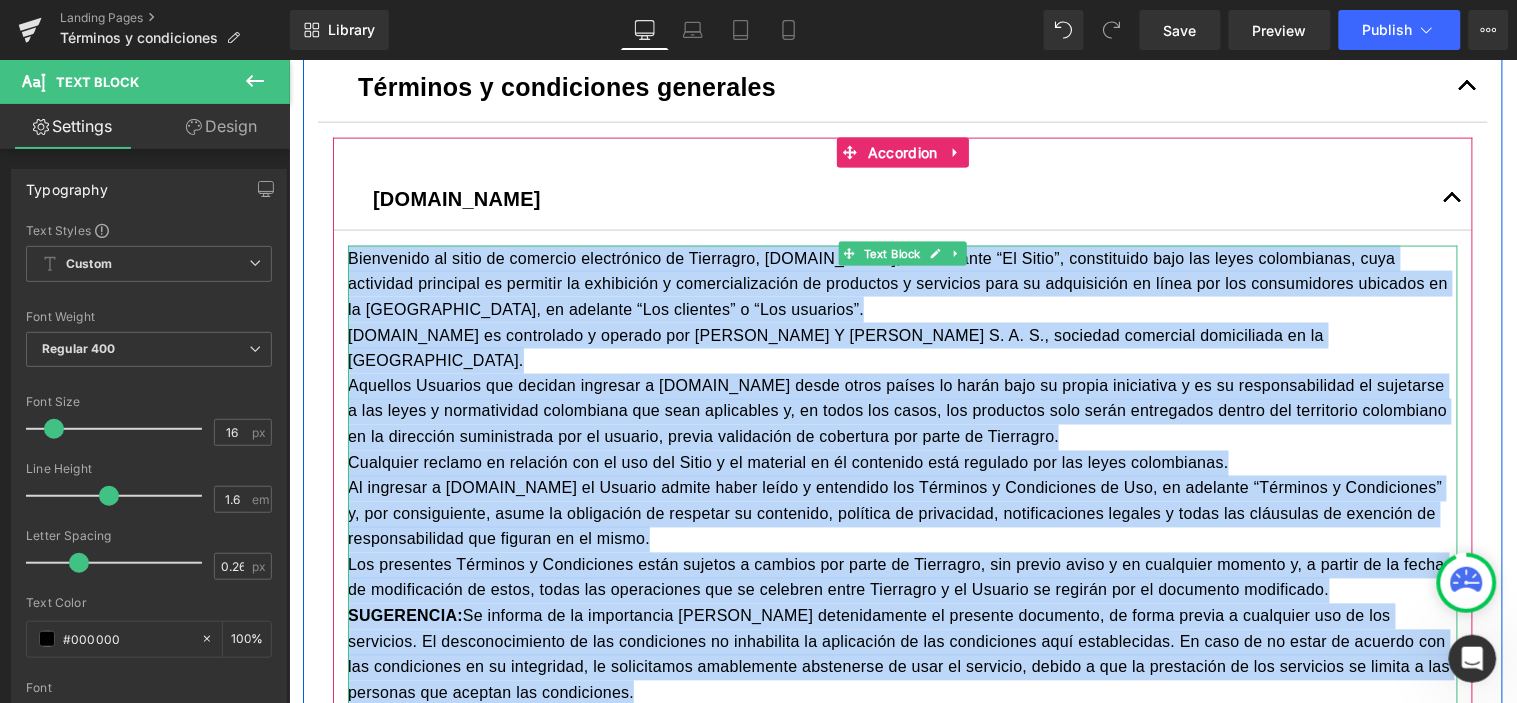 click on "Bienvenido al sitio de comercio electrónico de Tierragro,
[DOMAIN_NAME], en adelante “El Sitio”, constituido bajo las leyes colombianas,
cuya actividad principal es permitir la exhibición y comercialización de
productos y servicios para su adquisición en línea por los consumidores
ubicados en la [GEOGRAPHIC_DATA], en adelante “Los clientes” o “Los
usuarios”." at bounding box center [902, 283] 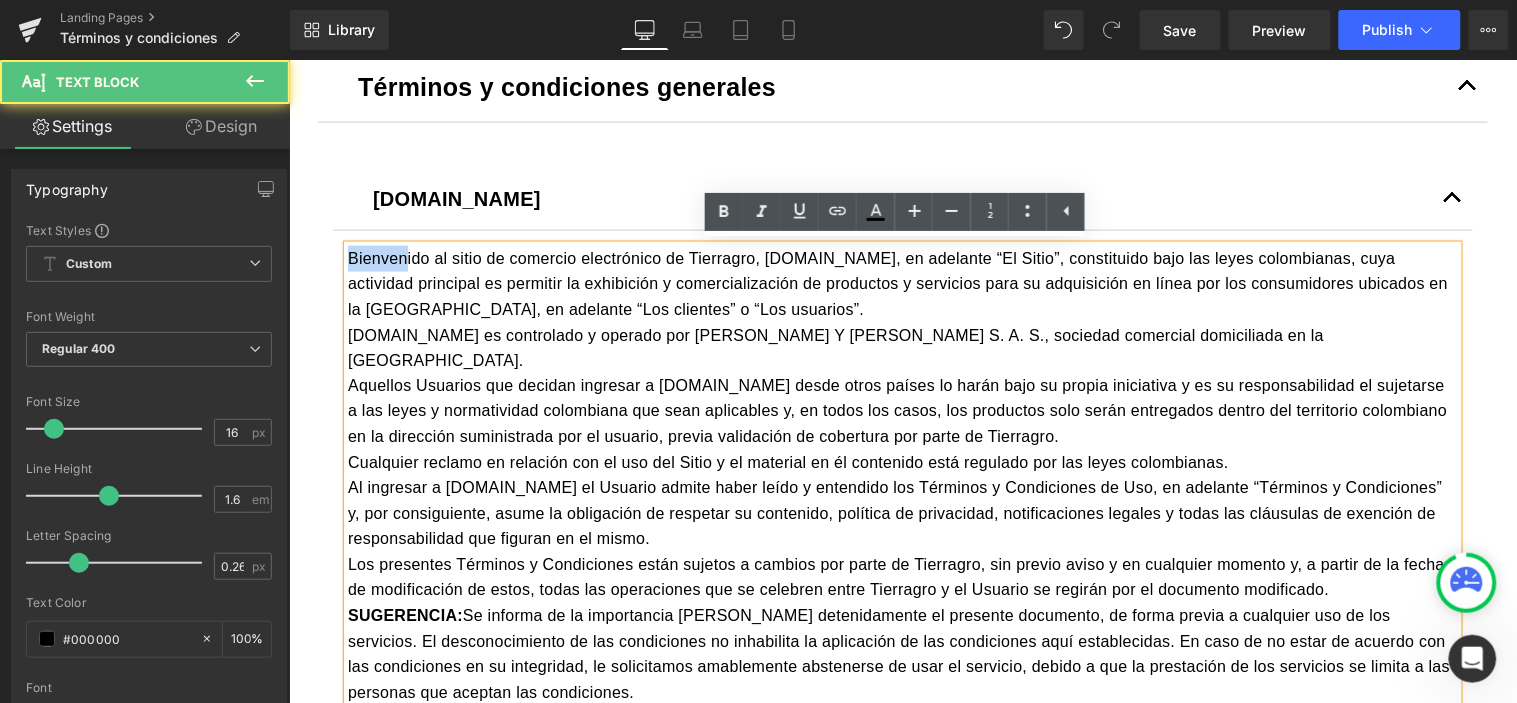 drag, startPoint x: 338, startPoint y: 257, endPoint x: 395, endPoint y: 263, distance: 57.31492 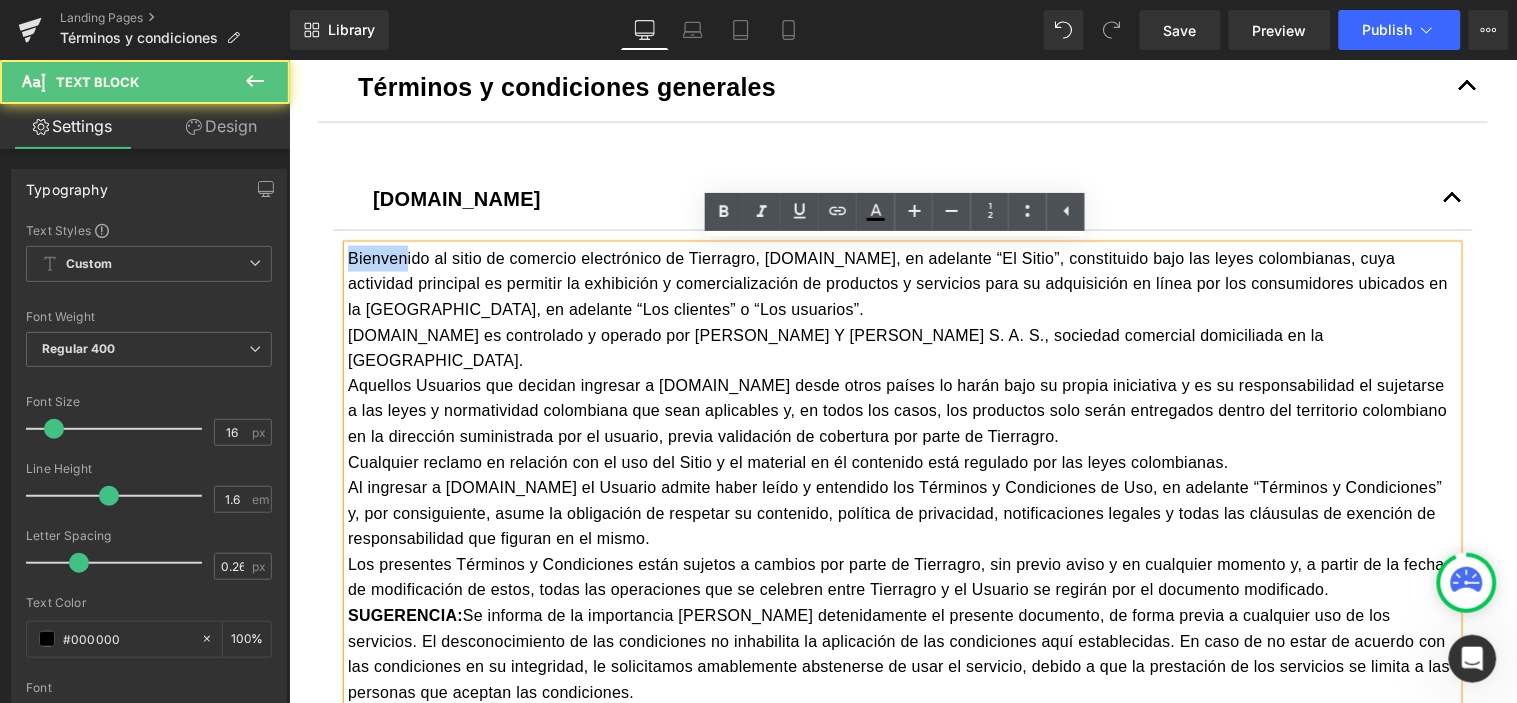 click on "Bienvenido al sitio de comercio electrónico de Tierragro,
[DOMAIN_NAME], en adelante “El Sitio”, constituido bajo las leyes colombianas,
cuya actividad principal es permitir la exhibición y comercialización de
productos y servicios para su adquisición en línea por los consumidores
ubicados en la [GEOGRAPHIC_DATA], en adelante “Los clientes” o “Los
usuarios”." at bounding box center [902, 283] 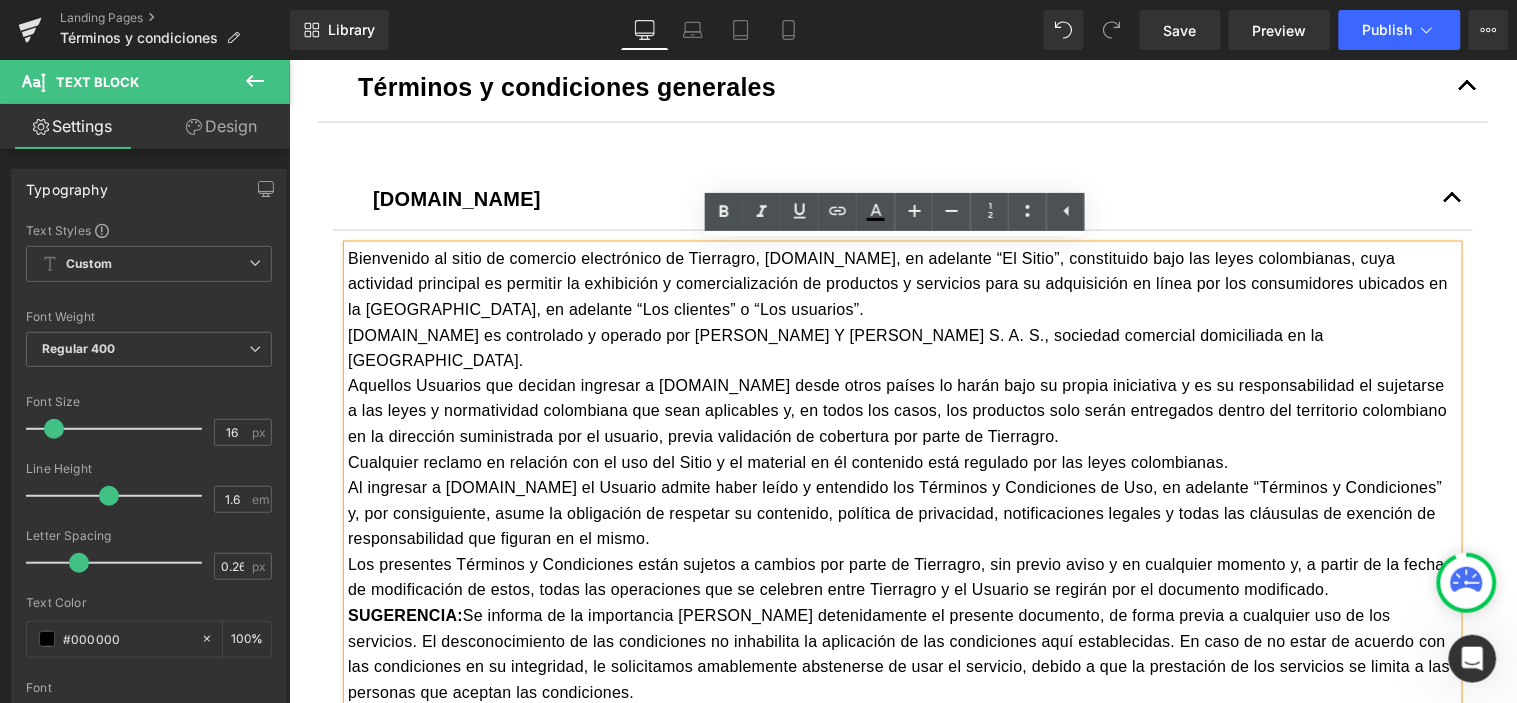 click on "Bienvenido al sitio de comercio electrónico de Tierragro,
[DOMAIN_NAME], en adelante “El Sitio”, constituido bajo las leyes colombianas,
cuya actividad principal es permitir la exhibición y comercialización de
productos y servicios para su adquisición en línea por los consumidores
ubicados en la [GEOGRAPHIC_DATA], en adelante “Los clientes” o “Los
usuarios”." at bounding box center [902, 283] 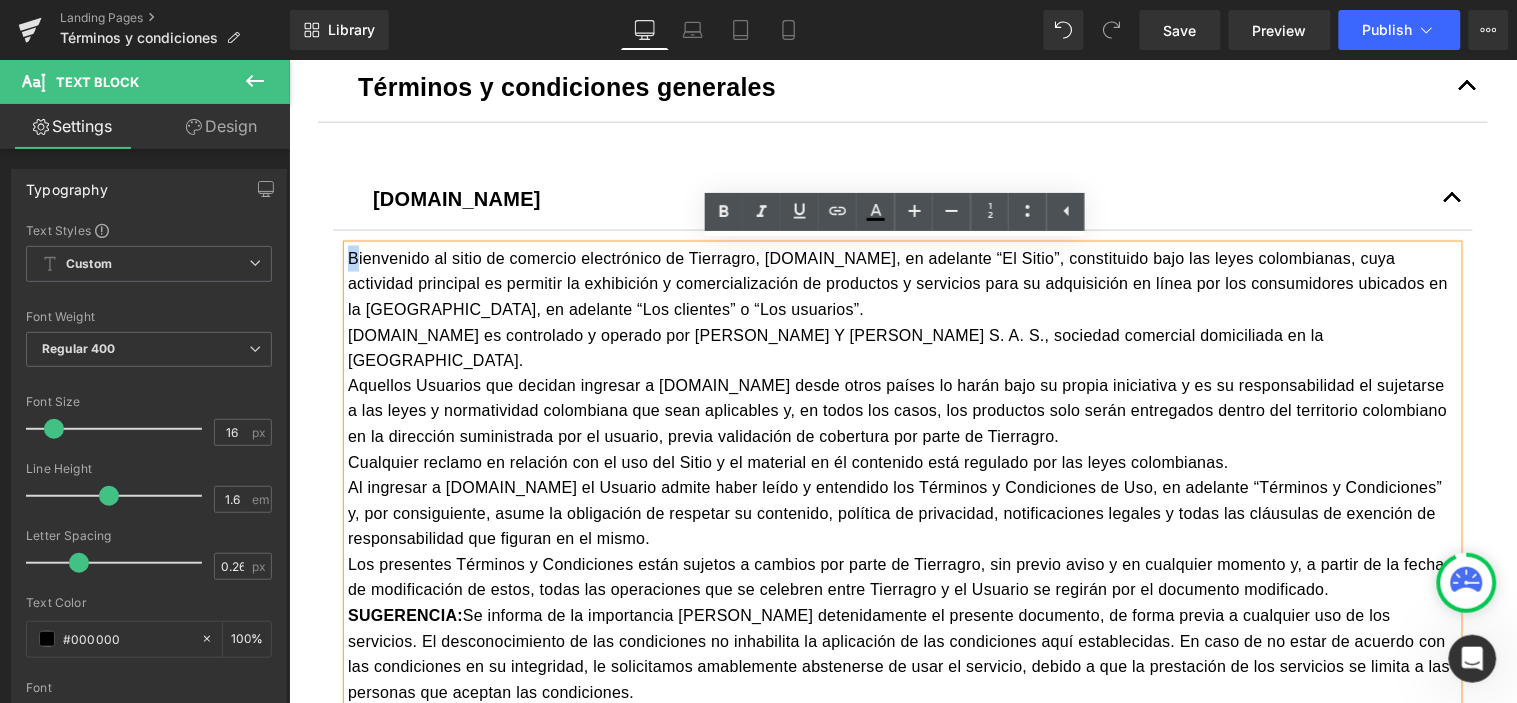 click on "Bienvenido al sitio de comercio electrónico de Tierragro,
[DOMAIN_NAME], en adelante “El Sitio”, constituido bajo las leyes colombianas,
cuya actividad principal es permitir la exhibición y comercialización de
productos y servicios para su adquisición en línea por los consumidores
ubicados en la [GEOGRAPHIC_DATA], en adelante “Los clientes” o “Los
usuarios”." at bounding box center [902, 283] 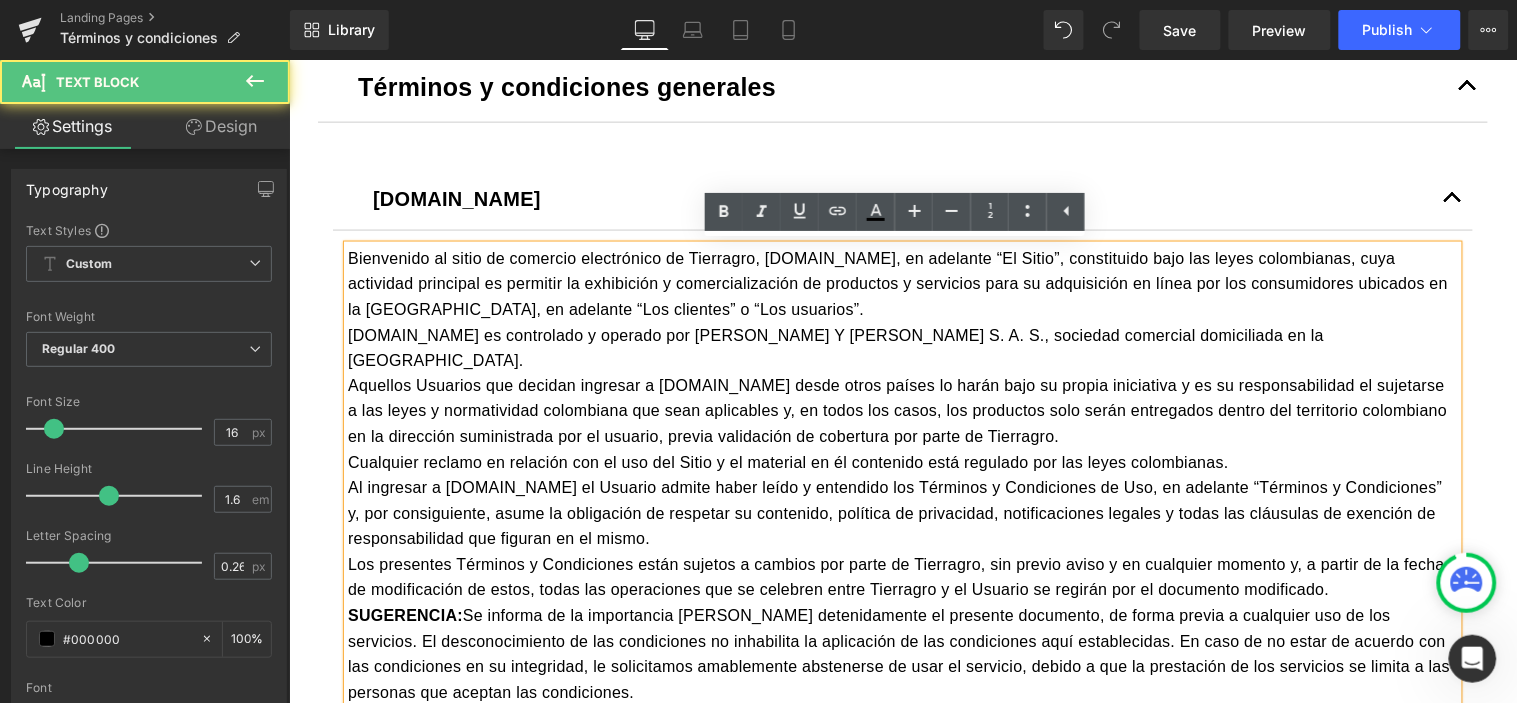 drag, startPoint x: 372, startPoint y: 286, endPoint x: 335, endPoint y: 260, distance: 45.221676 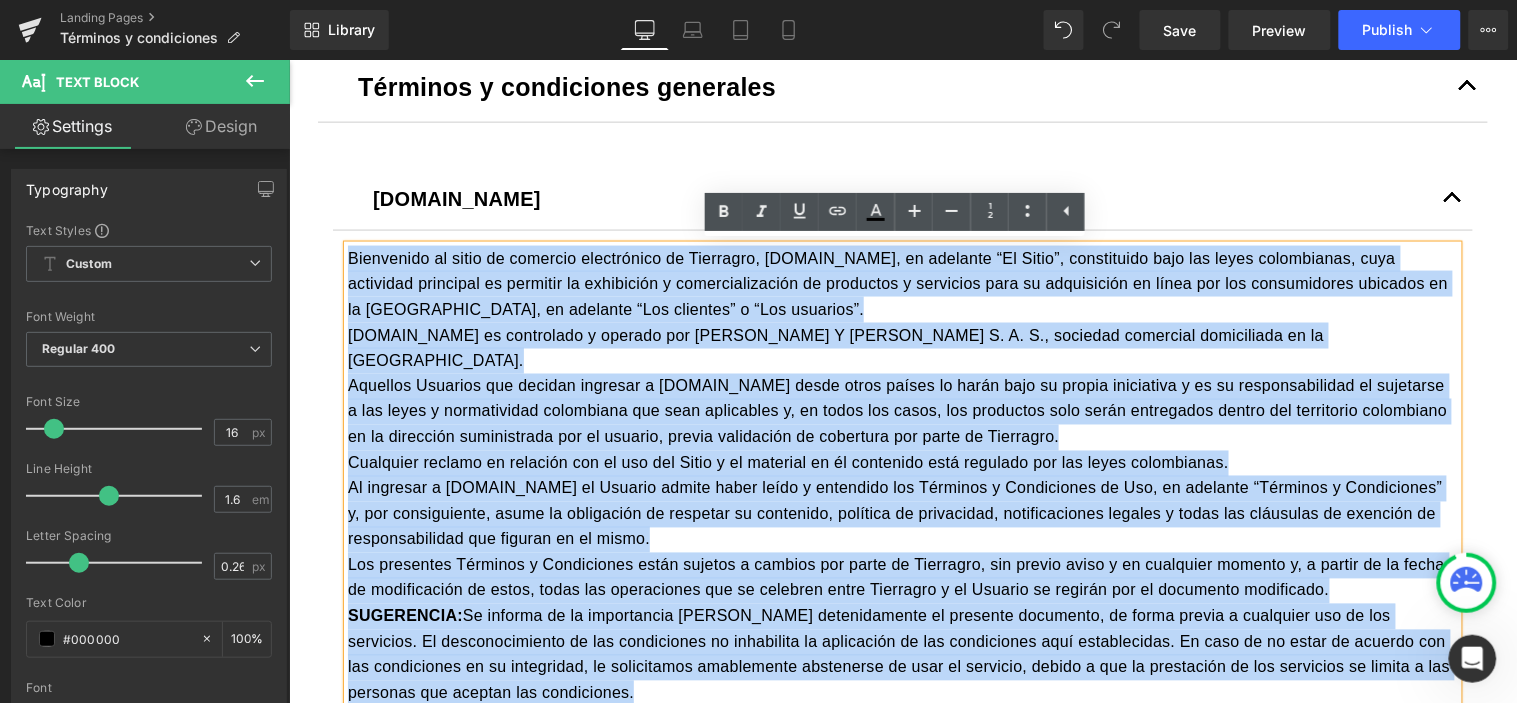 drag, startPoint x: 335, startPoint y: 259, endPoint x: 331, endPoint y: 243, distance: 16.492422 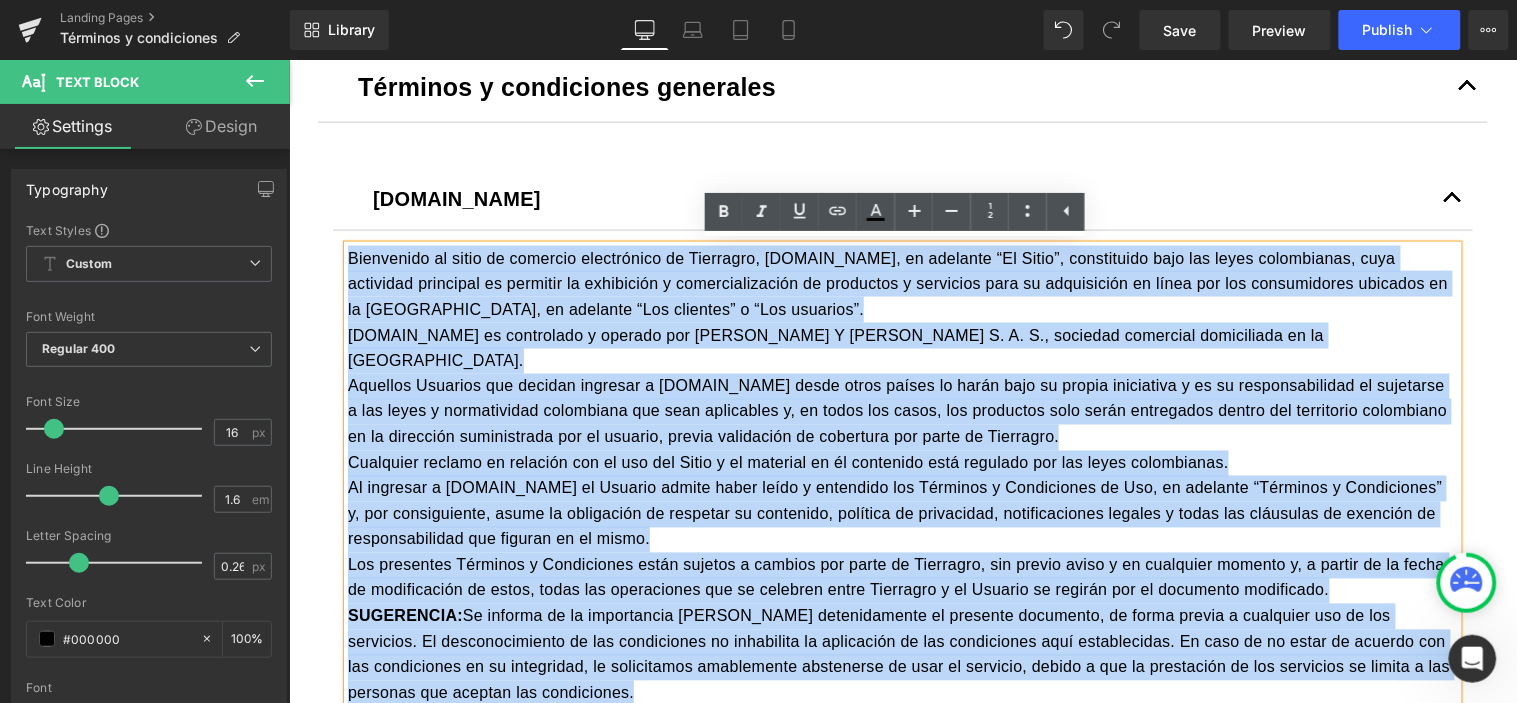 click on "Bienvenido al sitio de comercio electrónico de Tierragro,
Tierragro.com, en adelante “El Sitio”, constituido bajo las leyes colombianas,
cuya actividad principal es permitir la exhibición y comercialización de
productos y servicios para su adquisición en línea por los consumidores
ubicados en la República de Colombia, en adelante “Los clientes” o “Los
usuarios”. Tierragro.com es controlado y operado por PÉREZ Y CARDONA S.
A. S., sociedad comercial domiciliada en la República de Colombia. Aquellos Usuarios que decidan ingresar a Tierragro.com desde
otros países lo harán bajo su propia iniciativa y es su responsabilidad el
sujetarse a las leyes y normatividad colombiana que sean aplicables y, en todos
los casos, los productos solo serán entregados dentro del territorio colombiano
en la dirección suministrada por el usuario, previa validación de cobertura por
parte de Tierragro. SUGERENCIA:" at bounding box center [902, 4660] 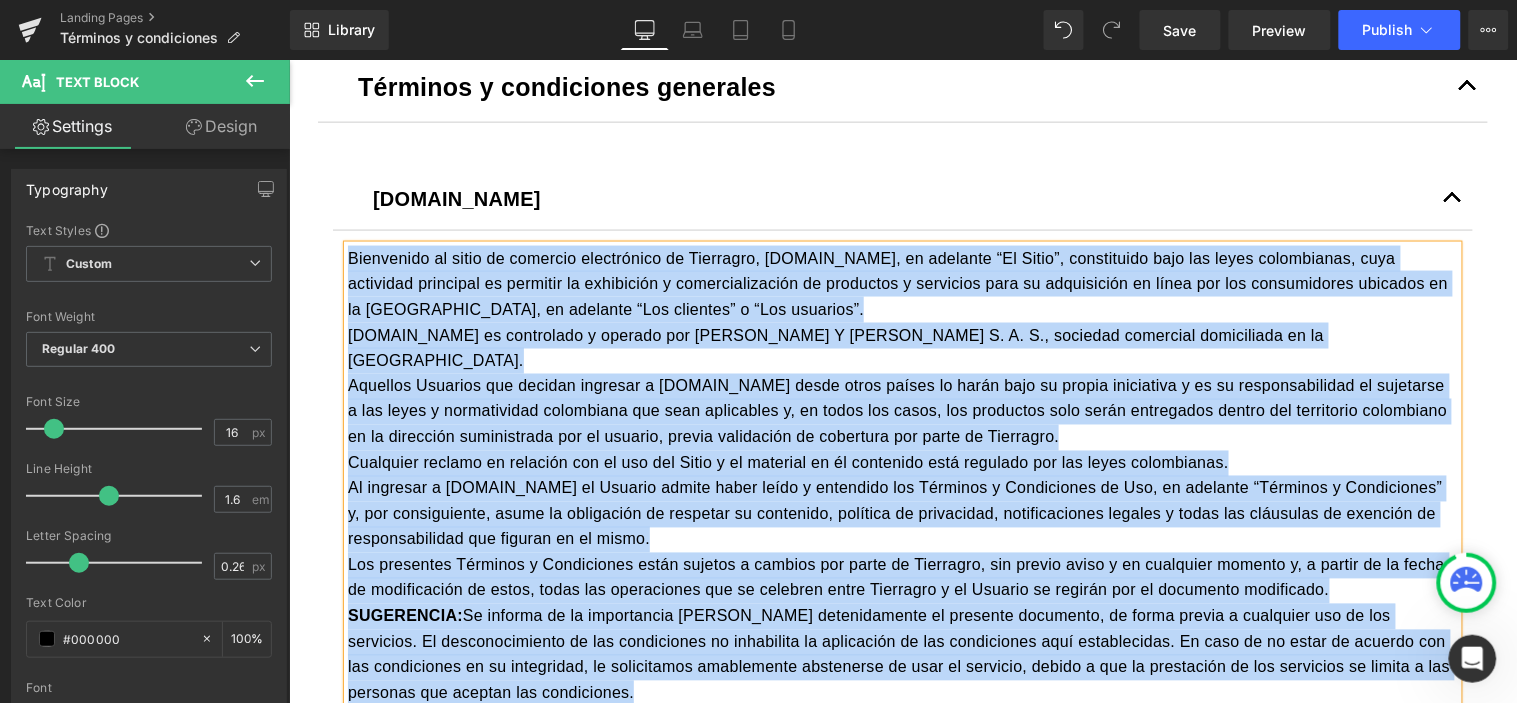 click on "Aquellos Usuarios que decidan ingresar a [DOMAIN_NAME] desde
otros países lo harán bajo su propia iniciativa y es su responsabilidad el
sujetarse a las leyes y normatividad colombiana que sean aplicables y, en todos
los casos, los productos solo serán entregados dentro del territorio colombiano
en la dirección suministrada por el usuario, previa validación de cobertura por
parte de Tierragro." at bounding box center (902, 411) 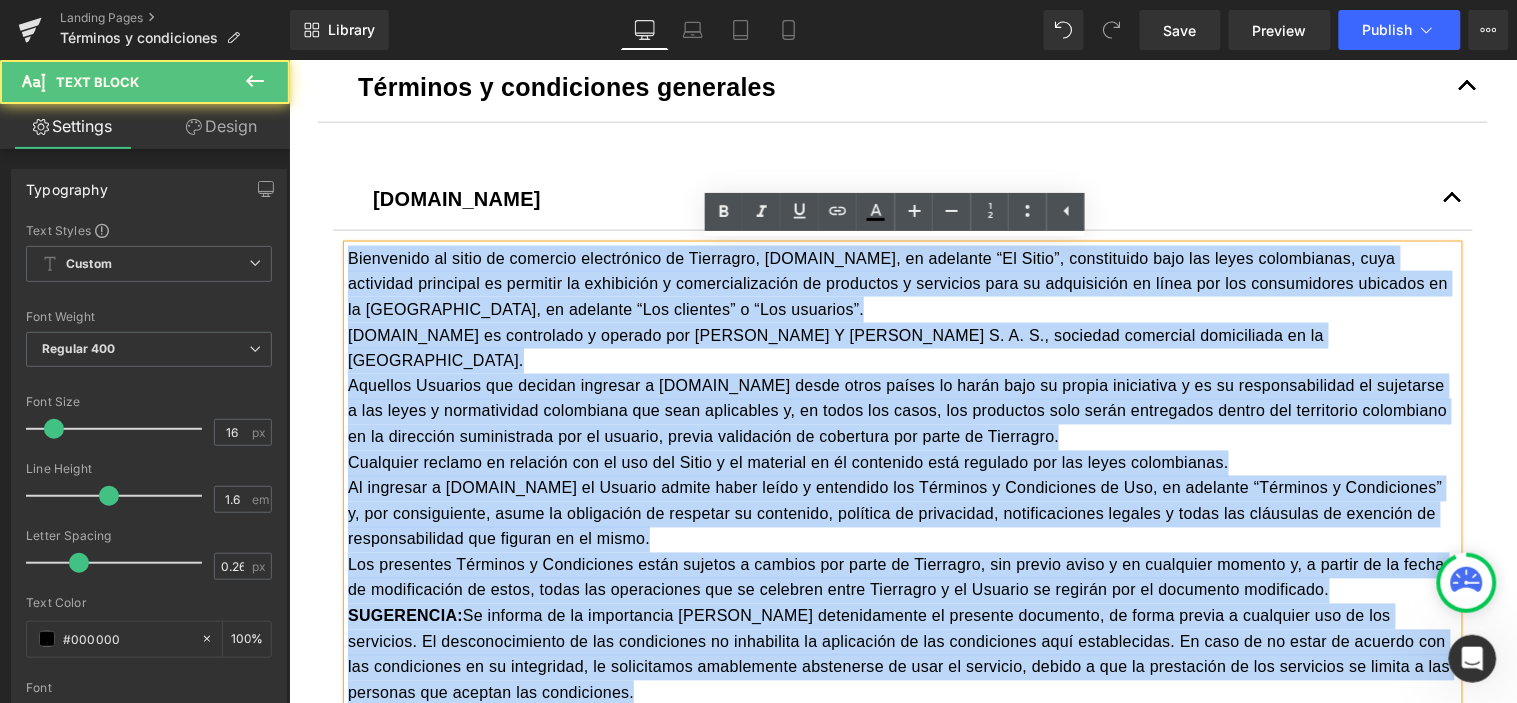 drag, startPoint x: 334, startPoint y: 256, endPoint x: 329, endPoint y: 235, distance: 21.587032 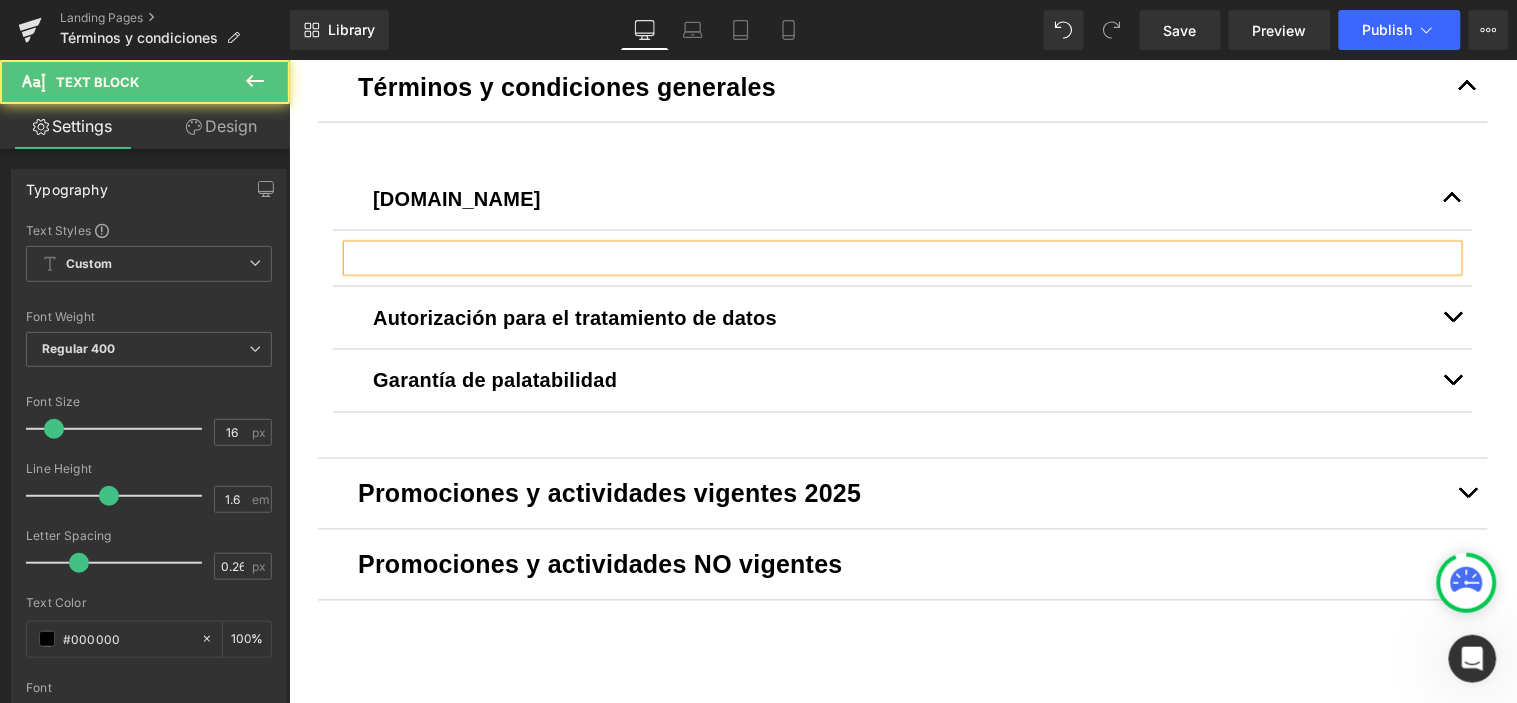 click at bounding box center [902, 258] 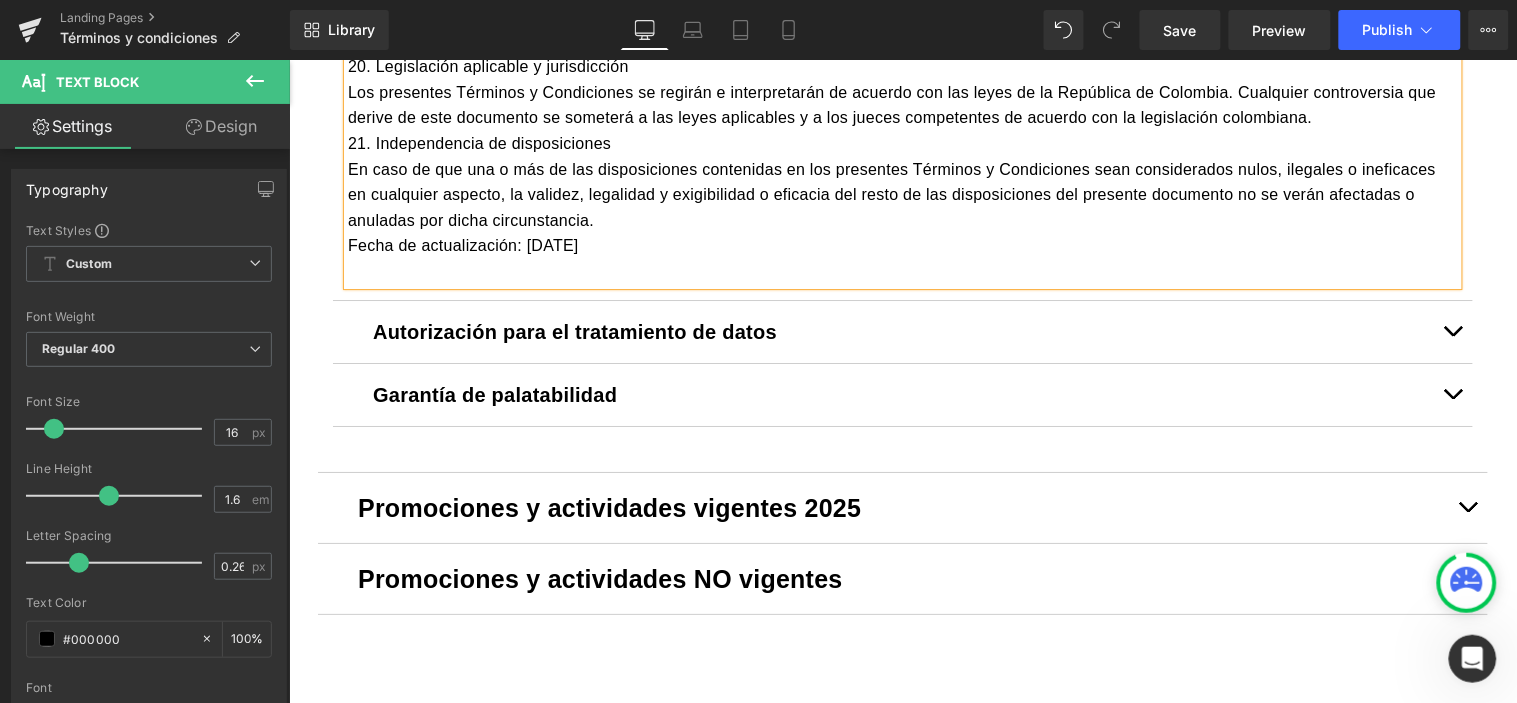 scroll, scrollTop: 9000, scrollLeft: 0, axis: vertical 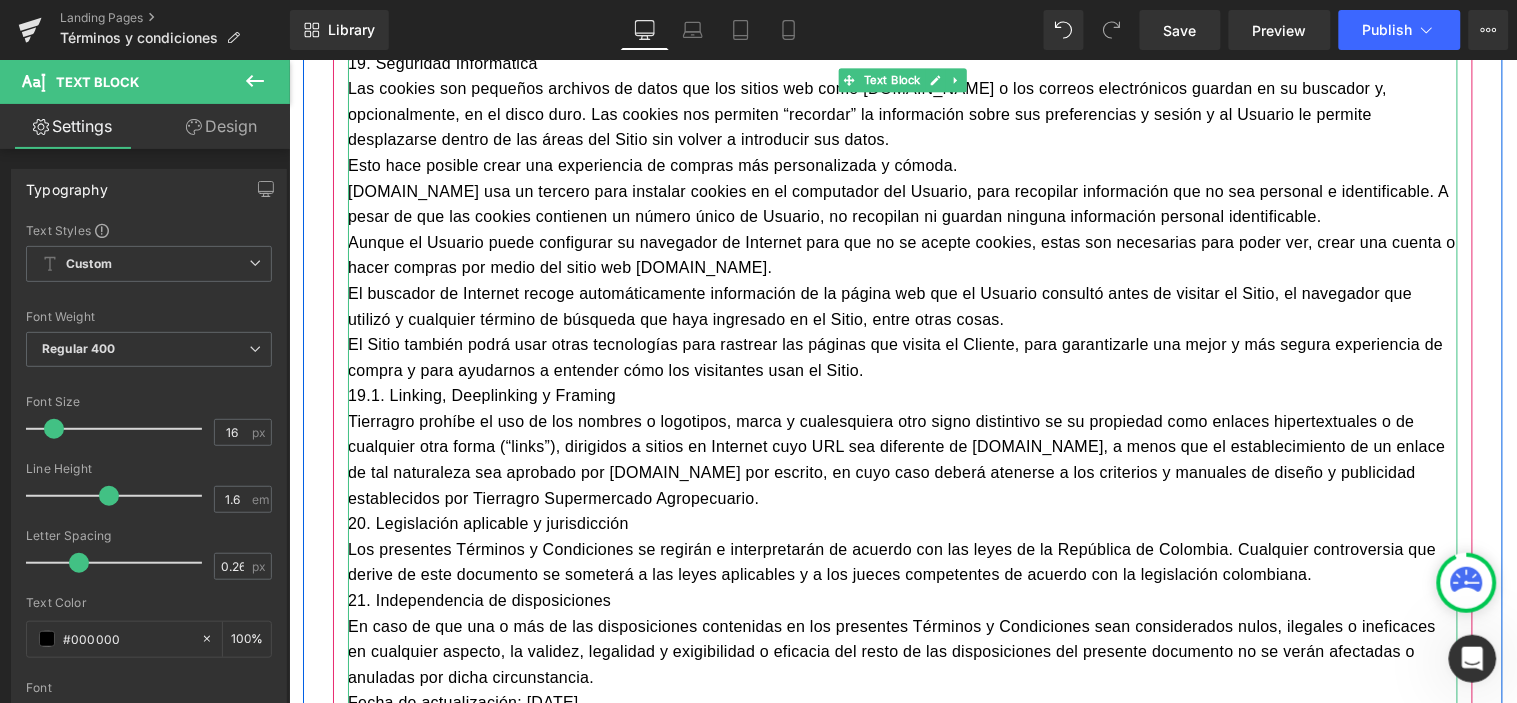 click on "19.1. Linking, Deeplinking y Framing" at bounding box center (902, 395) 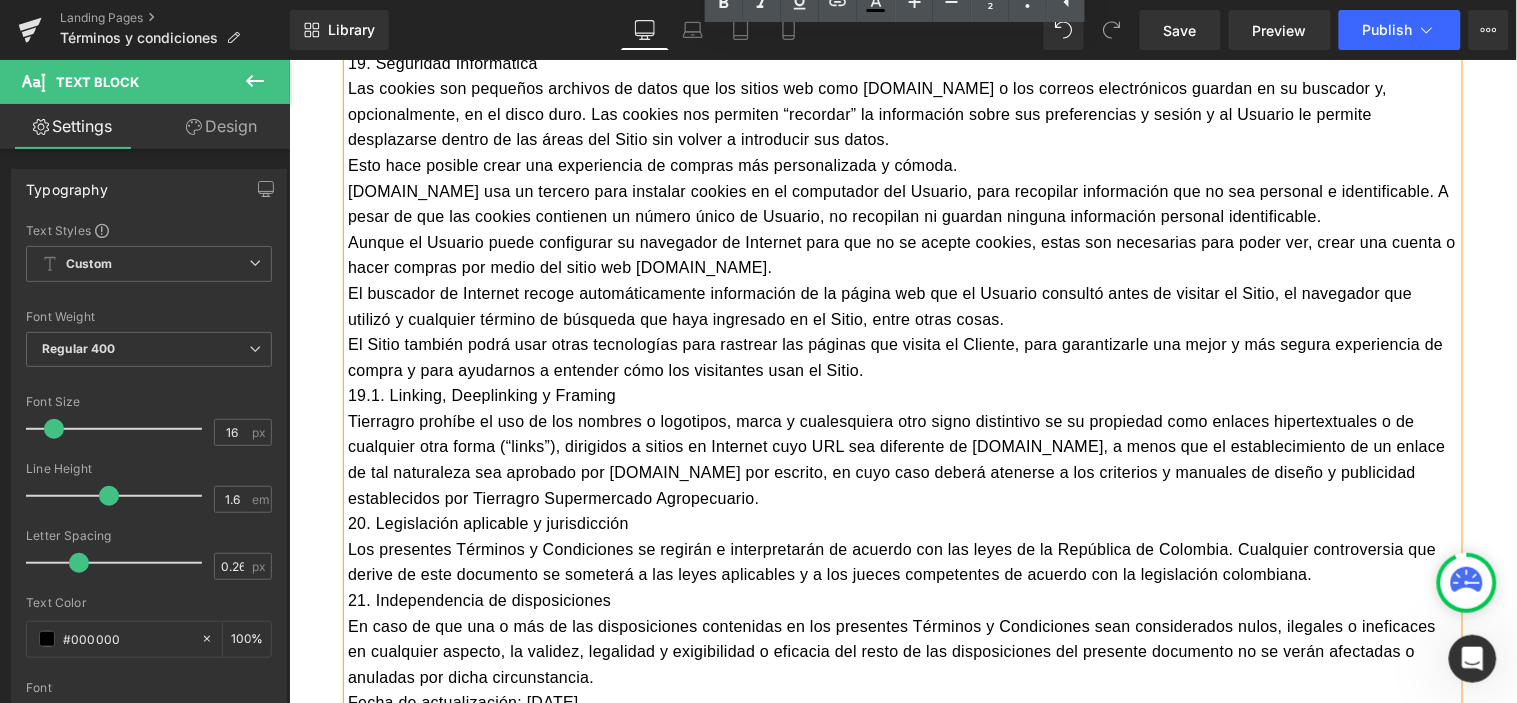 scroll, scrollTop: 875, scrollLeft: 0, axis: vertical 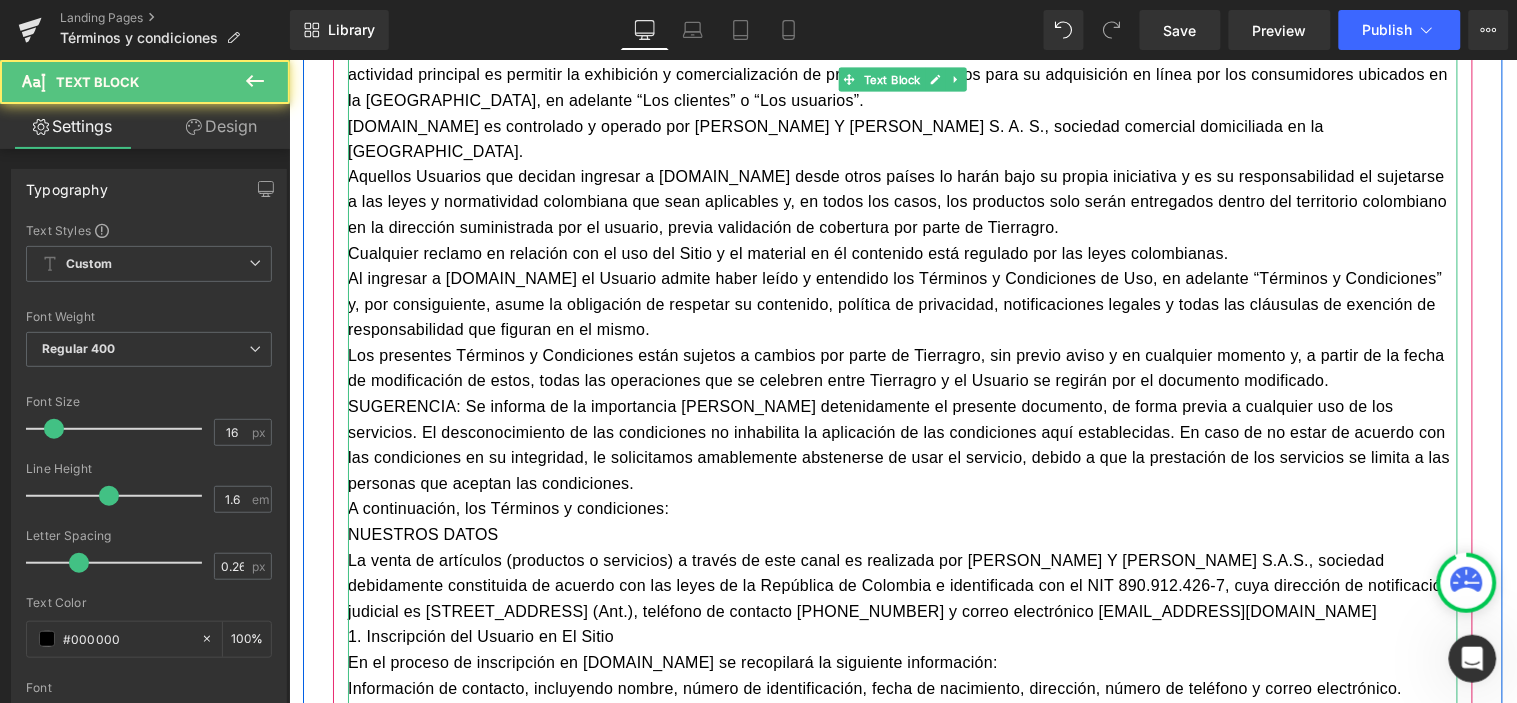 click on "SUGERENCIA: Se informa de la importancia de leer detenidamente el presente documento, de forma previa a cualquier uso de los servicios. El desconocimiento de las condiciones no inhabilita la aplicación de las condiciones aquí establecidas. En caso de no estar de acuerdo con las condiciones en su integridad, le solicitamos amablemente abstenerse de usar el servicio, debido a que la prestación de los servicios se limita a las personas que aceptan las condiciones." at bounding box center [902, 445] 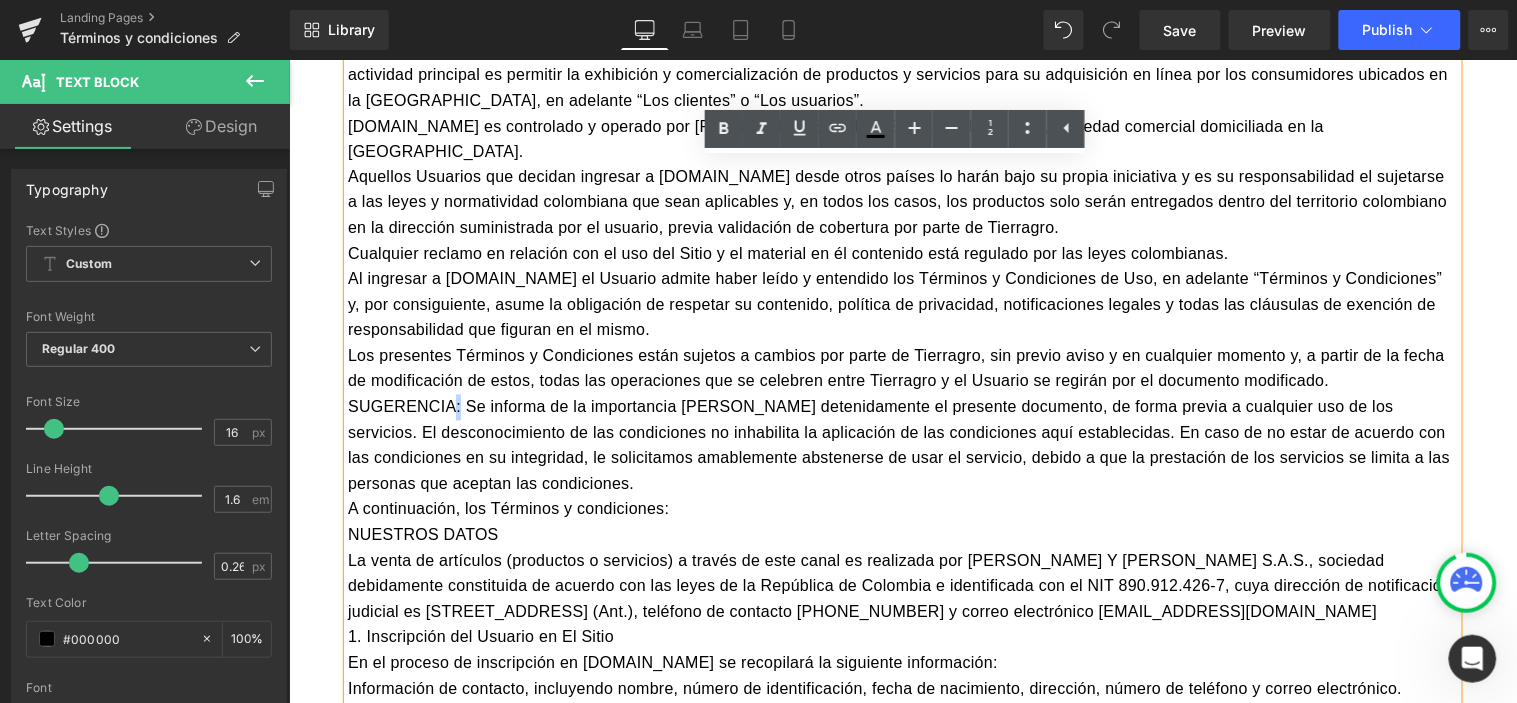 click on "SUGERENCIA: Se informa de la importancia de leer detenidamente el presente documento, de forma previa a cualquier uso de los servicios. El desconocimiento de las condiciones no inhabilita la aplicación de las condiciones aquí establecidas. En caso de no estar de acuerdo con las condiciones en su integridad, le solicitamos amablemente abstenerse de usar el servicio, debido a que la prestación de los servicios se limita a las personas que aceptan las condiciones." at bounding box center [902, 445] 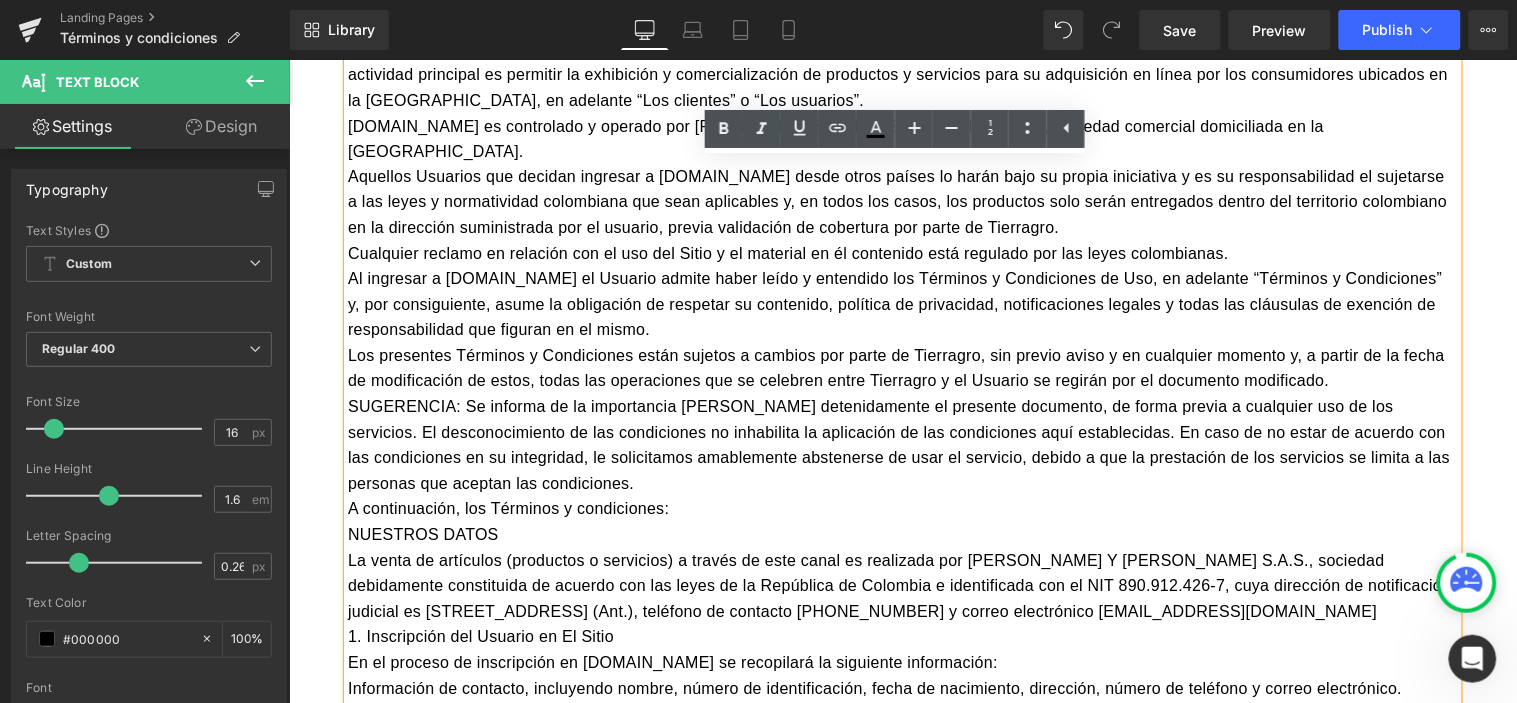 drag, startPoint x: 472, startPoint y: 435, endPoint x: 451, endPoint y: 409, distance: 33.42155 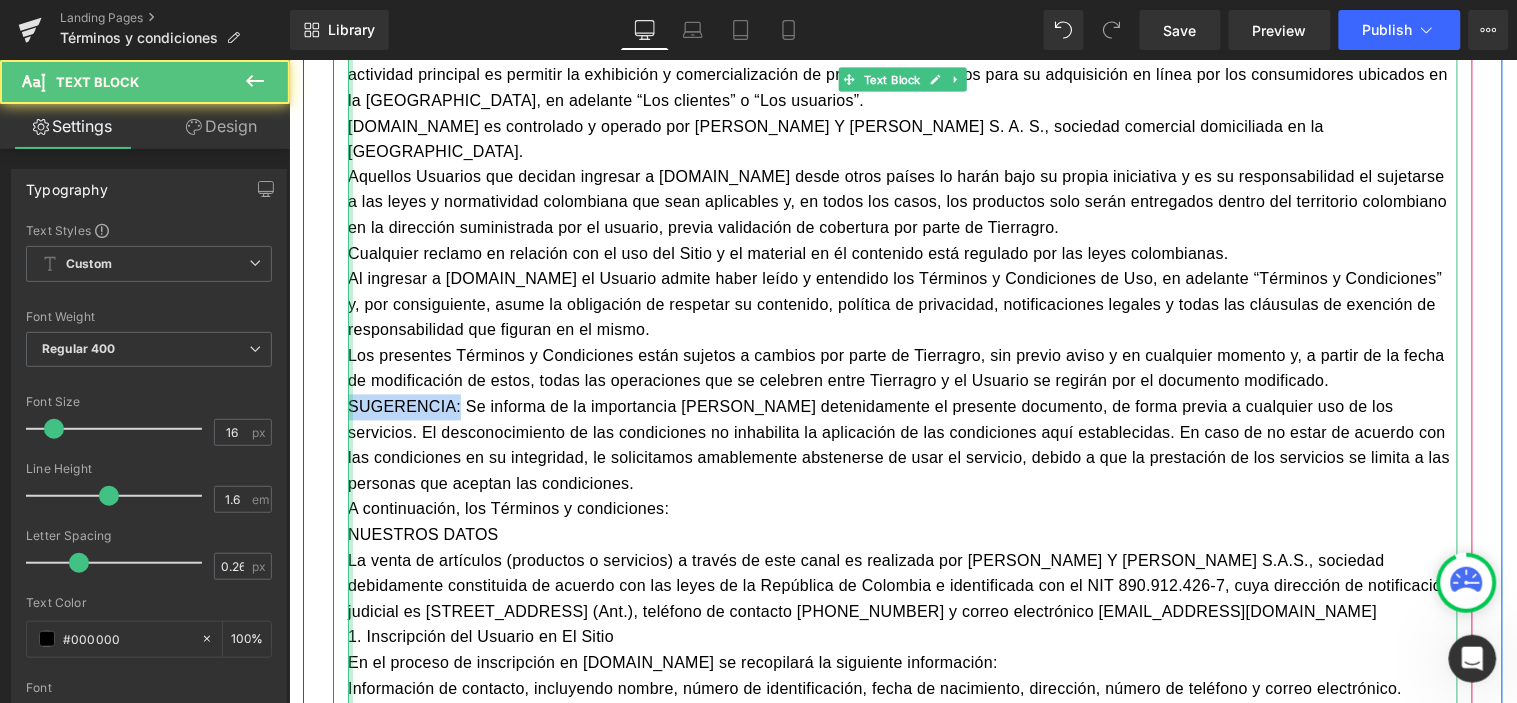 drag, startPoint x: 423, startPoint y: 381, endPoint x: 340, endPoint y: 381, distance: 83 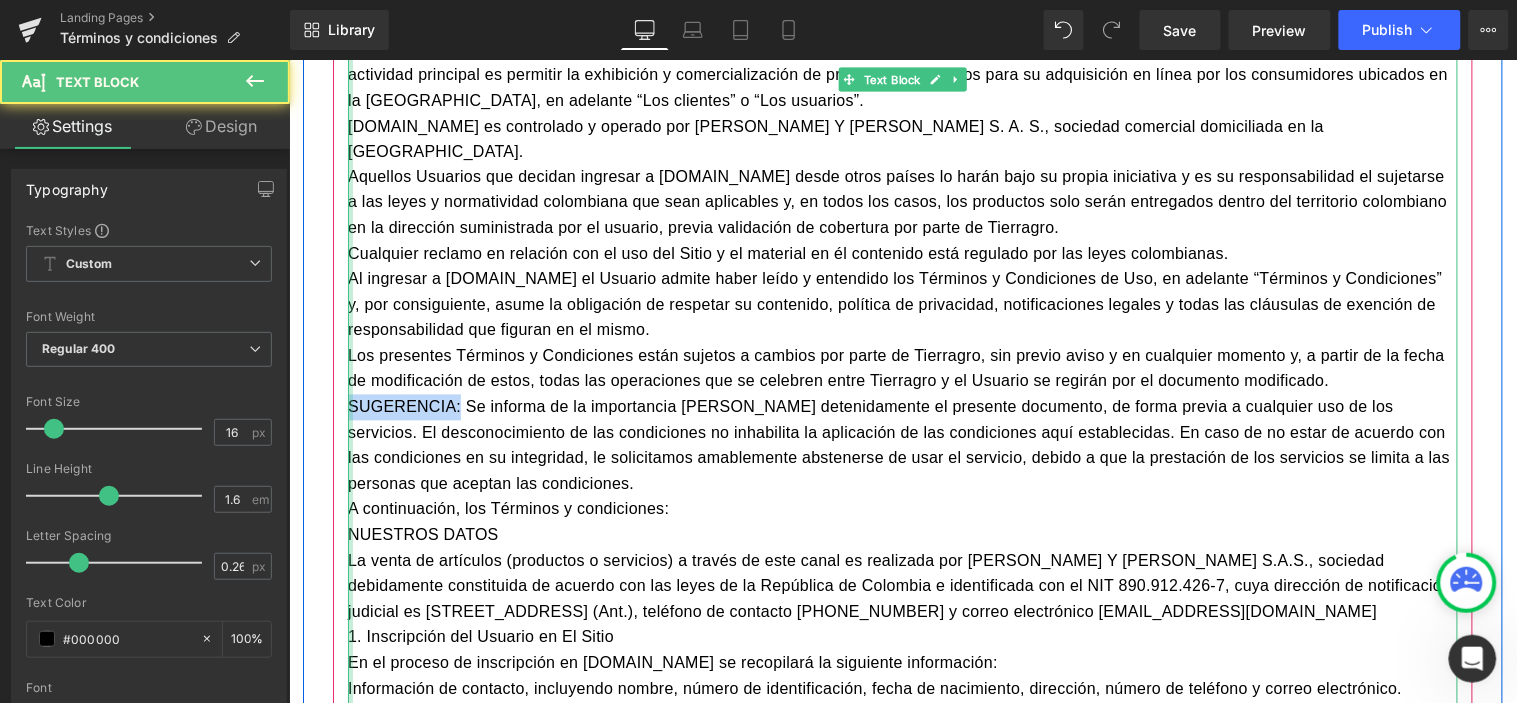click on "Bienvenido al sitio de comercio electrónico de Tierragro, Tierragro.com, en adelante “El Sitio”, constituido bajo las leyes colombianas, cuya actividad principal es permitir la exhibición y comercialización de productos y servicios para su adquisición en línea por los consumidores ubicados en la República de Colombia, en adelante “Los clientes” o “Los usuarios”. Tierragro.com es controlado y operado por PÉREZ Y CARDONA S. A. S., sociedad comercial domiciliada en la República de Colombia. Aquellos Usuarios que decidan ingresar a Tierragro.com desde otros países lo harán bajo su propia iniciativa y es su responsabilidad el sujetarse a las leyes y normatividad colombiana que sean aplicables y, en todos los casos, los productos solo serán entregados dentro del territorio colombiano en la dirección suministrada por el usuario, previa validación de cobertura por parte de Tierragro. A continuación, los Términos y condiciones: NUESTROS DATOS 2. Capacidad del Usuario" at bounding box center [902, 4438] 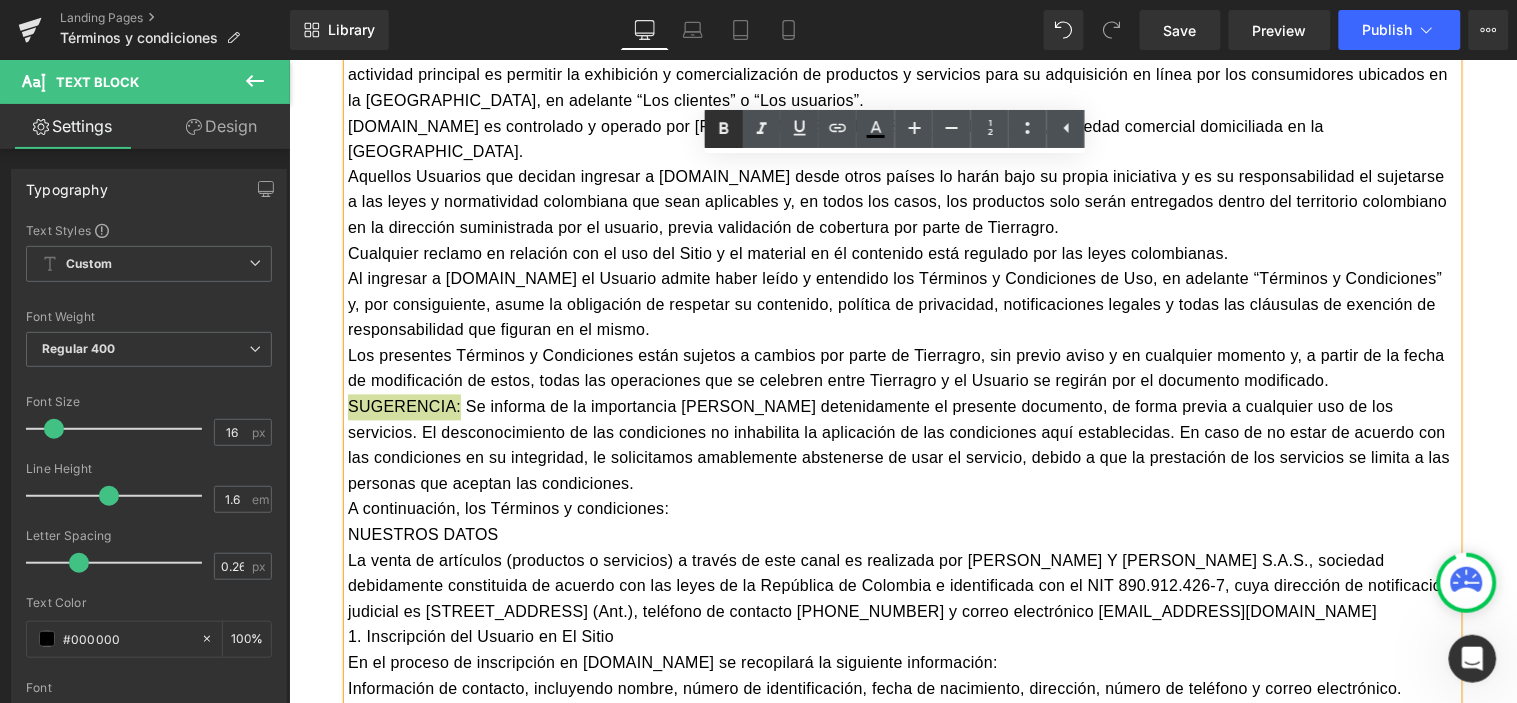 click 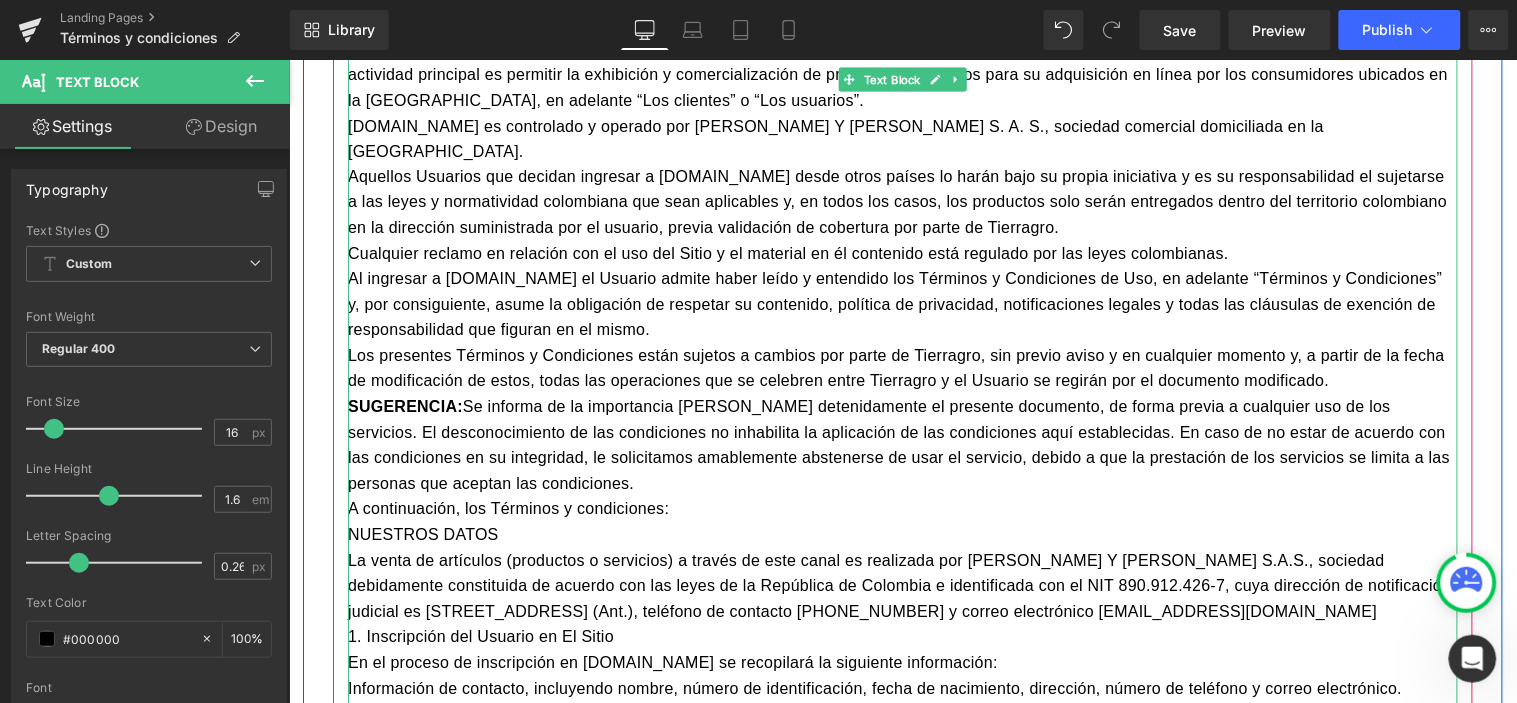 click on "SUGERENCIA:  Se informa de la importancia de leer detenidamente el presente documento, de forma previa a cualquier uso de los servicios. El desconocimiento de las condiciones no inhabilita la aplicación de las condiciones aquí establecidas. En caso de no estar de acuerdo con las condiciones en su integridad, le solicitamos amablemente abstenerse de usar el servicio, debido a que la prestación de los servicios se limita a las personas que aceptan las condiciones." at bounding box center [902, 445] 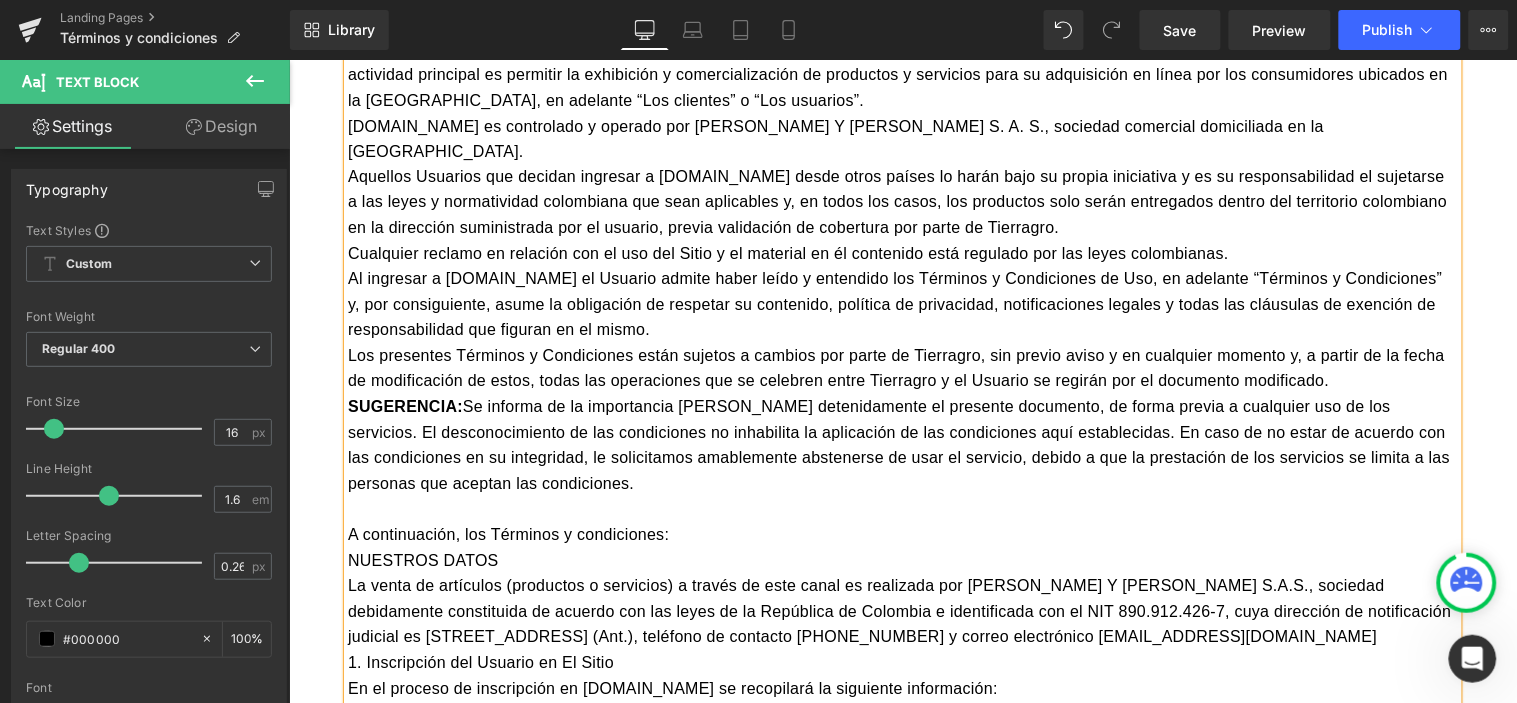 click on "A continuación, los Términos y condiciones:" at bounding box center (902, 535) 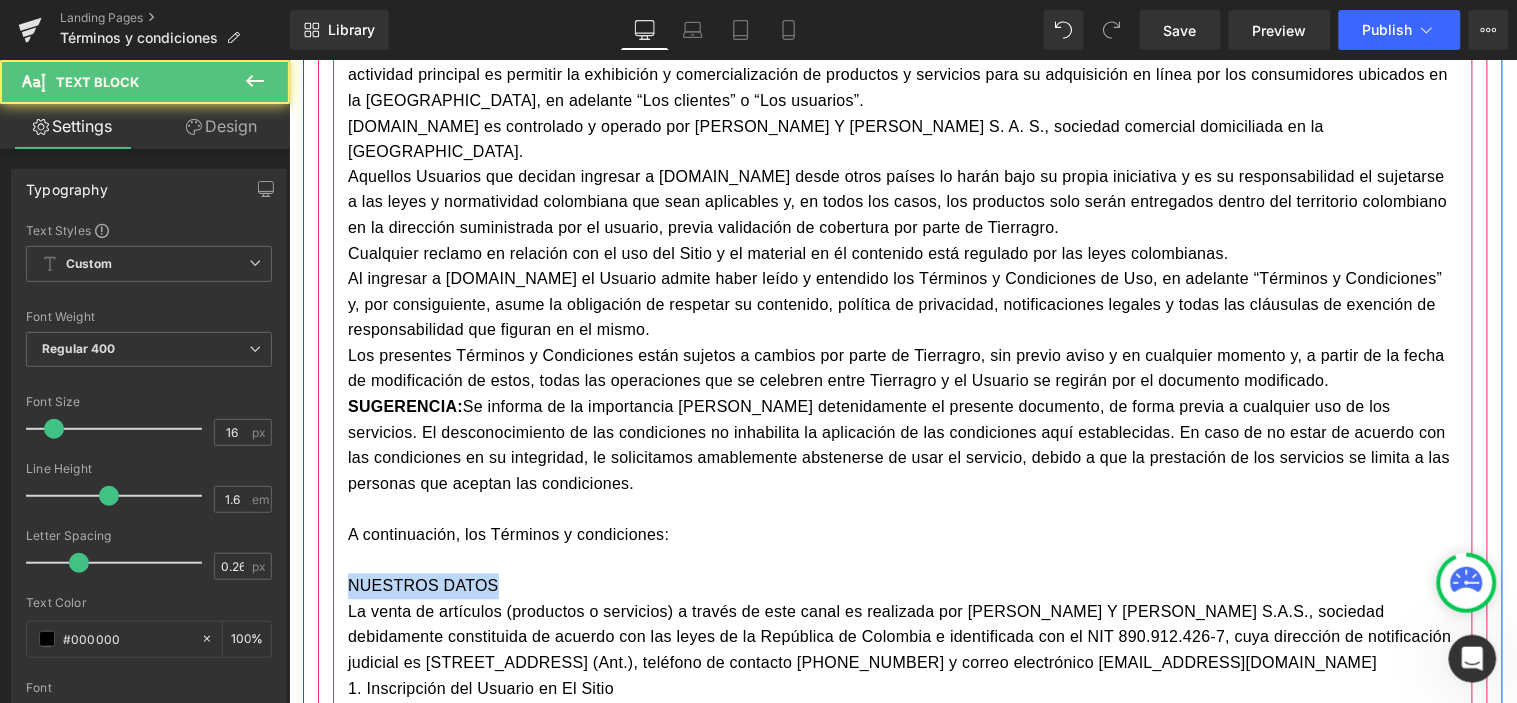 drag, startPoint x: 475, startPoint y: 559, endPoint x: 334, endPoint y: 559, distance: 141 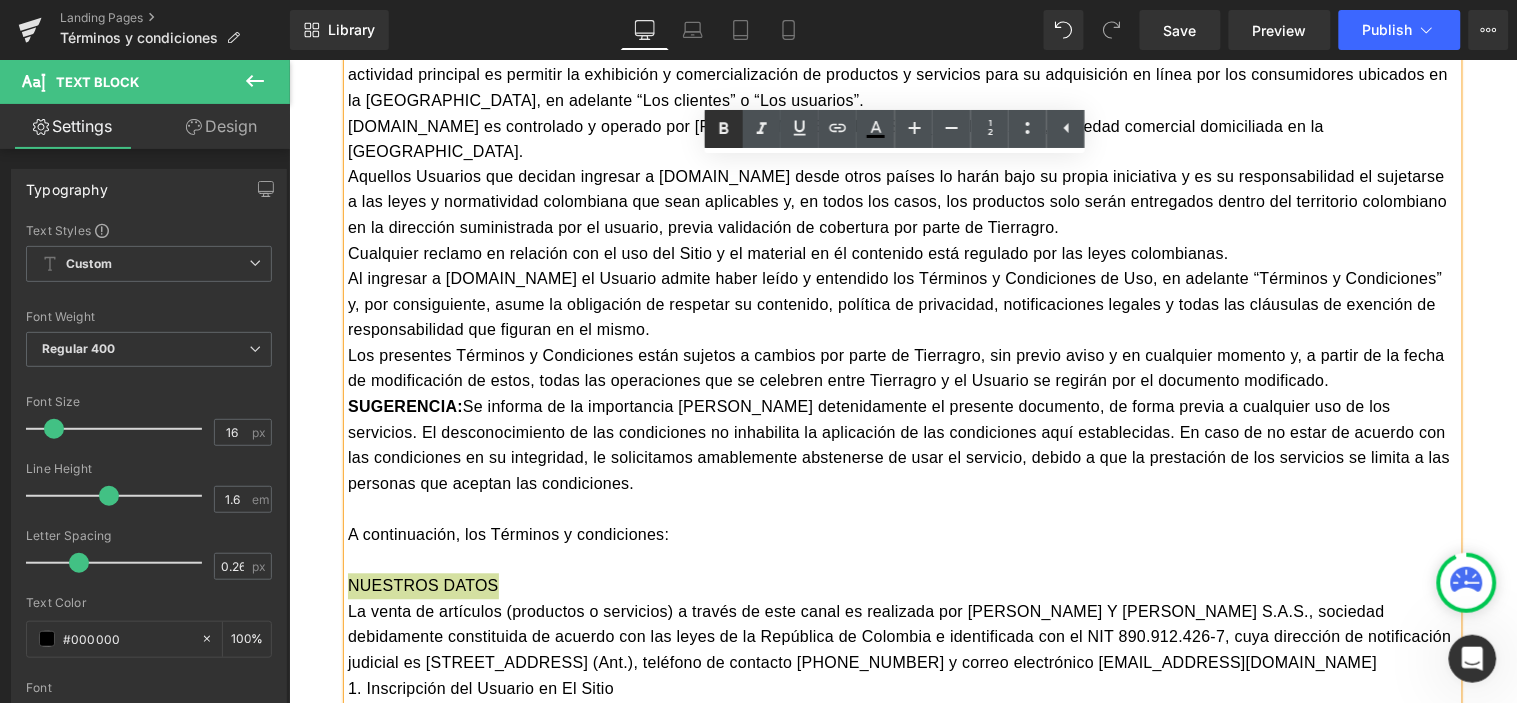 click 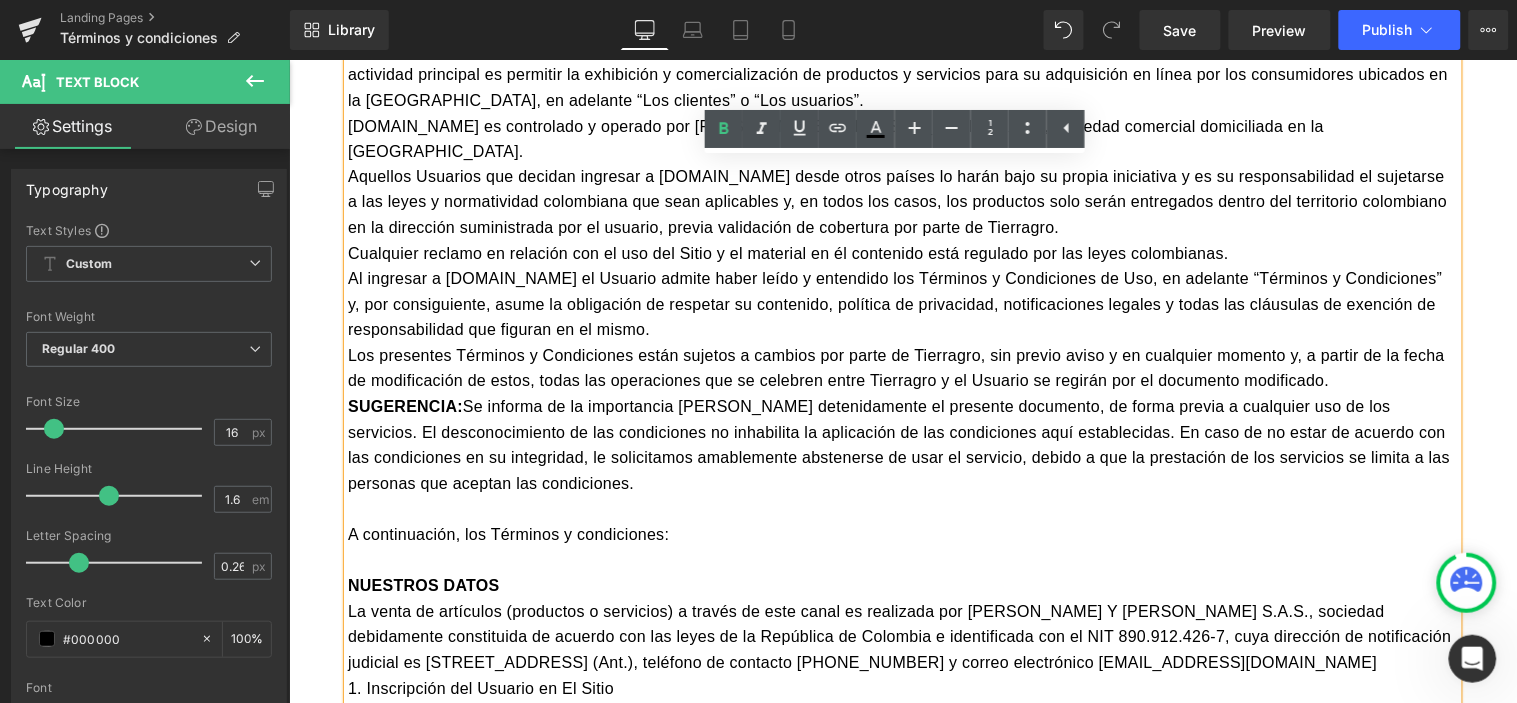drag, startPoint x: 544, startPoint y: 604, endPoint x: 508, endPoint y: 594, distance: 37.363083 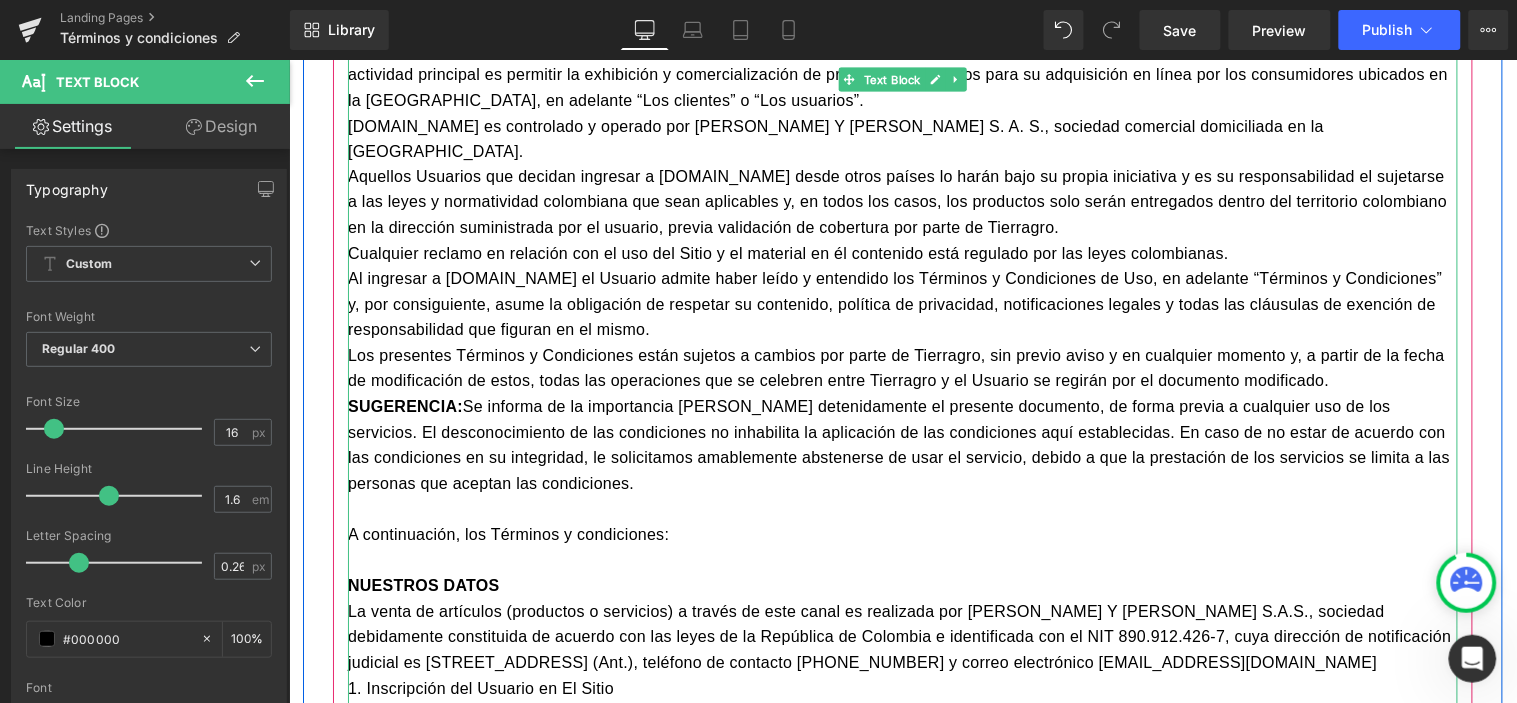 click on "NUESTROS DATOS" at bounding box center (902, 586) 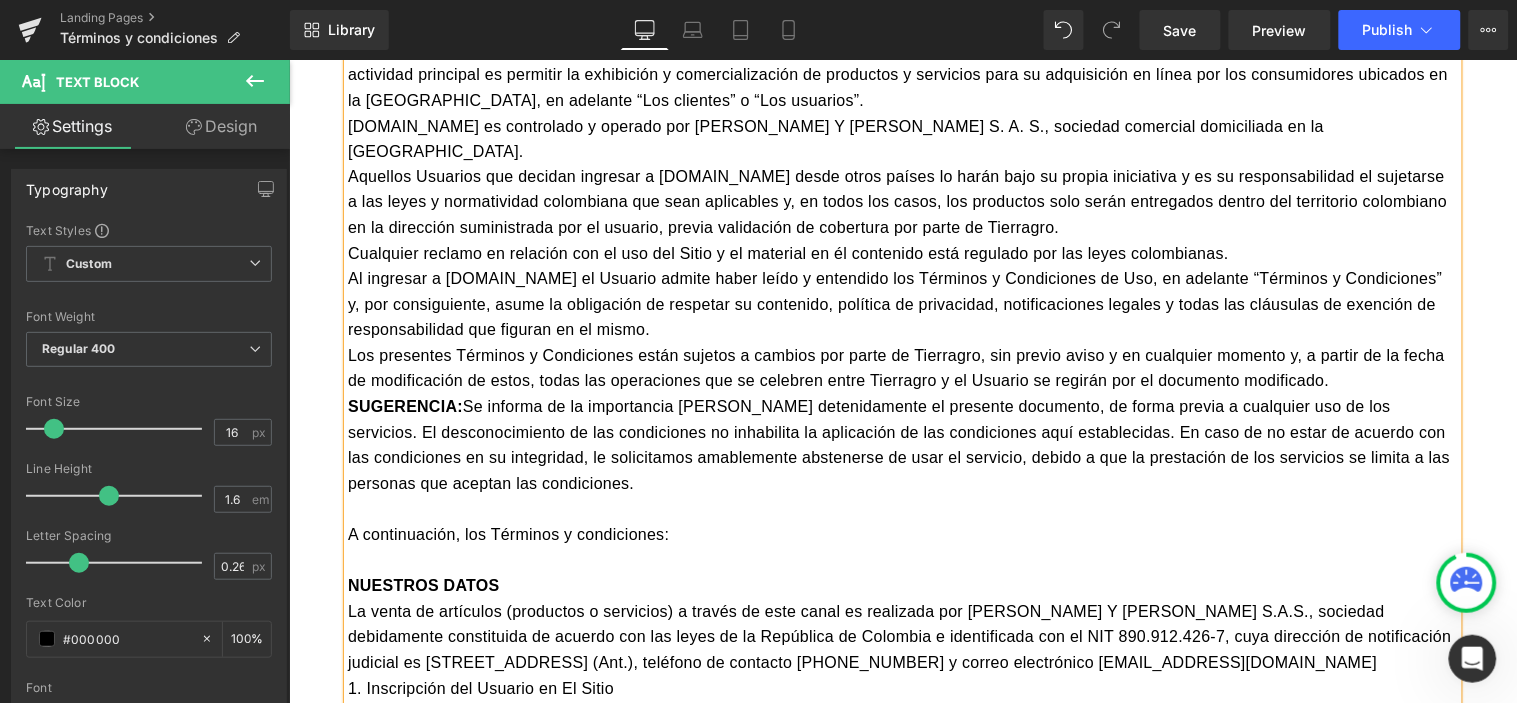 click on "Los presentes Términos y Condiciones están sujetos a cambios por parte de Tierragro, sin previo aviso y en cualquier momento y, a partir de la fecha de modificación de estos, todas las operaciones que se celebren entre Tierragro y el Usuario se regirán por el documento modificado." at bounding box center [902, 368] 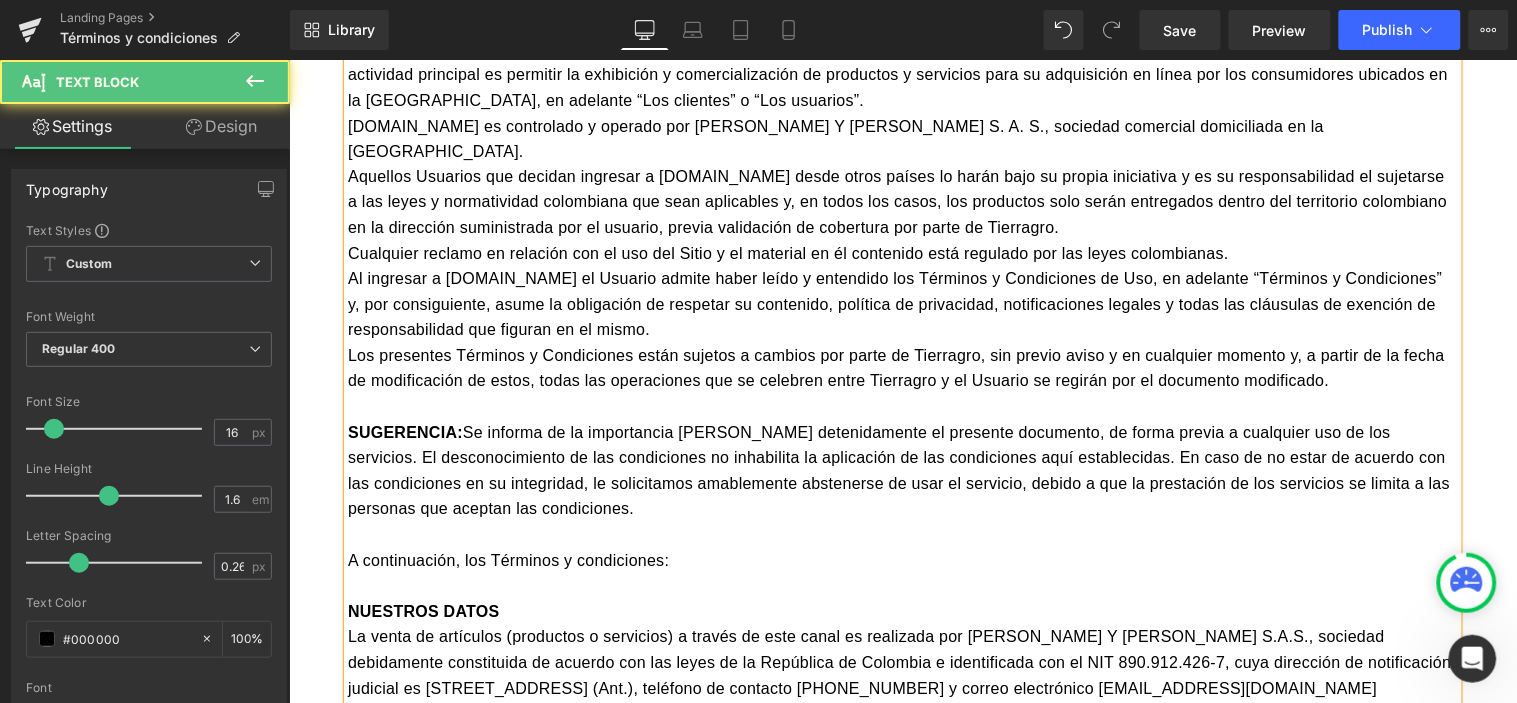 click on "NUESTROS DATOS" at bounding box center [902, 612] 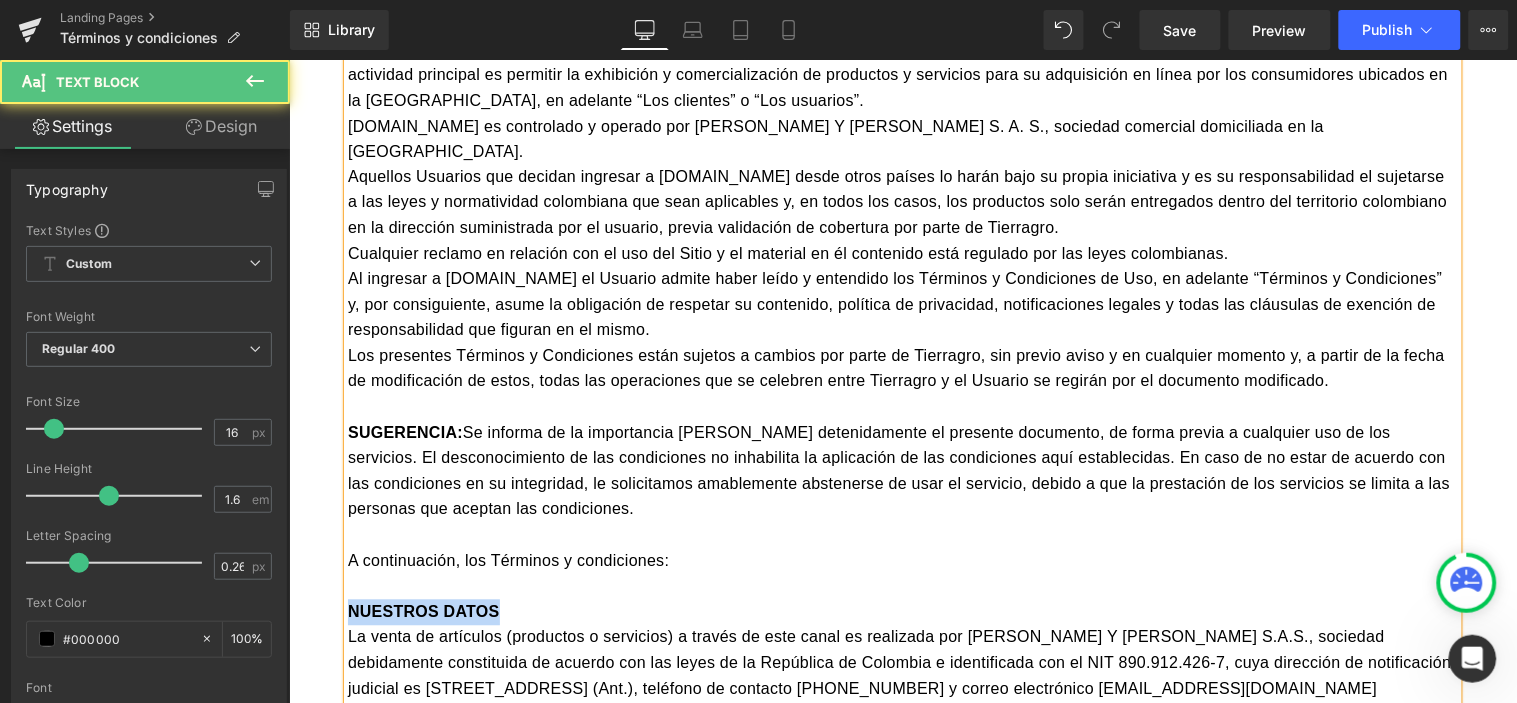 drag, startPoint x: 512, startPoint y: 585, endPoint x: 294, endPoint y: 591, distance: 218.08255 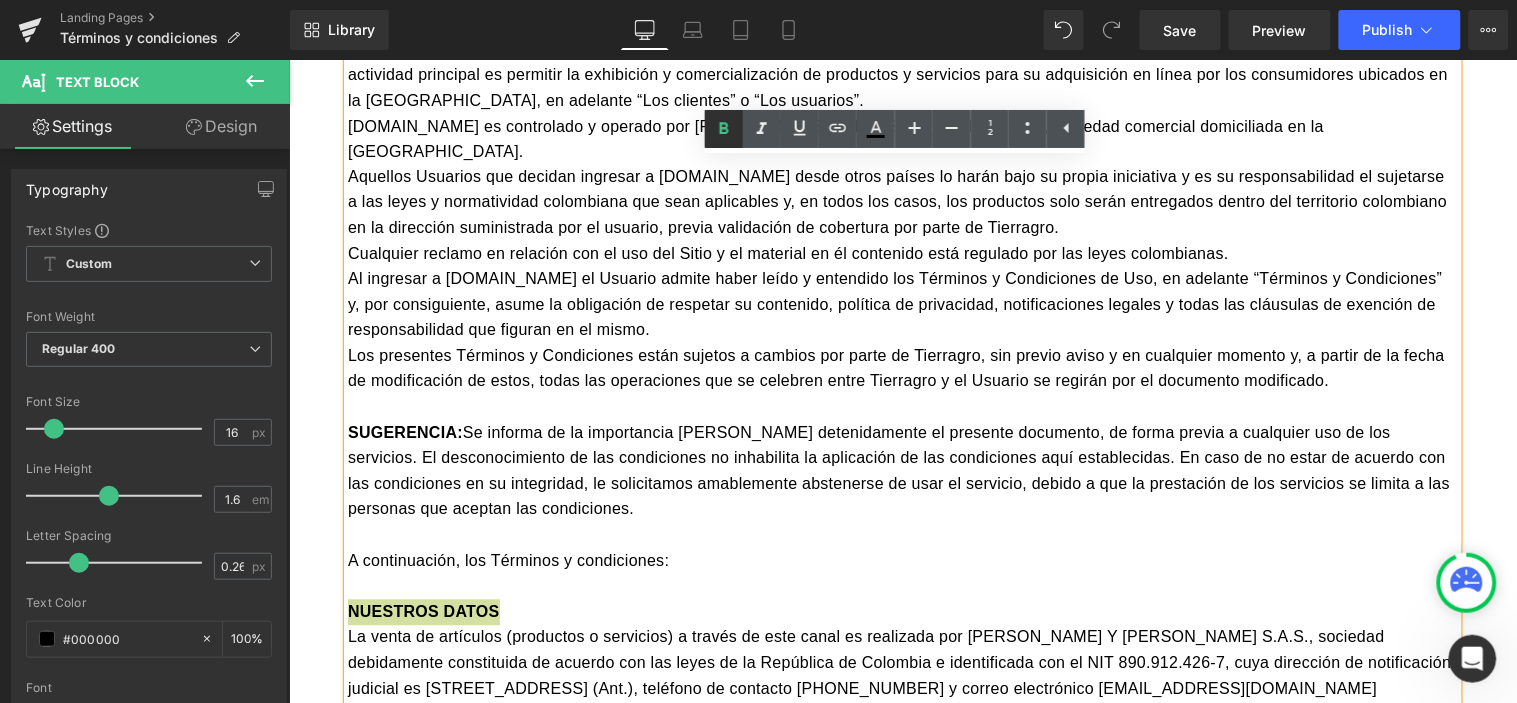 click 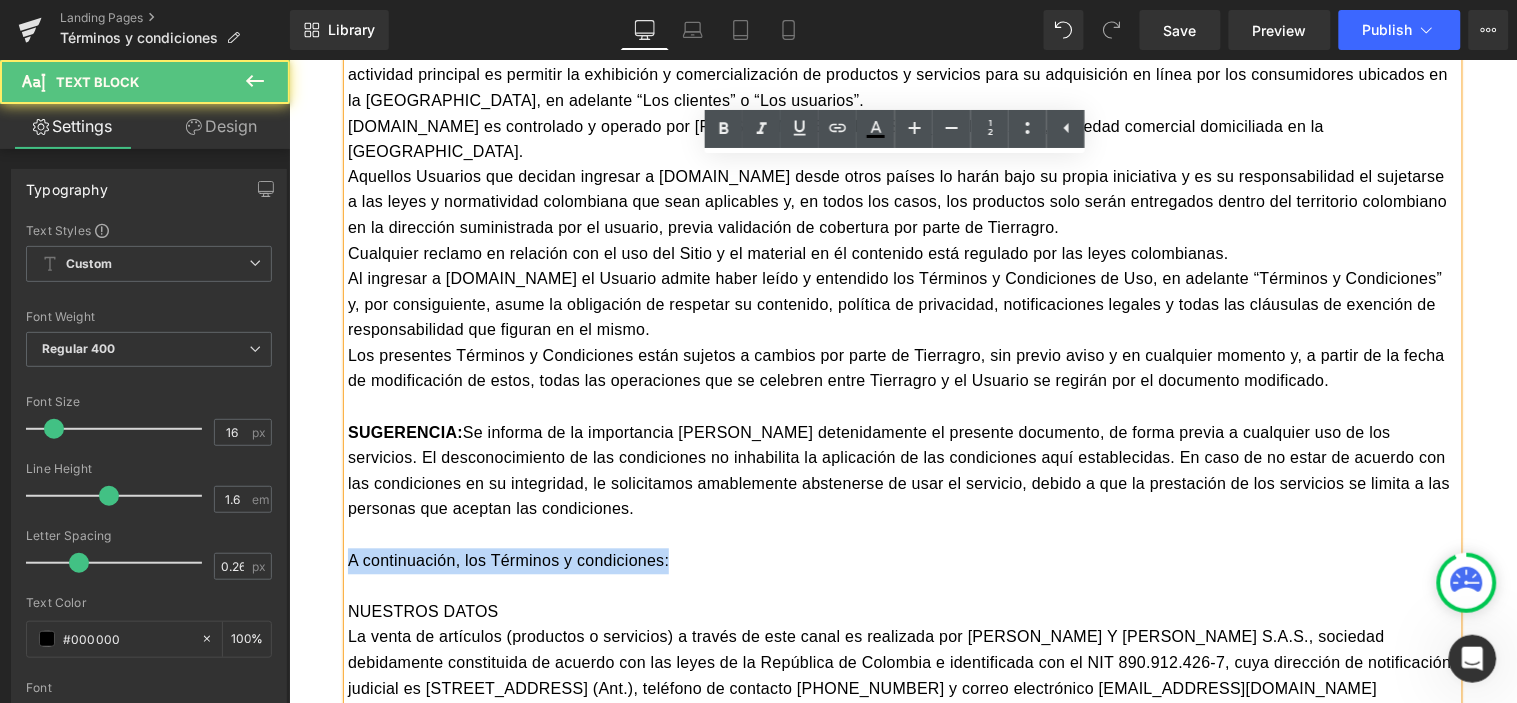 drag, startPoint x: 663, startPoint y: 531, endPoint x: 330, endPoint y: 534, distance: 333.01352 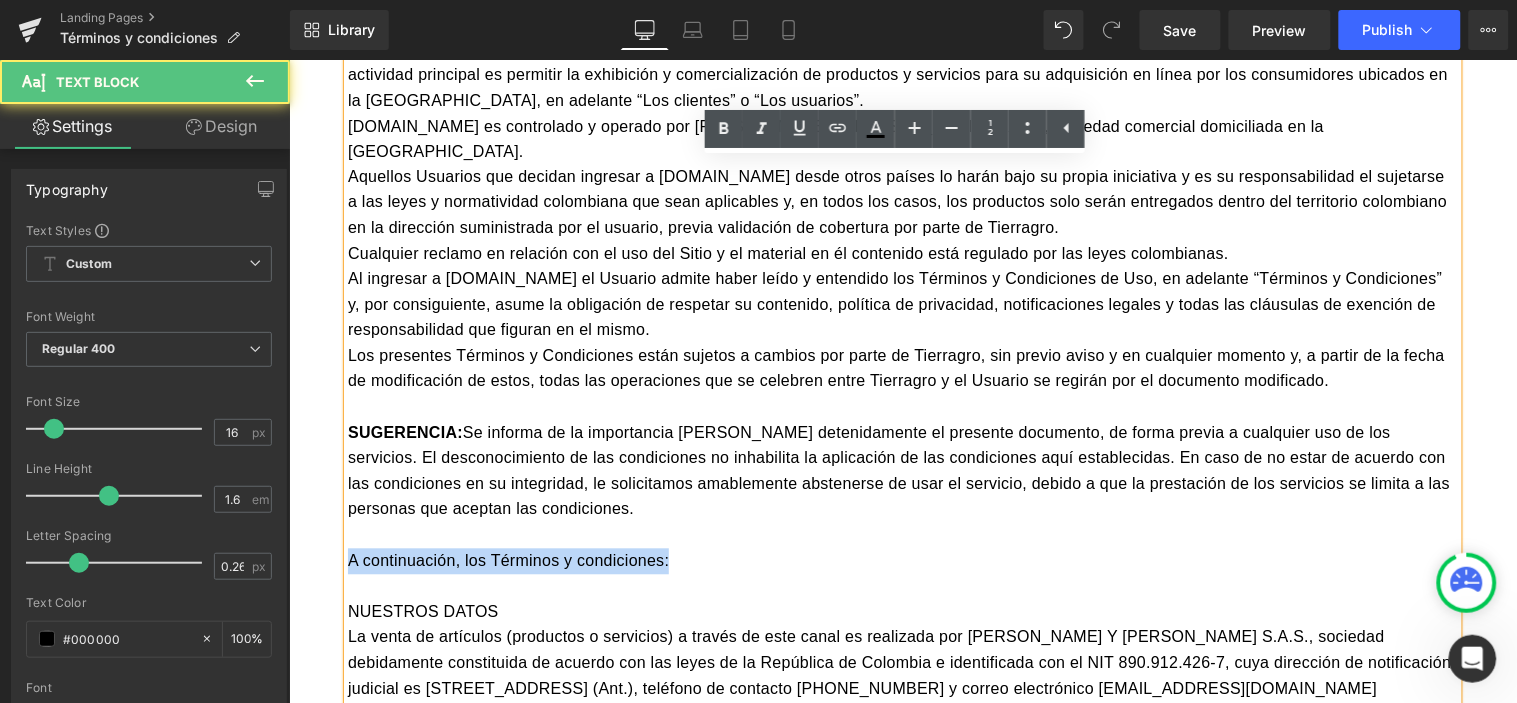 click on "Bienvenido al sitio de comercio electrónico de Tierragro, Tierragro.com, en adelante “El Sitio”, constituido bajo las leyes colombianas, cuya actividad principal es permitir la exhibición y comercialización de productos y servicios para su adquisición en línea por los consumidores ubicados en la República de Colombia, en adelante “Los clientes” o “Los usuarios”. Tierragro.com es controlado y operado por PÉREZ Y CARDONA S. A. S., sociedad comercial domiciliada en la República de Colombia. Aquellos Usuarios que decidan ingresar a Tierragro.com desde otros países lo harán bajo su propia iniciativa y es su responsabilidad el sujetarse a las leyes y normatividad colombiana que sean aplicables y, en todos los casos, los productos solo serán entregados dentro del territorio colombiano en la dirección suministrada por el usuario, previa validación de cobertura por parte de Tierragro. SUGERENCIA:" at bounding box center (902, 4477) 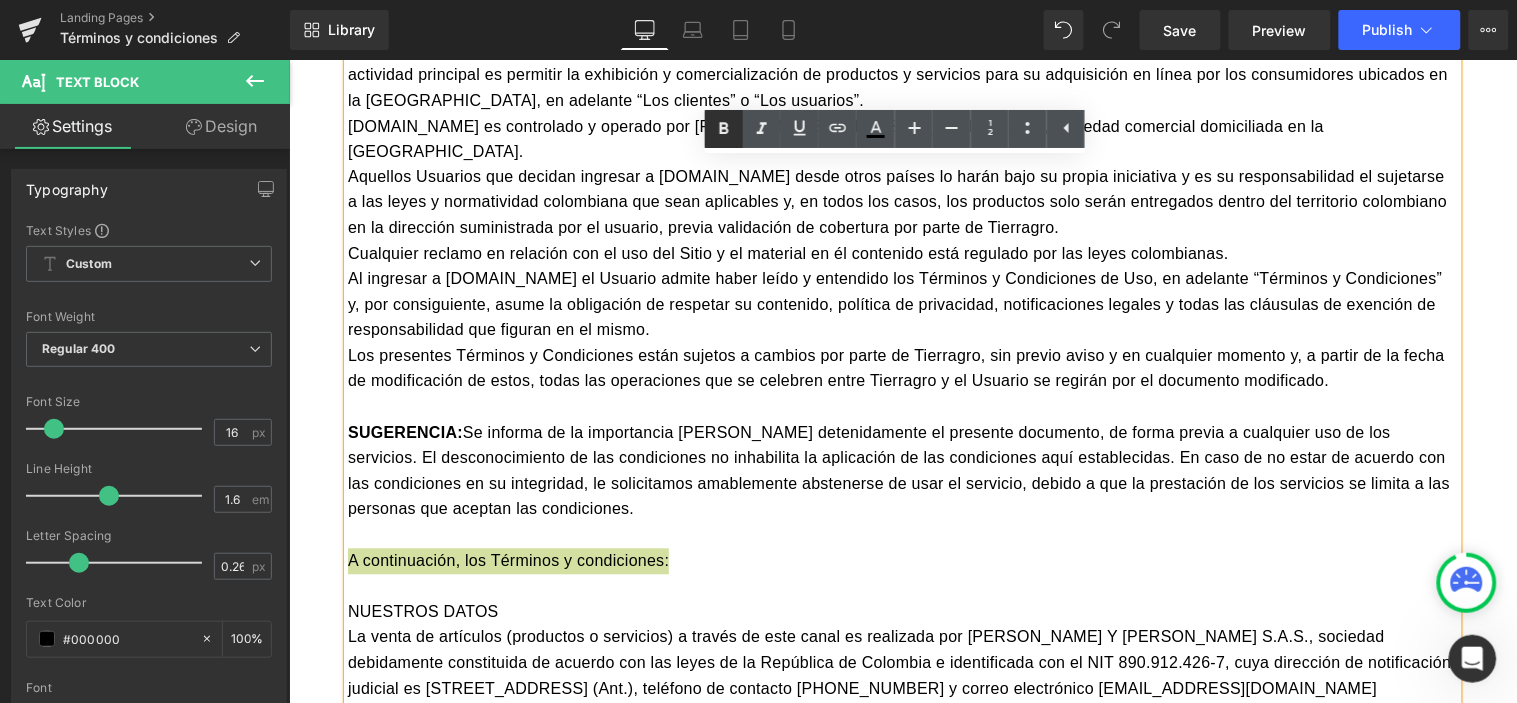 click 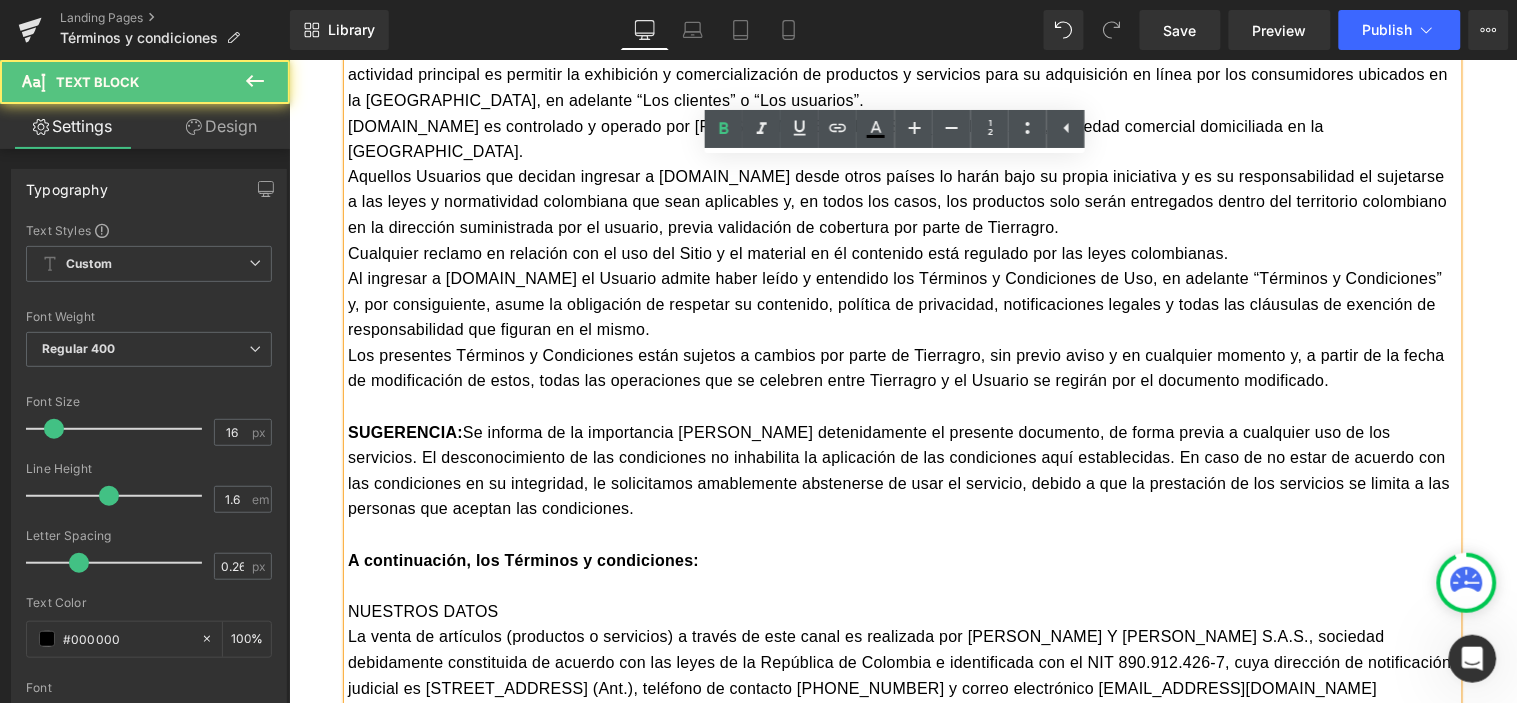 click on "A continuación, los Términos y condiciones:" at bounding box center (902, 561) 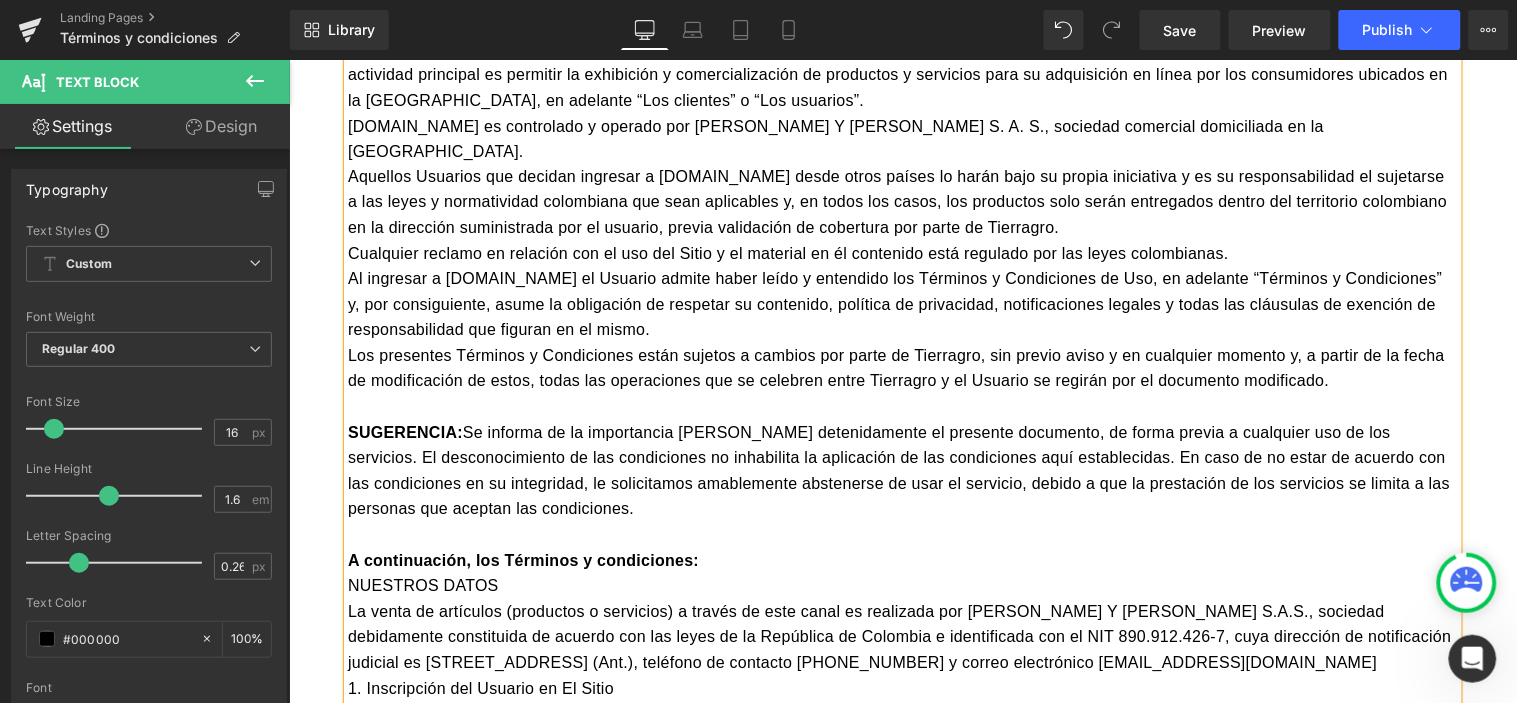 click on "NUESTROS DATOS" at bounding box center (902, 586) 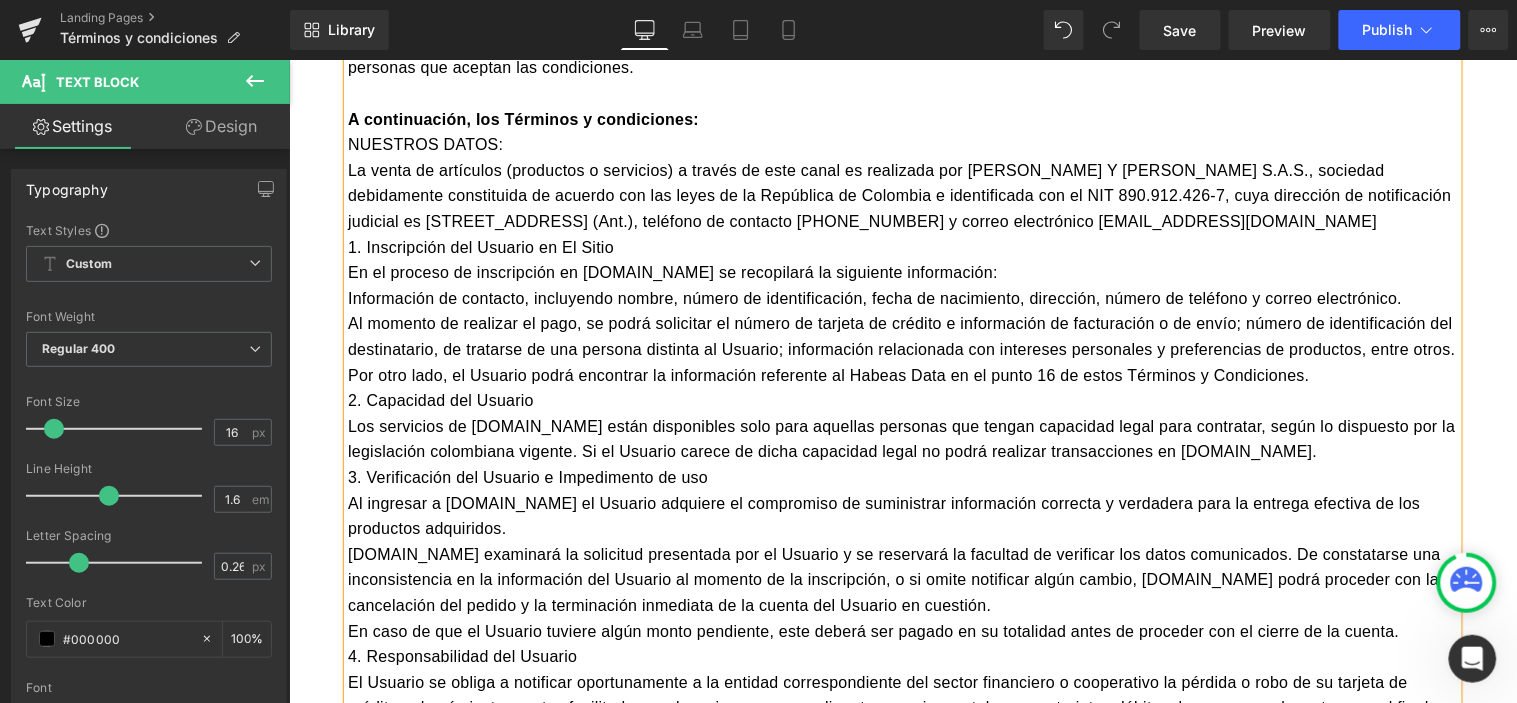 scroll, scrollTop: 1208, scrollLeft: 0, axis: vertical 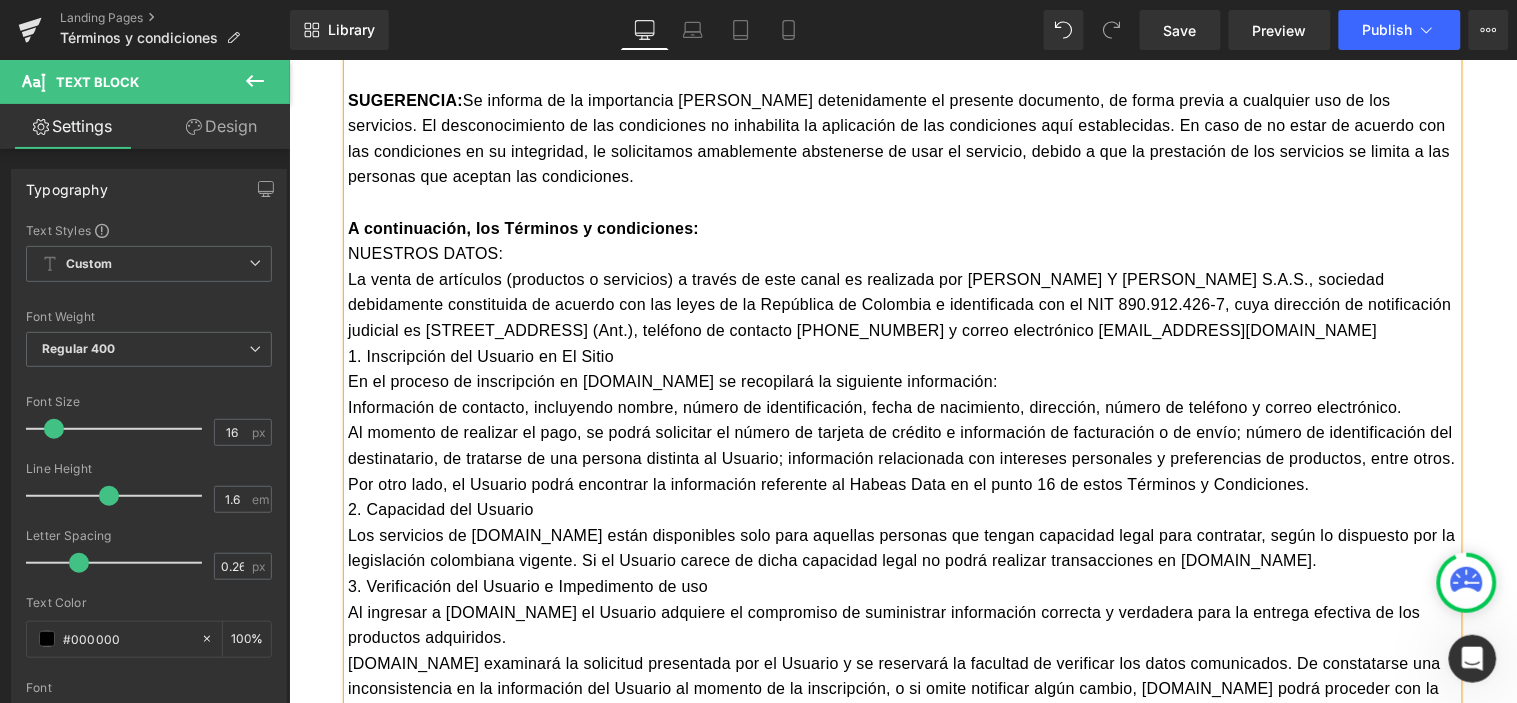 click on "A continuación, los Términos y condiciones:" at bounding box center [902, 228] 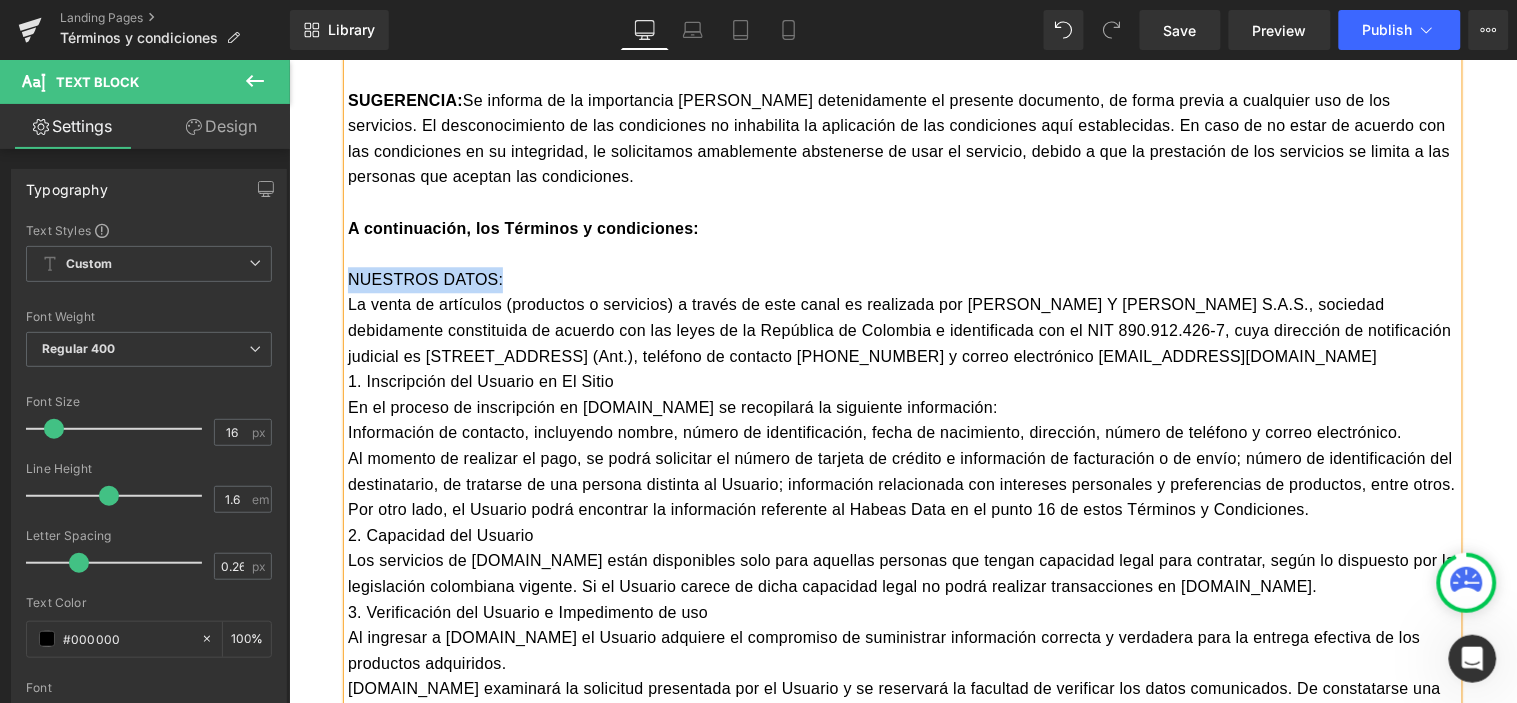 drag, startPoint x: 483, startPoint y: 252, endPoint x: 338, endPoint y: 245, distance: 145.16887 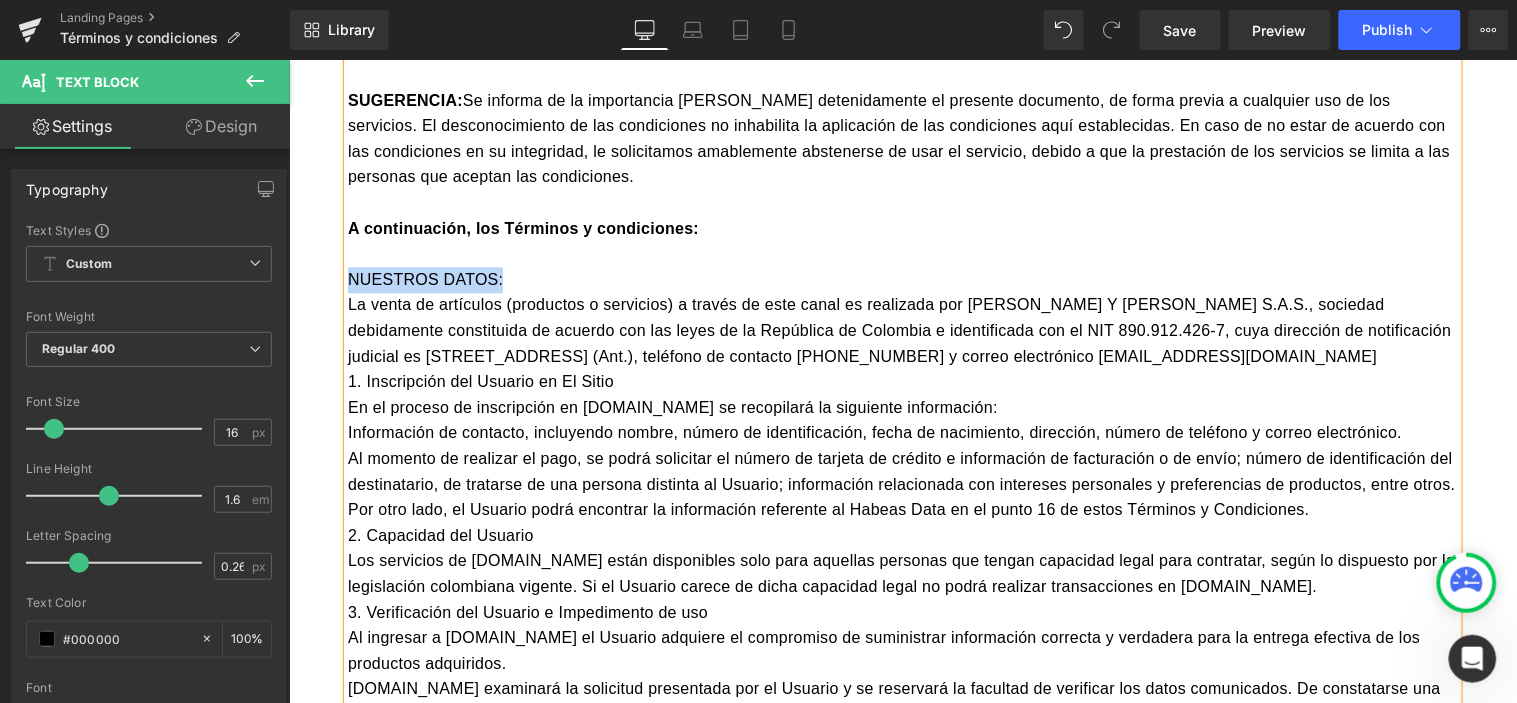 click on "NUESTROS DATOS:" at bounding box center (902, 279) 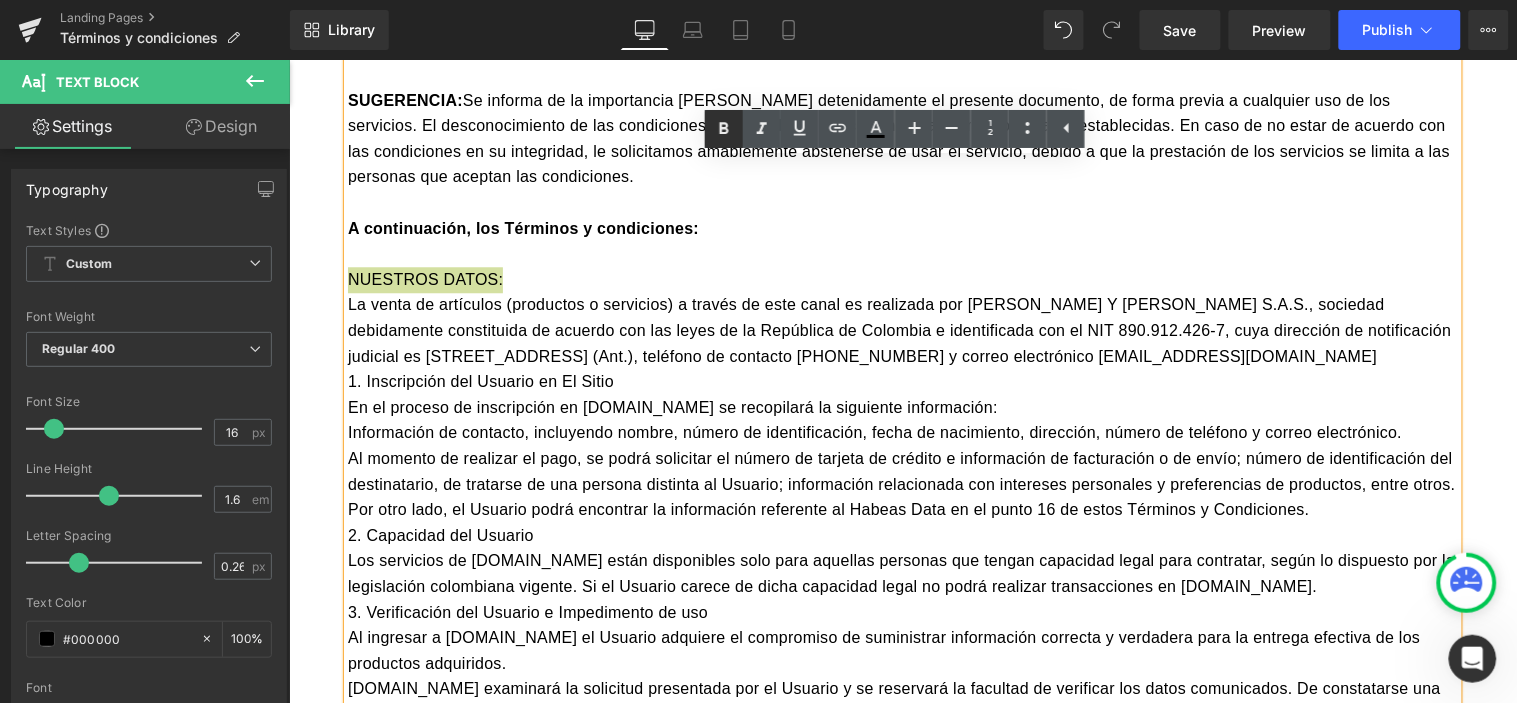 click 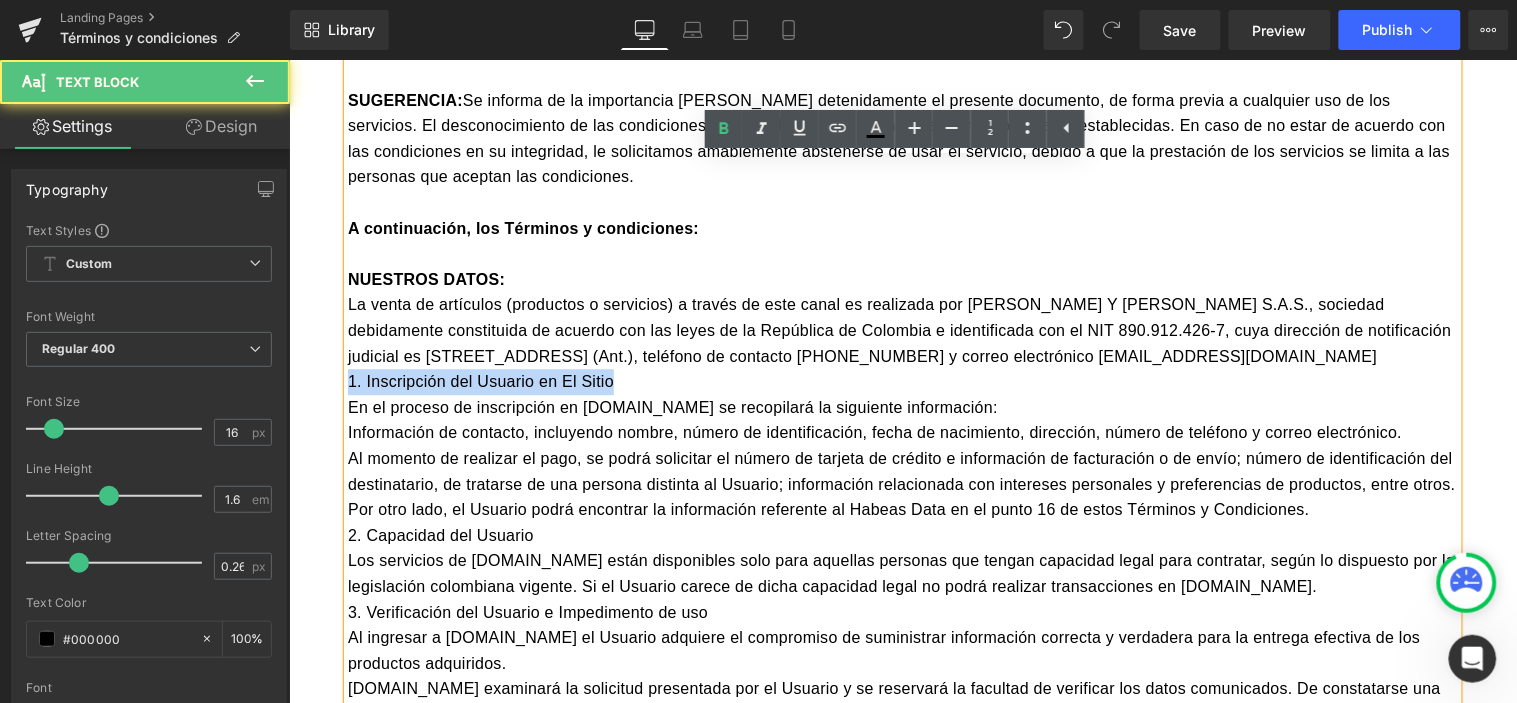 drag, startPoint x: 590, startPoint y: 355, endPoint x: 322, endPoint y: 365, distance: 268.1865 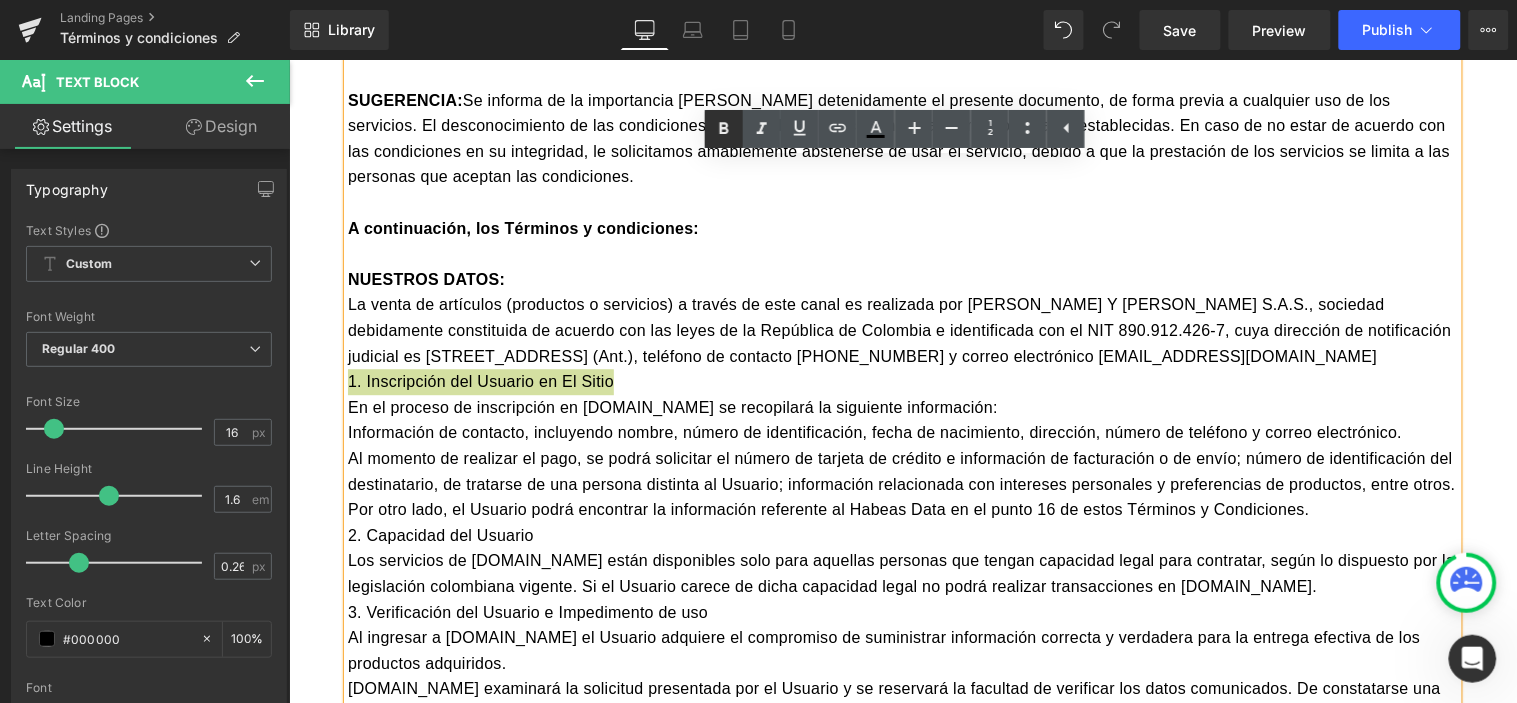 click 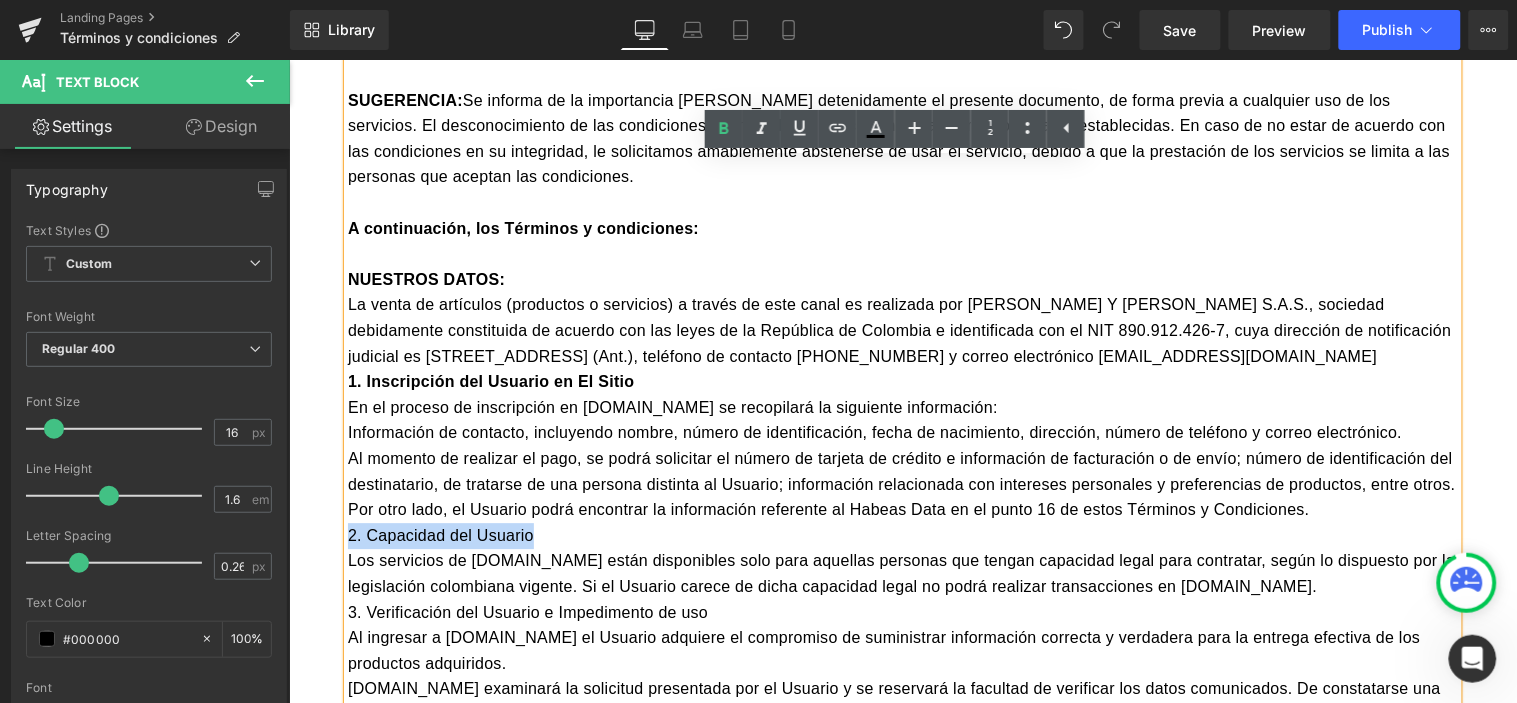 drag, startPoint x: 518, startPoint y: 505, endPoint x: 340, endPoint y: 506, distance: 178.0028 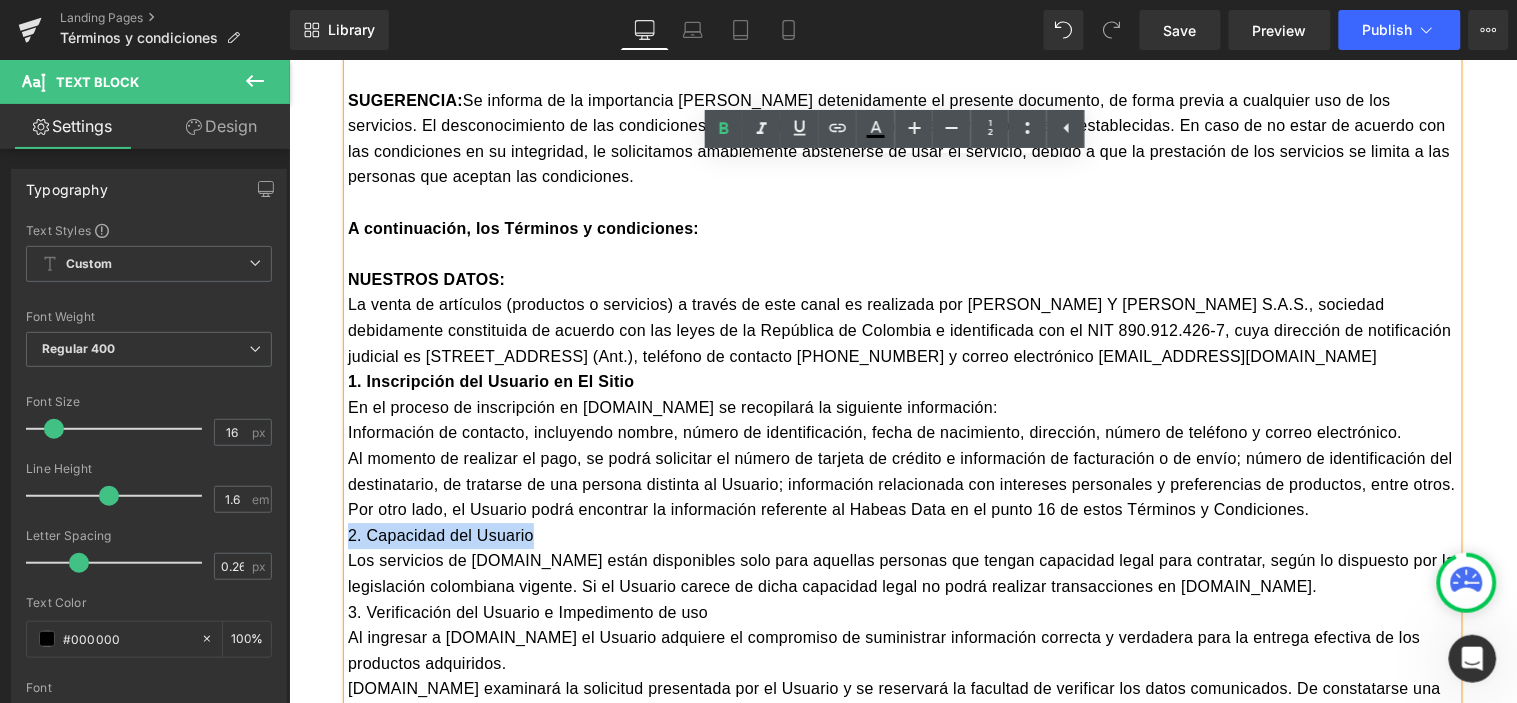 click on "2. Capacidad del Usuario" at bounding box center (902, 535) 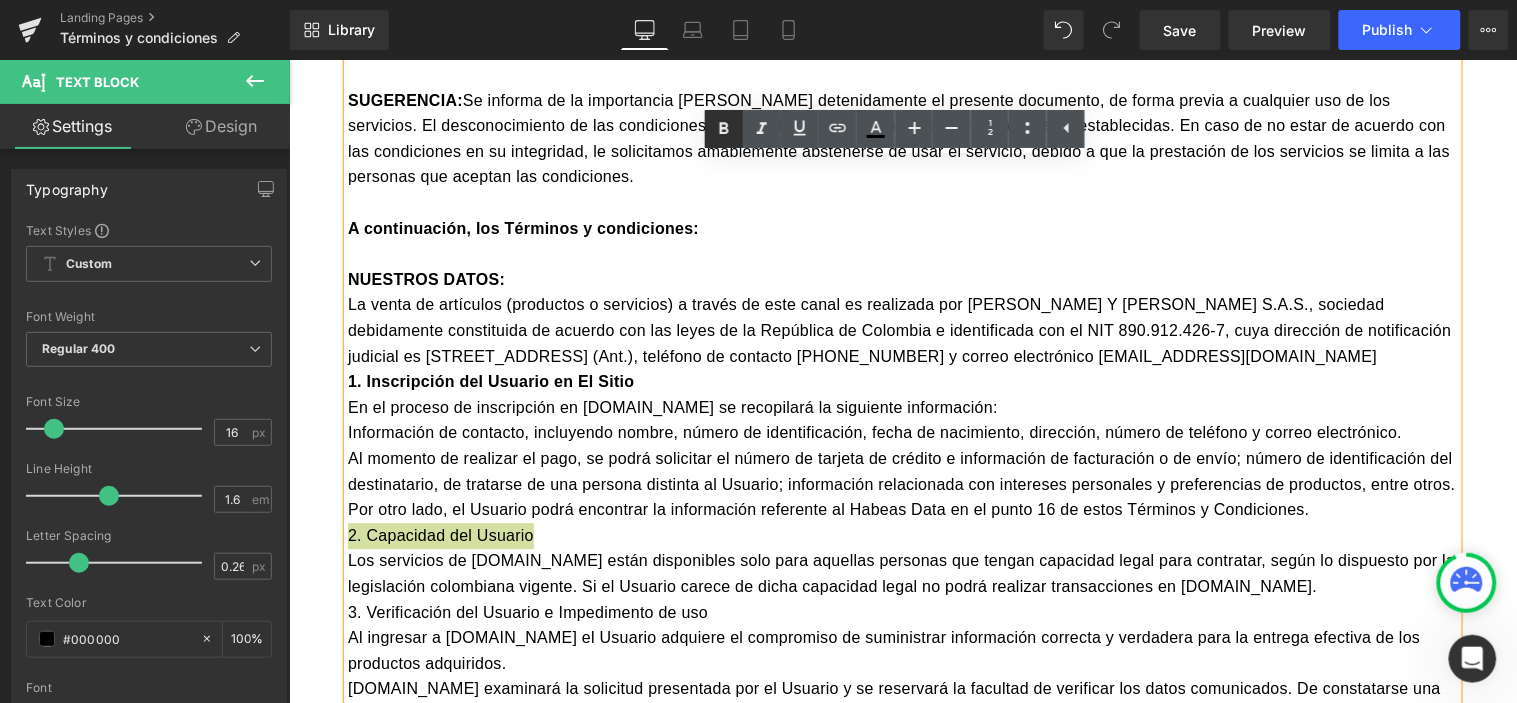 click 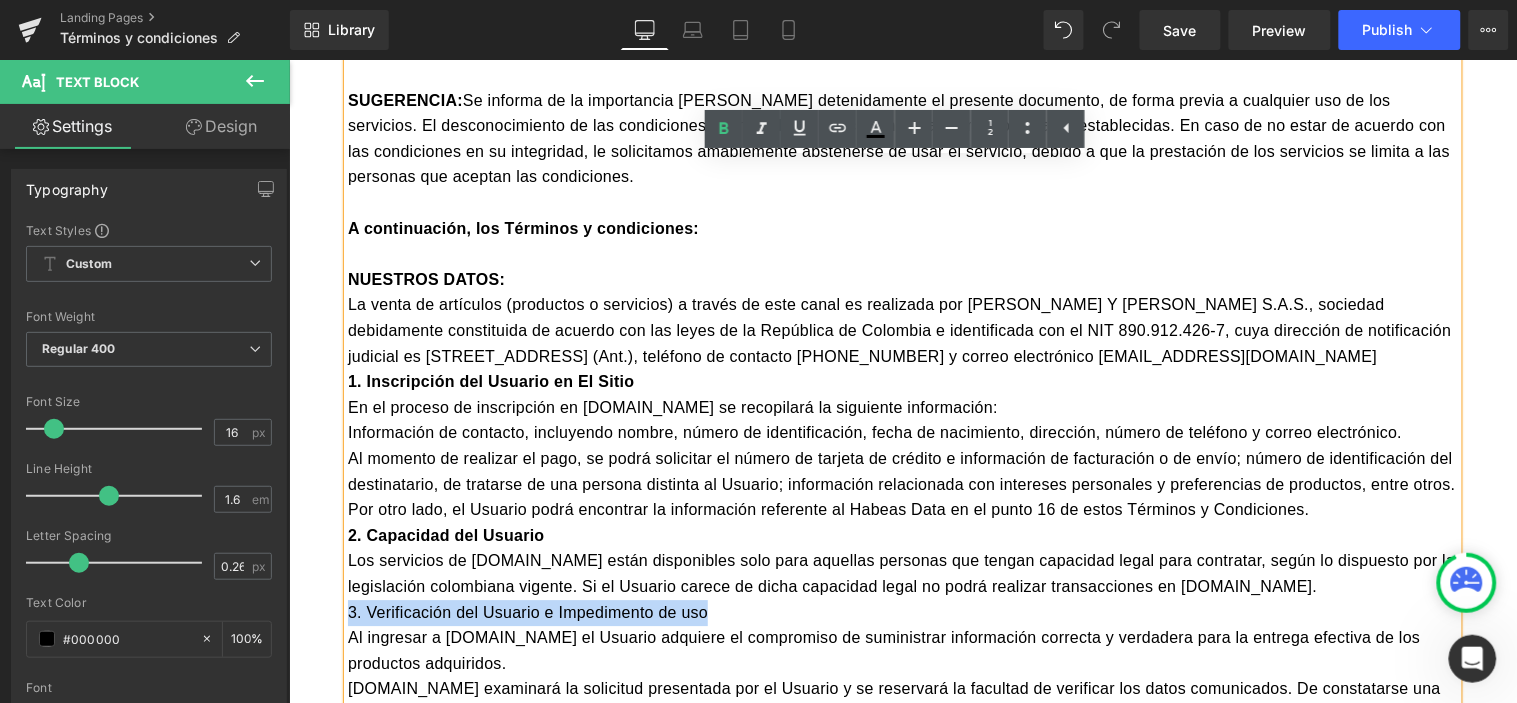 drag, startPoint x: 623, startPoint y: 581, endPoint x: 331, endPoint y: 582, distance: 292.0017 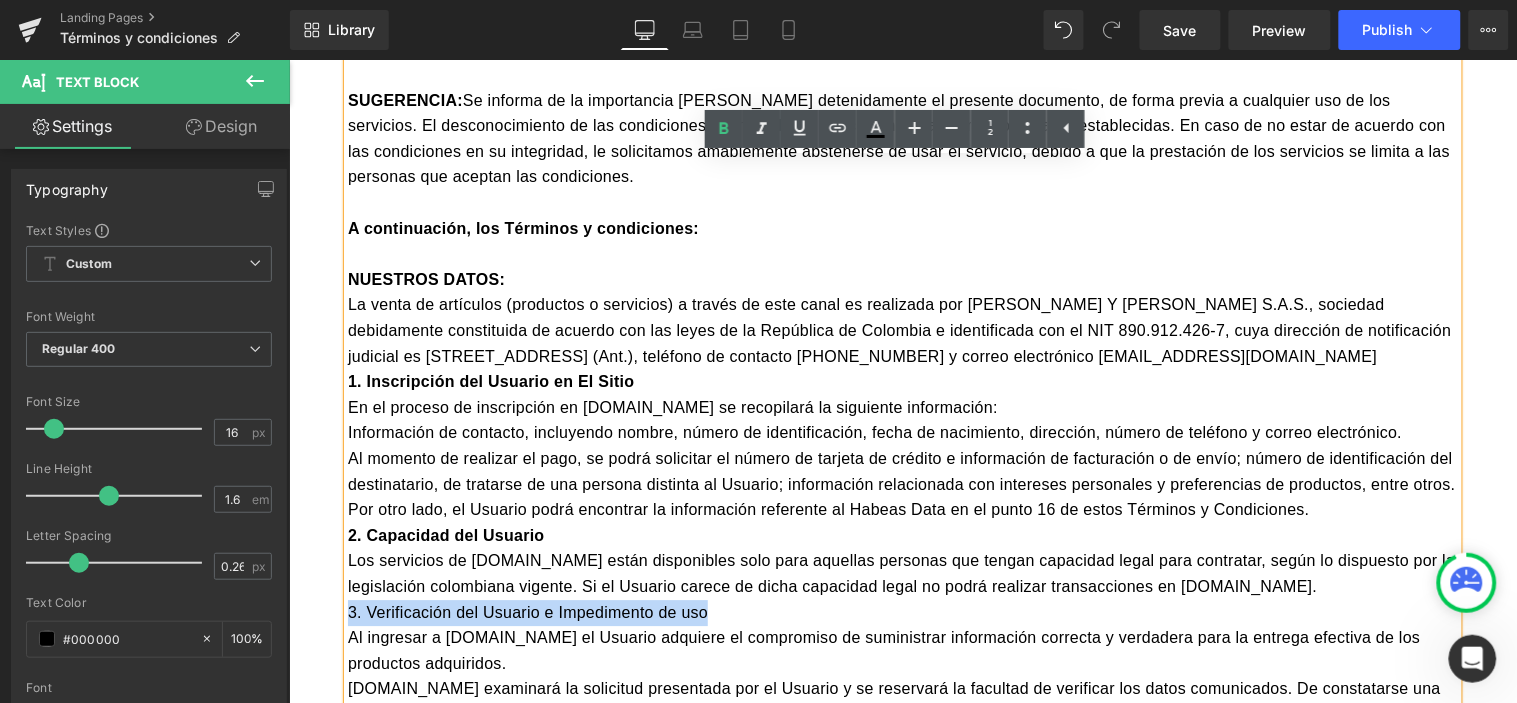 click on "Bienvenido al sitio de comercio electrónico de Tierragro, Tierragro.com, en adelante “El Sitio”, constituido bajo las leyes colombianas, cuya actividad principal es permitir la exhibición y comercialización de productos y servicios para su adquisición en línea por los consumidores ubicados en la República de Colombia, en adelante “Los clientes” o “Los usuarios”. Tierragro.com es controlado y operado por PÉREZ Y CARDONA S. A. S., sociedad comercial domiciliada en la República de Colombia. Aquellos Usuarios que decidan ingresar a Tierragro.com desde otros países lo harán bajo su propia iniciativa y es su responsabilidad el sujetarse a las leyes y normatividad colombiana que sean aplicables y, en todos los casos, los productos solo serán entregados dentro del territorio colombiano en la dirección suministrada por el usuario, previa validación de cobertura por parte de Tierragro. SUGERENCIA:" at bounding box center (902, 4144) 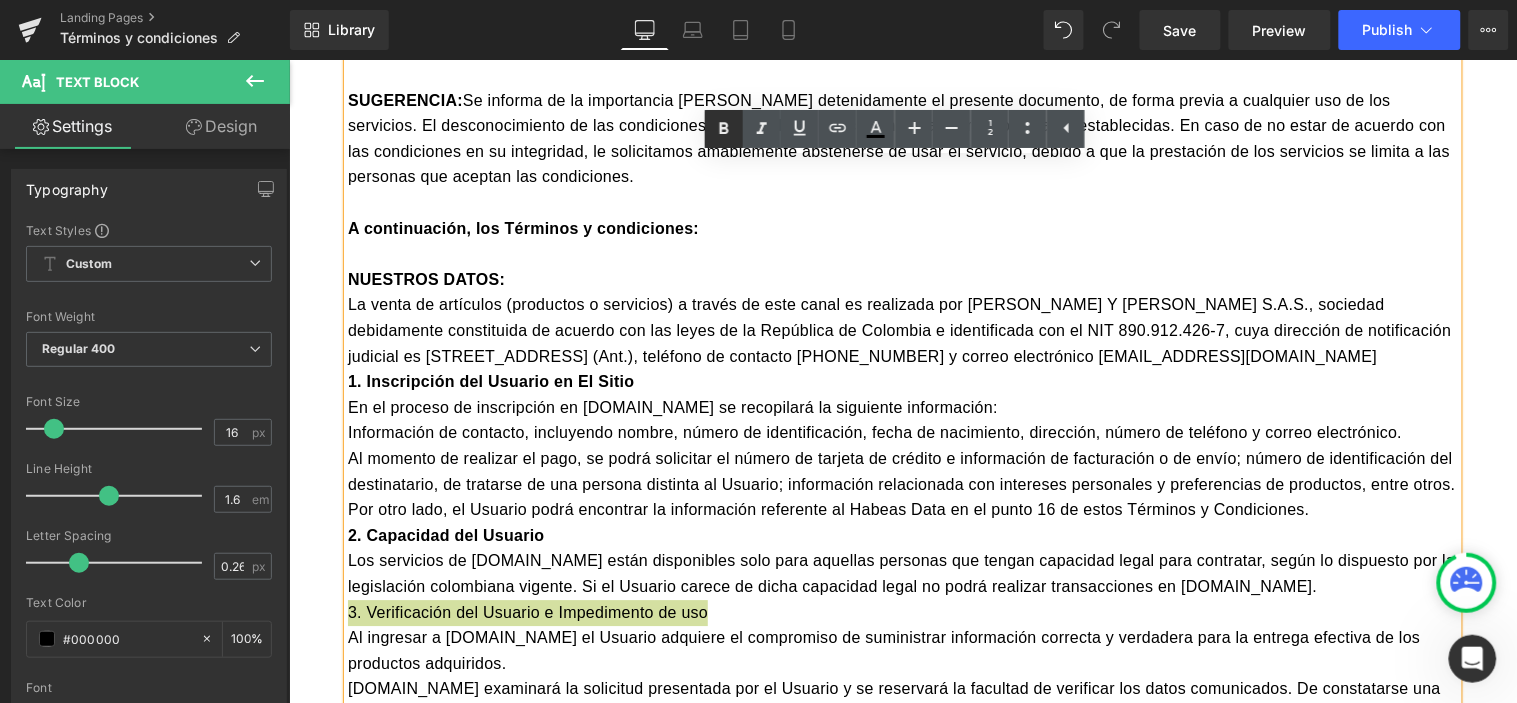 click 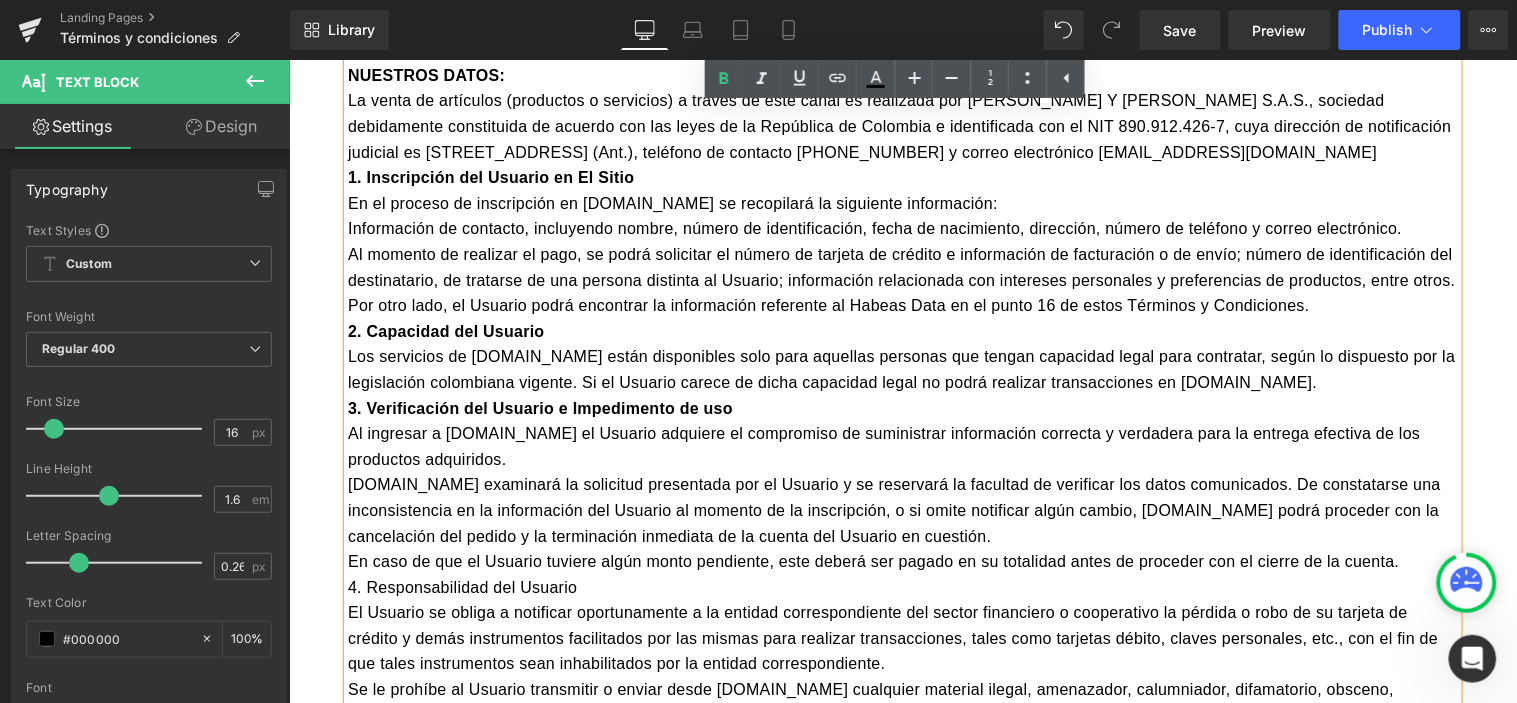 scroll, scrollTop: 1431, scrollLeft: 0, axis: vertical 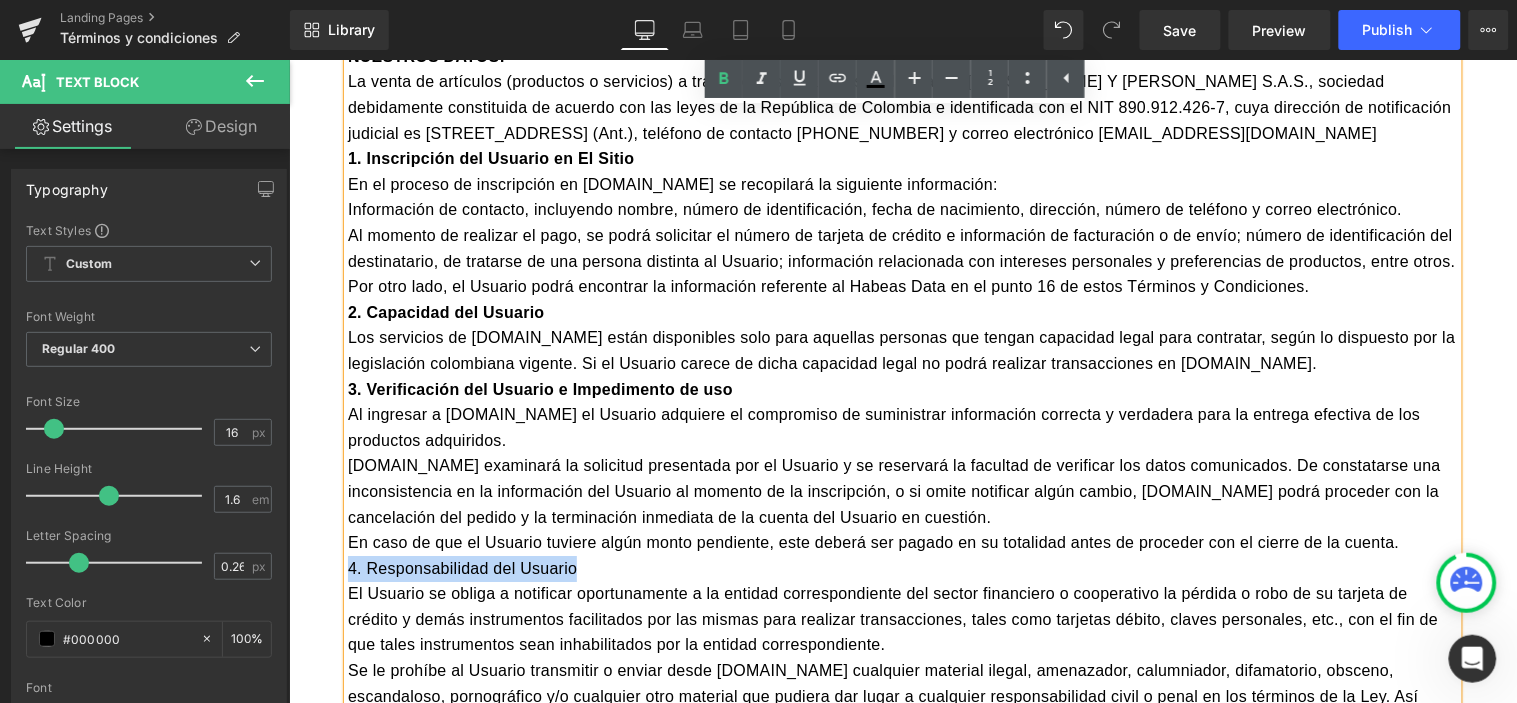 drag, startPoint x: 583, startPoint y: 543, endPoint x: 338, endPoint y: 543, distance: 245 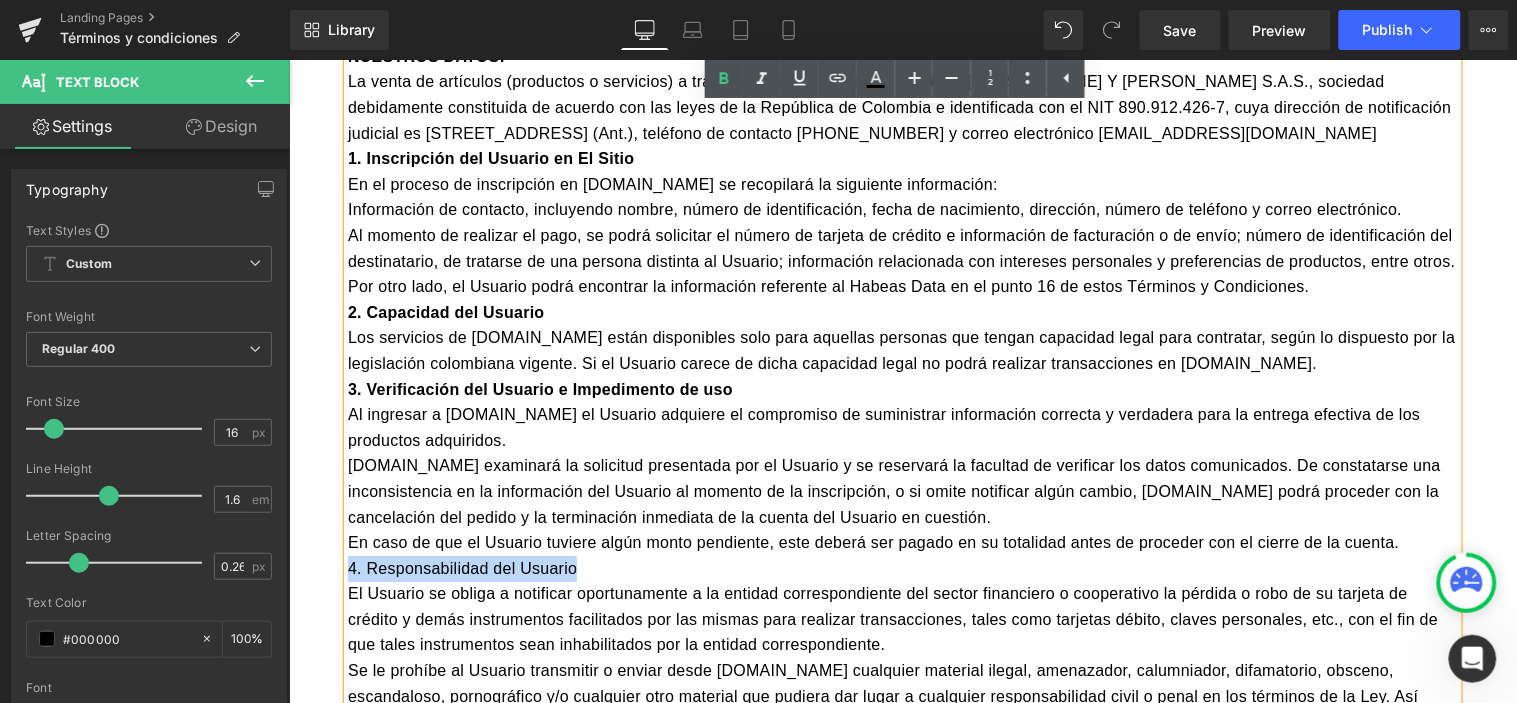 click on "4. Responsabilidad del Usuario" at bounding box center [902, 568] 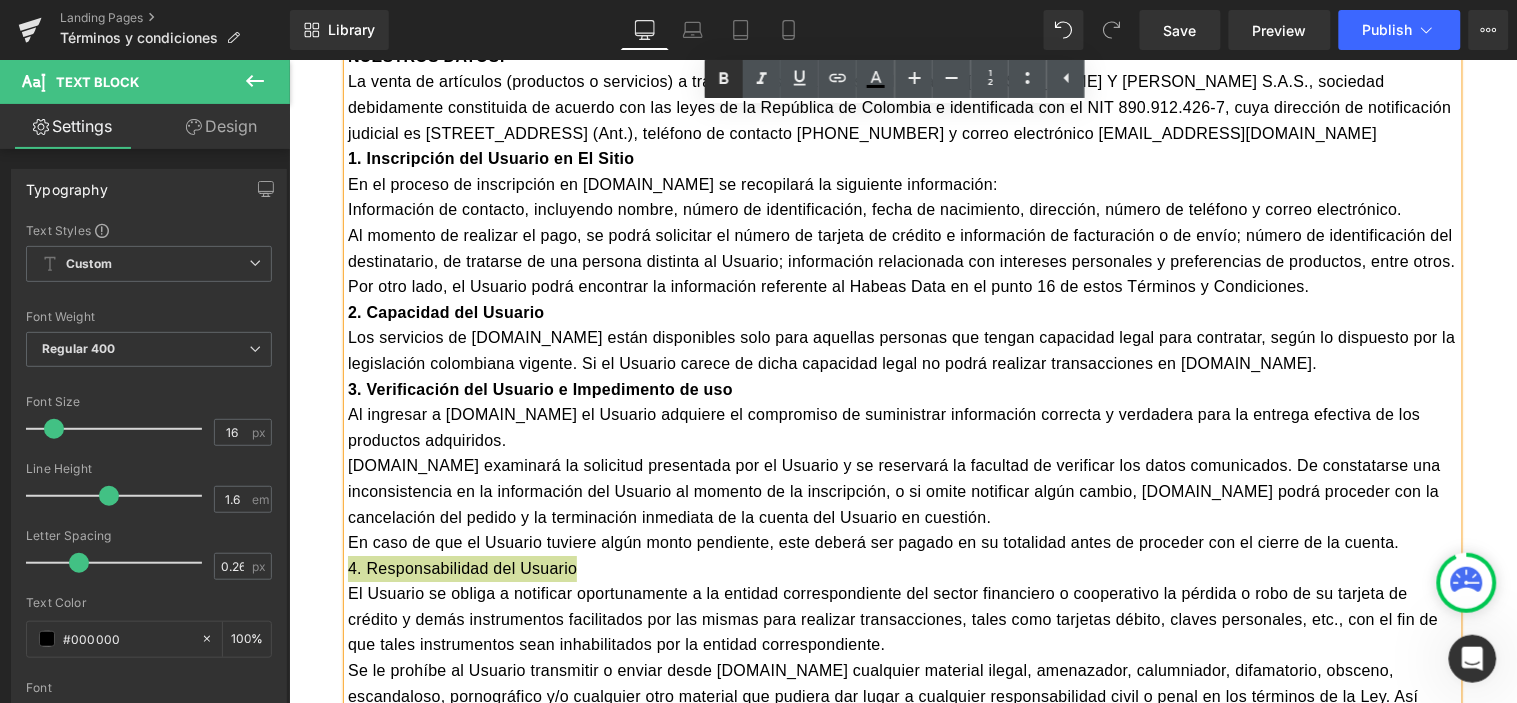 click 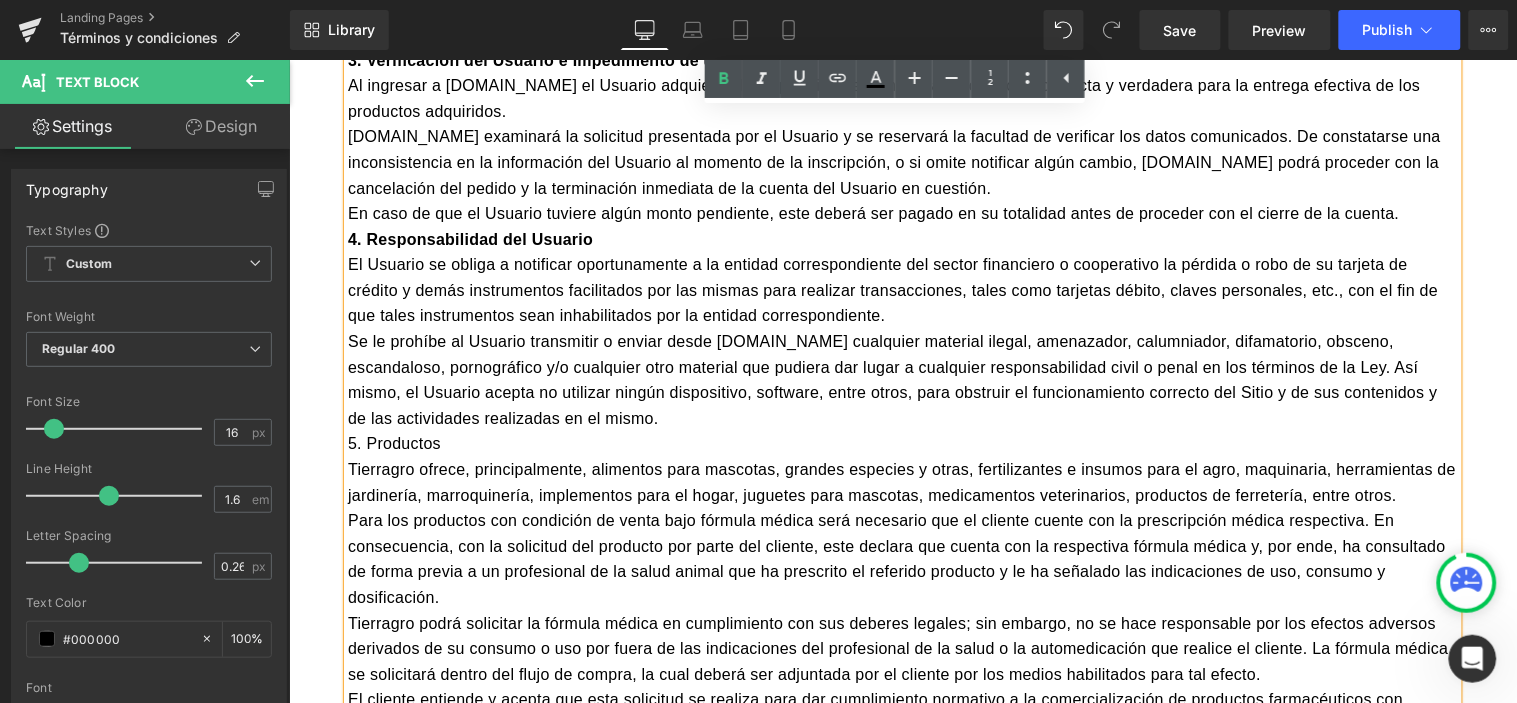 scroll, scrollTop: 1764, scrollLeft: 0, axis: vertical 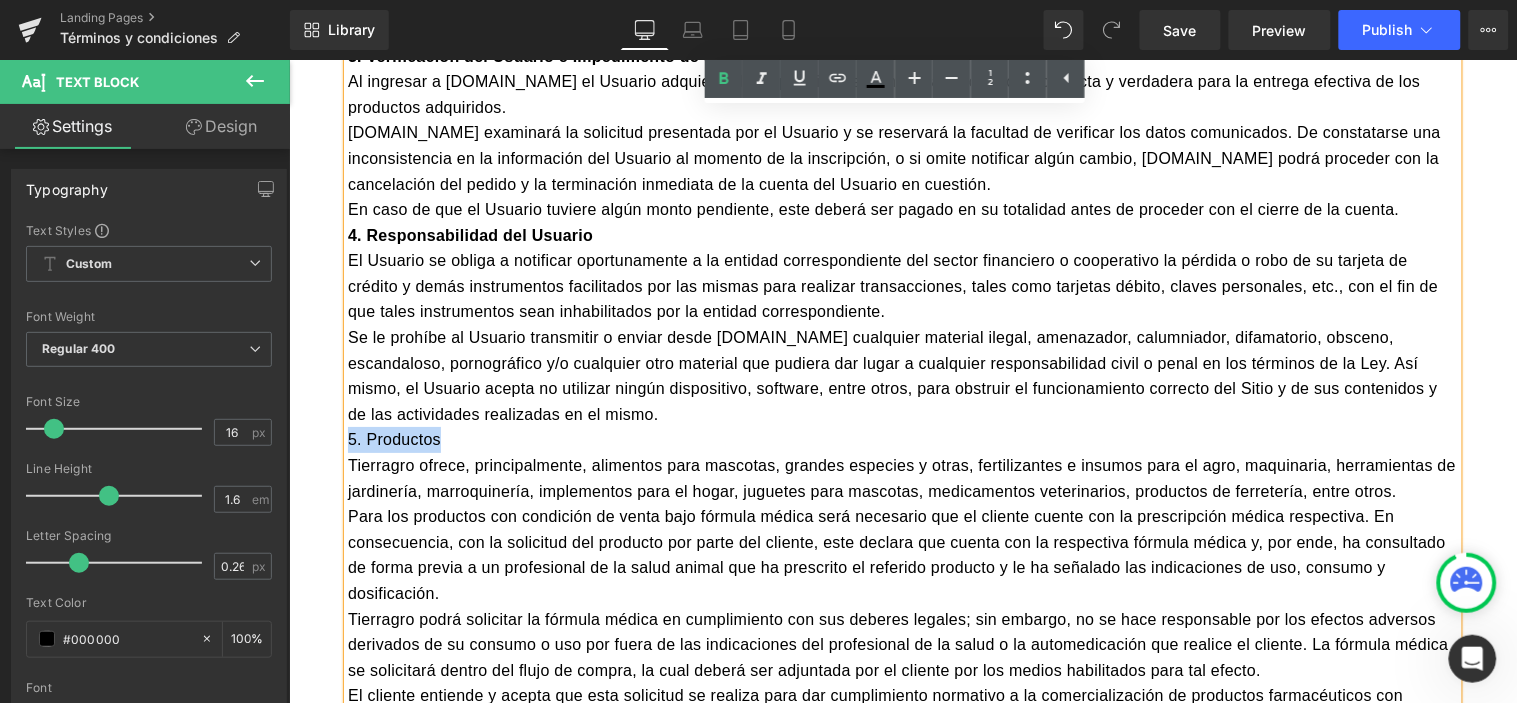 drag, startPoint x: 454, startPoint y: 412, endPoint x: 328, endPoint y: 411, distance: 126.00397 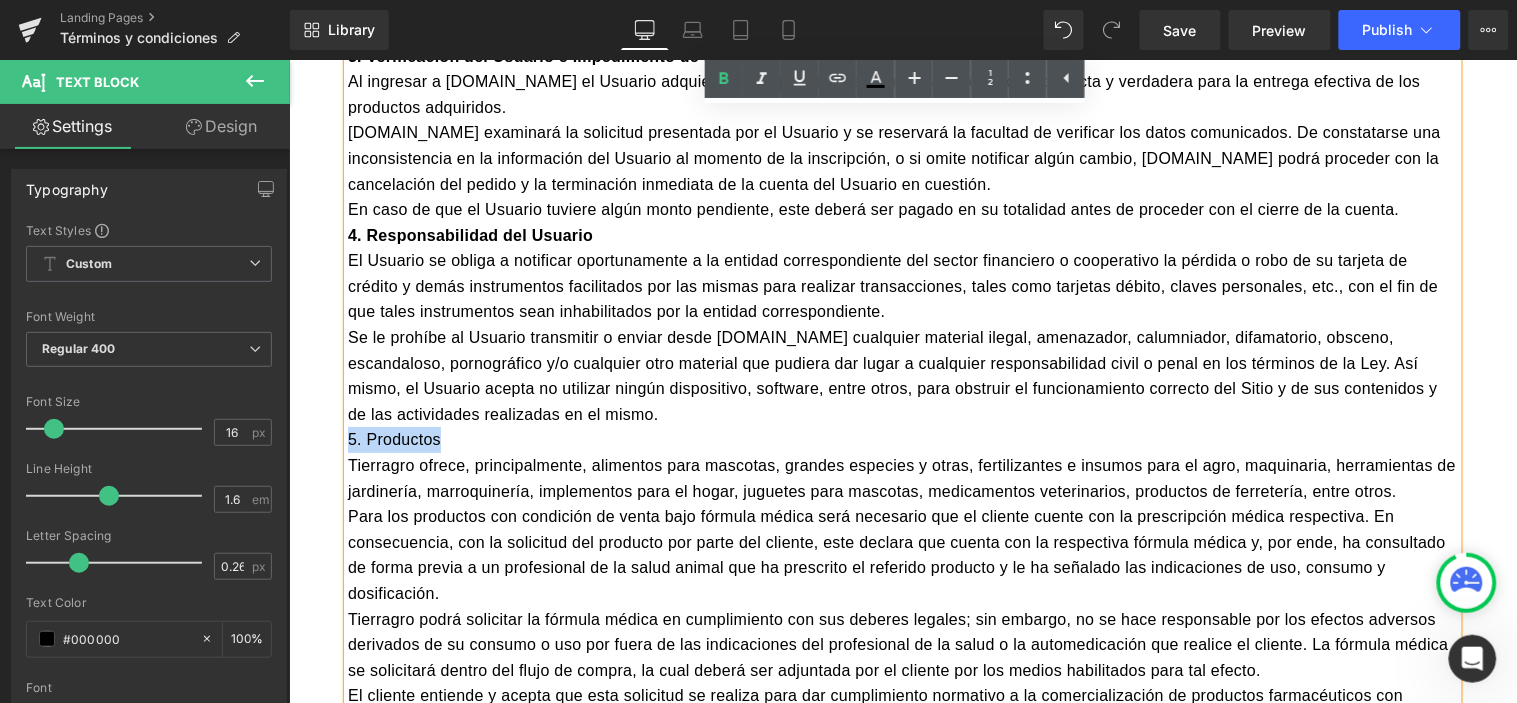 click on "Bienvenido al sitio de comercio electrónico de Tierragro, Tierragro.com, en adelante “El Sitio”, constituido bajo las leyes colombianas, cuya actividad principal es permitir la exhibición y comercialización de productos y servicios para su adquisición en línea por los consumidores ubicados en la República de Colombia, en adelante “Los clientes” o “Los usuarios”. Tierragro.com es controlado y operado por PÉREZ Y CARDONA S. A. S., sociedad comercial domiciliada en la República de Colombia. Aquellos Usuarios que decidan ingresar a Tierragro.com desde otros países lo harán bajo su propia iniciativa y es su responsabilidad el sujetarse a las leyes y normatividad colombiana que sean aplicables y, en todos los casos, los productos solo serán entregados dentro del territorio colombiano en la dirección suministrada por el usuario, previa validación de cobertura por parte de Tierragro. SUGERENCIA:" at bounding box center (902, 3588) 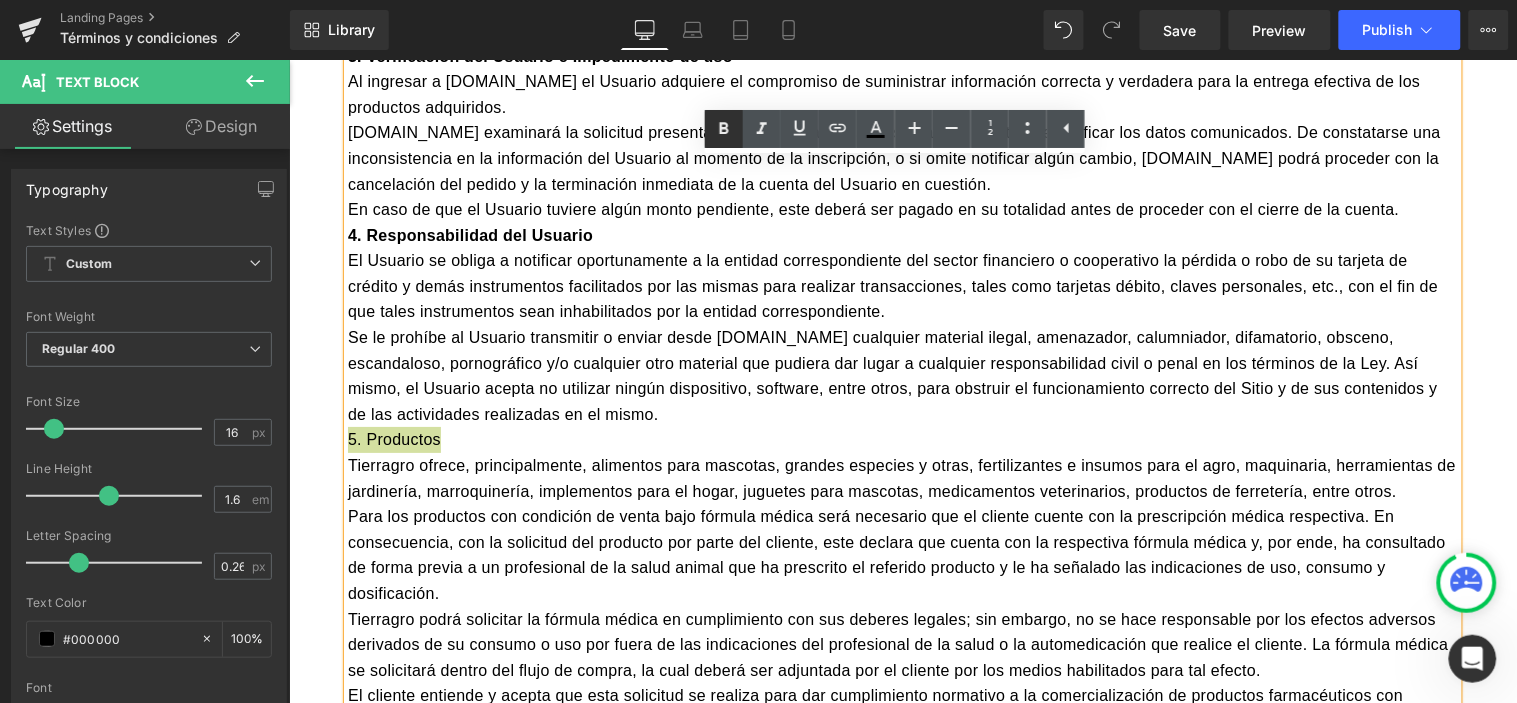 click 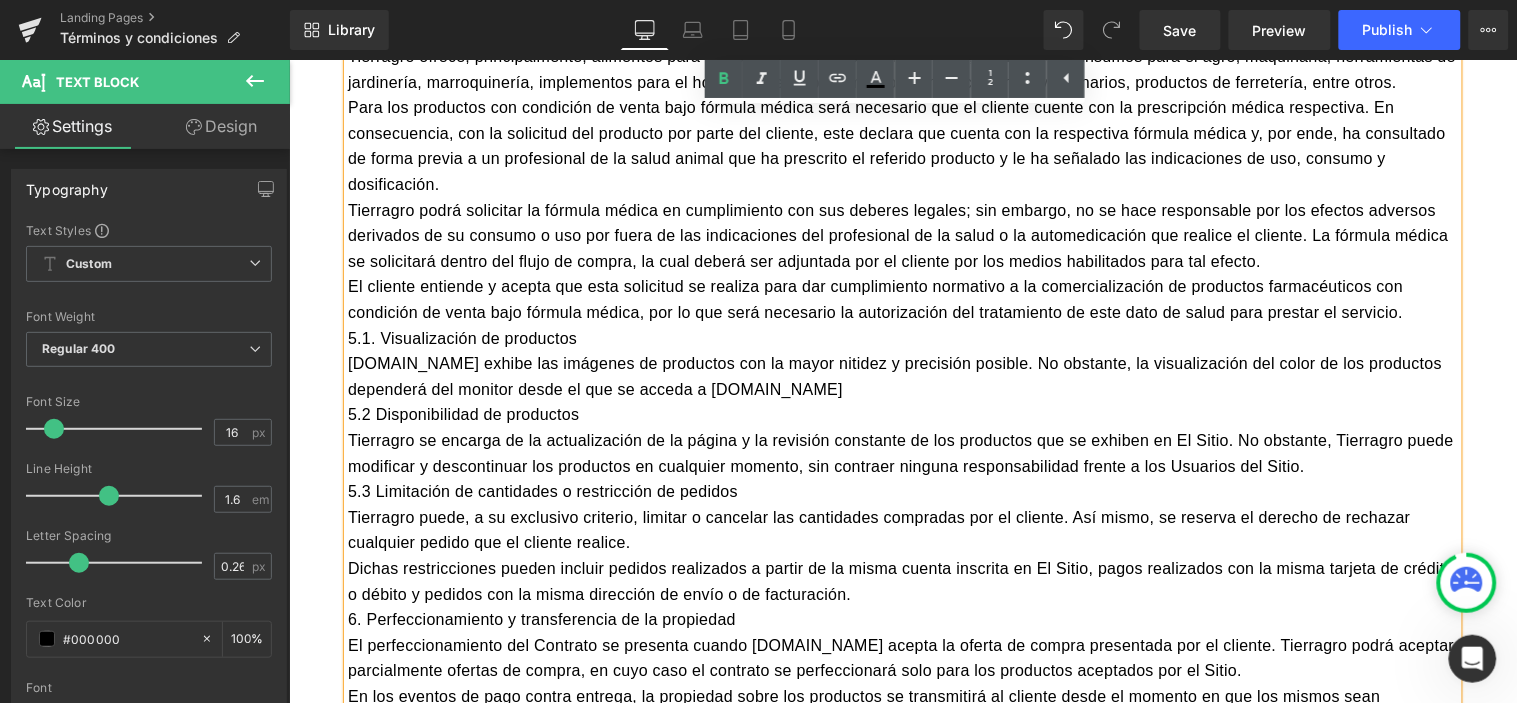 scroll, scrollTop: 2208, scrollLeft: 0, axis: vertical 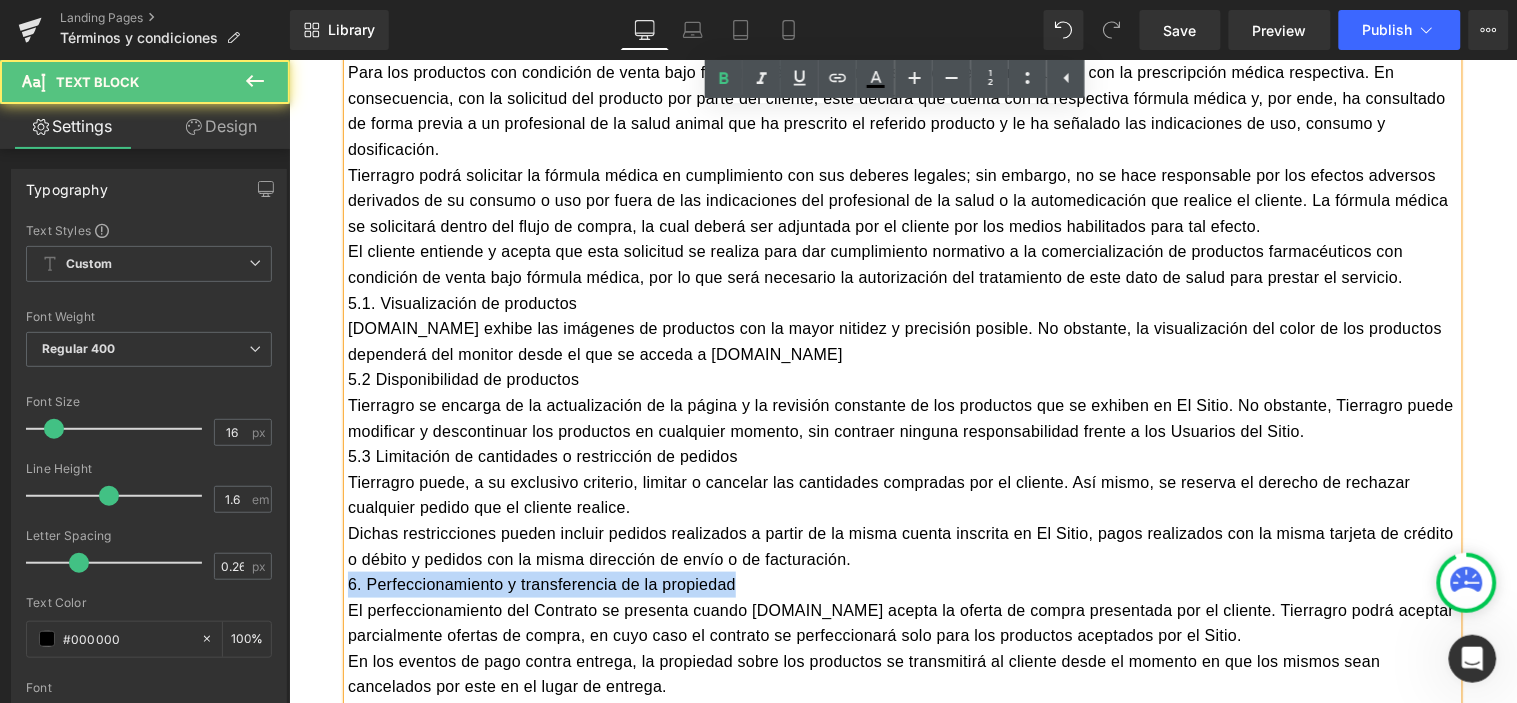 drag, startPoint x: 747, startPoint y: 549, endPoint x: 327, endPoint y: 564, distance: 420.26776 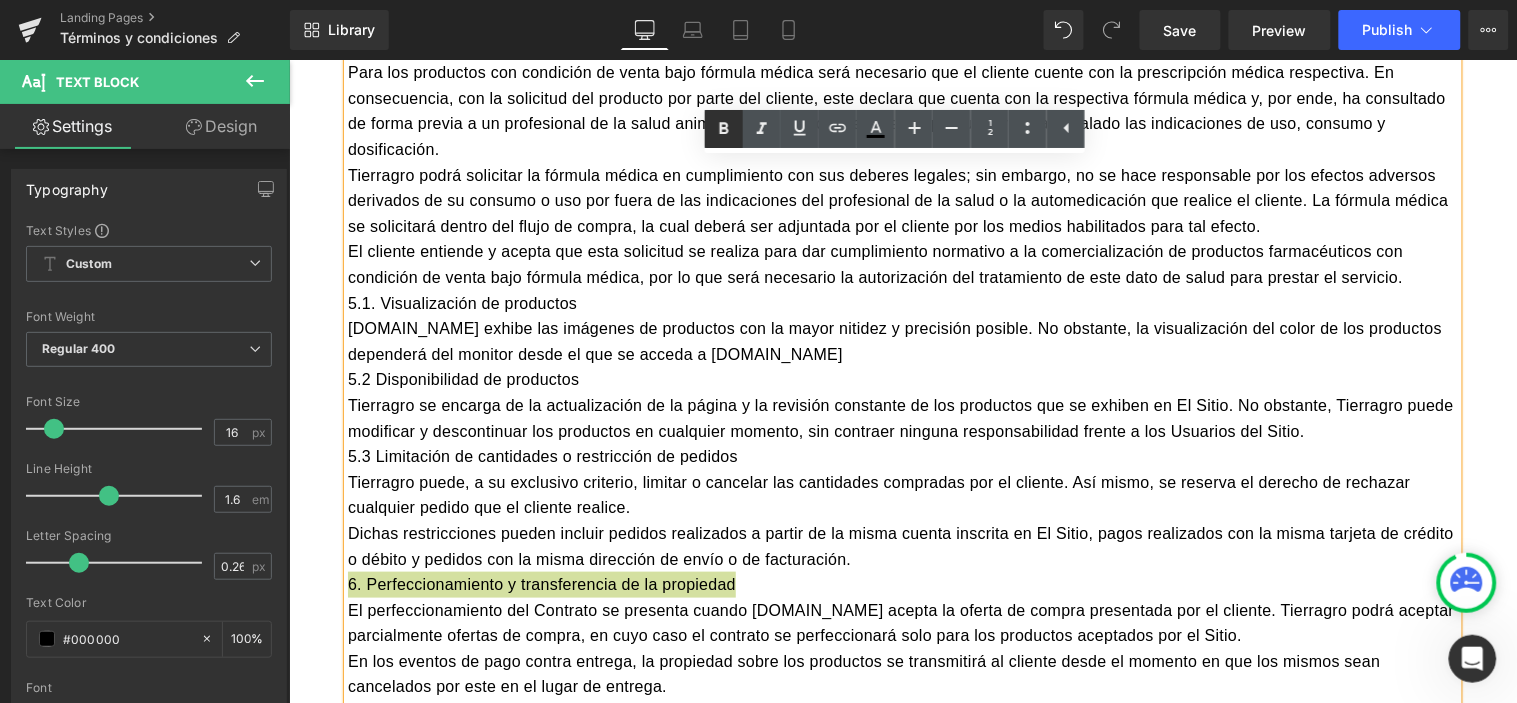 click 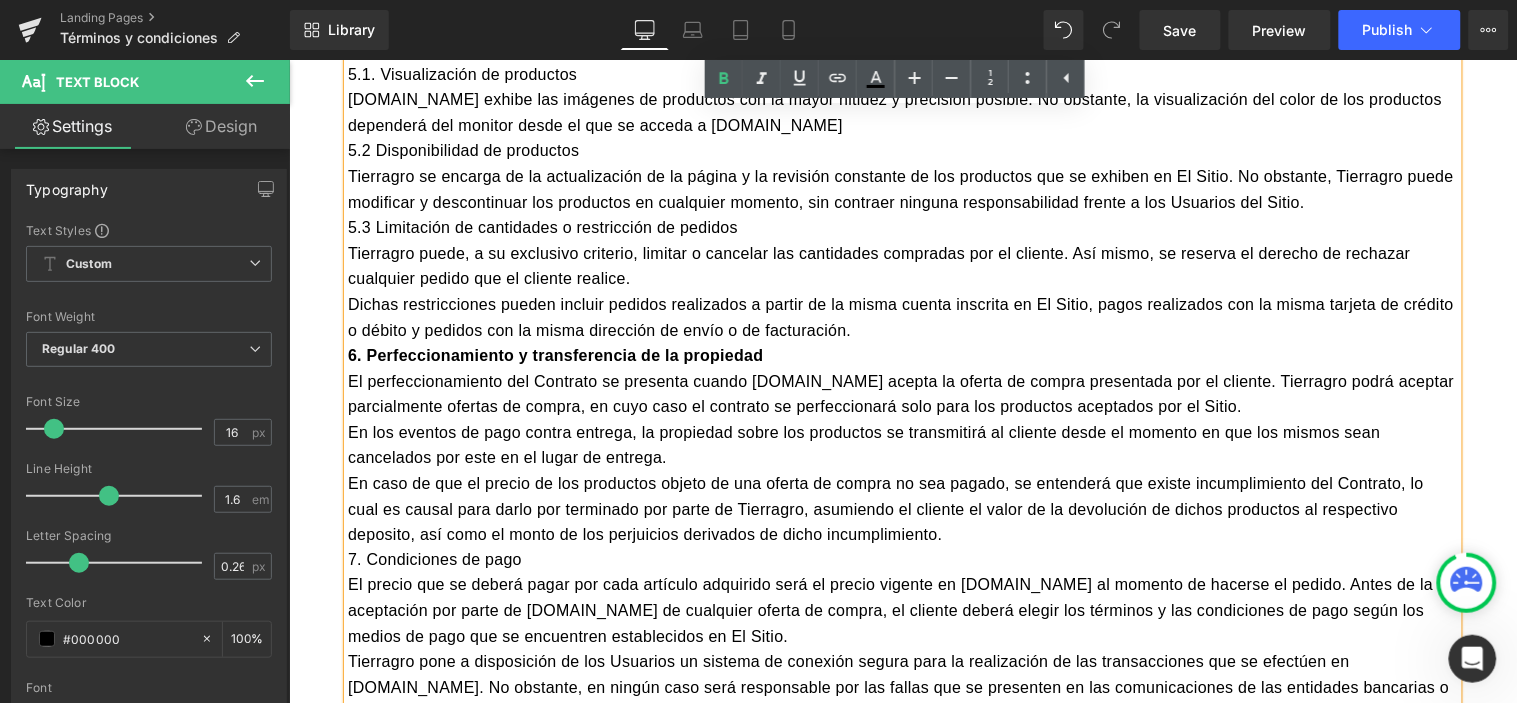 scroll, scrollTop: 2542, scrollLeft: 0, axis: vertical 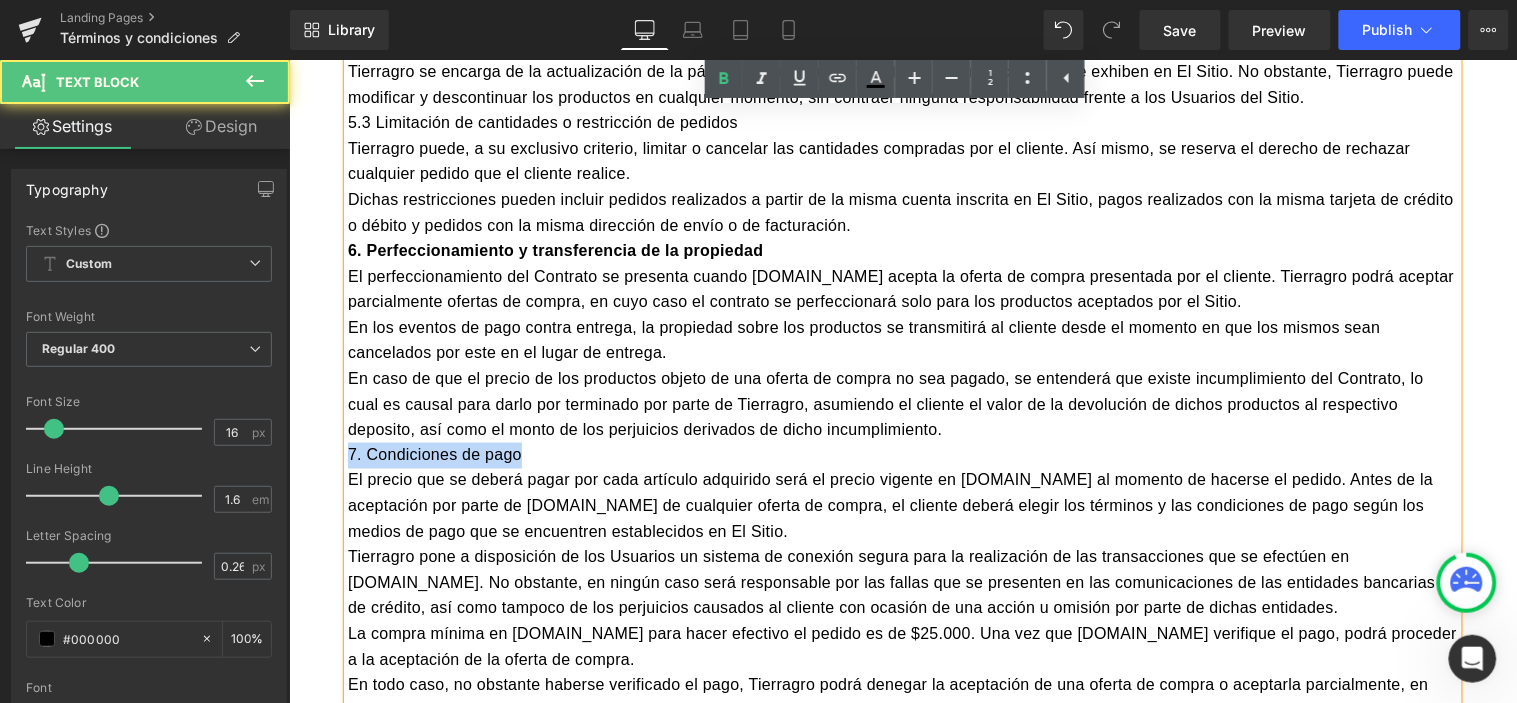drag, startPoint x: 517, startPoint y: 434, endPoint x: 309, endPoint y: 440, distance: 208.08652 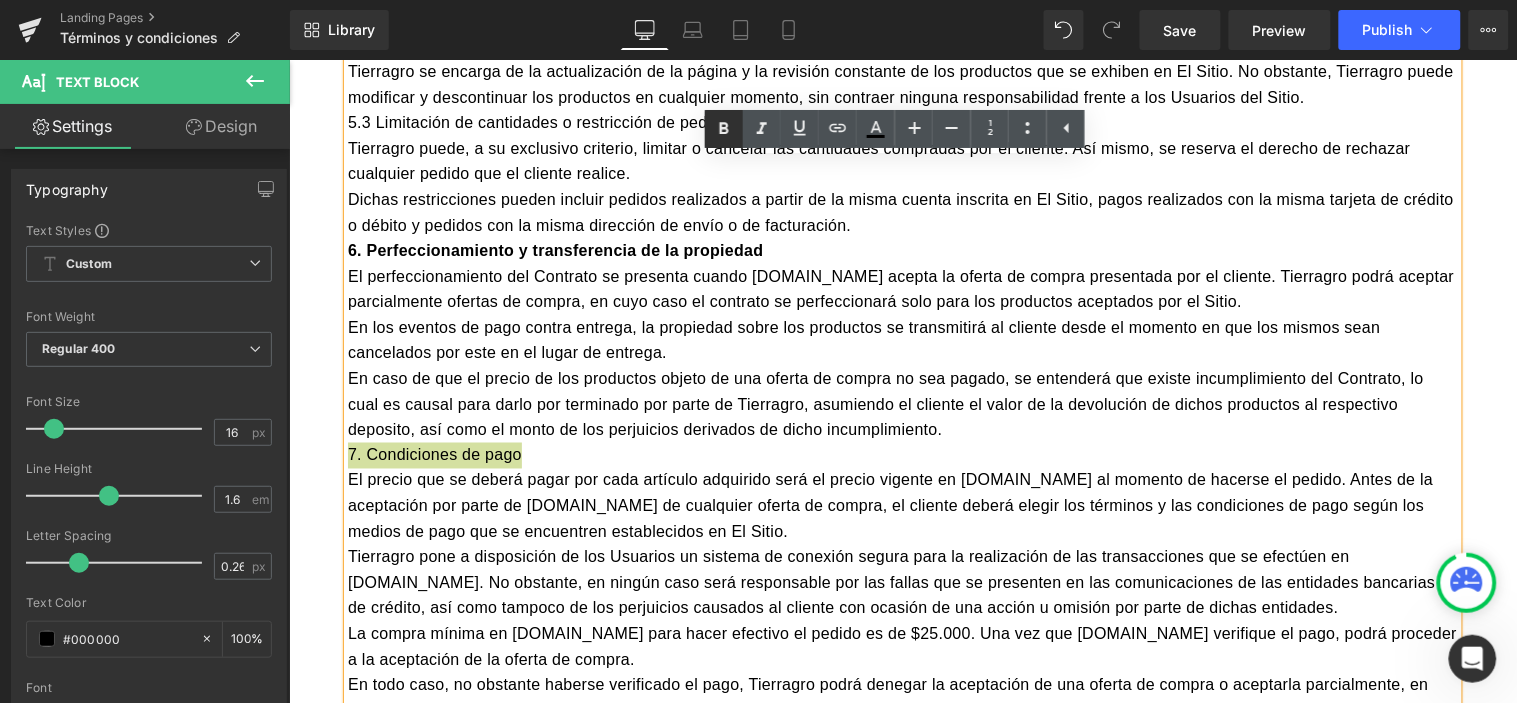 drag, startPoint x: 722, startPoint y: 133, endPoint x: 715, endPoint y: 144, distance: 13.038404 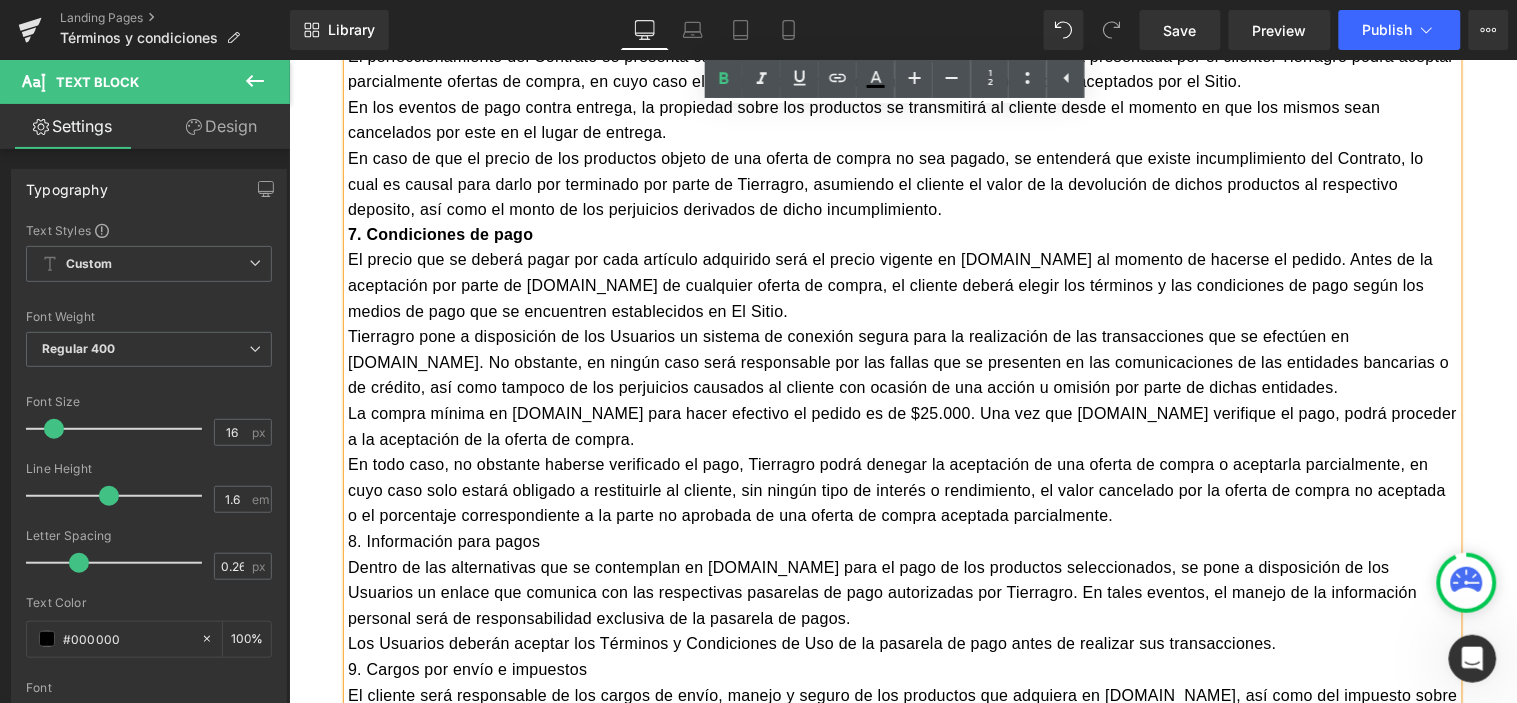 scroll, scrollTop: 2764, scrollLeft: 0, axis: vertical 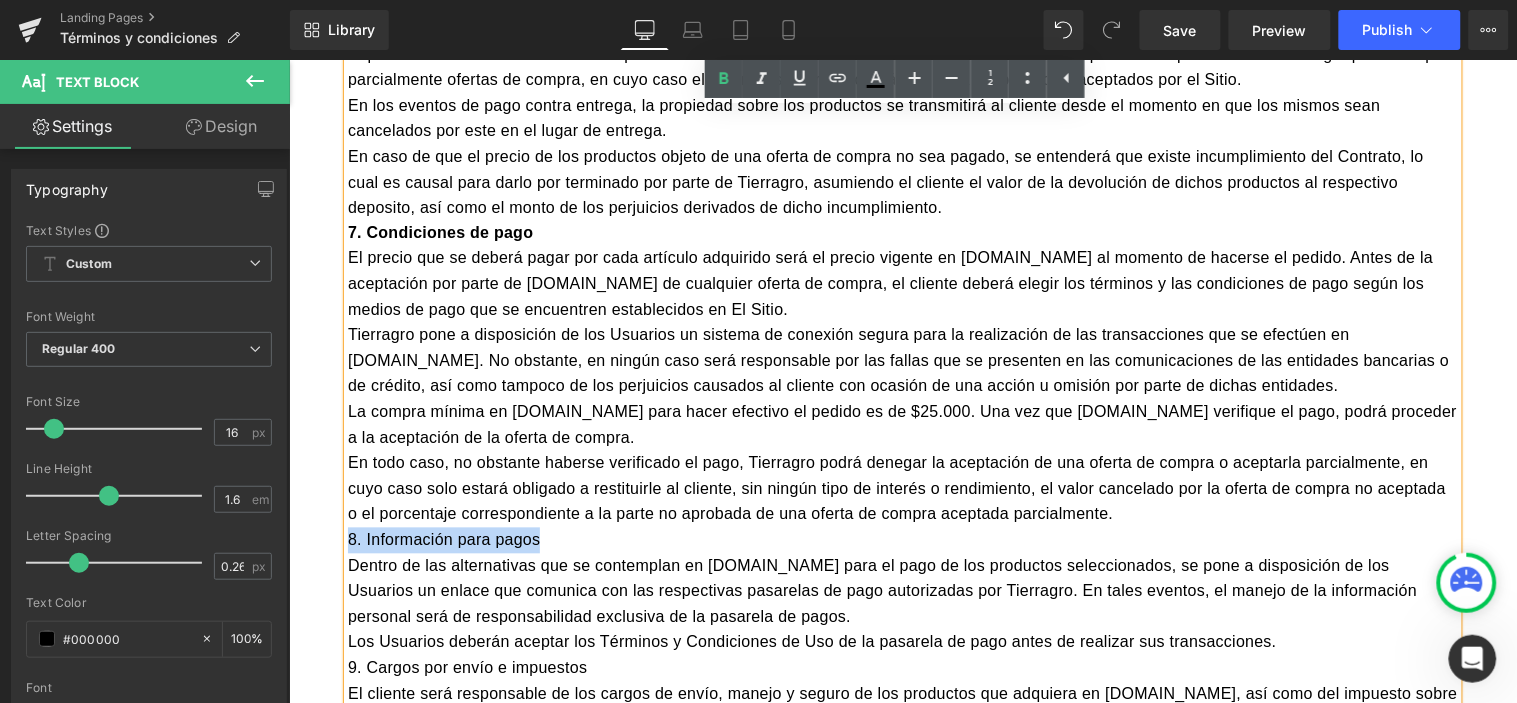 drag, startPoint x: 427, startPoint y: 511, endPoint x: 340, endPoint y: 511, distance: 87 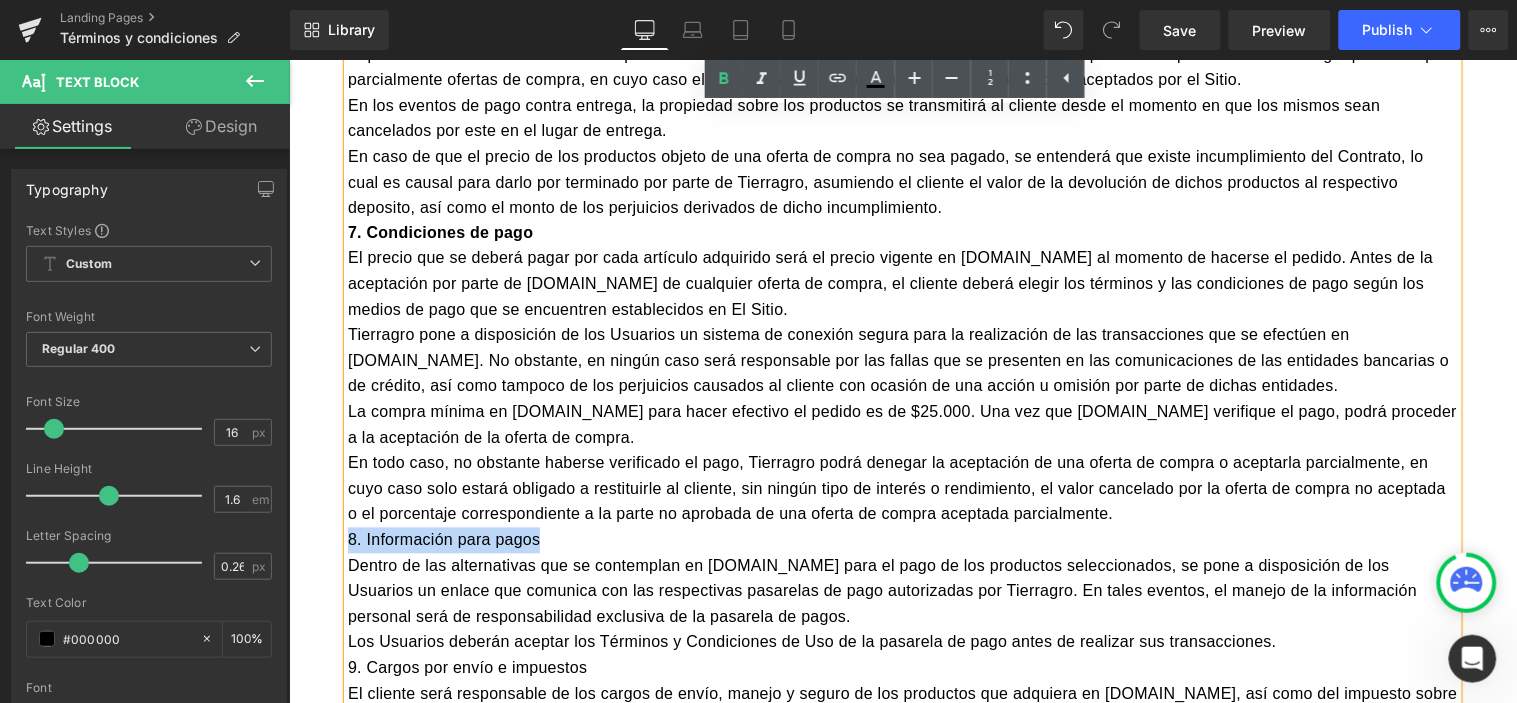 click on "8. Información para pagos" at bounding box center [902, 540] 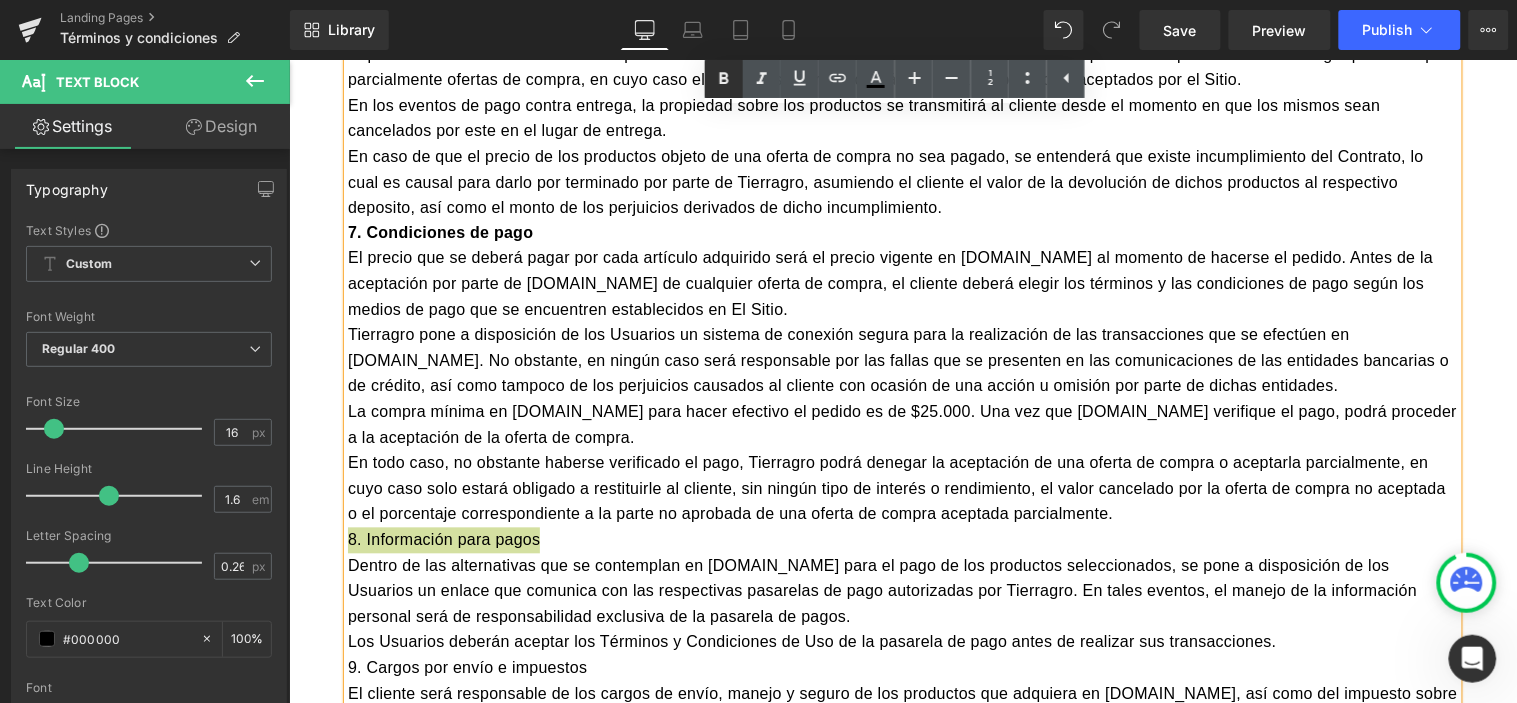 click at bounding box center (724, 79) 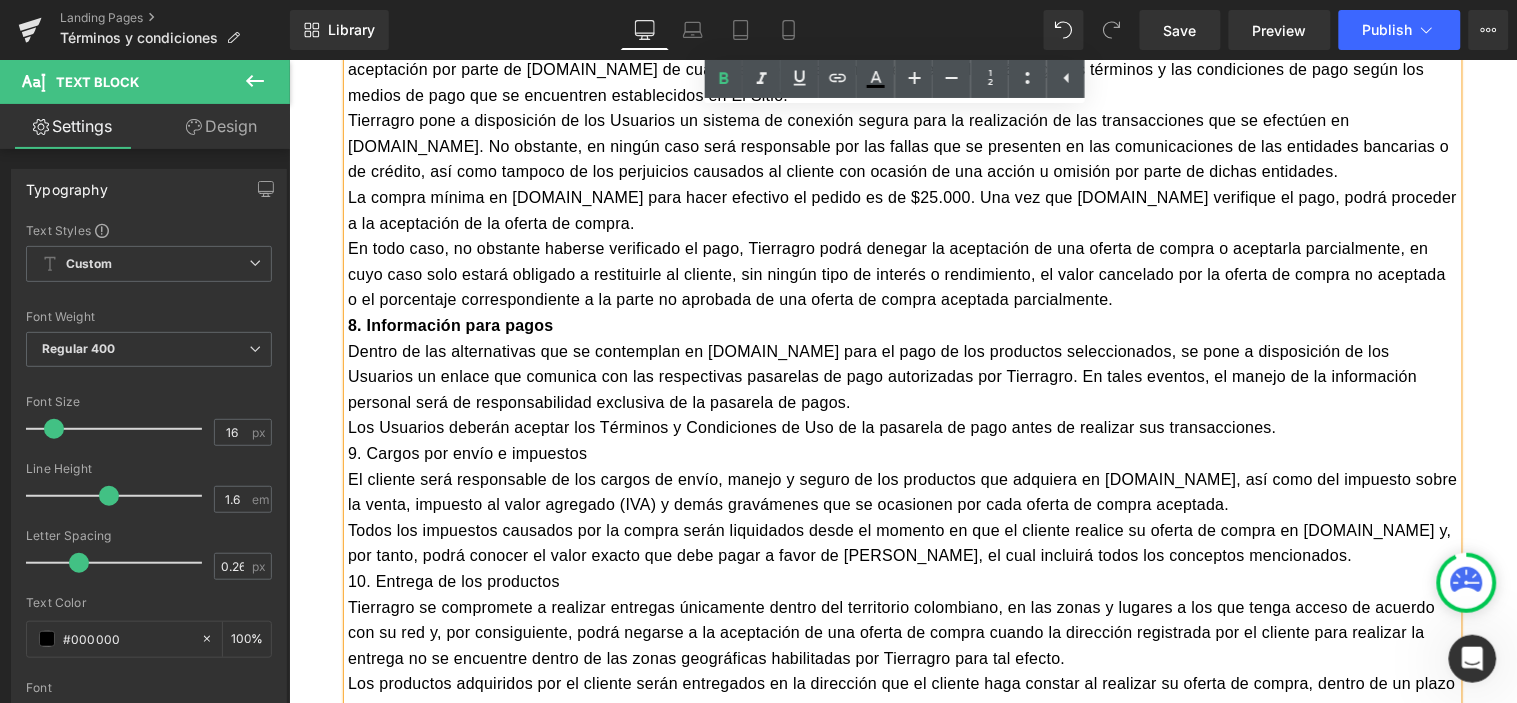 scroll, scrollTop: 2986, scrollLeft: 0, axis: vertical 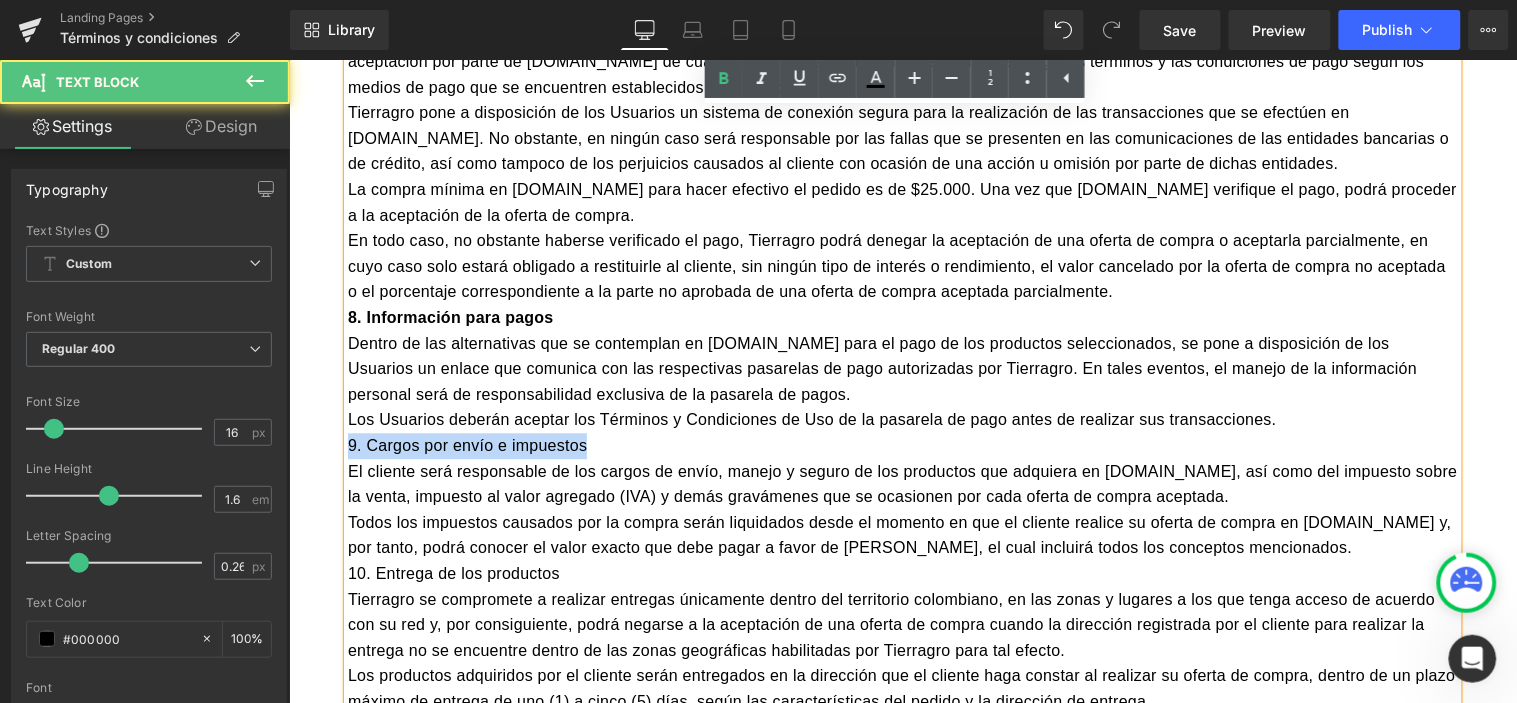 drag, startPoint x: 579, startPoint y: 415, endPoint x: 313, endPoint y: 429, distance: 266.36816 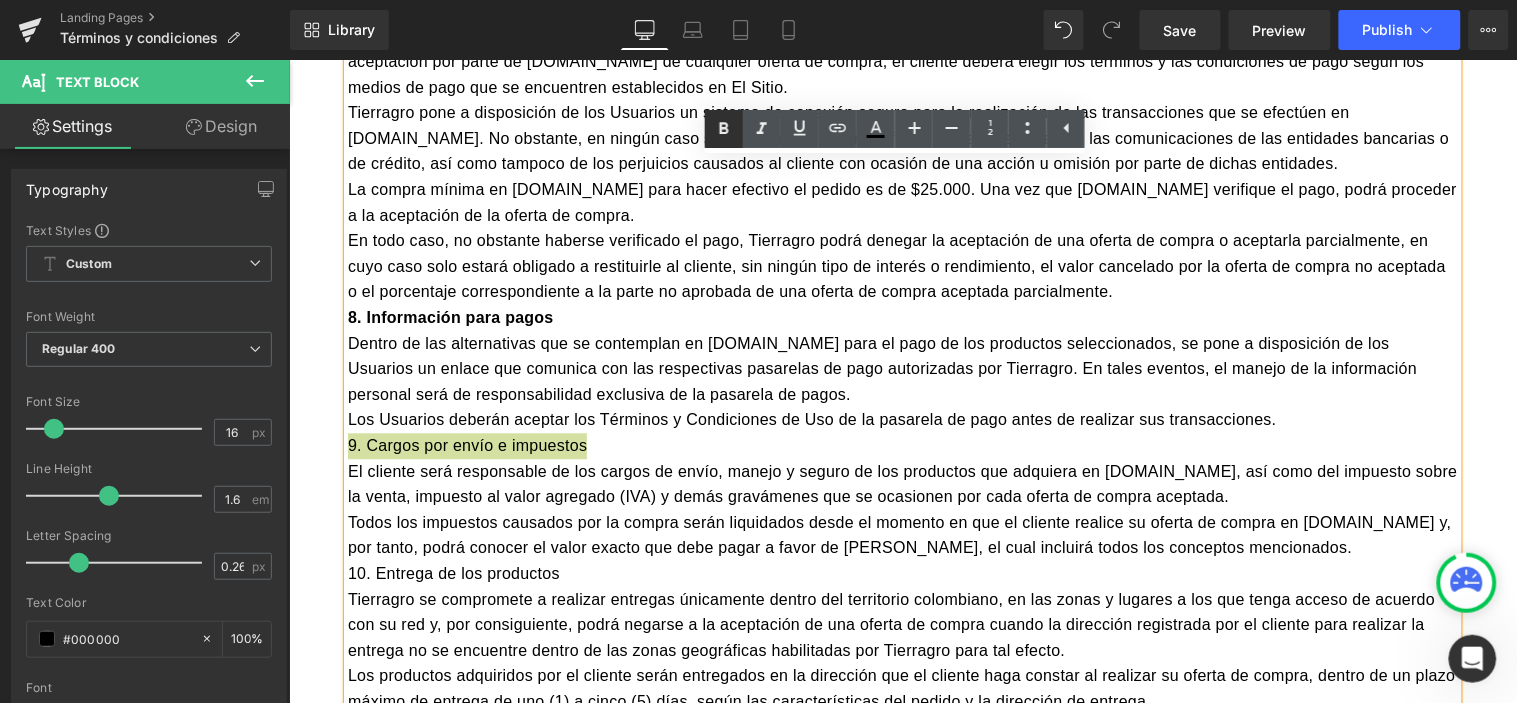 click 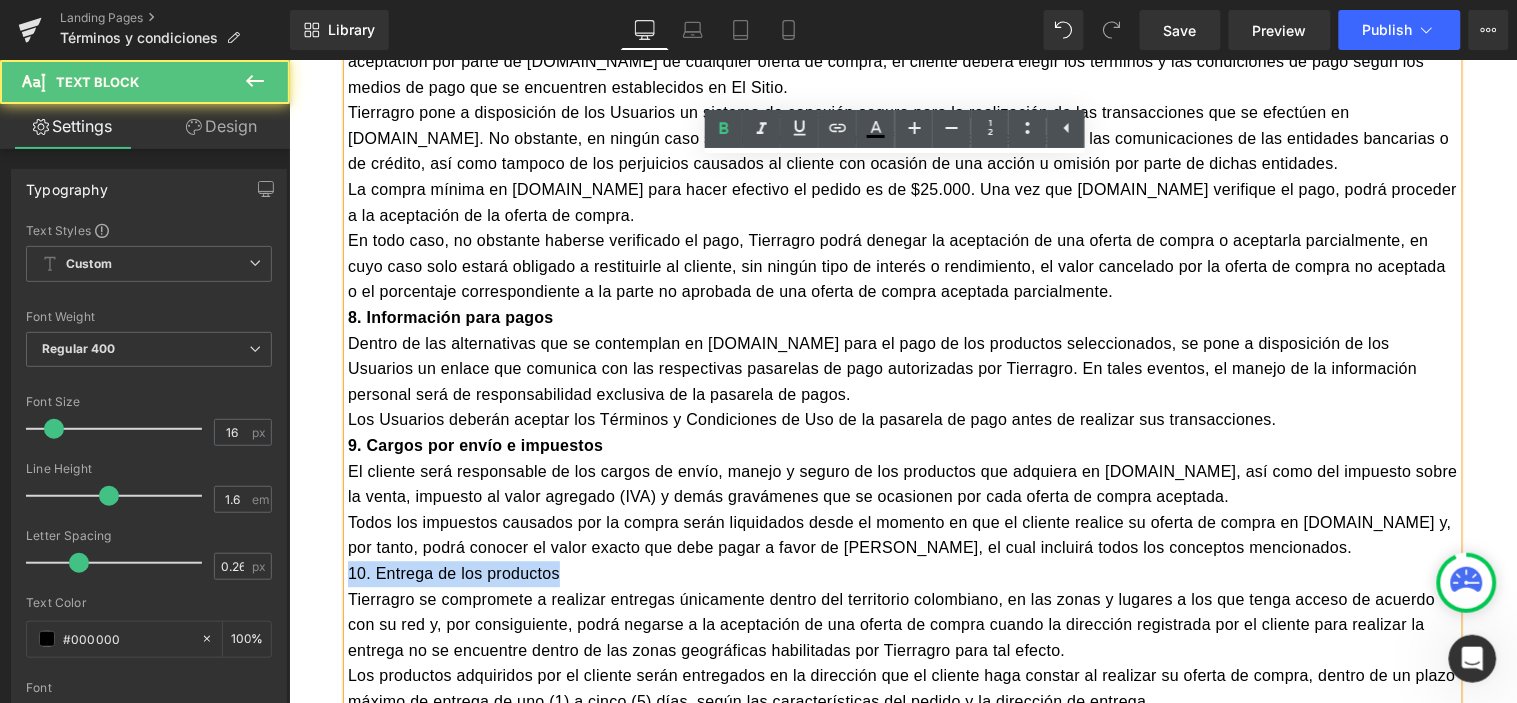 drag, startPoint x: 508, startPoint y: 547, endPoint x: 339, endPoint y: 552, distance: 169.07394 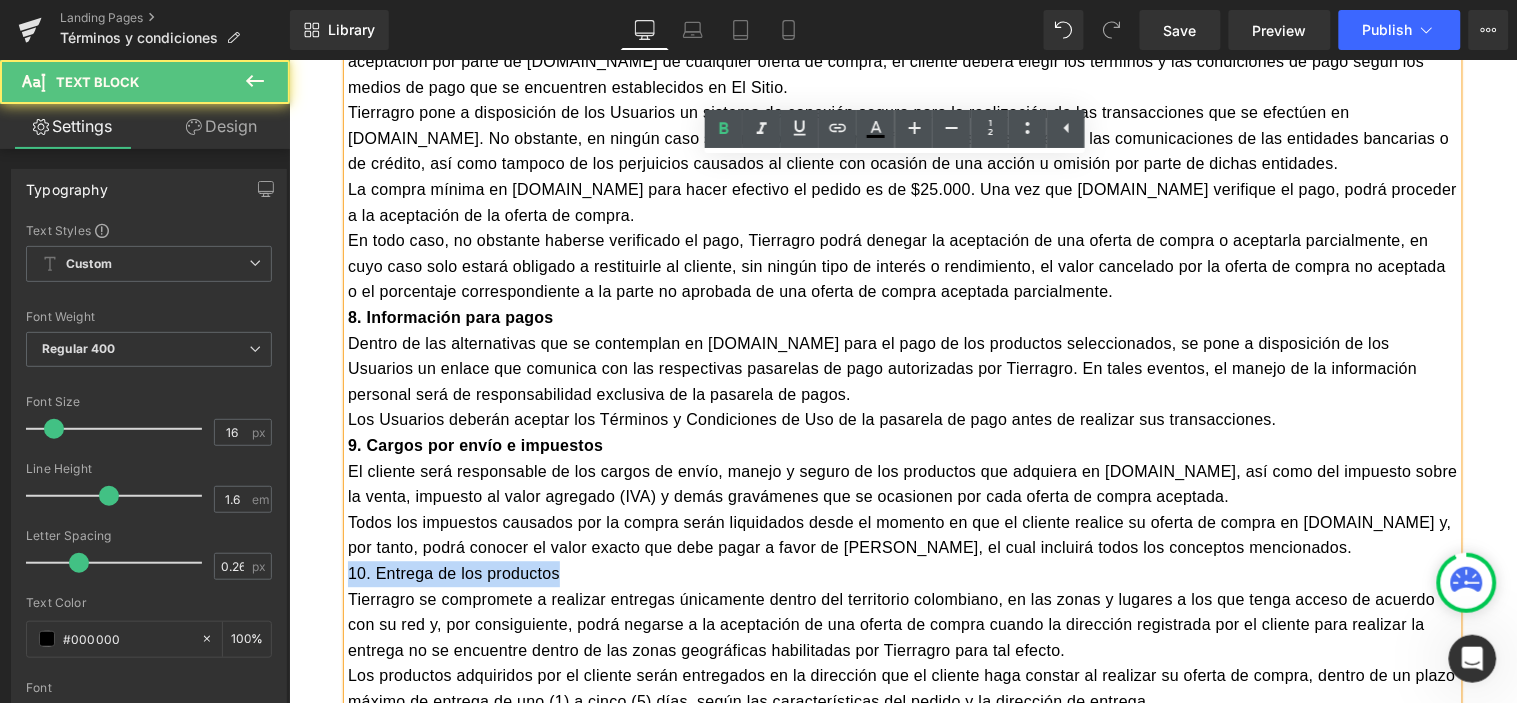 click on "10. Entrega de los productos" at bounding box center [902, 574] 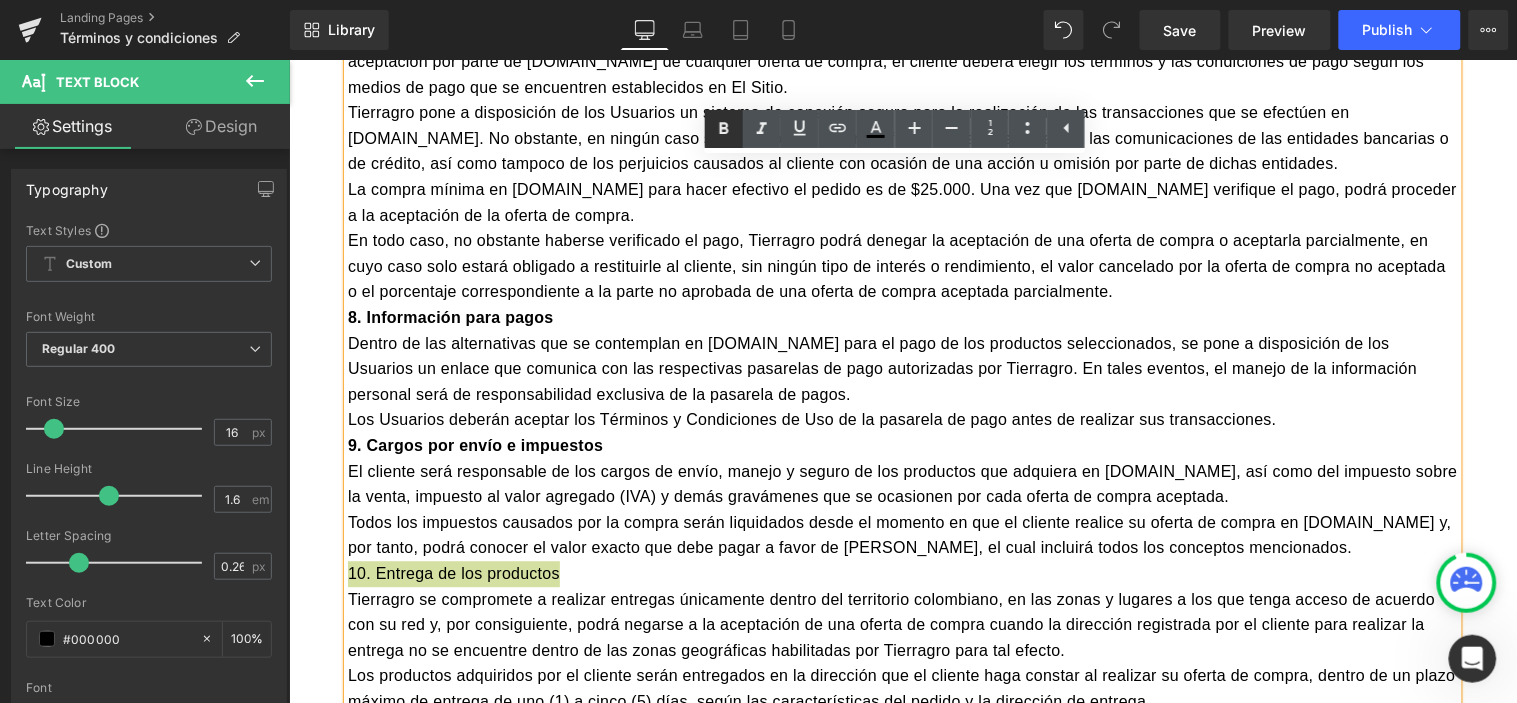 click at bounding box center (724, 129) 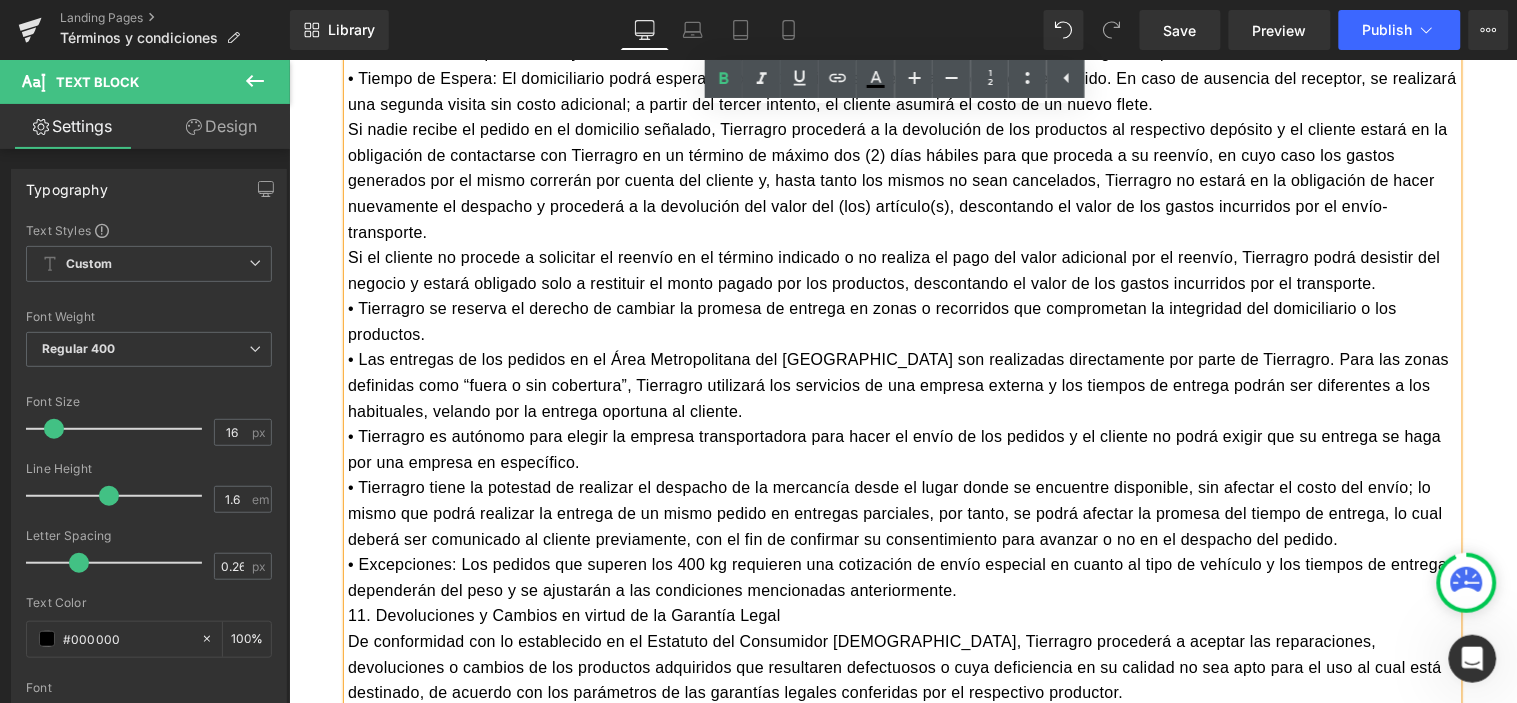 scroll, scrollTop: 4208, scrollLeft: 0, axis: vertical 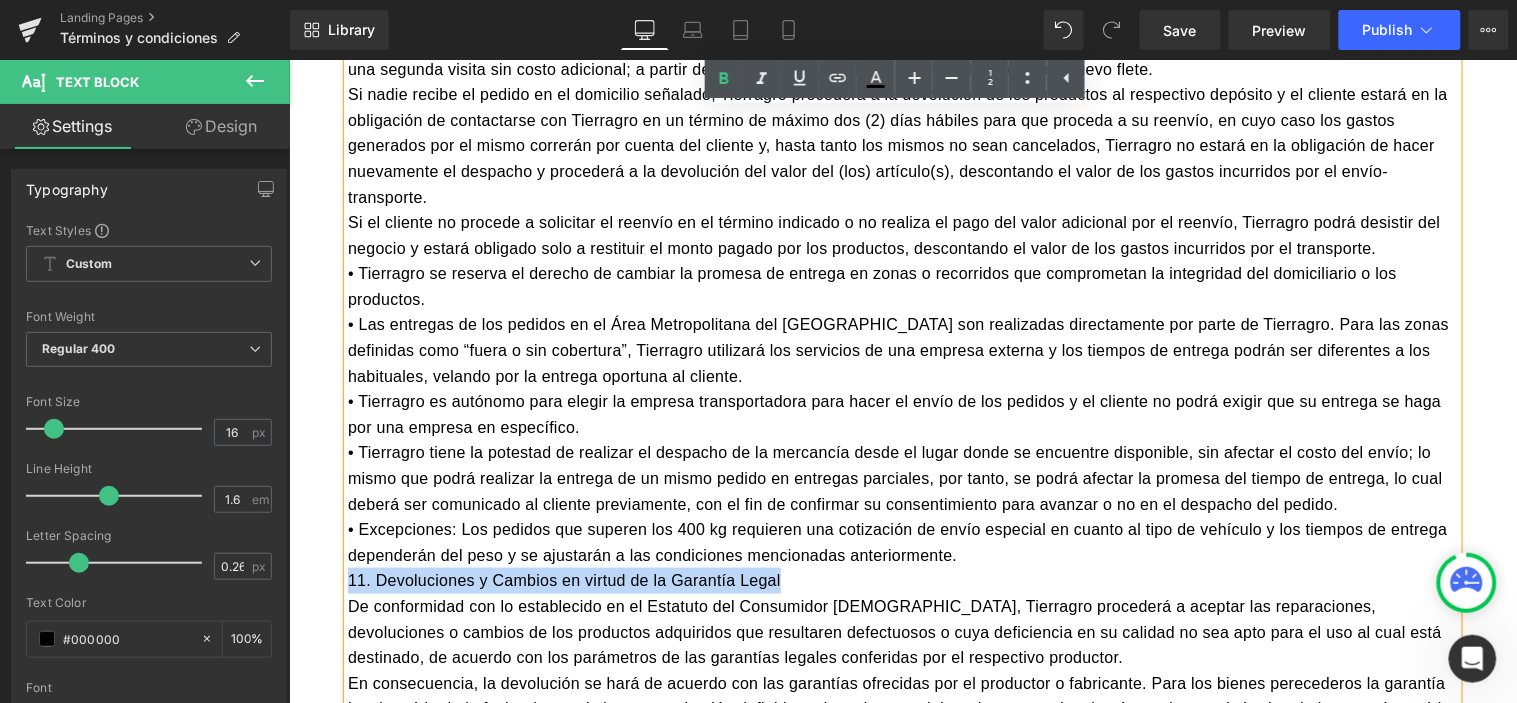 drag, startPoint x: 748, startPoint y: 504, endPoint x: 340, endPoint y: 501, distance: 408.01102 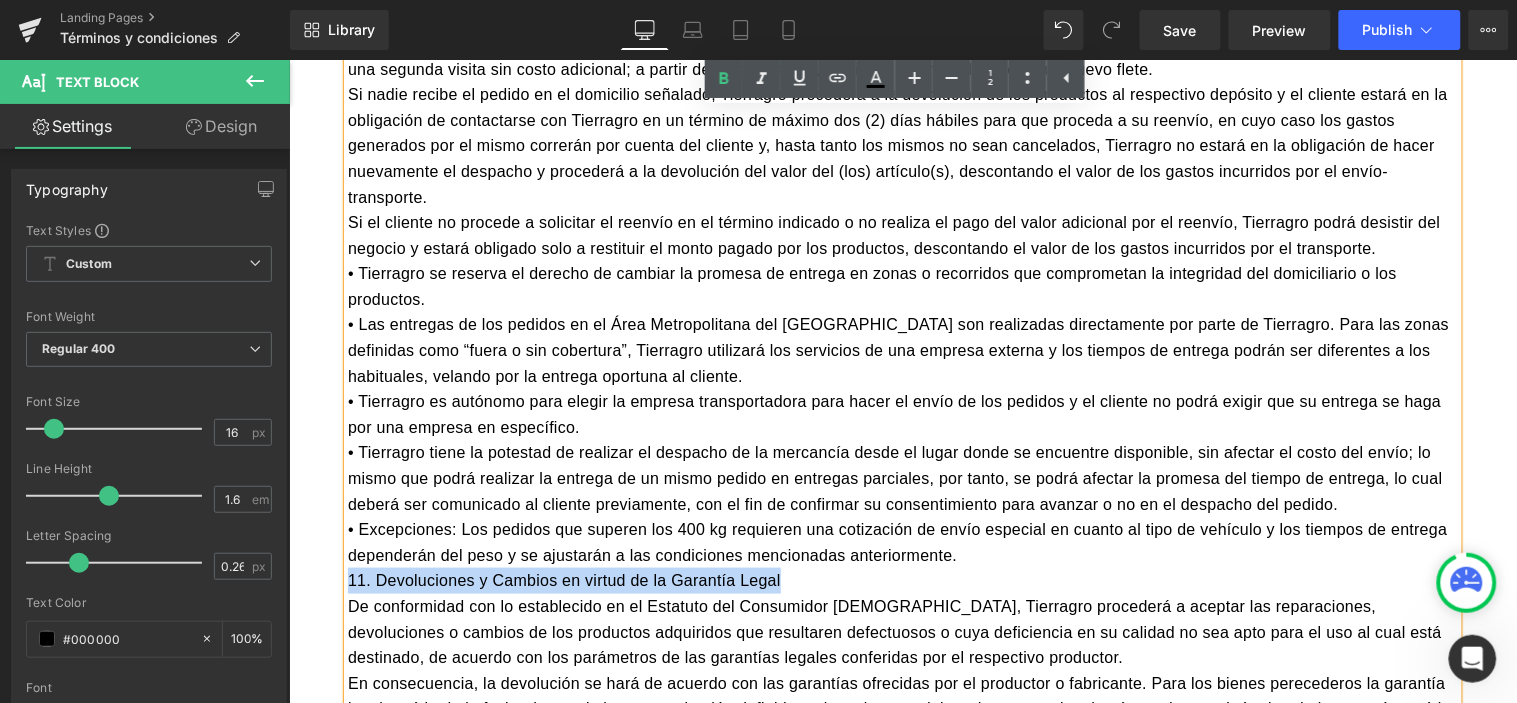 click on "11. Devoluciones y Cambios en virtud de la Garantía Legal" at bounding box center [902, 580] 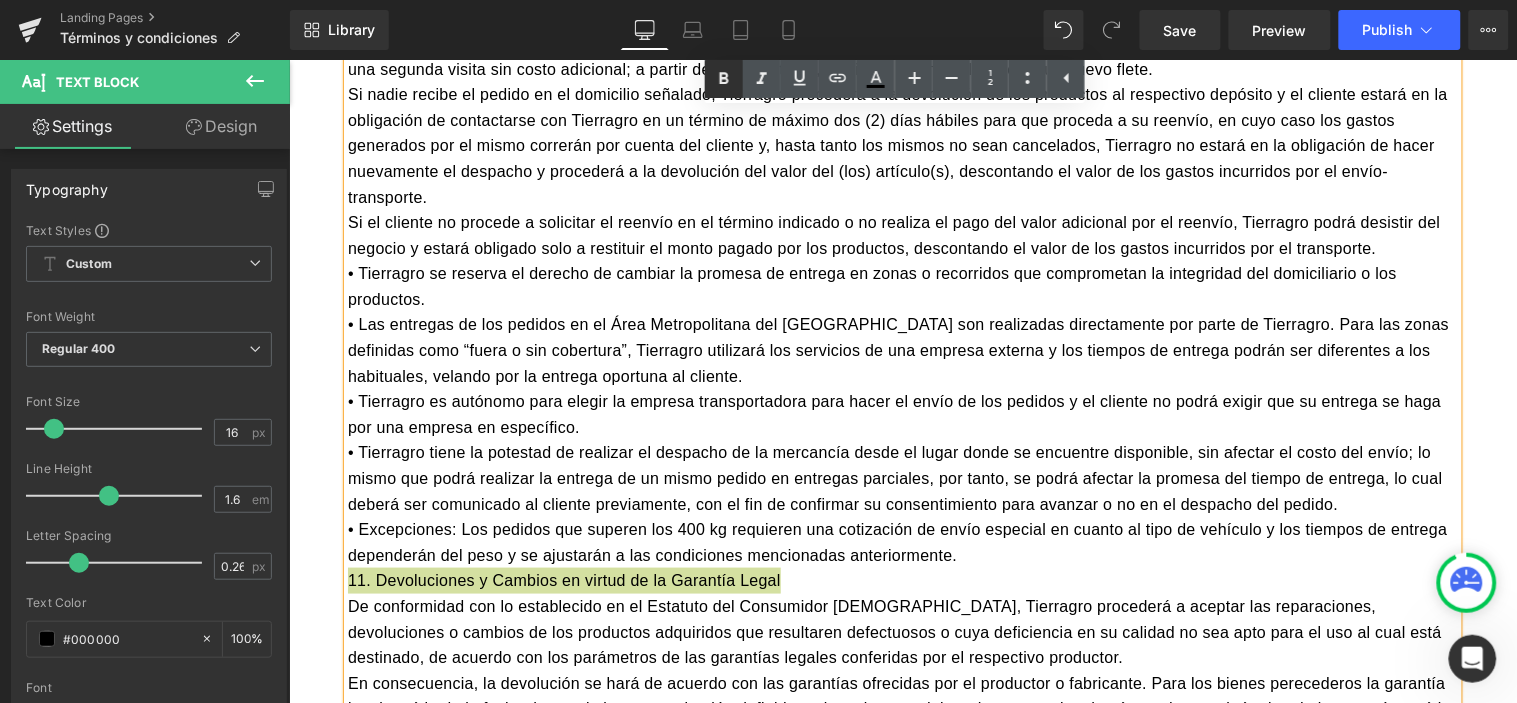 click 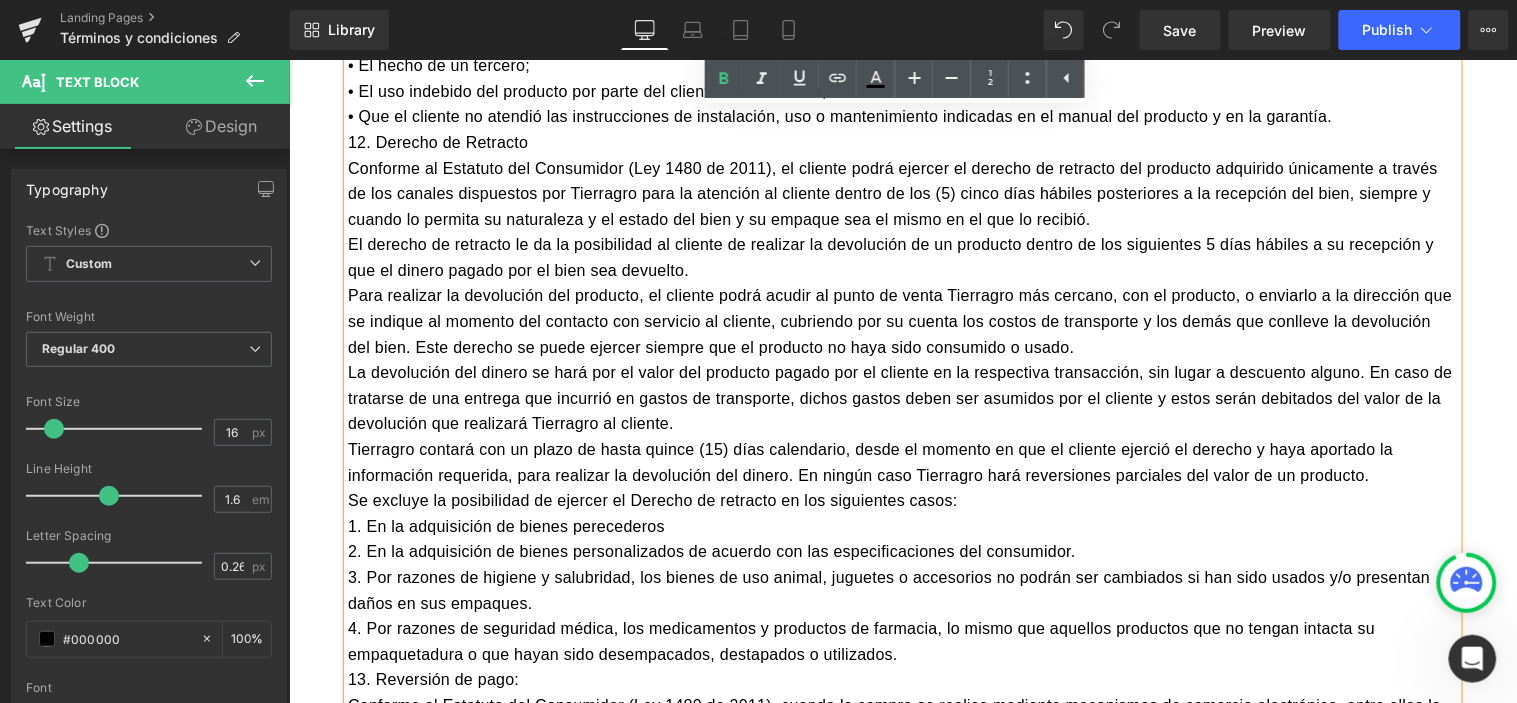 scroll, scrollTop: 5535, scrollLeft: 0, axis: vertical 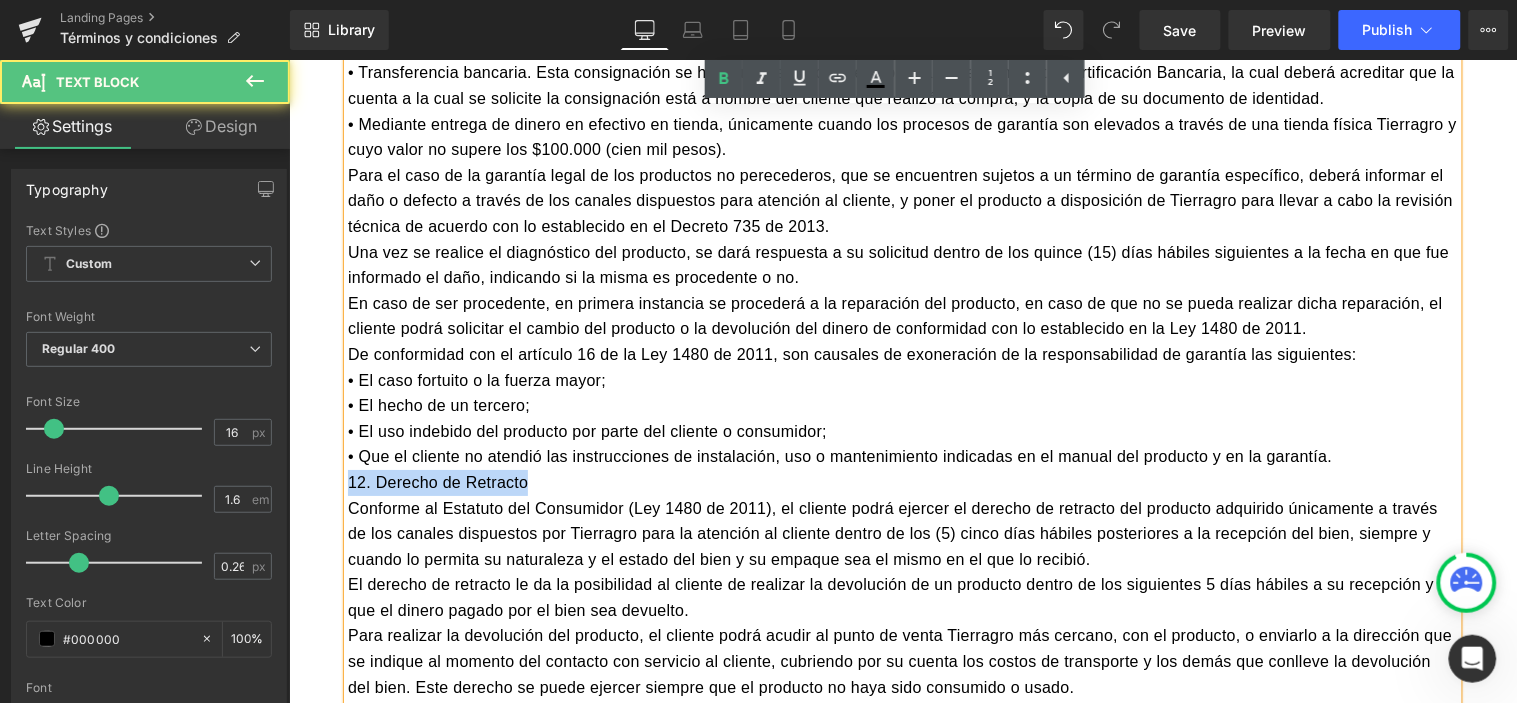 drag, startPoint x: 499, startPoint y: 382, endPoint x: 327, endPoint y: 383, distance: 172.00291 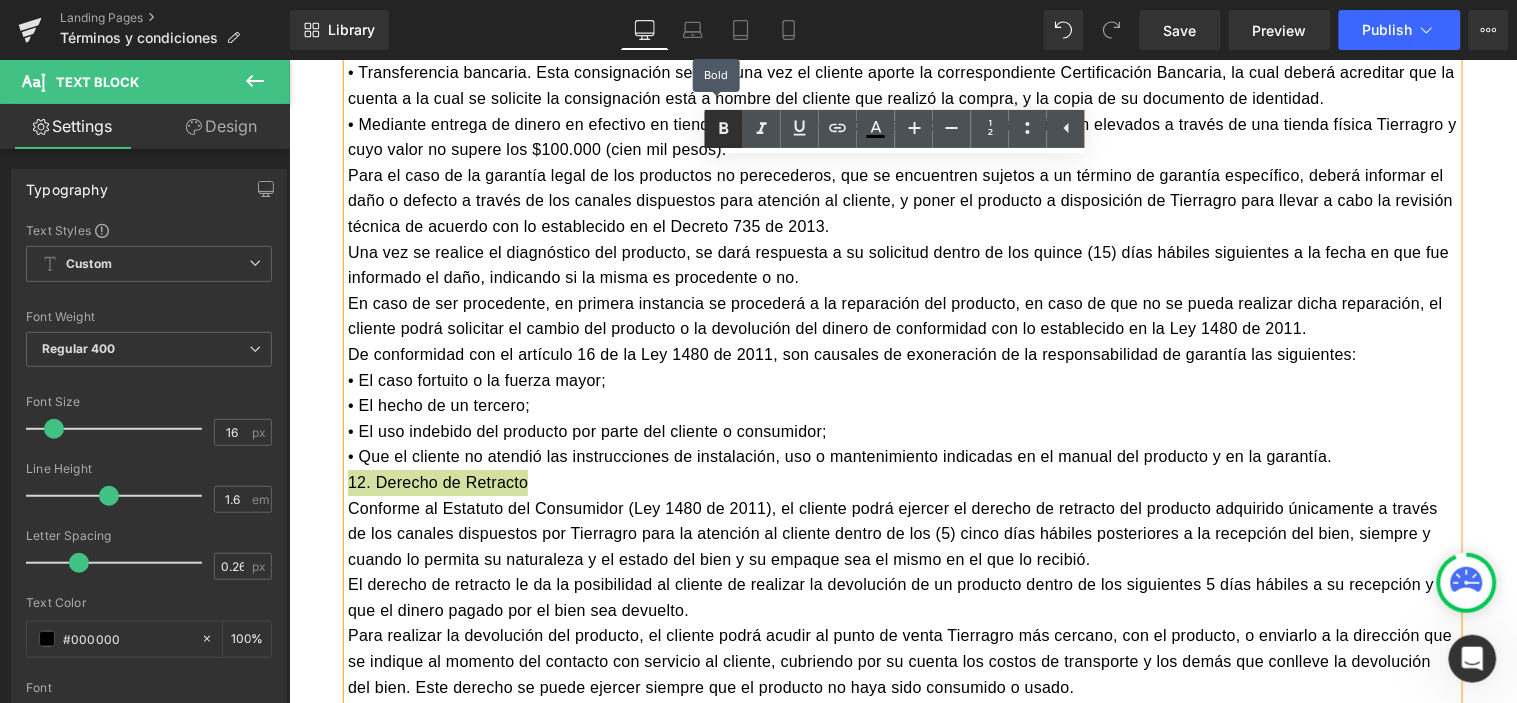 click 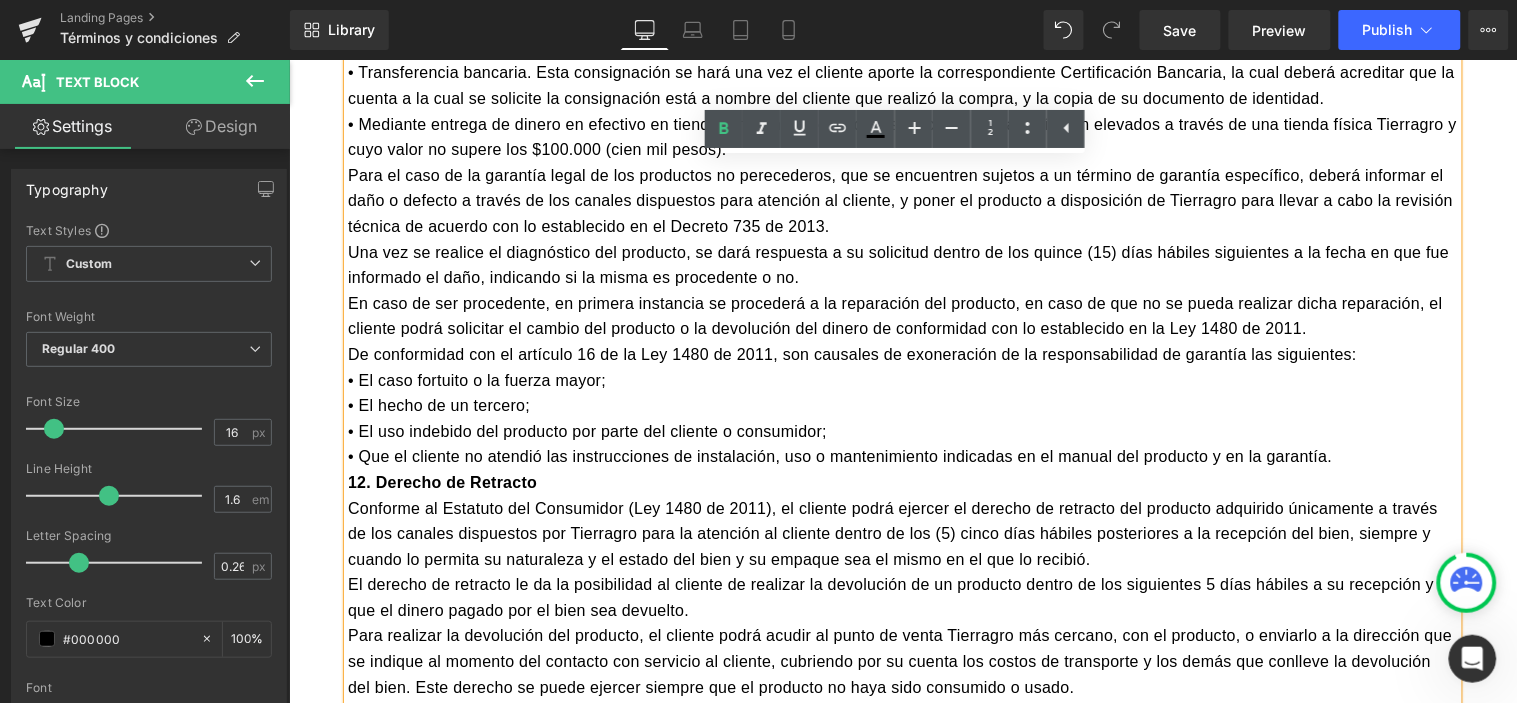 scroll, scrollTop: 6073, scrollLeft: 0, axis: vertical 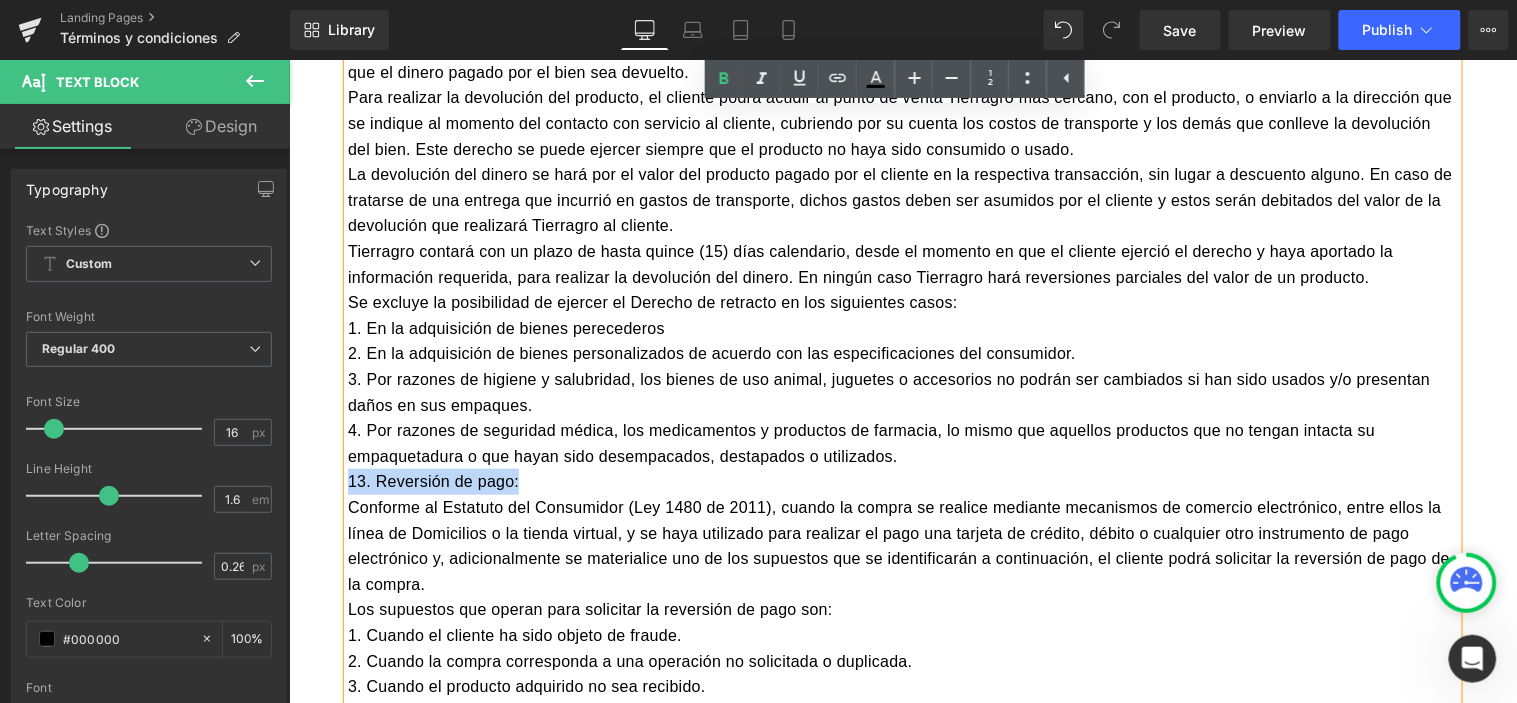 drag, startPoint x: 518, startPoint y: 382, endPoint x: 330, endPoint y: 382, distance: 188 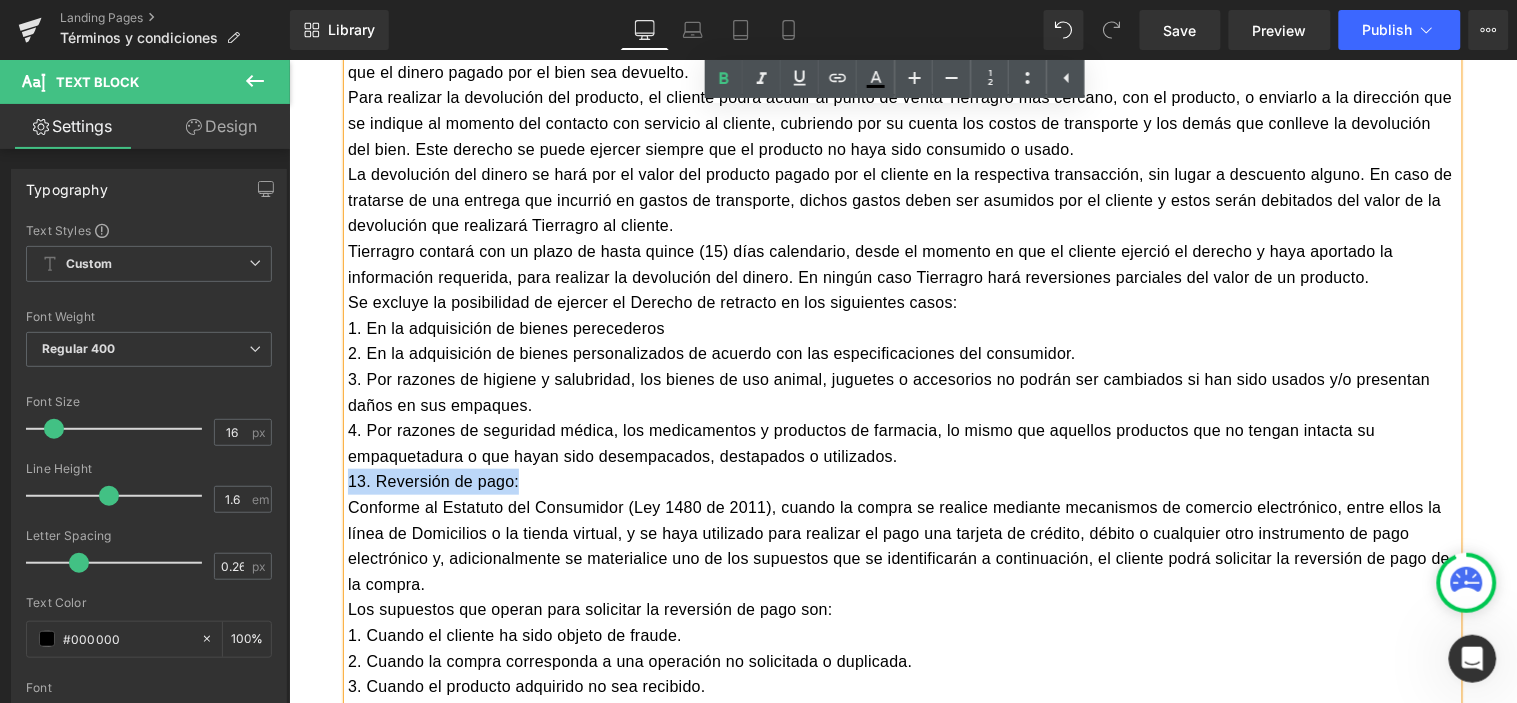 click on "Bienvenido al sitio de comercio electrónico de Tierragro, Tierragro.com, en adelante “El Sitio”, constituido bajo las leyes colombianas, cuya actividad principal es permitir la exhibición y comercialización de productos y servicios para su adquisición en línea por los consumidores ubicados en la República de Colombia, en adelante “Los clientes” o “Los usuarios”. Tierragro.com es controlado y operado por PÉREZ Y CARDONA S. A. S., sociedad comercial domiciliada en la República de Colombia. Aquellos Usuarios que decidan ingresar a Tierragro.com desde otros países lo harán bajo su propia iniciativa y es su responsabilidad el sujetarse a las leyes y normatividad colombiana que sean aplicables y, en todos los casos, los productos solo serán entregados dentro del territorio colombiano en la dirección suministrada por el usuario, previa validación de cobertura por parte de Tierragro. SUGERENCIA:" at bounding box center [902, -721] 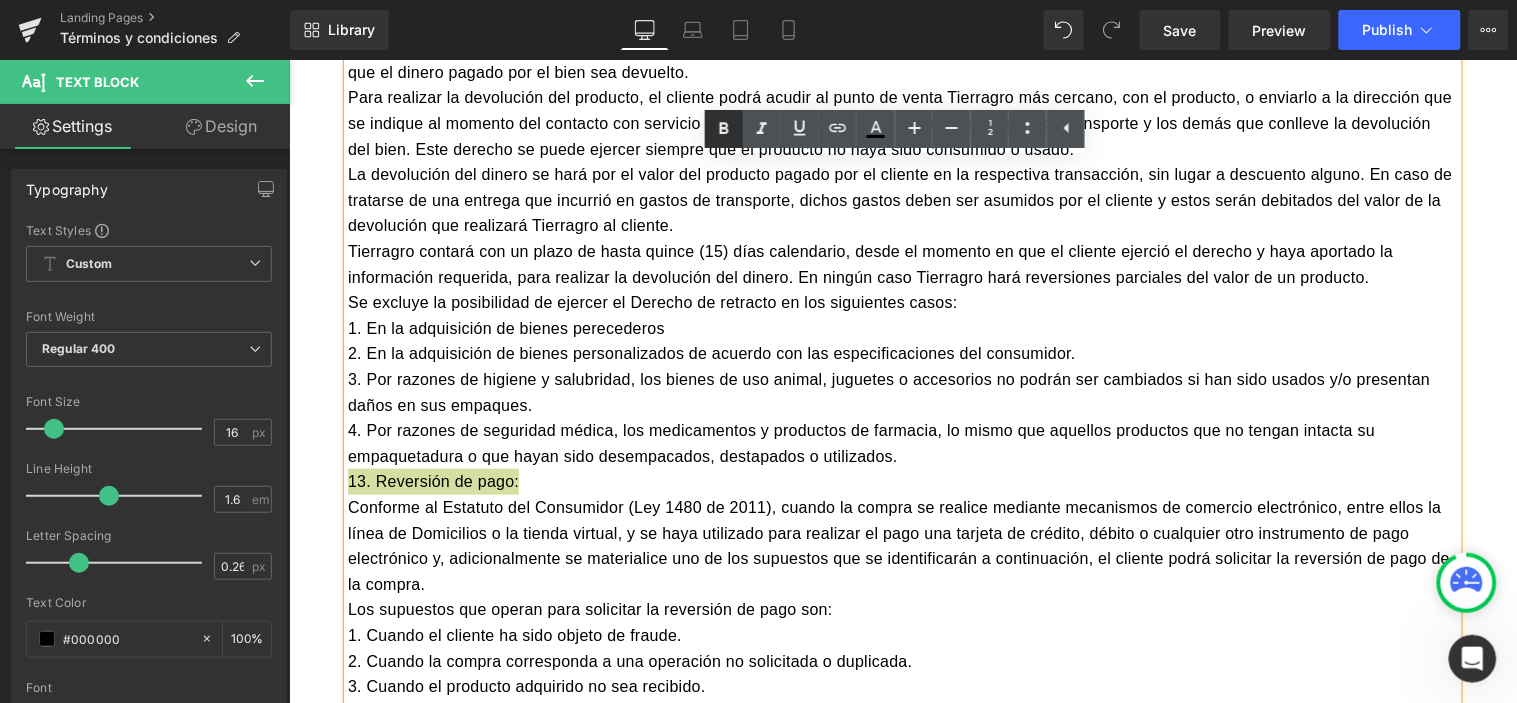 click 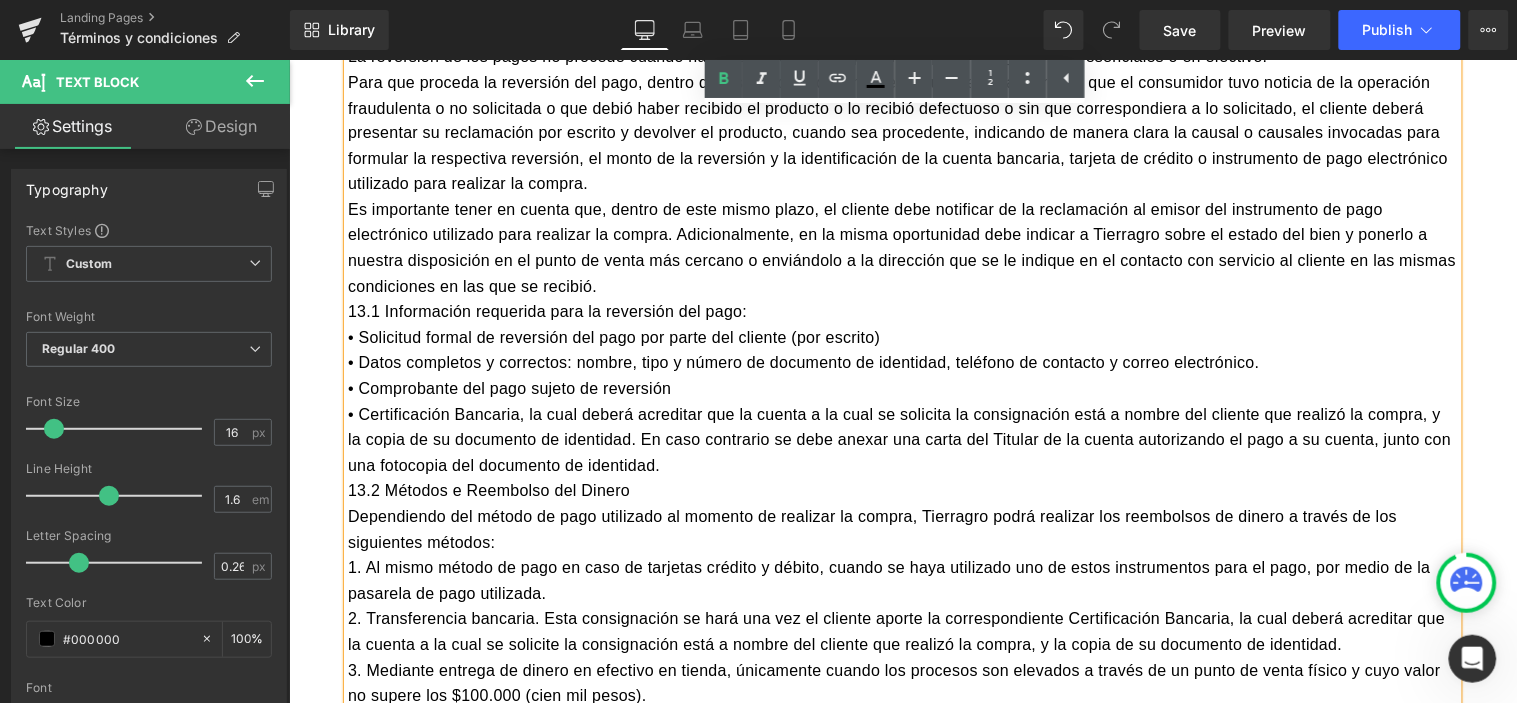 scroll, scrollTop: 6851, scrollLeft: 0, axis: vertical 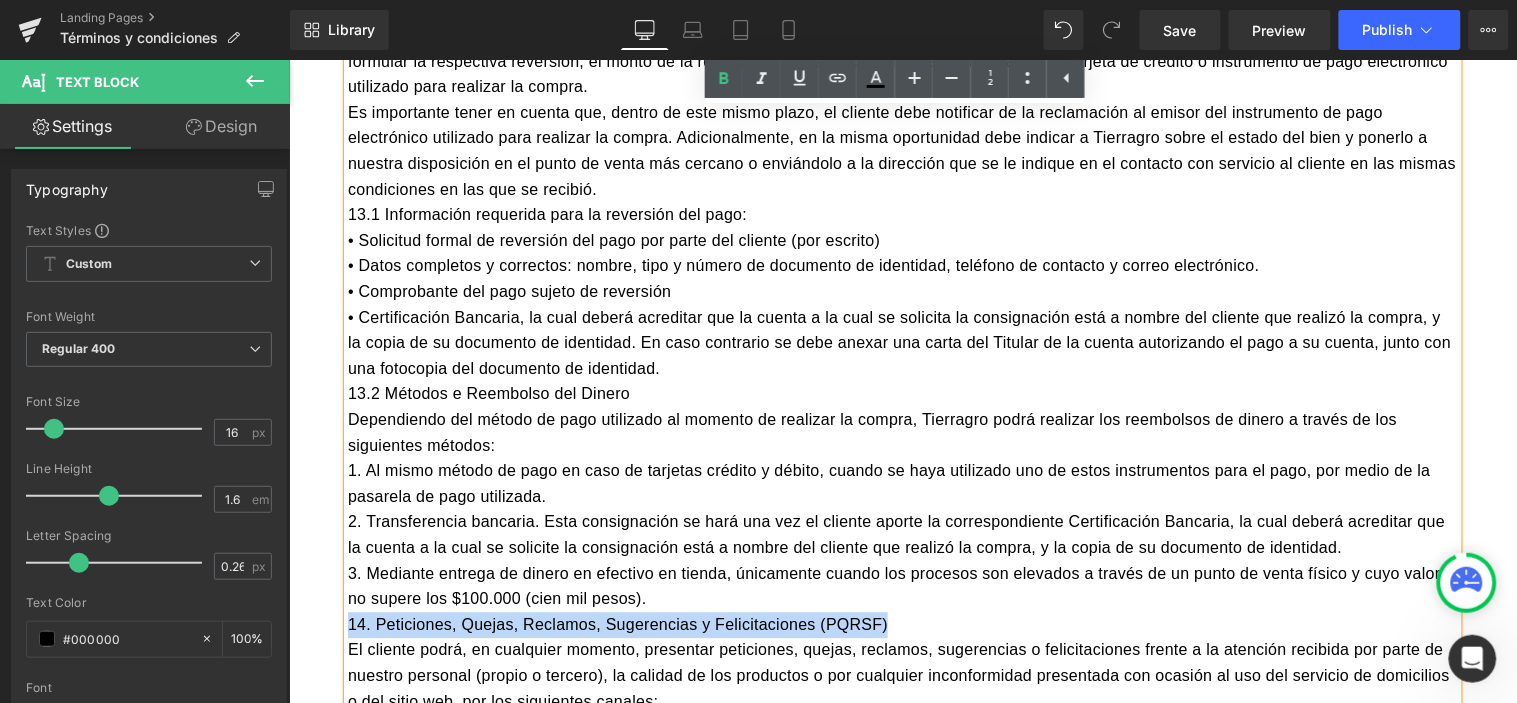 drag, startPoint x: 842, startPoint y: 520, endPoint x: 330, endPoint y: 532, distance: 512.1406 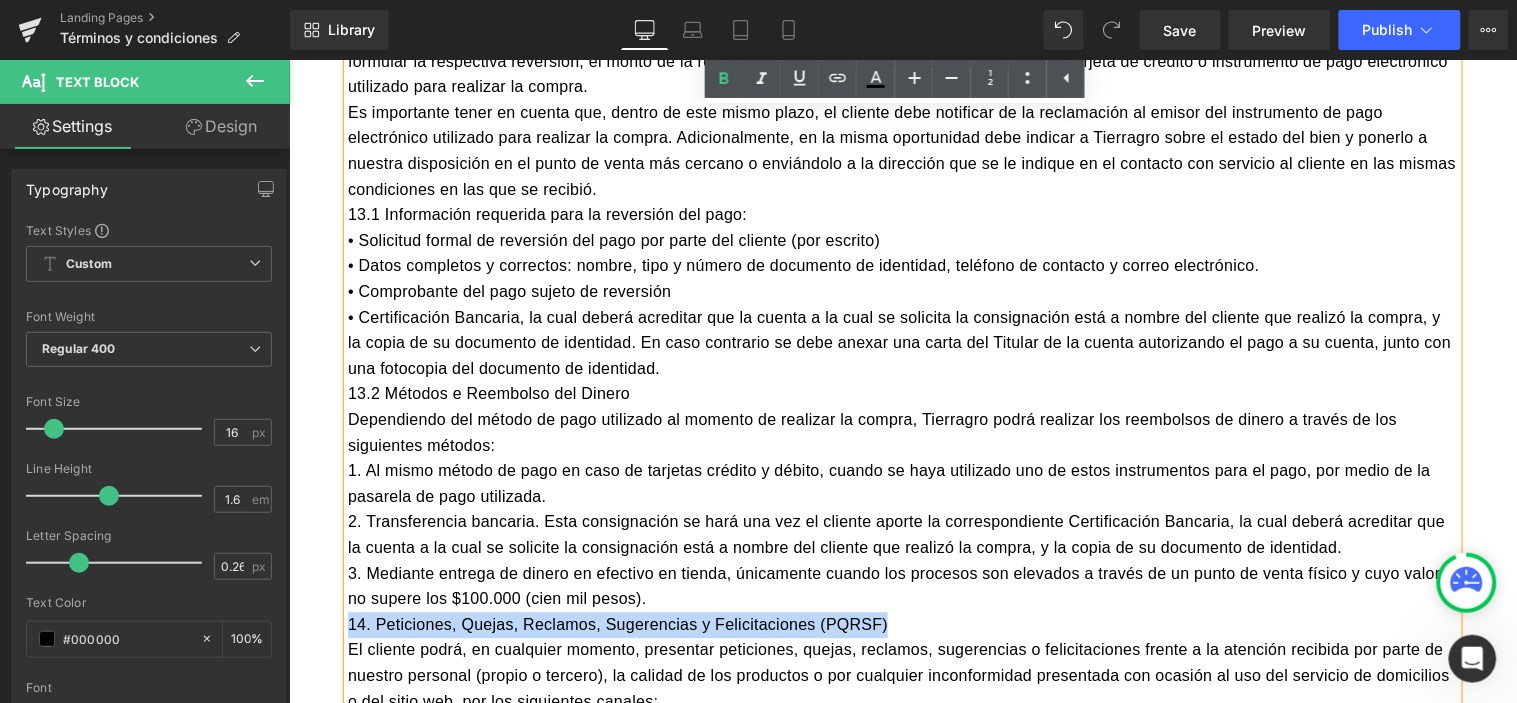 click on "Bienvenido al sitio de comercio electrónico de Tierragro, Tierragro.com, en adelante “El Sitio”, constituido bajo las leyes colombianas, cuya actividad principal es permitir la exhibición y comercialización de productos y servicios para su adquisición en línea por los consumidores ubicados en la República de Colombia, en adelante “Los clientes” o “Los usuarios”. Tierragro.com es controlado y operado por PÉREZ Y CARDONA S. A. S., sociedad comercial domiciliada en la República de Colombia. Aquellos Usuarios que decidan ingresar a Tierragro.com desde otros países lo harán bajo su propia iniciativa y es su responsabilidad el sujetarse a las leyes y normatividad colombiana que sean aplicables y, en todos los casos, los productos solo serán entregados dentro del territorio colombiano en la dirección suministrada por el usuario, previa validación de cobertura por parte de Tierragro. SUGERENCIA:" at bounding box center (902, -1499) 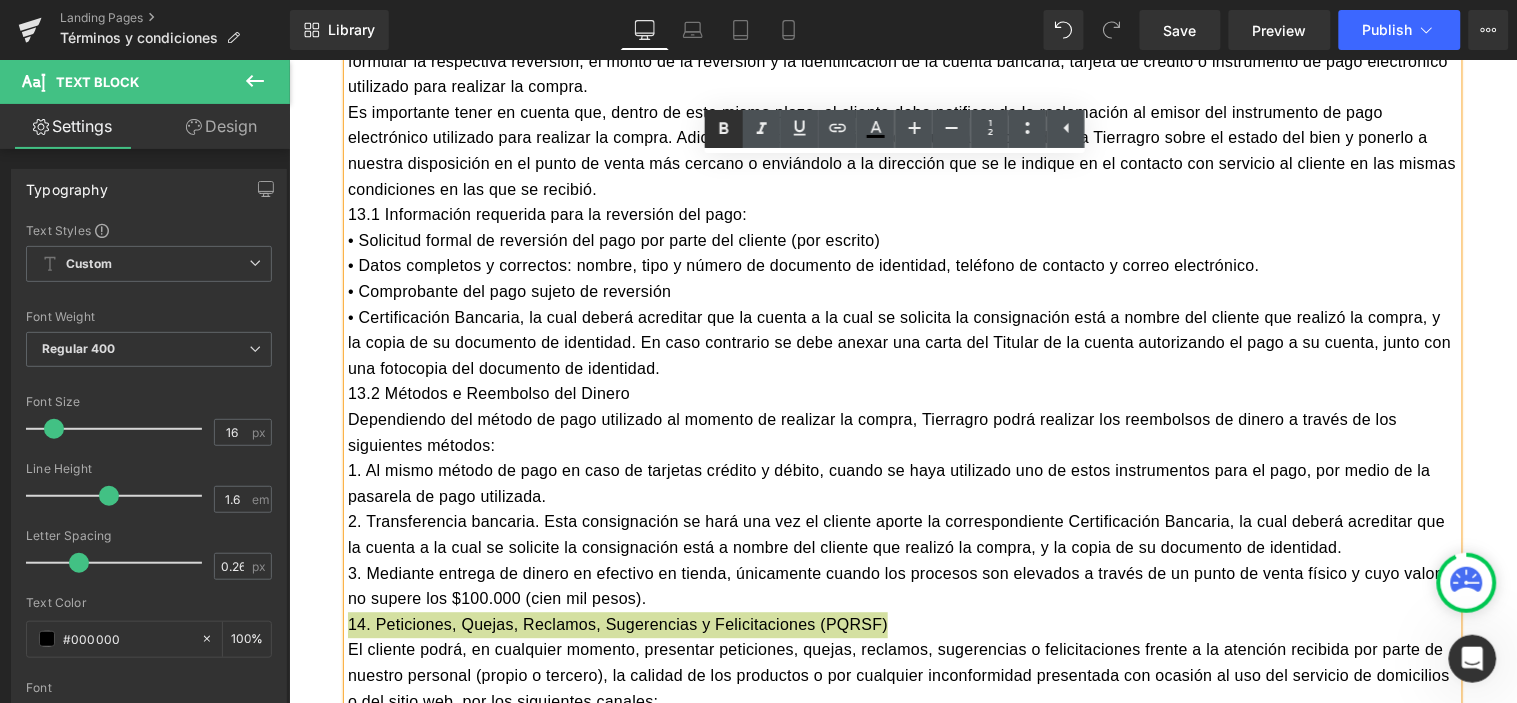 click 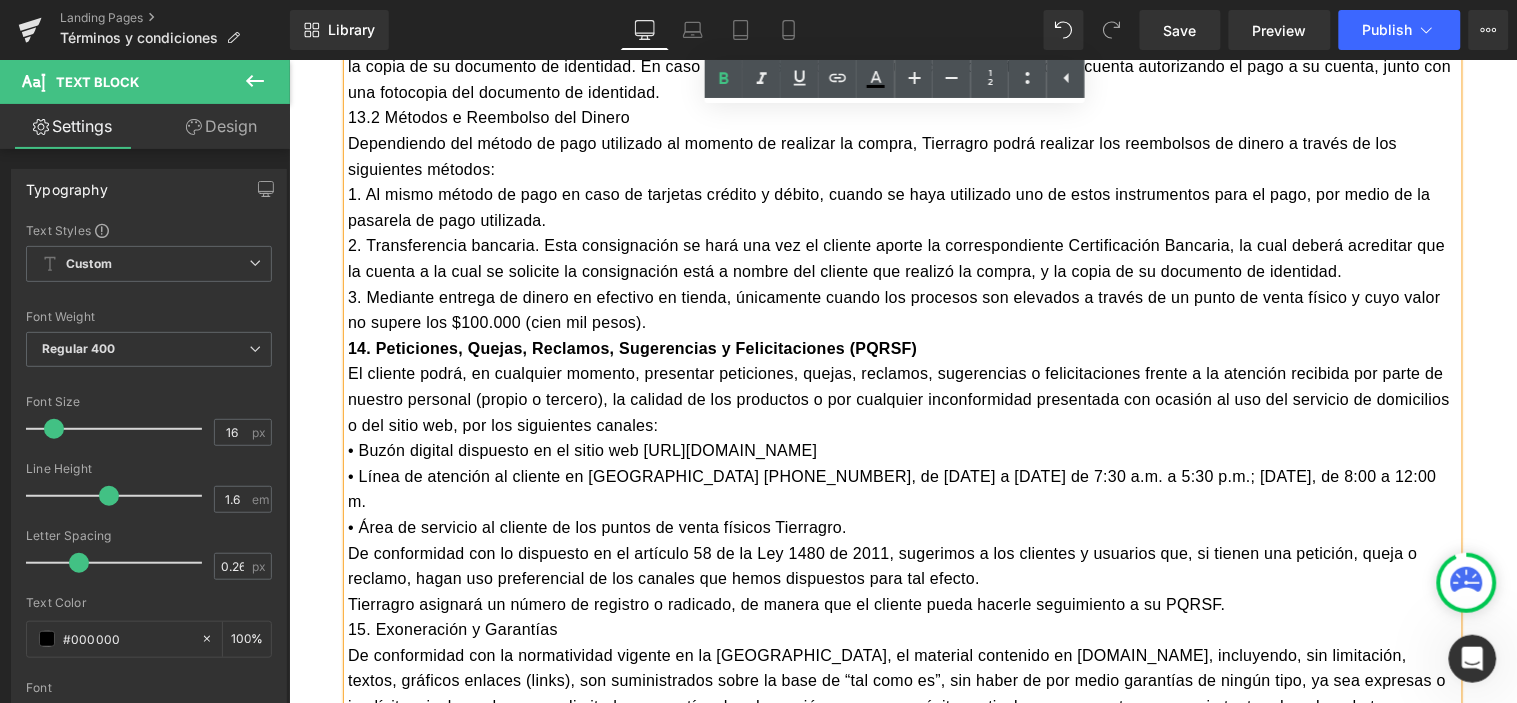 scroll, scrollTop: 7184, scrollLeft: 0, axis: vertical 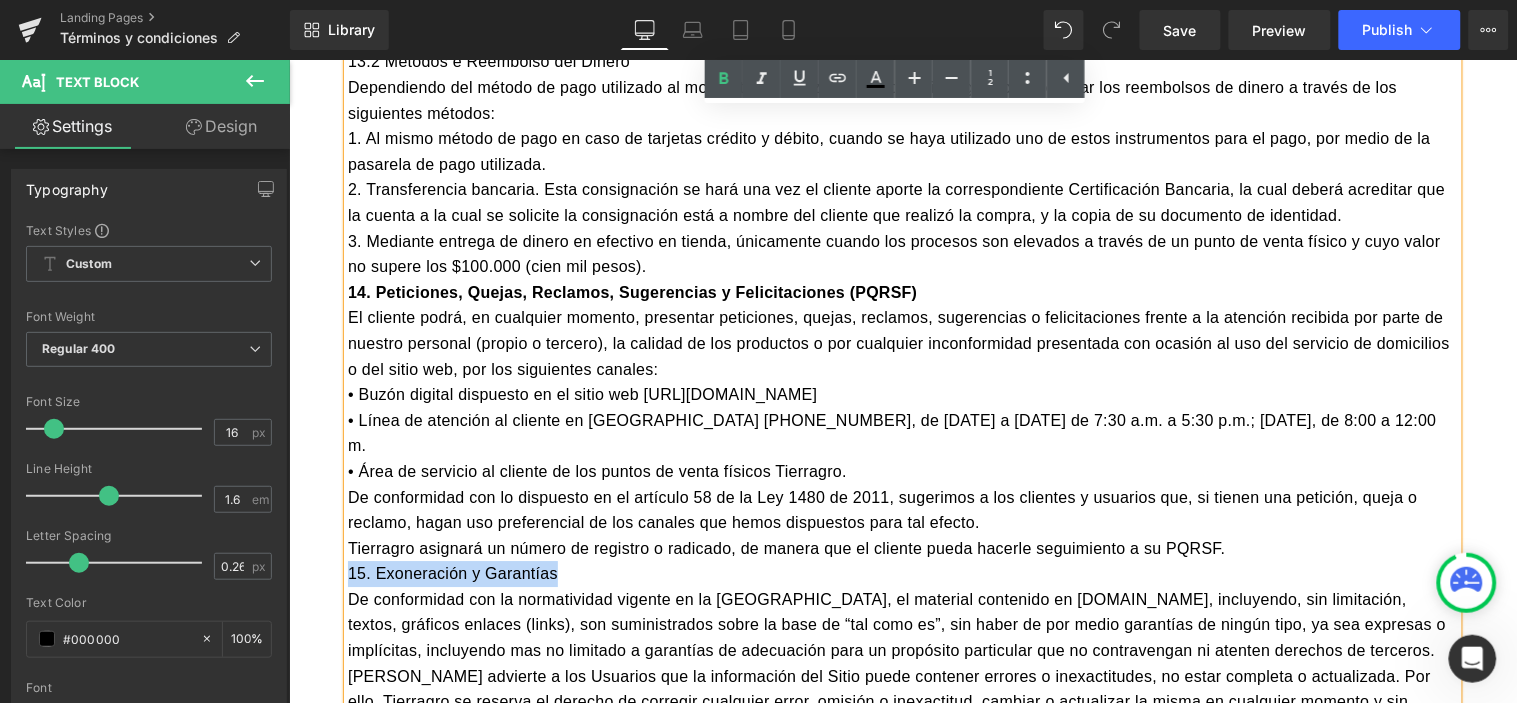 drag, startPoint x: 532, startPoint y: 452, endPoint x: 325, endPoint y: 457, distance: 207.06038 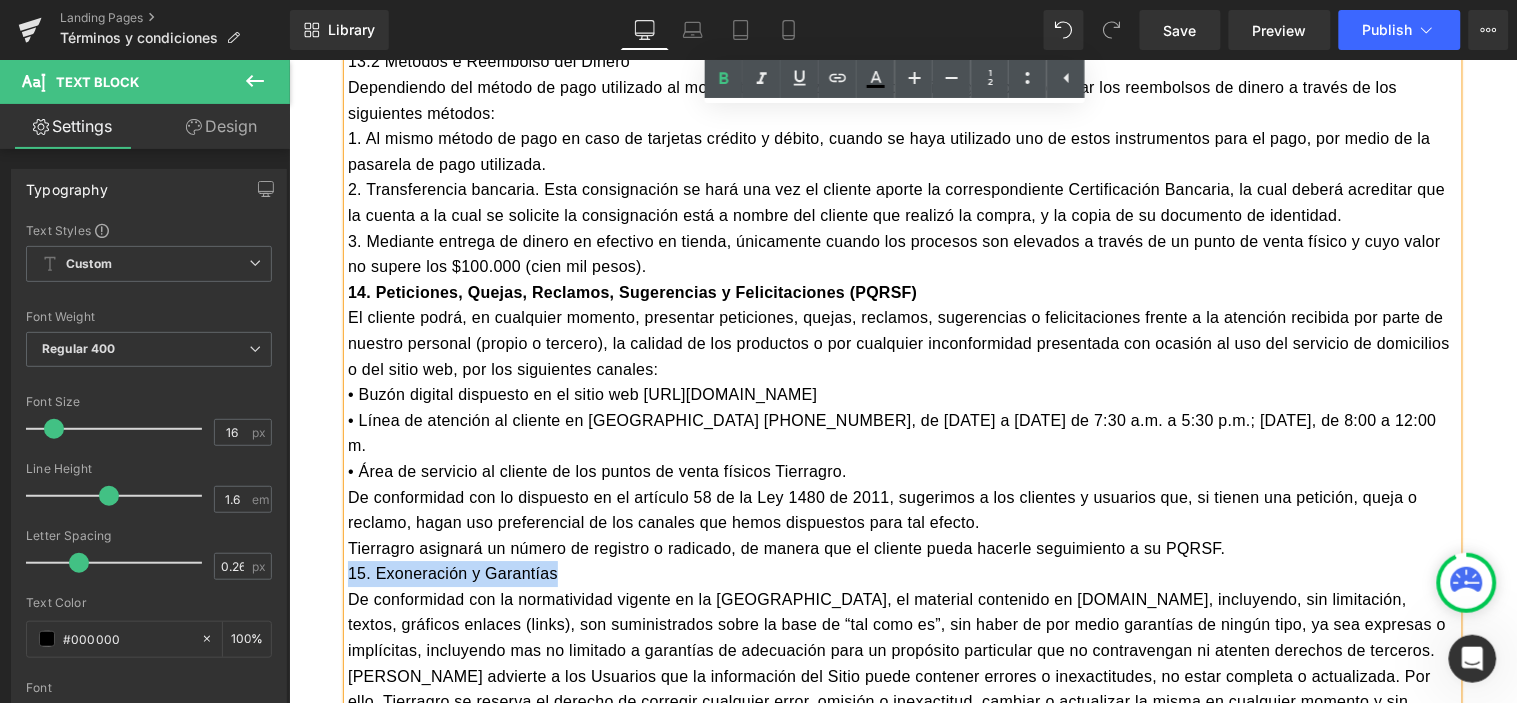click on "Bienvenido al sitio de comercio electrónico de Tierragro, Tierragro.com, en adelante “El Sitio”, constituido bajo las leyes colombianas, cuya actividad principal es permitir la exhibición y comercialización de productos y servicios para su adquisición en línea por los consumidores ubicados en la República de Colombia, en adelante “Los clientes” o “Los usuarios”. Tierragro.com es controlado y operado por PÉREZ Y CARDONA S. A. S., sociedad comercial domiciliada en la República de Colombia. Aquellos Usuarios que decidan ingresar a Tierragro.com desde otros países lo harán bajo su propia iniciativa y es su responsabilidad el sujetarse a las leyes y normatividad colombiana que sean aplicables y, en todos los casos, los productos solo serán entregados dentro del territorio colombiano en la dirección suministrada por el usuario, previa validación de cobertura por parte de Tierragro. SUGERENCIA:" at bounding box center (902, -1832) 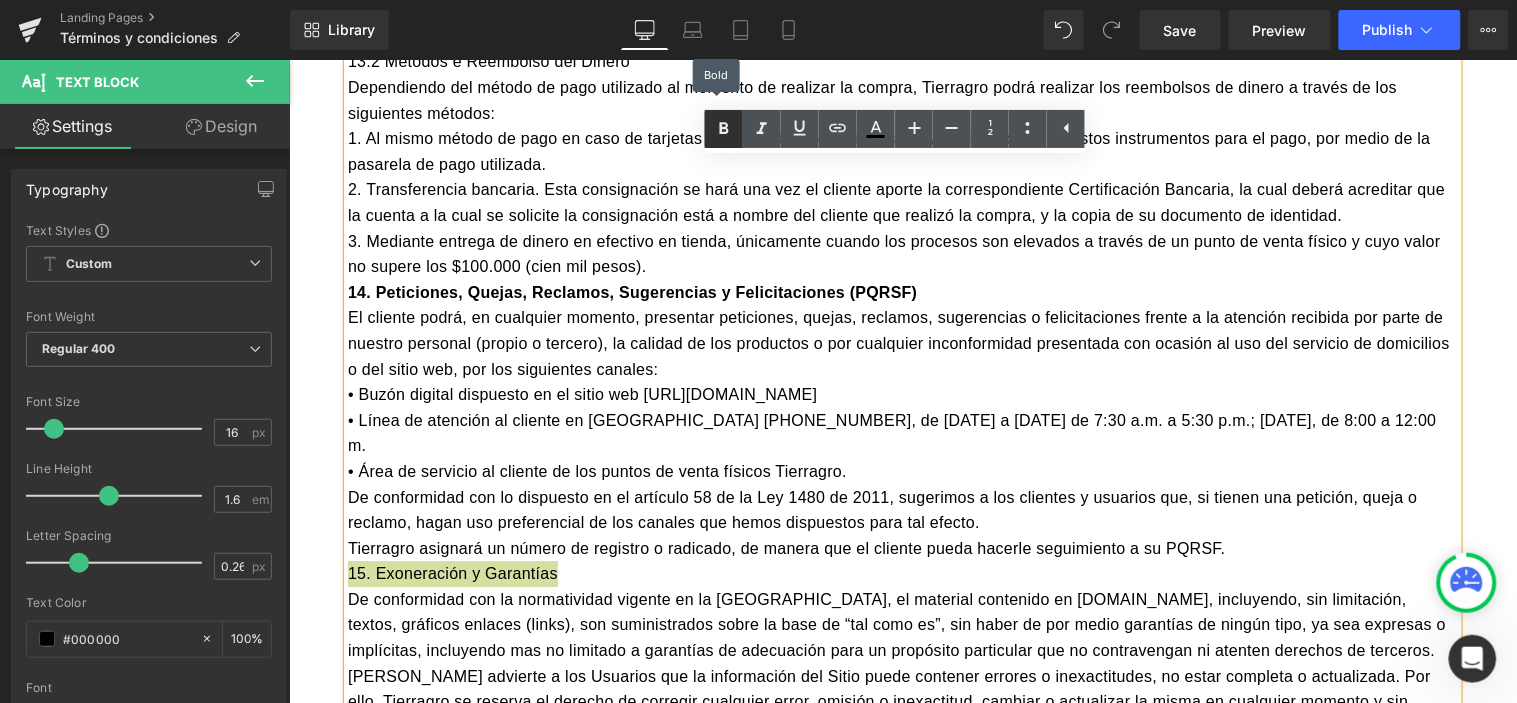 click 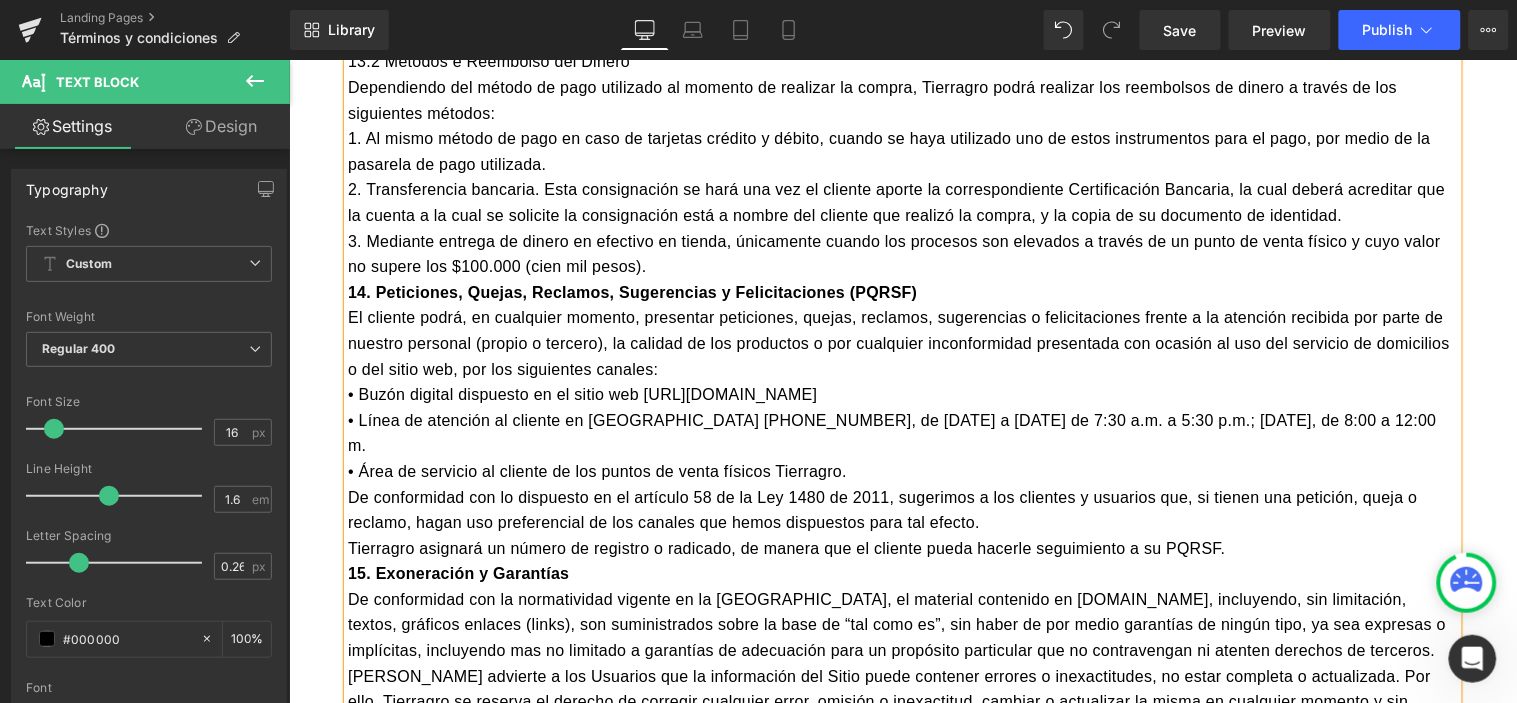 scroll, scrollTop: 7295, scrollLeft: 0, axis: vertical 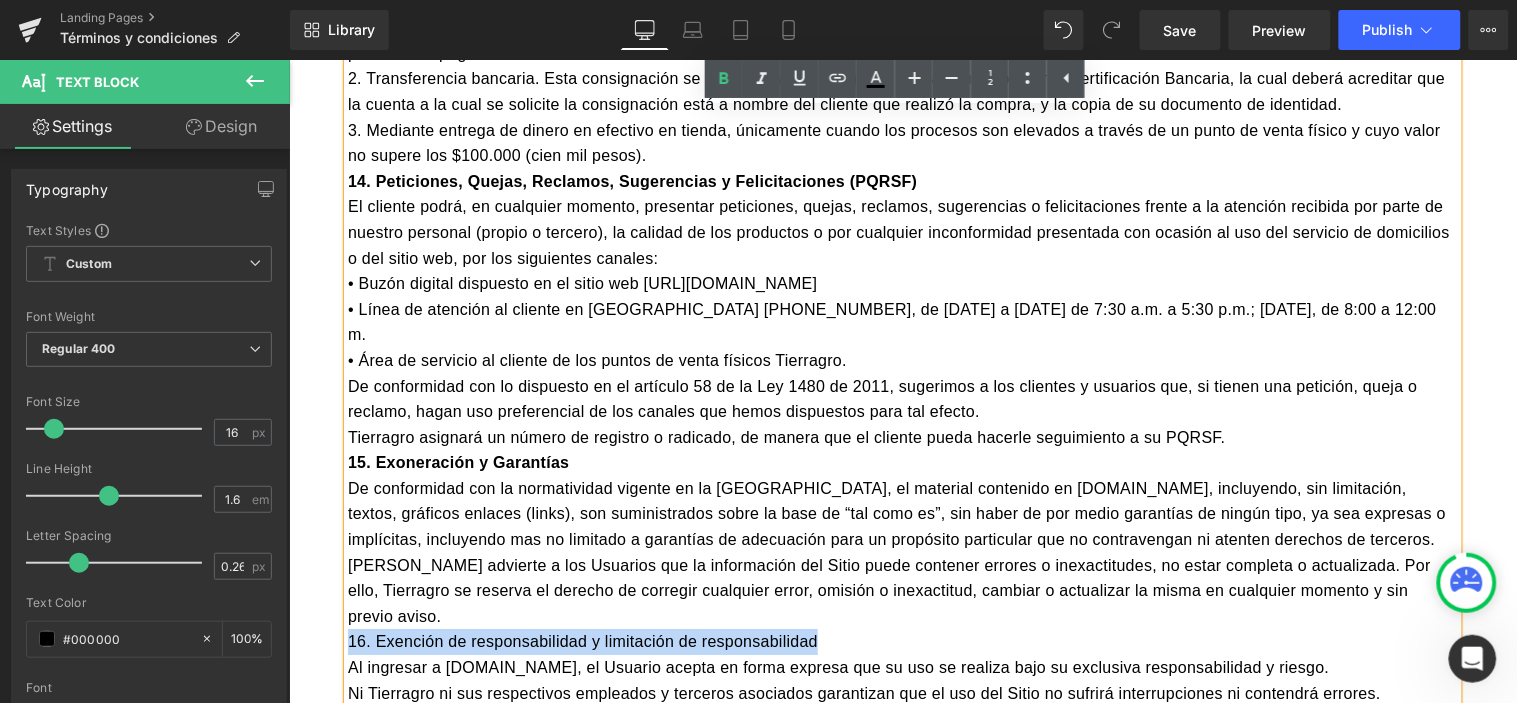 drag, startPoint x: 810, startPoint y: 516, endPoint x: 323, endPoint y: 521, distance: 487.02567 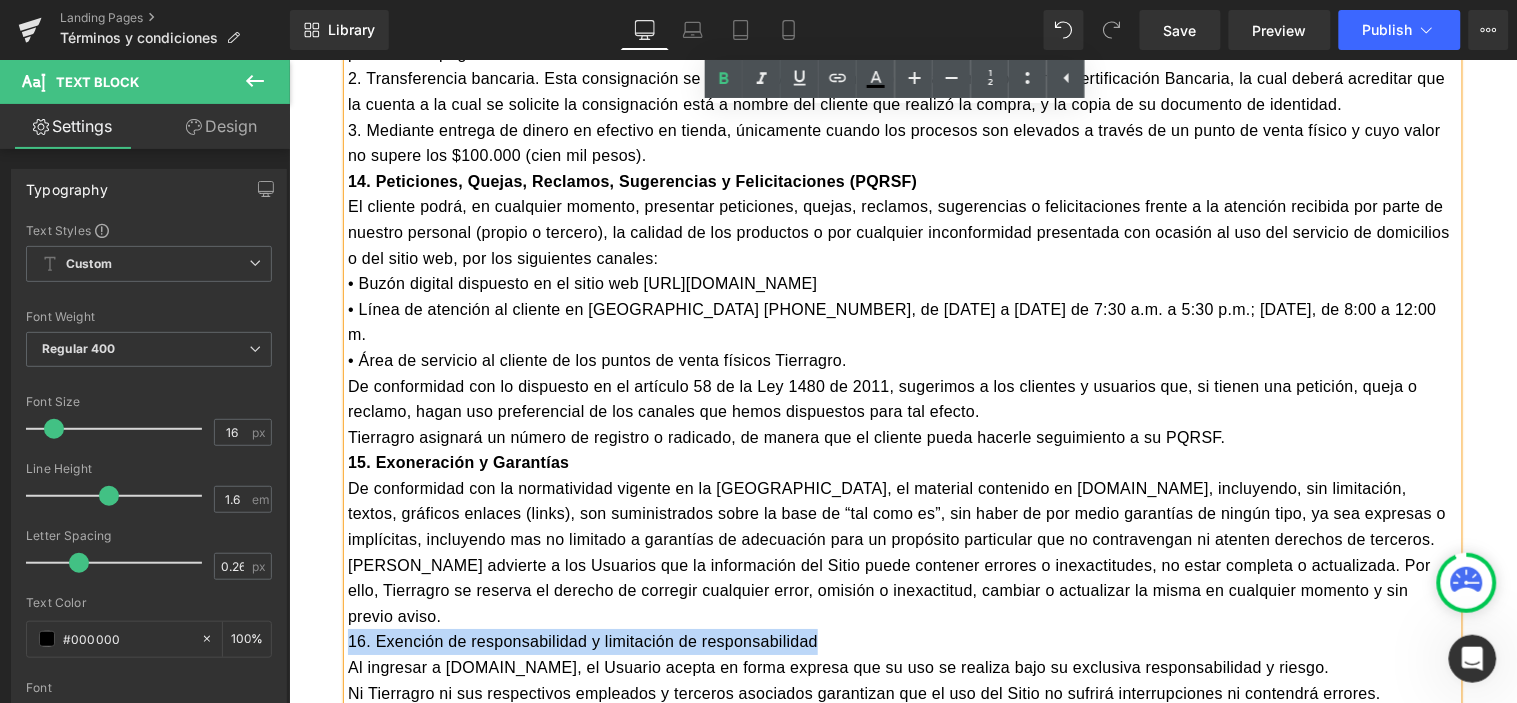 click on "Bienvenido al sitio de comercio electrónico de Tierragro, Tierragro.com, en adelante “El Sitio”, constituido bajo las leyes colombianas, cuya actividad principal es permitir la exhibición y comercialización de productos y servicios para su adquisición en línea por los consumidores ubicados en la República de Colombia, en adelante “Los clientes” o “Los usuarios”. Tierragro.com es controlado y operado por PÉREZ Y CARDONA S. A. S., sociedad comercial domiciliada en la República de Colombia. Aquellos Usuarios que decidan ingresar a Tierragro.com desde otros países lo harán bajo su propia iniciativa y es su responsabilidad el sujetarse a las leyes y normatividad colombiana que sean aplicables y, en todos los casos, los productos solo serán entregados dentro del territorio colombiano en la dirección suministrada por el usuario, previa validación de cobertura por parte de Tierragro. SUGERENCIA:" at bounding box center (902, -1943) 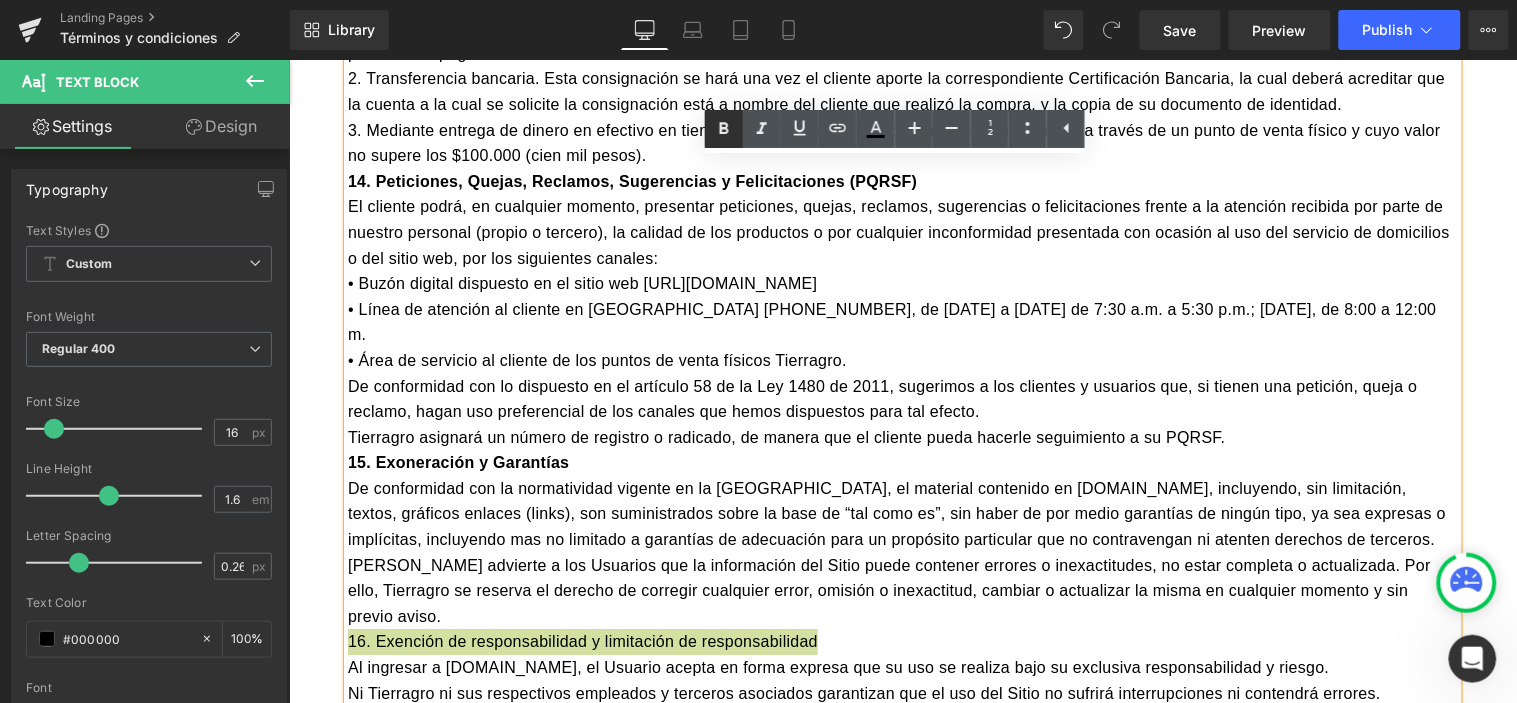 click at bounding box center (724, 129) 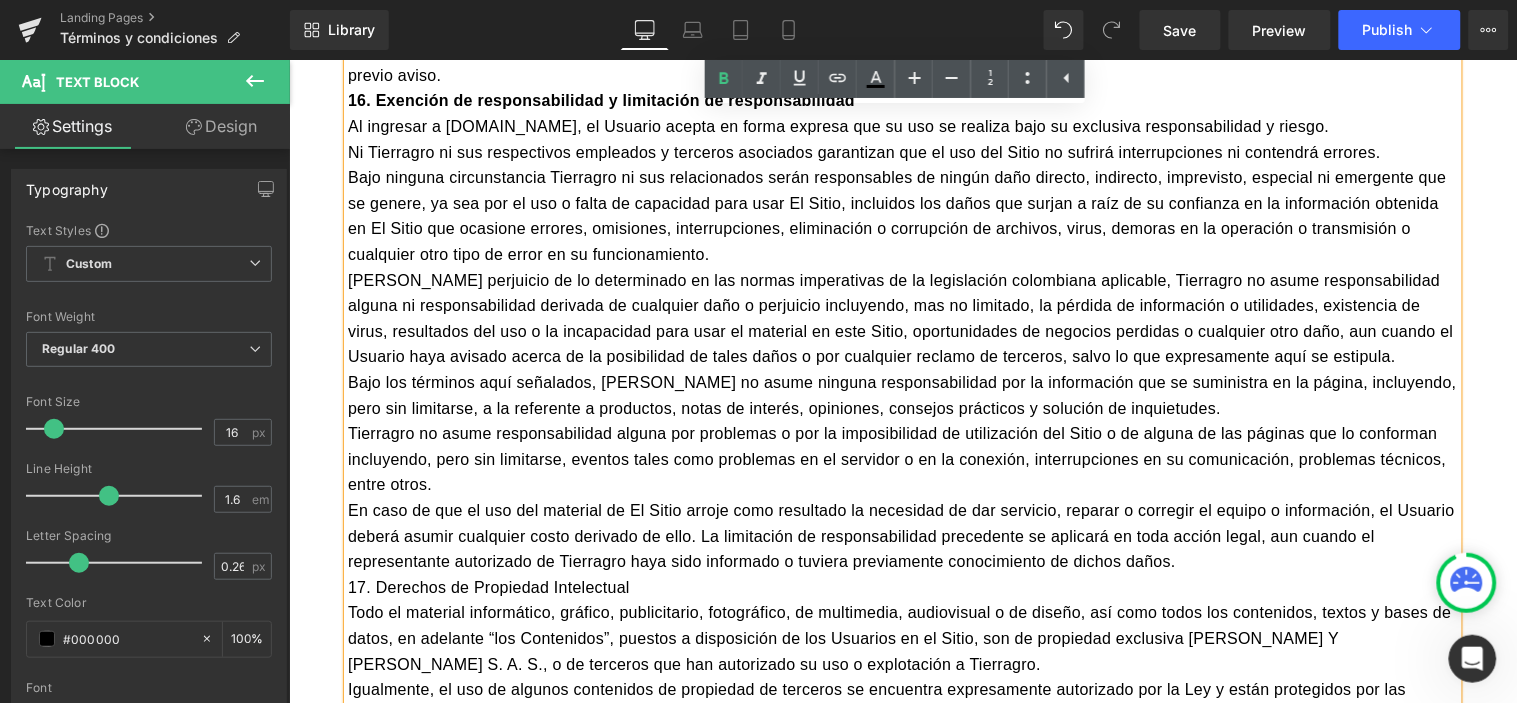 scroll, scrollTop: 7851, scrollLeft: 0, axis: vertical 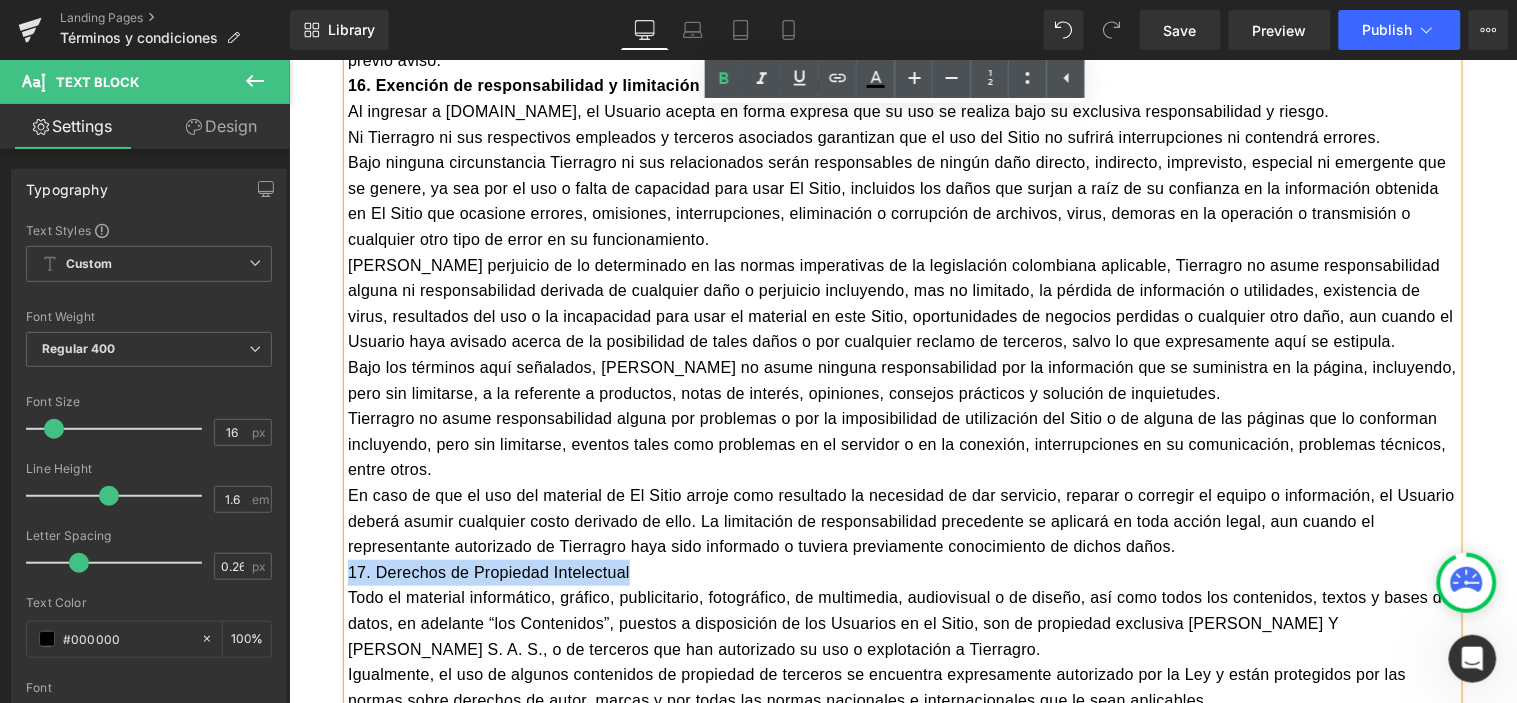 drag, startPoint x: 618, startPoint y: 445, endPoint x: 314, endPoint y: 451, distance: 304.0592 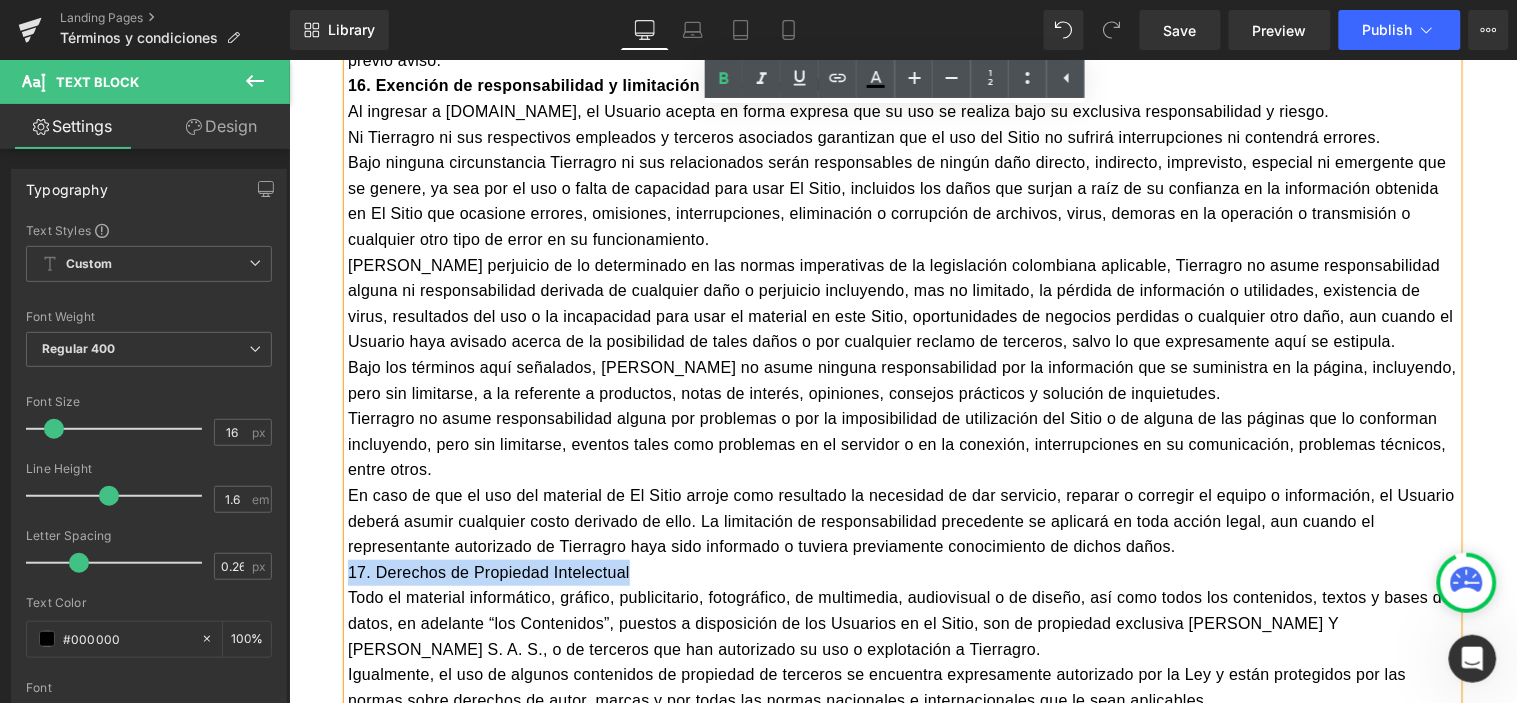 click on "Tierragro.com
Text Block
Bienvenido al sitio de comercio electrónico de Tierragro, Tierragro.com, en adelante “El Sitio”, constituido bajo las leyes colombianas, cuya actividad principal es permitir la exhibición y comercialización de productos y servicios para su adquisición en línea por los consumidores ubicados en la República de Colombia, en adelante “Los clientes” o “Los usuarios”. Tierragro.com es controlado y operado por PÉREZ Y CARDONA S. A. S., sociedad comercial domiciliada en la República de Colombia. SUGERENCIA: A continuación, los Términos y condiciones: NUESTROS DATOS: 2. Capacidad del Usuario" at bounding box center [902, -2467] 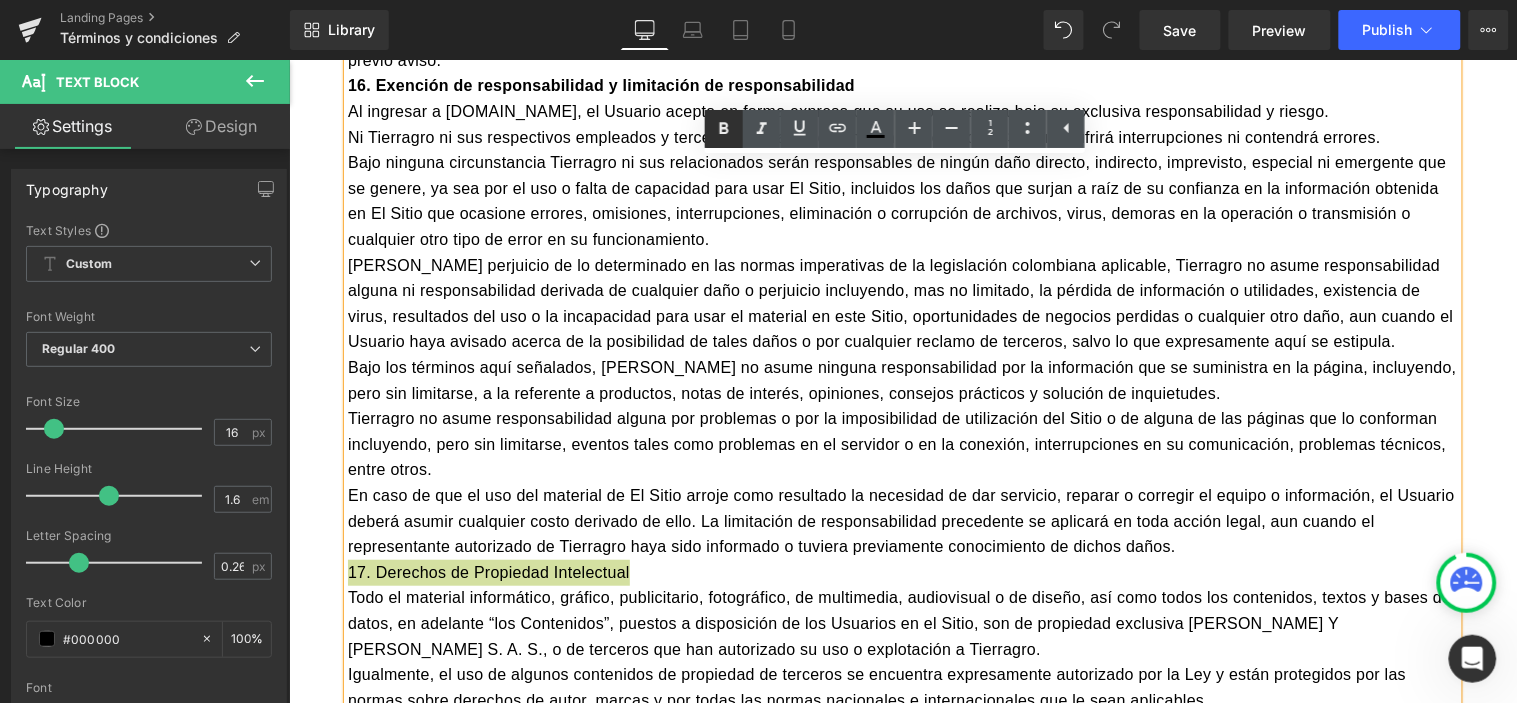 click 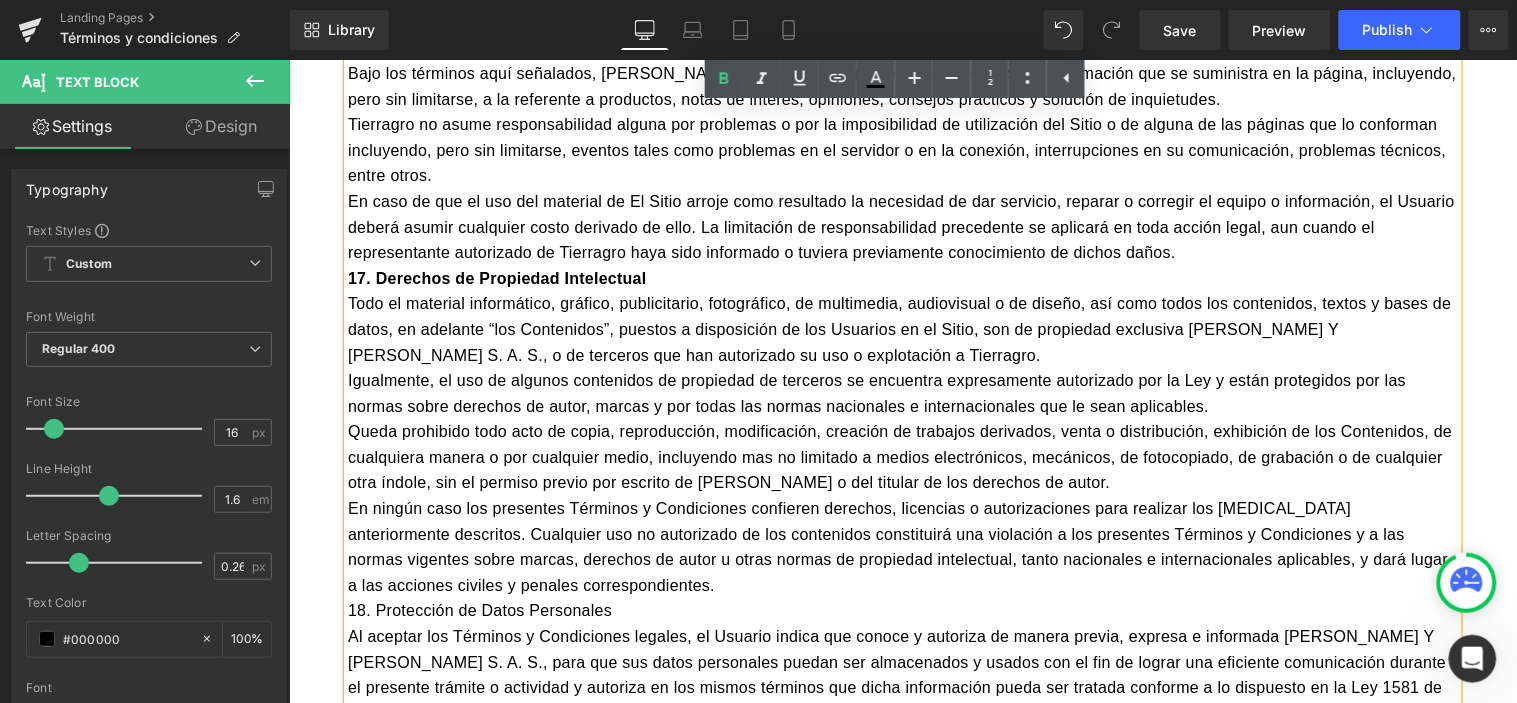scroll, scrollTop: 8184, scrollLeft: 0, axis: vertical 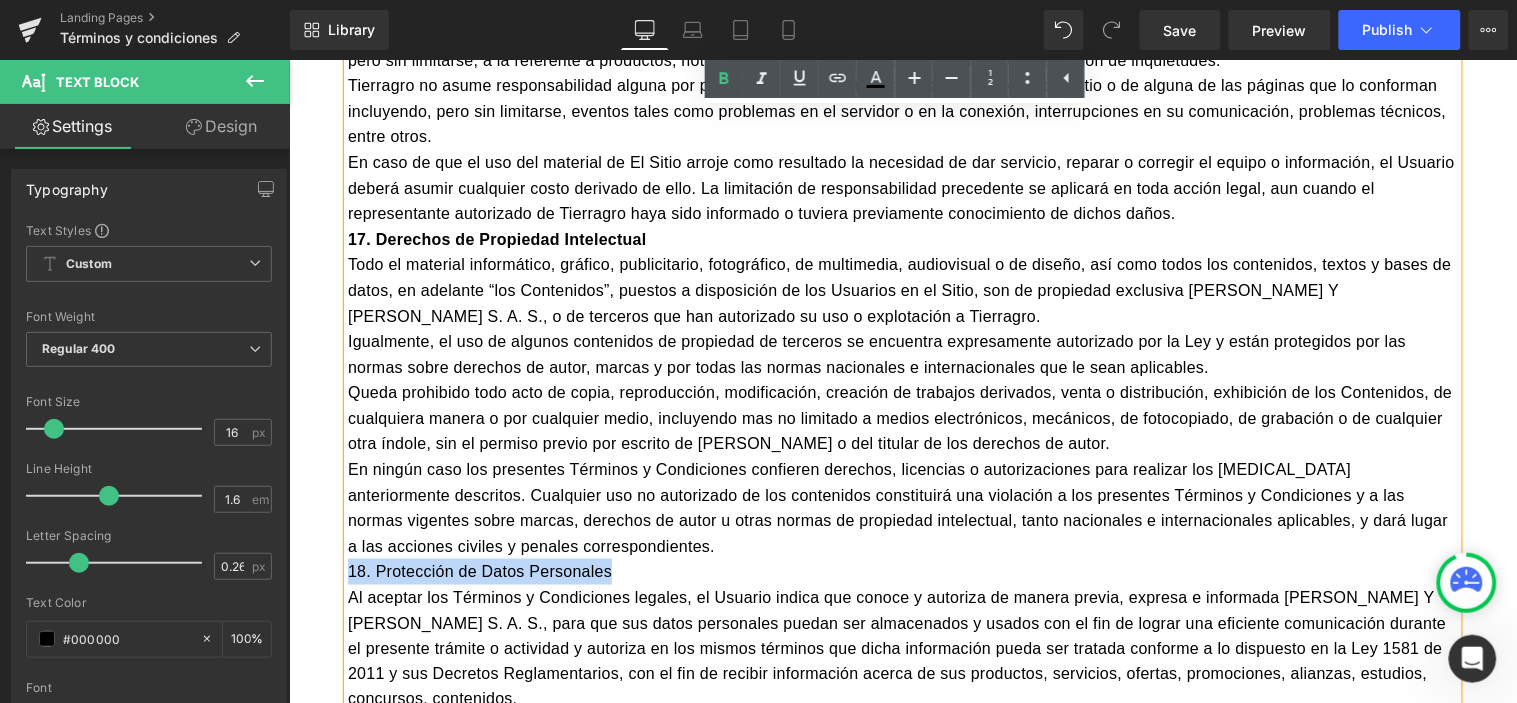 drag, startPoint x: 612, startPoint y: 443, endPoint x: 312, endPoint y: 443, distance: 300 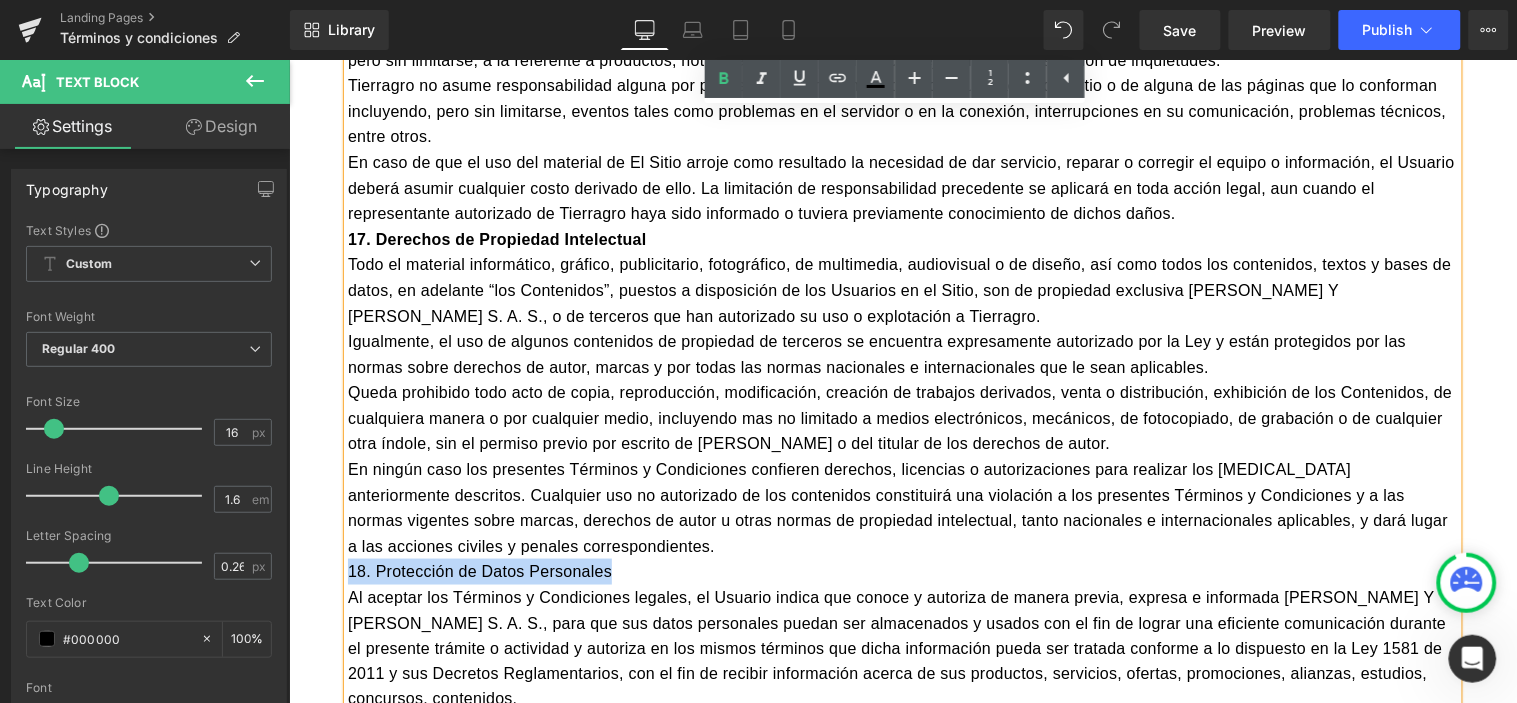 click on "Tierragro.com
Text Block
Bienvenido al sitio de comercio electrónico de Tierragro, Tierragro.com, en adelante “El Sitio”, constituido bajo las leyes colombianas, cuya actividad principal es permitir la exhibición y comercialización de productos y servicios para su adquisición en línea por los consumidores ubicados en la República de Colombia, en adelante “Los clientes” o “Los usuarios”. Tierragro.com es controlado y operado por PÉREZ Y CARDONA S. A. S., sociedad comercial domiciliada en la República de Colombia. SUGERENCIA: A continuación, los Términos y condiciones: NUESTROS DATOS: 2. Capacidad del Usuario" at bounding box center [902, -2800] 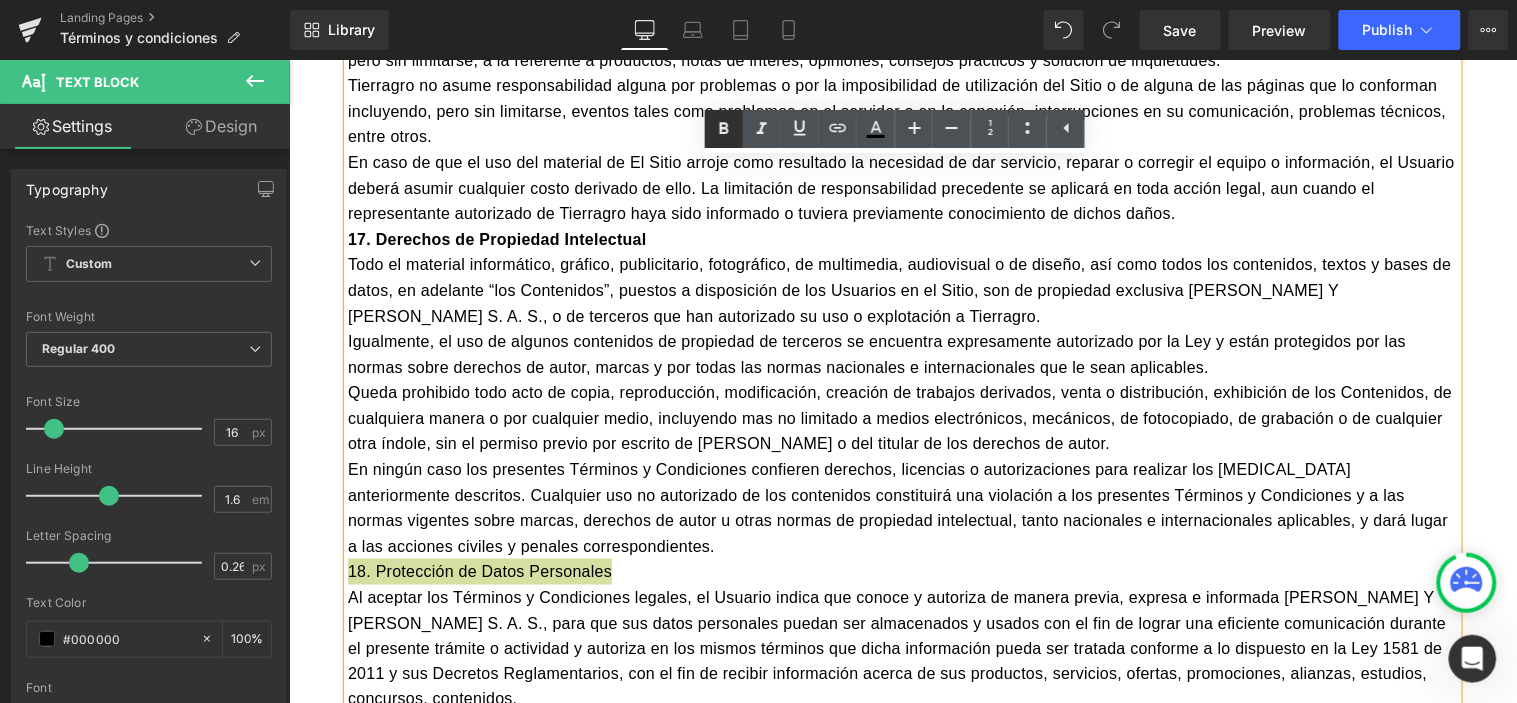click 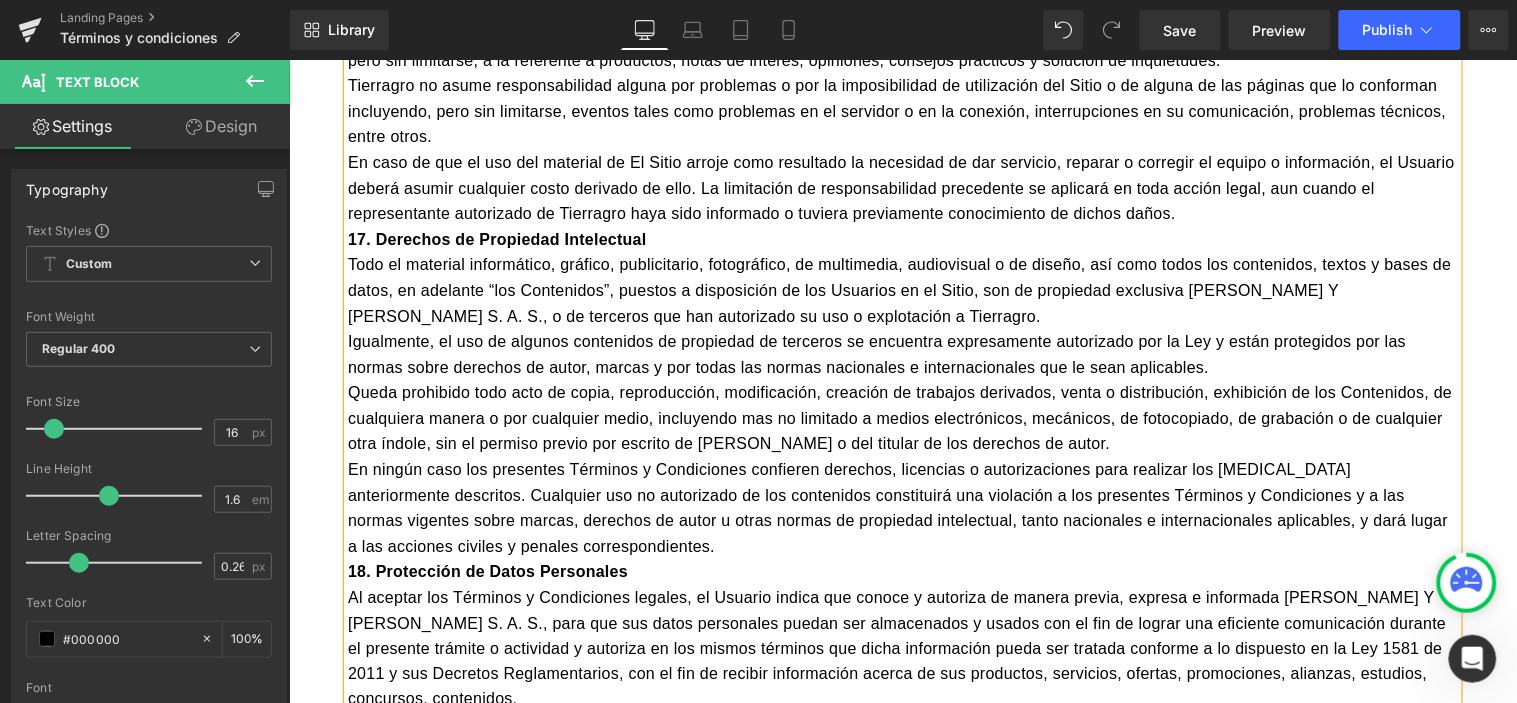 scroll, scrollTop: 8406, scrollLeft: 0, axis: vertical 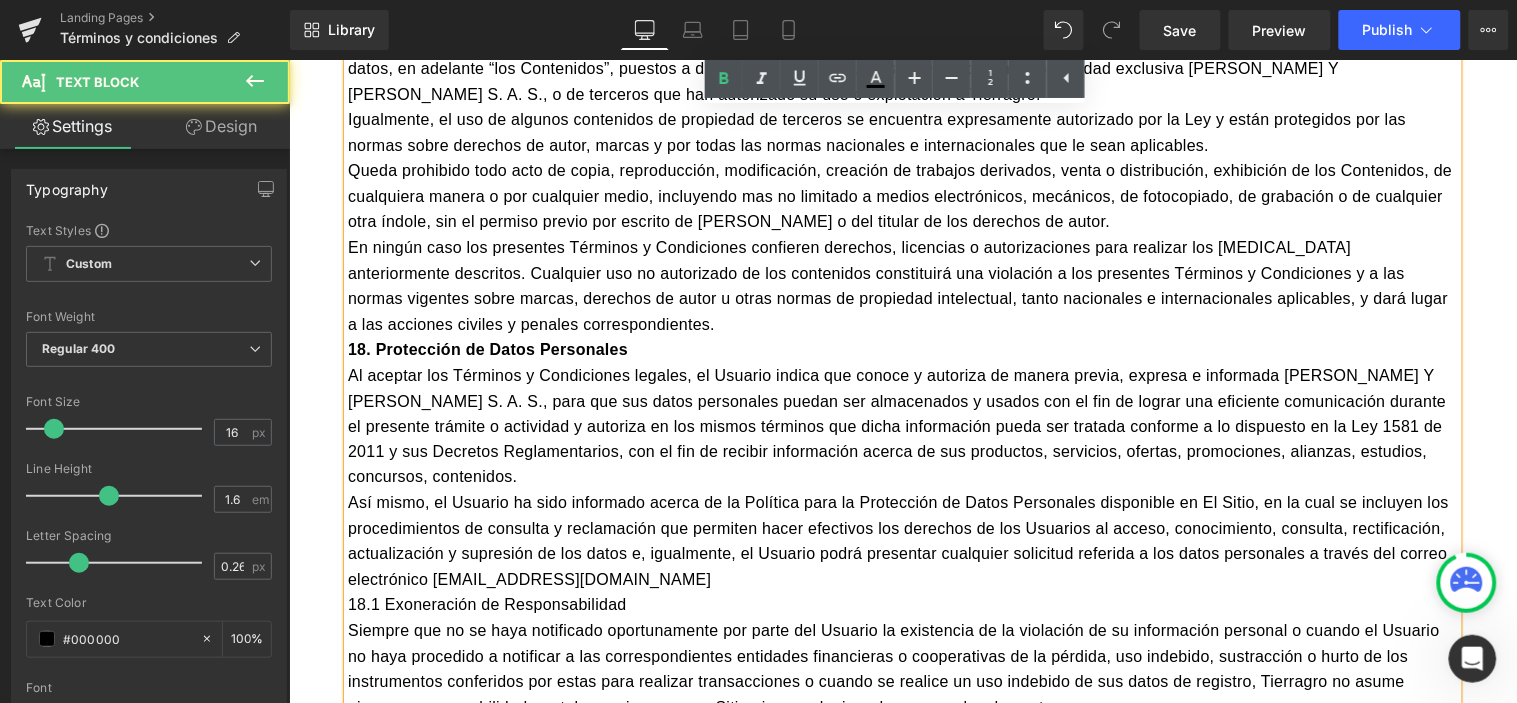 drag, startPoint x: 540, startPoint y: 589, endPoint x: 541, endPoint y: 650, distance: 61.008198 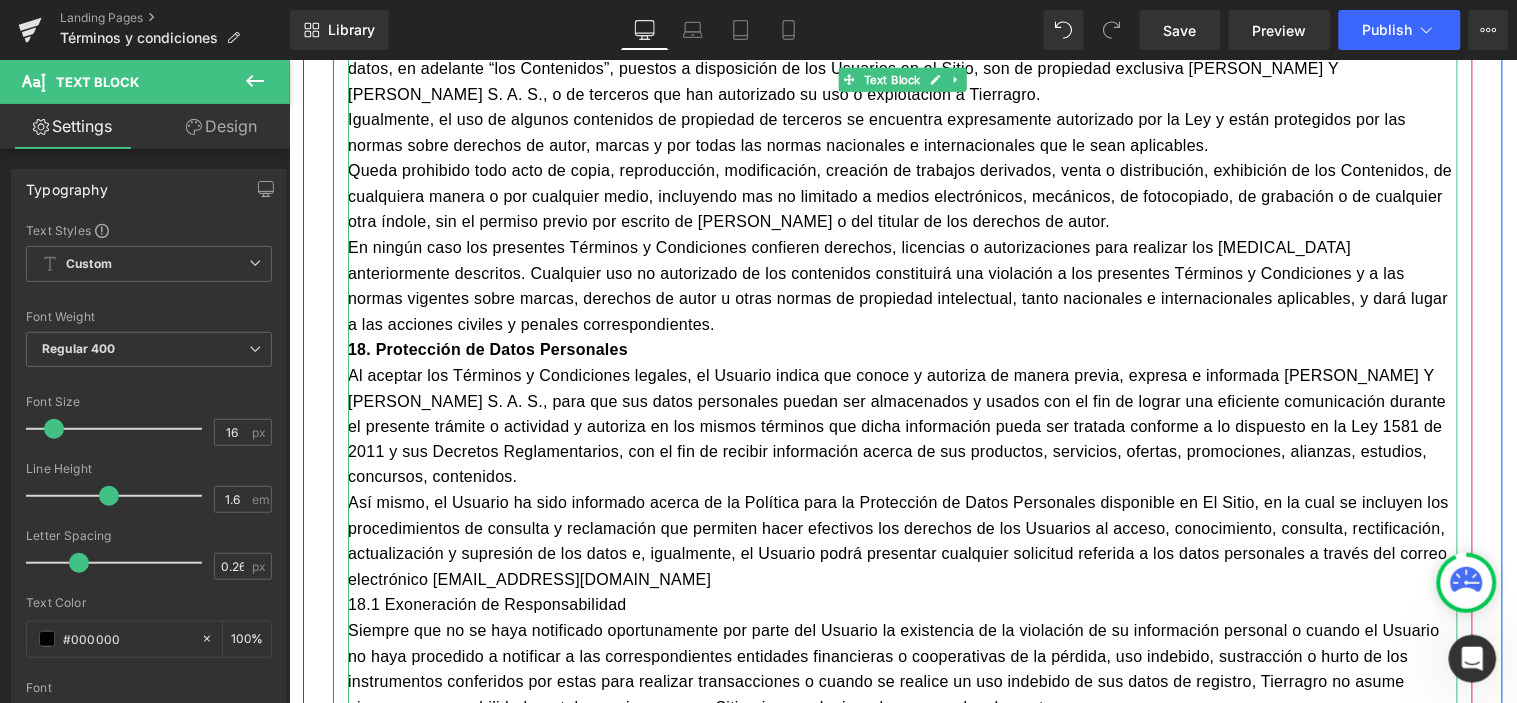 click on "19. Seguridad Informática" at bounding box center (902, 733) 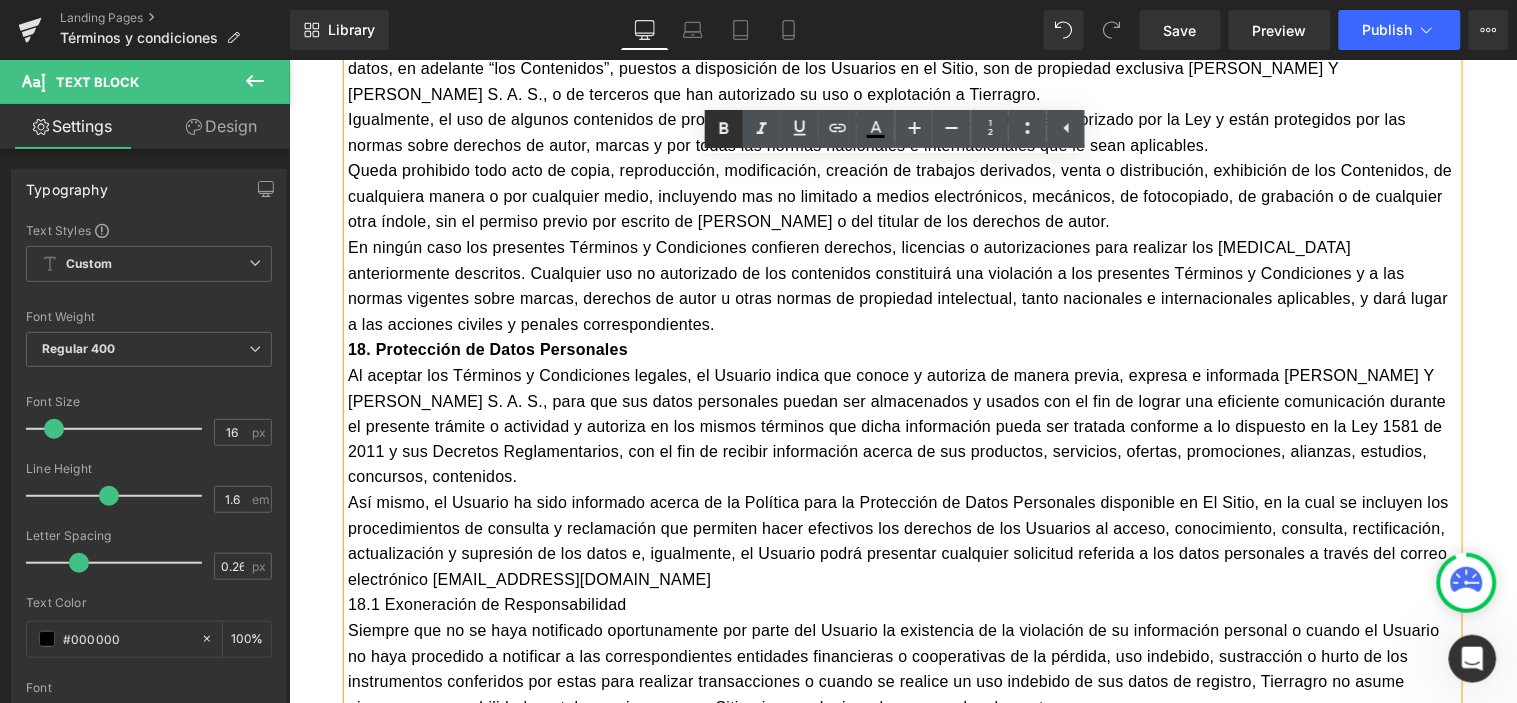 click 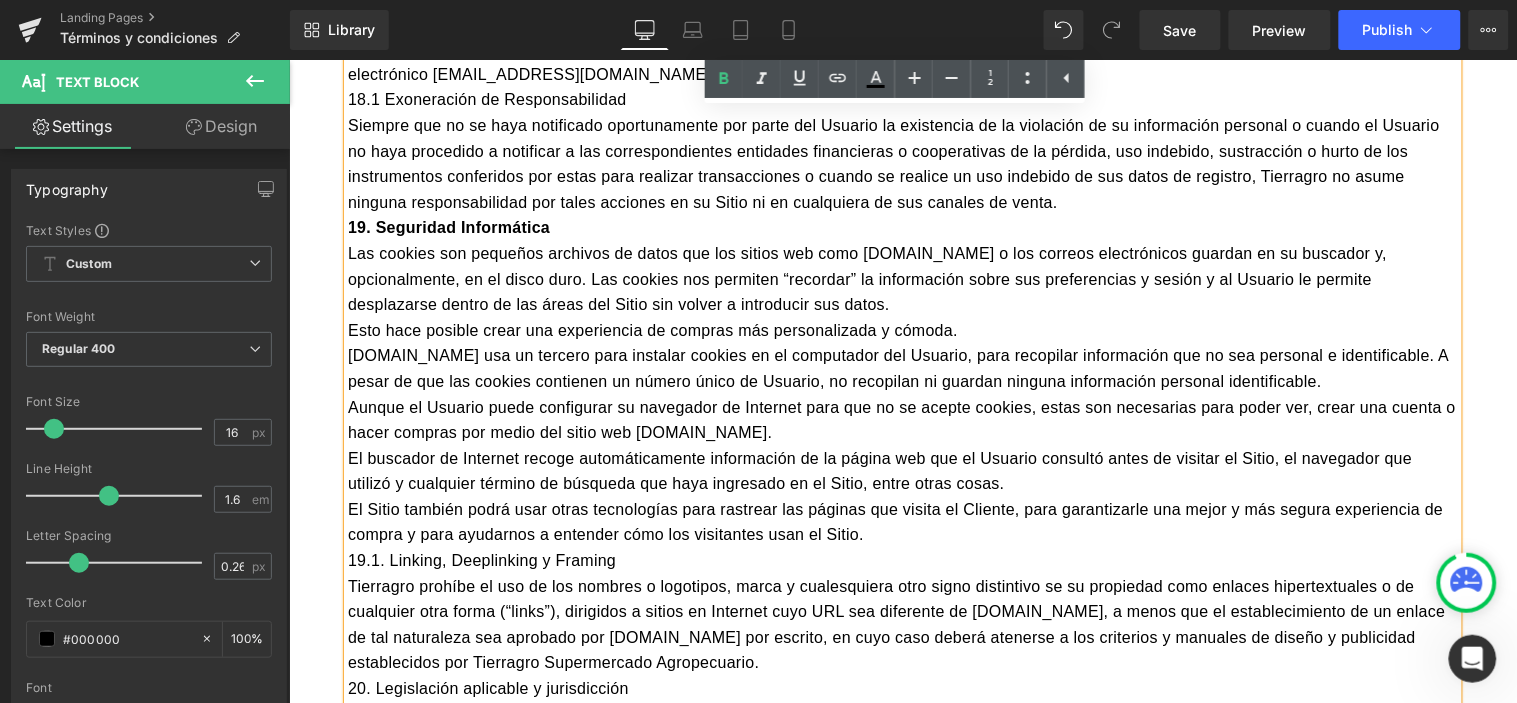 scroll, scrollTop: 8962, scrollLeft: 0, axis: vertical 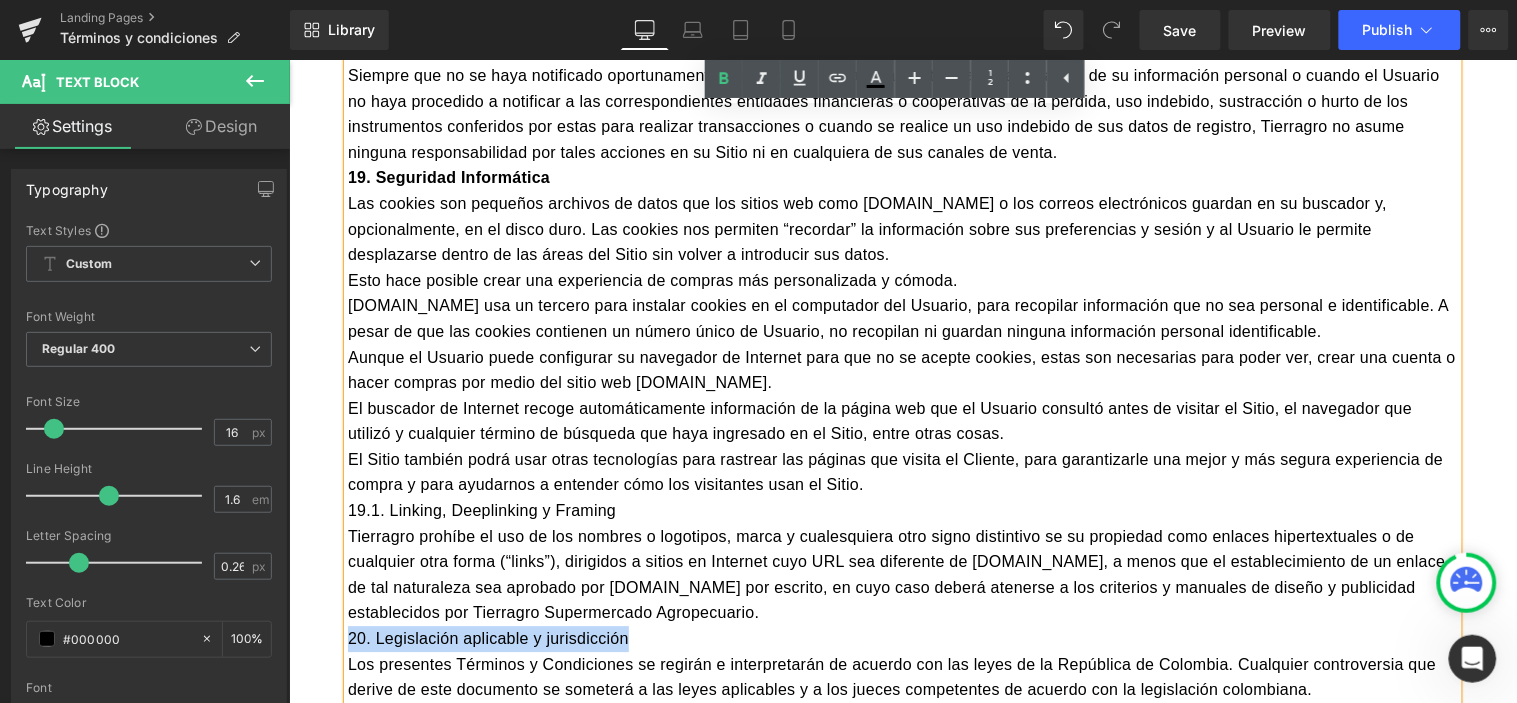 drag, startPoint x: 625, startPoint y: 489, endPoint x: 342, endPoint y: 481, distance: 283.11304 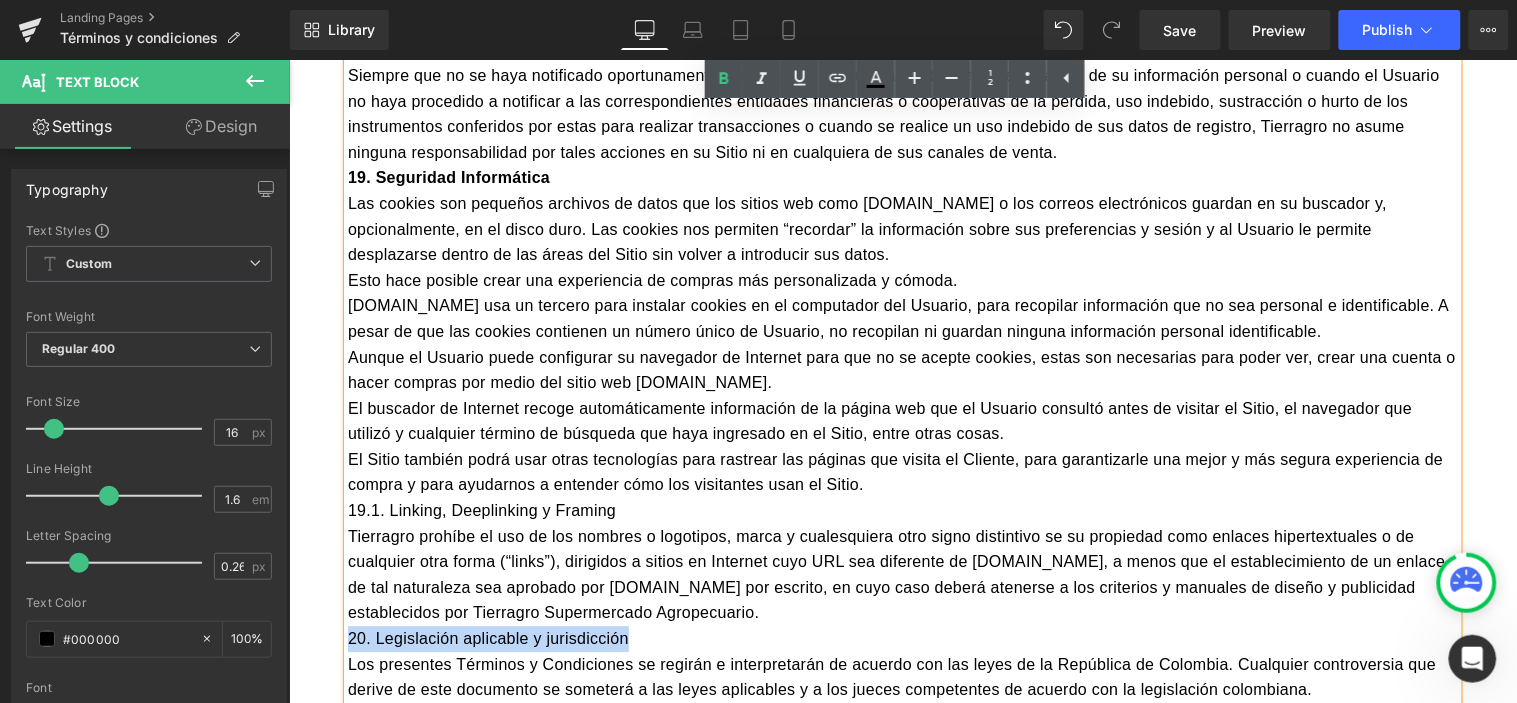 click on "20. Legislación aplicable y jurisdicción" at bounding box center (902, 638) 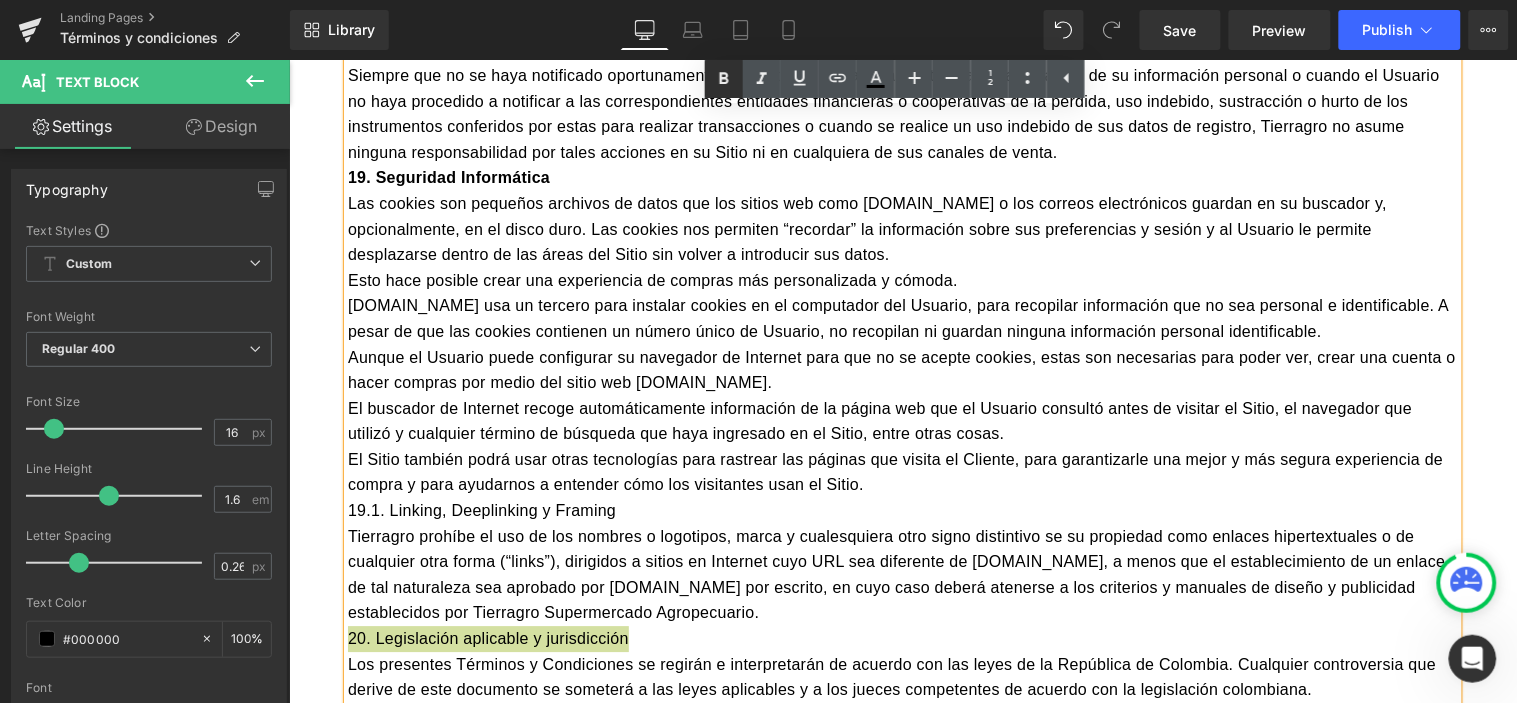 click at bounding box center (724, 79) 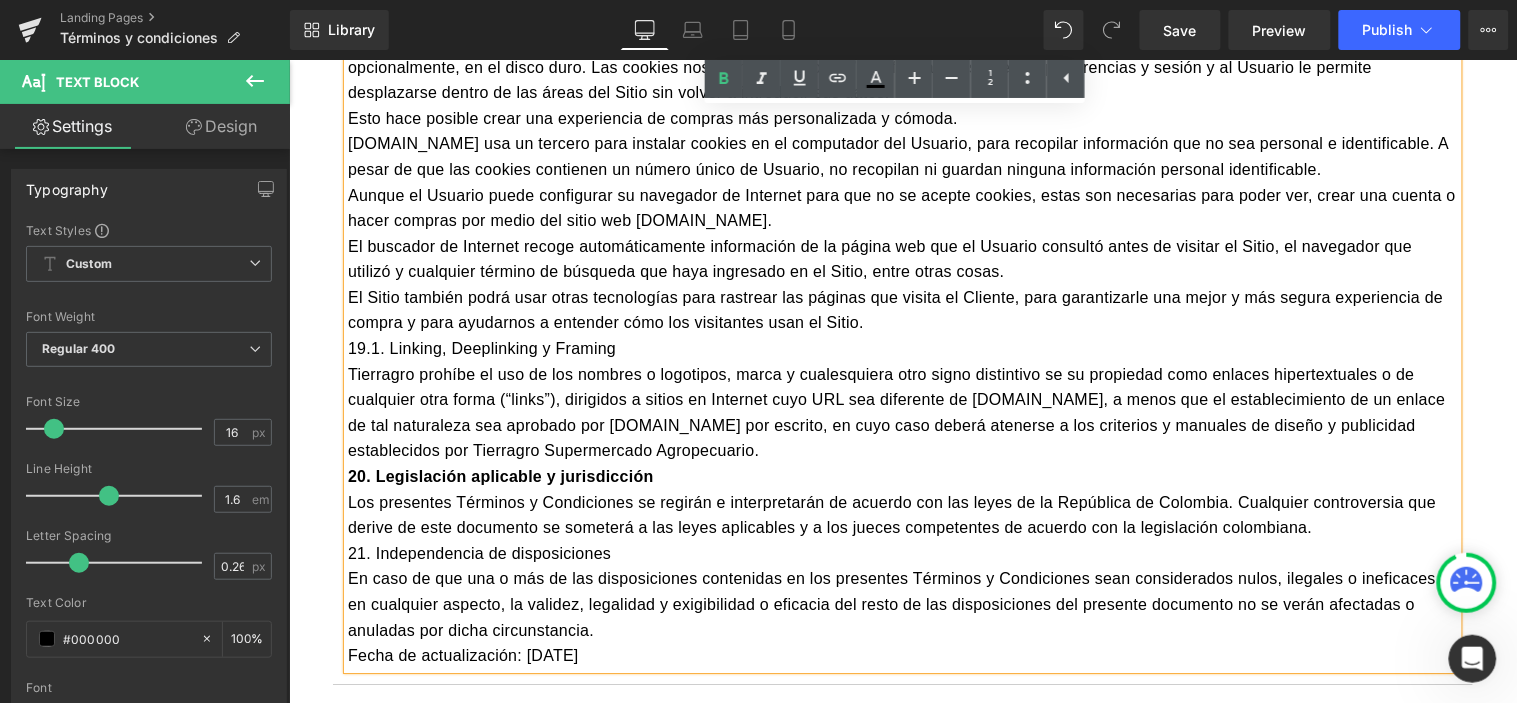scroll, scrollTop: 9184, scrollLeft: 0, axis: vertical 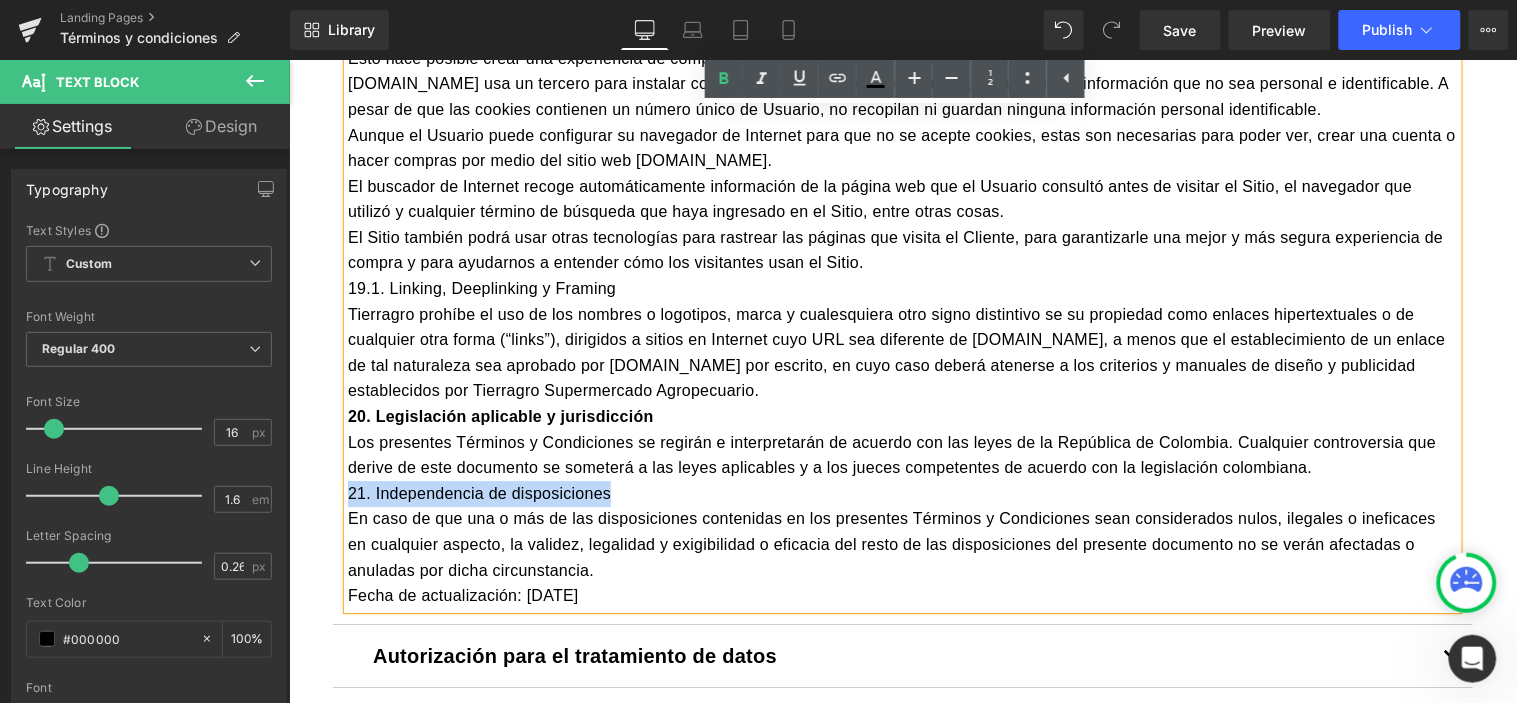 drag, startPoint x: 539, startPoint y: 341, endPoint x: 339, endPoint y: 337, distance: 200.04 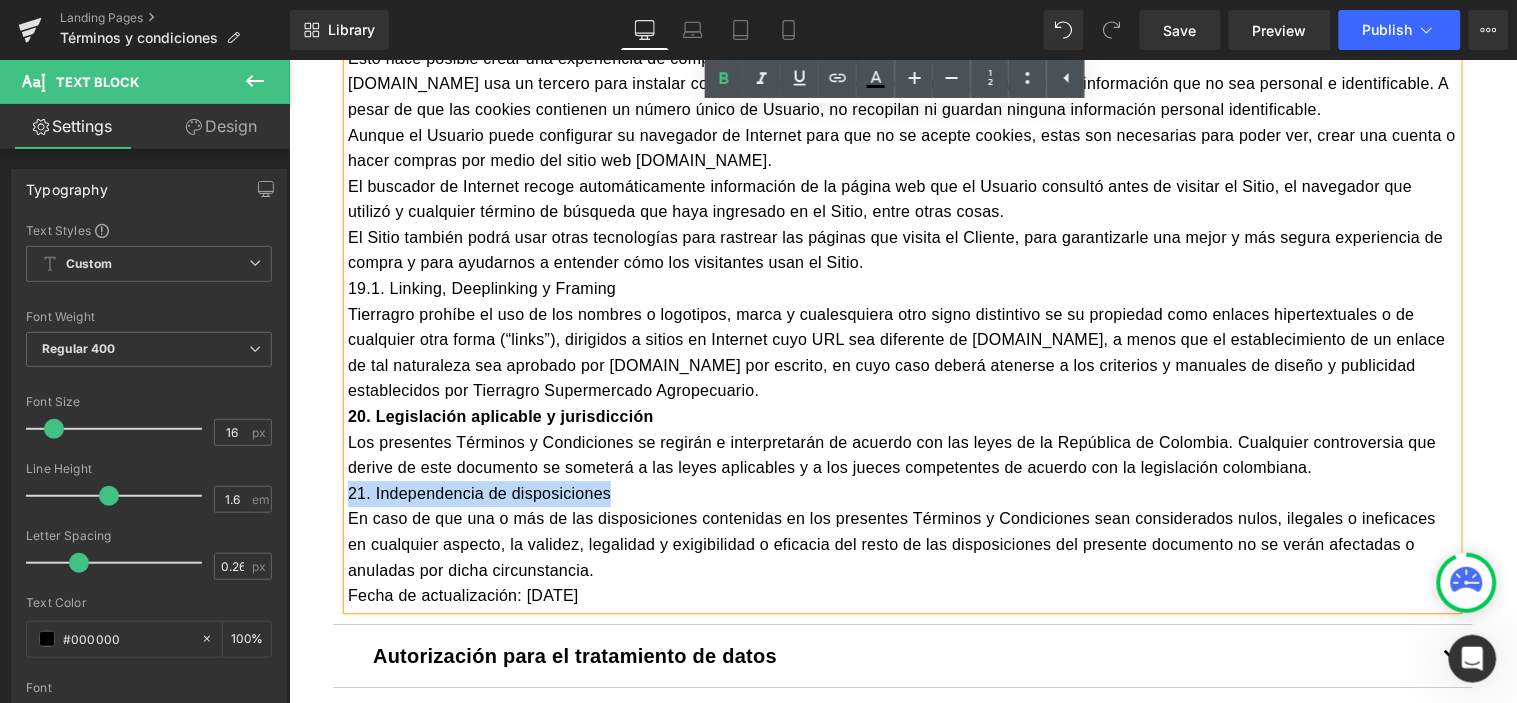 click on "21. Independencia de disposiciones" at bounding box center [902, 493] 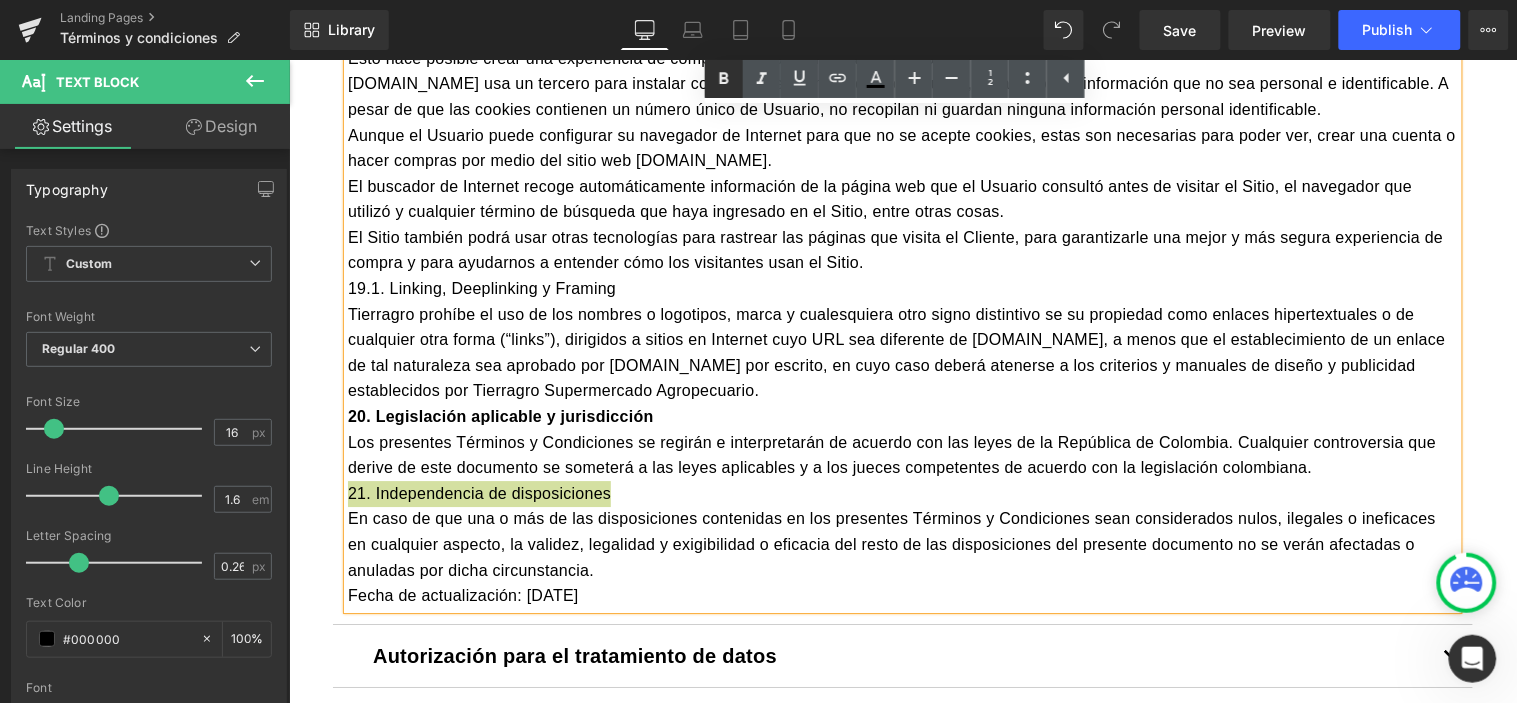 click 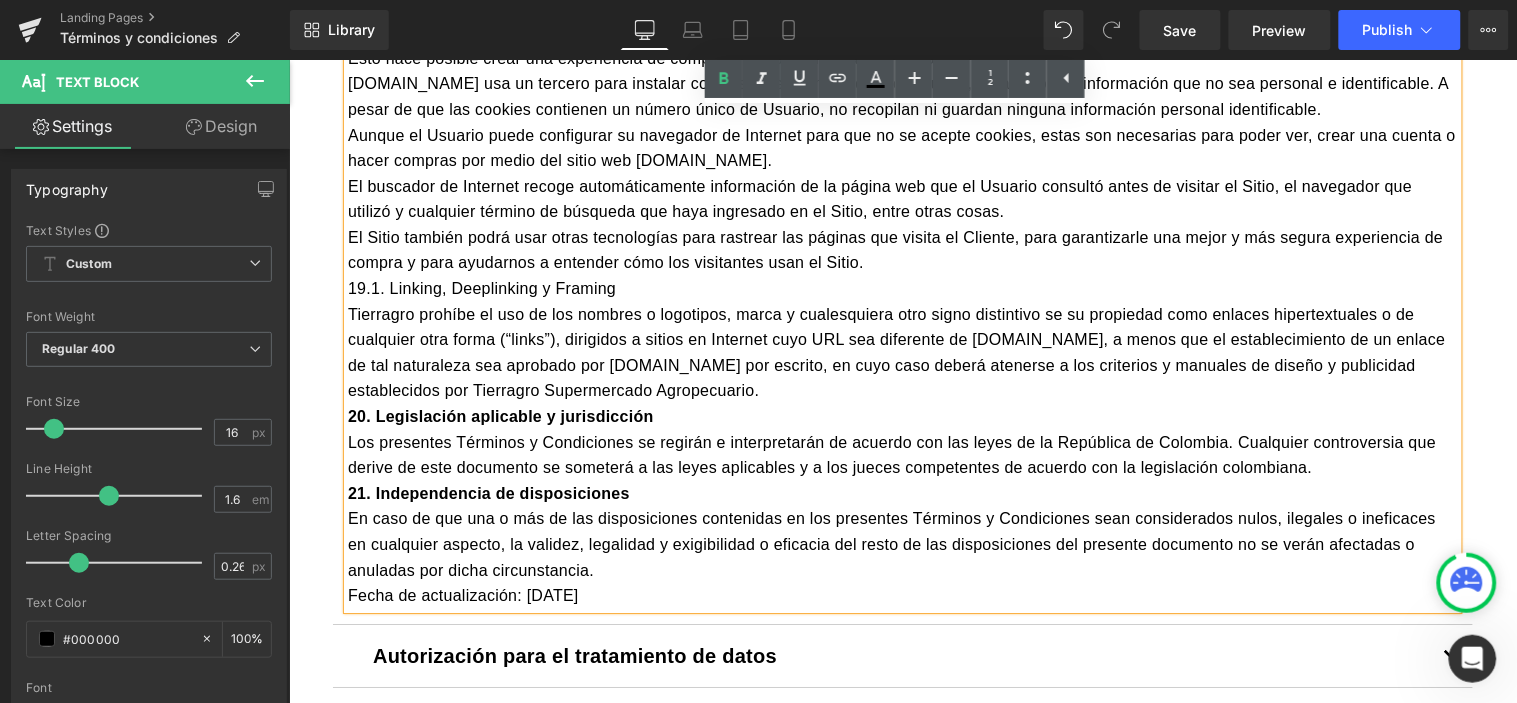 click on "En caso de que una o más de las disposiciones contenidas en los presentes Términos y Condiciones sean considerados nulos, ilegales o ineficaces en cualquier aspecto, la validez, legalidad y exigibilidad o eficacia del resto de las disposiciones del presente documento no se verán afectadas o anuladas por dicha circunstancia." at bounding box center [902, 543] 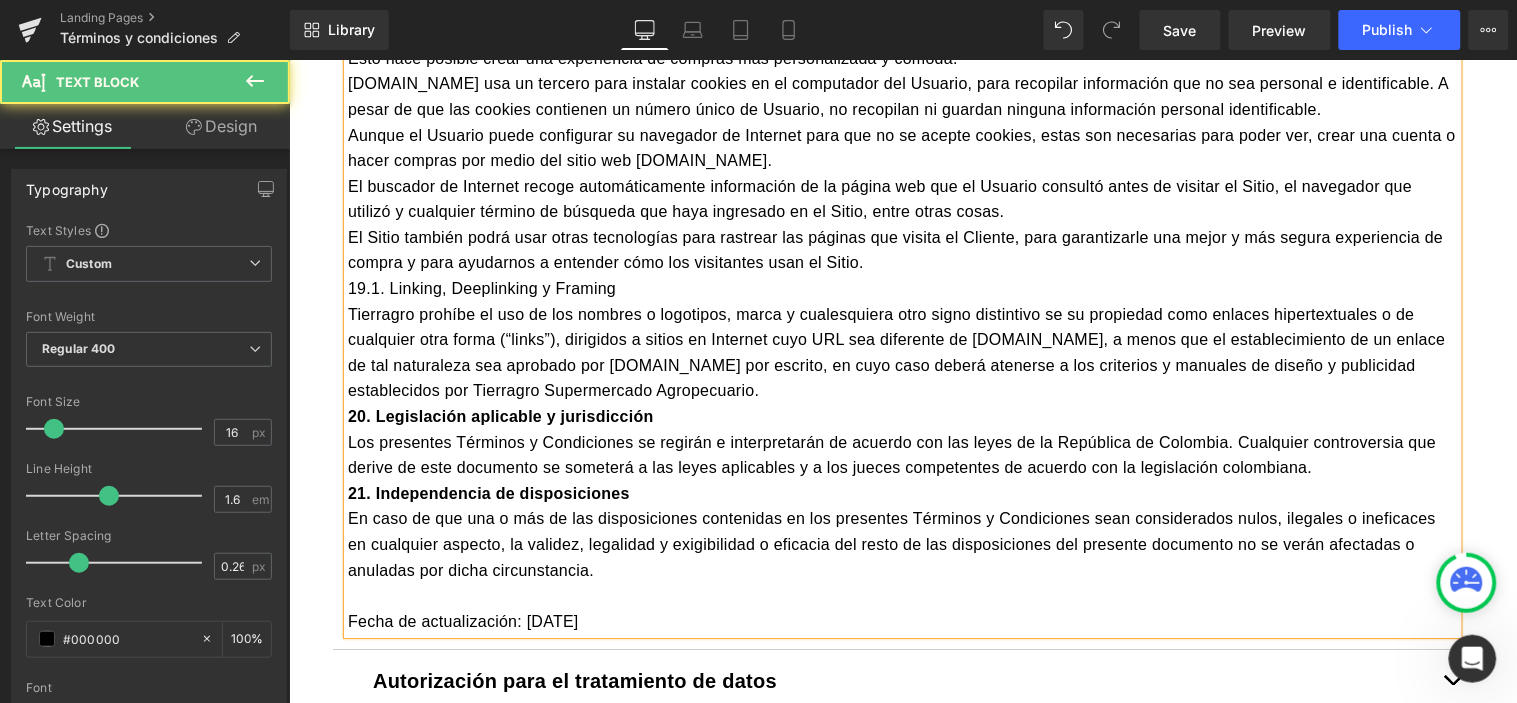 drag, startPoint x: 631, startPoint y: 471, endPoint x: 293, endPoint y: 474, distance: 338.0133 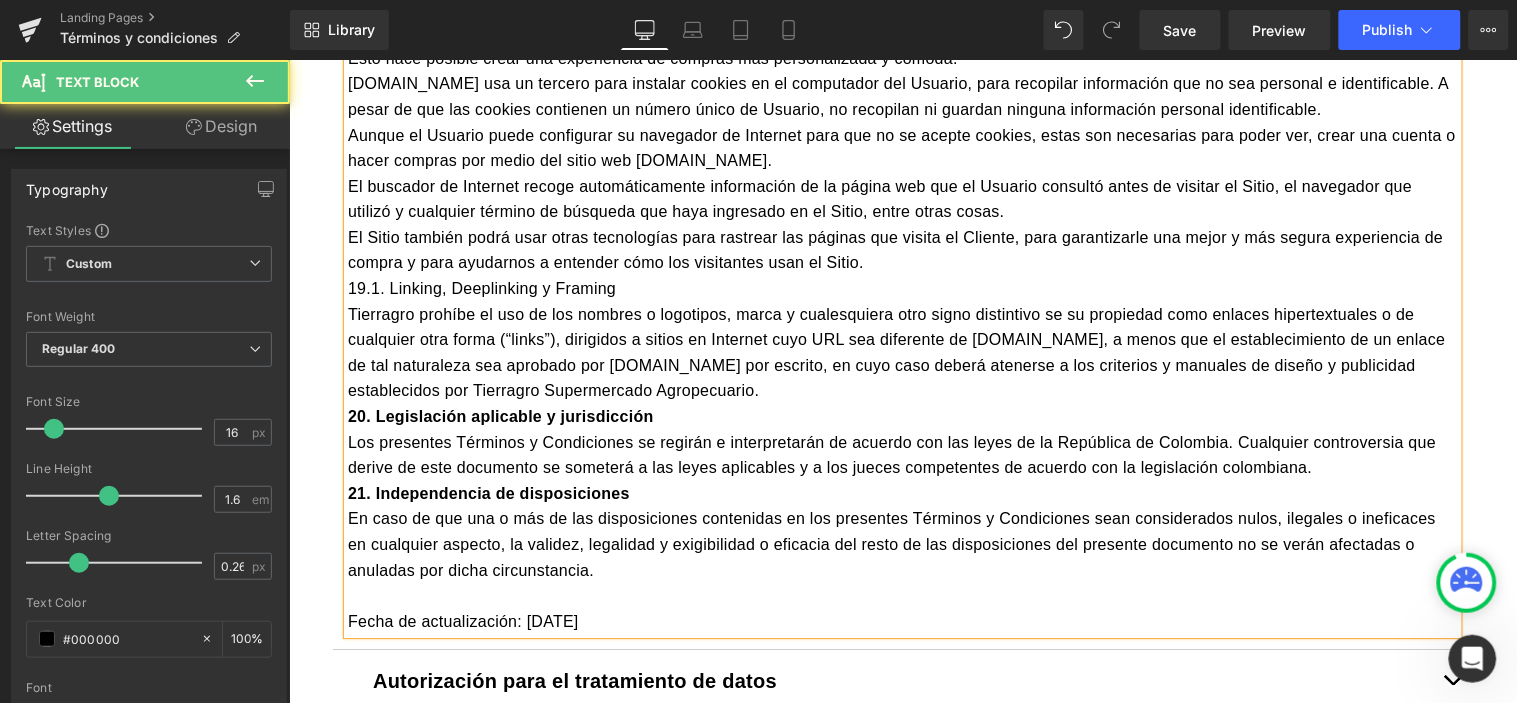 click on "Términos y condiciones generales
Text Block
Tierragro.com
Text Block
Tierragro.com es controlado y operado por PÉREZ Y CARDONA S. A. S., sociedad comercial domiciliada en la República de Colombia. SUGERENCIA: A continuación, los Términos y condiciones: NUESTROS DATOS: 2. Capacidad del Usuario" at bounding box center (902, -3751) 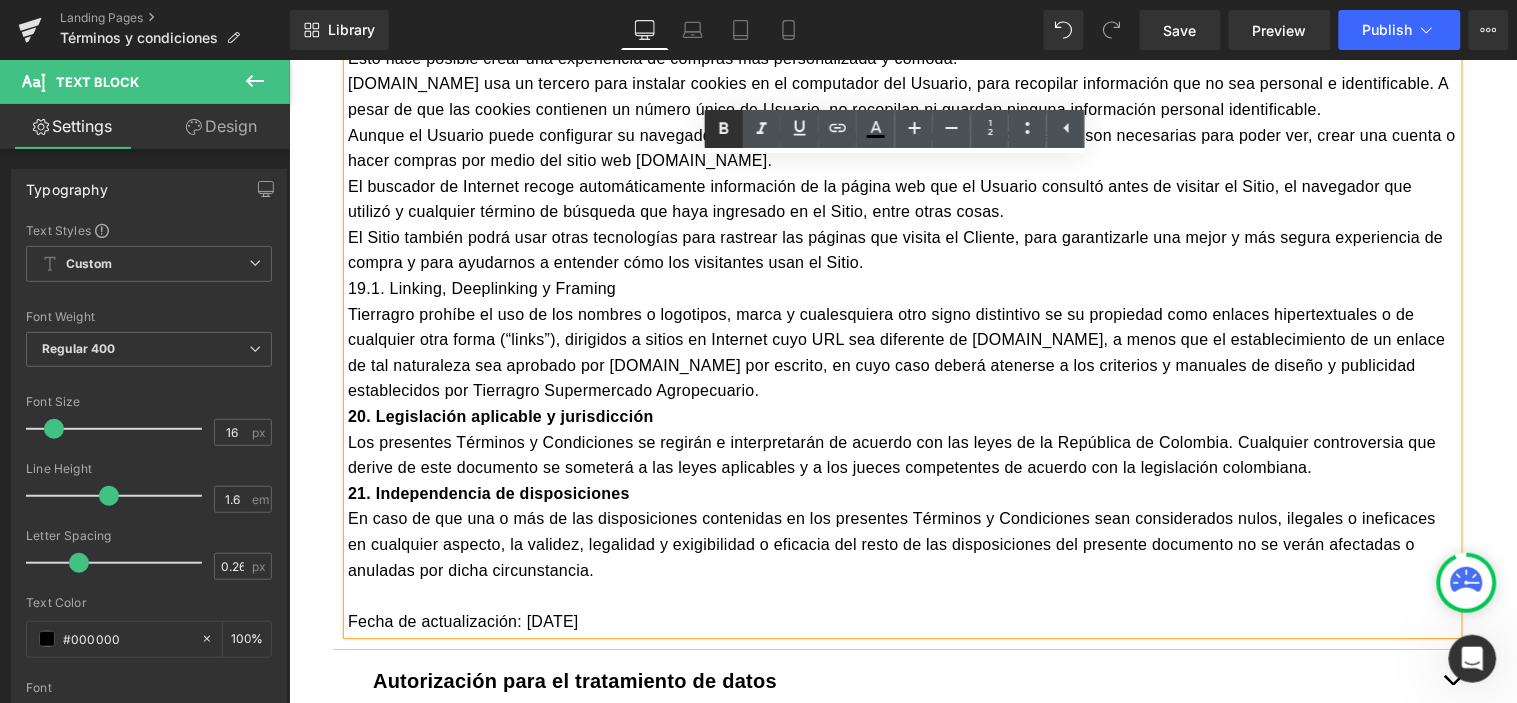 click 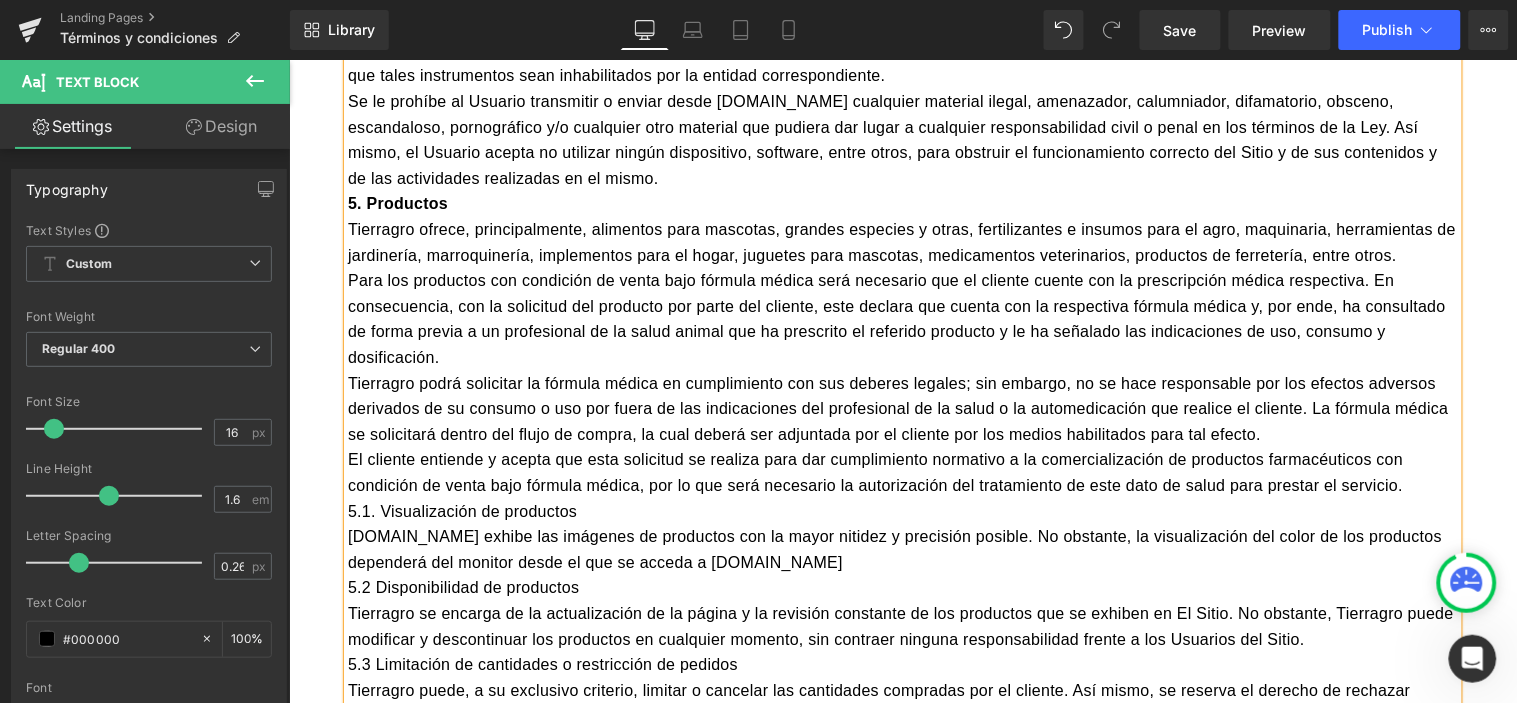 scroll, scrollTop: 1962, scrollLeft: 0, axis: vertical 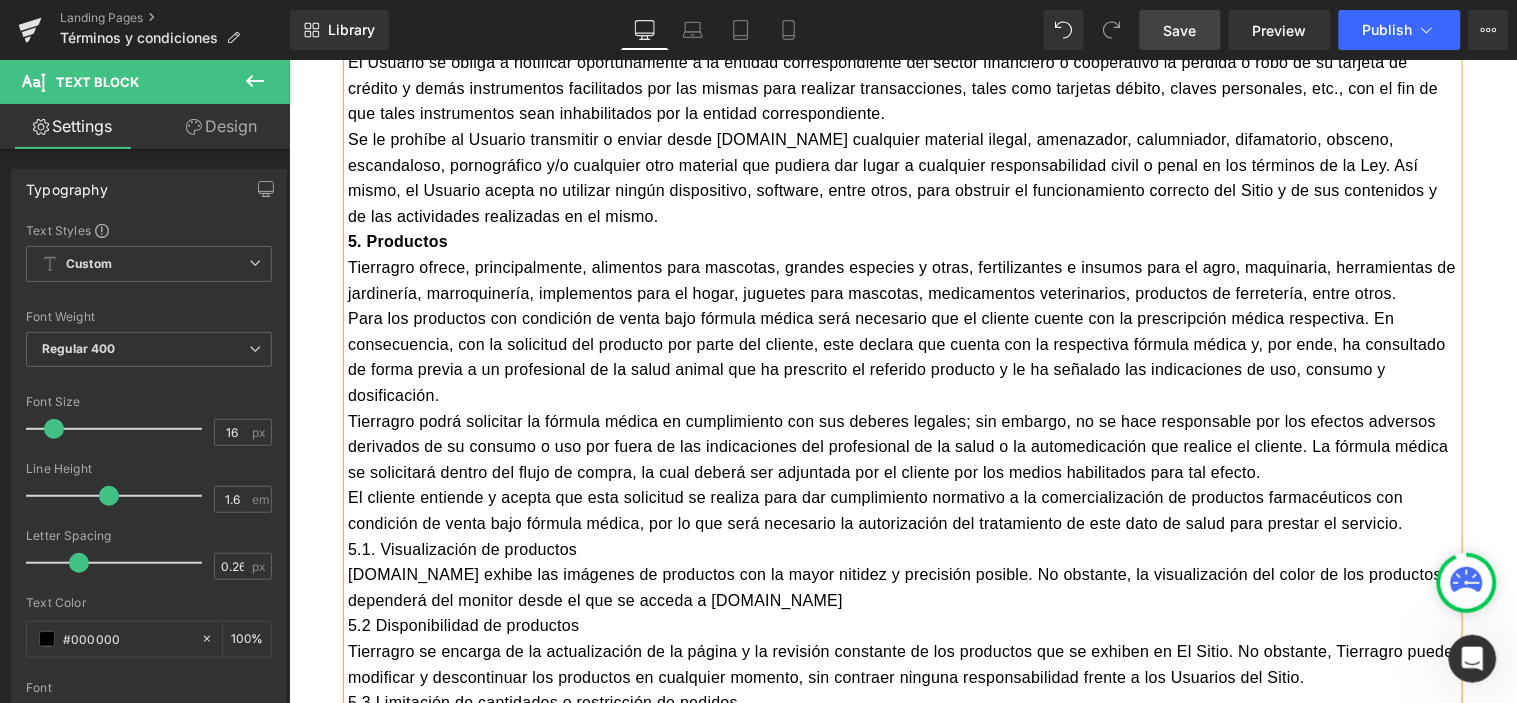 click on "Save" at bounding box center [1180, 30] 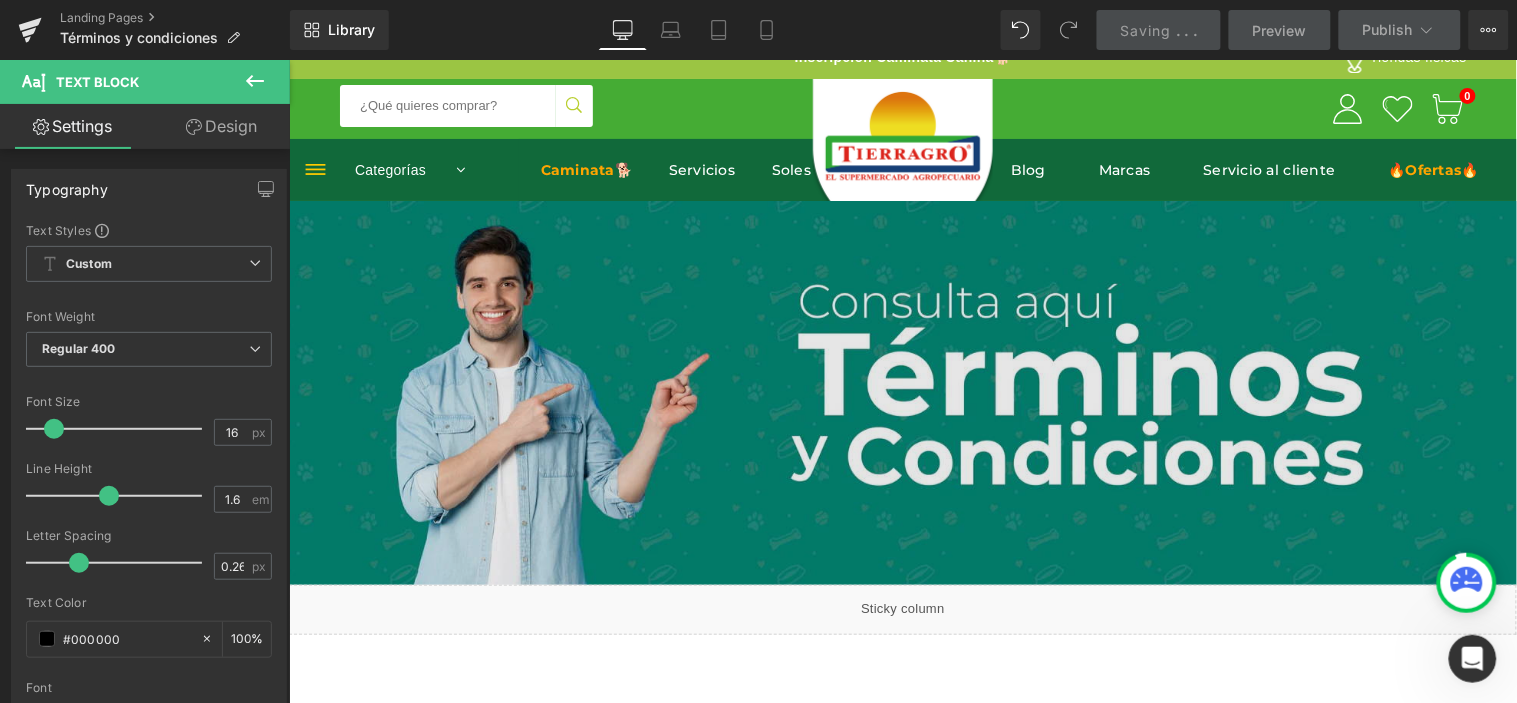 scroll, scrollTop: 0, scrollLeft: 0, axis: both 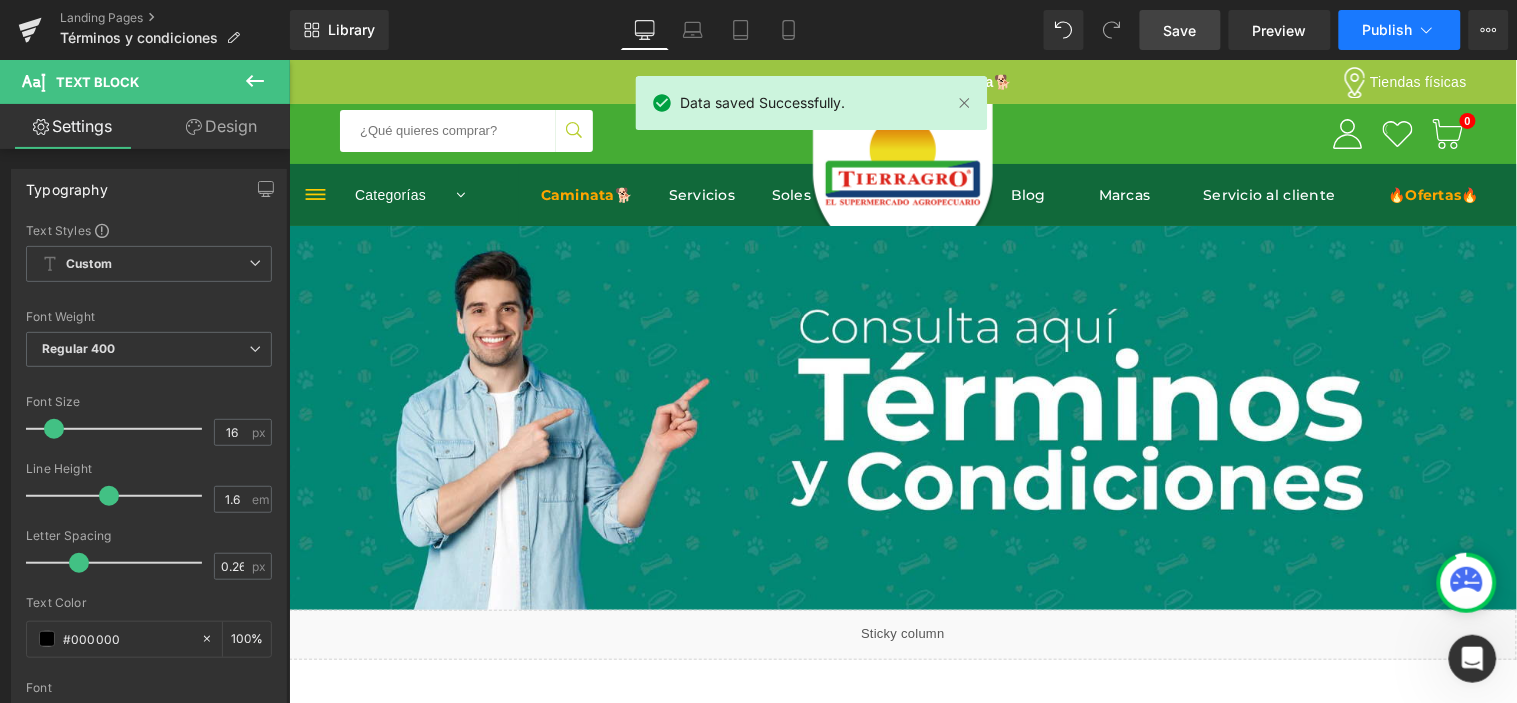 click on "Publish" at bounding box center (1388, 30) 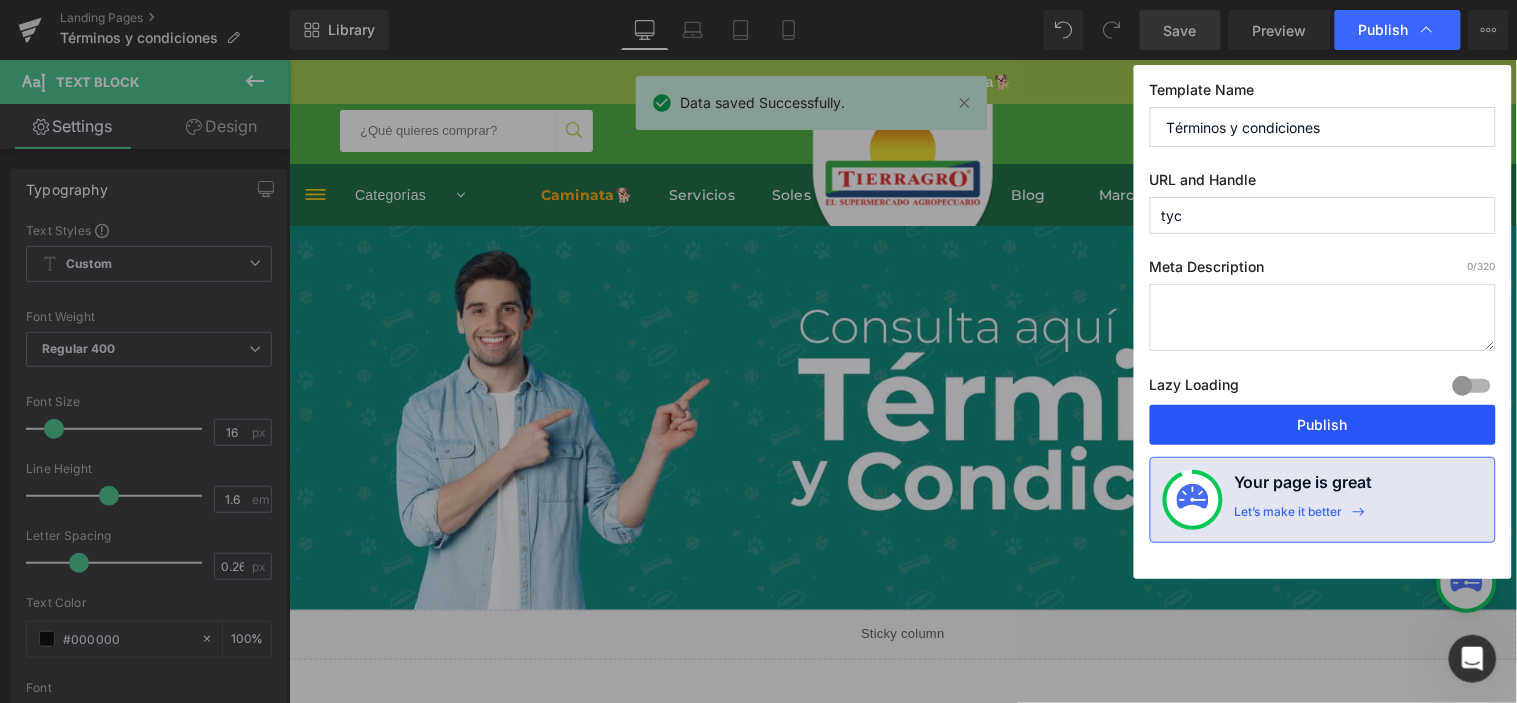 click on "Publish" at bounding box center [1323, 425] 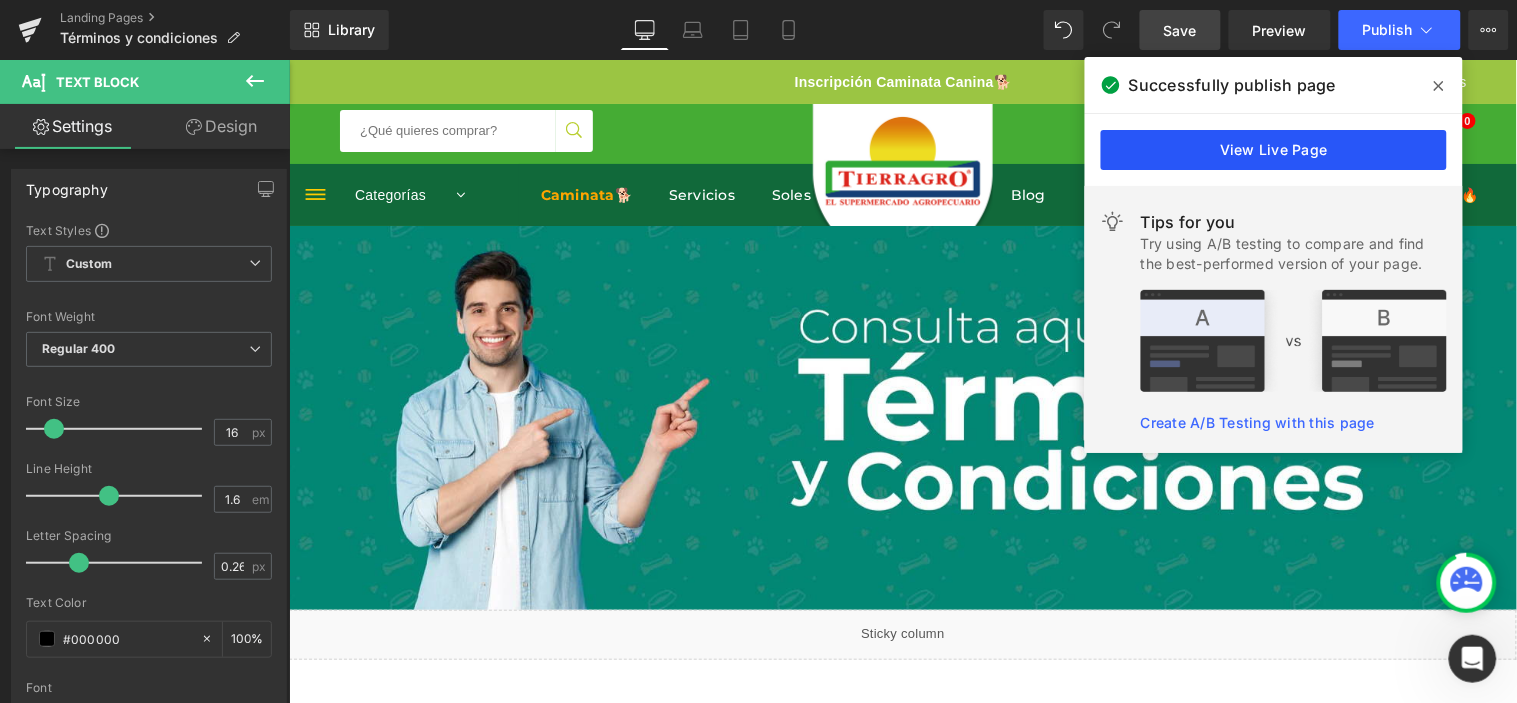 click on "View Live Page" at bounding box center (1274, 150) 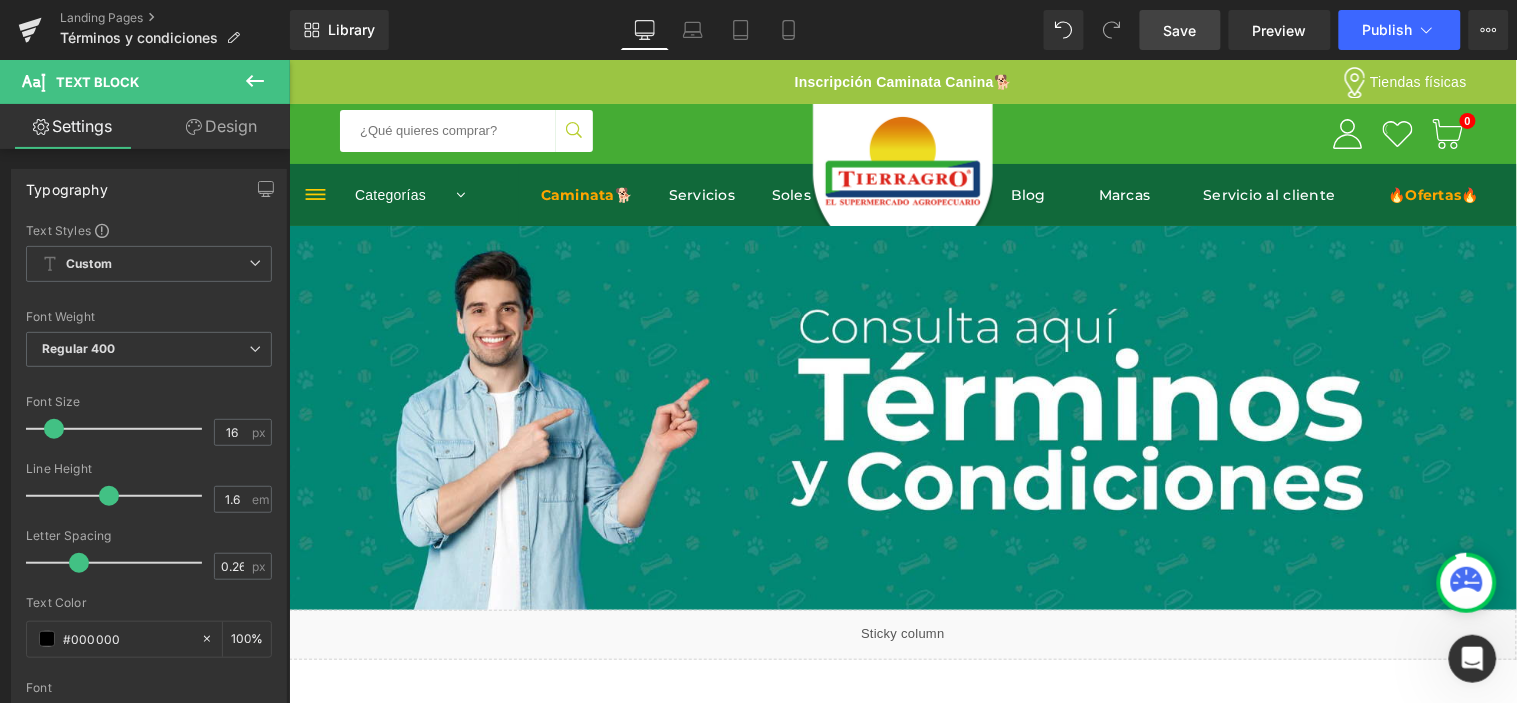 click 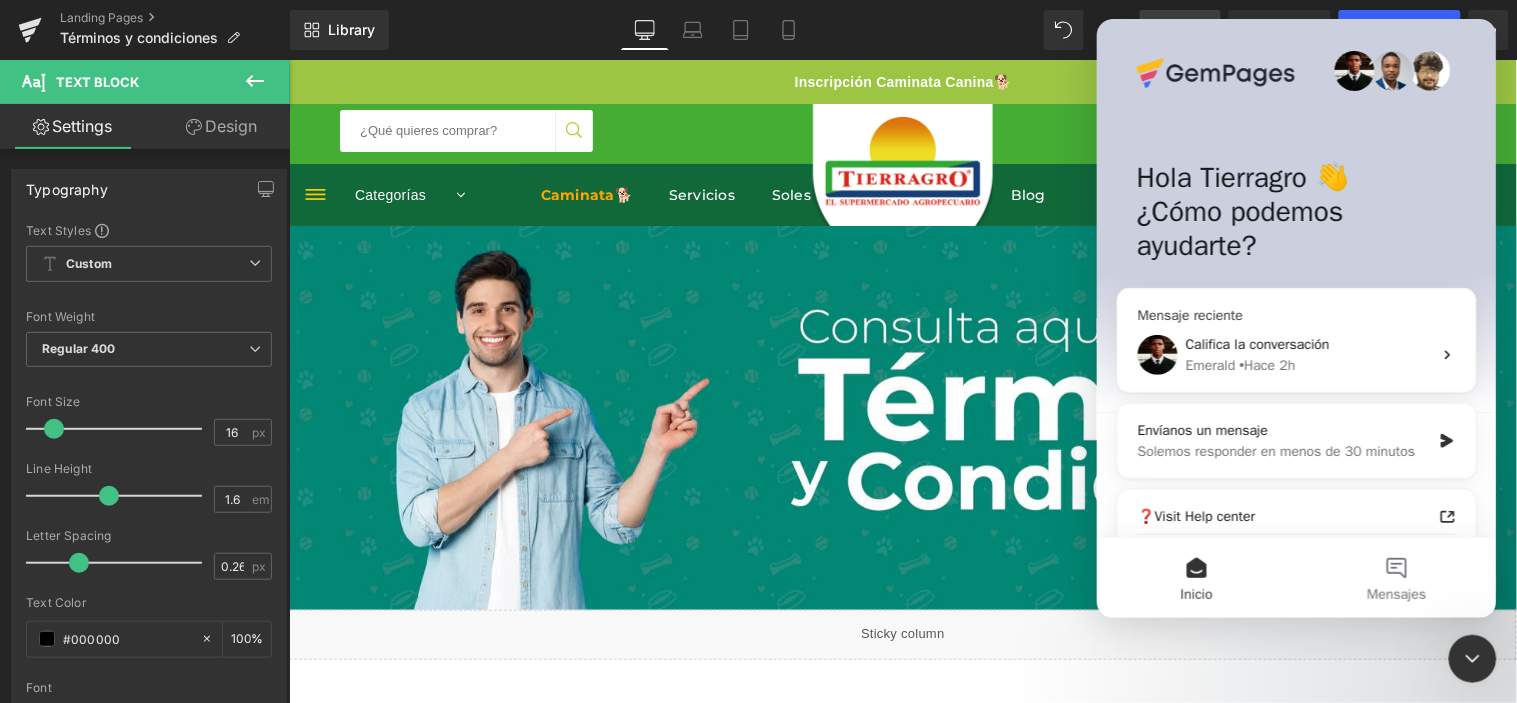 click on "Califica la conversación" at bounding box center (1257, 343) 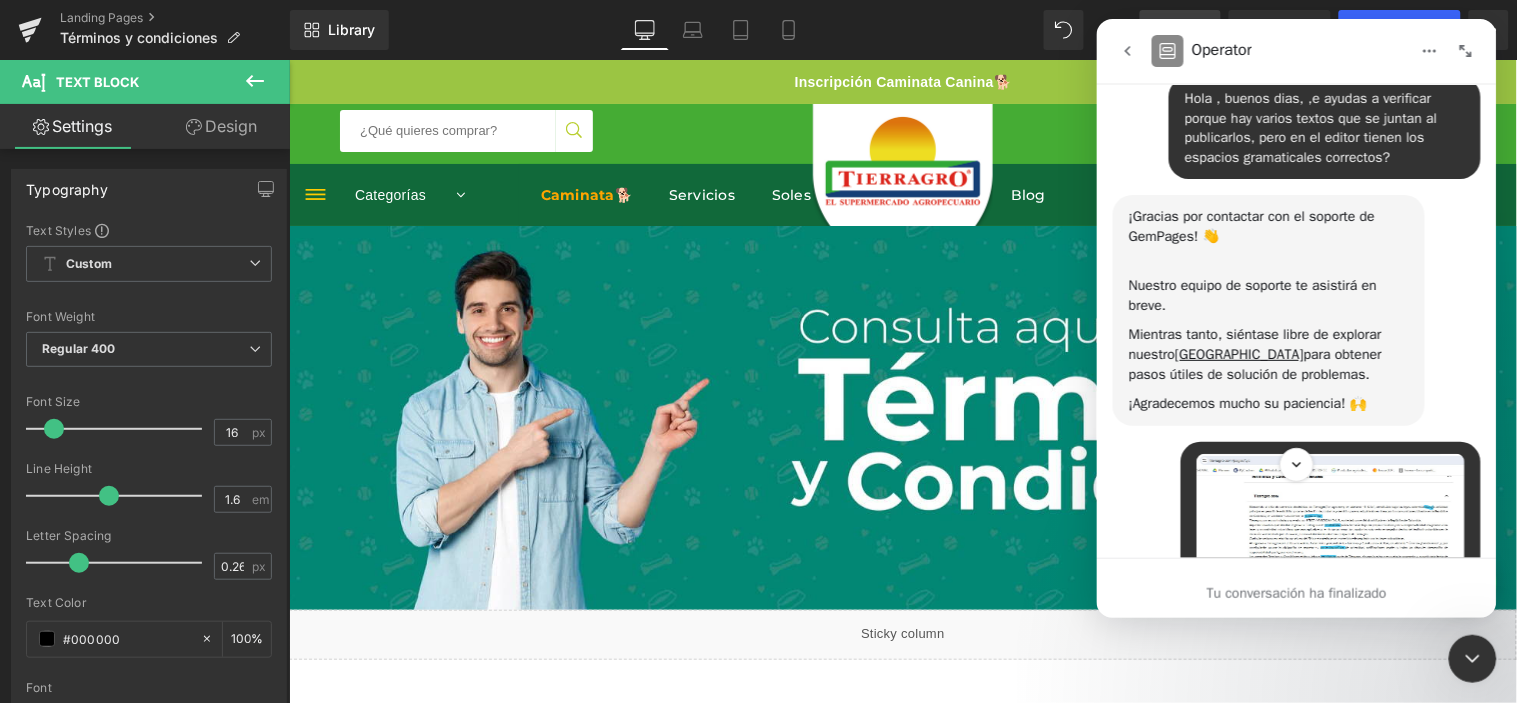 scroll, scrollTop: 177, scrollLeft: 0, axis: vertical 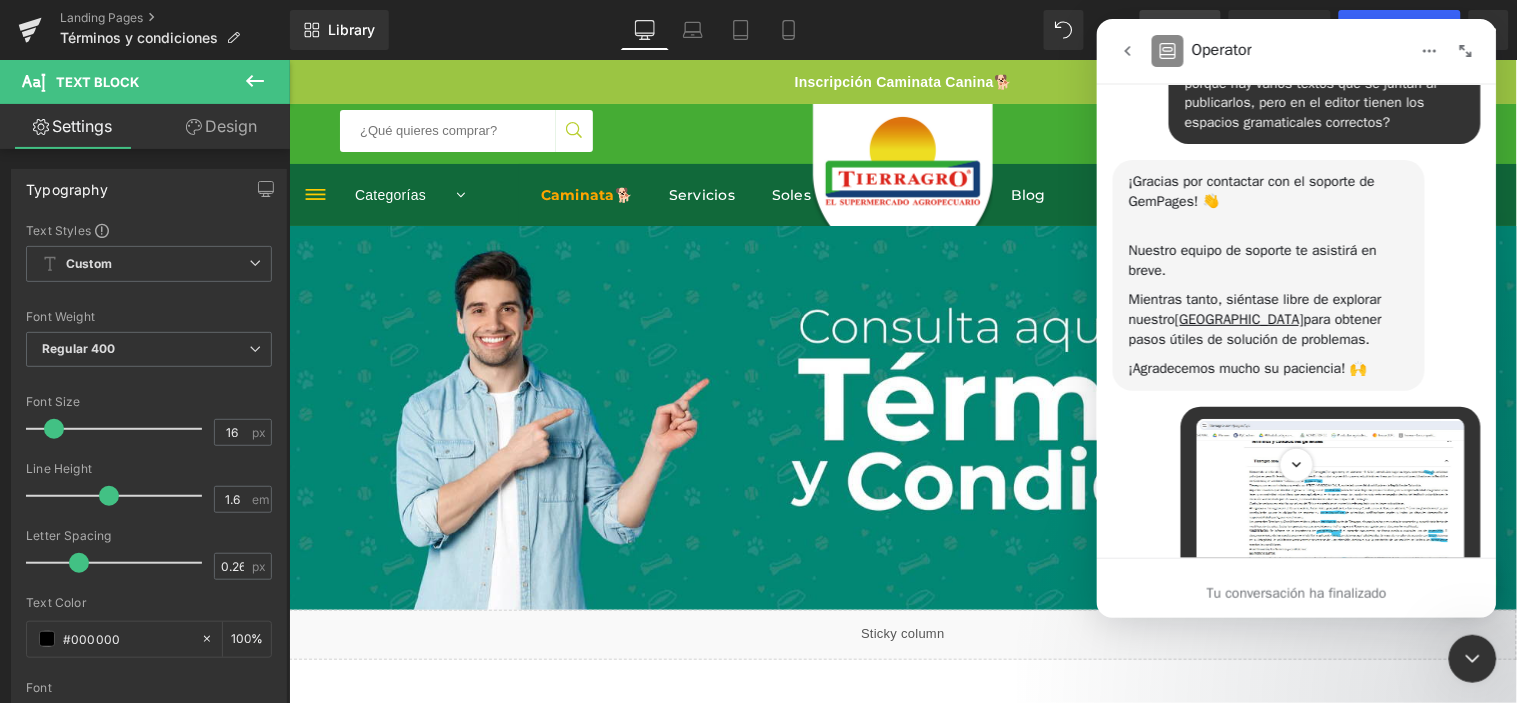 click at bounding box center (1330, 504) 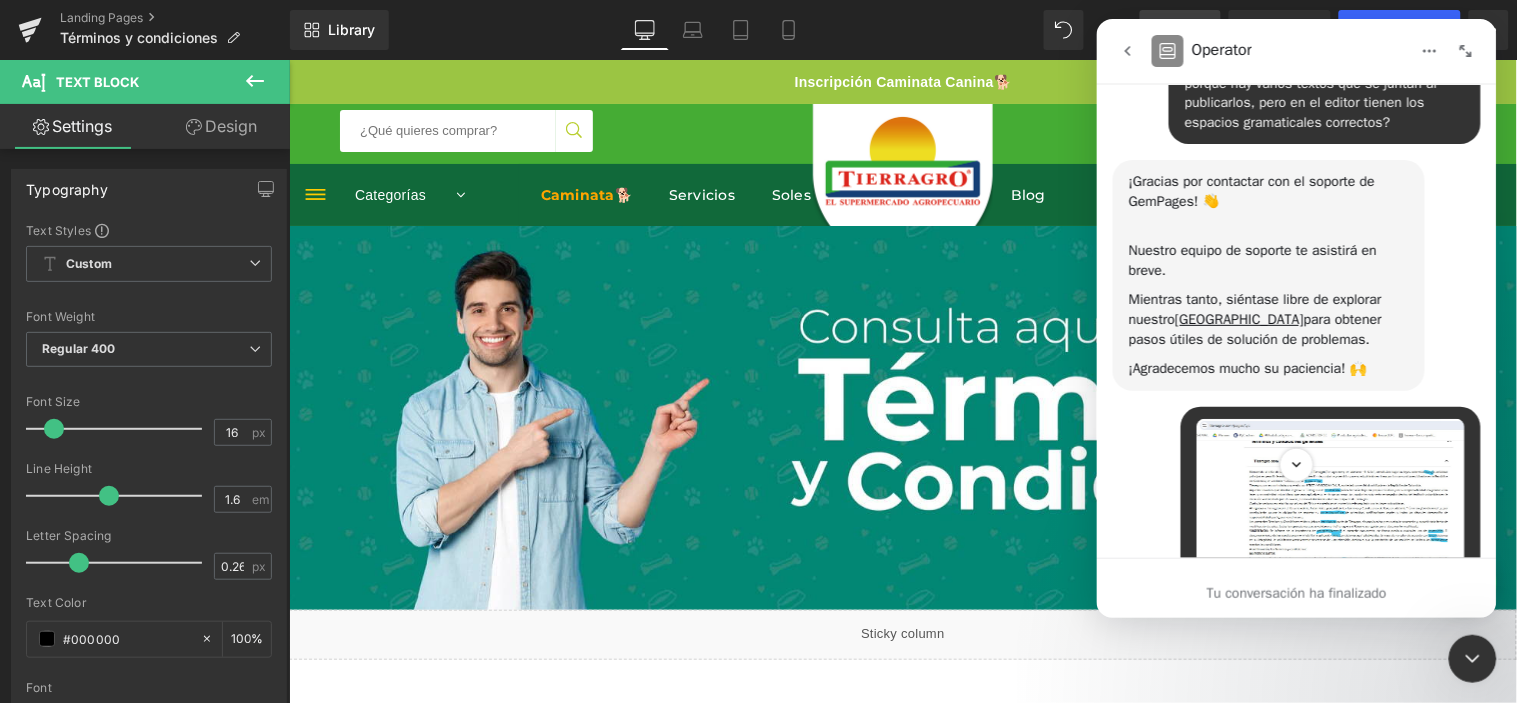 scroll, scrollTop: 0, scrollLeft: 0, axis: both 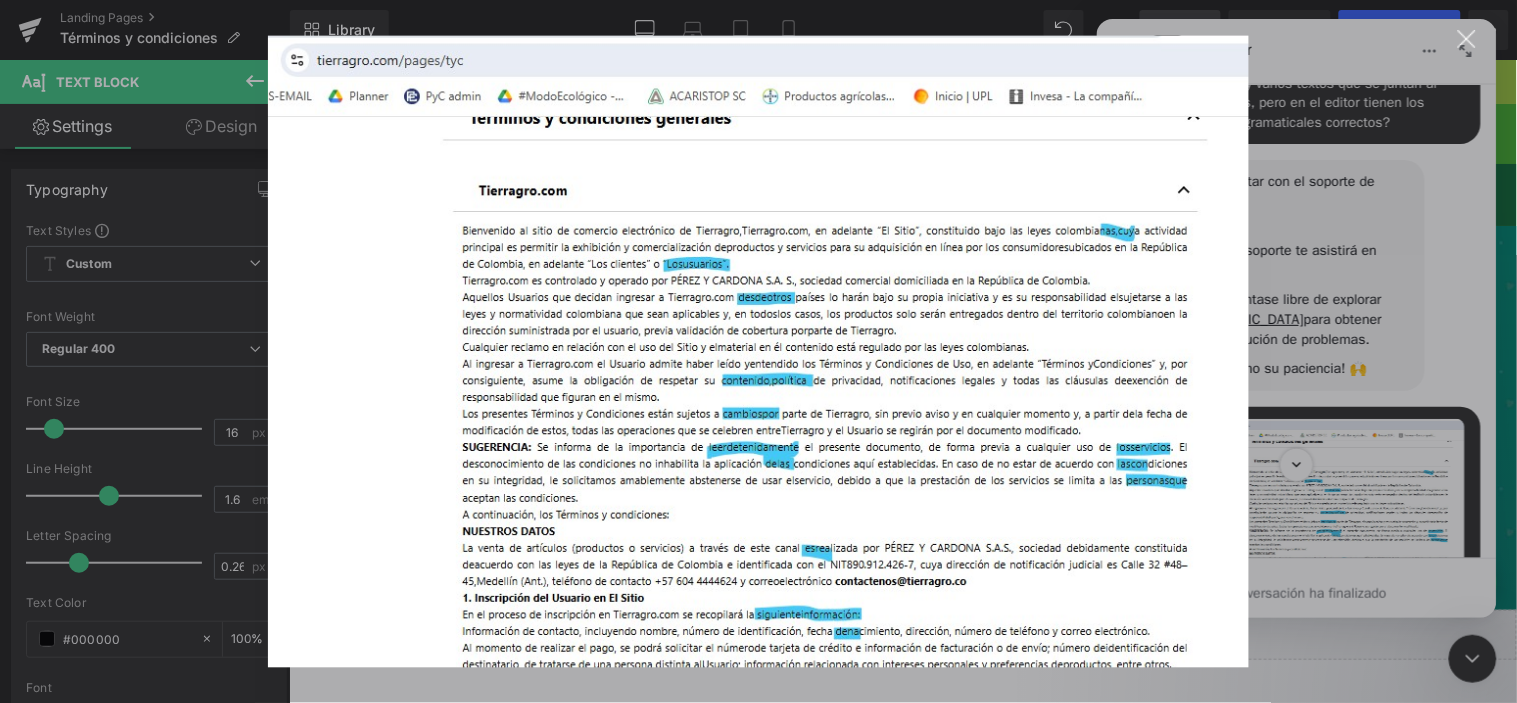 click at bounding box center (759, 351) 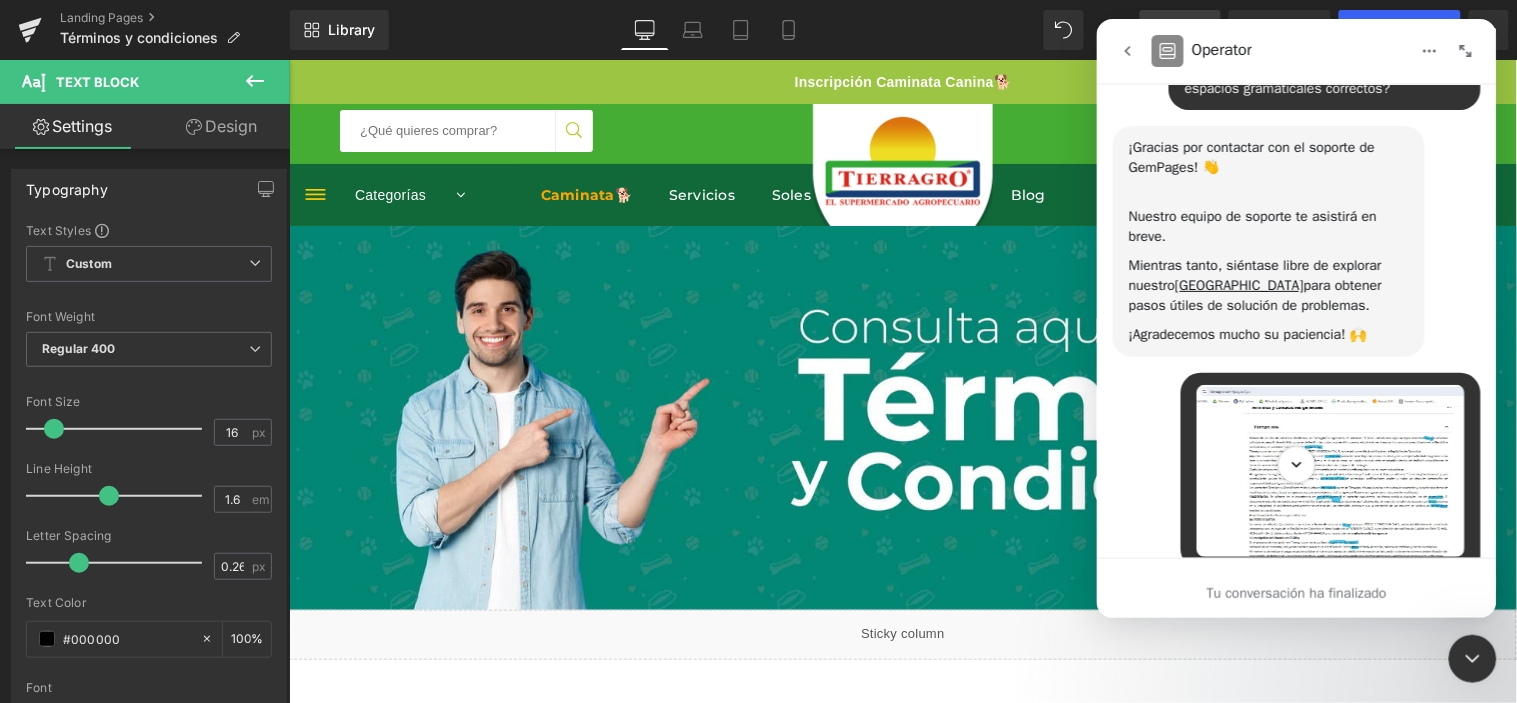 click at bounding box center [1295, 463] 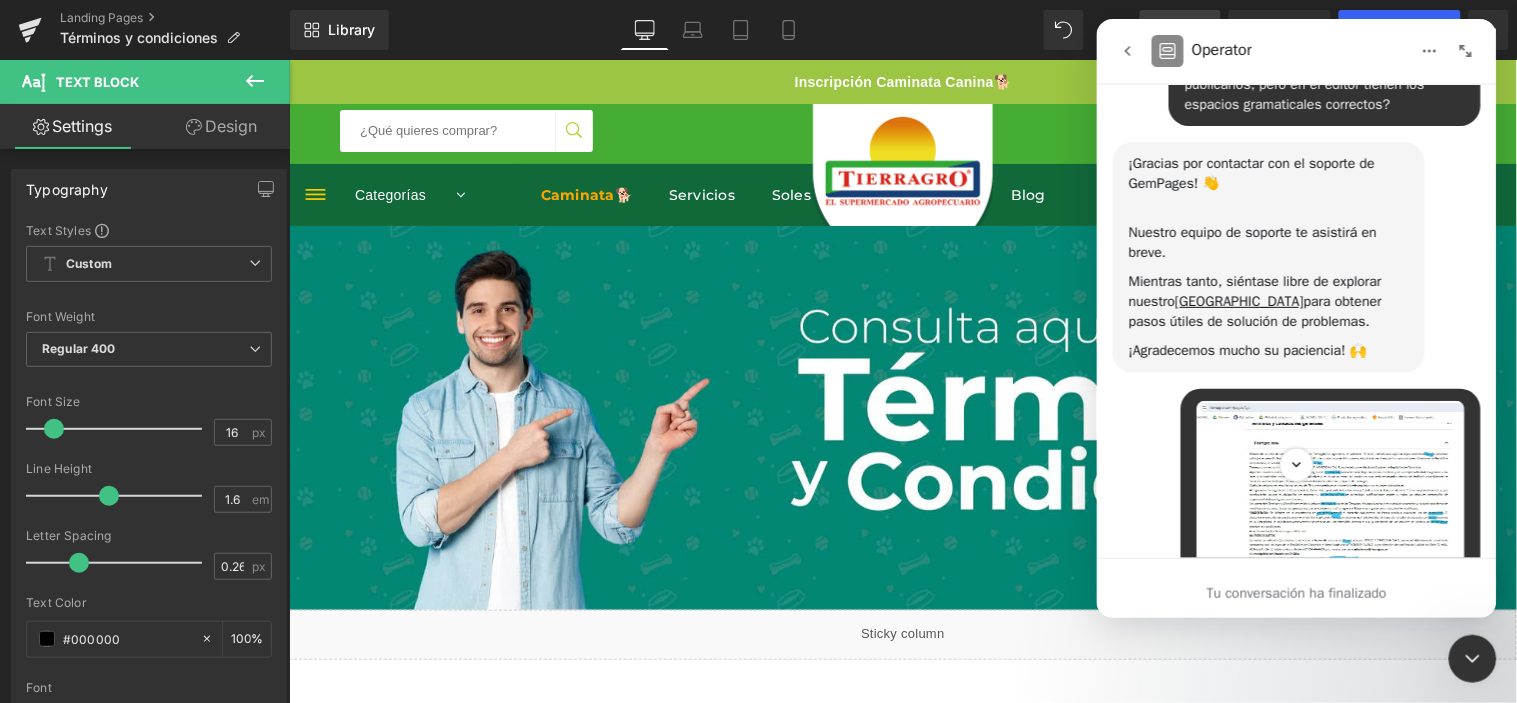scroll, scrollTop: 343, scrollLeft: 0, axis: vertical 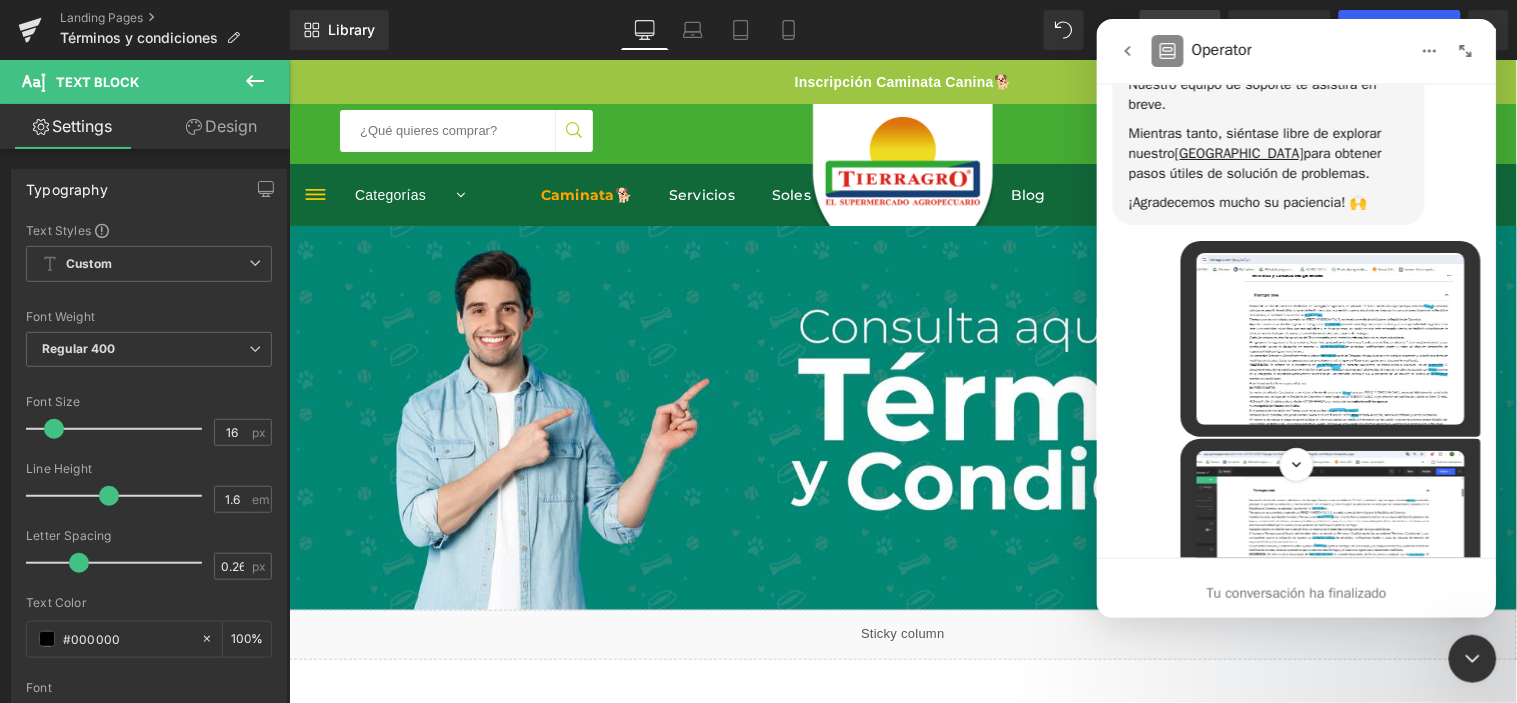 click at bounding box center [1330, 338] 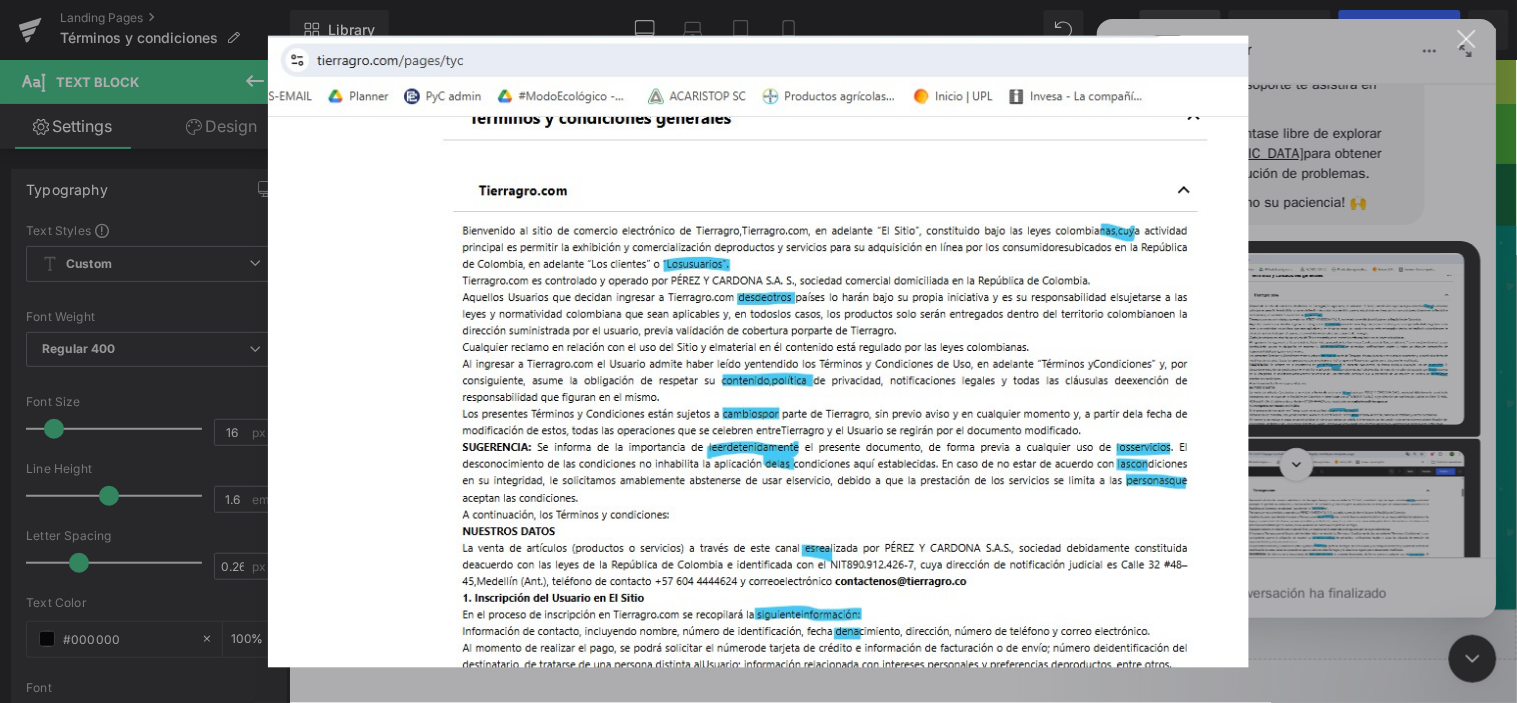scroll, scrollTop: 0, scrollLeft: 0, axis: both 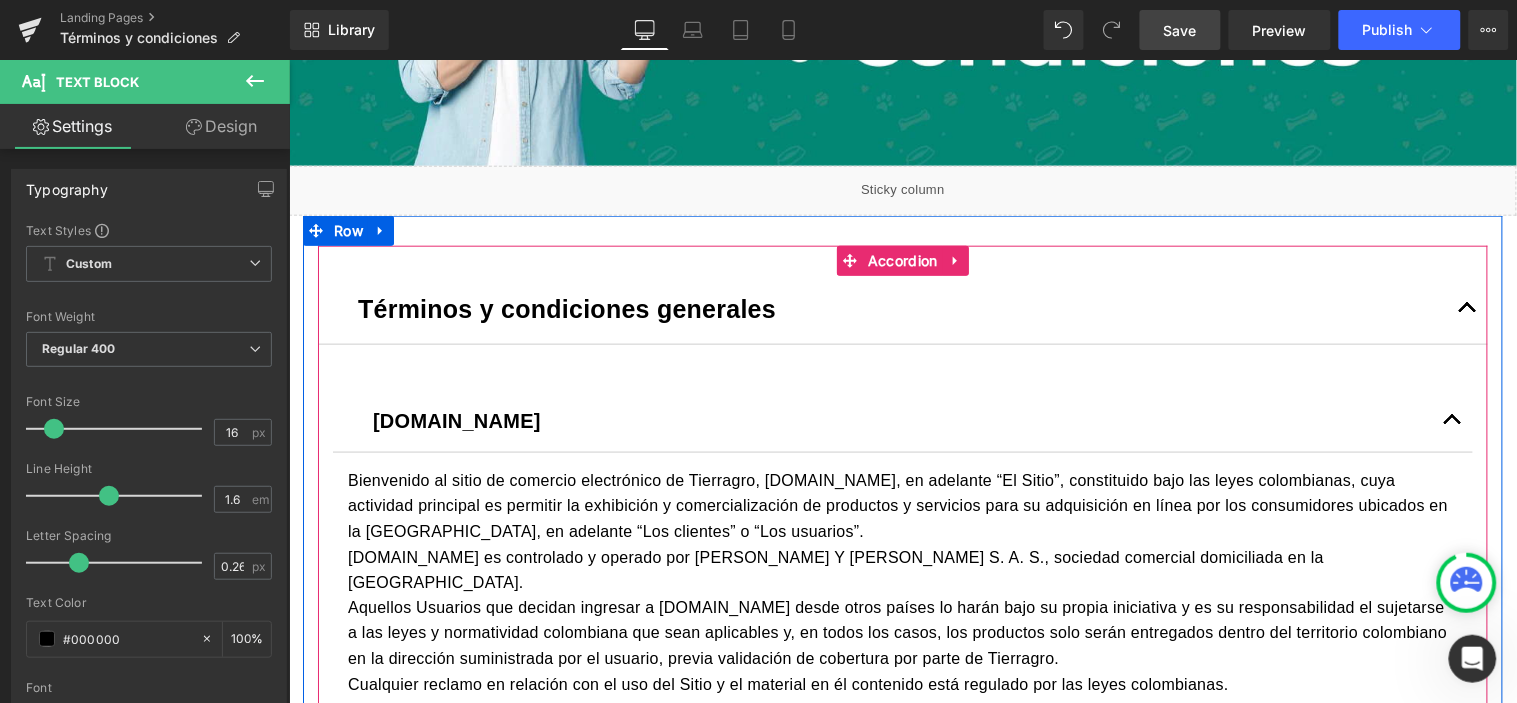 click at bounding box center [1452, 420] 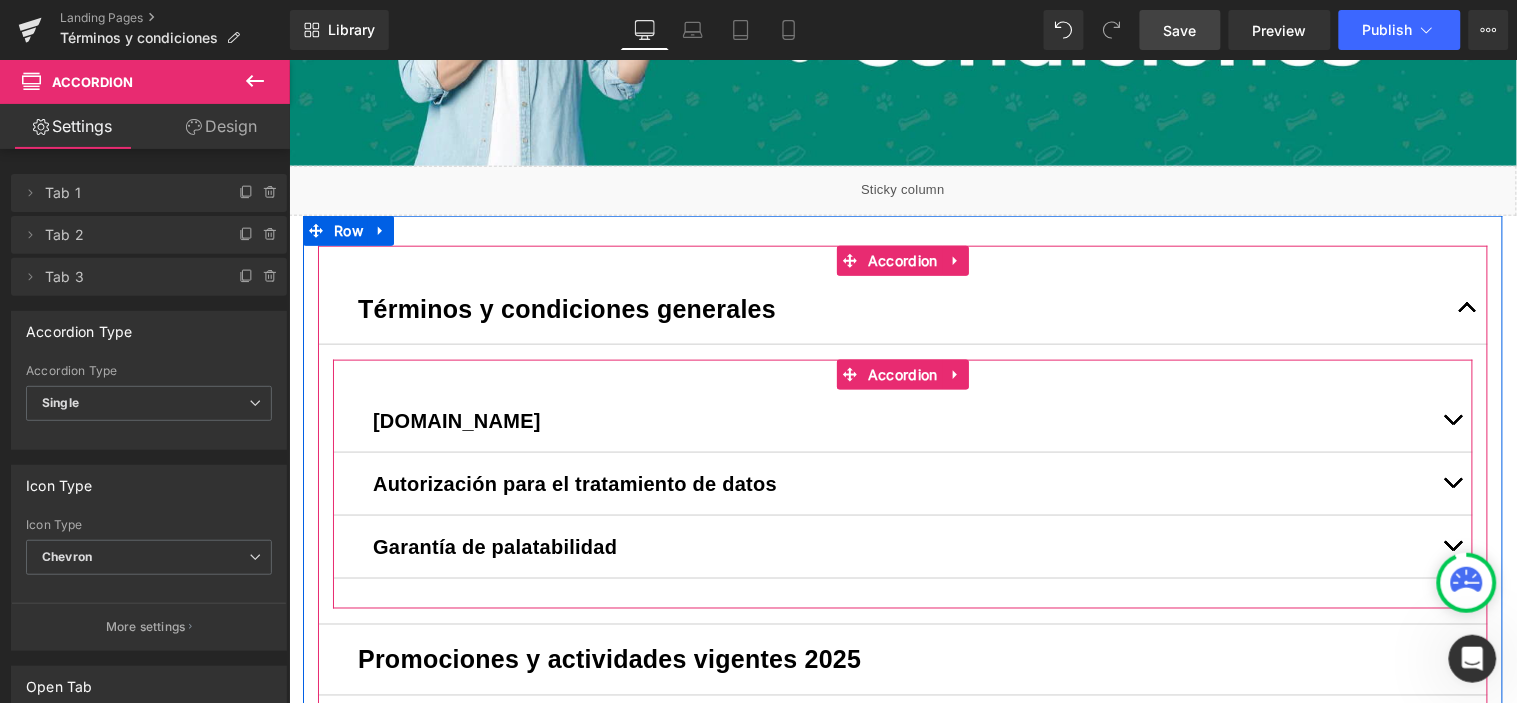 click at bounding box center [1452, 483] 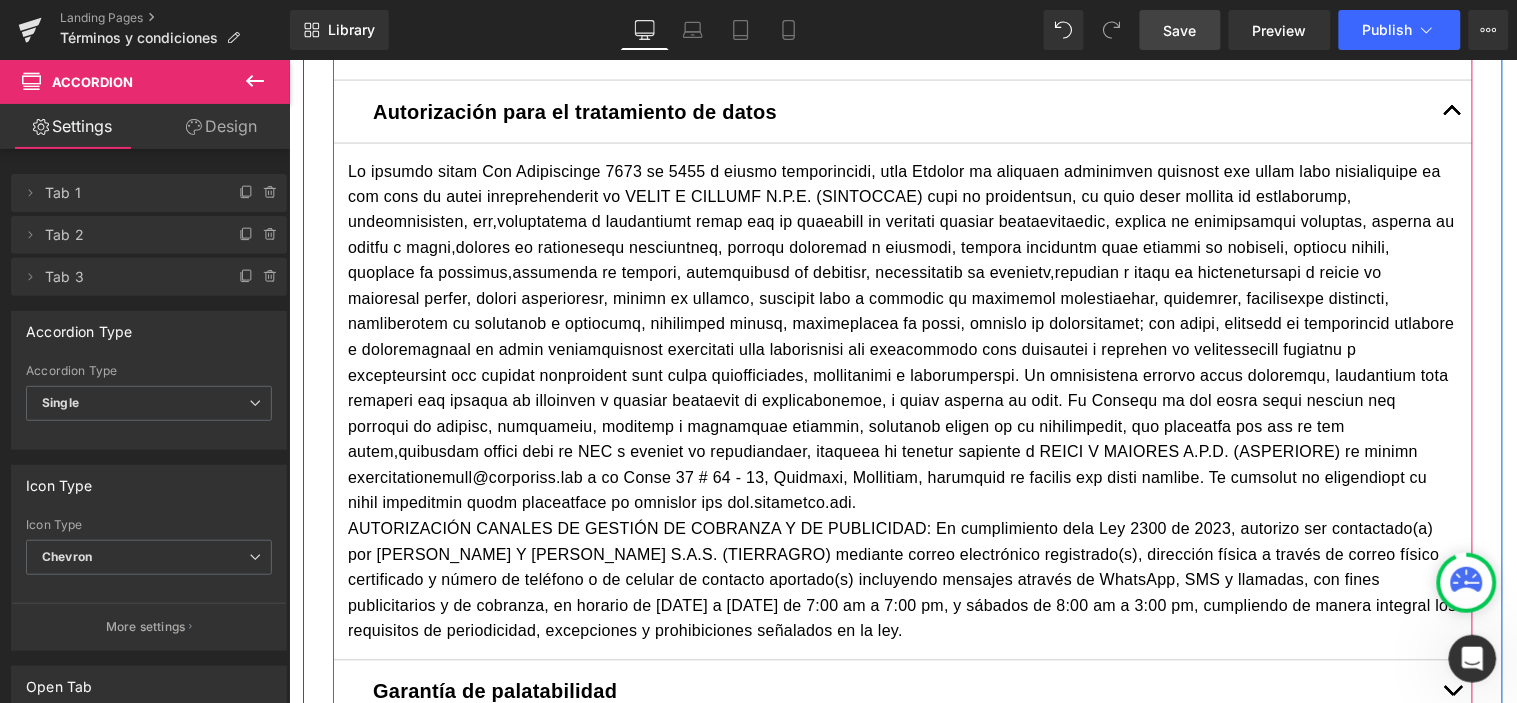 scroll, scrollTop: 777, scrollLeft: 0, axis: vertical 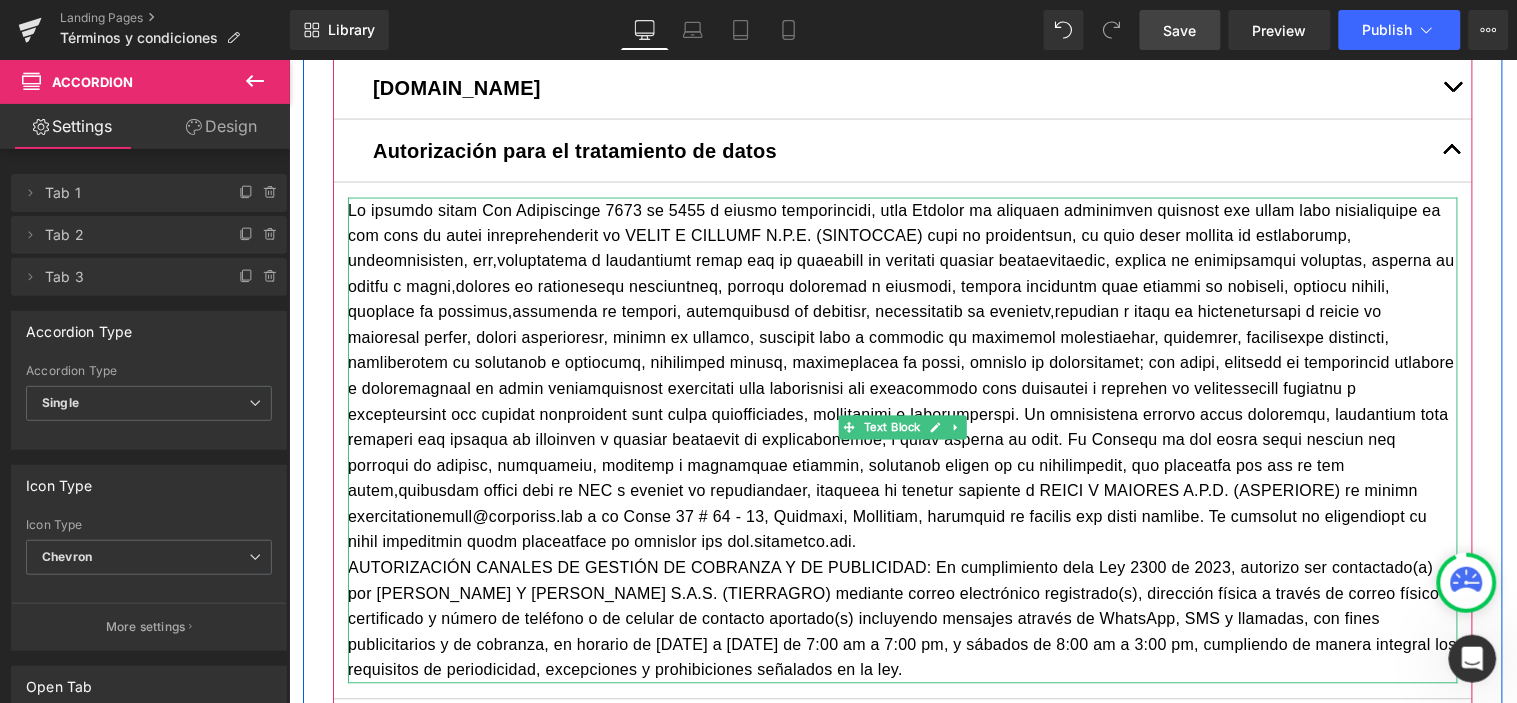 click at bounding box center [902, 376] 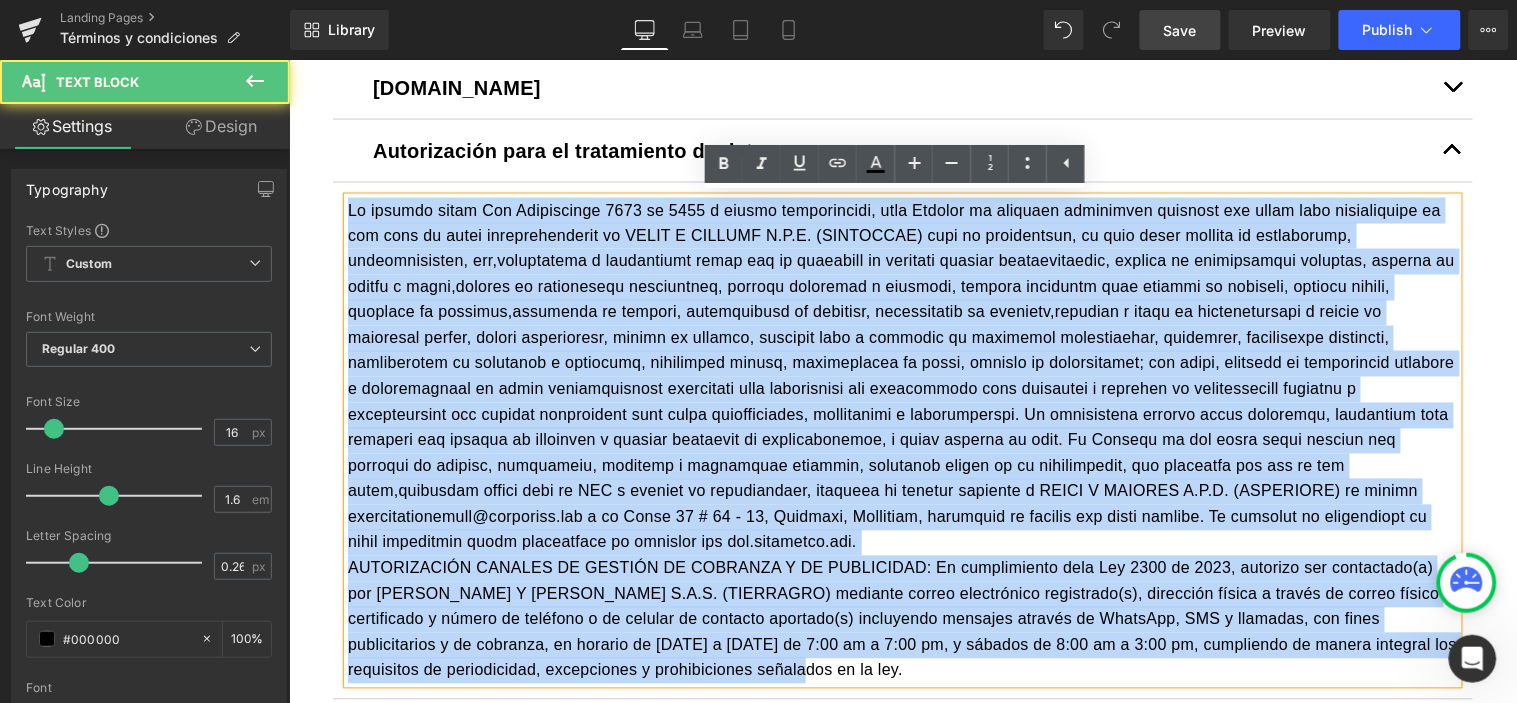 click on "AUTORIZACIÓN CANALES DE GESTIÓN DE COBRANZA Y DE PUBLICIDAD: En cumplimiento dela Ley 2300 de 2023, autorizo ser contactado(a) por [PERSON_NAME] Y [PERSON_NAME] S.A.S. (TIERRAGRO) mediante correo electrónico registrado(s), dirección física a través de correo físico certificado y número de teléfono o de celular de contacto aportado(s) incluyendo mensajes através de WhatsApp, SMS y llamadas, con fines publicitarios y de cobranza, en horario de [DATE] a [DATE] de 7:00 am a 7:00 pm, y sábados de 8:00 am a 3:00 pm, cumpliendo de manera integral los requisitos de periodicidad, excepciones y prohibiciones señalados en la ley." at bounding box center [902, 440] 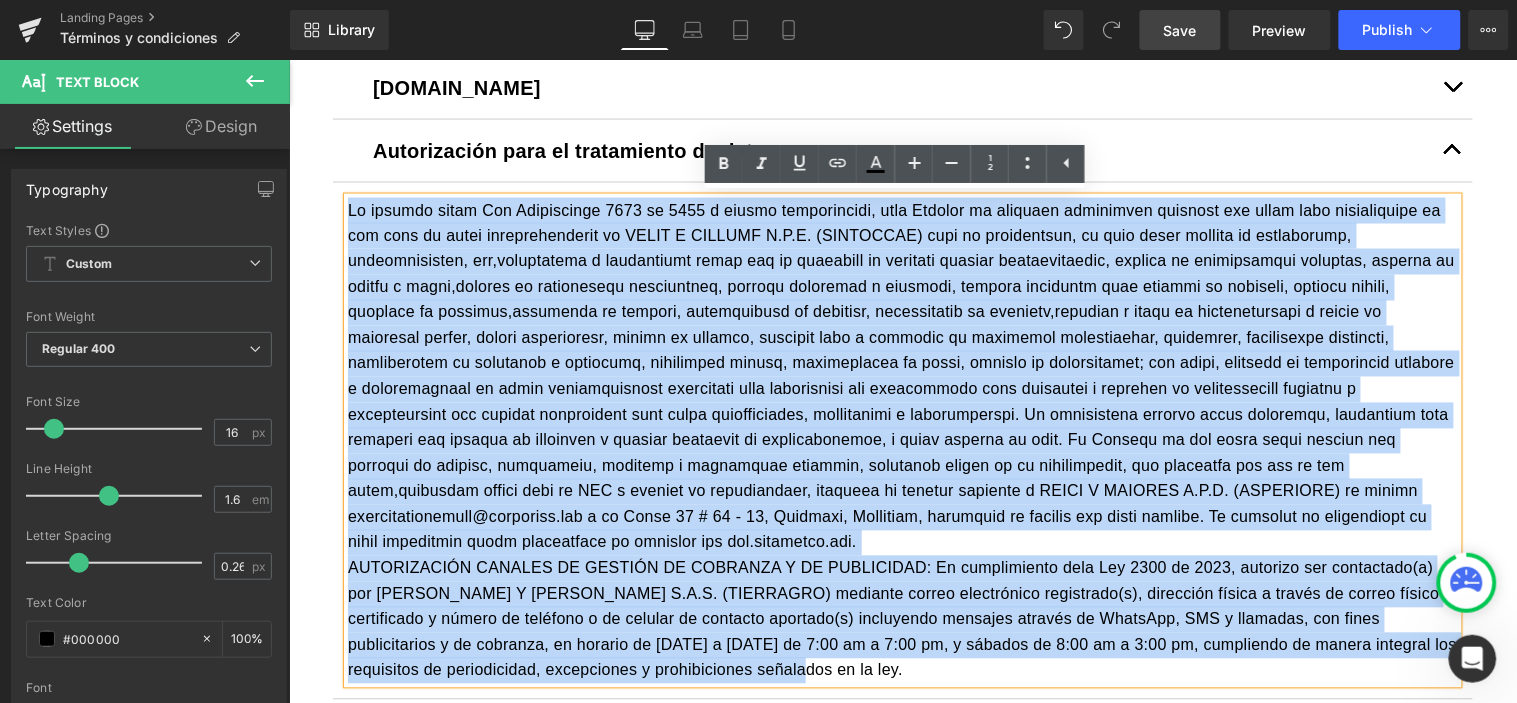 copy on "De acuerdo conla Ley Estatutaria 1581 de 2012 y normas concordantes, como Titular de losdatos personales autorizo que estos sean incorporados en una base de datos responsabilidad de PEREZ Y CARDONA S.A.S. (TIERRAGRO) para su tratamiento, el cual podrá incluir la recolección, almacenamiento, uso,circulación y destinación final con la finalidad de realizar gestión administrativa, gestión de estadísticas internas, gestión de cobros y pagos,gestión de facturación electrónica, gestión económica y contable, gestión logística para entrega de producto, gestión fiscal, análisis de perfiles,encuestas de opinión, segmentación de mercados, fidelización de clientes,contacto y envío de comunicaciones a través de dirección física, correo electrónico, número de celular, teléfono fijo y sistemas de mensajerí ainstantánea, marketing, prospección comercial, ofrecimiento de productos y servicios, publicidad propia, verificación de datos, gestión de contrapartes; así mismo, autoriza la transmisión nacional e internacional de d..." 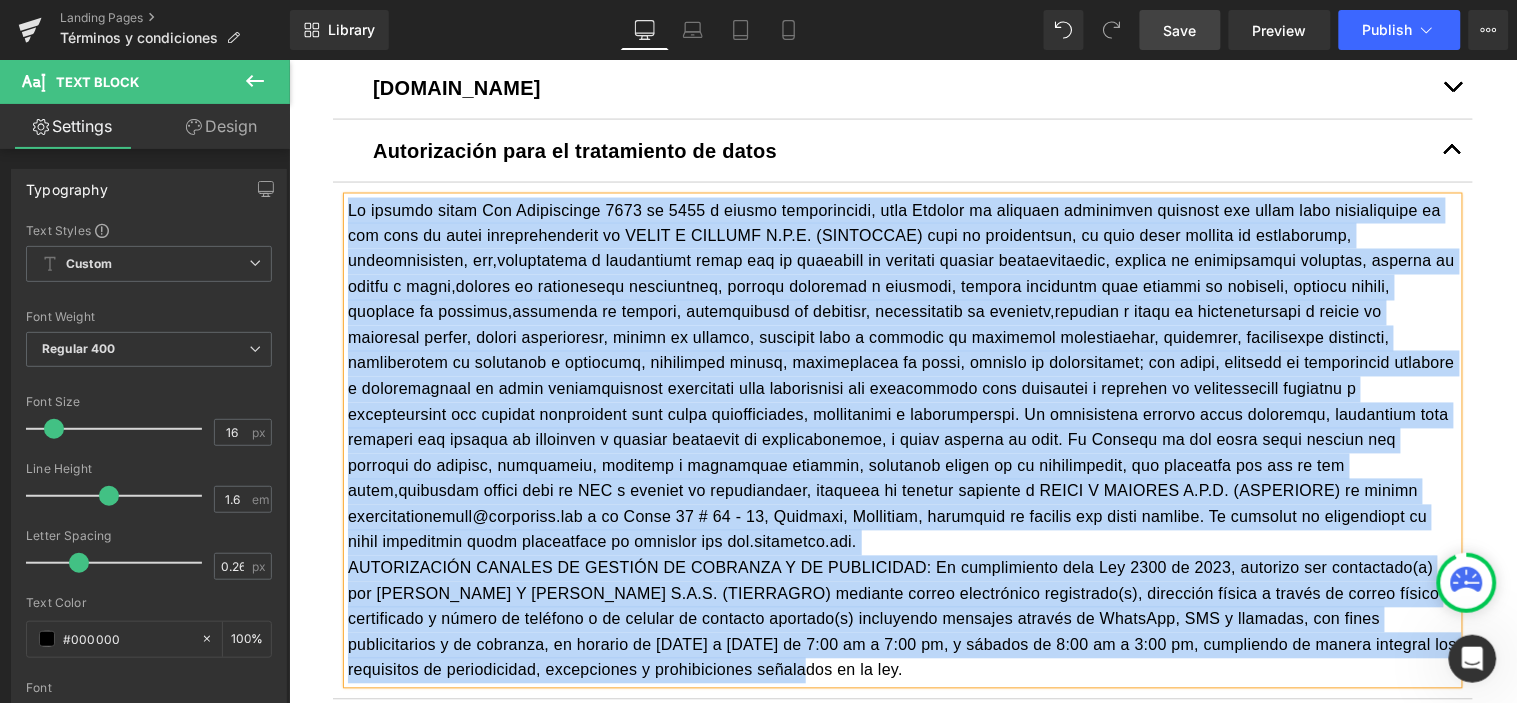 click at bounding box center [902, 376] 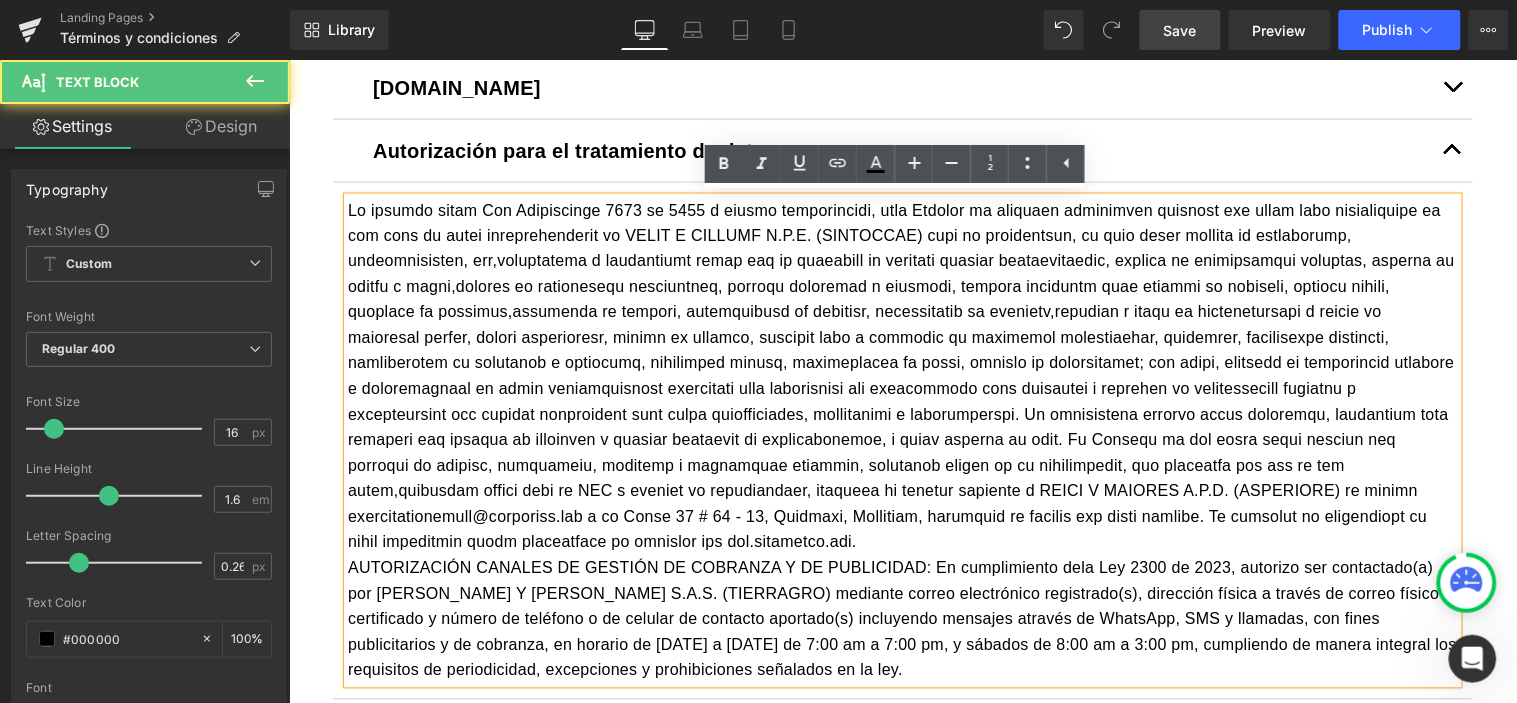 drag, startPoint x: 338, startPoint y: 210, endPoint x: 329, endPoint y: 193, distance: 19.235384 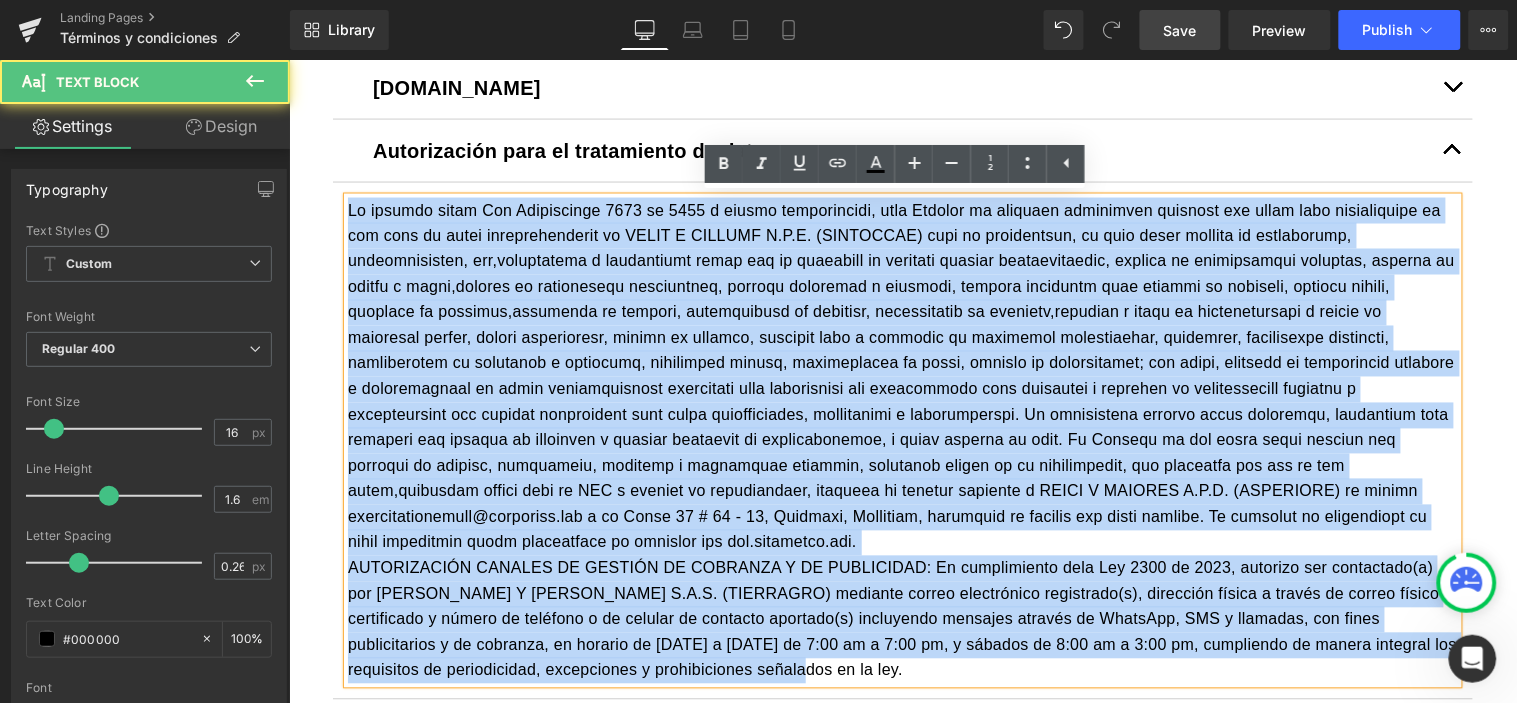 click on "AUTORIZACIÓN CANALES DE GESTIÓN DE COBRANZA Y DE PUBLICIDAD: En cumplimiento dela Ley 2300 de 2023, autorizo ser contactado(a) por [PERSON_NAME] Y [PERSON_NAME] S.A.S. (TIERRAGRO) mediante correo electrónico registrado(s), dirección física a través de correo físico certificado y número de teléfono o de celular de contacto aportado(s) incluyendo mensajes através de WhatsApp, SMS y llamadas, con fines publicitarios y de cobranza, en horario de [DATE] a [DATE] de 7:00 am a 7:00 pm, y sábados de 8:00 am a 3:00 pm, cumpliendo de manera integral los requisitos de periodicidad, excepciones y prohibiciones señalados en la ley." at bounding box center [902, 440] 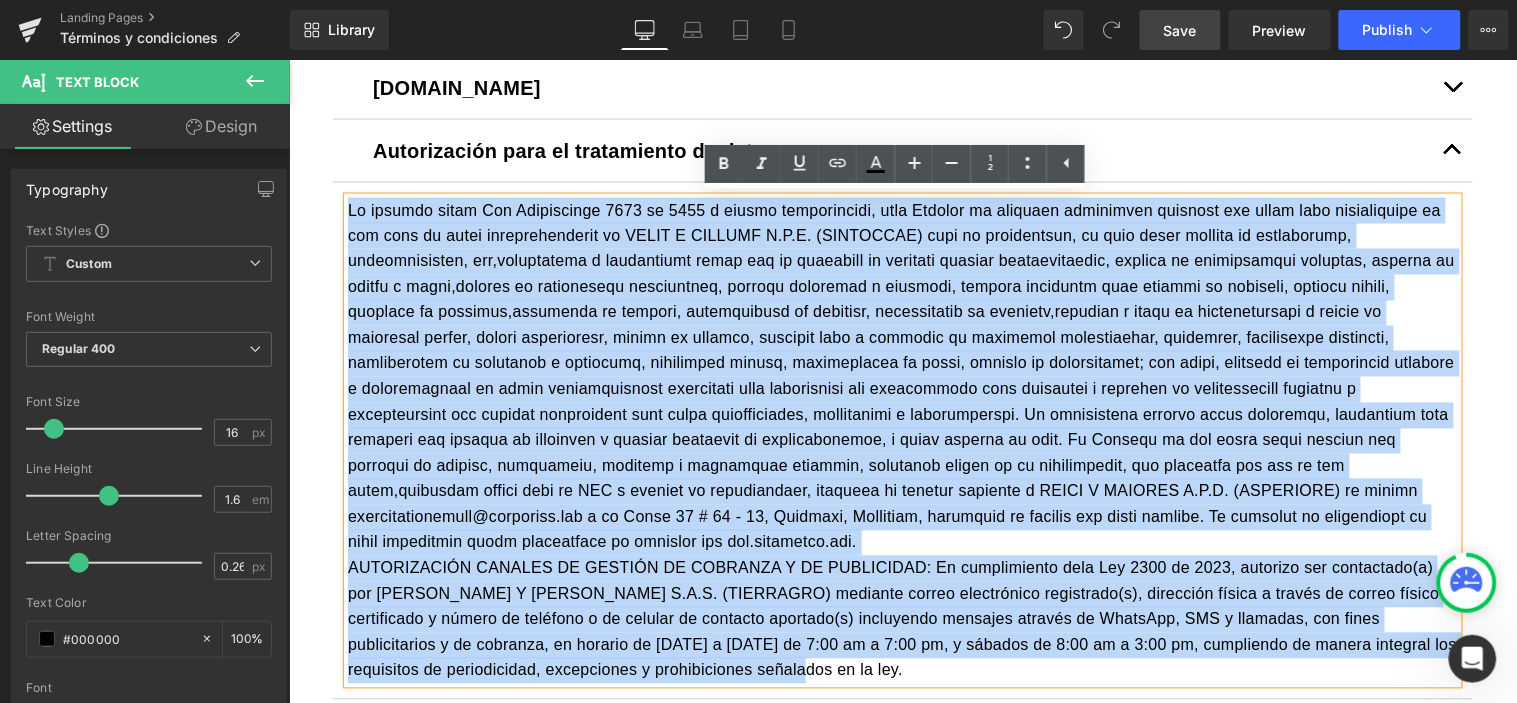 type 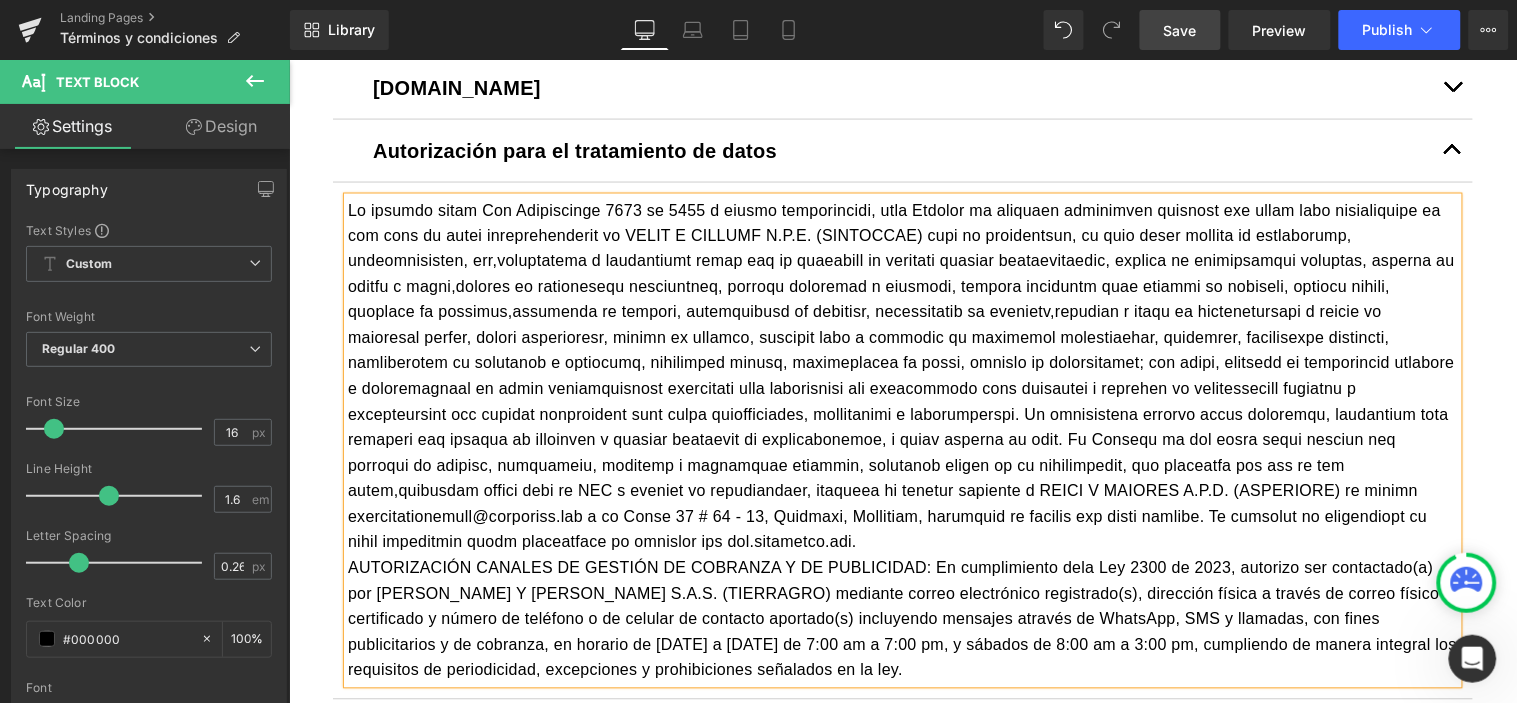 click on "Save" at bounding box center (1180, 30) 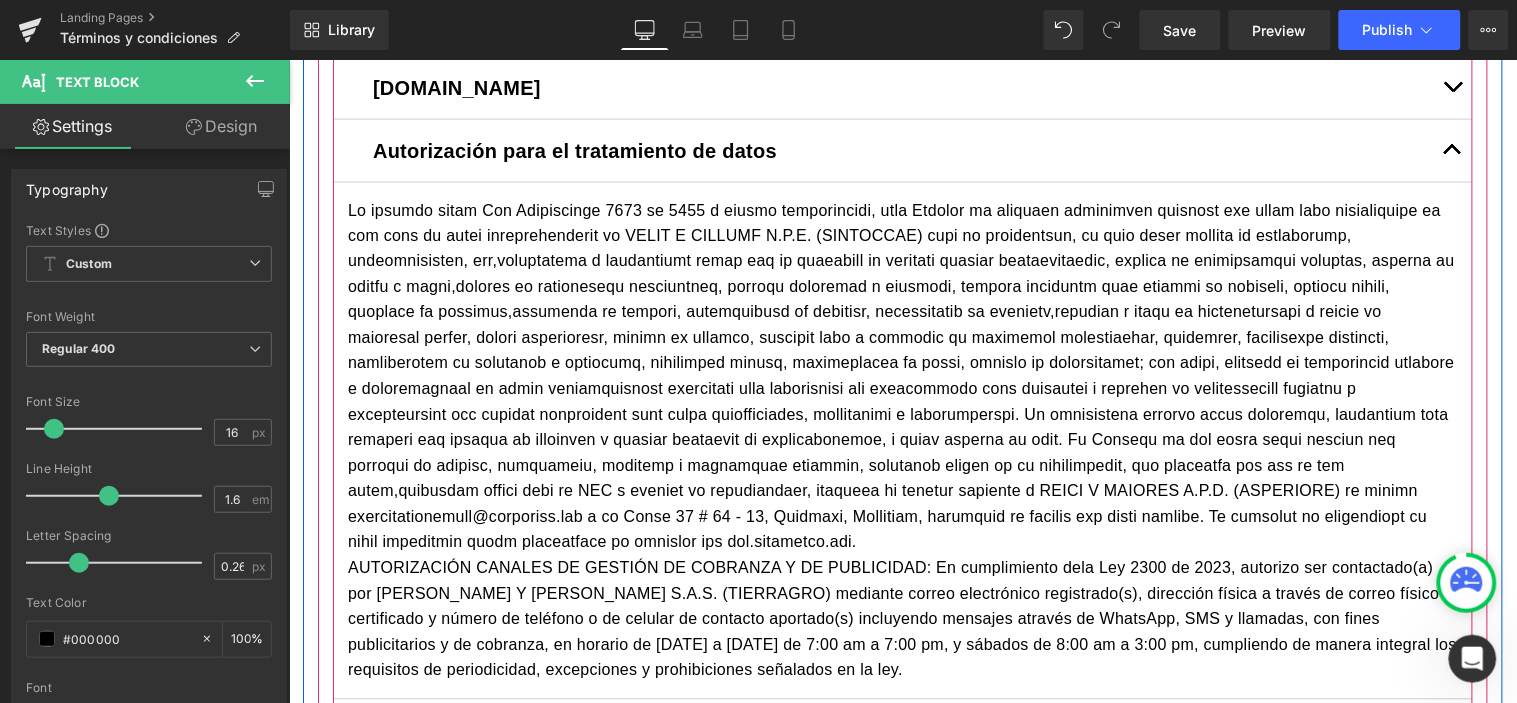 click at bounding box center (1452, 150) 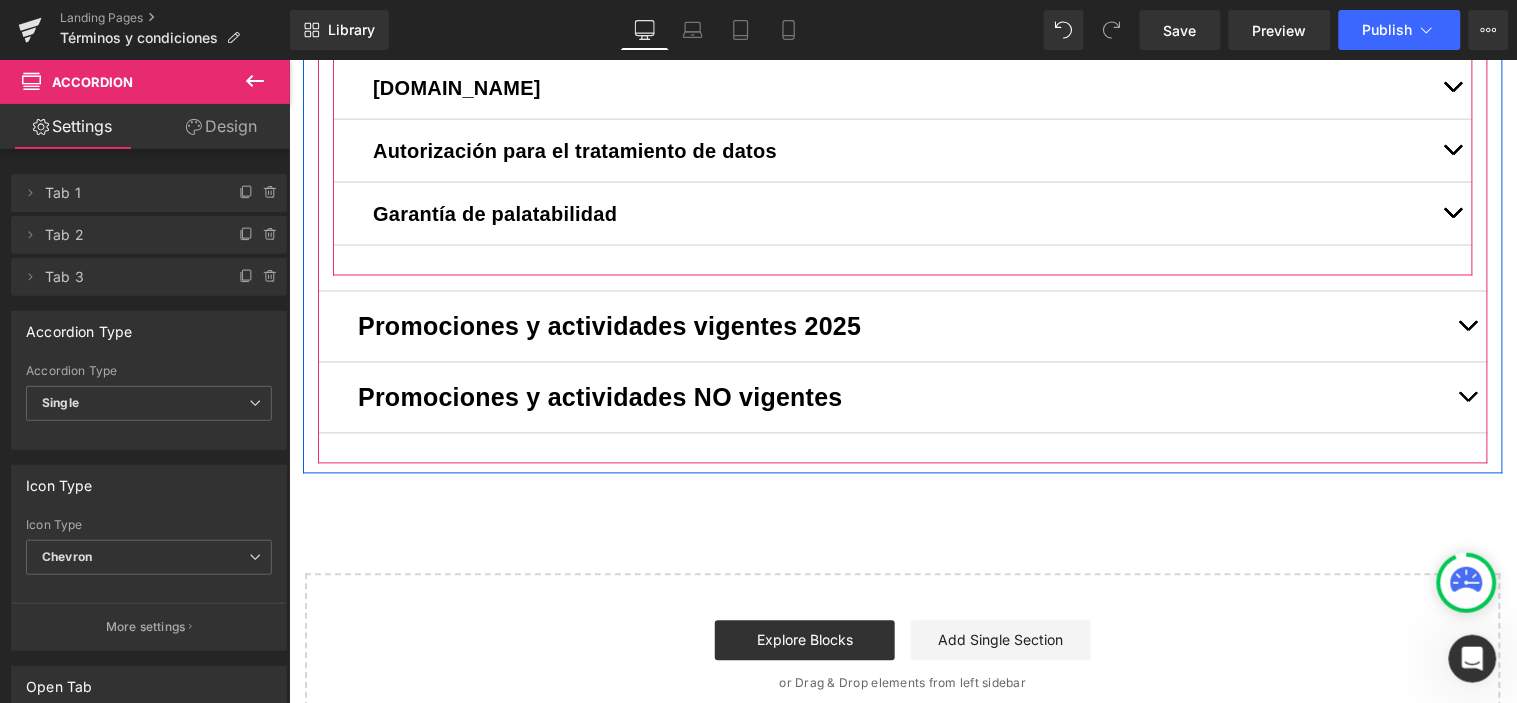 click at bounding box center [1452, 217] 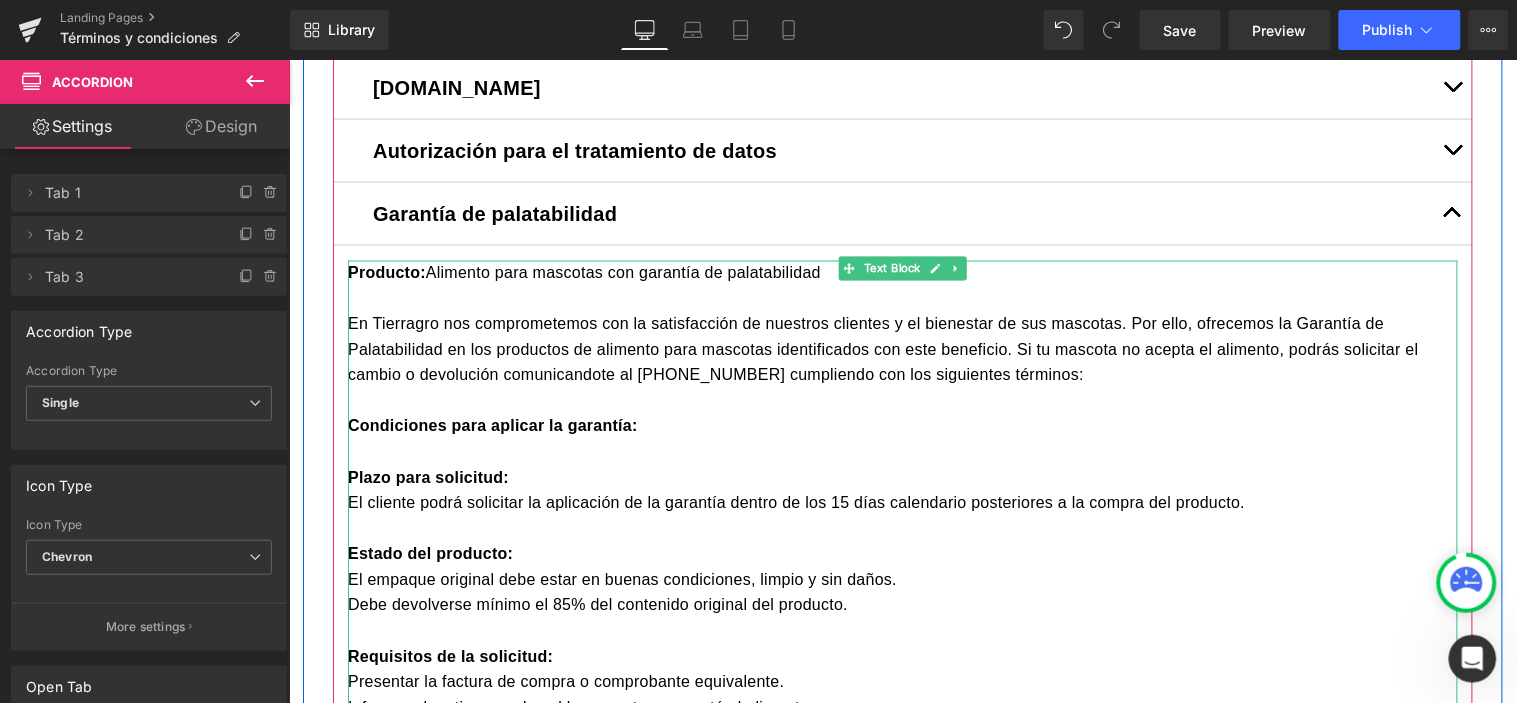 click on "En Tierragro nos comprometemos con la satisfacción de nuestros clientes y el bienestar de sus mascotas. Por ello, ofrecemos la Garantía de Palatabilidad en los productos de alimento para mascotas identificados con este beneficio. Si tu mascota no acepta el alimento, podrás solicitar el cambio o devolución comunicandote al [PHONE_NUMBER] cumpliendo con los siguientes términos:" at bounding box center (902, 349) 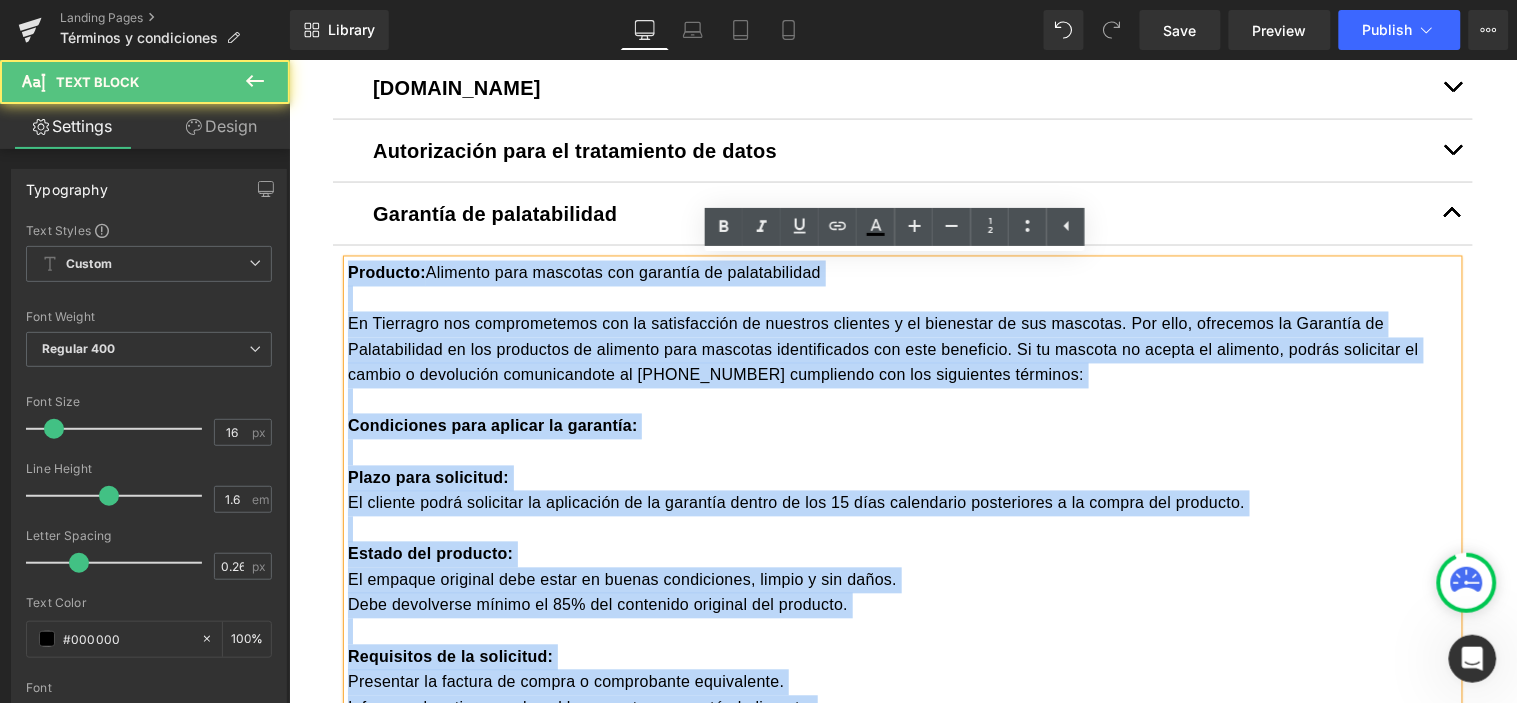click on "Producto:  Alimento para mascotas con garantía de palatabilidad
En Tierragro nos comprometemos con la satisfacción de nuestros clientes y el bienestar de sus mascotas. Por ello, ofrecemos la Garantía de Palatabilidad en los productos de alimento para mascotas identificados con este beneficio. Si tu mascota no acepta el alimento, podrás solicitar el cambio o devolución comunicandote al 320 722 0999 cumpliendo con los siguientes términos:
Condiciones para aplicar la garantía:
Plazo para solicitud:
El cliente podrá solicitar la aplicación de la garantía dentro de los 15 días calendario posteriores a la compra del producto.
Estado del producto:
El empaque original debe estar en buenas condiciones, limpio y sin daños.
Debe devolverse mínimo el 85% del contenido original del producto.
Requisitos de la solicitud:
Presentar la factura de compra o comprobante equivalente.
Informar el motivo por el cual la mascota no aceptó el alimento.
Cobertura de la garantía:
Proceso de devolución:" at bounding box center [902, 759] 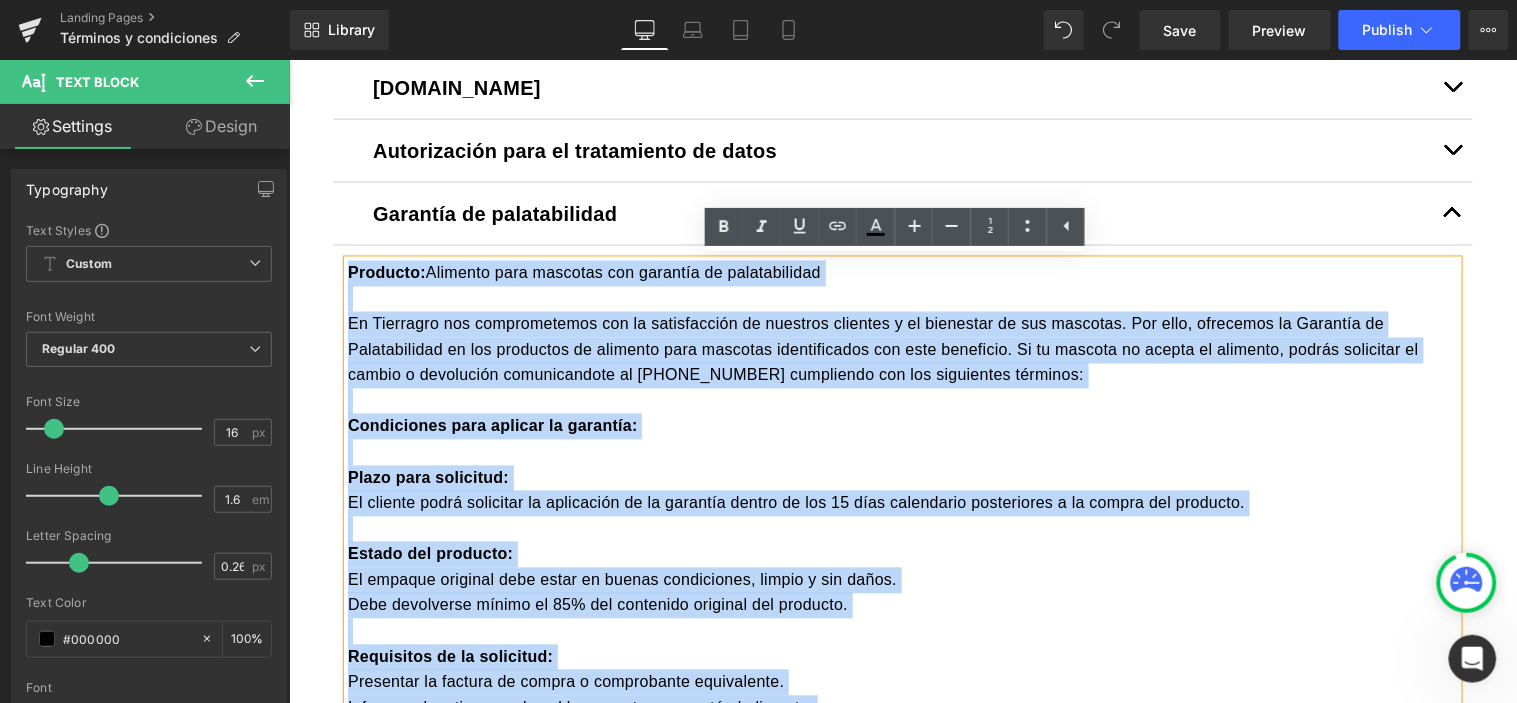 copy on "Producto:  Alimento para mascotas con garantía de palatabilidad
En Tierragro nos comprometemos con la satisfacción de nuestros clientes y el bienestar de sus mascotas. Por ello, ofrecemos la Garantía de Palatabilidad en los productos de alimento para mascotas identificados con este beneficio. Si tu mascota no acepta el alimento, podrás solicitar el cambio o devolución comunicandote al 320 722 0999 cumpliendo con los siguientes términos:
Condiciones para aplicar la garantía:
Plazo para solicitud:
El cliente podrá solicitar la aplicación de la garantía dentro de los 15 días calendario posteriores a la compra del producto.
Estado del producto:
El empaque original debe estar en buenas condiciones, limpio y sin daños.
Debe devolverse mínimo el 85% del contenido original del producto.
Requisitos de la solicitud:
Presentar la factura de compra o comprobante equivalente.
Informar el motivo por el cual la mascota no aceptó el alimento.
Aceptar responder las preguntas del equipo técnico, si se requiere, p..." 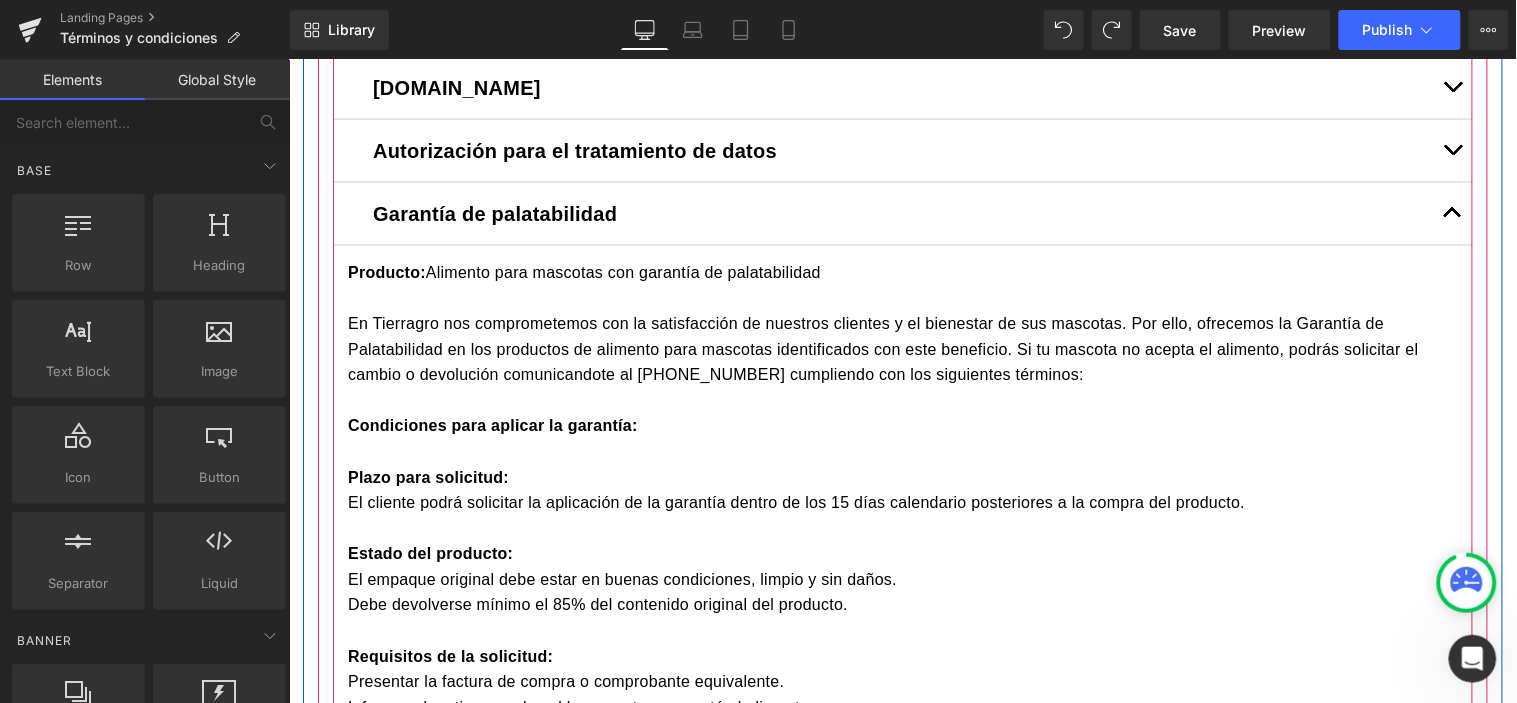 click on "Producto:  Alimento para mascotas con garantía de palatabilidad" at bounding box center (902, 273) 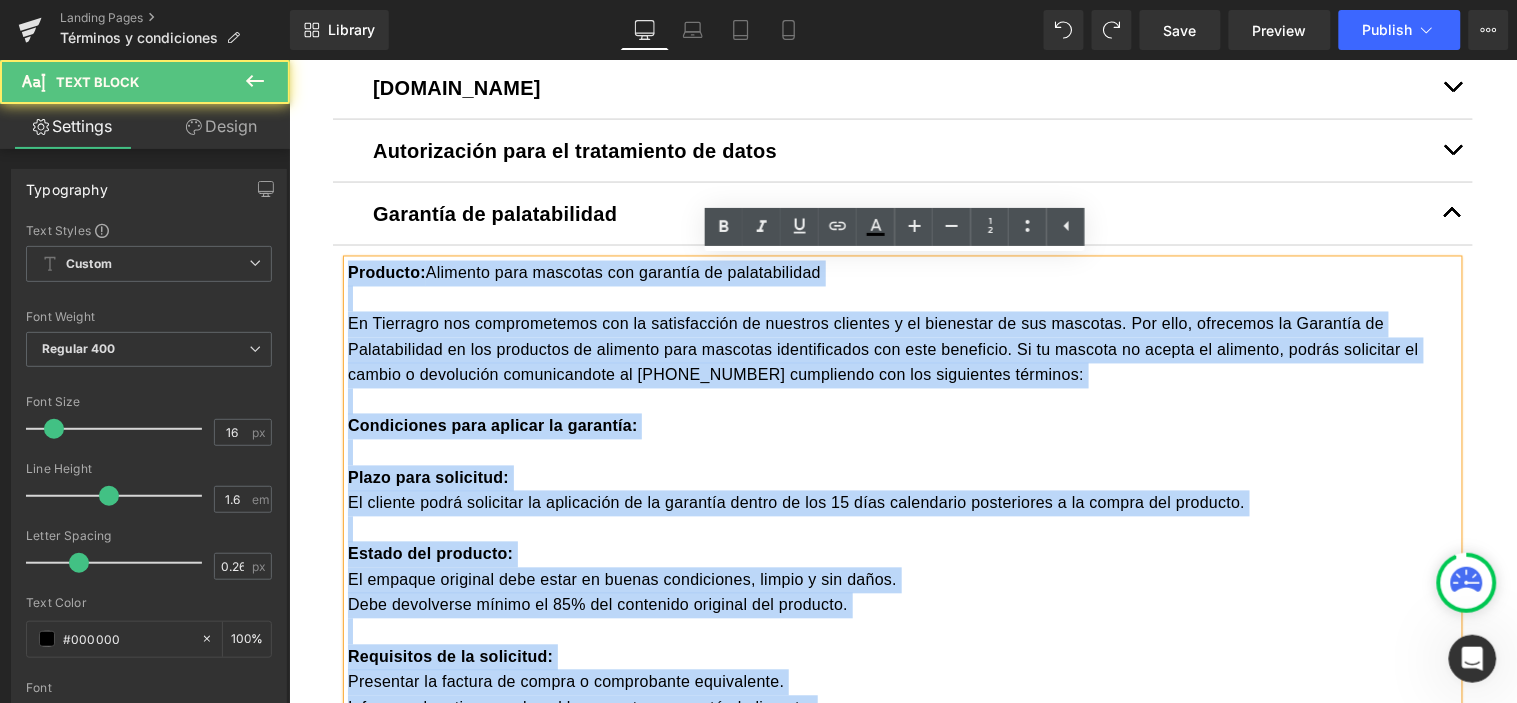 click on "Producto:  Alimento para mascotas con garantía de palatabilidad En Tierragro nos comprometemos con la satisfacción de nuestros clientes y el bienestar de sus mascotas. Por ello, ofrecemos la Garantía de Palatabilidad en los productos de alimento para mascotas identificados con este beneficio. Si tu mascota no acepta el alimento, podrás solicitar el cambio o devolución comunicandote al 320 722 0999 cumpliendo con los siguientes términos: Condiciones para aplicar la garantía: Plazo para solicitud: El cliente podrá solicitar la aplicación de la garantía dentro de los 15 días calendario posteriores a la compra del producto. Estado del producto: El empaque original debe estar en buenas condiciones, limpio y sin daños. Debe devolverse mínimo el 85% del contenido original del producto. Requisitos de la solicitud: Presentar la factura de compra o comprobante equivalente. Informar el motivo por el cual la mascota no aceptó el alimento. Cobertura de la garantía: Proceso de devolución: Notas adicionales:" at bounding box center [902, 759] 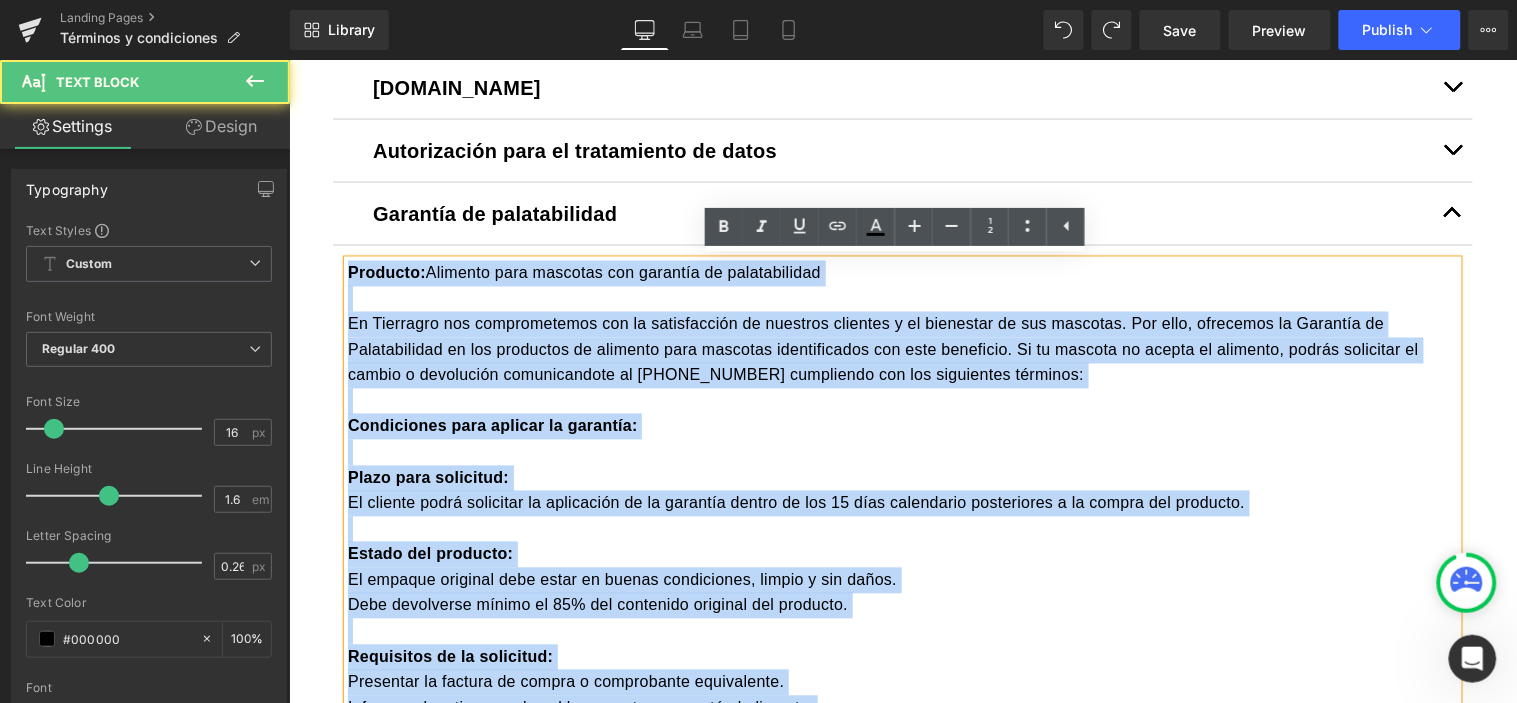 drag, startPoint x: 338, startPoint y: 273, endPoint x: 337, endPoint y: 262, distance: 11.045361 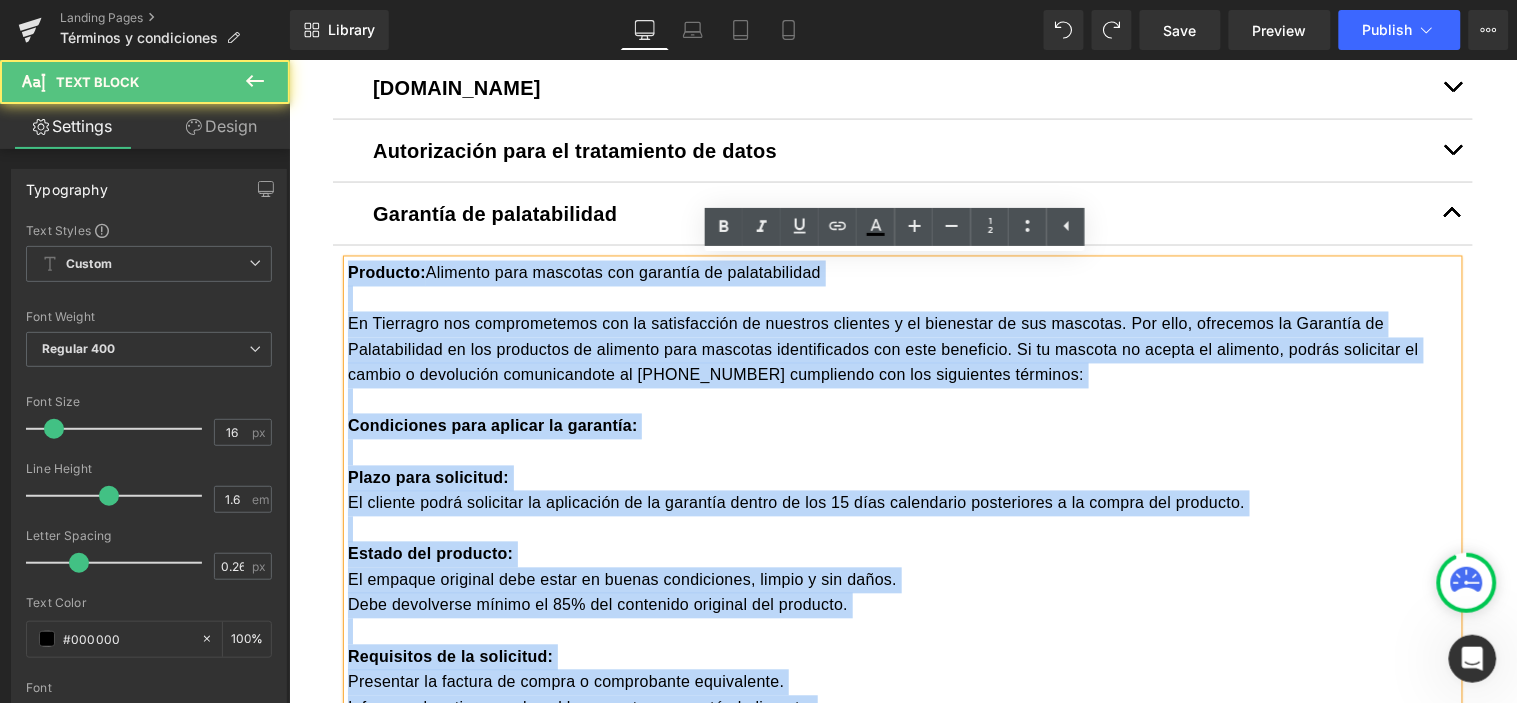 click on "Producto:  Alimento para mascotas con garantía de palatabilidad En Tierragro nos comprometemos con la satisfacción de nuestros clientes y el bienestar de sus mascotas. Por ello, ofrecemos la Garantía de Palatabilidad en los productos de alimento para mascotas identificados con este beneficio. Si tu mascota no acepta el alimento, podrás solicitar el cambio o devolución comunicandote al 320 722 0999 cumpliendo con los siguientes términos: Condiciones para aplicar la garantía: Plazo para solicitud: El cliente podrá solicitar la aplicación de la garantía dentro de los 15 días calendario posteriores a la compra del producto. Estado del producto: El empaque original debe estar en buenas condiciones, limpio y sin daños. Debe devolverse mínimo el 85% del contenido original del producto. Requisitos de la solicitud: Presentar la factura de compra o comprobante equivalente. Informar el motivo por el cual la mascota no aceptó el alimento. Cobertura de la garantía: Proceso de devolución: Notas adicionales:" at bounding box center [902, 759] 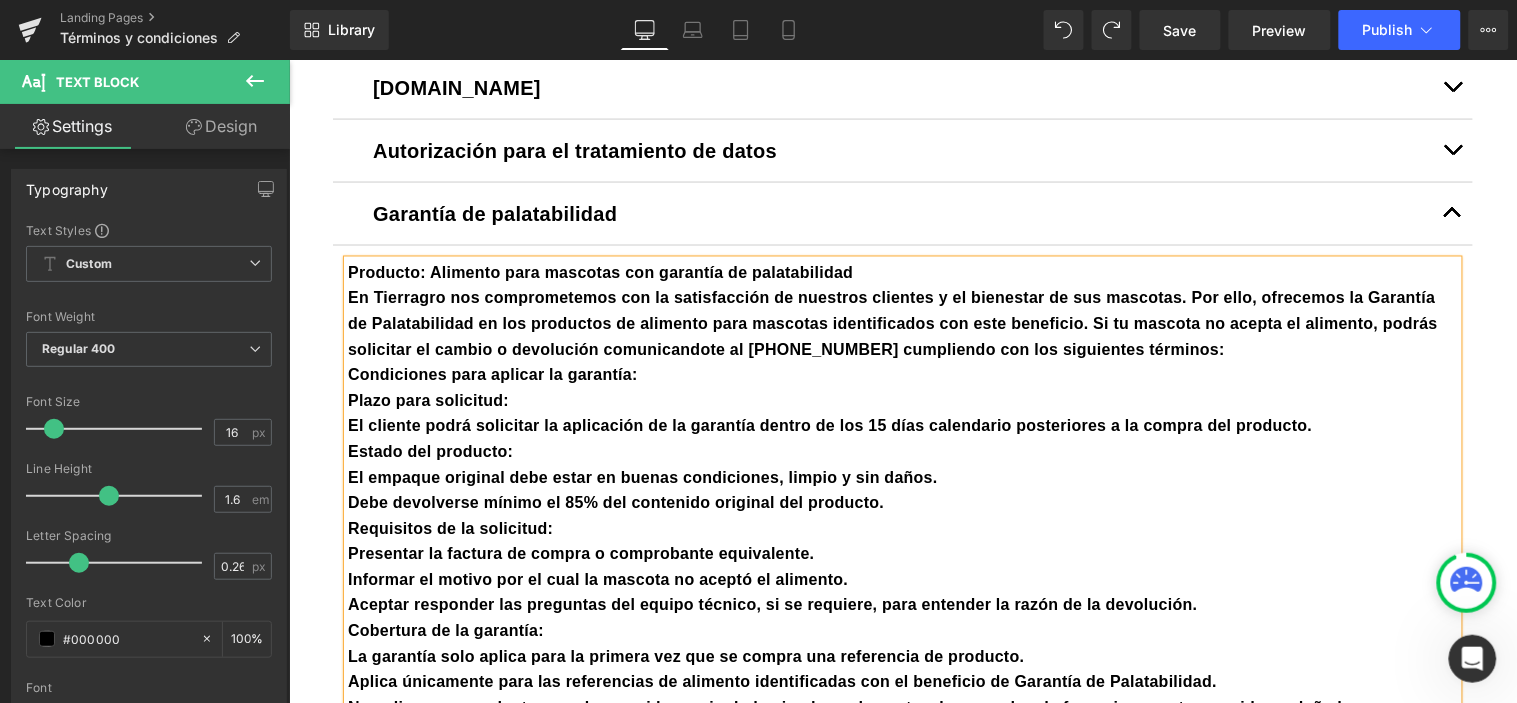 click on "El empaque original debe estar en buenas condiciones, limpio y sin daños." at bounding box center (642, 477) 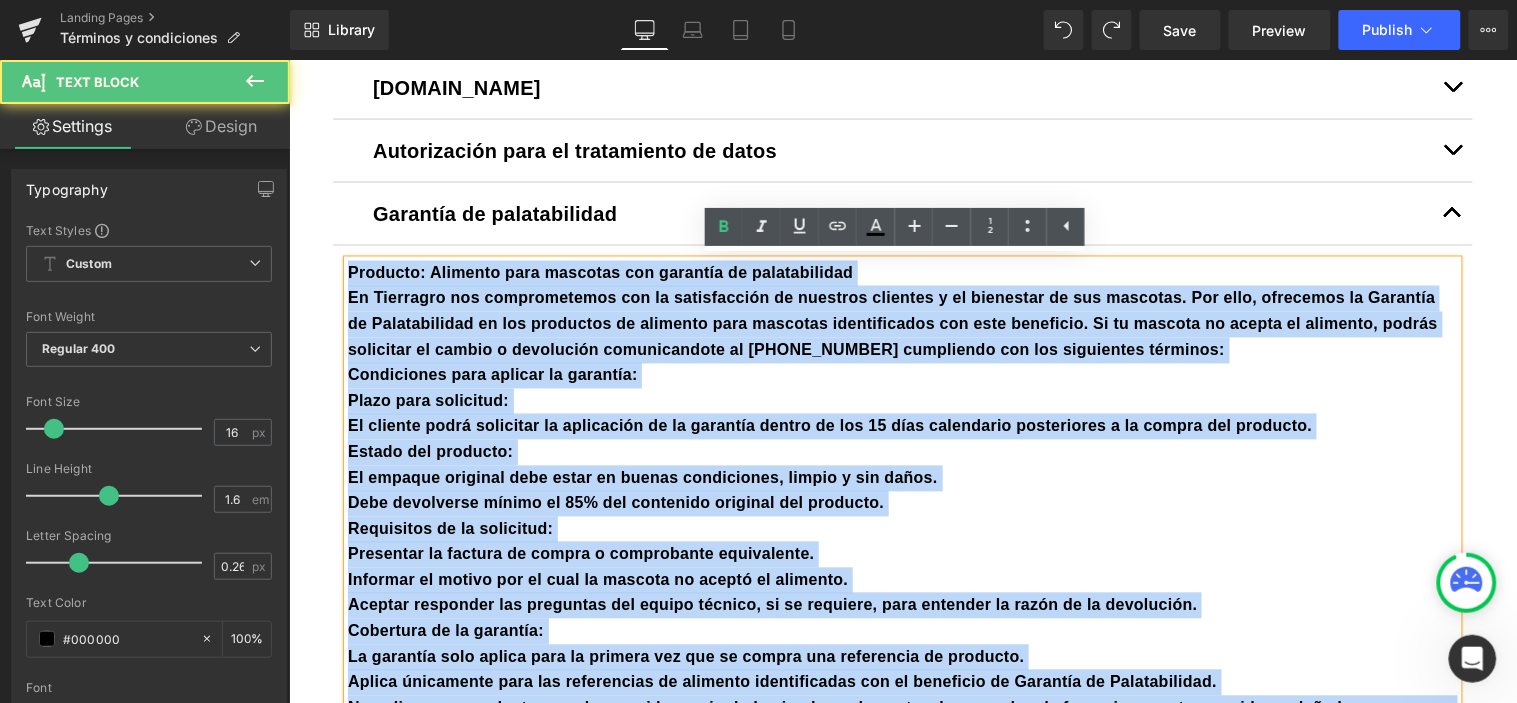 click on "Producto: Alimento para mascotas con garantía de palatabilidad En Tierragro nos comprometemos con la satisfacción de nuestros clientes y el bienestar de sus mascotas. Por ello, ofrecemos la Garantía de Palatabilidad en los productos de alimento para mascotas identificados con este beneficio. Si tu mascota no acepta el alimento, podrás solicitar el cambio o devolución comunicandote al 320 722 0999 cumpliendo con los siguientes términos: Condiciones para aplicar la garantía: Plazo para solicitud: El cliente podrá solicitar la aplicación de la garantía dentro de los 15 días calendario posteriores a la compra del producto. Estado del producto: El empaque original debe estar en buenas condiciones, limpio y sin daños. Debe devolverse mínimo el 85% del contenido original del producto. Requisitos de la solicitud: Presentar la factura de compra o comprobante equivalente. Informar el motivo por el cual la mascota no aceptó el alimento. Cobertura de la garantía: Proceso de devolución:" at bounding box center (902, 644) 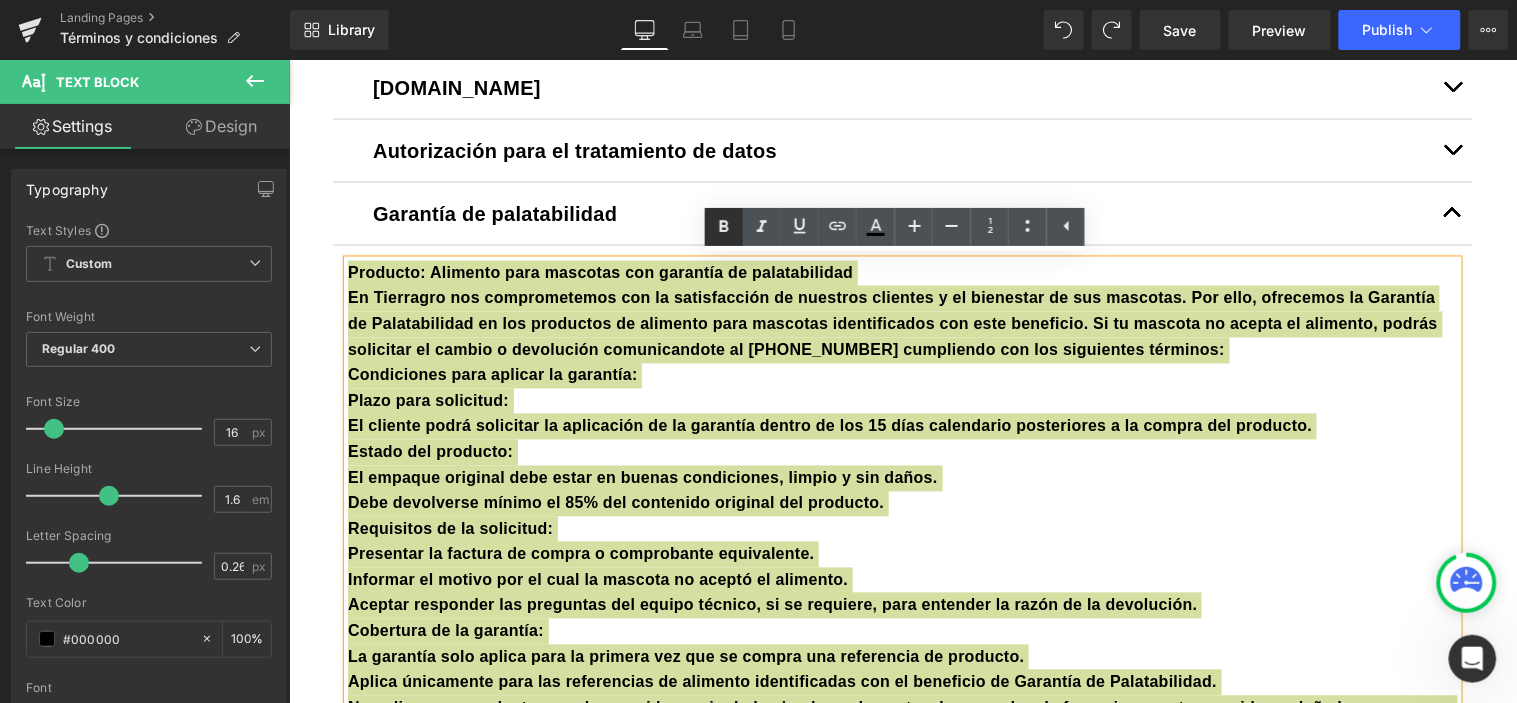 click 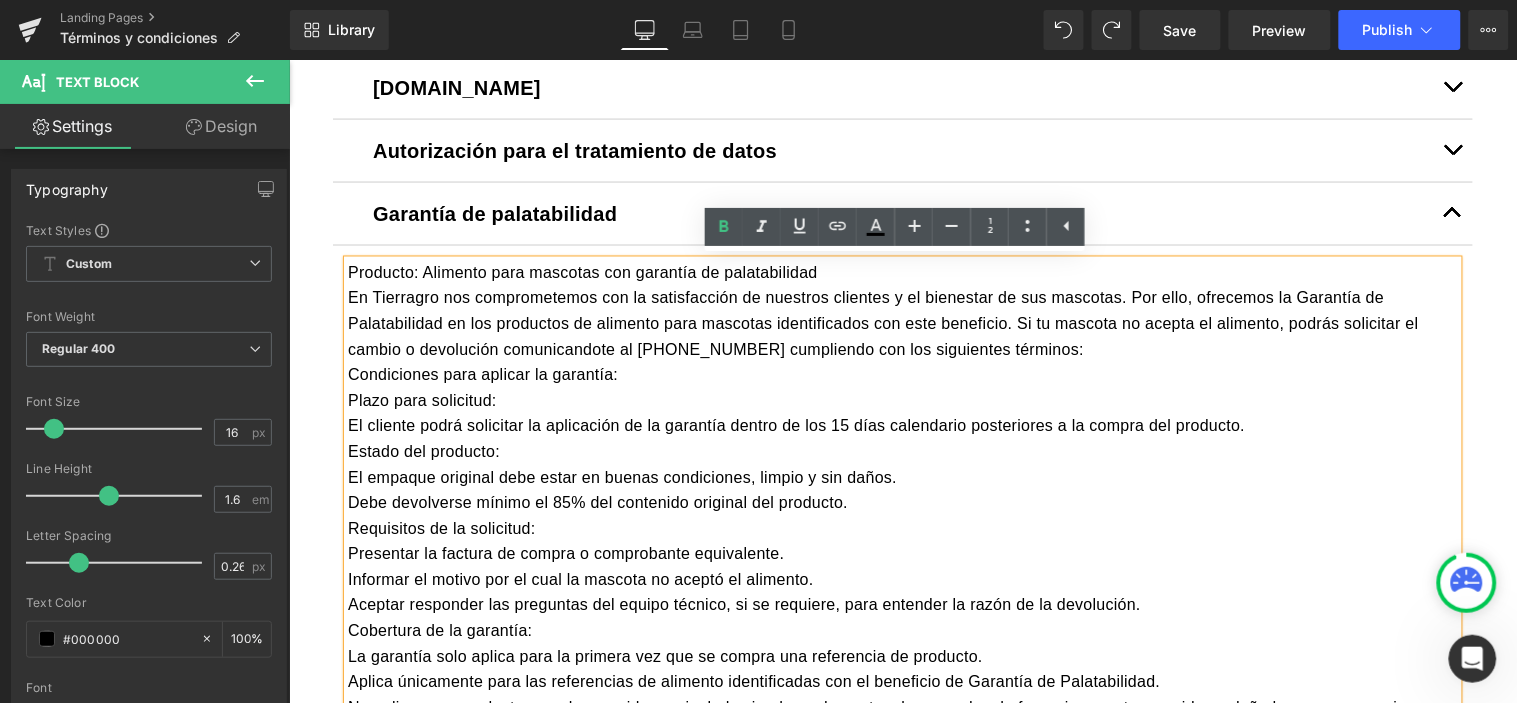 click on "Plazo para solicitud:" at bounding box center (902, 401) 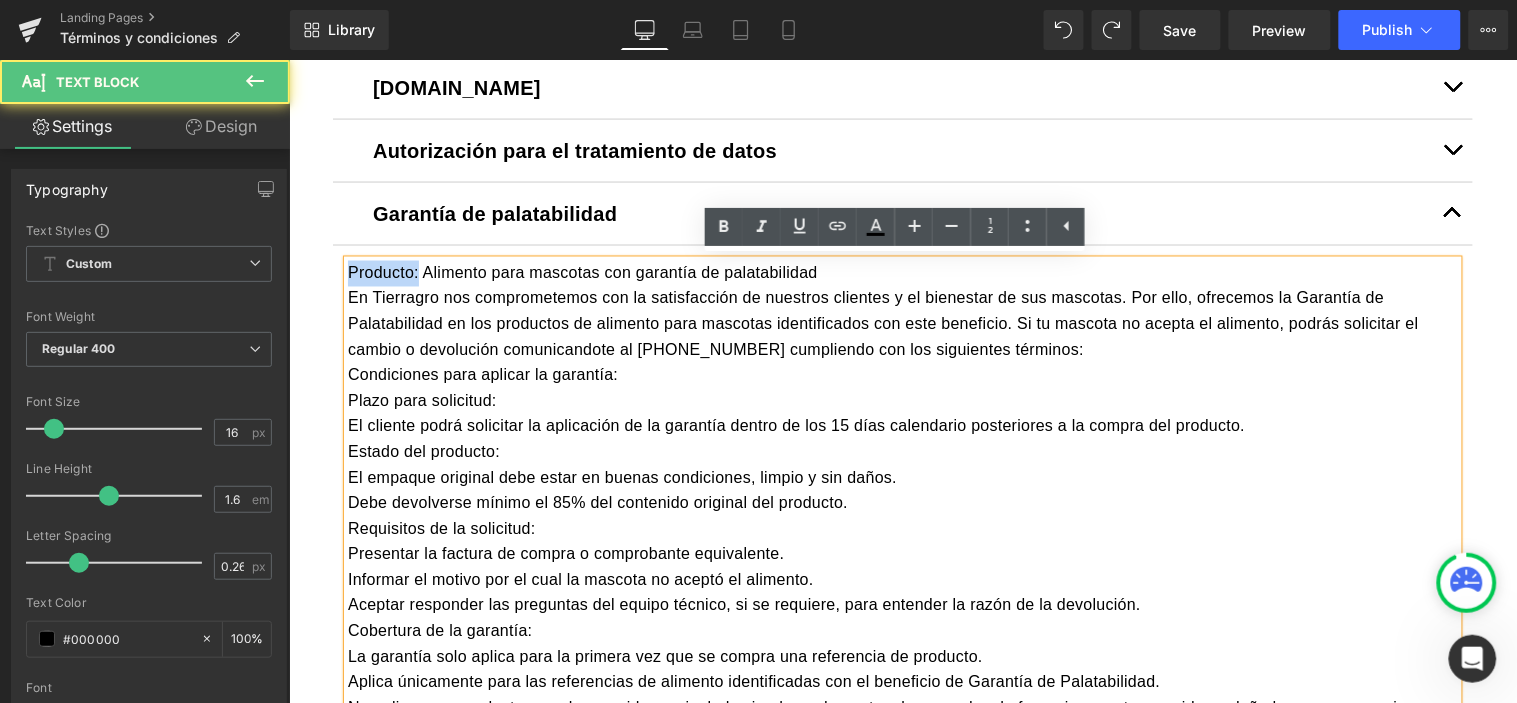 drag, startPoint x: 408, startPoint y: 269, endPoint x: 340, endPoint y: 283, distance: 69.426216 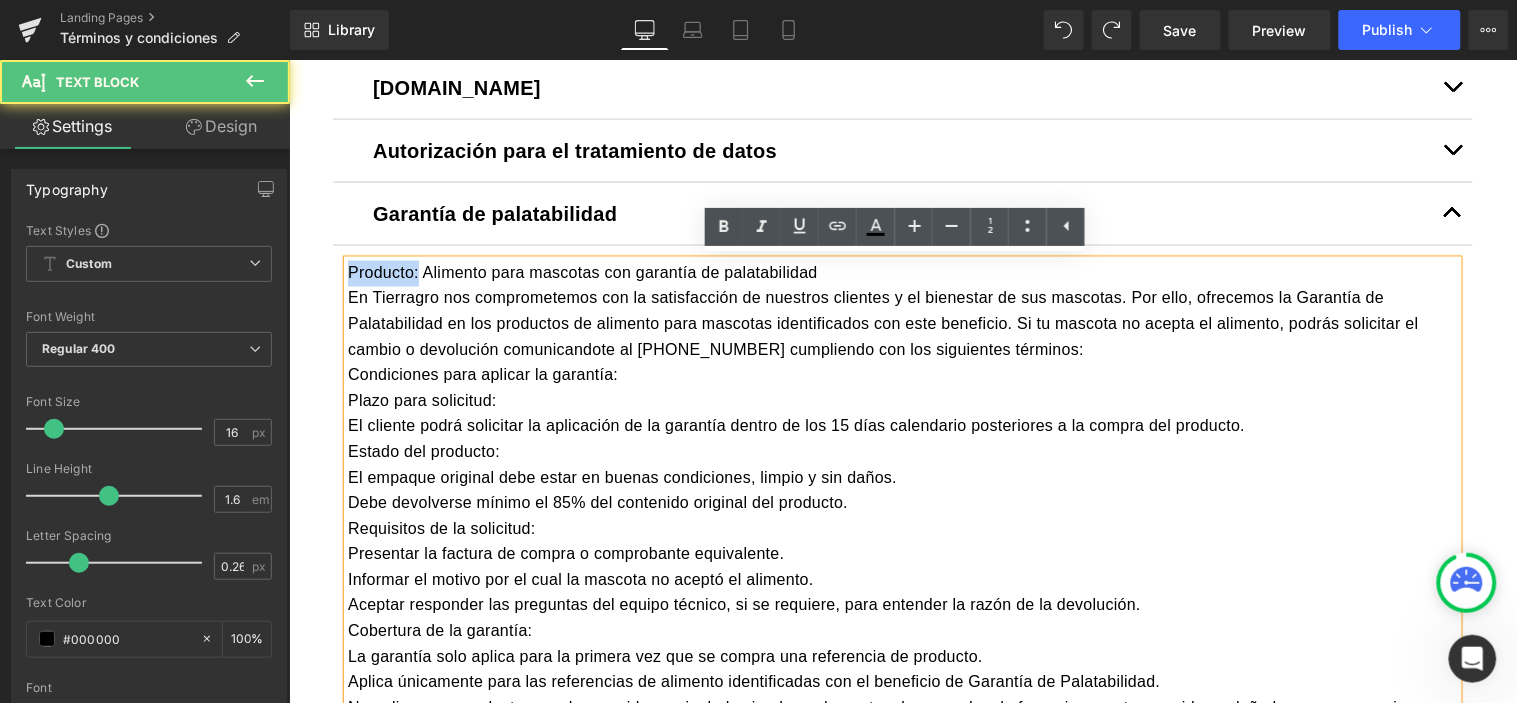 click on "Producto: Alimento para mascotas con garantía de palatabilidad" at bounding box center [902, 273] 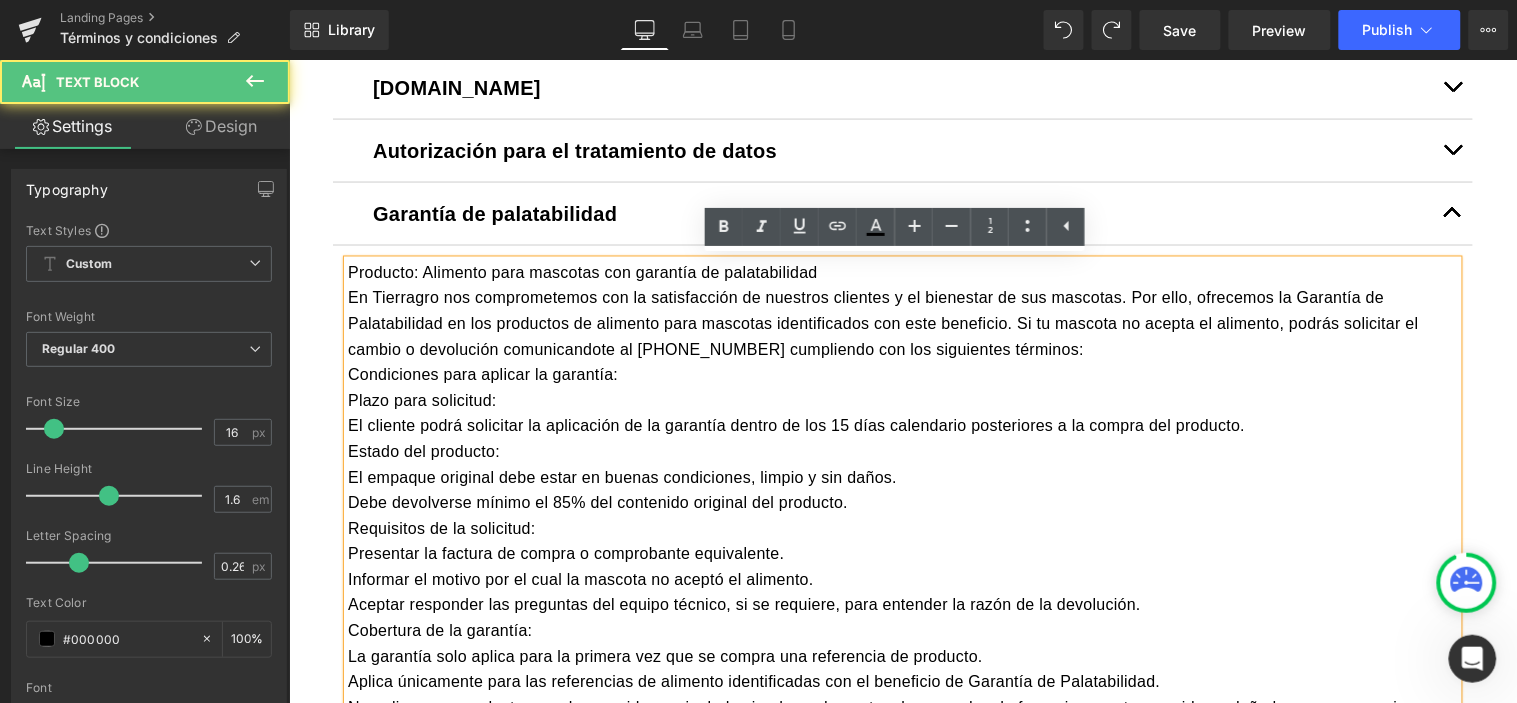click on "Condiciones para aplicar la garantía:" at bounding box center (902, 375) 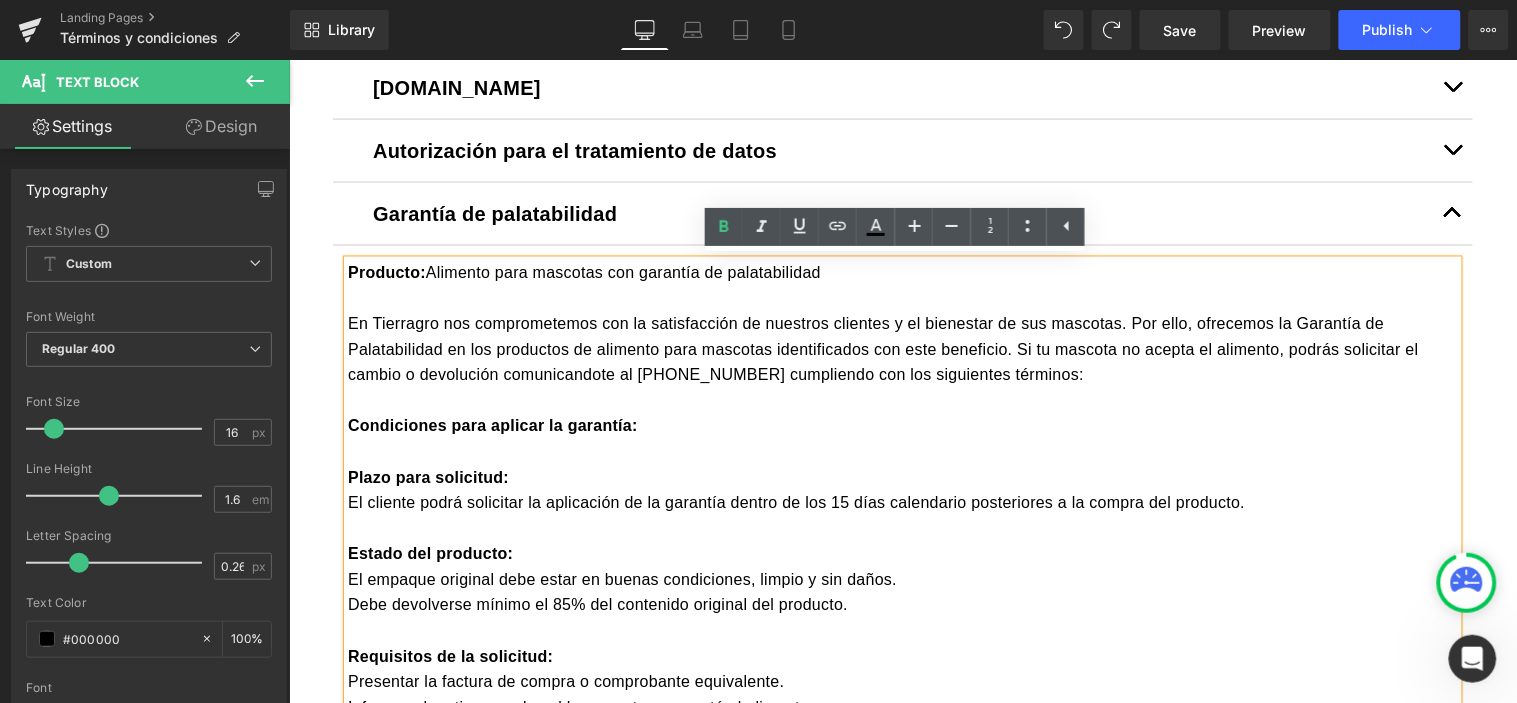 click at bounding box center (902, 298) 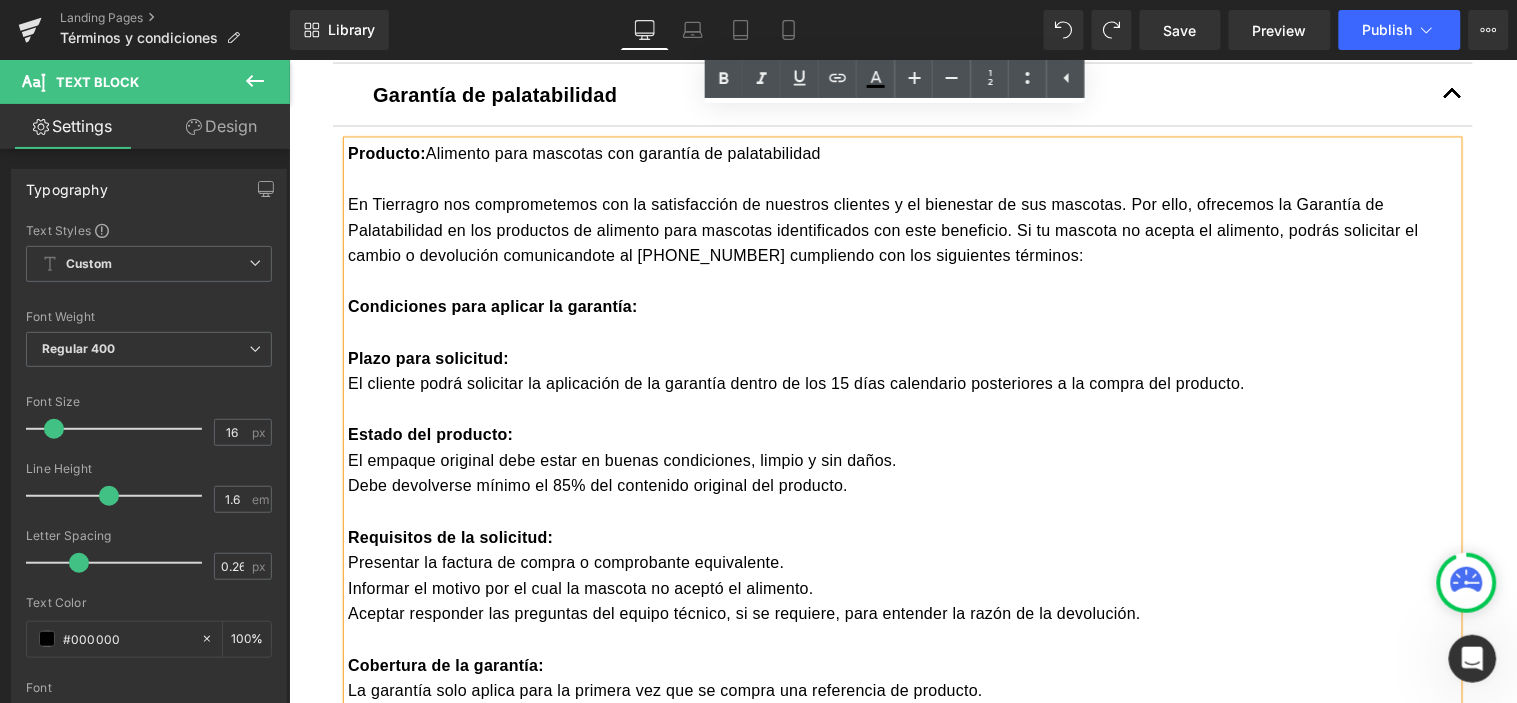 scroll, scrollTop: 888, scrollLeft: 0, axis: vertical 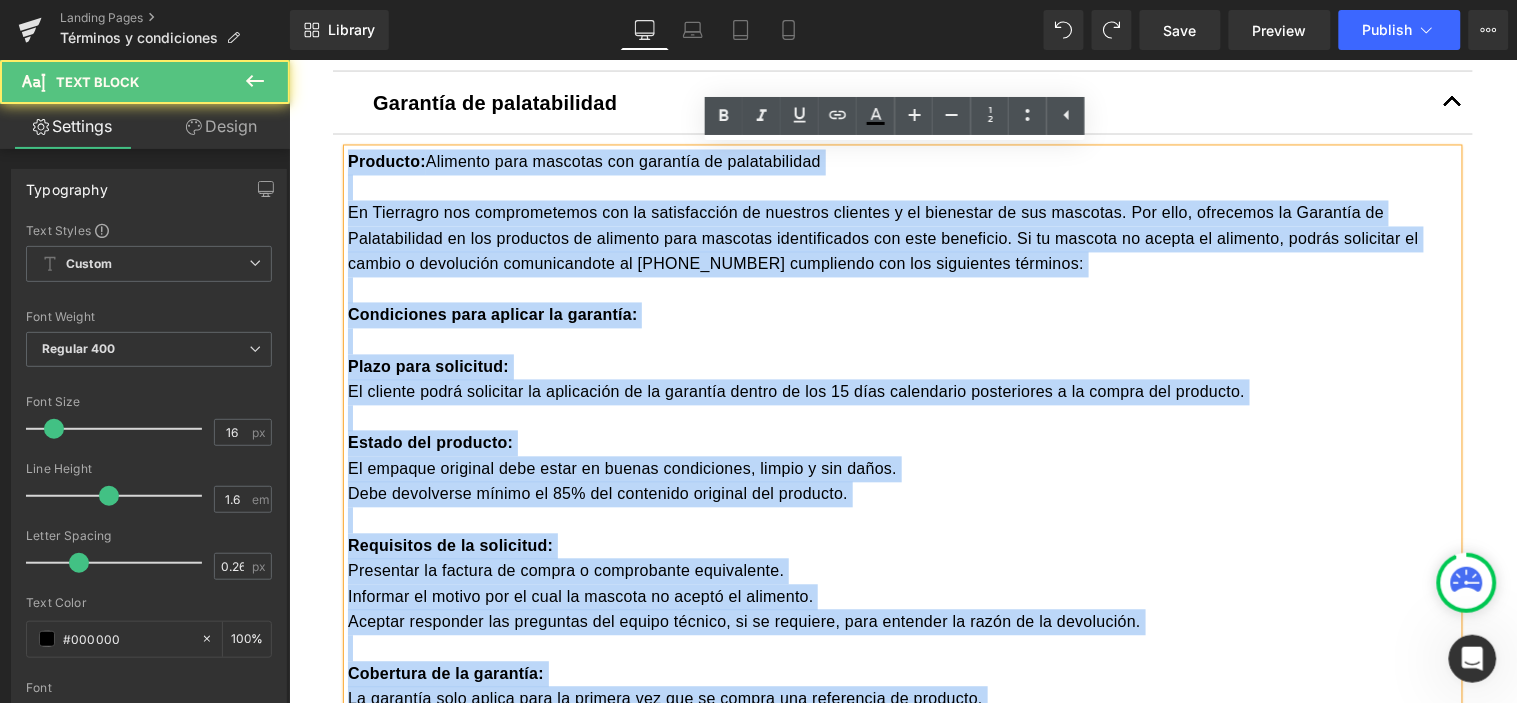 click on "Producto:  Alimento para mascotas con garantía de palatabilidad En Tierragro nos comprometemos con la satisfacción de nuestros clientes y el bienestar de sus mascotas. Por ello, ofrecemos la Garantía de Palatabilidad en los productos de alimento para mascotas identificados con este beneficio. Si tu mascota no acepta el alimento, podrás solicitar el cambio o devolución comunicandote al 320 722 0999 cumpliendo con los siguientes términos: Condiciones para aplicar la garantía: Plazo para solicitud: El cliente podrá solicitar la aplicación de la garantía dentro de los 15 días calendario posteriores a la compra del producto. Estado del producto: El empaque original debe estar en buenas condiciones, limpio y sin daños. Debe devolverse mínimo el 85% del contenido original del producto. Requisitos de la solicitud: Presentar la factura de compra o comprobante equivalente. Informar el motivo por el cual la mascota no aceptó el alimento. Cobertura de la garantía: Proceso de devolución: Notas adicionales:" at bounding box center [902, 648] 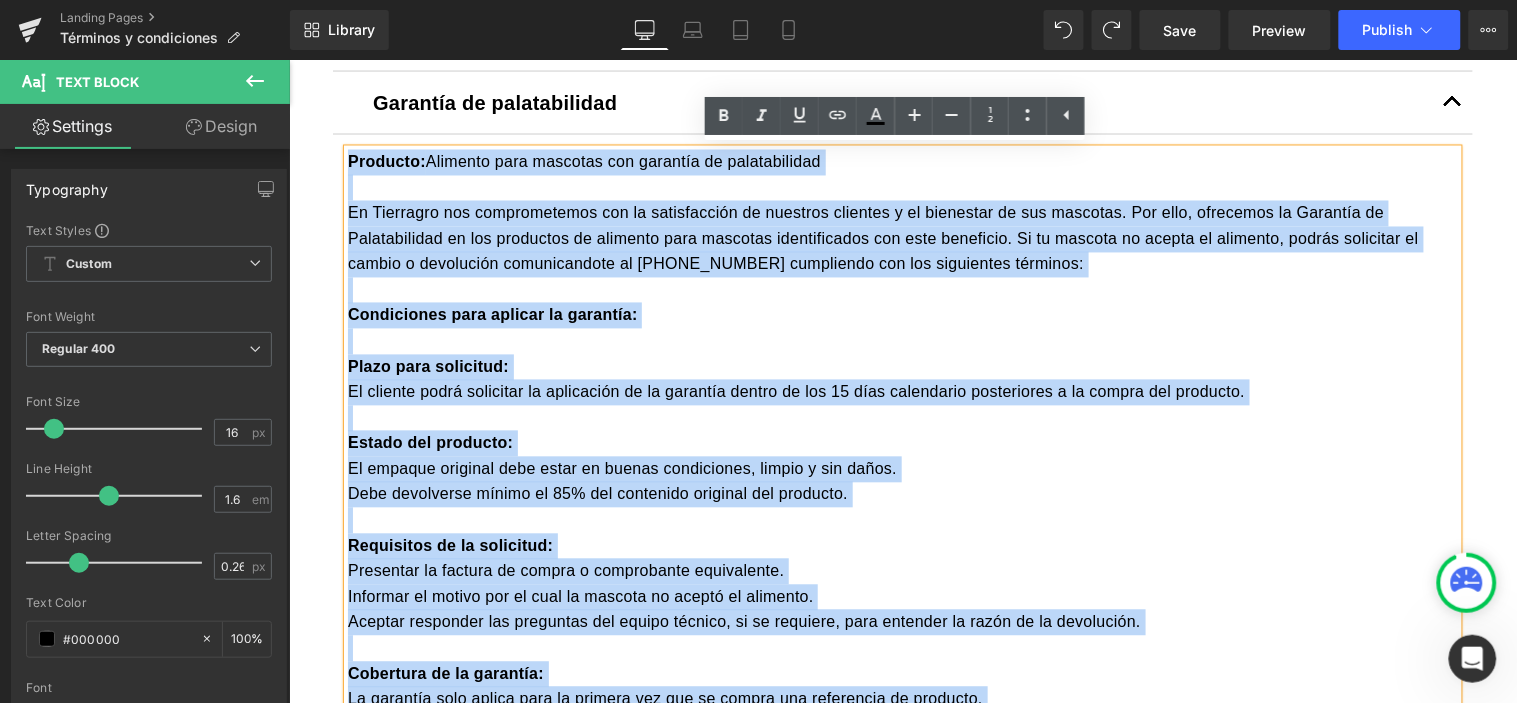 type 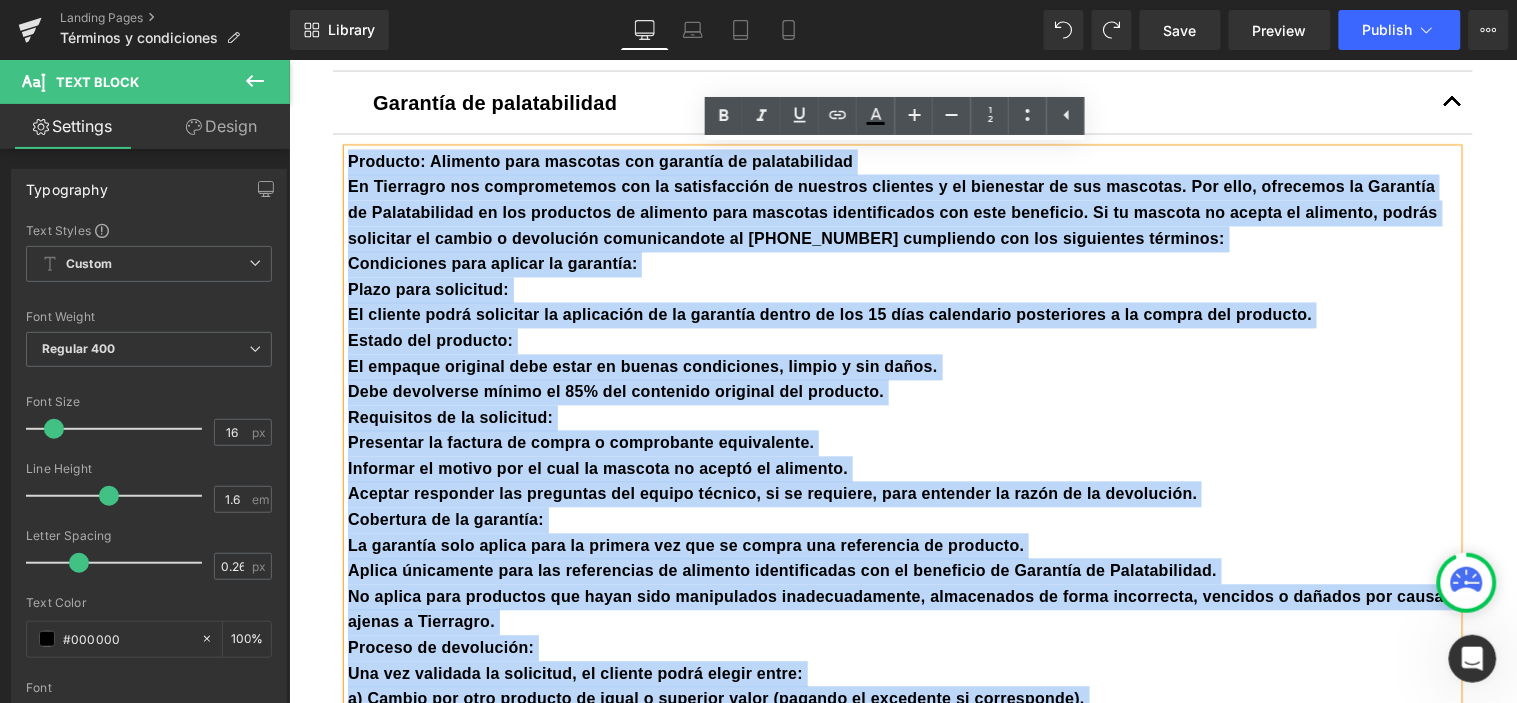drag, startPoint x: 338, startPoint y: 160, endPoint x: 335, endPoint y: 150, distance: 10.440307 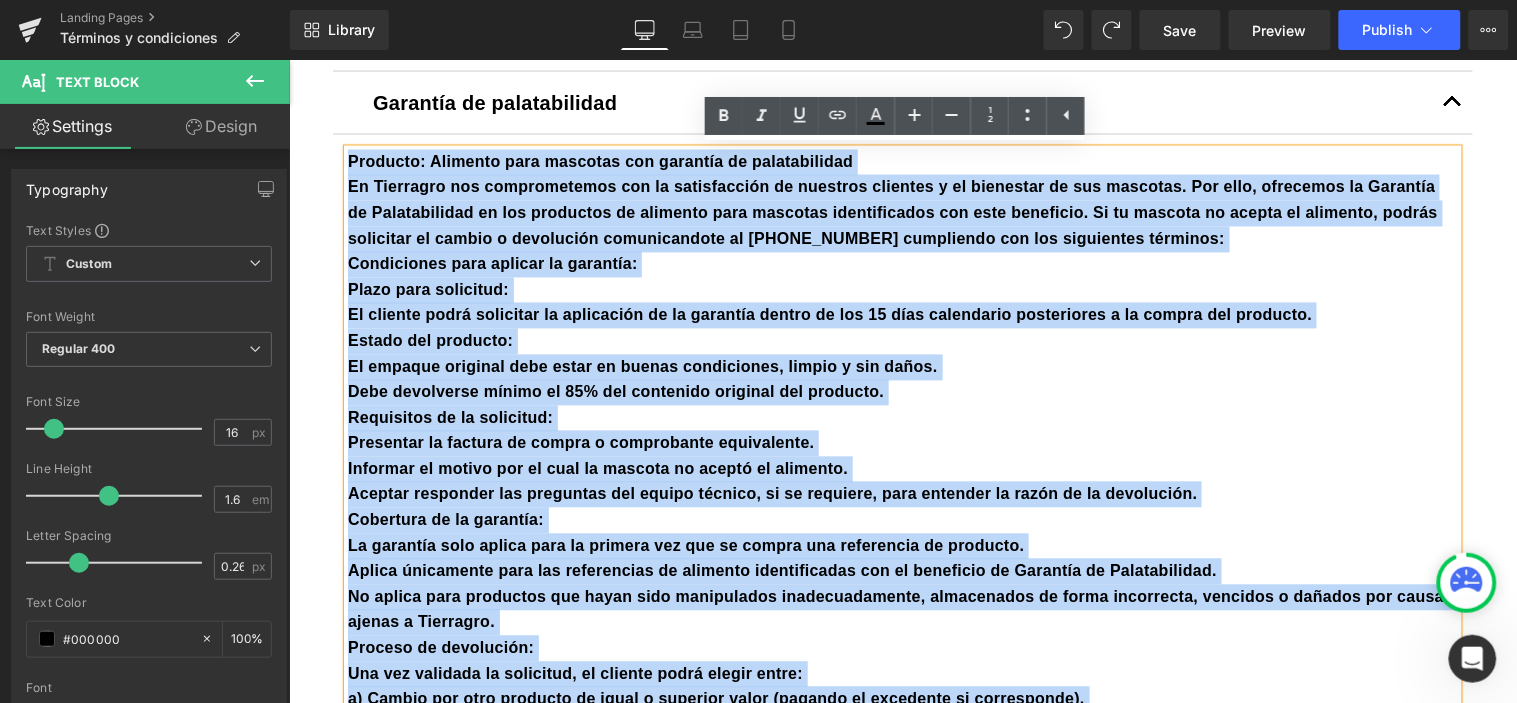 click on "Producto: Alimento para mascotas con garantía de palatabilidad
En Tierragro nos comprometemos con la satisfacción de nuestros clientes y el bienestar de sus mascotas. Por ello, ofrecemos la Garantía de Palatabilidad en los productos de alimento para mascotas identificados con este beneficio. Si tu mascota no acepta el alimento, podrás solicitar el cambio o devolución comunicandote al 320 722 0999 cumpliendo con los siguientes términos:
Condiciones para aplicar la garantía:
Plazo para solicitud:
El cliente podrá solicitar la aplicación de la garantía dentro de los 15 días calendario posteriores a la compra del producto.
Estado del producto:
El empaque original debe estar en buenas condiciones, limpio y sin daños.
Debe devolverse mínimo el 85% del contenido original del producto.
Requisitos de la solicitud:
Presentar la factura de compra o comprobante equivalente.
Informar el motivo por el cual la mascota no aceptó el alimento.
Cobertura de la garantía:
Proceso de devolución:" at bounding box center [902, 533] 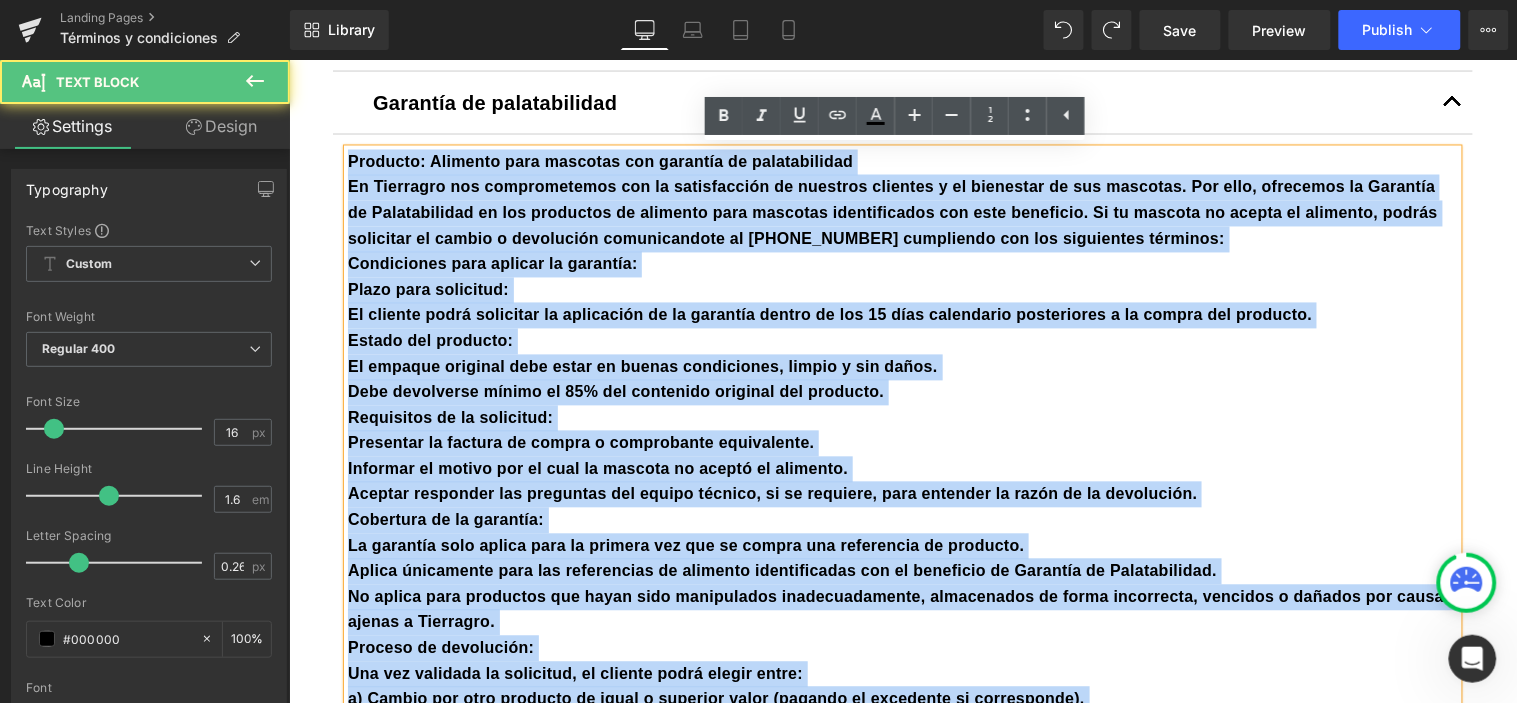 drag, startPoint x: 342, startPoint y: 161, endPoint x: 332, endPoint y: 150, distance: 14.866069 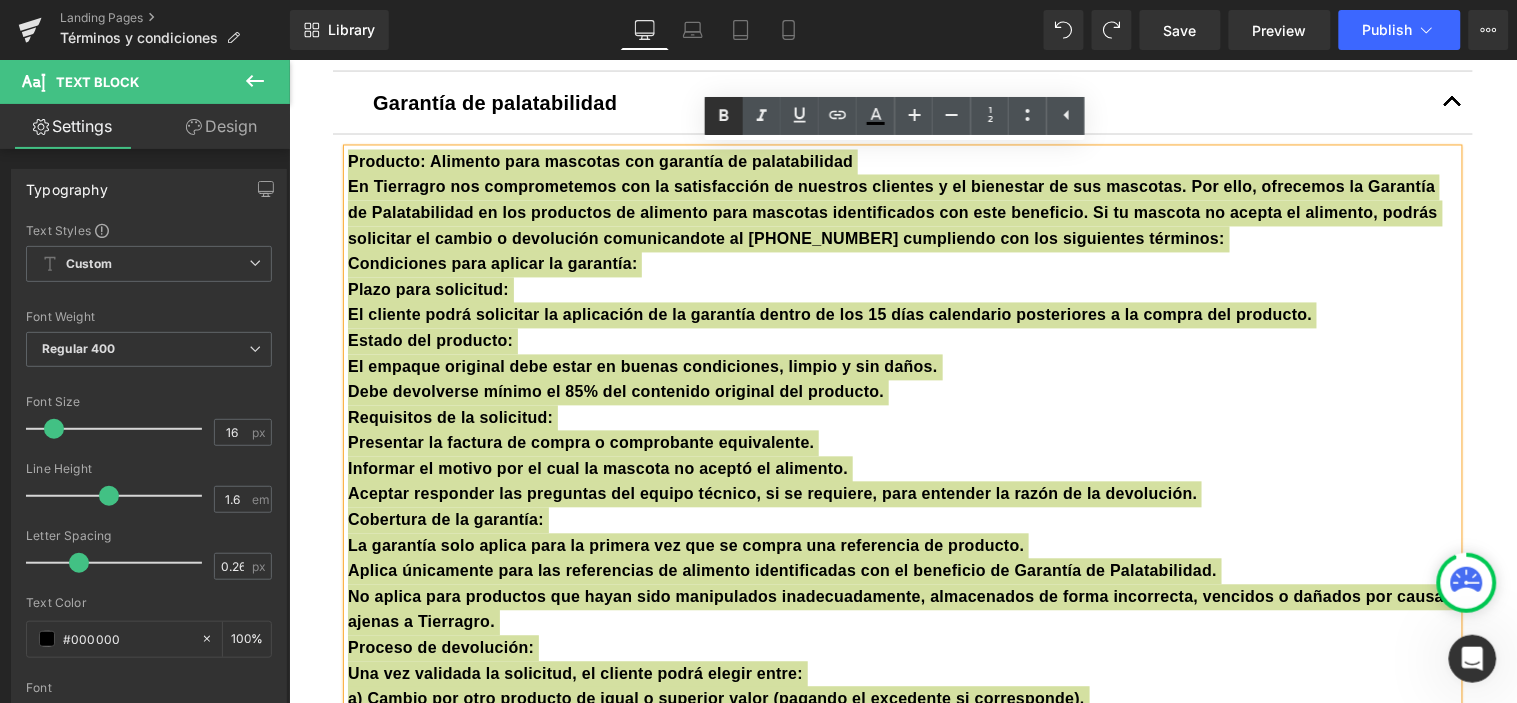 click 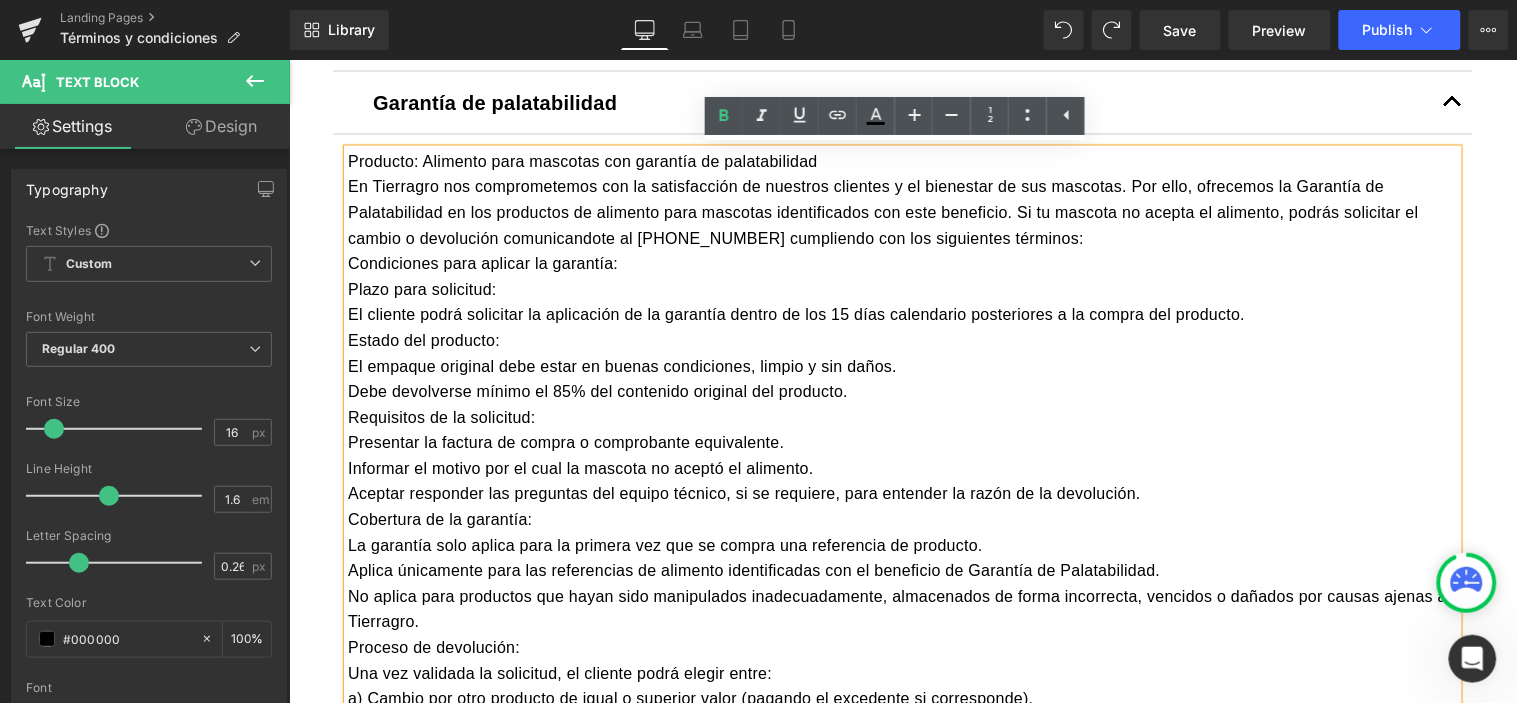 drag, startPoint x: 657, startPoint y: 250, endPoint x: 672, endPoint y: 231, distance: 24.207438 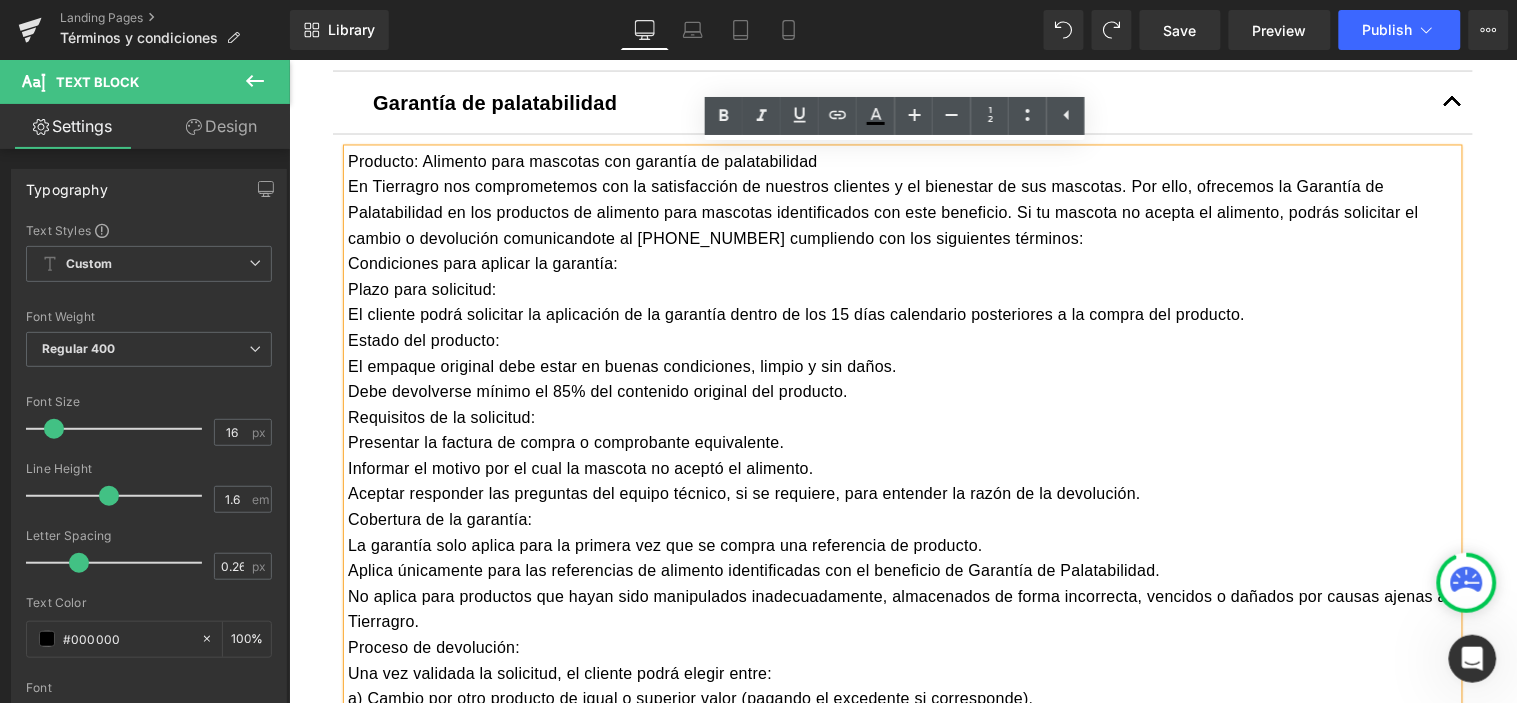 click on "Producto: Alimento para mascotas con garantía de palatabilidad
En Tierragro nos comprometemos con la satisfacción de nuestros clientes y el bienestar de sus mascotas. Por ello, ofrecemos la Garantía de Palatabilidad en los productos de alimento para mascotas identificados con este beneficio. Si tu mascota no acepta el alimento, podrás solicitar el cambio o devolución comunicandote al 320 722 0999 cumpliendo con los siguientes términos:
Condiciones para aplicar la garantía:
Plazo para solicitud:
El cliente podrá solicitar la aplicación de la garantía dentro de los 15 días calendario posteriores a la compra del producto.
Estado del producto:
El empaque original debe estar en buenas condiciones, limpio y sin daños.
Debe devolverse mínimo el 85% del contenido original del producto.
Requisitos de la solicitud:
Presentar la factura de compra o comprobante equivalente.
Informar el motivo por el cual la mascota no aceptó el alimento.
Cobertura de la garantía:
Proceso de devolución:" at bounding box center (902, 533) 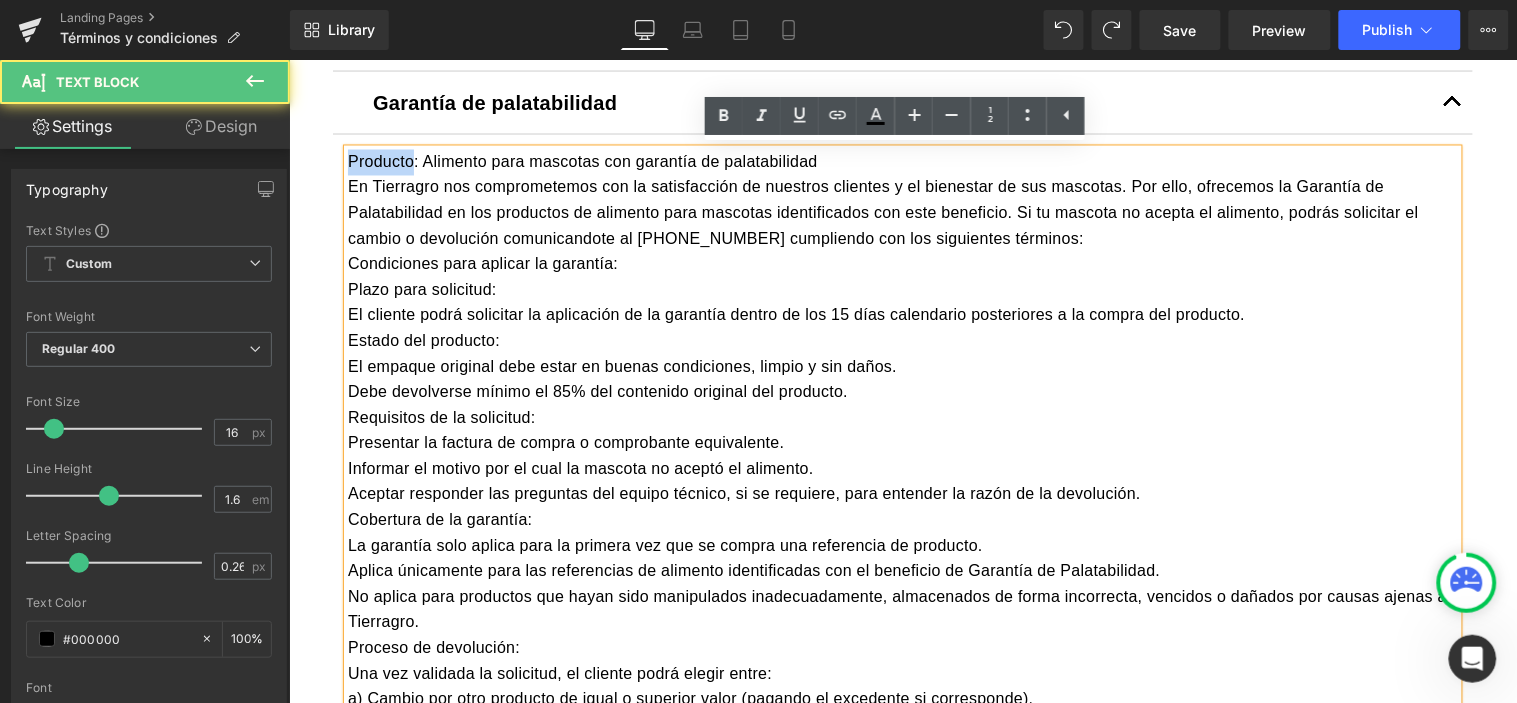 drag, startPoint x: 405, startPoint y: 159, endPoint x: 324, endPoint y: 161, distance: 81.02469 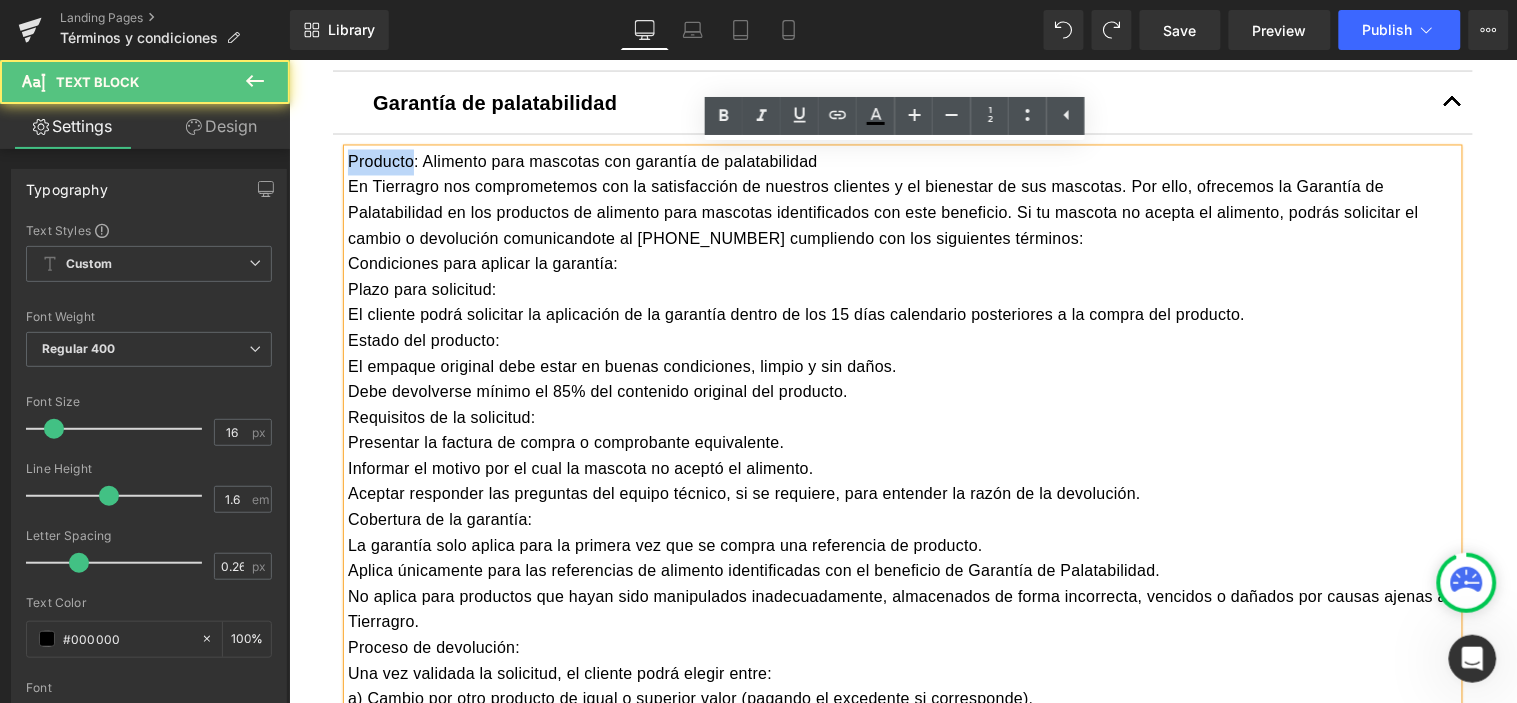 click on "Producto: Alimento para mascotas con garantía de palatabilidad
En Tierragro nos comprometemos con la satisfacción de nuestros clientes y el bienestar de sus mascotas. Por ello, ofrecemos la Garantía de Palatabilidad en los productos de alimento para mascotas identificados con este beneficio. Si tu mascota no acepta el alimento, podrás solicitar el cambio o devolución comunicandote al 320 722 0999 cumpliendo con los siguientes términos:
Condiciones para aplicar la garantía:
Plazo para solicitud:
El cliente podrá solicitar la aplicación de la garantía dentro de los 15 días calendario posteriores a la compra del producto.
Estado del producto:
El empaque original debe estar en buenas condiciones, limpio y sin daños.
Debe devolverse mínimo el 85% del contenido original del producto.
Requisitos de la solicitud:
Presentar la factura de compra o comprobante equivalente.
Informar el motivo por el cual la mascota no aceptó el alimento.
Cobertura de la garantía:
Proceso de devolución:" at bounding box center [902, 533] 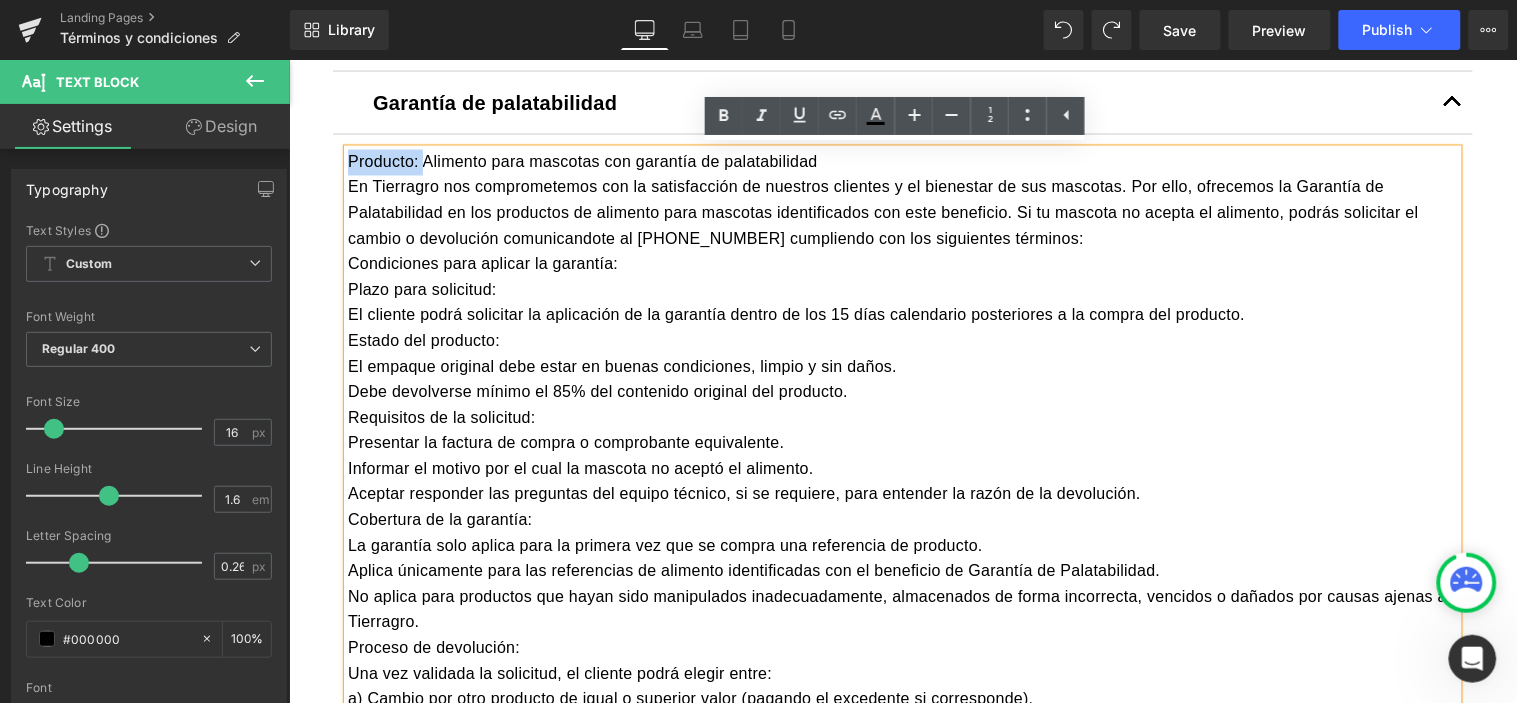drag, startPoint x: 412, startPoint y: 159, endPoint x: 341, endPoint y: 163, distance: 71.11259 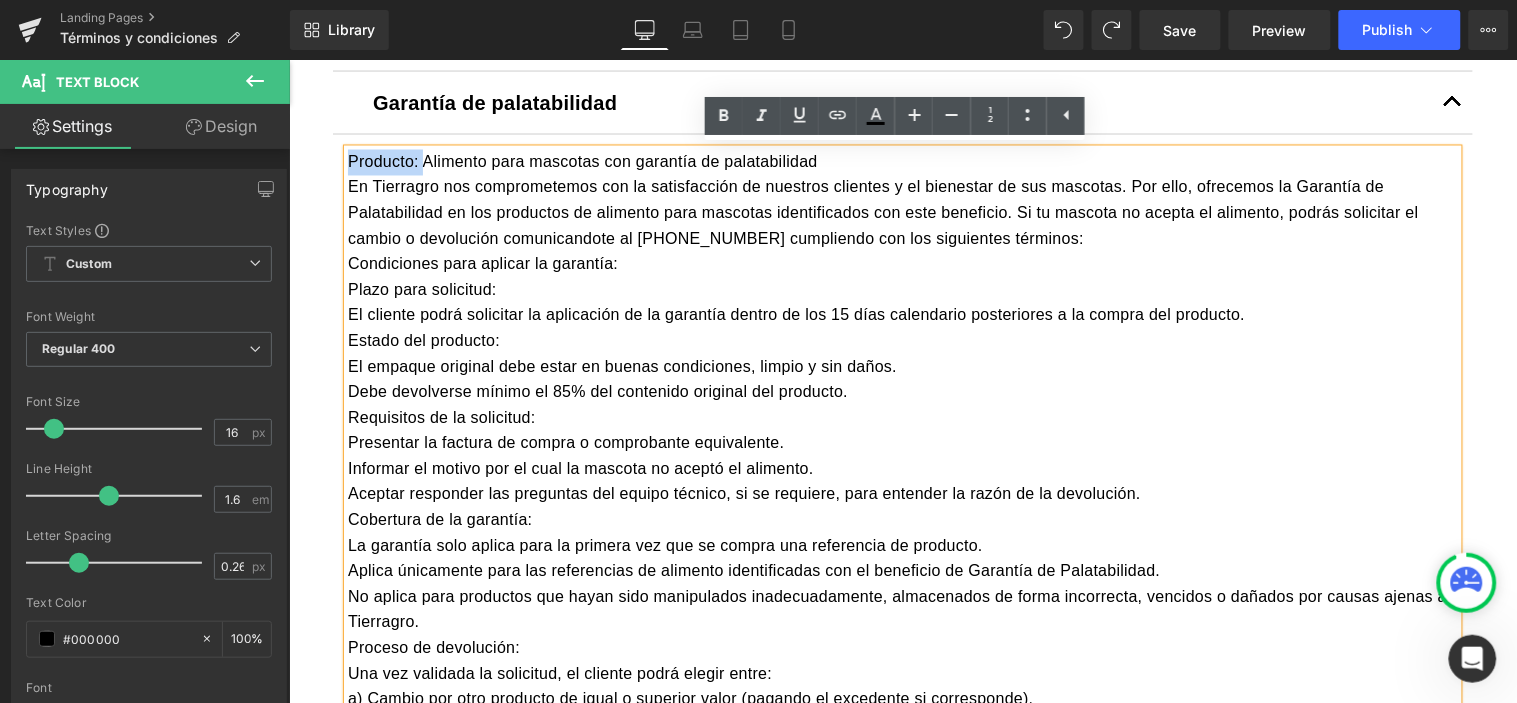 click on "Producto: Alimento para mascotas con garantía de palatabilidad
En Tierragro nos comprometemos con la satisfacción de nuestros clientes y el bienestar de sus mascotas. Por ello, ofrecemos la Garantía de Palatabilidad en los productos de alimento para mascotas identificados con este beneficio. Si tu mascota no acepta el alimento, podrás solicitar el cambio o devolución comunicandote al 320 722 0999 cumpliendo con los siguientes términos:
Condiciones para aplicar la garantía:
Plazo para solicitud:
El cliente podrá solicitar la aplicación de la garantía dentro de los 15 días calendario posteriores a la compra del producto.
Estado del producto:
El empaque original debe estar en buenas condiciones, limpio y sin daños.
Debe devolverse mínimo el 85% del contenido original del producto.
Requisitos de la solicitud:
Presentar la factura de compra o comprobante equivalente.
Informar el motivo por el cual la mascota no aceptó el alimento.
Cobertura de la garantía:
Proceso de devolución:" at bounding box center [902, 533] 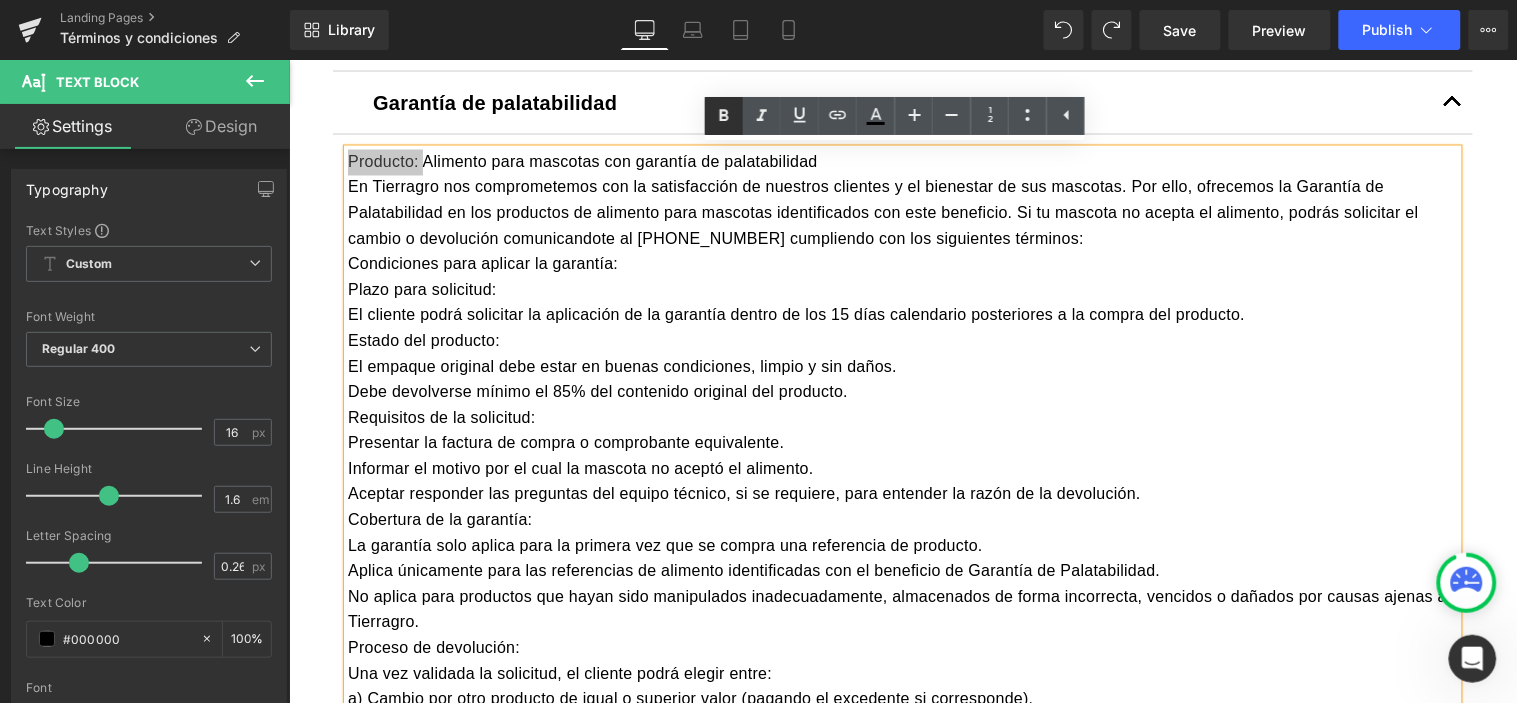 click 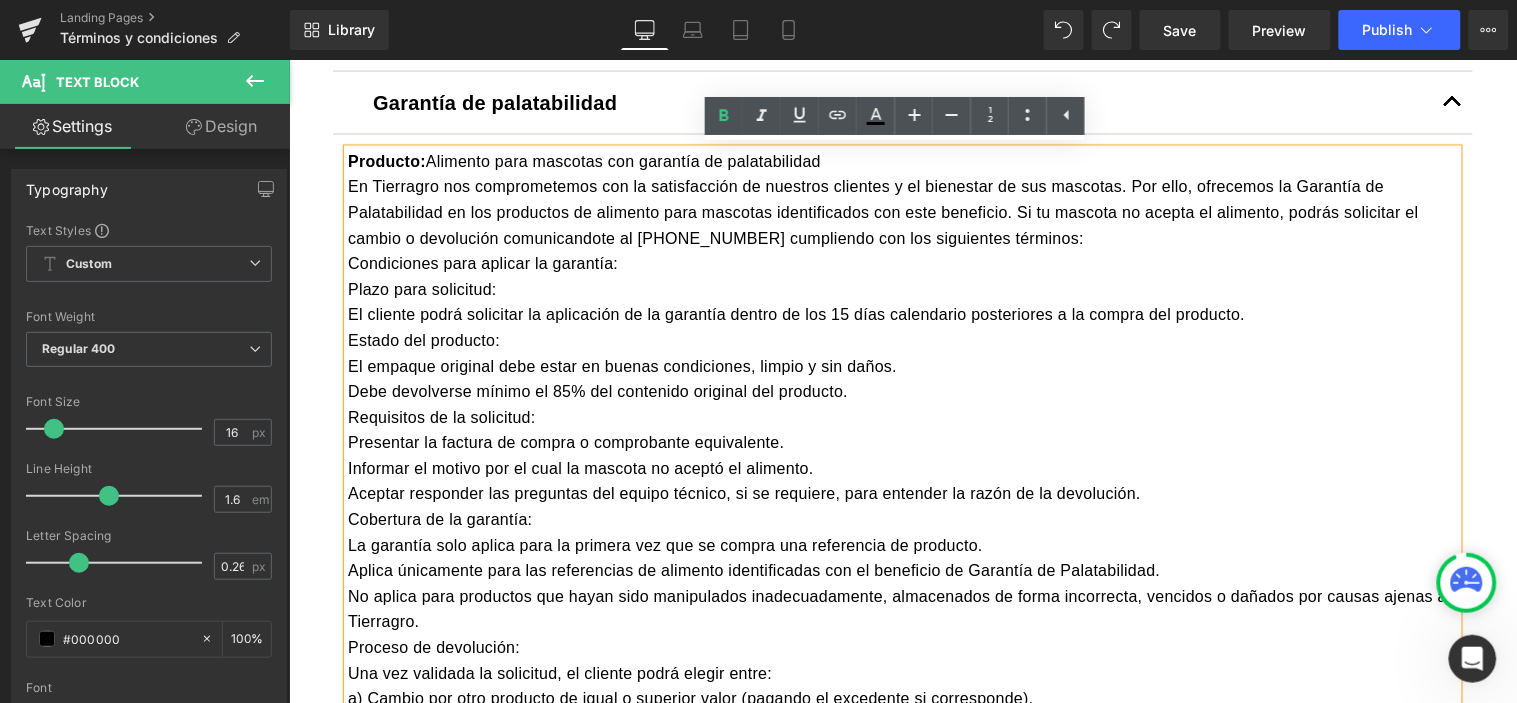 click on "Producto:  Alimento para mascotas con garantía de palatabilidad
En Tierragro nos comprometemos con la satisfacción de nuestros clientes y el bienestar de sus mascotas. Por ello, ofrecemos la Garantía de Palatabilidad en los productos de alimento para mascotas identificados con este beneficio. Si tu mascota no acepta el alimento, podrás solicitar el cambio o devolución comunicandote al 320 722 0999 cumpliendo con los siguientes términos:
Condiciones para aplicar la garantía:
Plazo para solicitud:
El cliente podrá solicitar la aplicación de la garantía dentro de los 15 días calendario posteriores a la compra del producto.
Estado del producto:
El empaque original debe estar en buenas condiciones, limpio y sin daños.
Debe devolverse mínimo el 85% del contenido original del producto.
Requisitos de la solicitud:
Presentar la factura de compra o comprobante equivalente.
Informar el motivo por el cual la mascota no aceptó el alimento.
Cobertura de la garantía:
Proceso de devolución:" at bounding box center (902, 533) 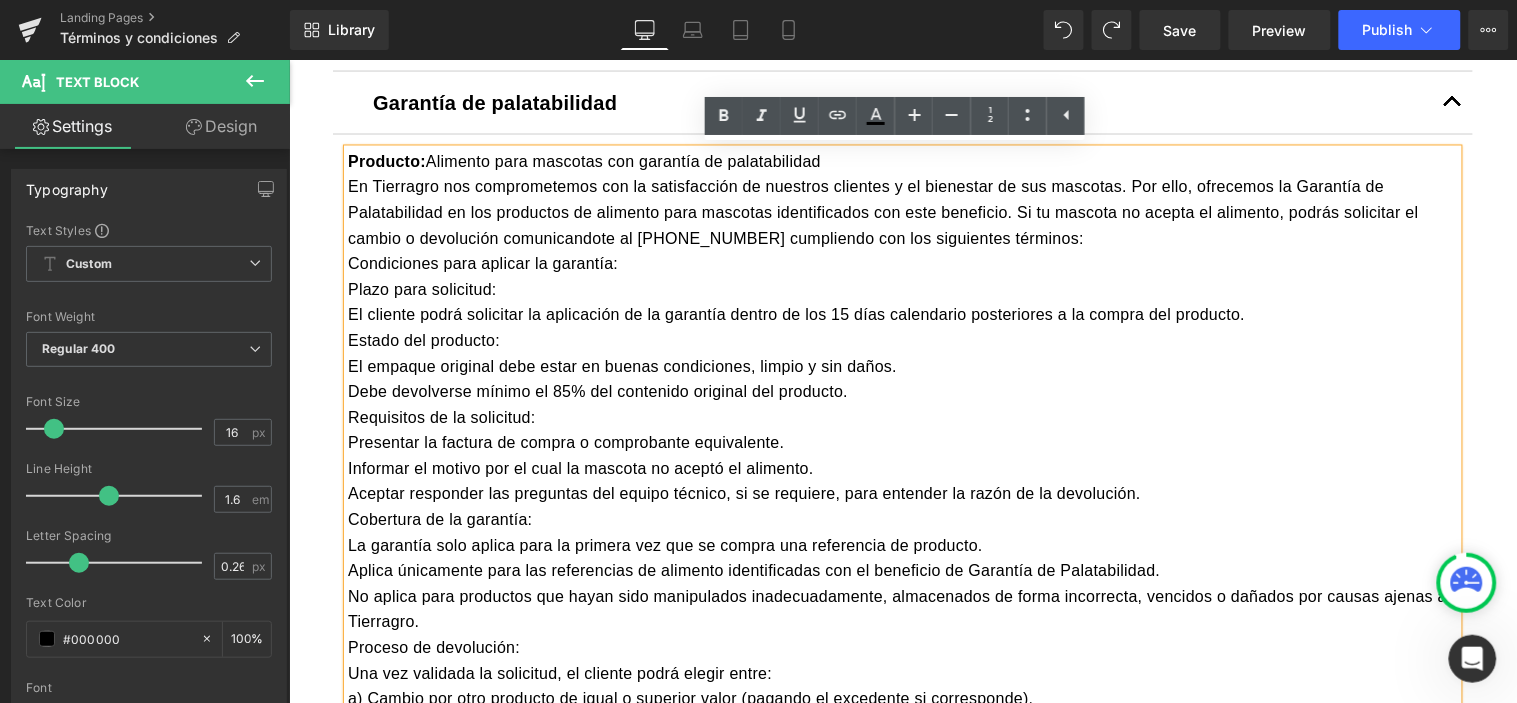 click on "En Tierragro nos comprometemos con la satisfacción de nuestros clientes y el bienestar de sus mascotas. Por ello, ofrecemos la Garantía de Palatabilidad en los productos de alimento para mascotas identificados con este beneficio. Si tu mascota no acepta el alimento, podrás solicitar el cambio o devolución comunicandote al [PHONE_NUMBER] cumpliendo con los siguientes términos:" at bounding box center (902, 212) 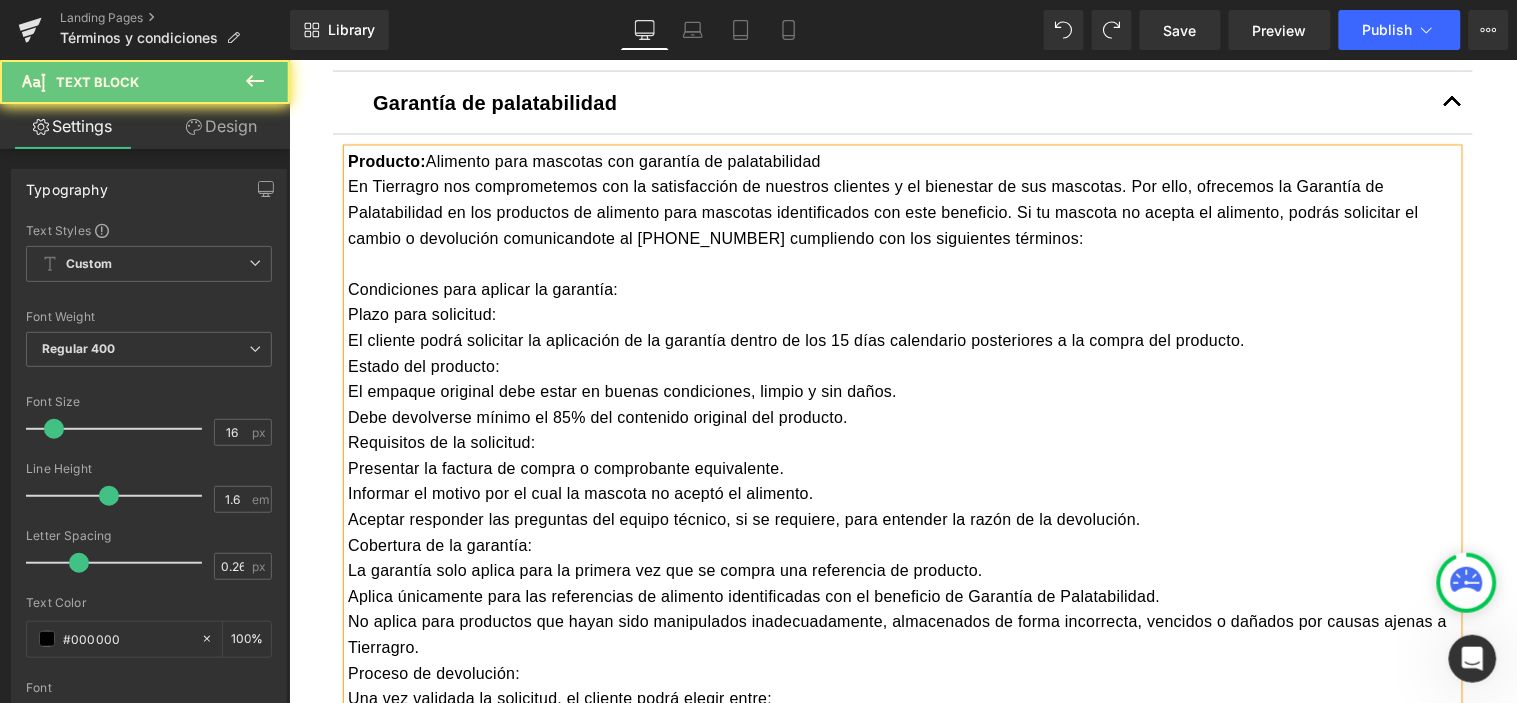 click on "Condiciones para aplicar la garantía:" at bounding box center [902, 290] 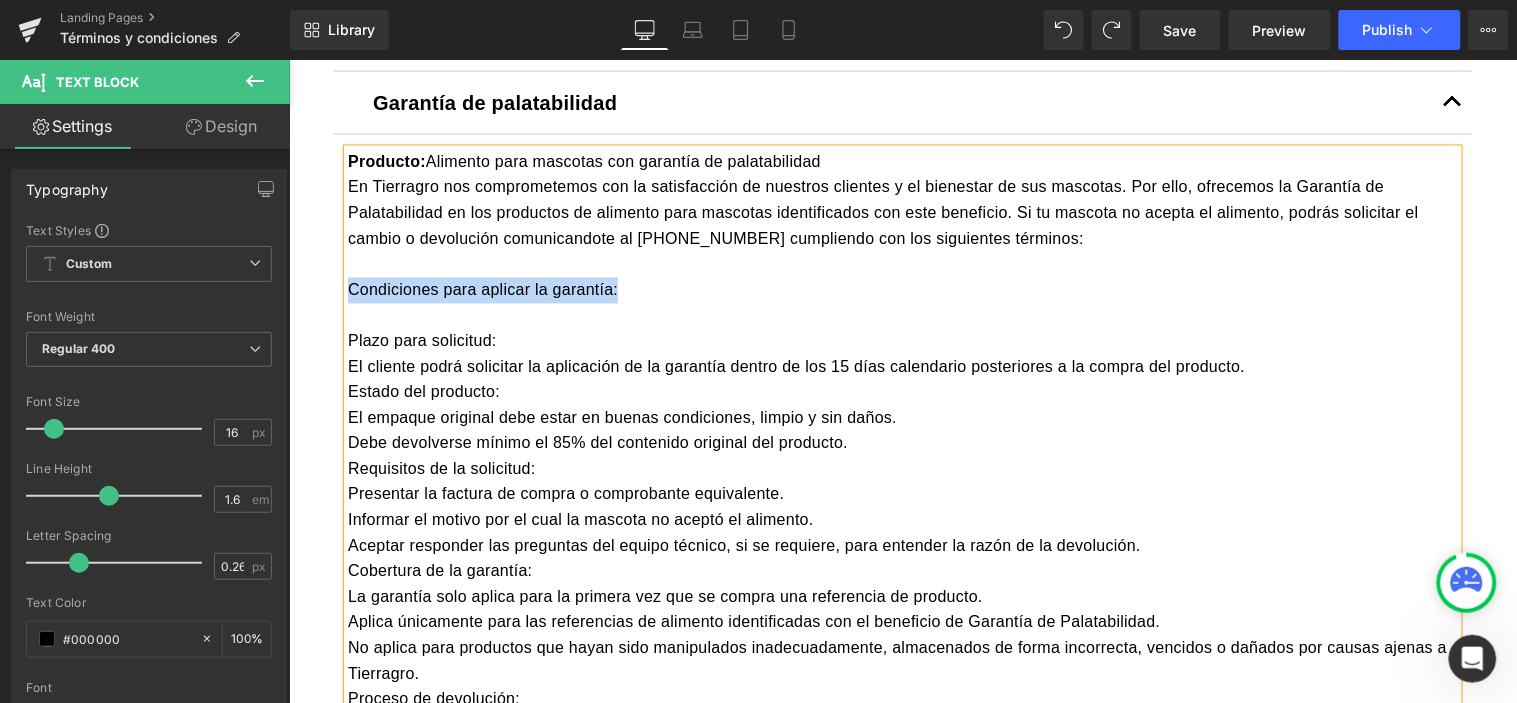 drag, startPoint x: 630, startPoint y: 279, endPoint x: 342, endPoint y: 290, distance: 288.21 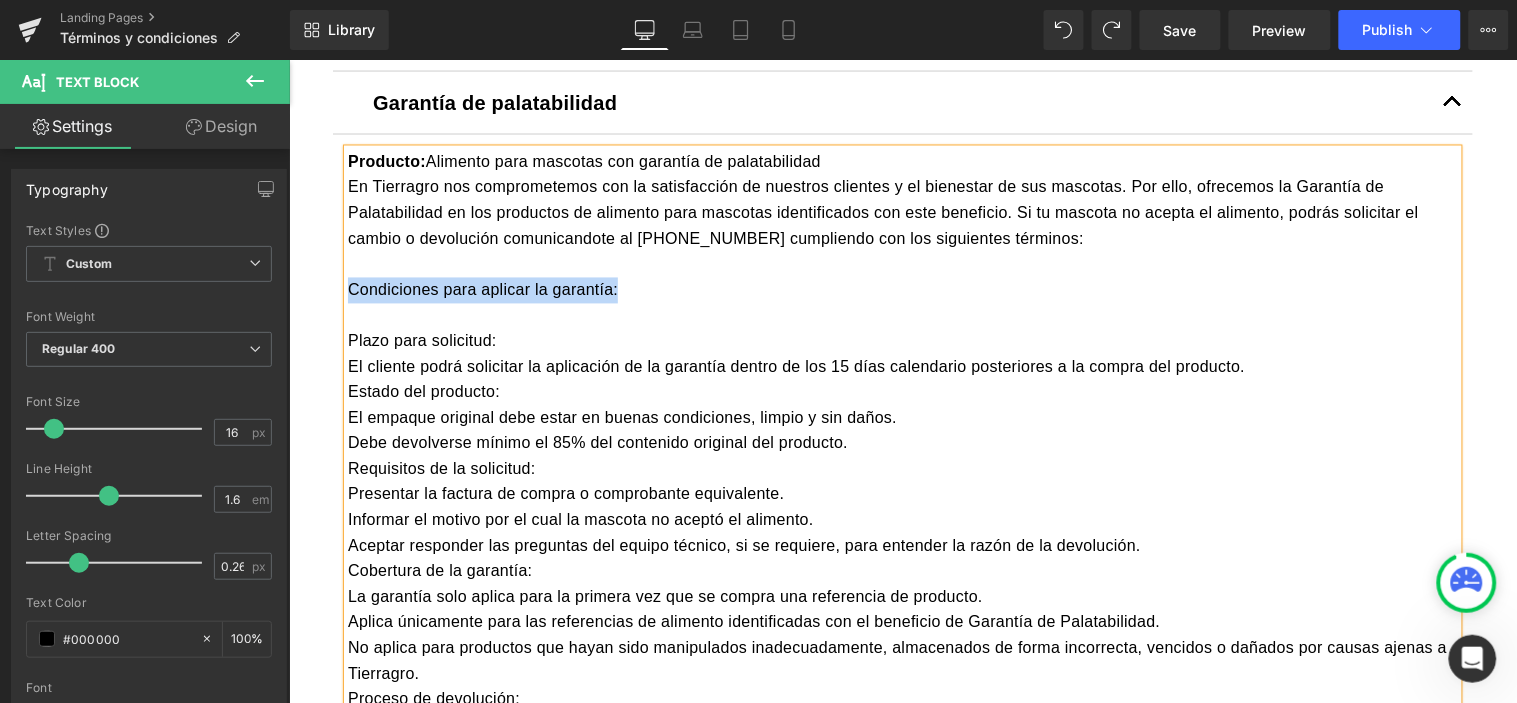 click on "Condiciones para aplicar la garantía:" at bounding box center (902, 290) 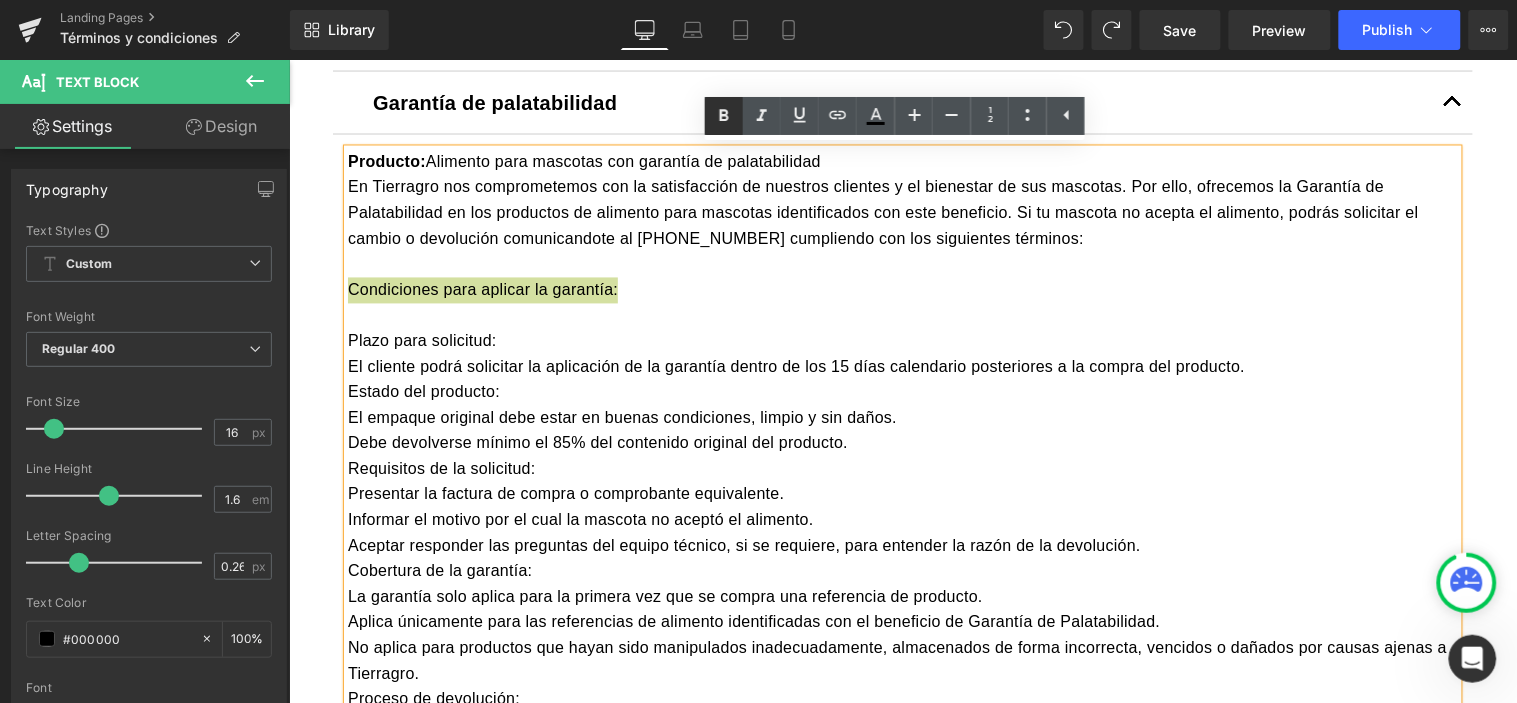 click 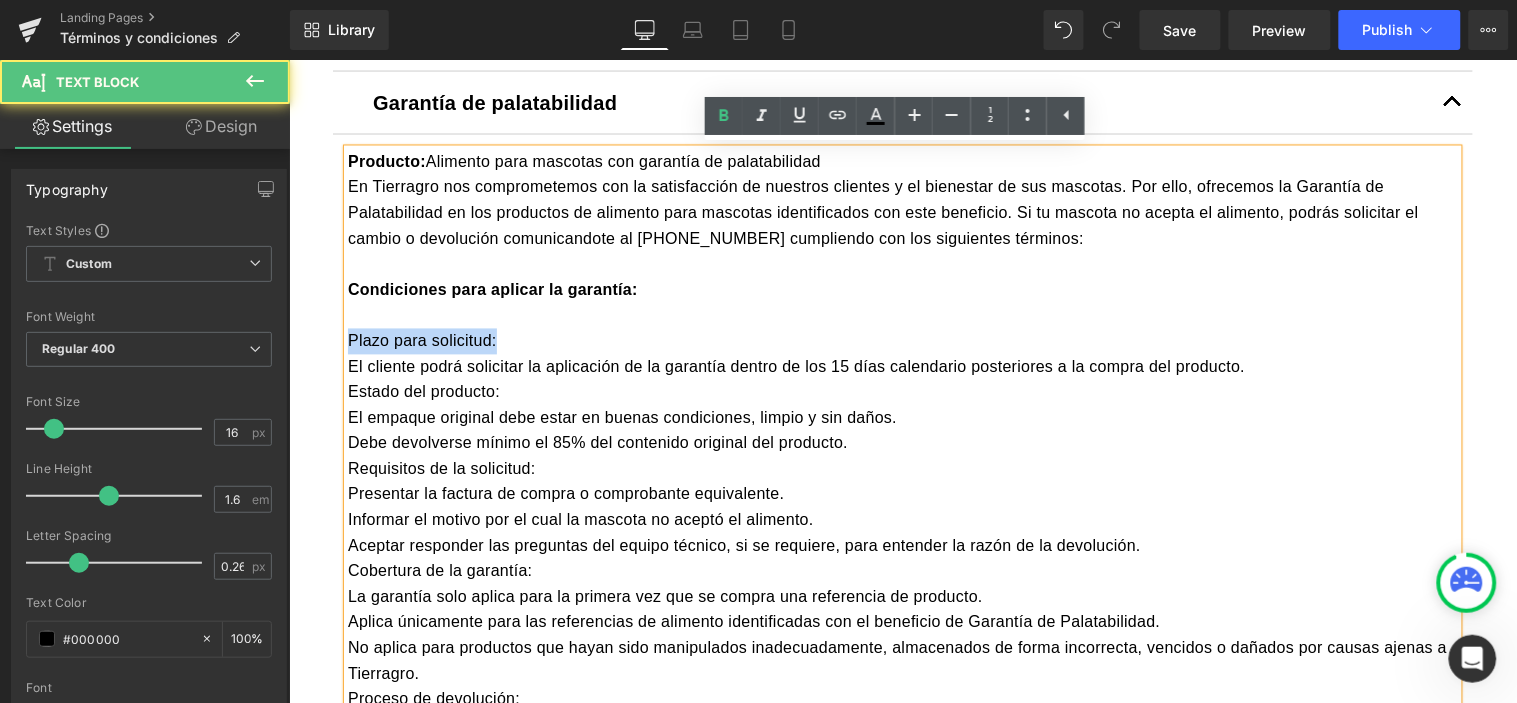 drag, startPoint x: 482, startPoint y: 340, endPoint x: 321, endPoint y: 351, distance: 161.37534 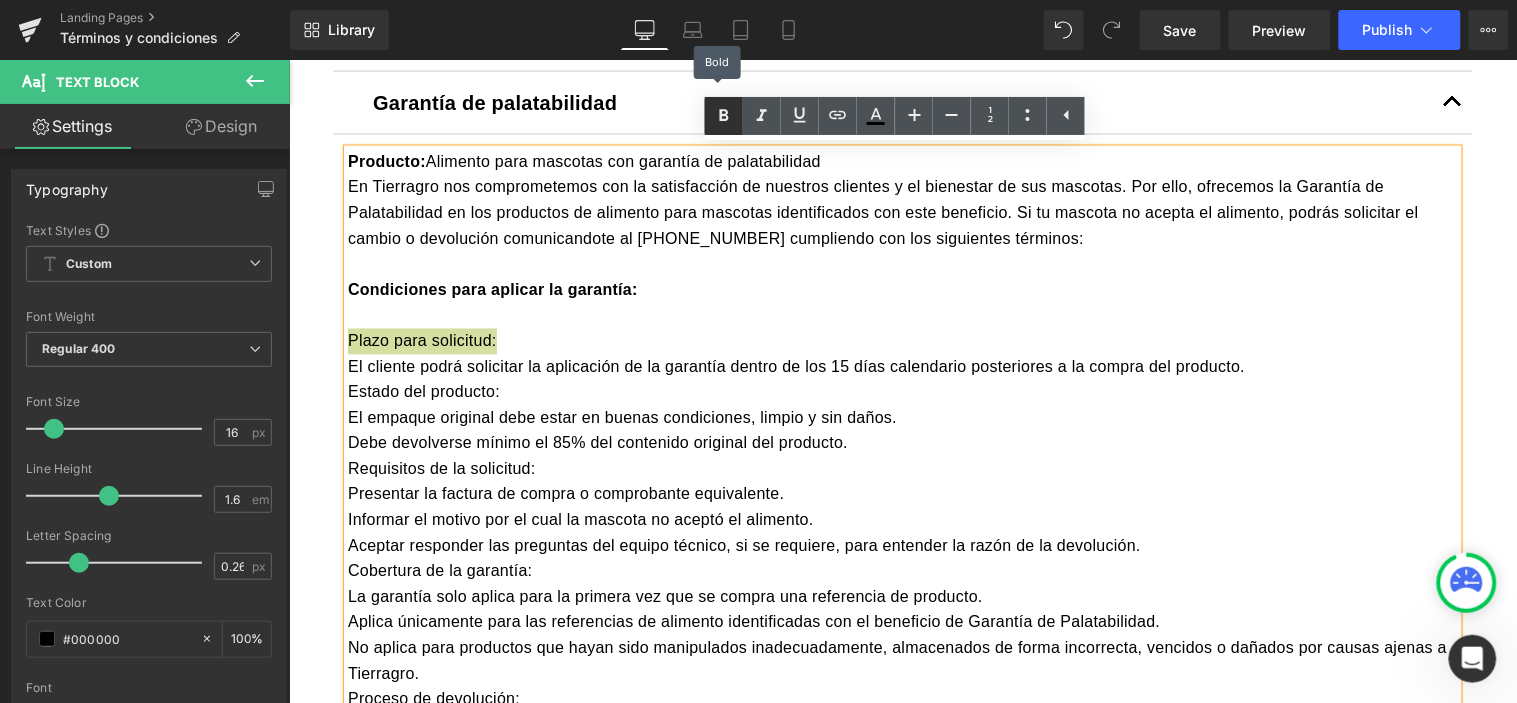 click 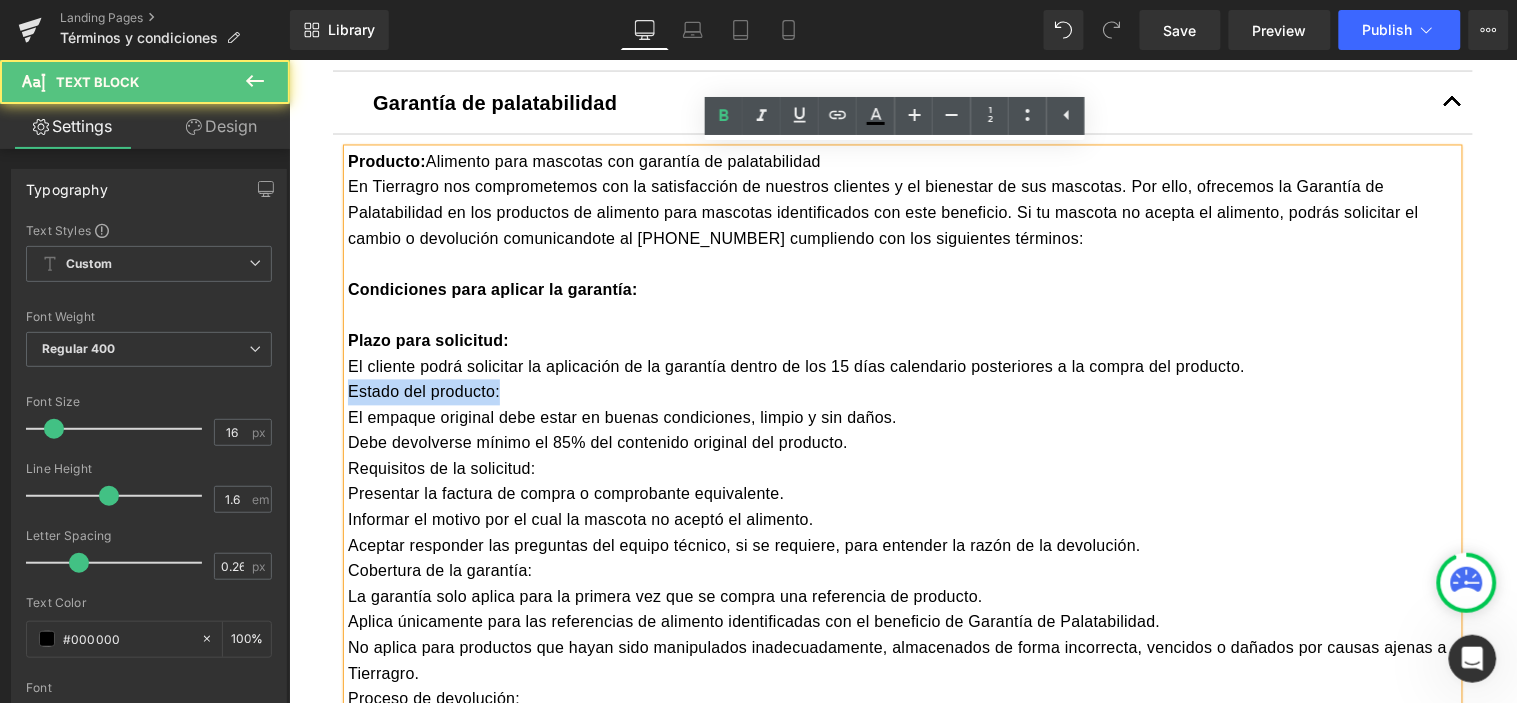 drag, startPoint x: 500, startPoint y: 390, endPoint x: 338, endPoint y: 397, distance: 162.15117 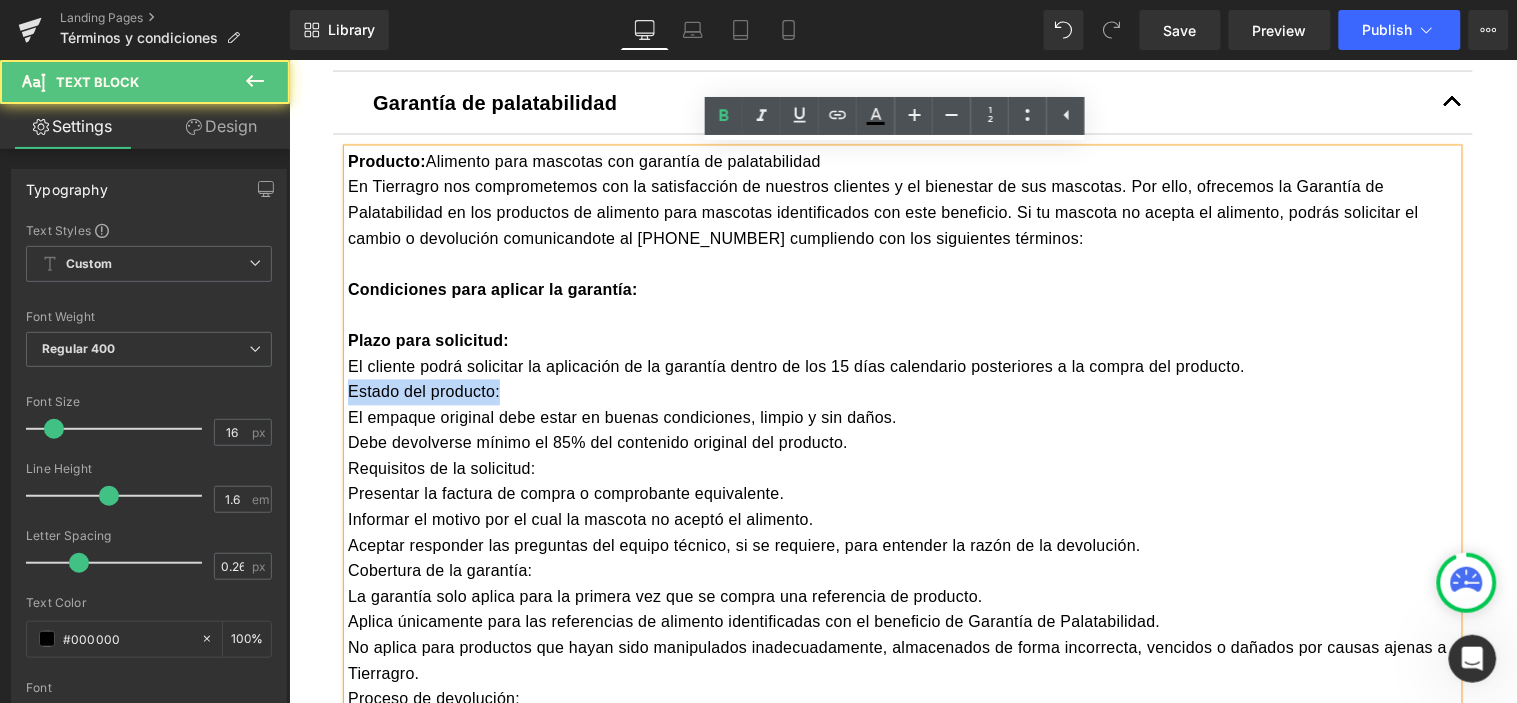 click on "Estado del producto:" at bounding box center (902, 392) 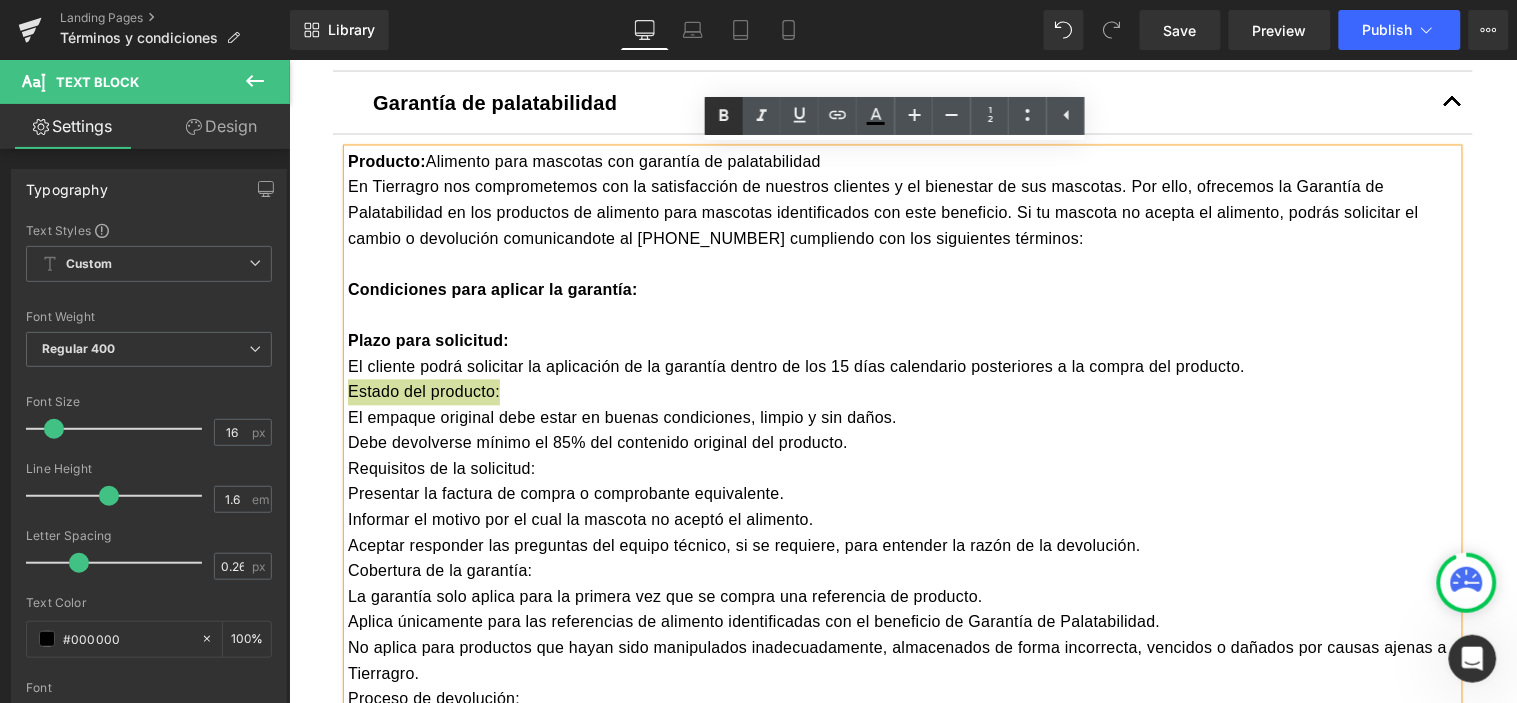 drag, startPoint x: 720, startPoint y: 113, endPoint x: 712, endPoint y: 123, distance: 12.806249 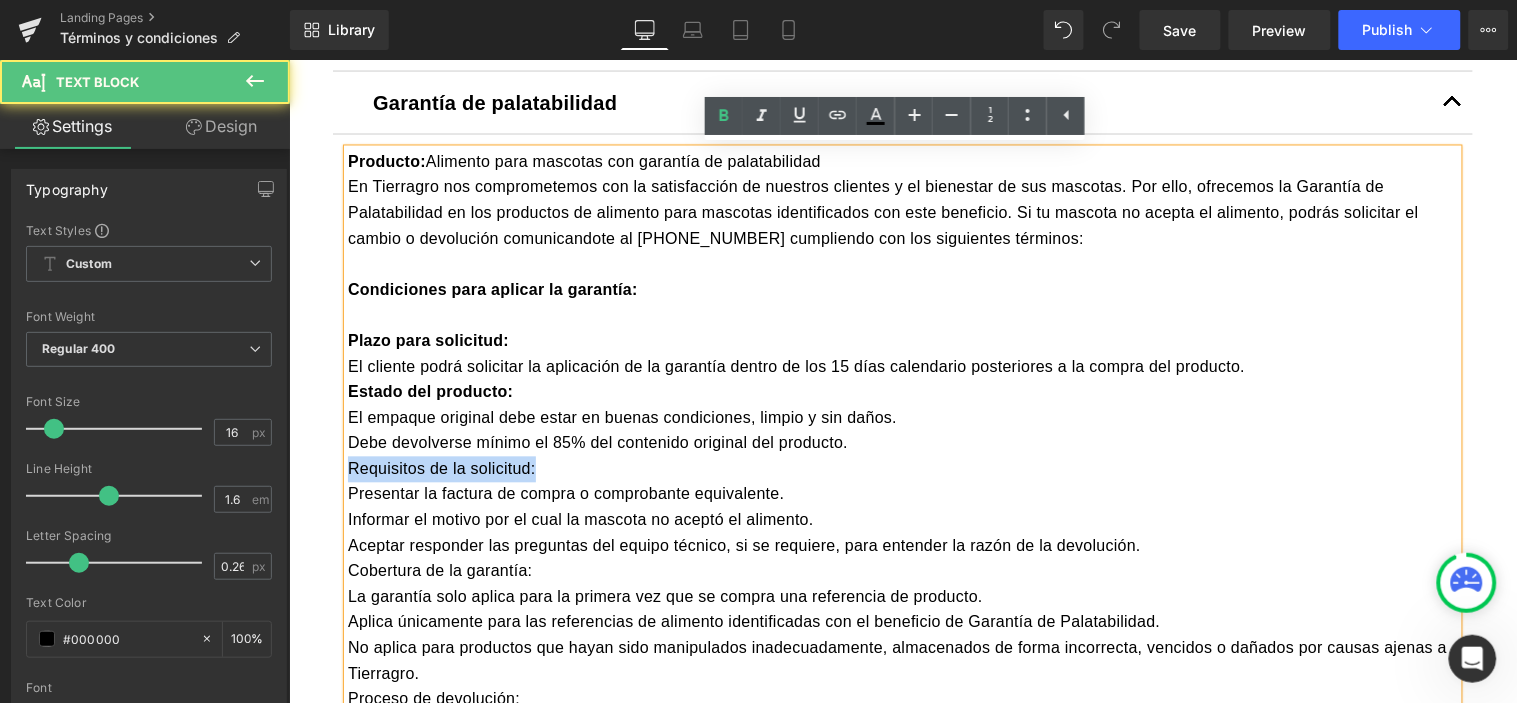drag, startPoint x: 530, startPoint y: 463, endPoint x: 340, endPoint y: 479, distance: 190.6725 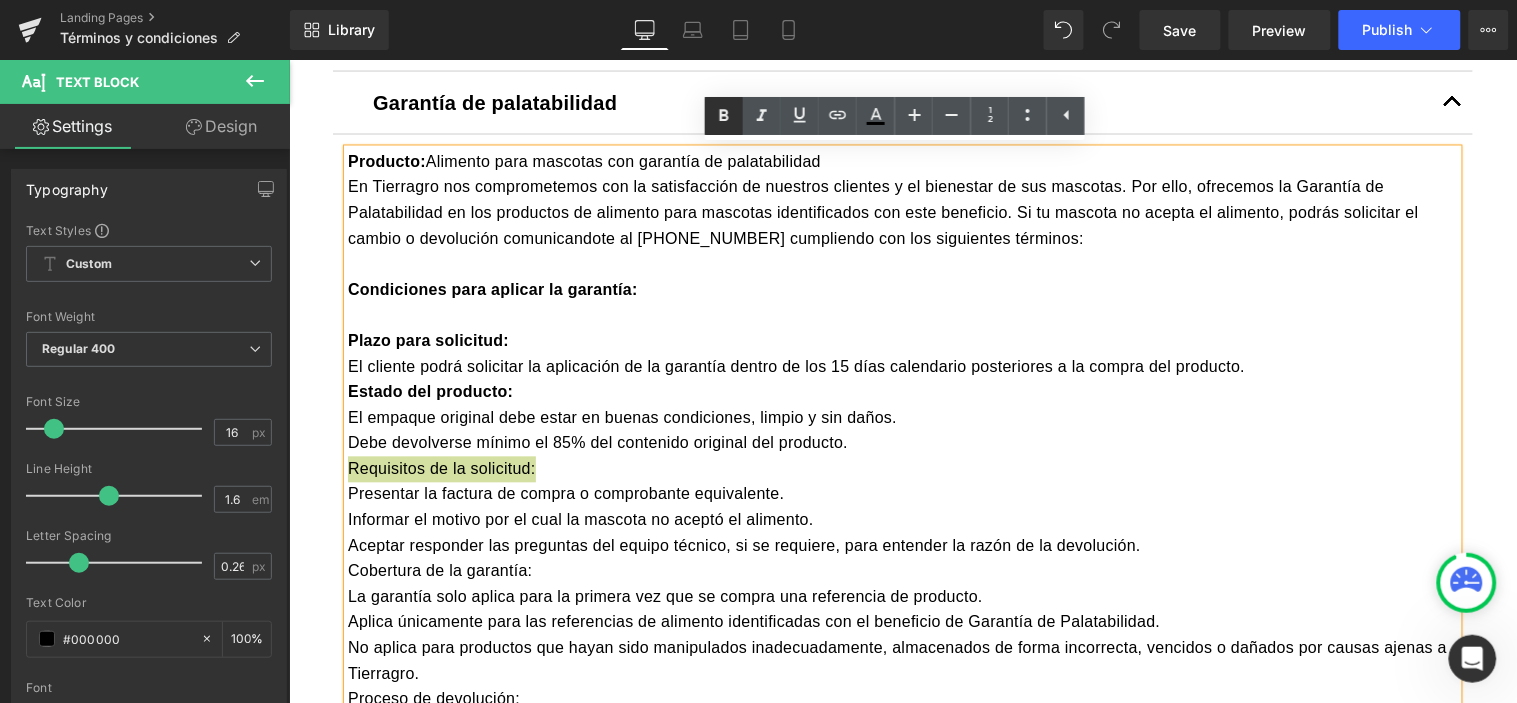 click 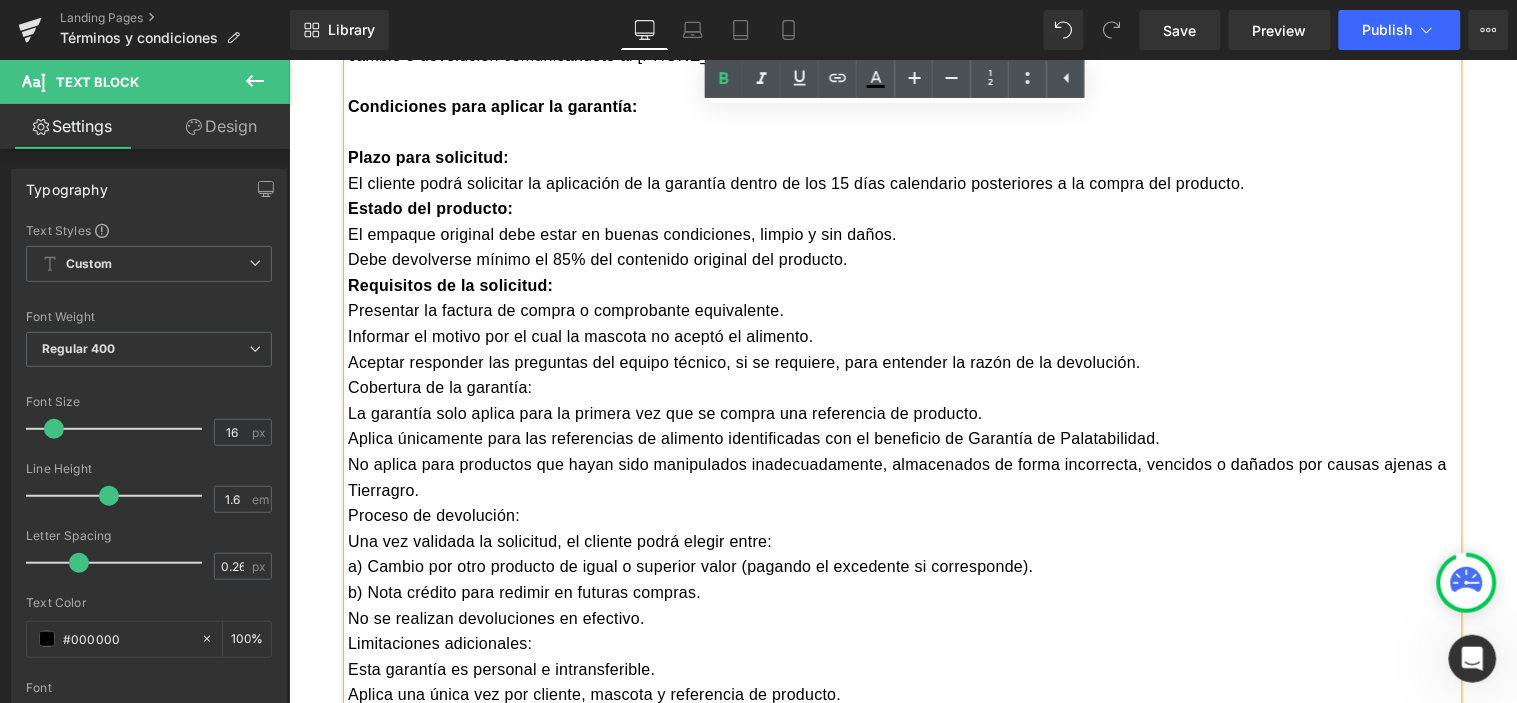 scroll, scrollTop: 1111, scrollLeft: 0, axis: vertical 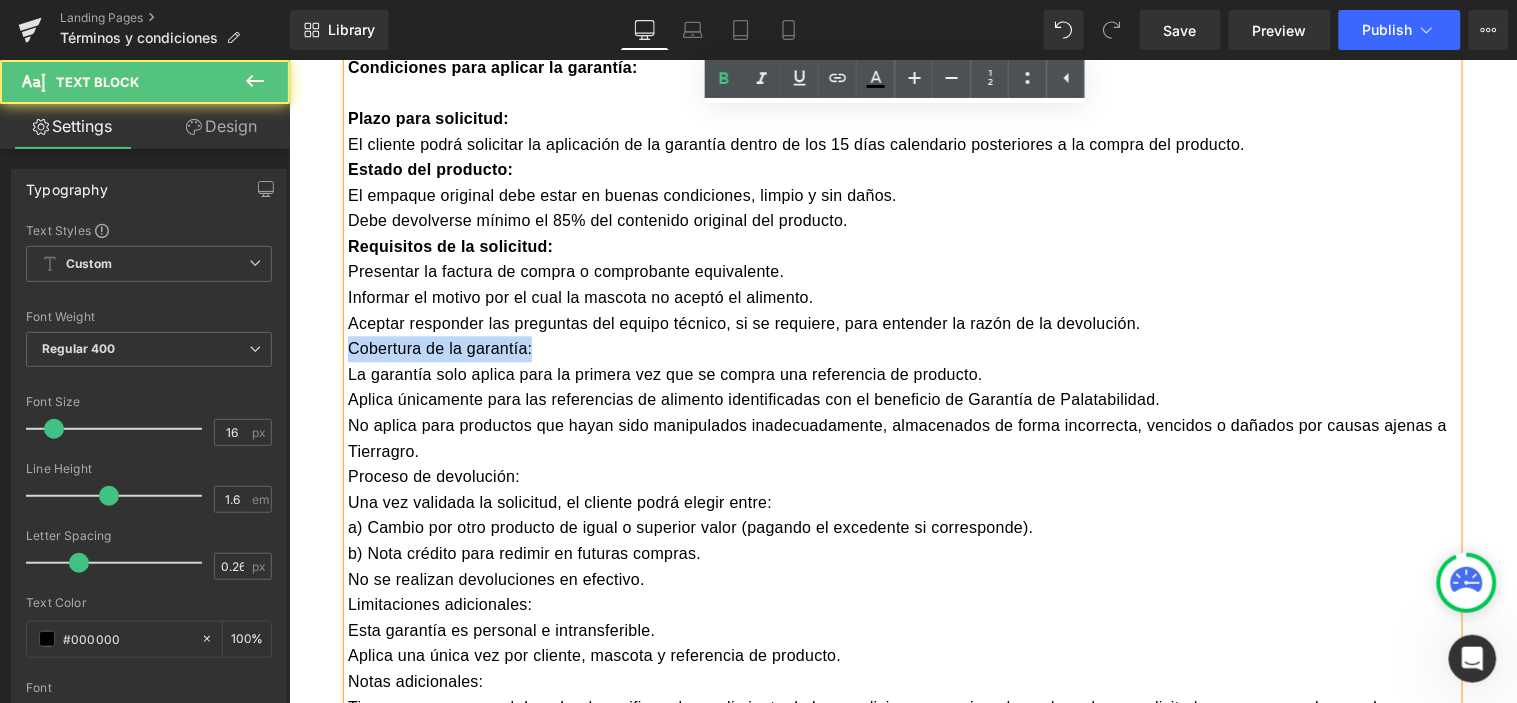 drag, startPoint x: 442, startPoint y: 342, endPoint x: 317, endPoint y: 349, distance: 125.19585 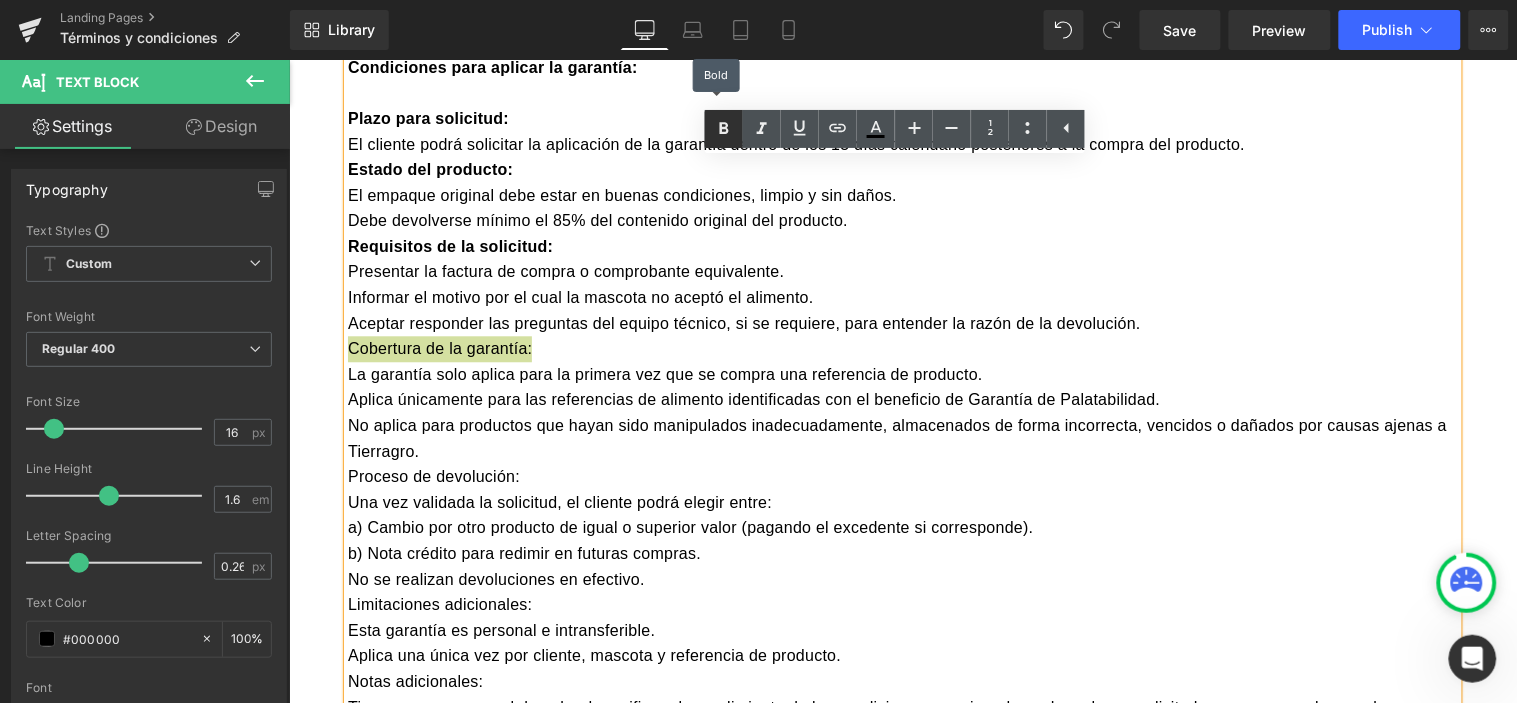 click 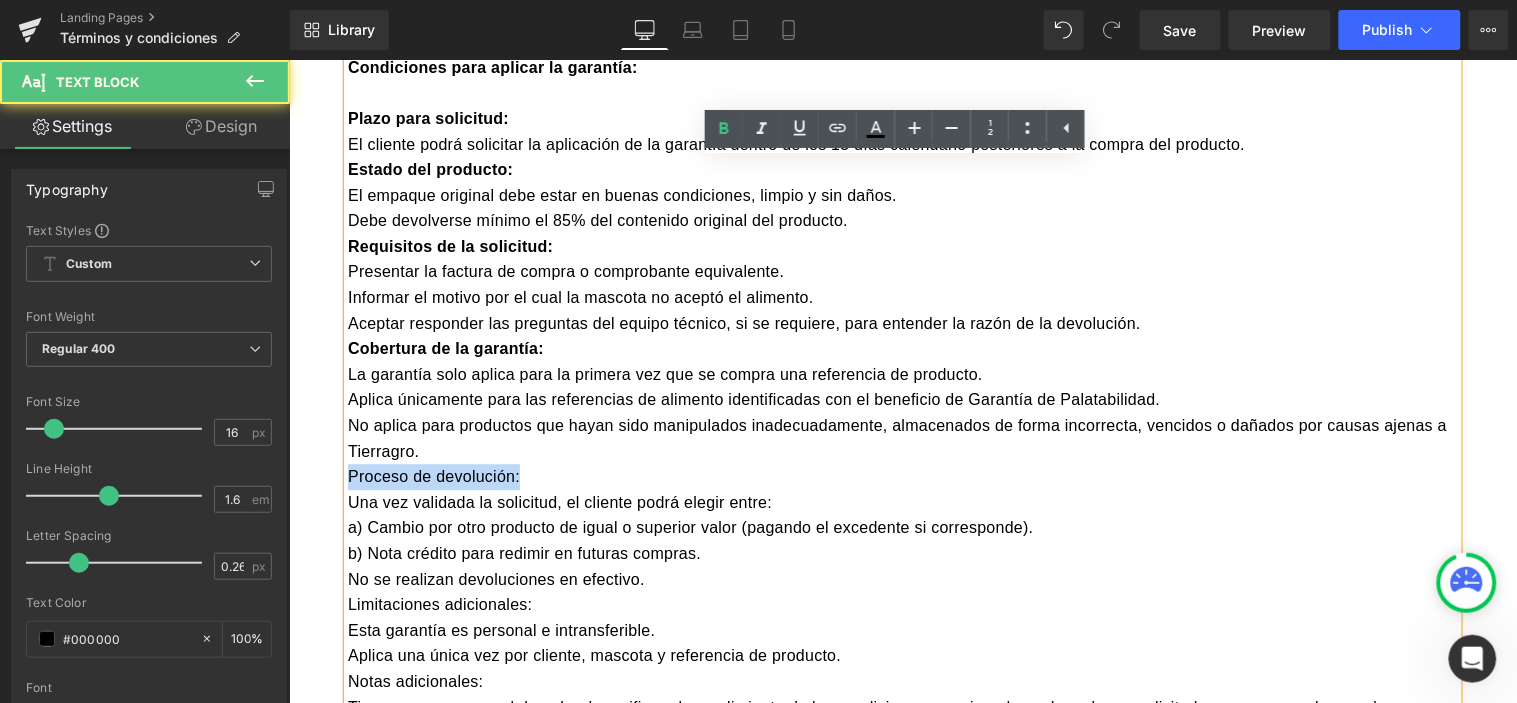 drag, startPoint x: 457, startPoint y: 481, endPoint x: 329, endPoint y: 474, distance: 128.19127 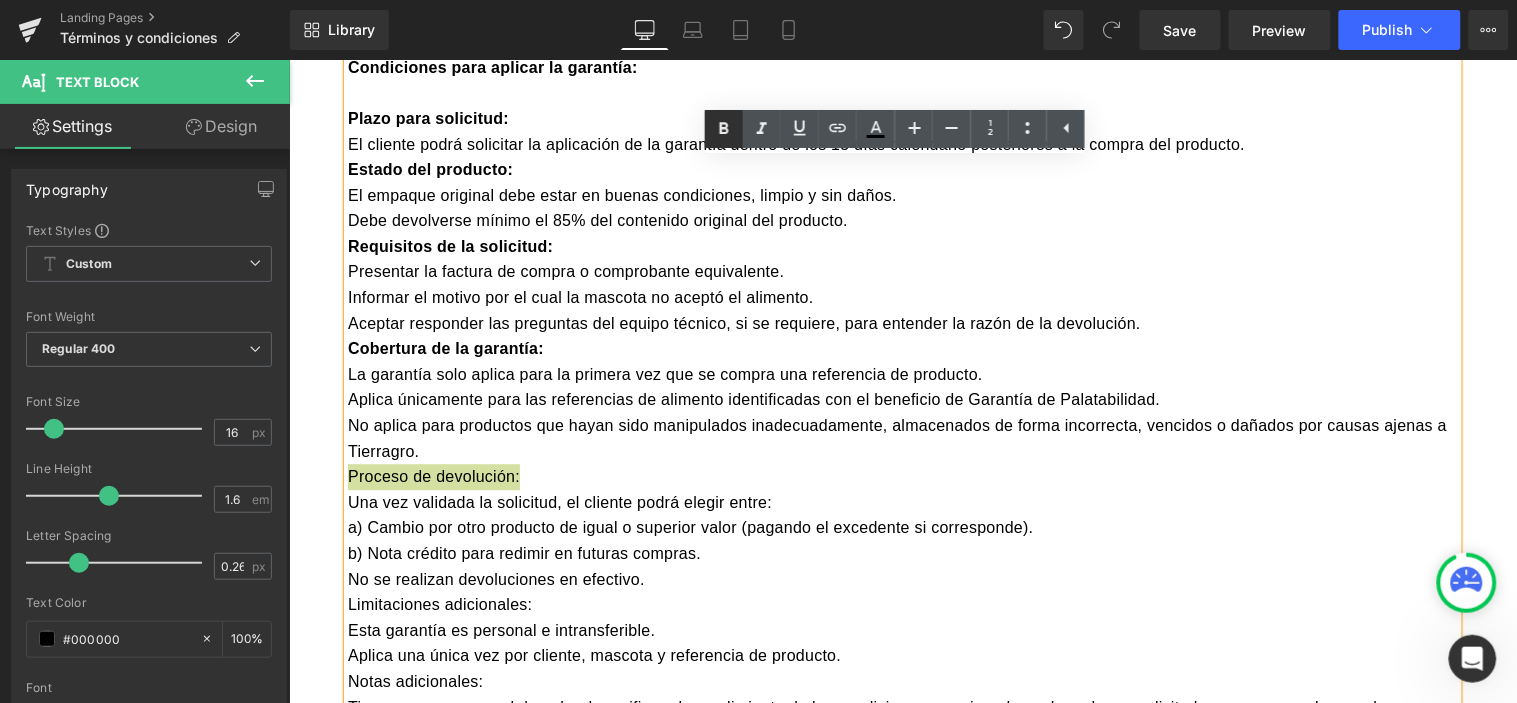 click 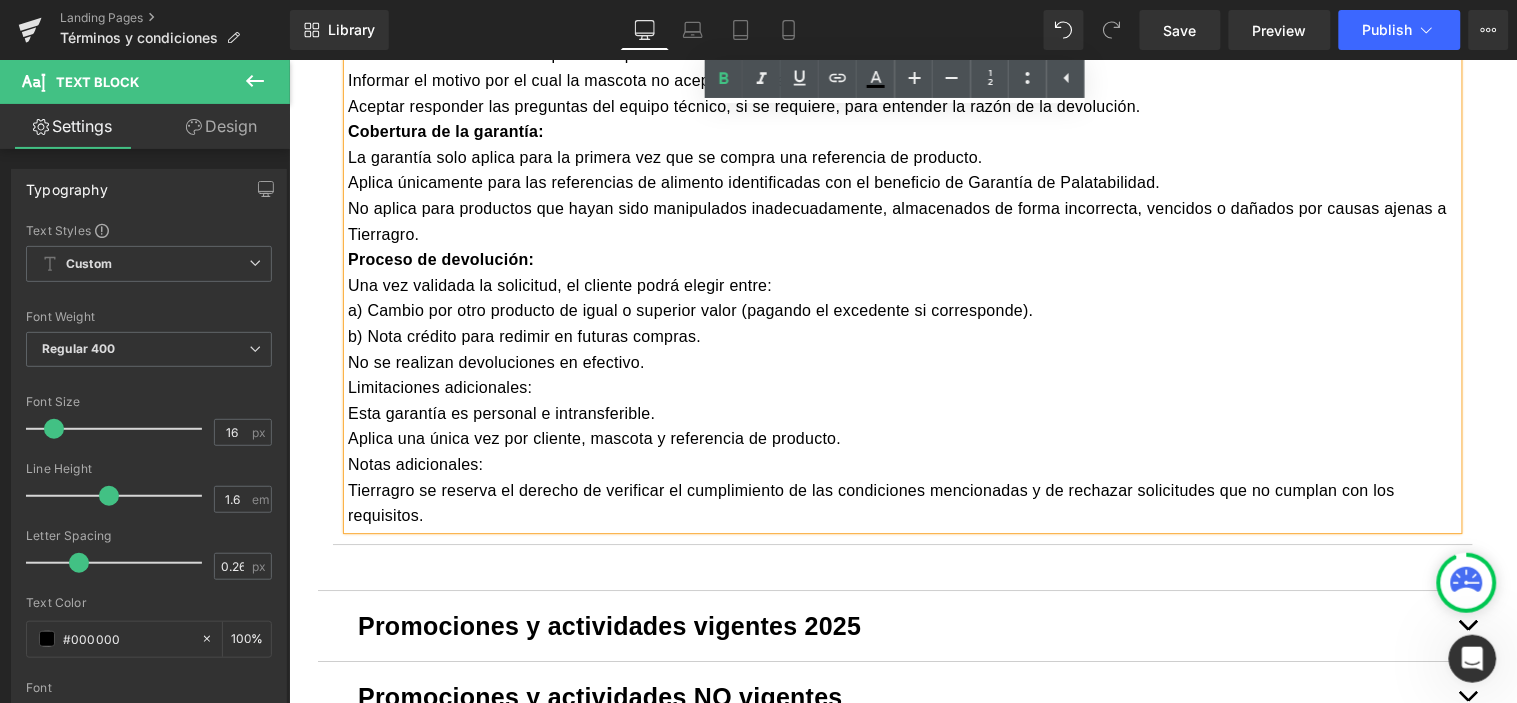 scroll, scrollTop: 1333, scrollLeft: 0, axis: vertical 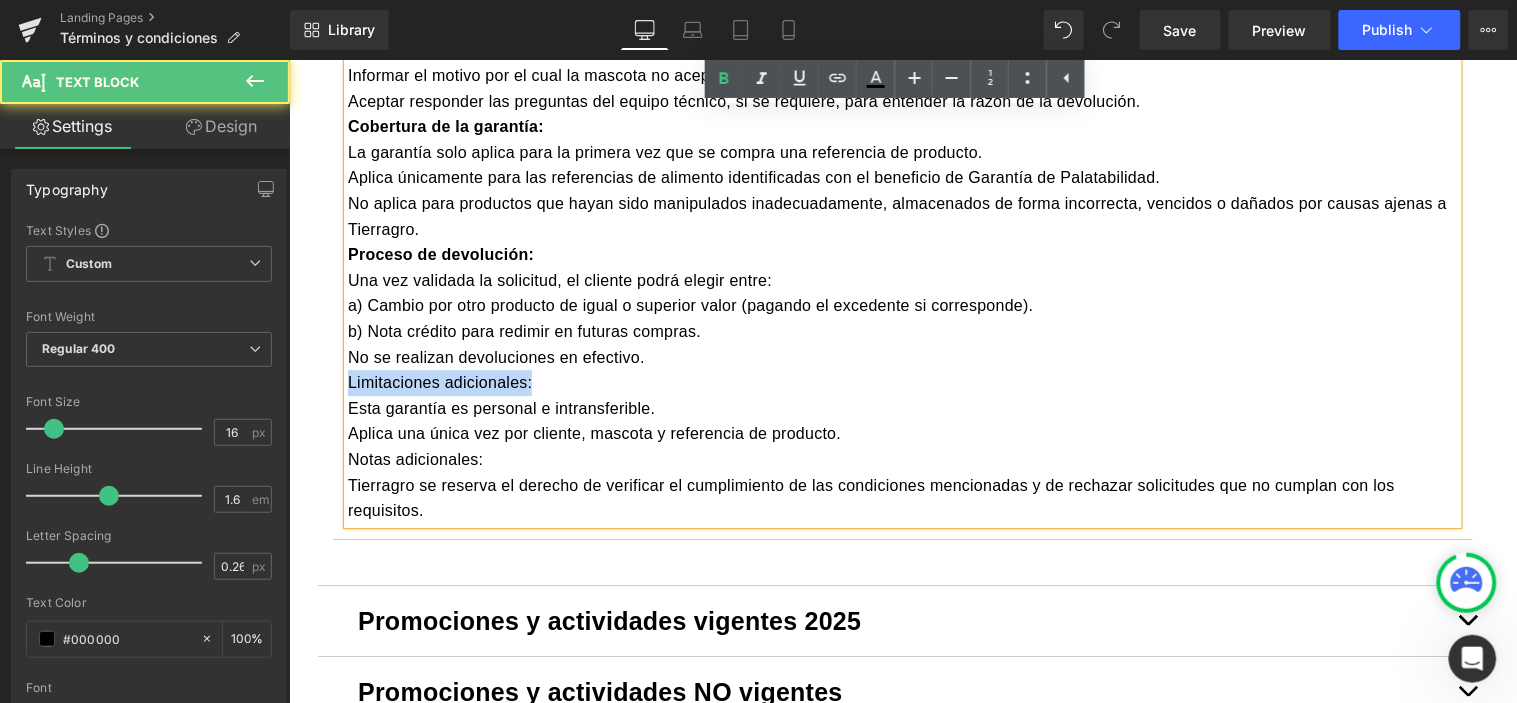 drag, startPoint x: 533, startPoint y: 375, endPoint x: 294, endPoint y: 372, distance: 239.01883 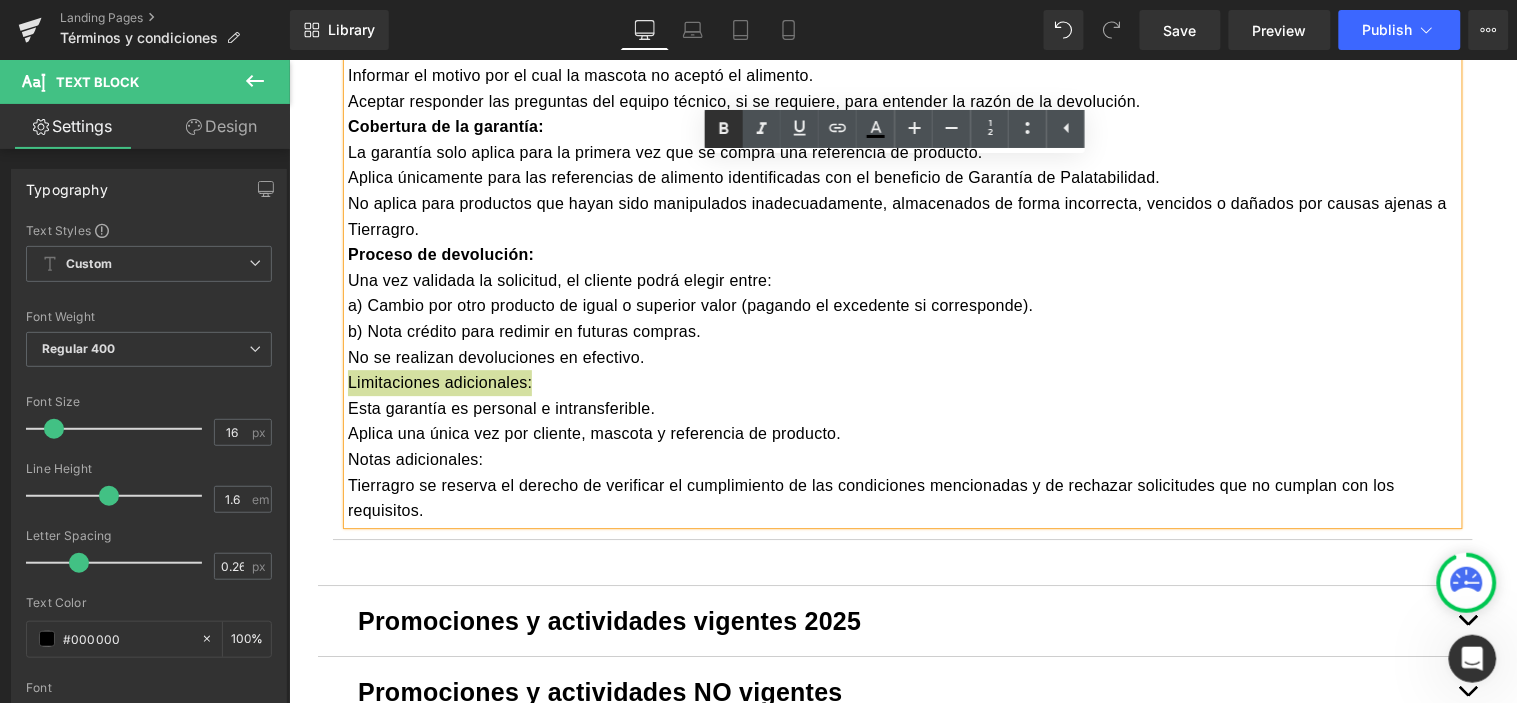click 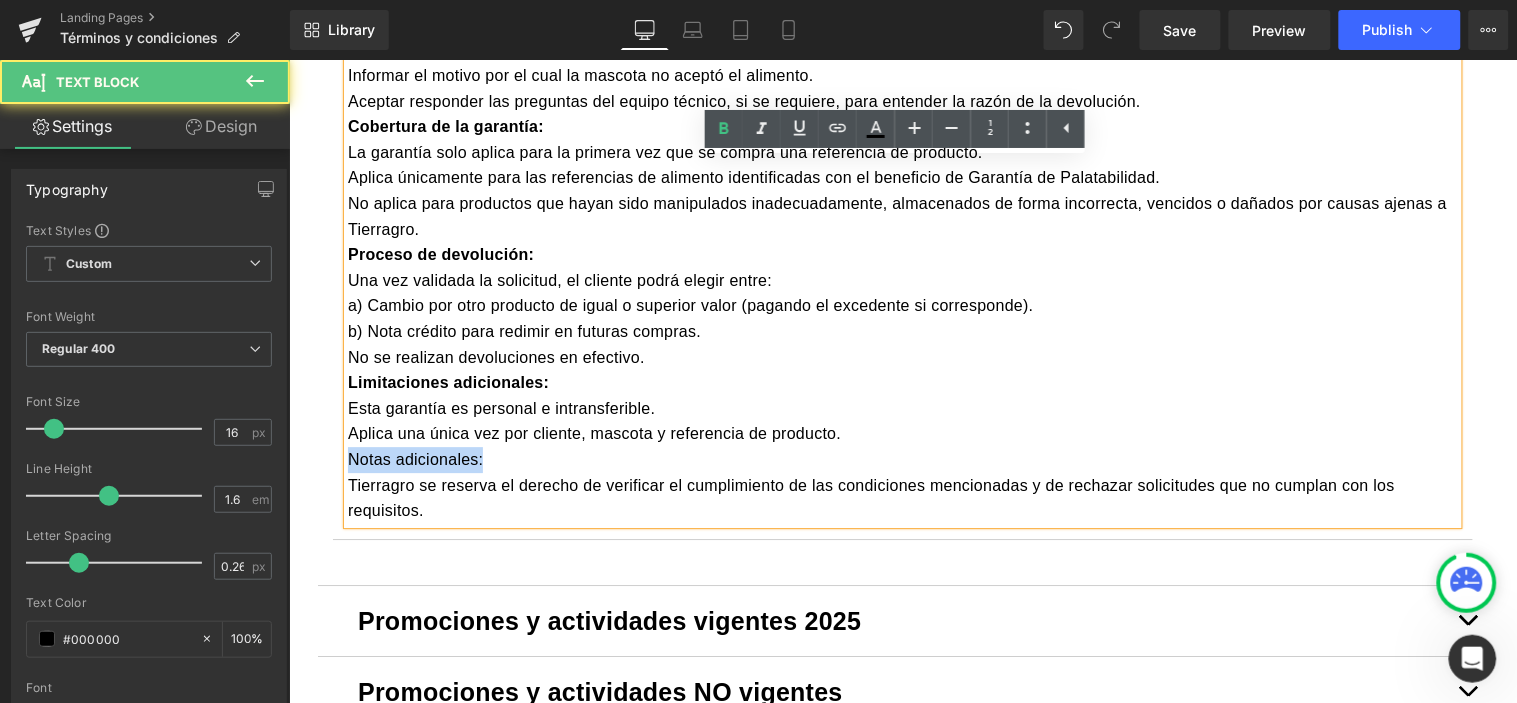 drag, startPoint x: 482, startPoint y: 453, endPoint x: 328, endPoint y: 466, distance: 154.54773 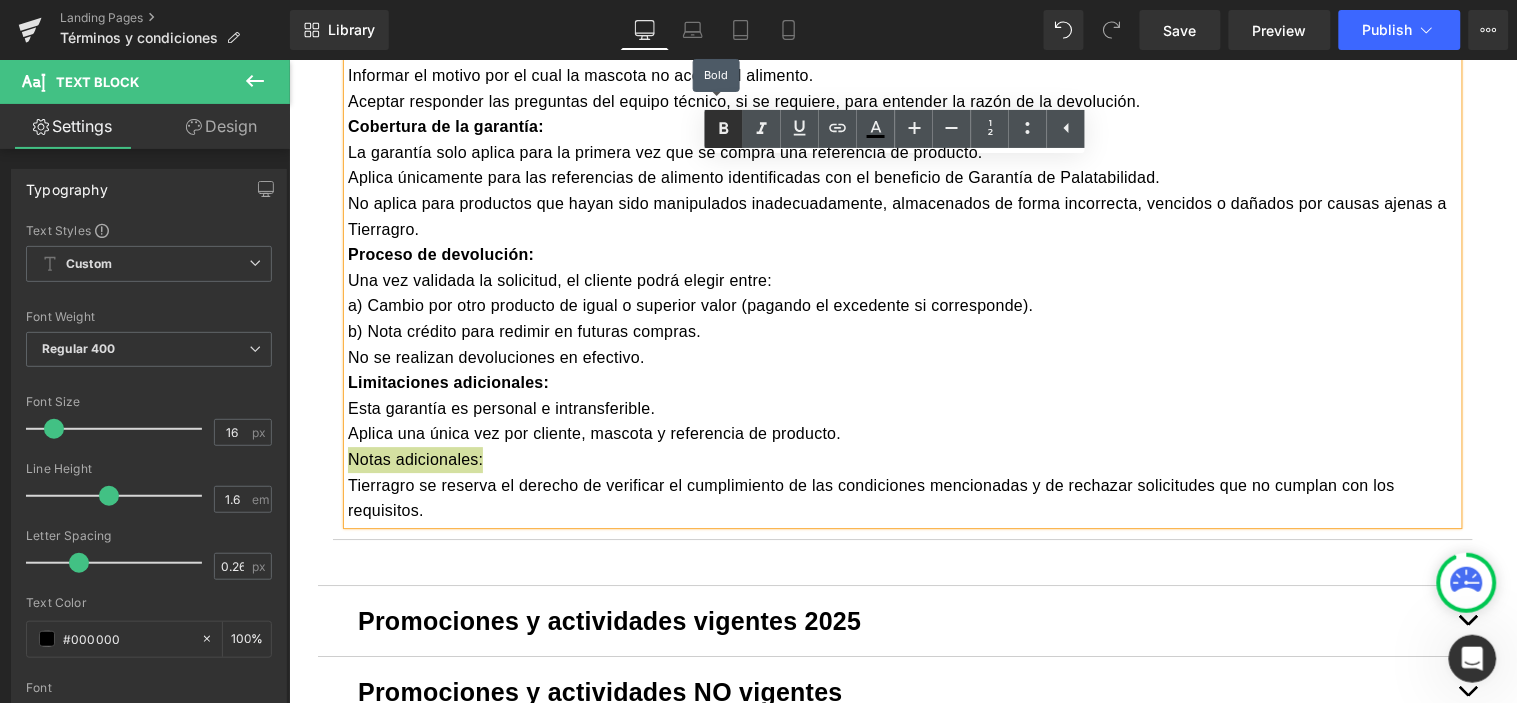 click 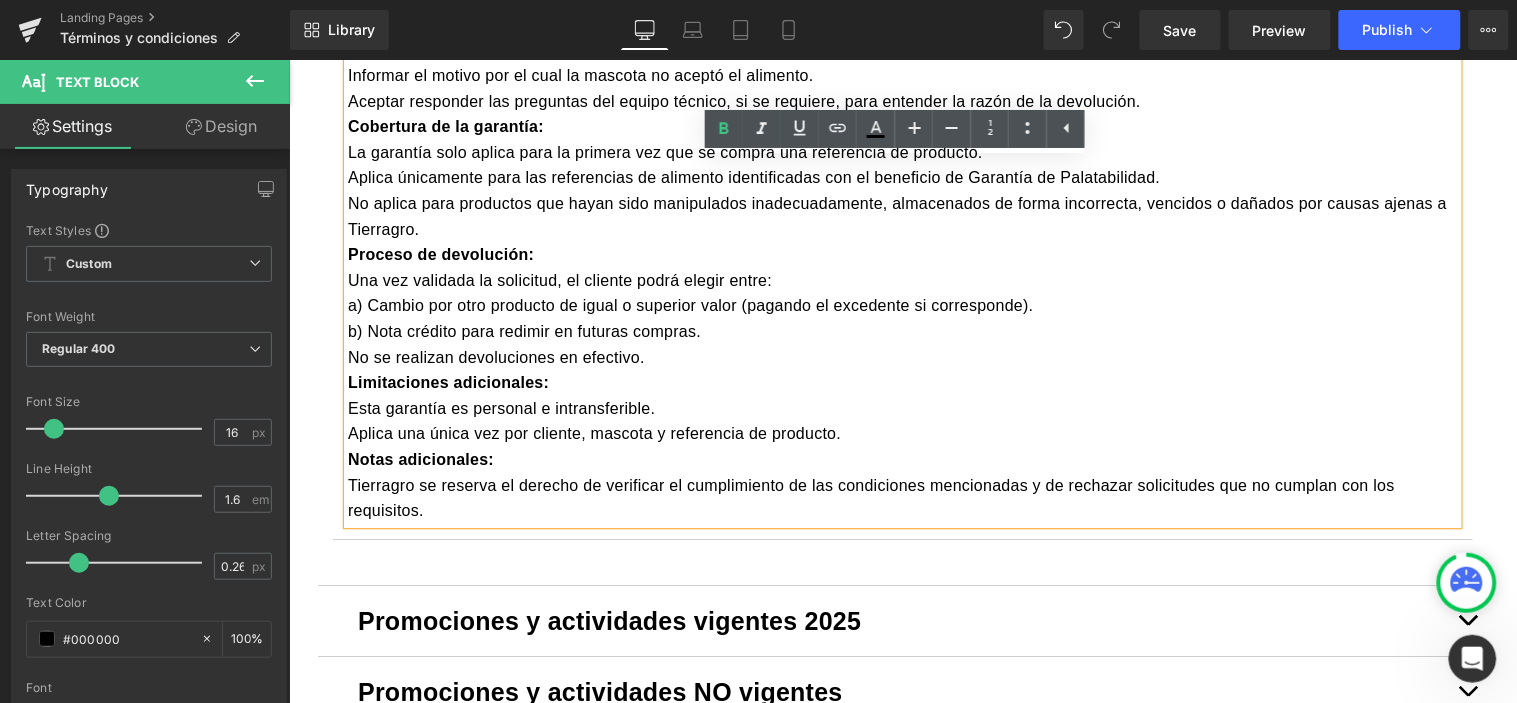 click on "Limitaciones adicionales:" at bounding box center [902, 382] 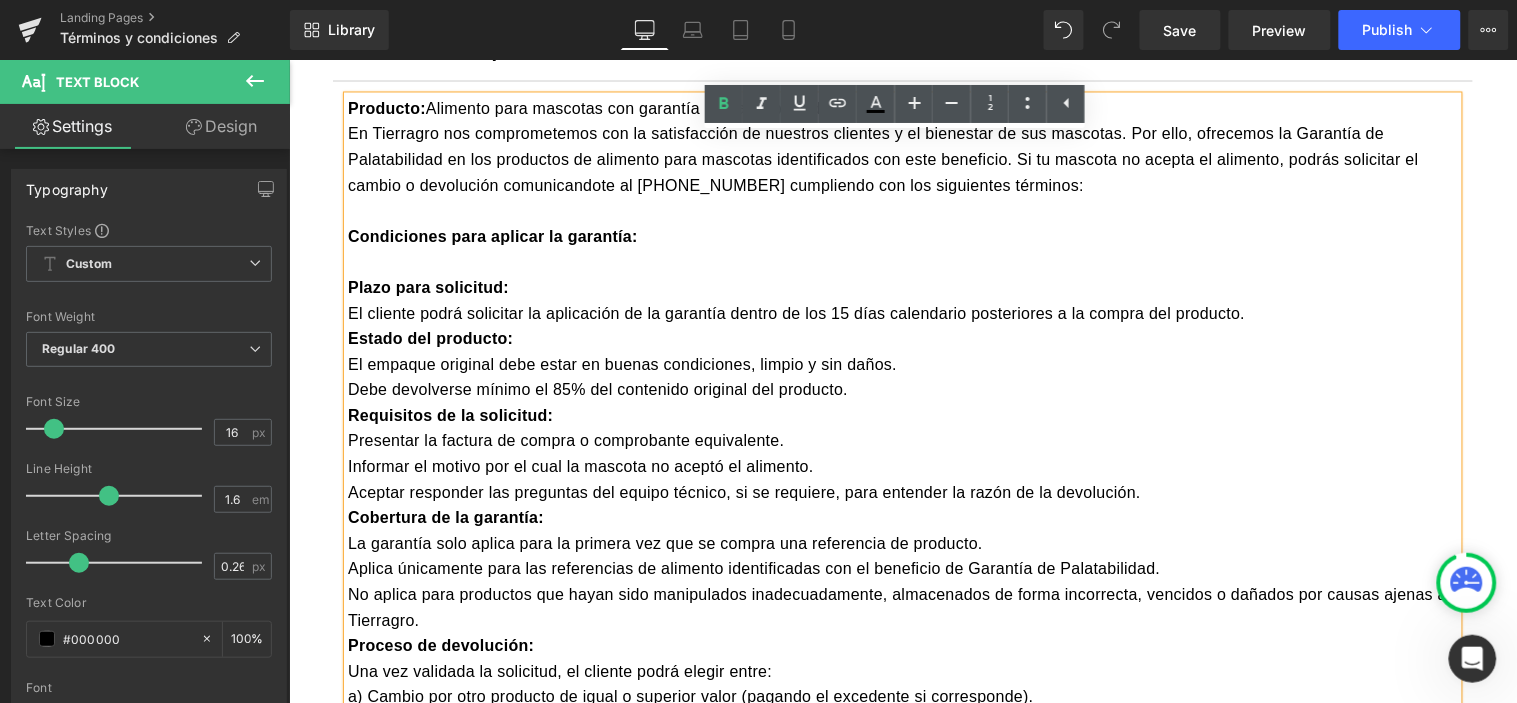 scroll, scrollTop: 888, scrollLeft: 0, axis: vertical 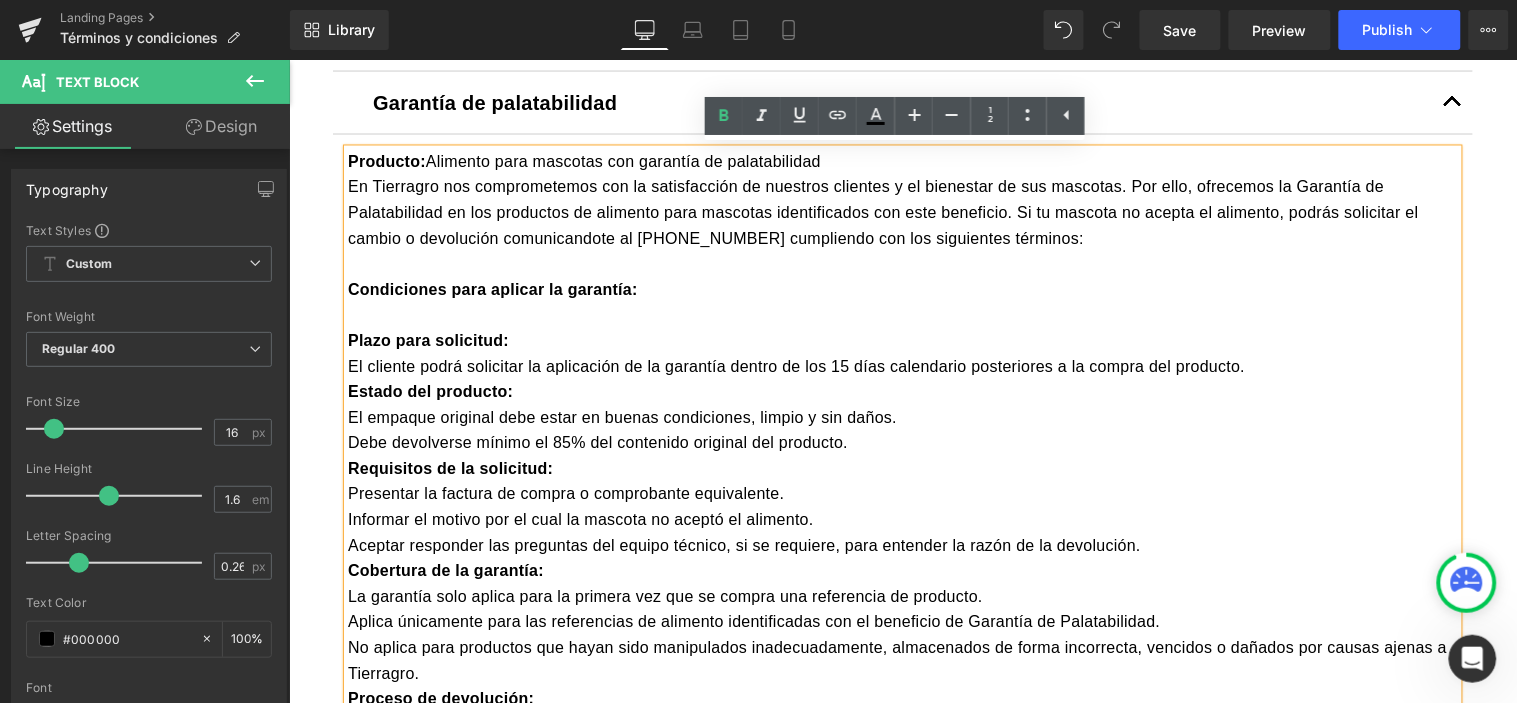 click on "El cliente podrá solicitar la aplicación de la garantía dentro de los 15 días calendario posteriores a la compra del producto." at bounding box center [902, 367] 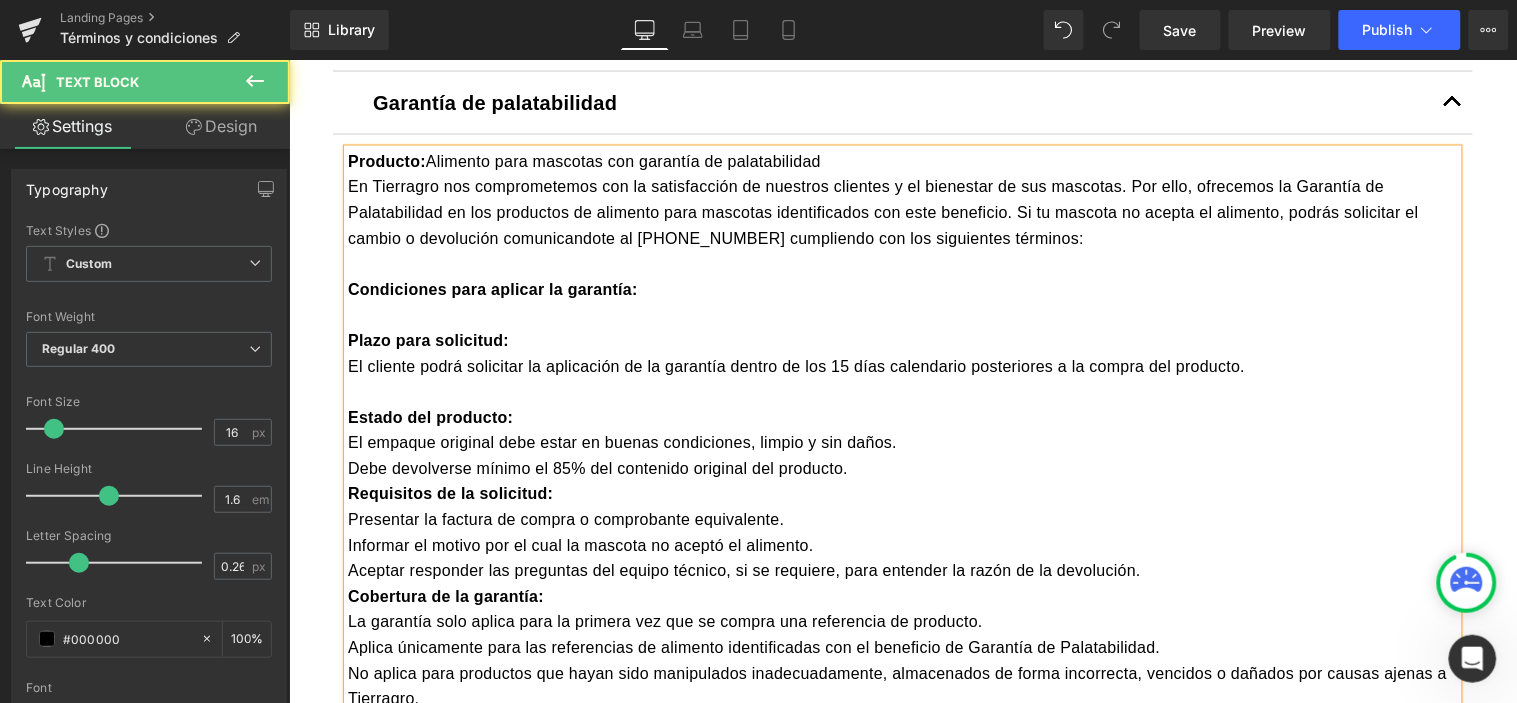click on "Debe devolverse mínimo el 85% del contenido original del producto." at bounding box center [902, 469] 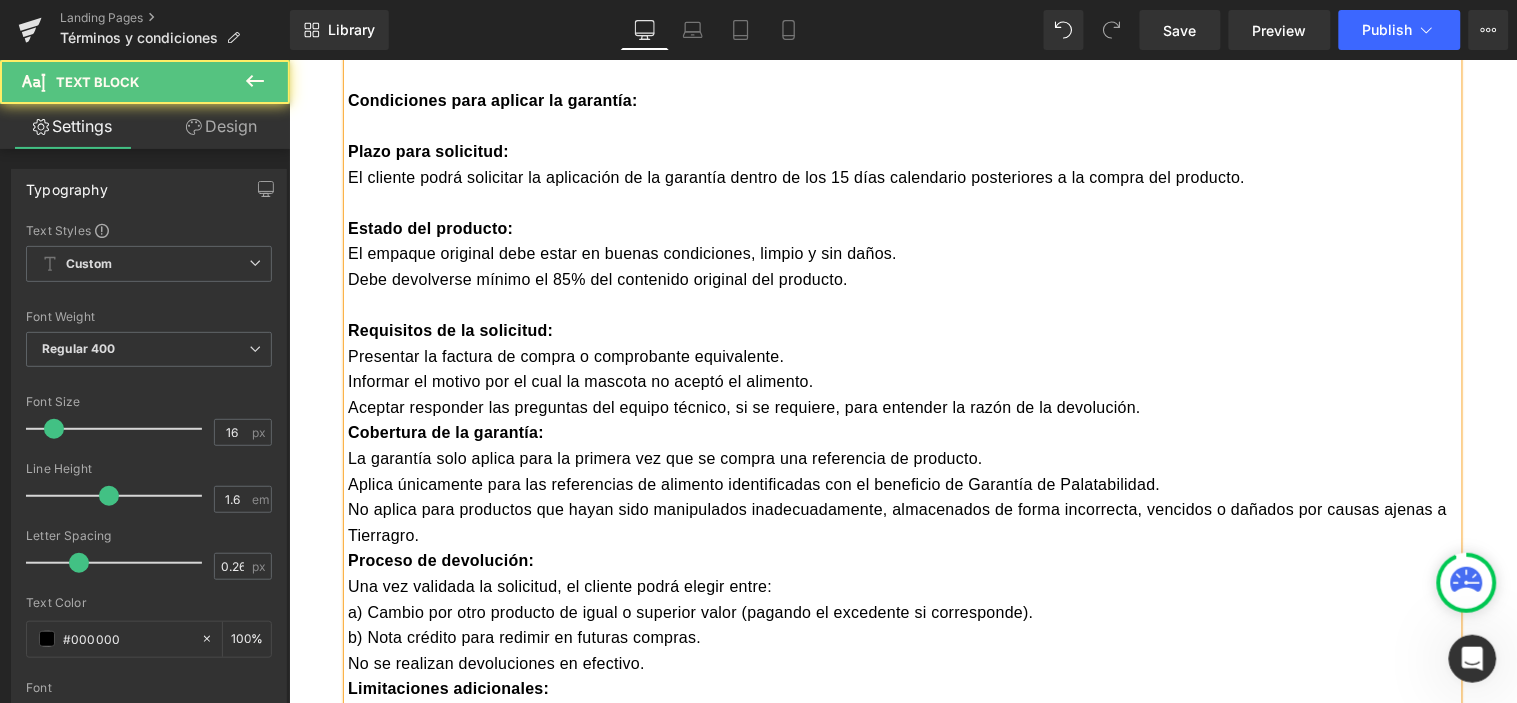 scroll, scrollTop: 1111, scrollLeft: 0, axis: vertical 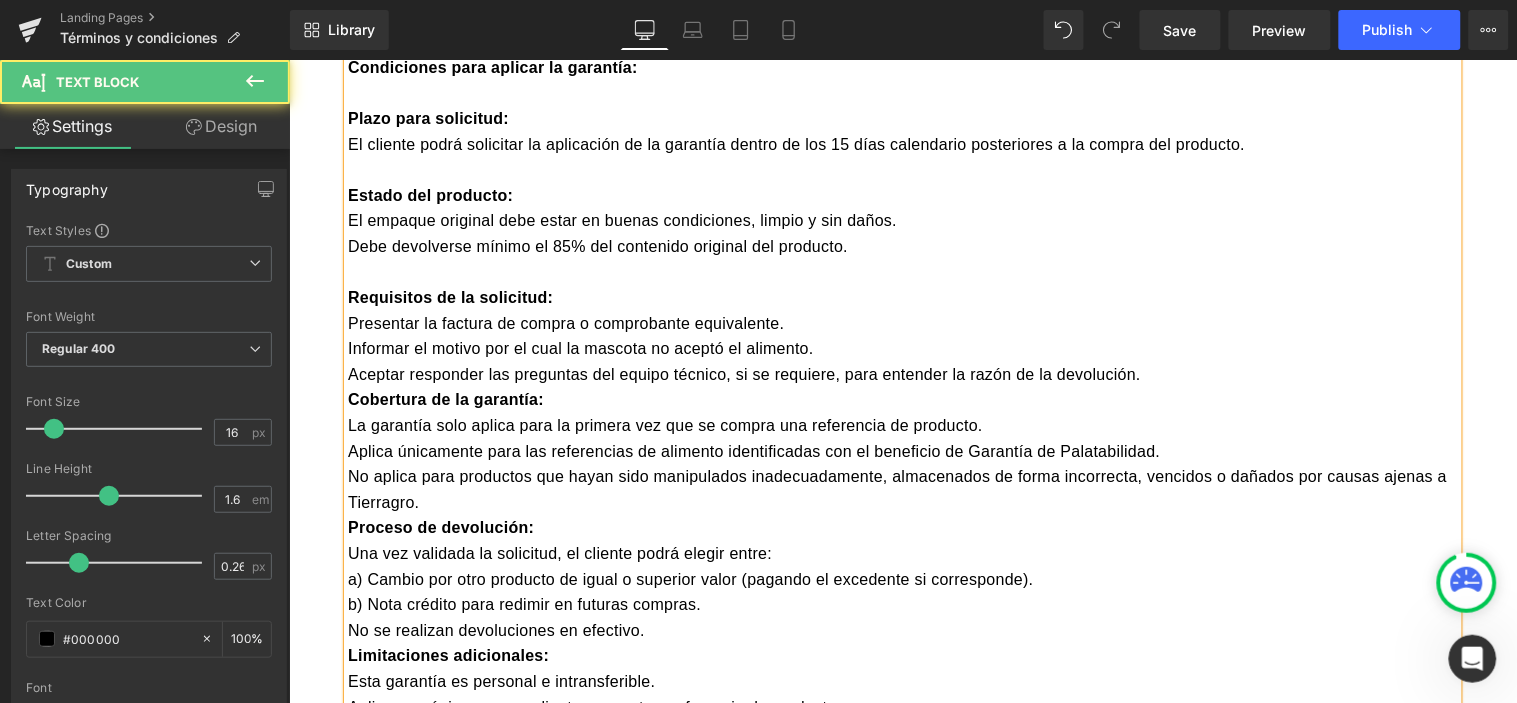 click on "Cobertura de la garantía:" at bounding box center [445, 398] 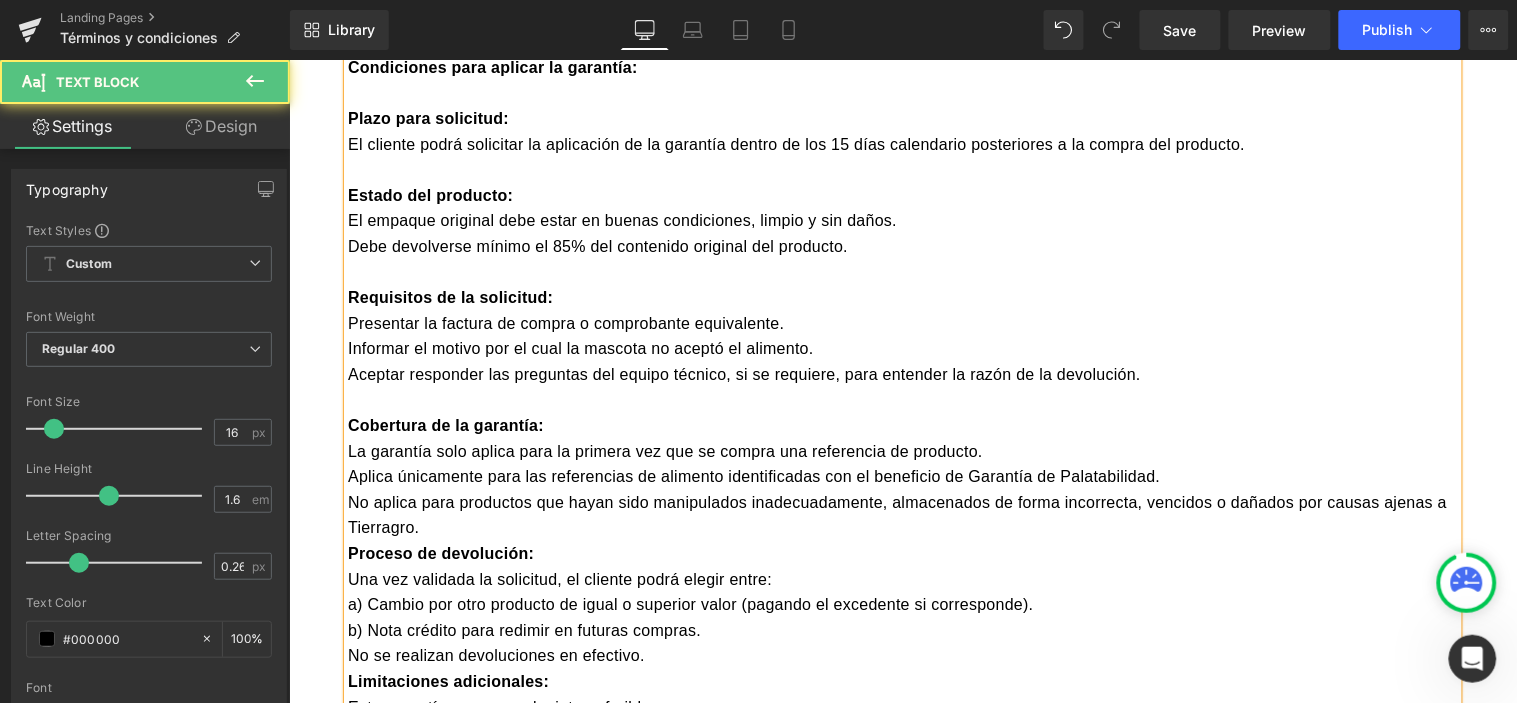 click on "Producto:  Alimento para mascotas con garantía de palatabilidad
En Tierragro nos comprometemos con la satisfacción de nuestros clientes y el bienestar de sus mascotas. Por ello, ofrecemos la Garantía de Palatabilidad en los productos de alimento para mascotas identificados con este beneficio. Si tu mascota no acepta el alimento, podrás solicitar el cambio o devolución comunicandote al 320 722 0999 cumpliendo con los siguientes términos:
Condiciones para aplicar la garantía:
Plazo para solicitud:
El cliente podrá solicitar la aplicación de la garantía dentro de los 15 días calendario posteriores a la compra del producto.
Estado del producto:
El empaque original debe estar en buenas condiciones, limpio y sin daños.
Debe devolverse mínimo el 85% del contenido original del producto.
Requisitos de la solicitud:
Presentar la factura de compra o comprobante equivalente.
Informar el motivo por el cual la mascota no aceptó el alimento.
Cobertura de la garantía:
Proceso de devolución:" at bounding box center (902, 374) 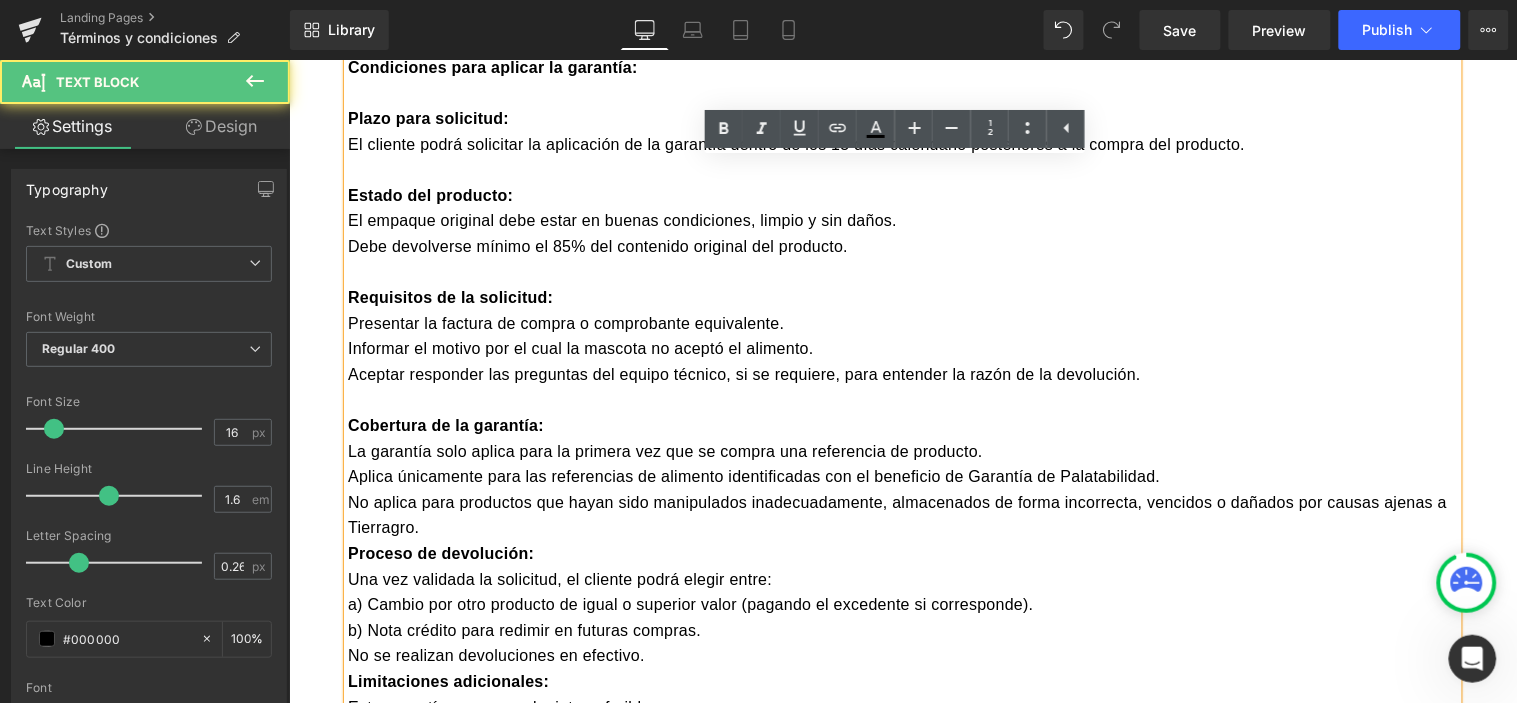 click on "Proceso de devolución:" at bounding box center [440, 552] 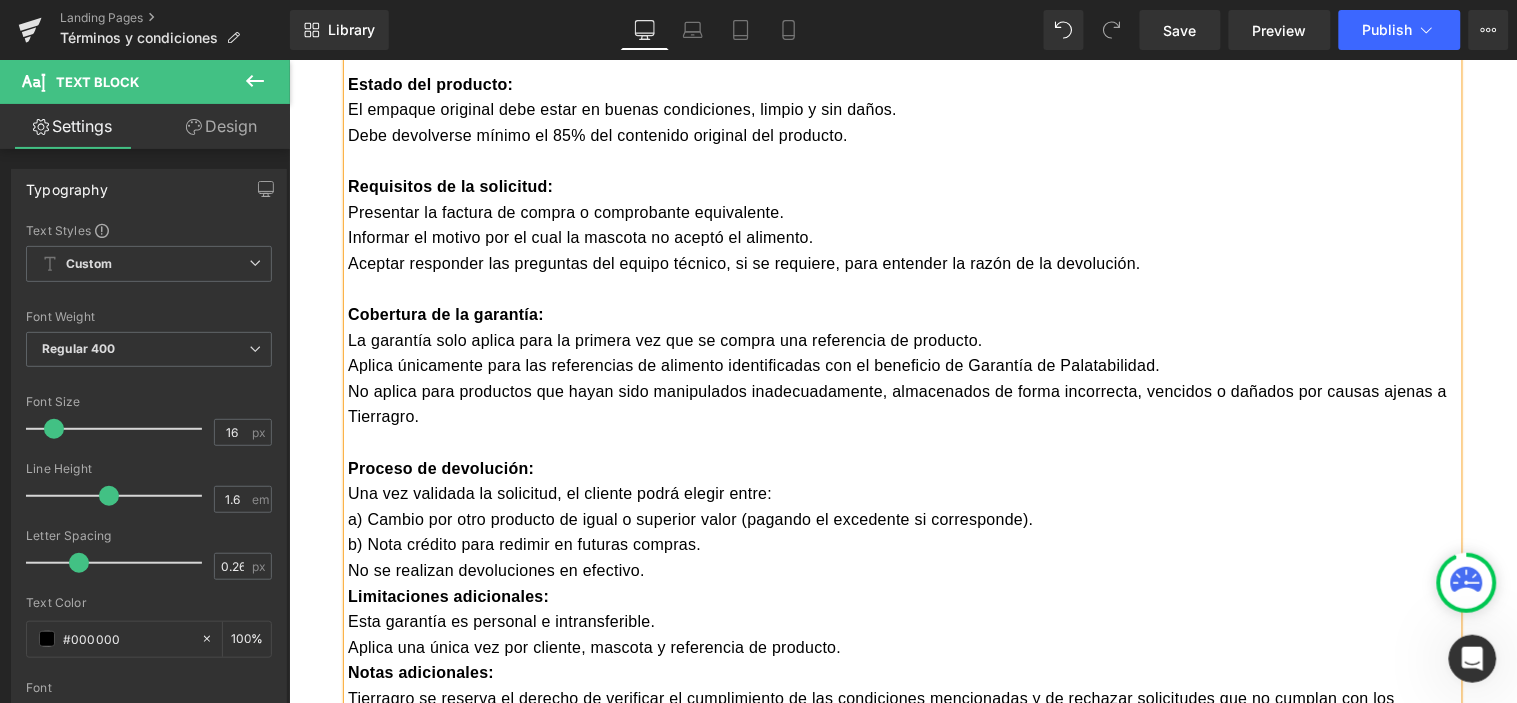 scroll, scrollTop: 1333, scrollLeft: 0, axis: vertical 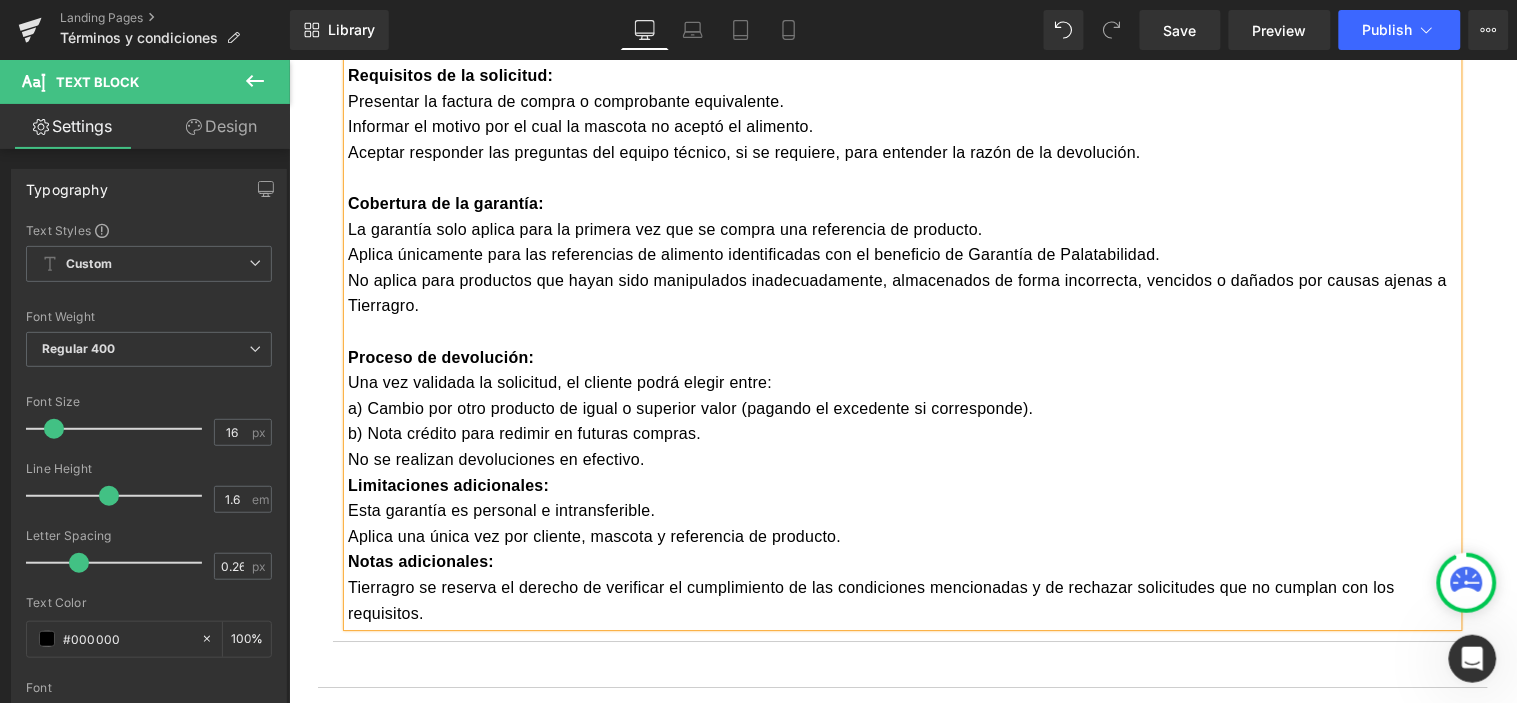 click on "Producto:  Alimento para mascotas con garantía de palatabilidad
En Tierragro nos comprometemos con la satisfacción de nuestros clientes y el bienestar de sus mascotas. Por ello, ofrecemos la Garantía de Palatabilidad en los productos de alimento para mascotas identificados con este beneficio. Si tu mascota no acepta el alimento, podrás solicitar el cambio o devolución comunicandote al 320 722 0999 cumpliendo con los siguientes términos:
Condiciones para aplicar la garantía:
Plazo para solicitud:
El cliente podrá solicitar la aplicación de la garantía dentro de los 15 días calendario posteriores a la compra del producto.
Estado del producto:
El empaque original debe estar en buenas condiciones, limpio y sin daños.
Debe devolverse mínimo el 85% del contenido original del producto.
Requisitos de la solicitud:
Presentar la factura de compra o comprobante equivalente.
Informar el motivo por el cual la mascota no aceptó el alimento.
Cobertura de la garantía:
Proceso de devolución:" at bounding box center [902, 164] 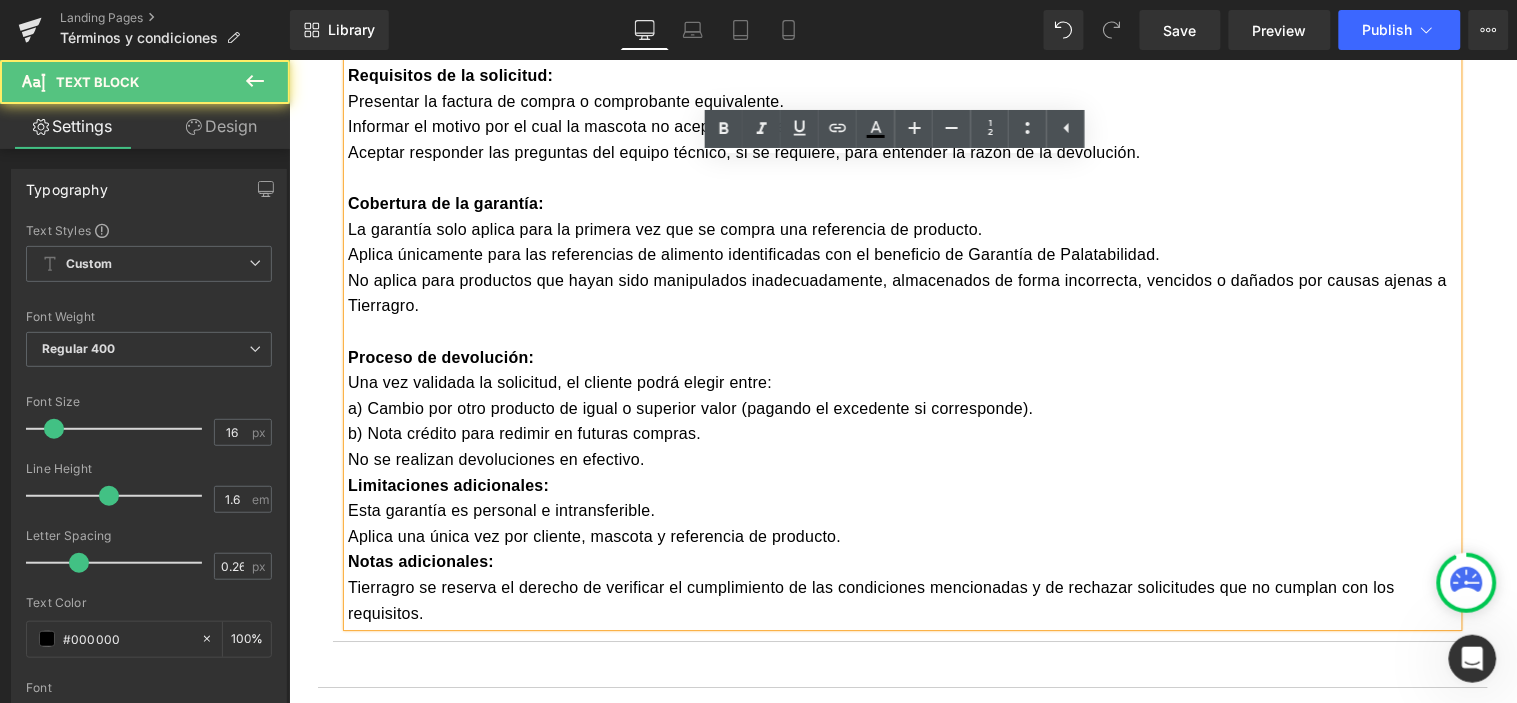 click on "Limitaciones adicionales:" at bounding box center [447, 484] 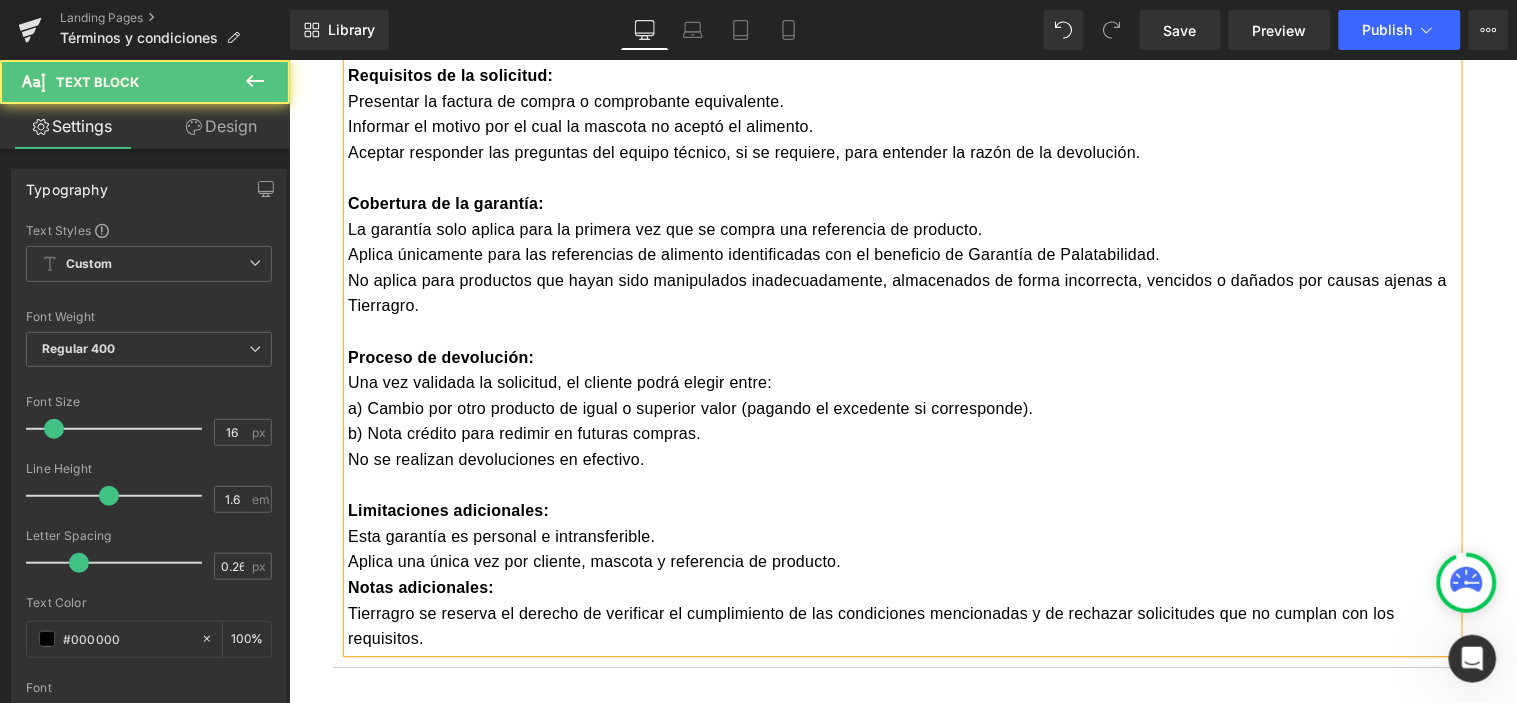 click on "Notas adicionales:" at bounding box center (420, 586) 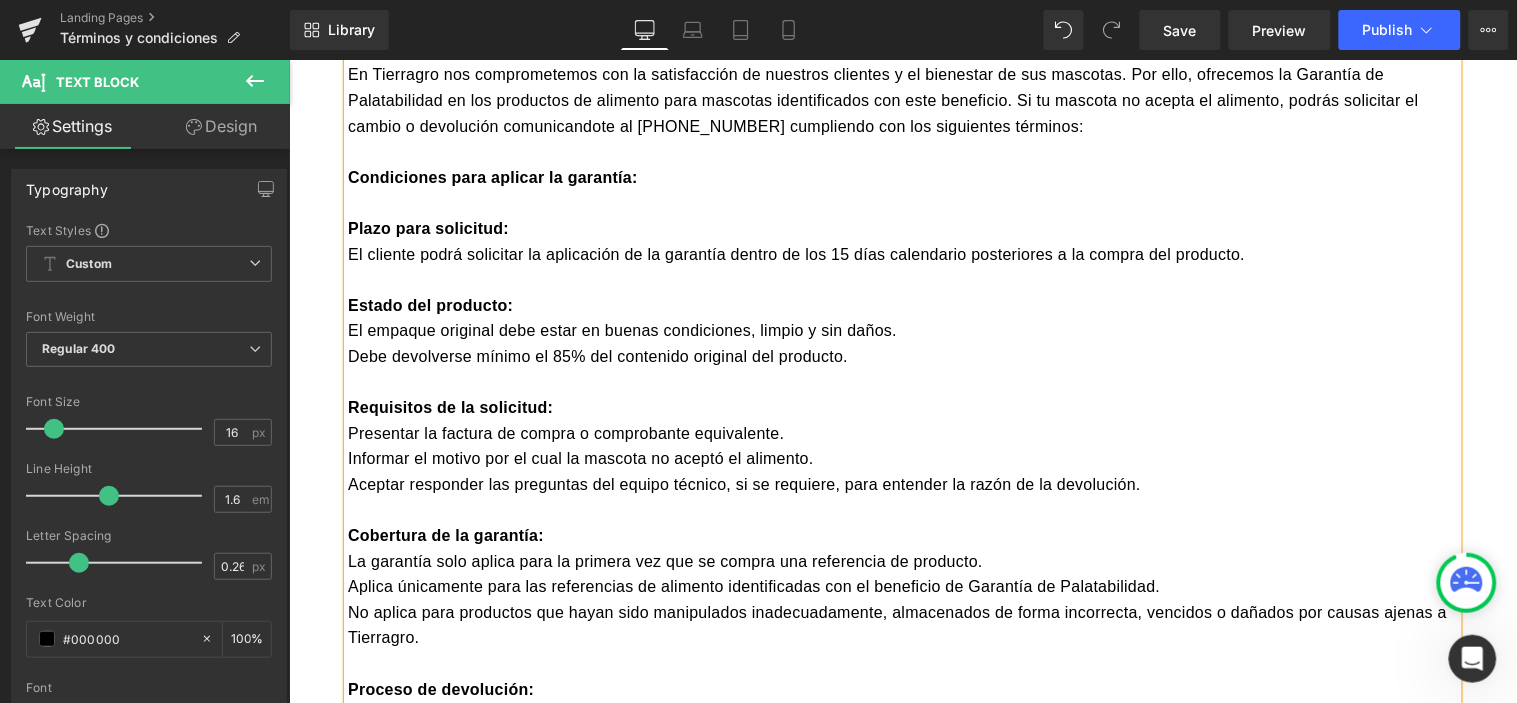 scroll, scrollTop: 888, scrollLeft: 0, axis: vertical 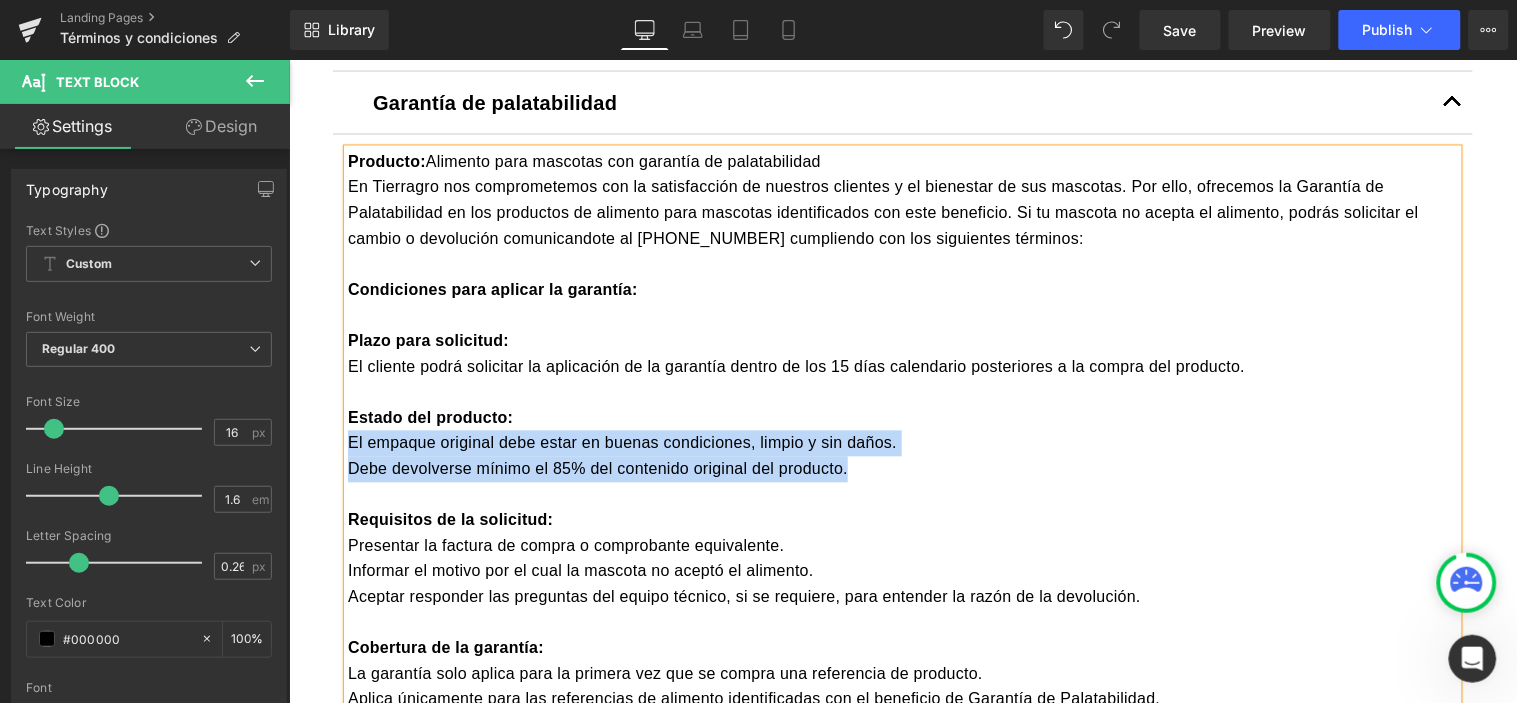 drag, startPoint x: 867, startPoint y: 467, endPoint x: 341, endPoint y: 453, distance: 526.1863 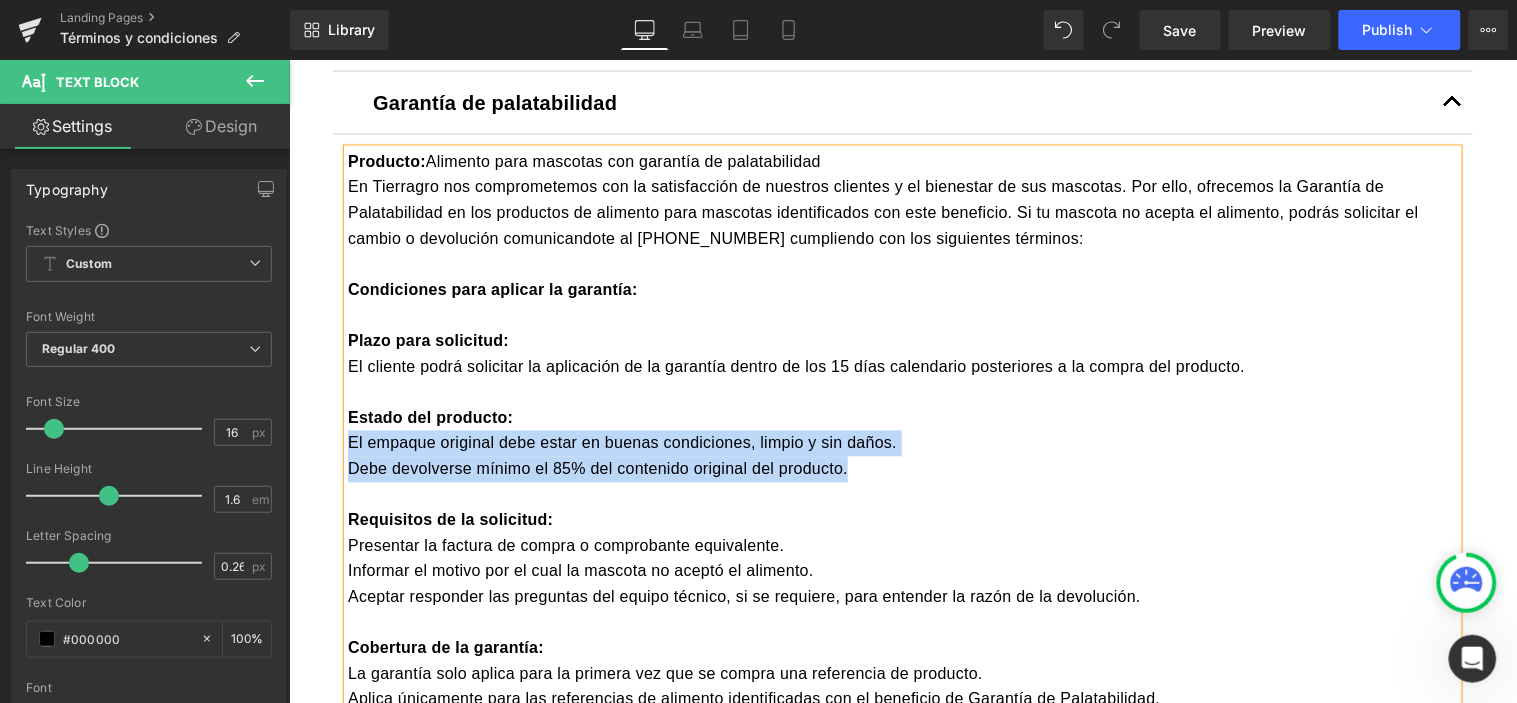 click on "Producto:  Alimento para mascotas con garantía de palatabilidad
En Tierragro nos comprometemos con la satisfacción de nuestros clientes y el bienestar de sus mascotas. Por ello, ofrecemos la Garantía de Palatabilidad en los productos de alimento para mascotas identificados con este beneficio. Si tu mascota no acepta el alimento, podrás solicitar el cambio o devolución comunicandote al 320 722 0999 cumpliendo con los siguientes términos:
Condiciones para aplicar la garantía:
Plazo para solicitud:
El cliente podrá solicitar la aplicación de la garantía dentro de los 15 días calendario posteriores a la compra del producto.
Estado del producto:
El empaque original debe estar en buenas condiciones, limpio y sin daños.
Debe devolverse mínimo el 85% del contenido original del producto.
Requisitos de la solicitud:
Presentar la factura de compra o comprobante equivalente.
Informar el motivo por el cual la mascota no aceptó el alimento.
Cobertura de la garantía:
Proceso de devolución:" at bounding box center (902, 635) 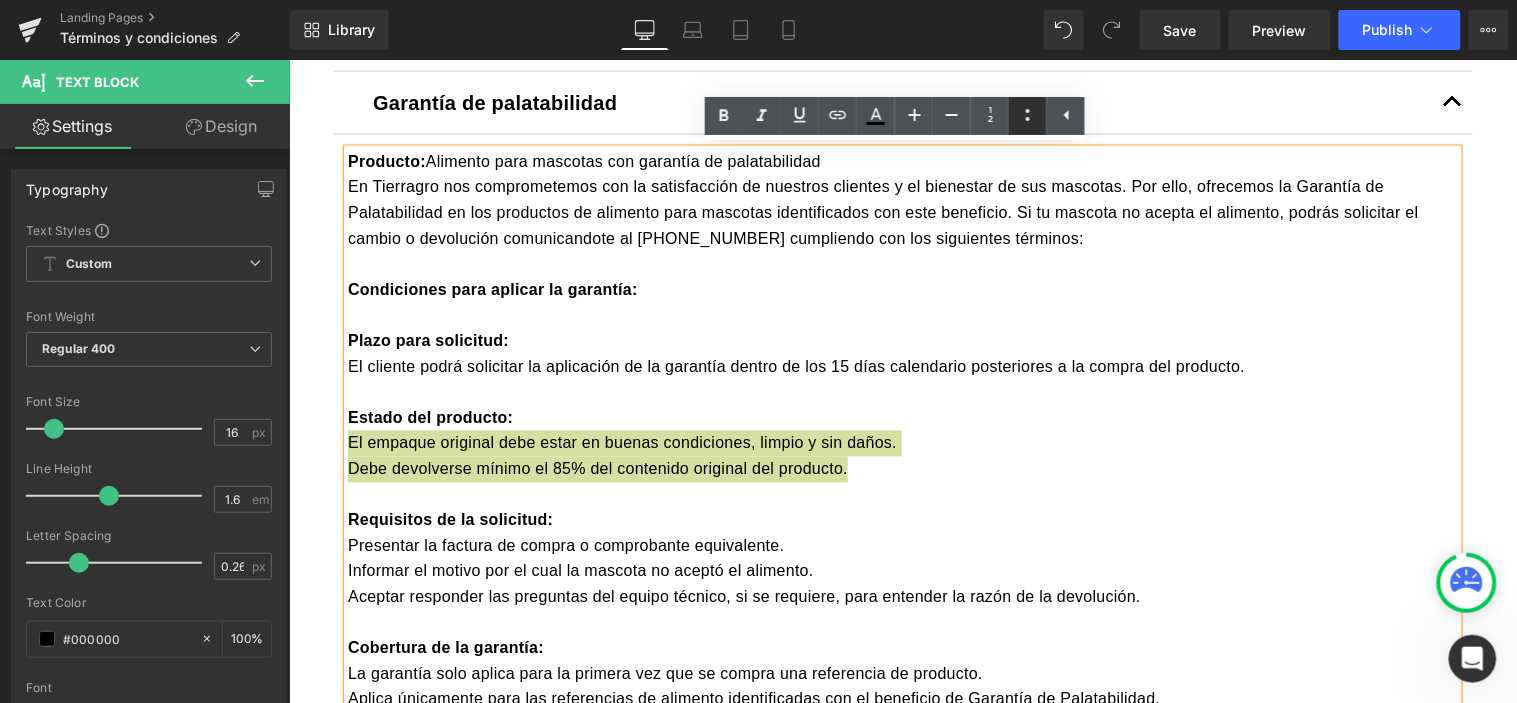 click 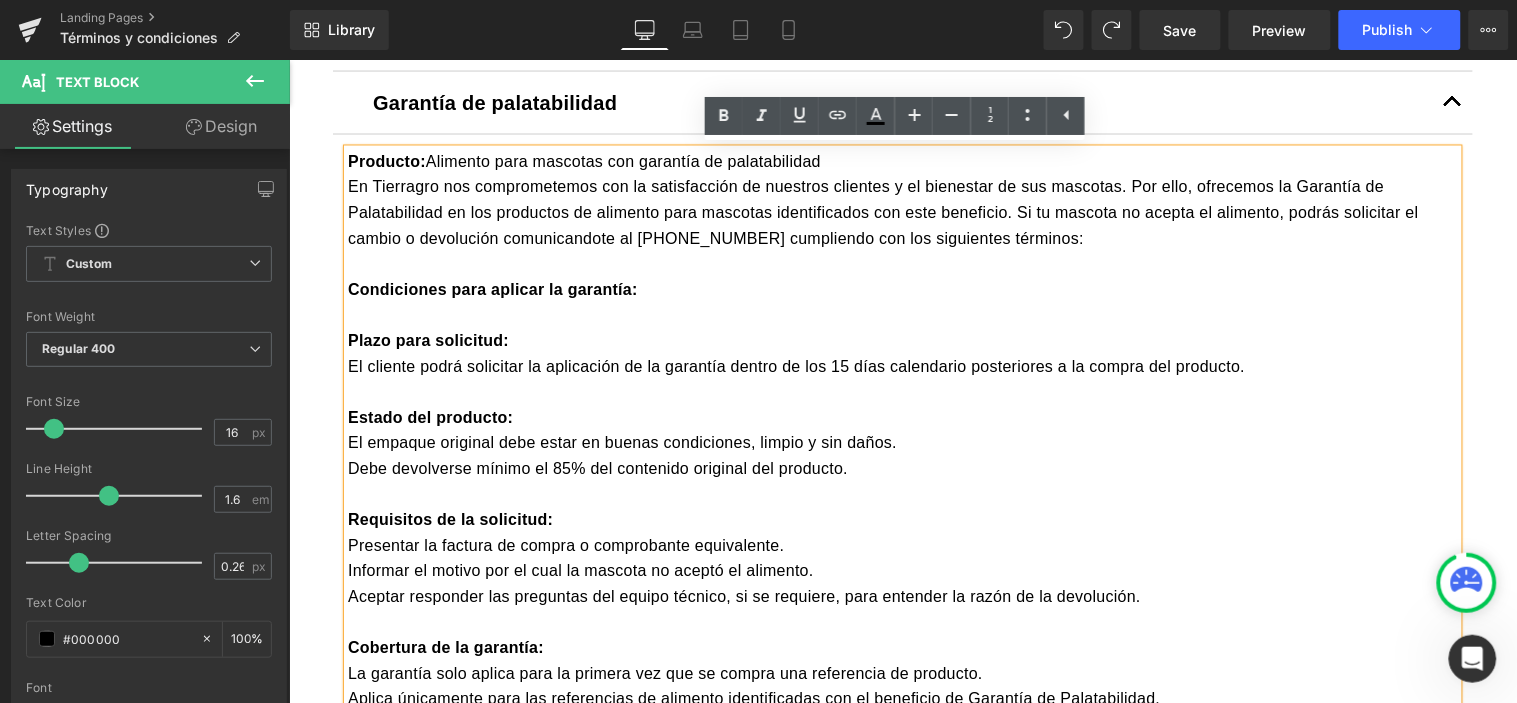click on "Debe devolverse mínimo el 85% del contenido original del producto." at bounding box center [902, 469] 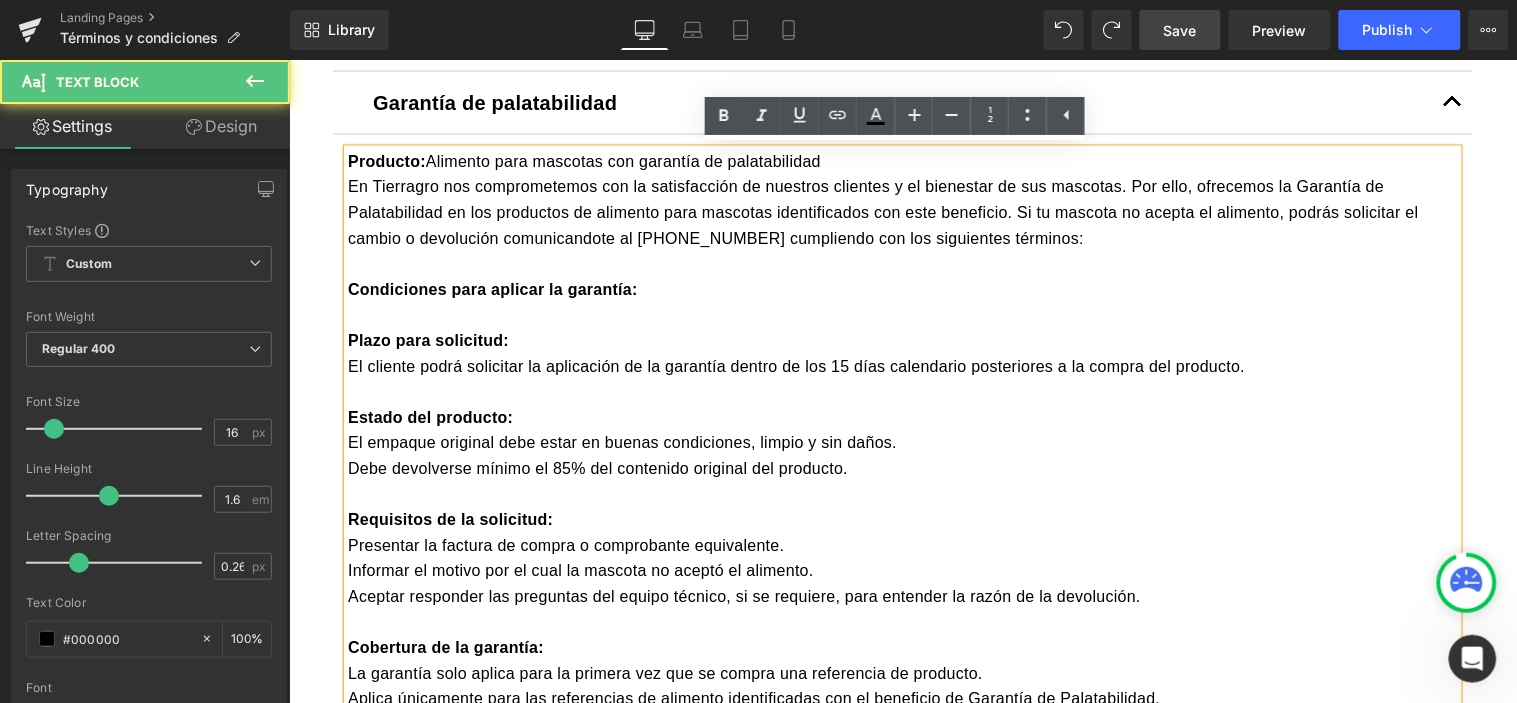 click on "Save" at bounding box center [1180, 30] 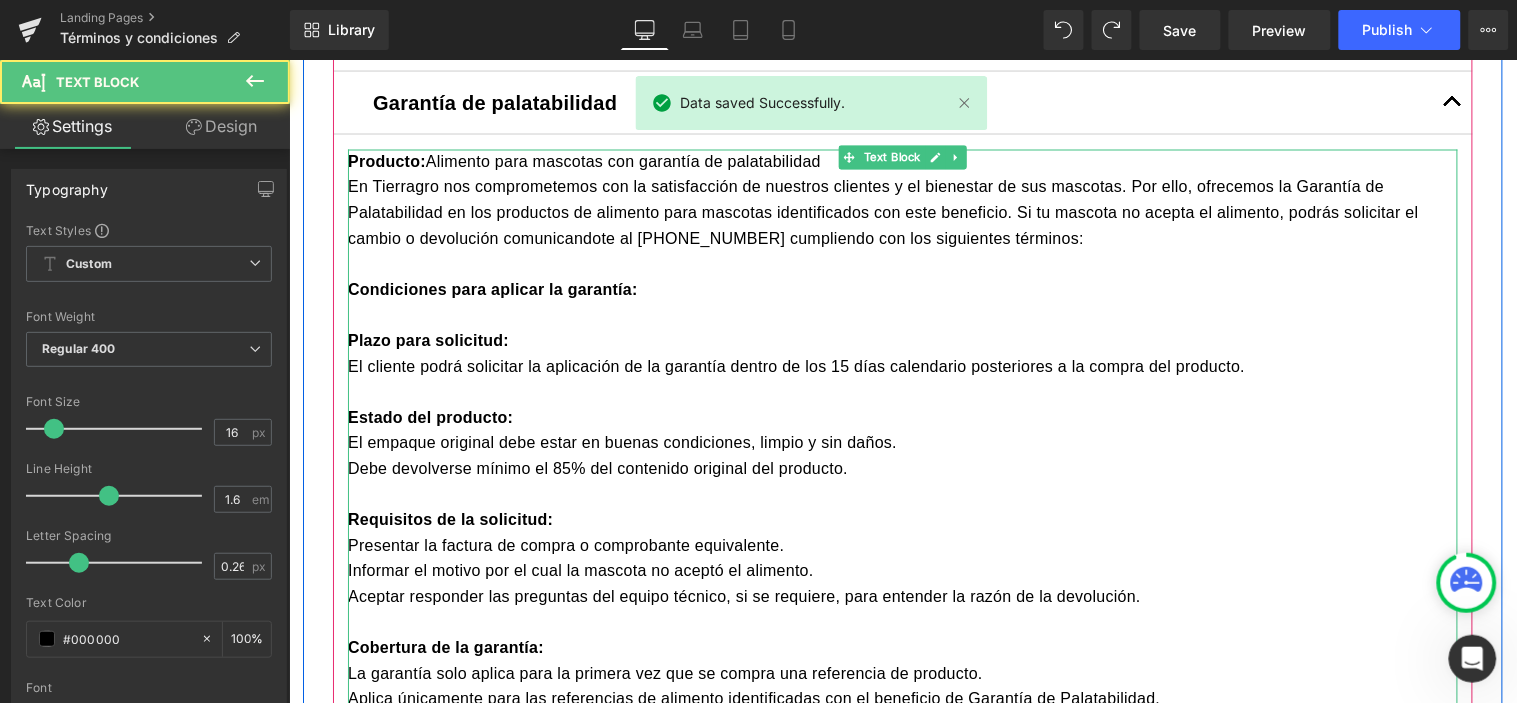click at bounding box center [902, 264] 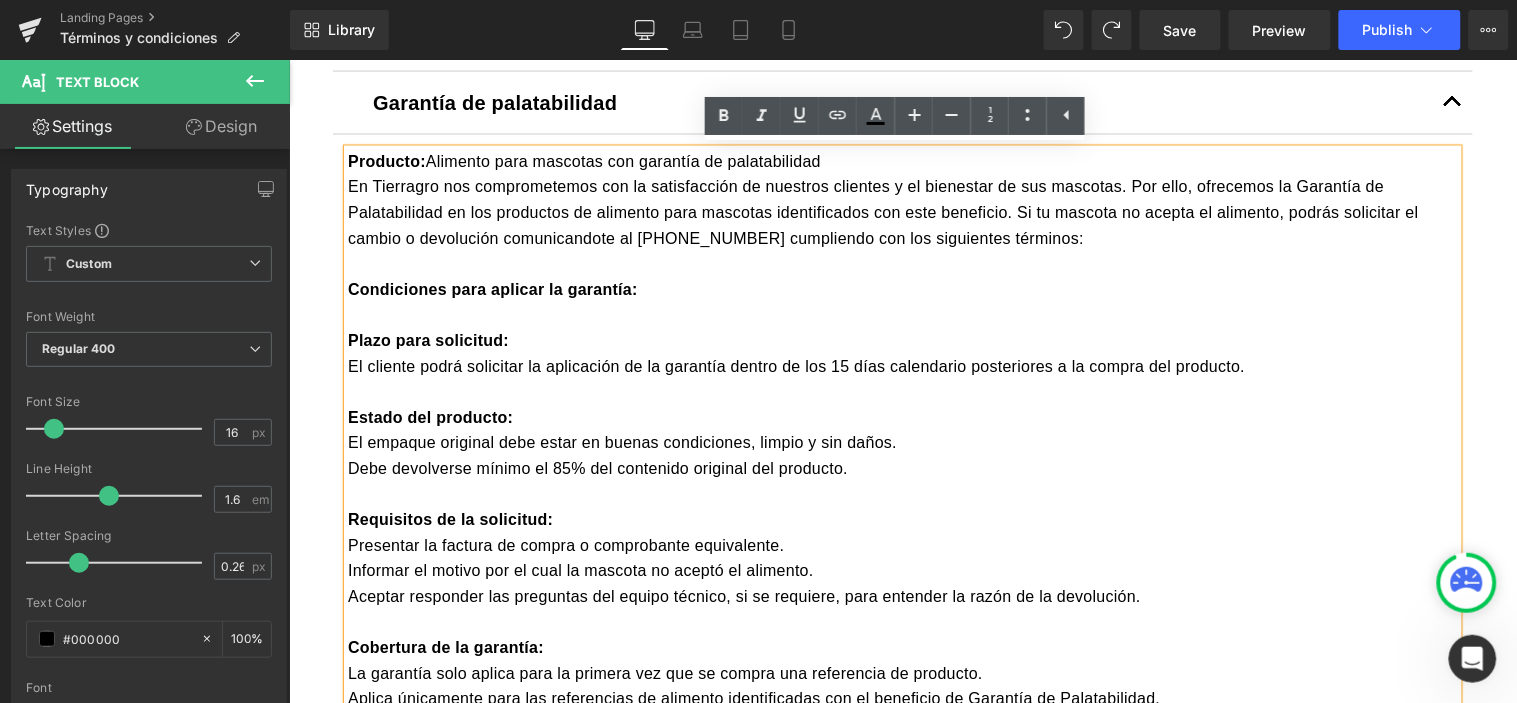 click at bounding box center [1452, 102] 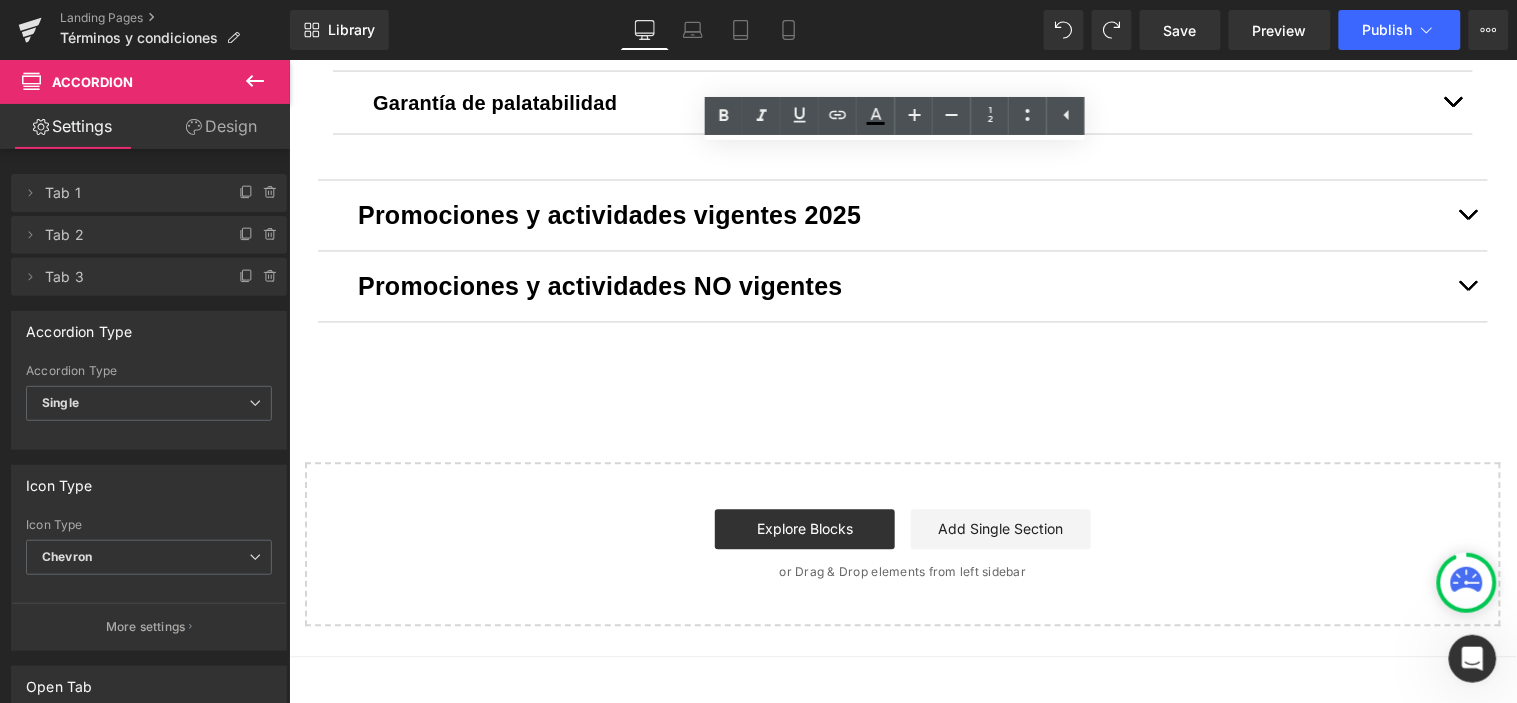 click at bounding box center (1467, 219) 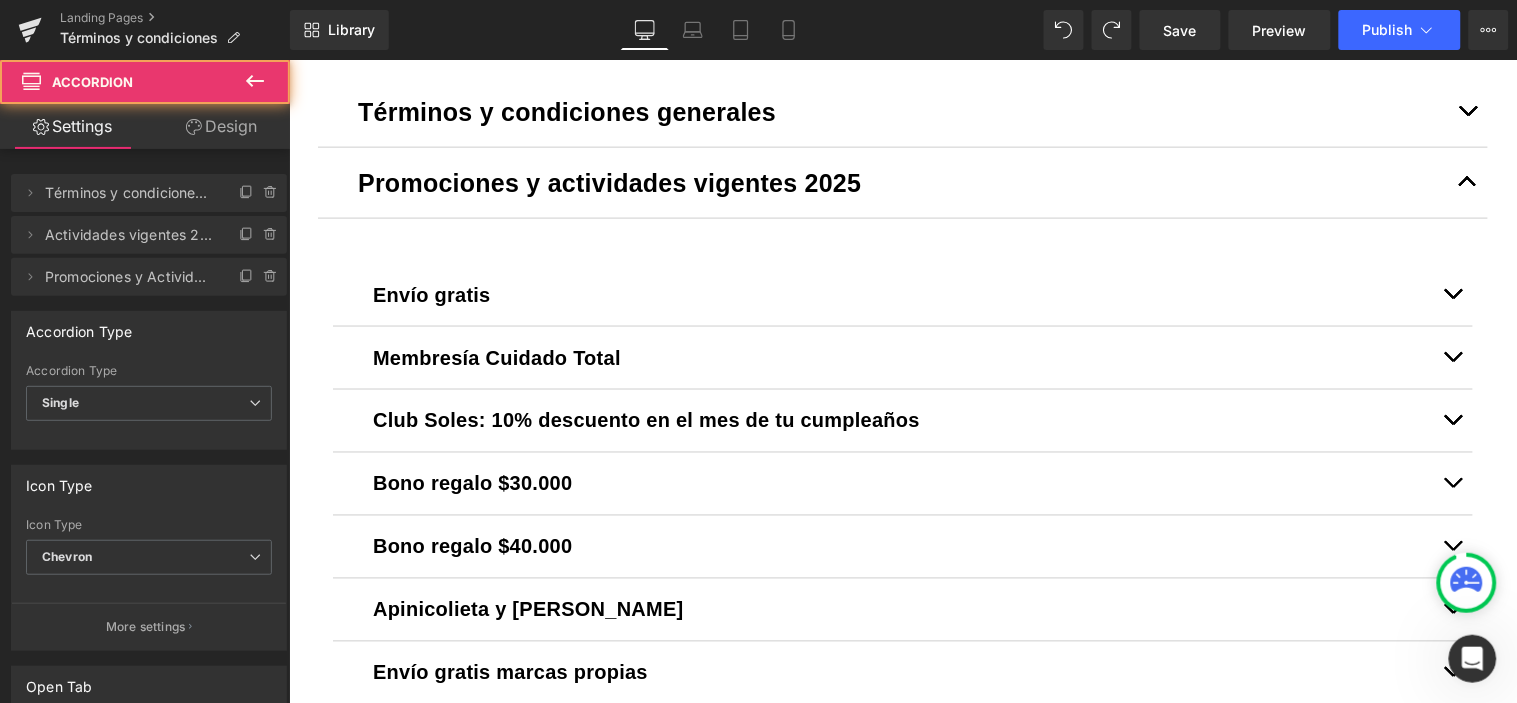 scroll, scrollTop: 608, scrollLeft: 0, axis: vertical 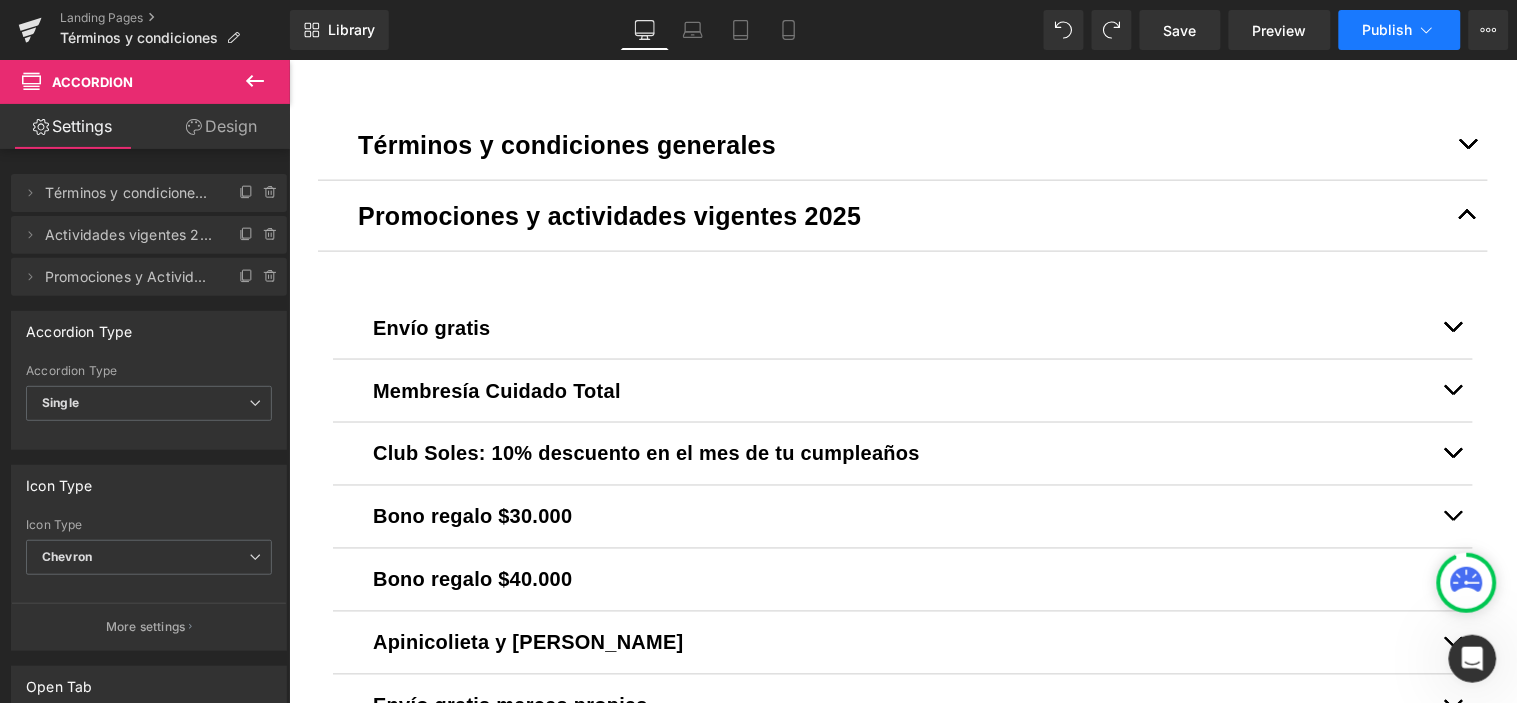 click on "Publish" at bounding box center (1388, 30) 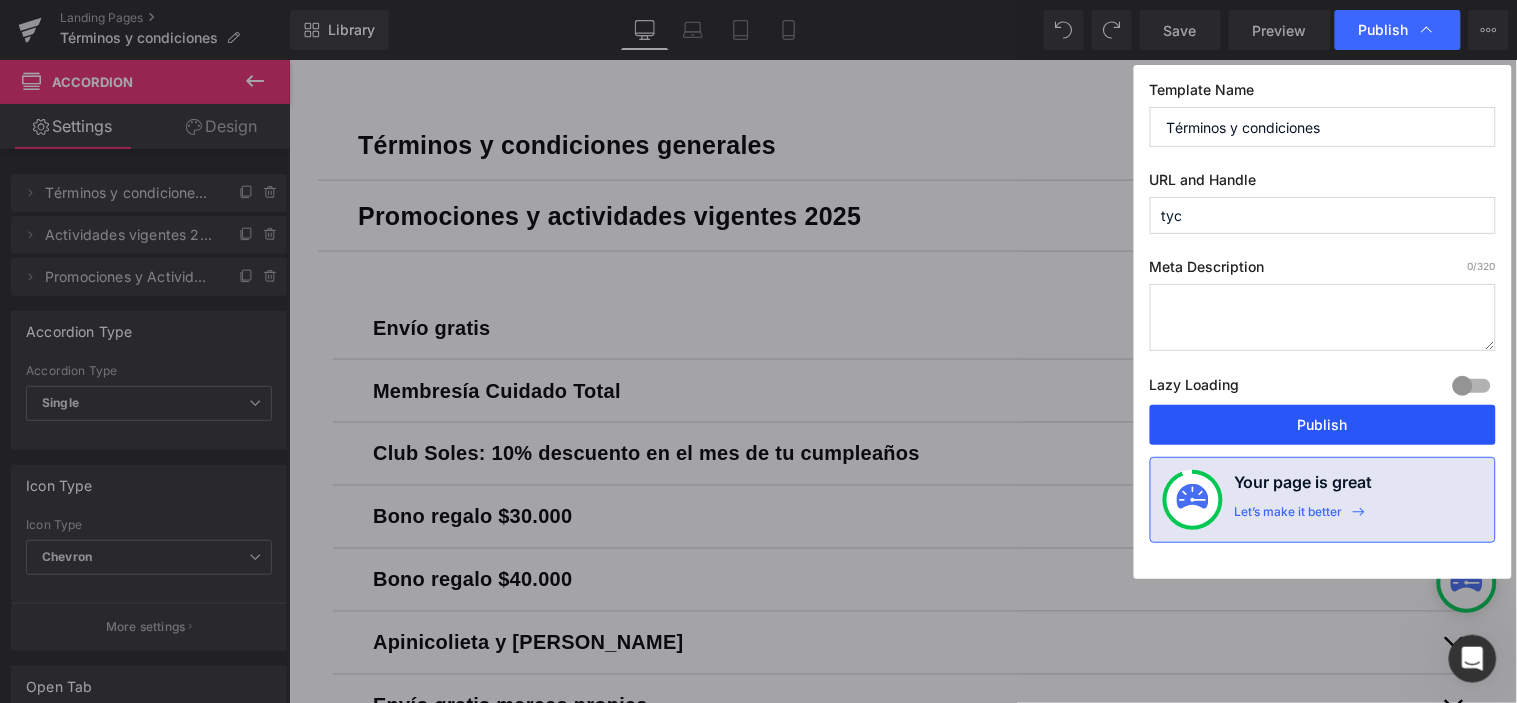 click on "Publish" at bounding box center [1323, 425] 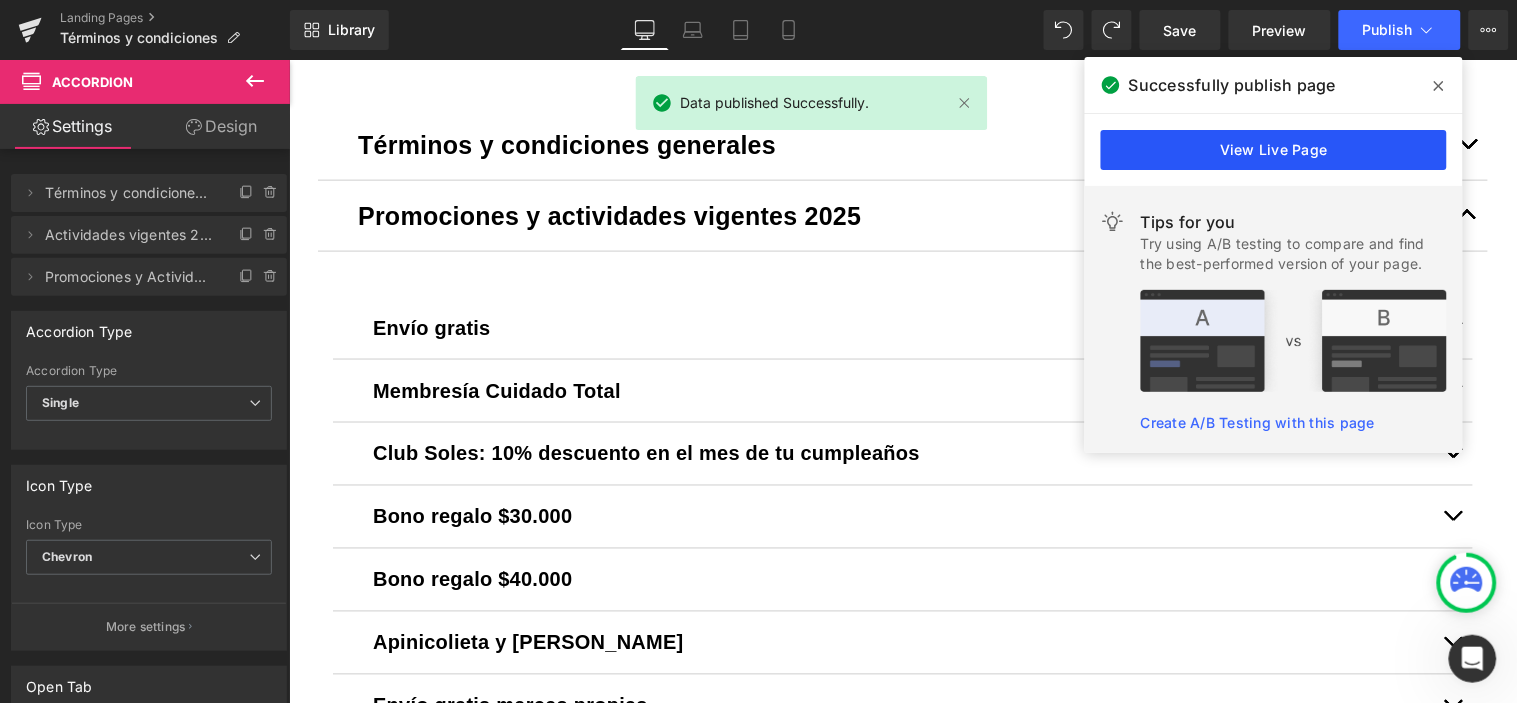 click on "View Live Page" at bounding box center (1274, 150) 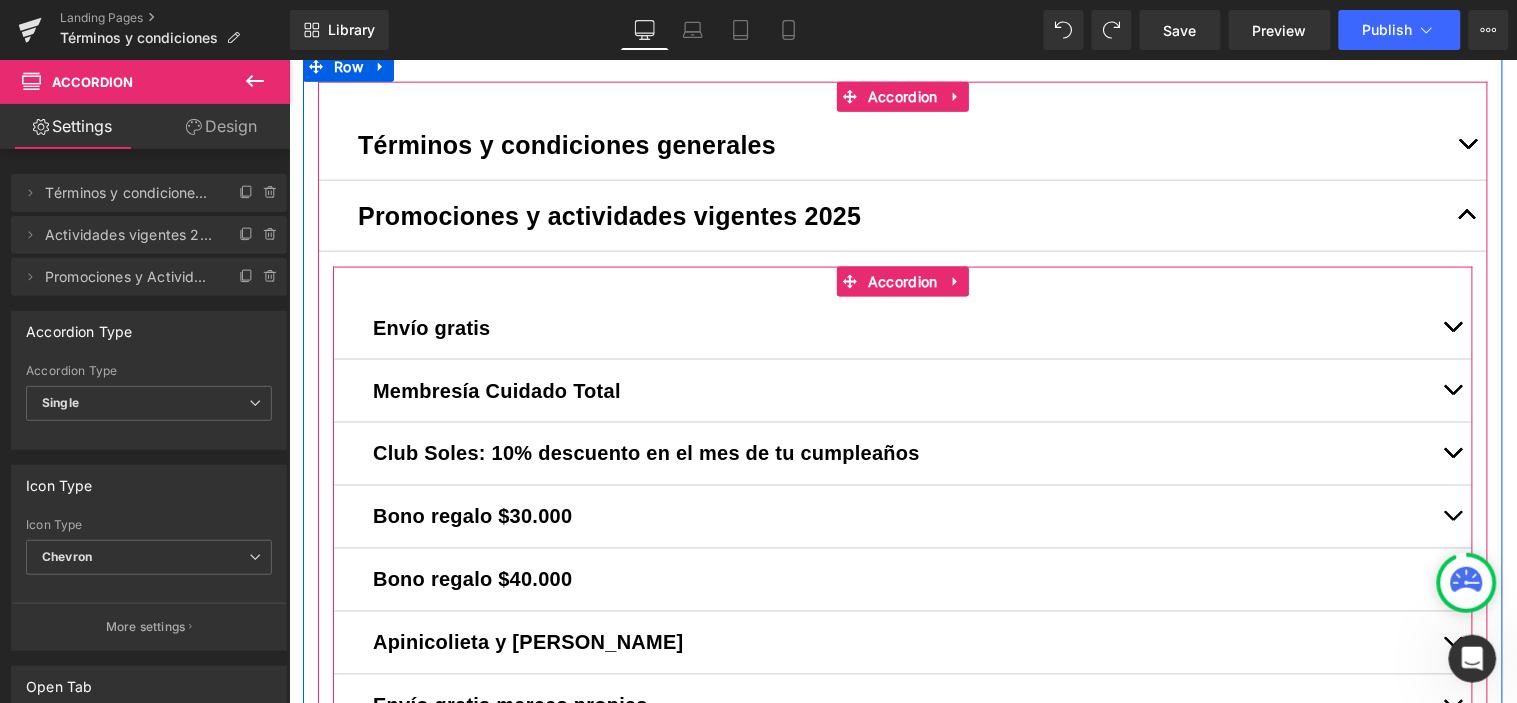 click at bounding box center [1452, 390] 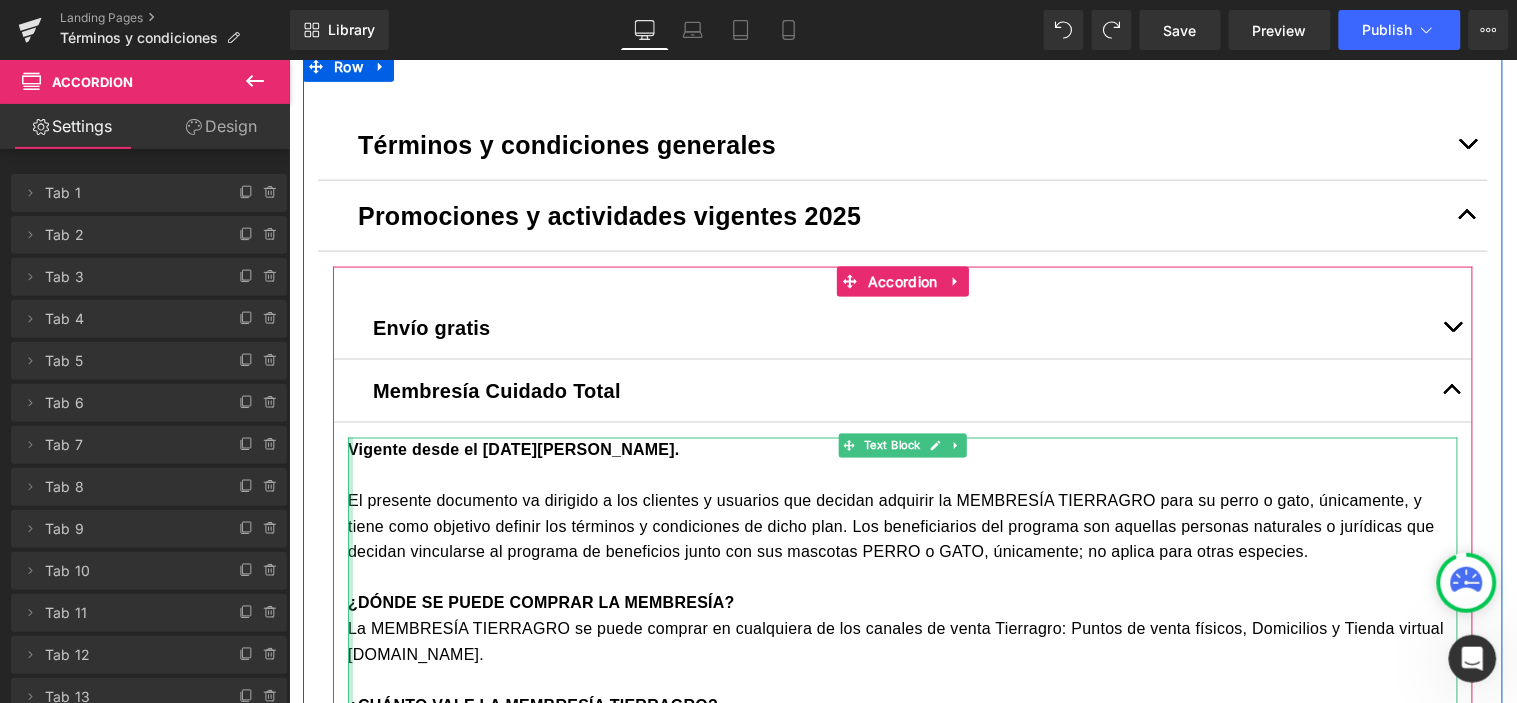click at bounding box center (349, 1652) 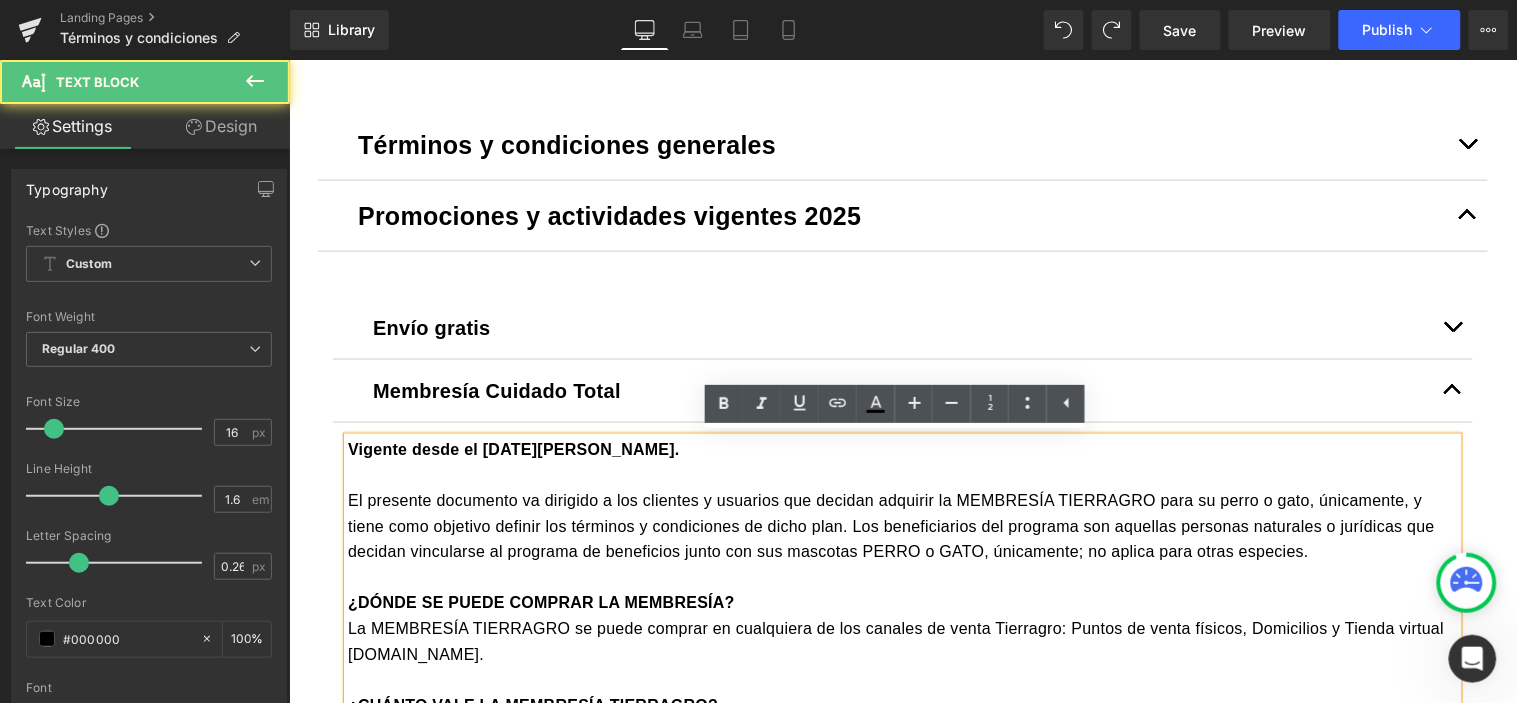 click on "Vigente desde el [DATE][PERSON_NAME]." at bounding box center (513, 449) 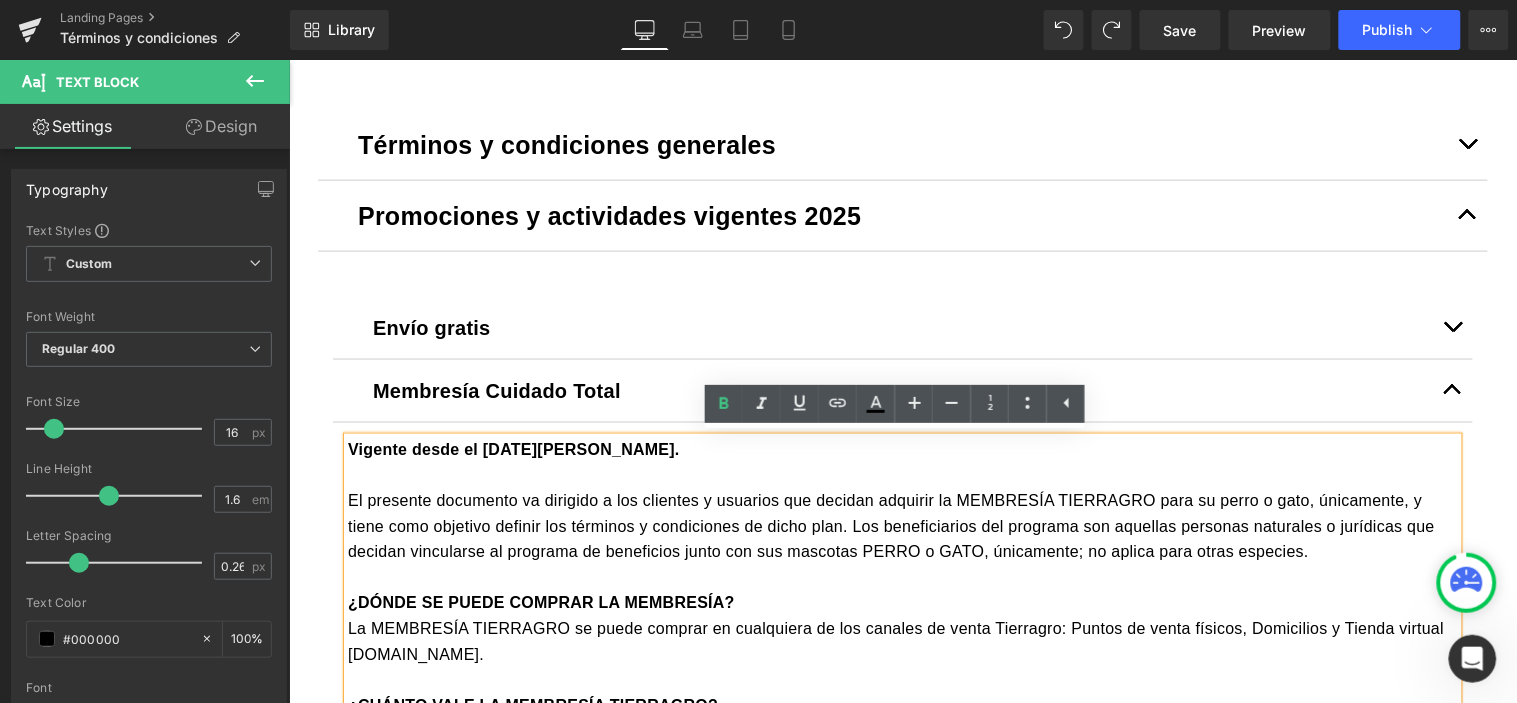 click on "Vigente desde el [DATE][PERSON_NAME]." at bounding box center [513, 449] 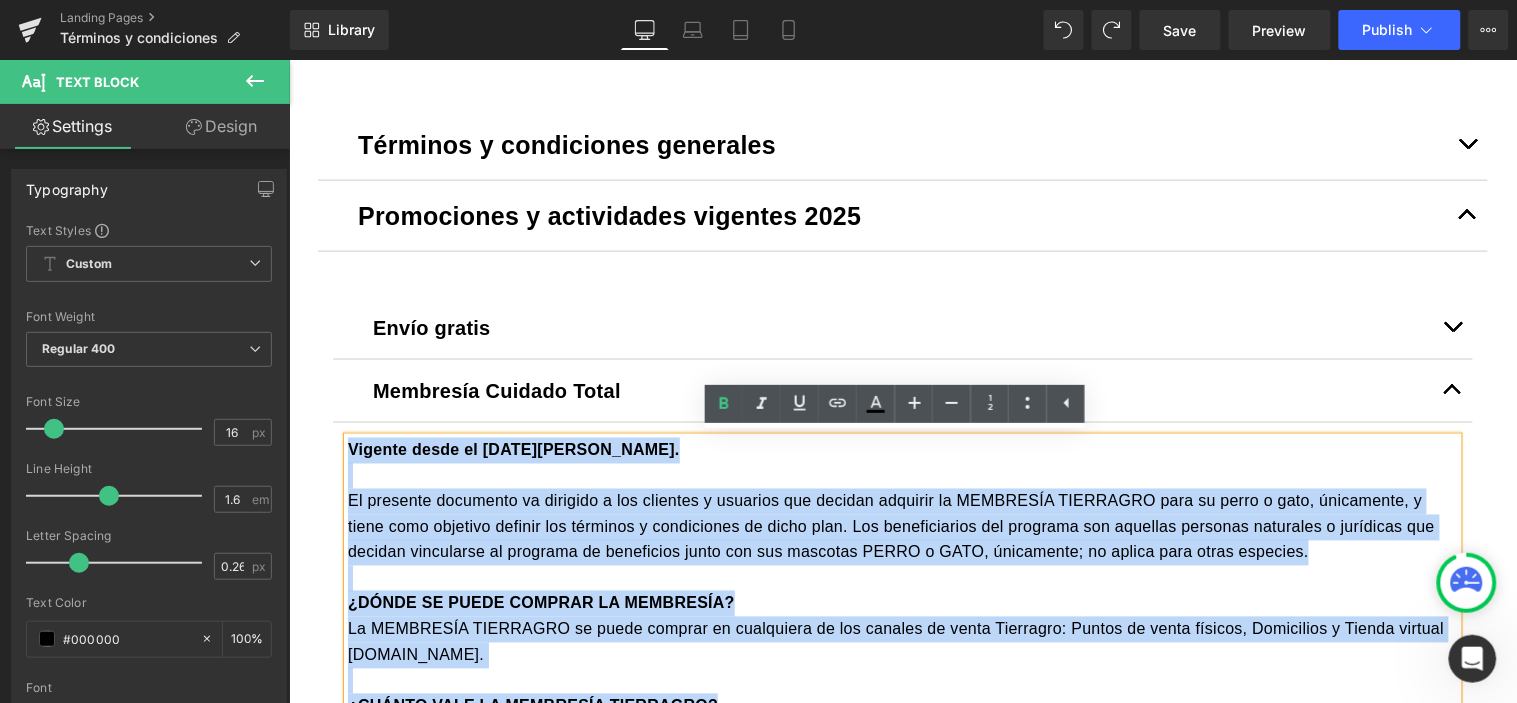 drag, startPoint x: 341, startPoint y: 450, endPoint x: 332, endPoint y: 441, distance: 12.727922 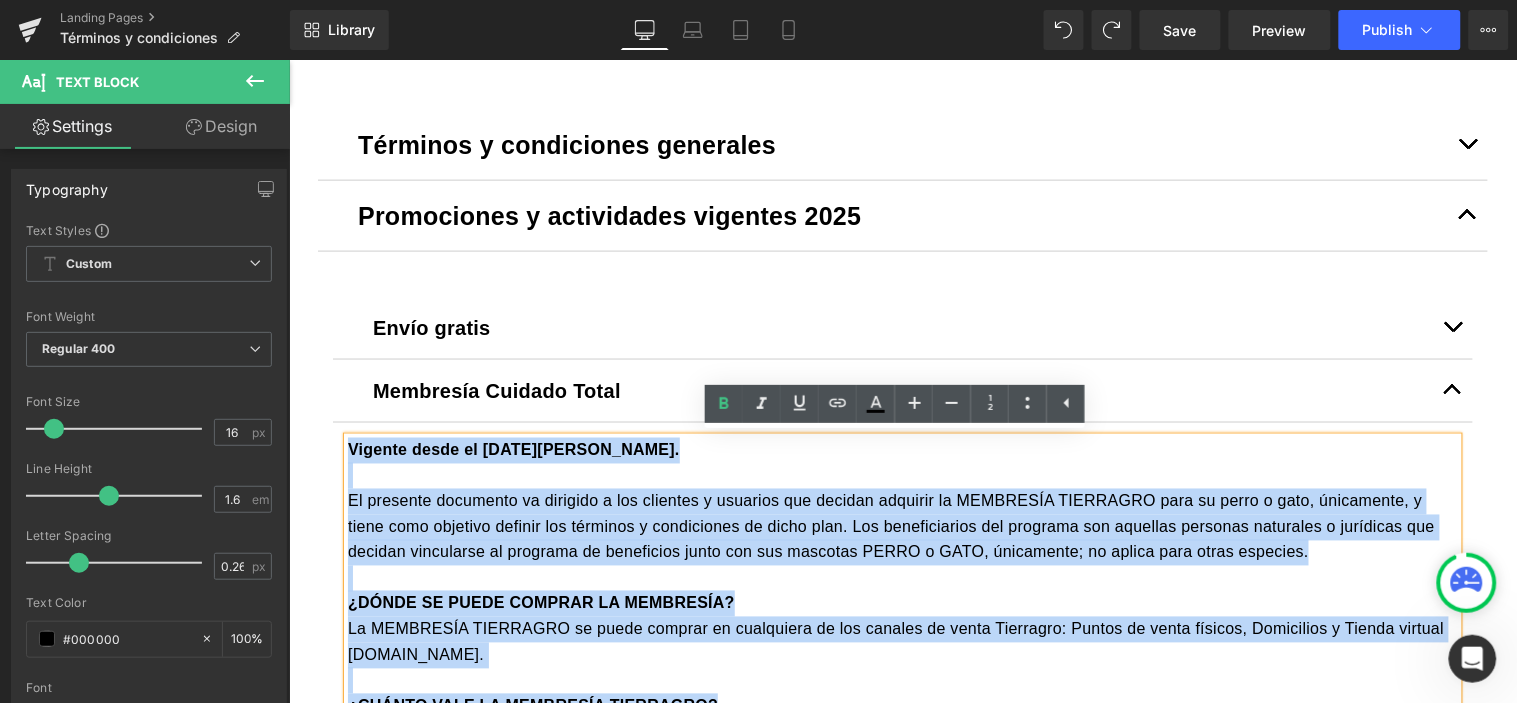 click on "Vigente desde el 26 de mayo de 2025.
El presente documento va dirigido a los clientes y usuarios
que decidan adquirir la MEMBRESÍA TIERRAGRO para su perro o gato, únicamente, y
tiene como objetivo definir los términos y condiciones de dicho plan. Los
beneficiarios del programa son aquellas personas naturales o jurídicas que
decidan vincularse al programa de beneficios junto con sus mascotas PERRO o
GATO, únicamente; no aplica para otras especies.
¿DÓNDE SE PUEDE COMPRAR LA MEMBRESÍA?
La MEMBRESÍA TIERRAGRO se puede comprar en cualquiera de los
canales de venta Tierragro: Puntos de venta físicos, Domicilios y Tienda
virtual www.tierragro.com.
¿CUÁNTO VALE LA MEMBRESÍA TIERRAGRO?
El precio de la MEMBRESÍA TIERRAGRO es de $179.900 (ciento
setenta y nueve mil novecientos pesos) al año, IVA incluido.
TIERRAGRO se reserva el derecho a modificar el valor de
Membresía y su renovación, de acuerdo con las condiciones y necesidades del
mercado.
VIGENCIA:" at bounding box center (902, 1652) 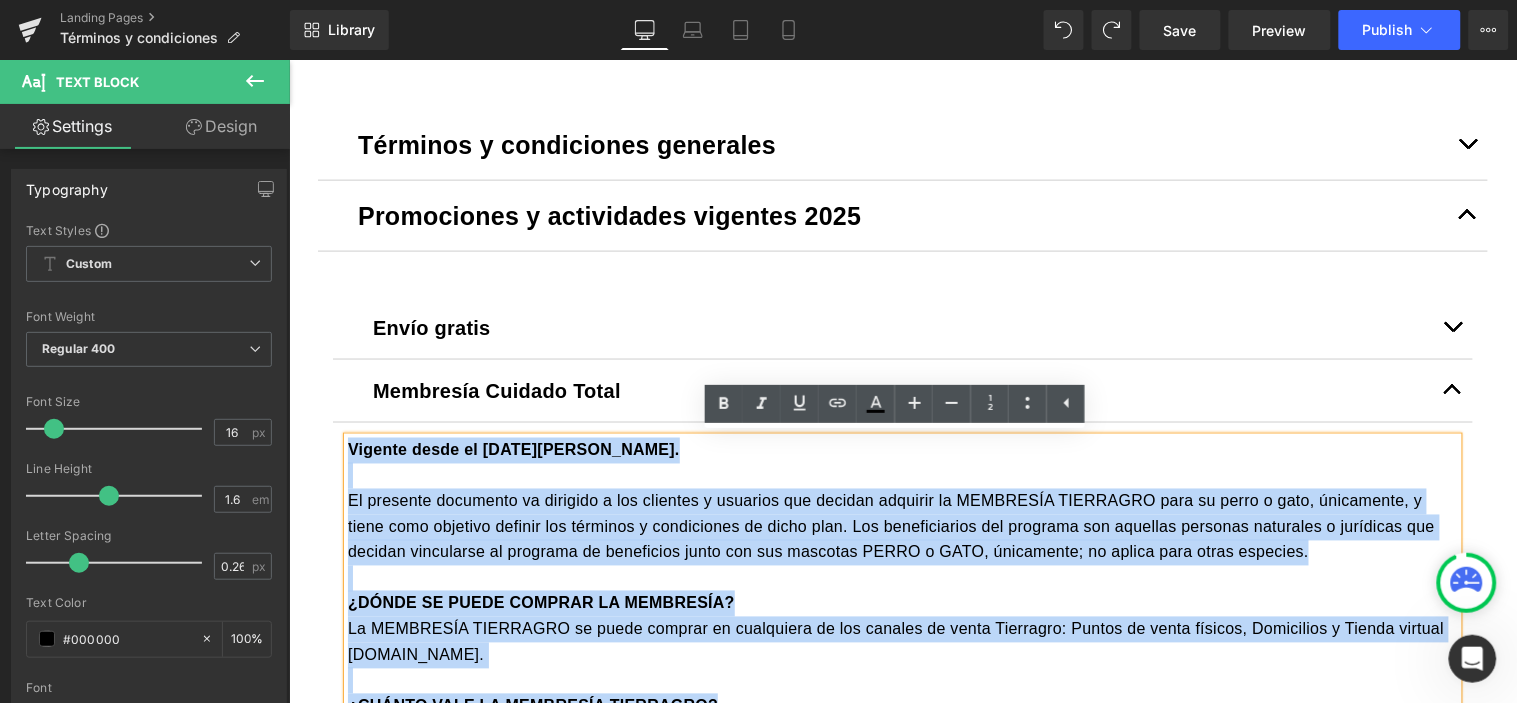 copy on "Vigente desde el 26 de mayo de 2025.
El presente documento va dirigido a los clientes y usuarios
que decidan adquirir la MEMBRESÍA TIERRAGRO para su perro o gato, únicamente, y
tiene como objetivo definir los términos y condiciones de dicho plan. Los
beneficiarios del programa son aquellas personas naturales o jurídicas que
decidan vincularse al programa de beneficios junto con sus mascotas PERRO o
GATO, únicamente; no aplica para otras especies.
¿DÓNDE SE PUEDE COMPRAR LA MEMBRESÍA?
La MEMBRESÍA TIERRAGRO se puede comprar en cualquiera de los
canales de venta Tierragro: Puntos de venta físicos, Domicilios y Tienda
virtual www.tierragro.com.
¿CUÁNTO VALE LA MEMBRESÍA TIERRAGRO?
El precio de la MEMBRESÍA TIERRAGRO es de $179.900 (ciento
setenta y nueve mil novecientos pesos) al año, IVA incluido.
TIERRAGRO se reserva el derecho a modificar el valor de
Membresía y su renovación, de acuerdo con las condiciones y necesidades del
mercado.
VIGENCIA:
La vigencia de la MEMBRESÍA TIERRAGRO es de un ..." 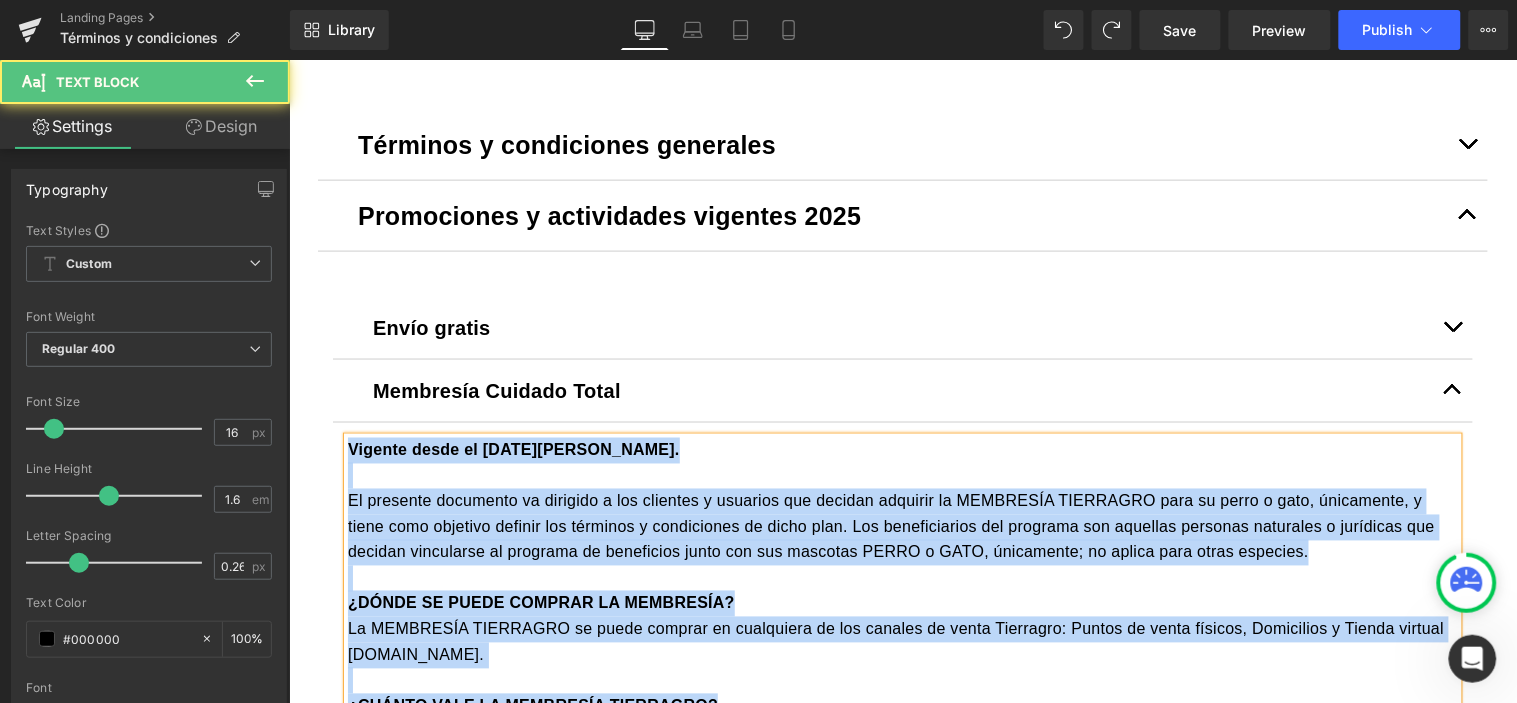 click on "El presente documento va dirigido a los clientes y usuarios
que decidan adquirir la MEMBRESÍA TIERRAGRO para su perro o gato, únicamente, y
tiene como objetivo definir los términos y condiciones de dicho plan. Los
beneficiarios del programa son aquellas personas naturales o jurídicas que
decidan vincularse al programa de beneficios junto con sus mascotas PERRO o
GATO, únicamente; no aplica para otras especies." at bounding box center (902, 526) 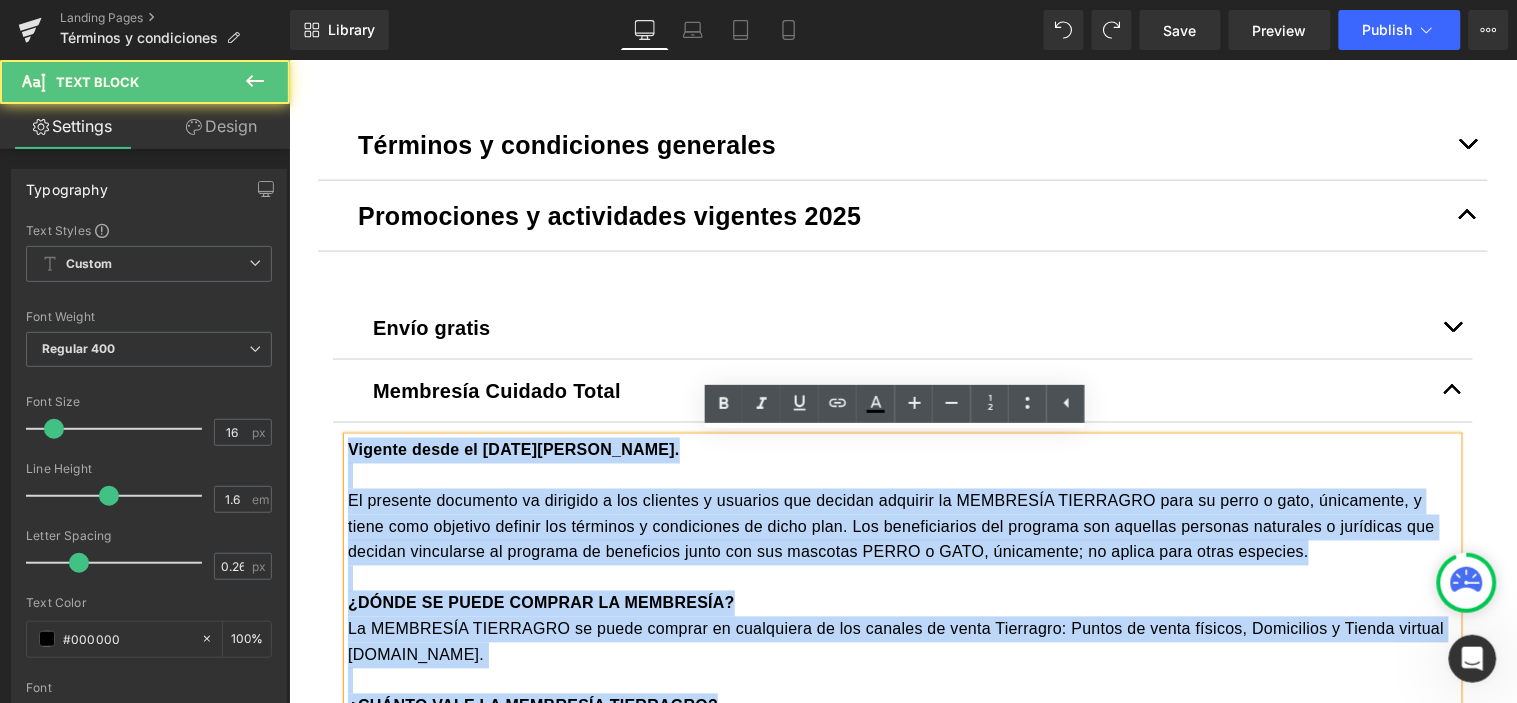 drag, startPoint x: 339, startPoint y: 449, endPoint x: 337, endPoint y: 436, distance: 13.152946 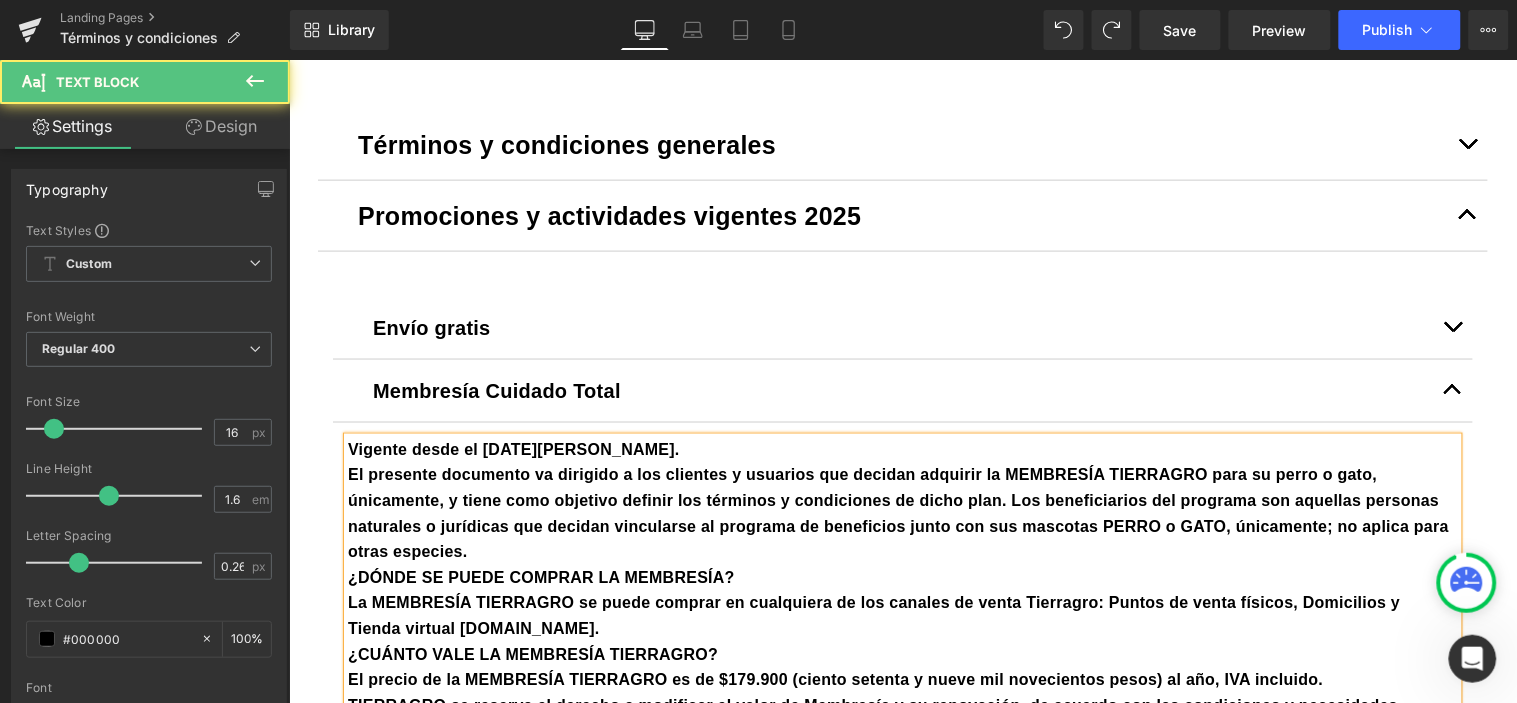 click on "Vigente desde el [DATE][PERSON_NAME]." at bounding box center [902, 450] 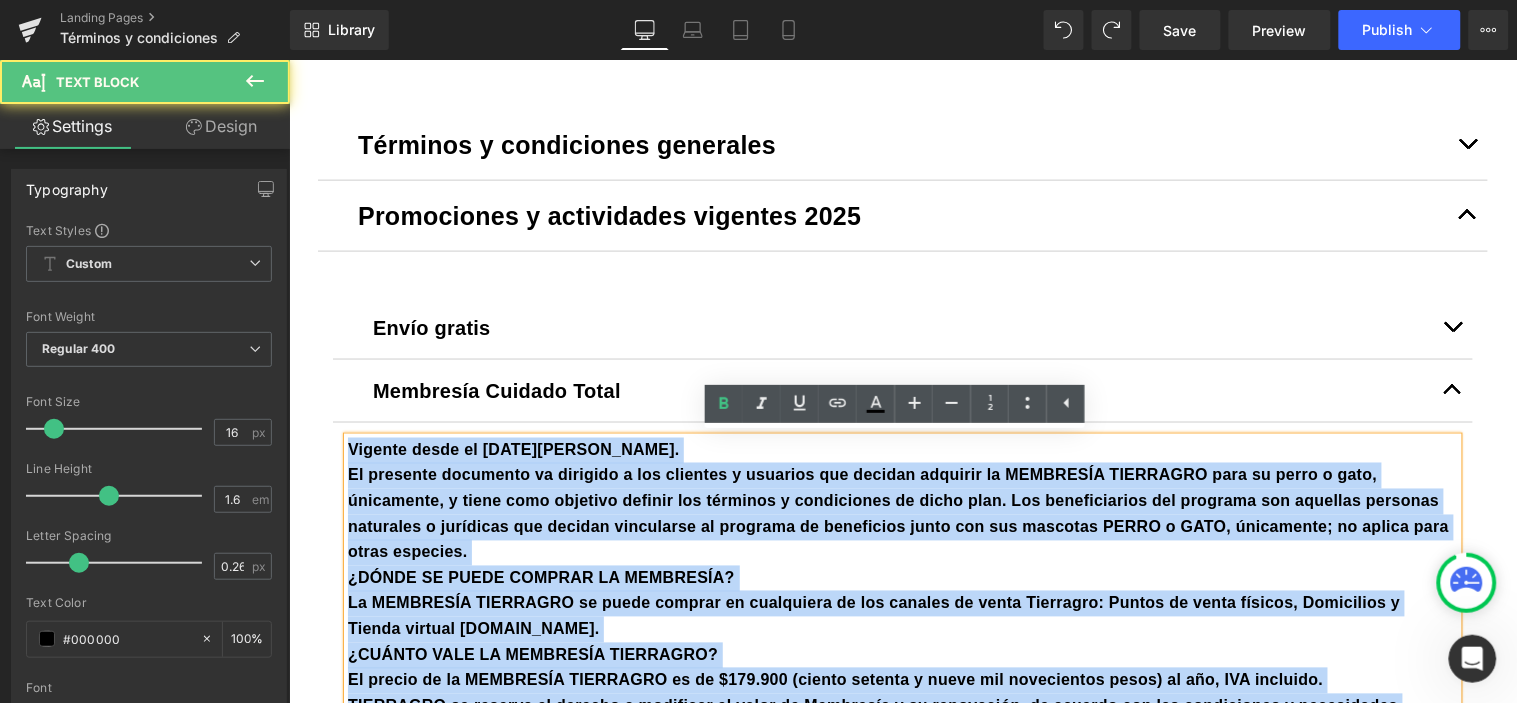 drag, startPoint x: 333, startPoint y: 451, endPoint x: 533, endPoint y: 410, distance: 204.15926 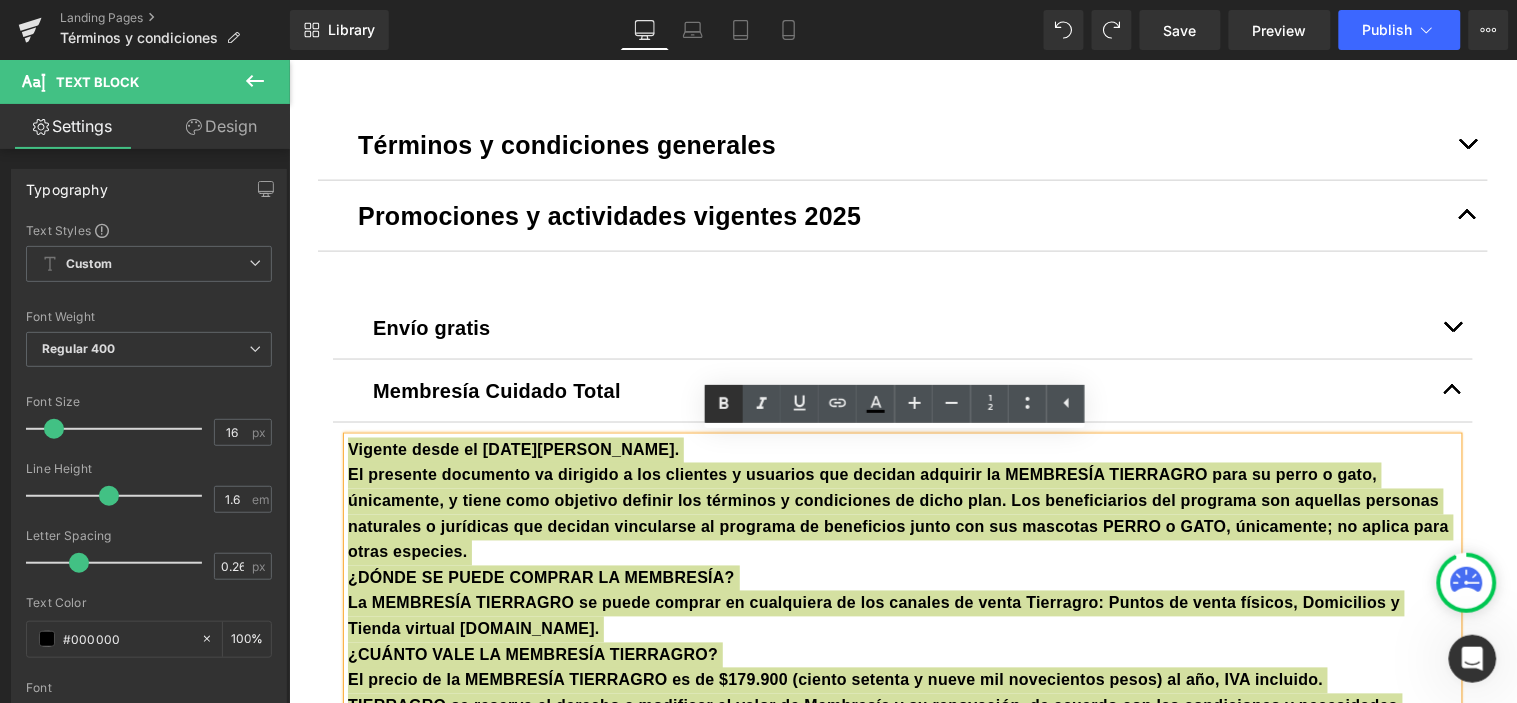 click 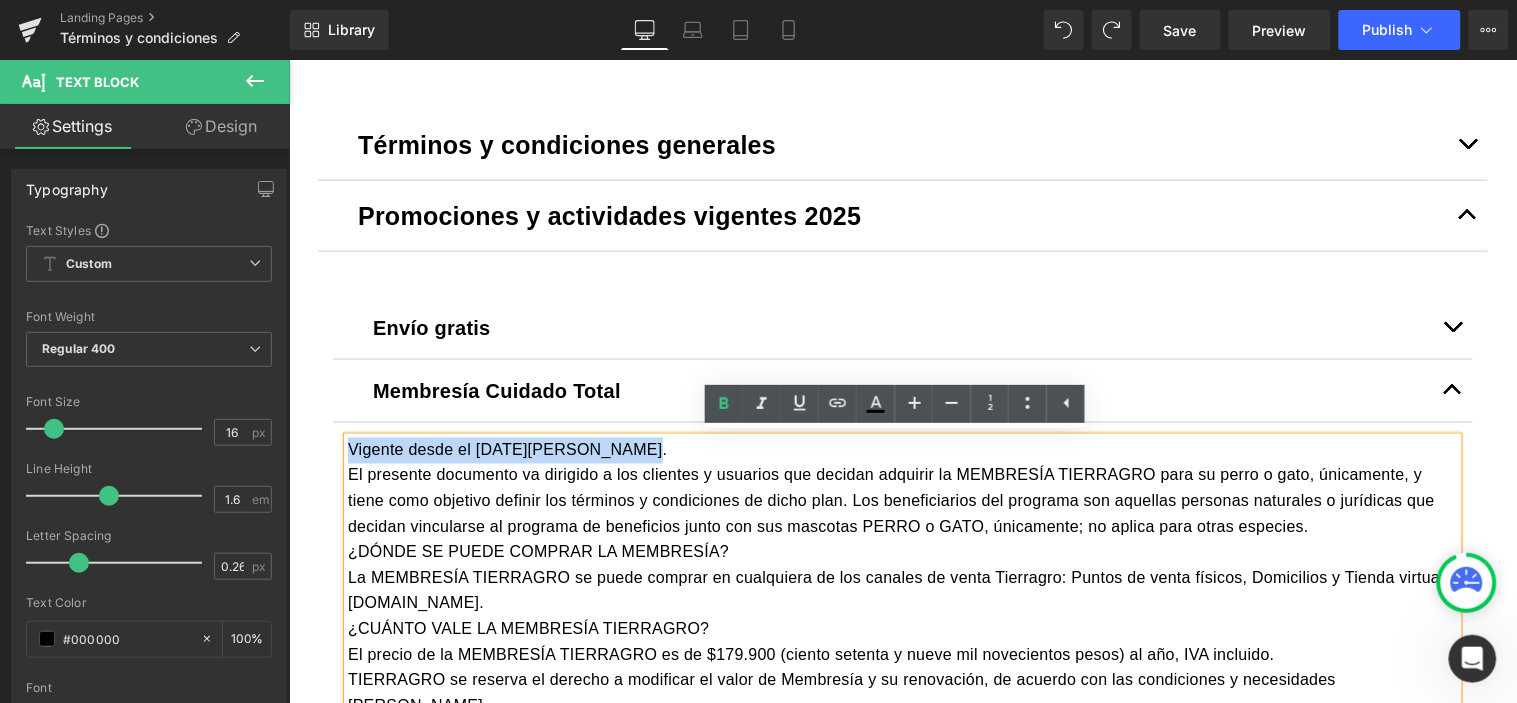 drag, startPoint x: 517, startPoint y: 445, endPoint x: 338, endPoint y: 447, distance: 179.01117 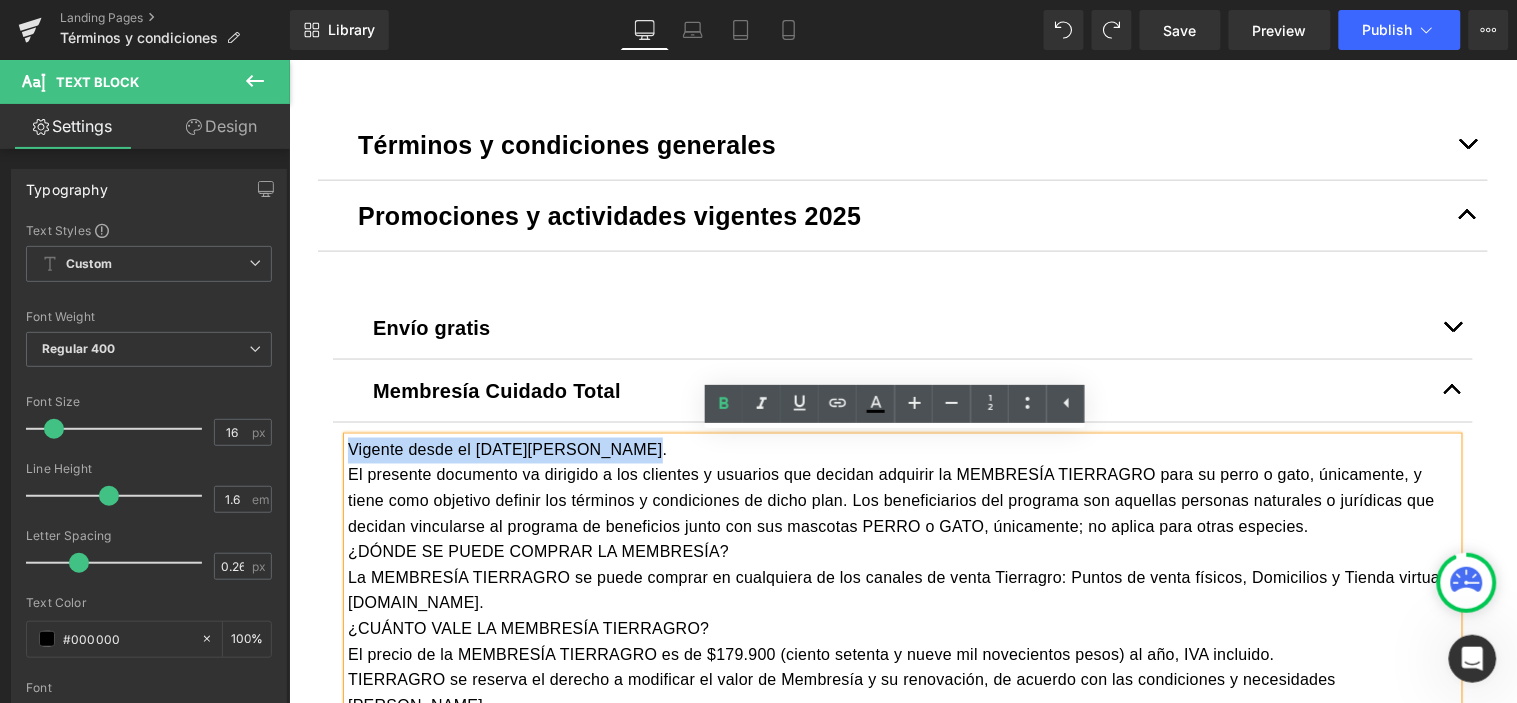 click on "Vigente desde el [DATE][PERSON_NAME]." at bounding box center [902, 450] 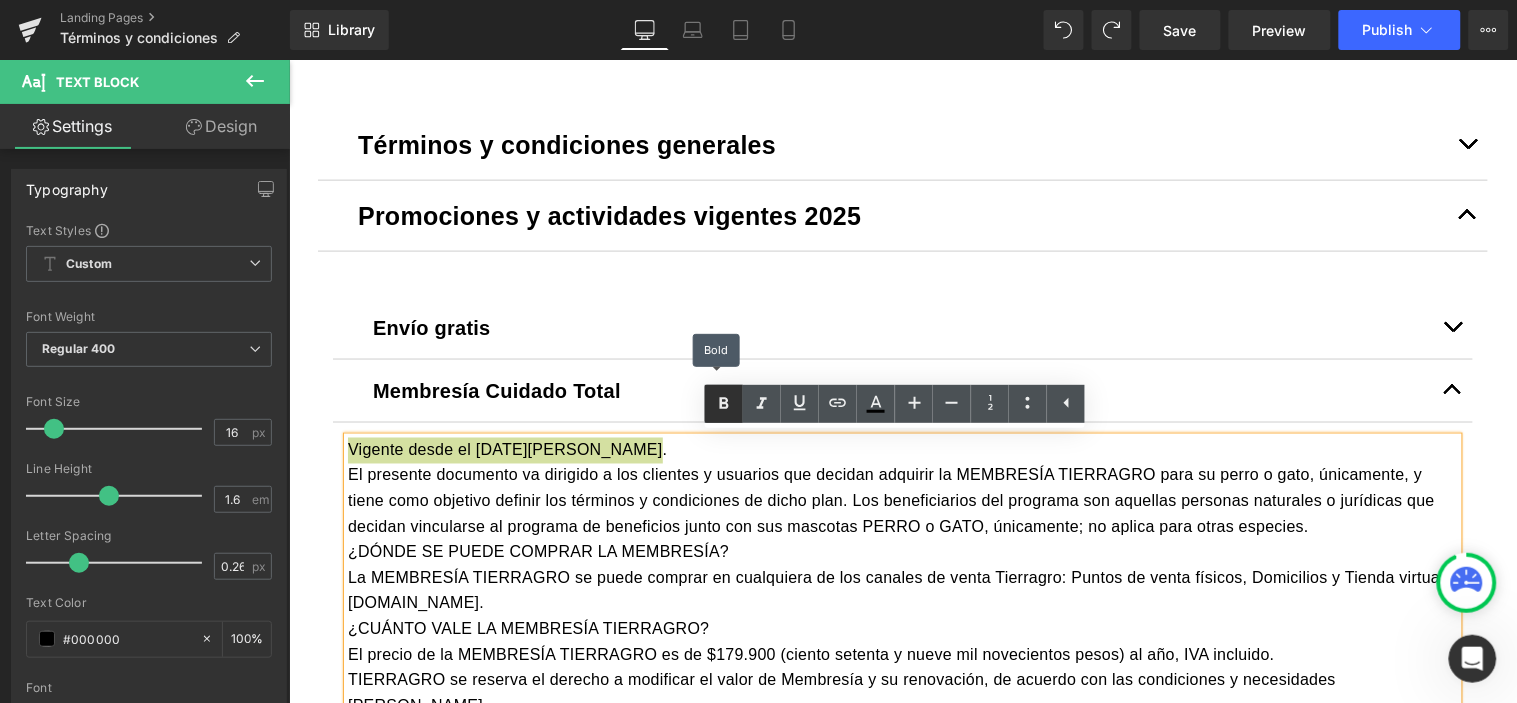 click at bounding box center [724, 404] 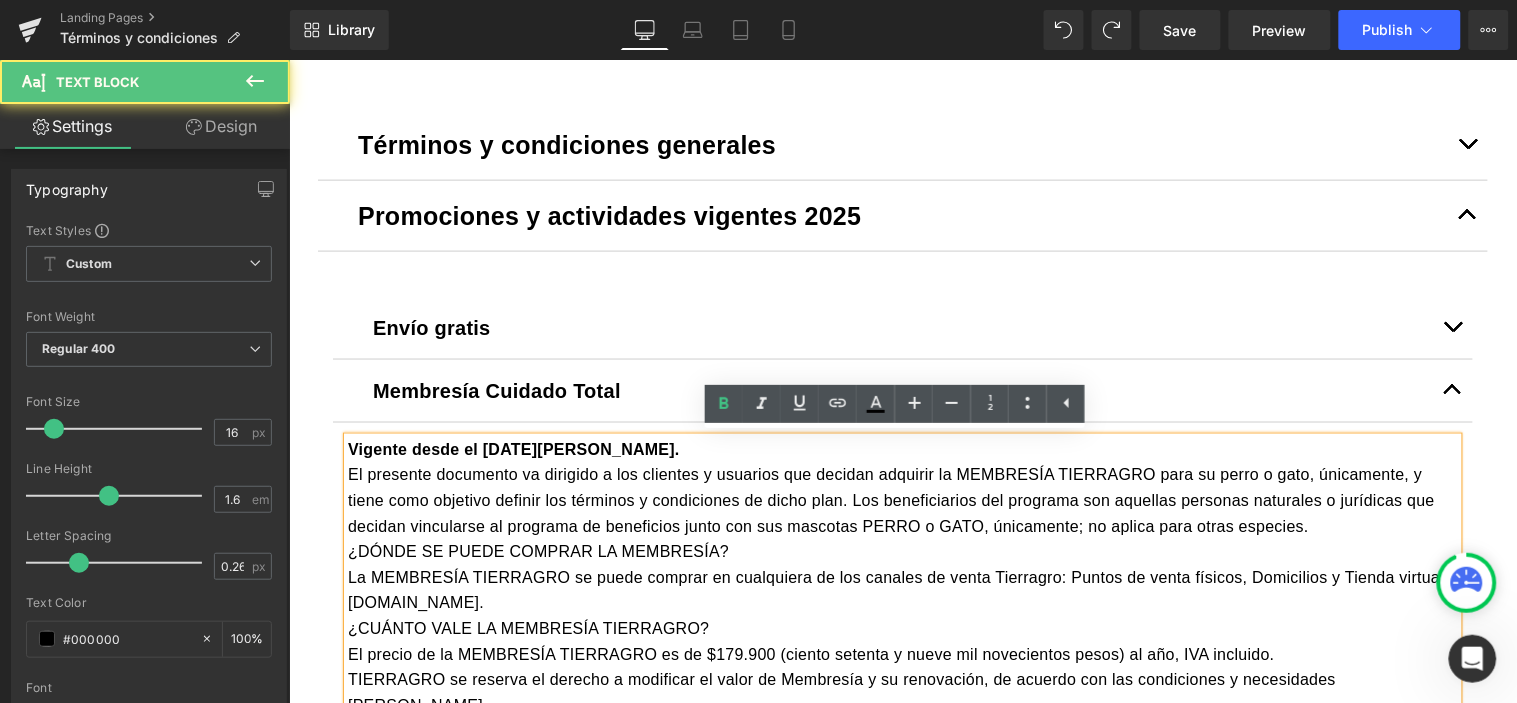 click on "¿DÓNDE SE PUEDE COMPRAR LA MEMBRESÍA?" at bounding box center (902, 552) 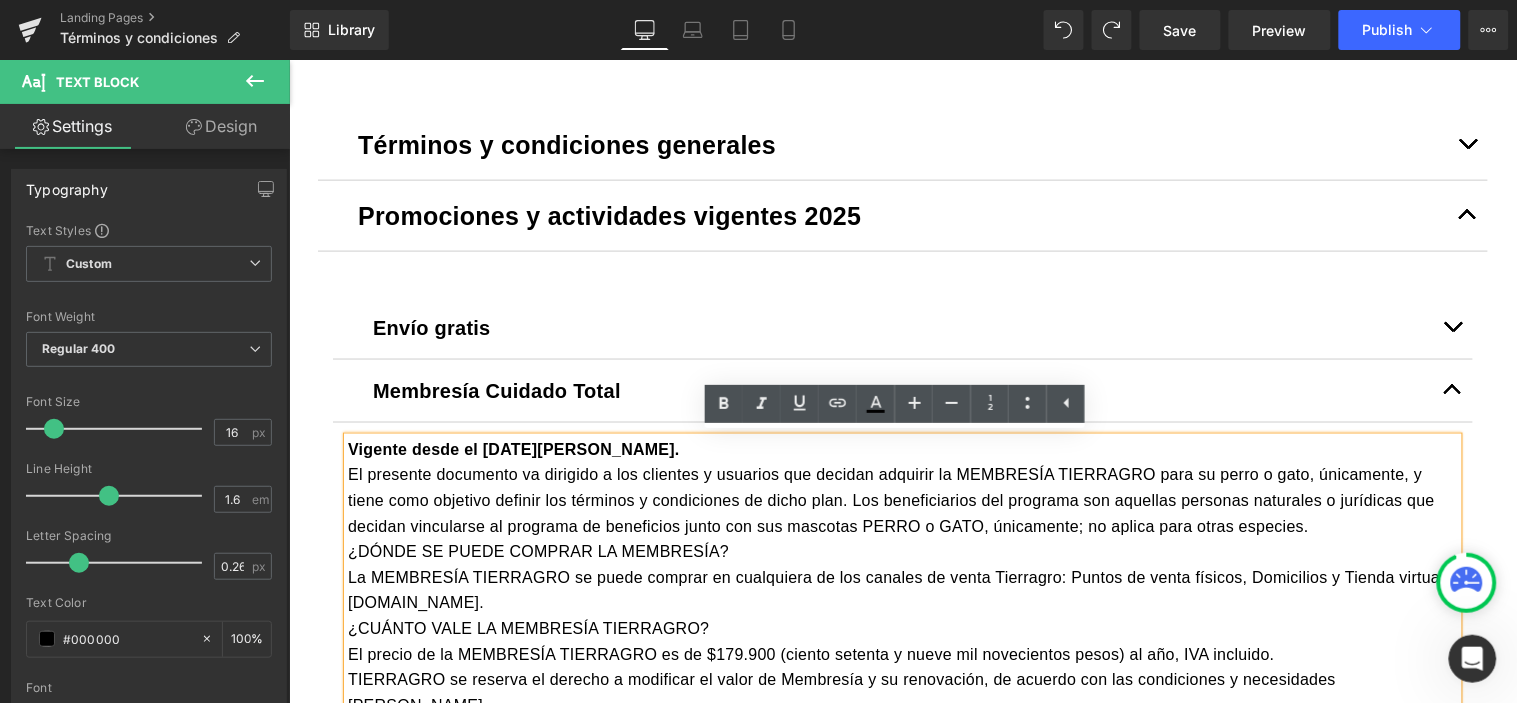 click on "El presente documento va dirigido a los clientes y usuarios que decidan adquirir la MEMBRESÍA TIERRAGRO para su perro o gato, únicamente, y tiene como objetivo definir los términos y condiciones de dicho plan. Los beneficiarios del programa son aquellas personas naturales o jurídicas que decidan vincularse al programa de beneficios junto con sus mascotas PERRO o GATO, únicamente; no aplica para otras especies." at bounding box center [902, 500] 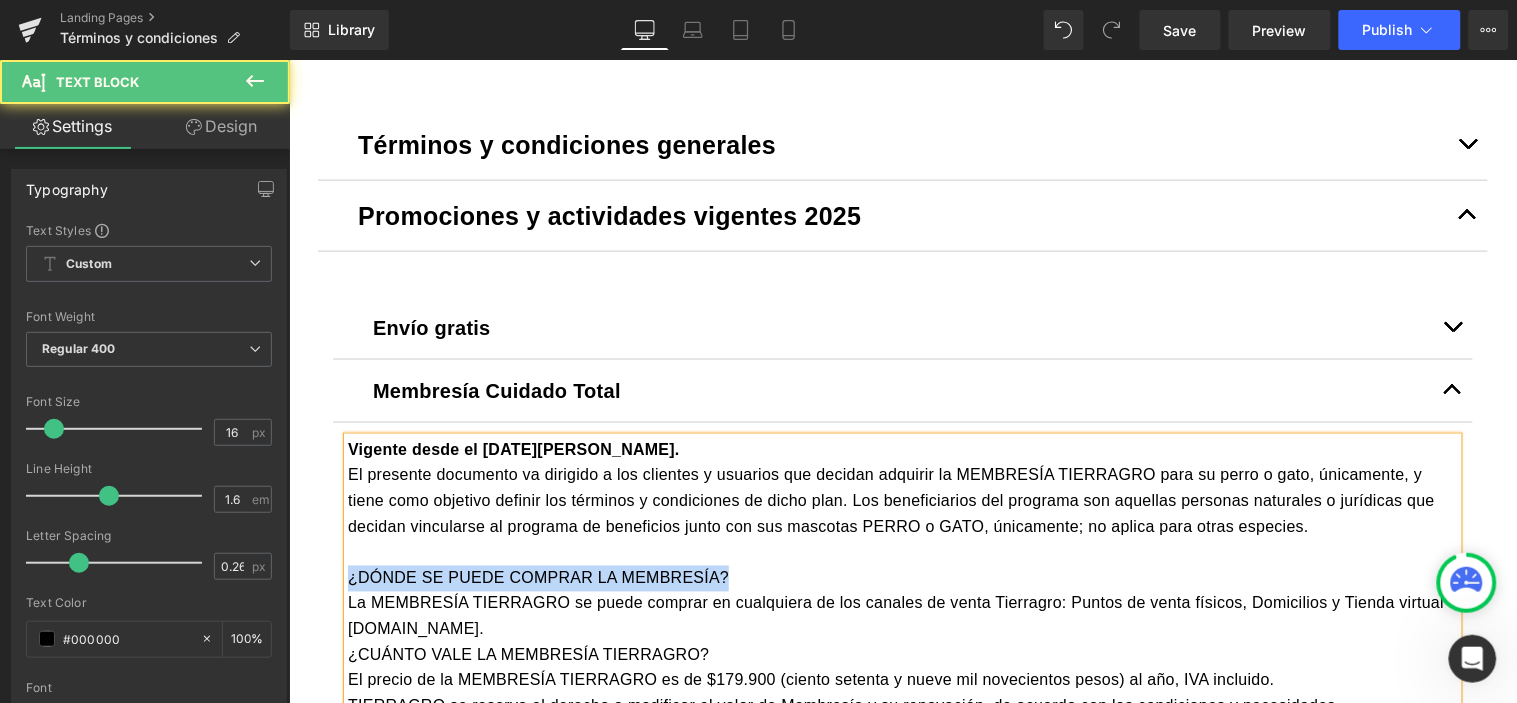 drag, startPoint x: 703, startPoint y: 575, endPoint x: 311, endPoint y: 575, distance: 392 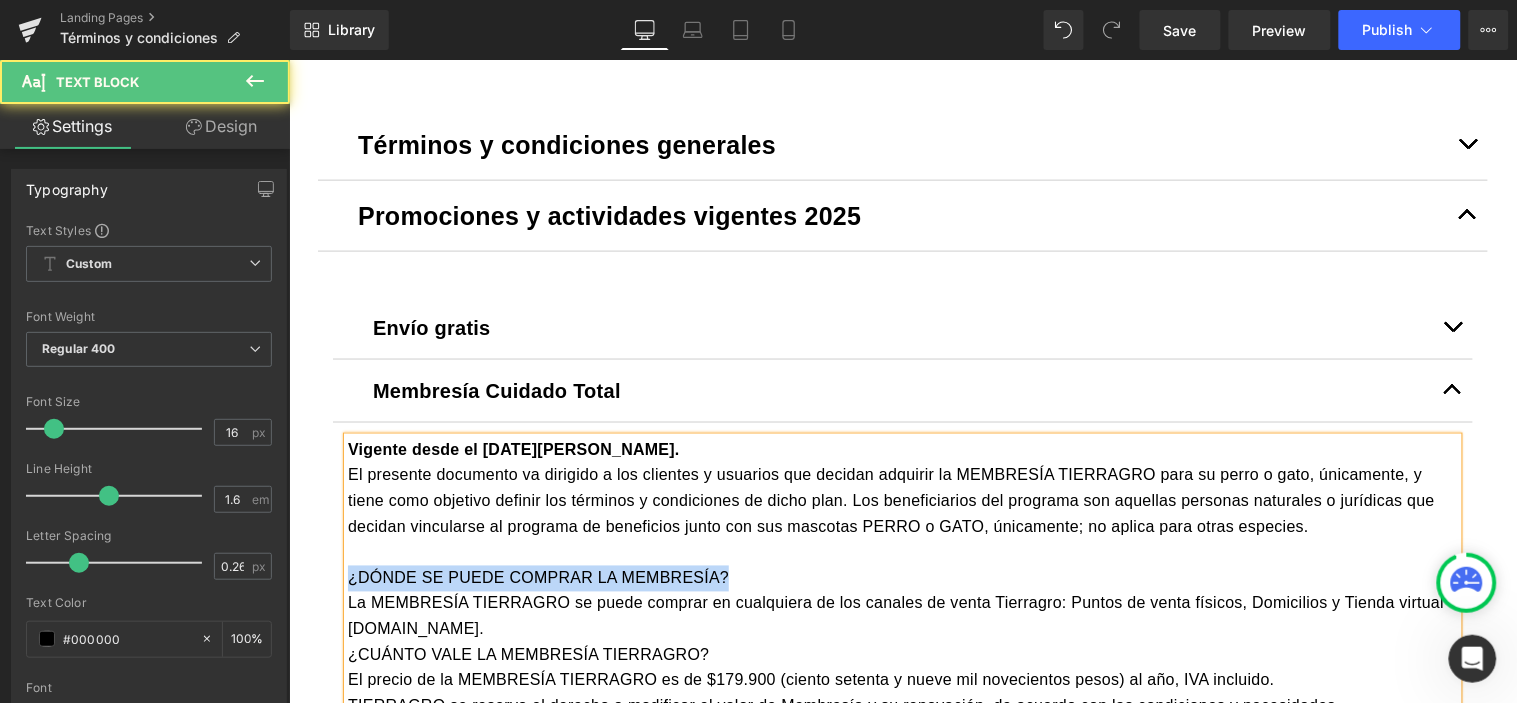 click on "Envío gratis
Text Block
El envío gratis aplica solo para entregas en el Área Metropolitana del Valle de Aburrá, exceptuando el municipio de Barbosa, por compras iguales o superiores a $195.000 y cuyo peso máximo sea hasta 30 kg
Text Block
Membresía Cuidado Total
Text Block
Vigente desde el 26 de mayo de 2025.
¿DÓNDE SE PUEDE COMPRAR LA MEMBRESÍA?" at bounding box center (902, 1796) 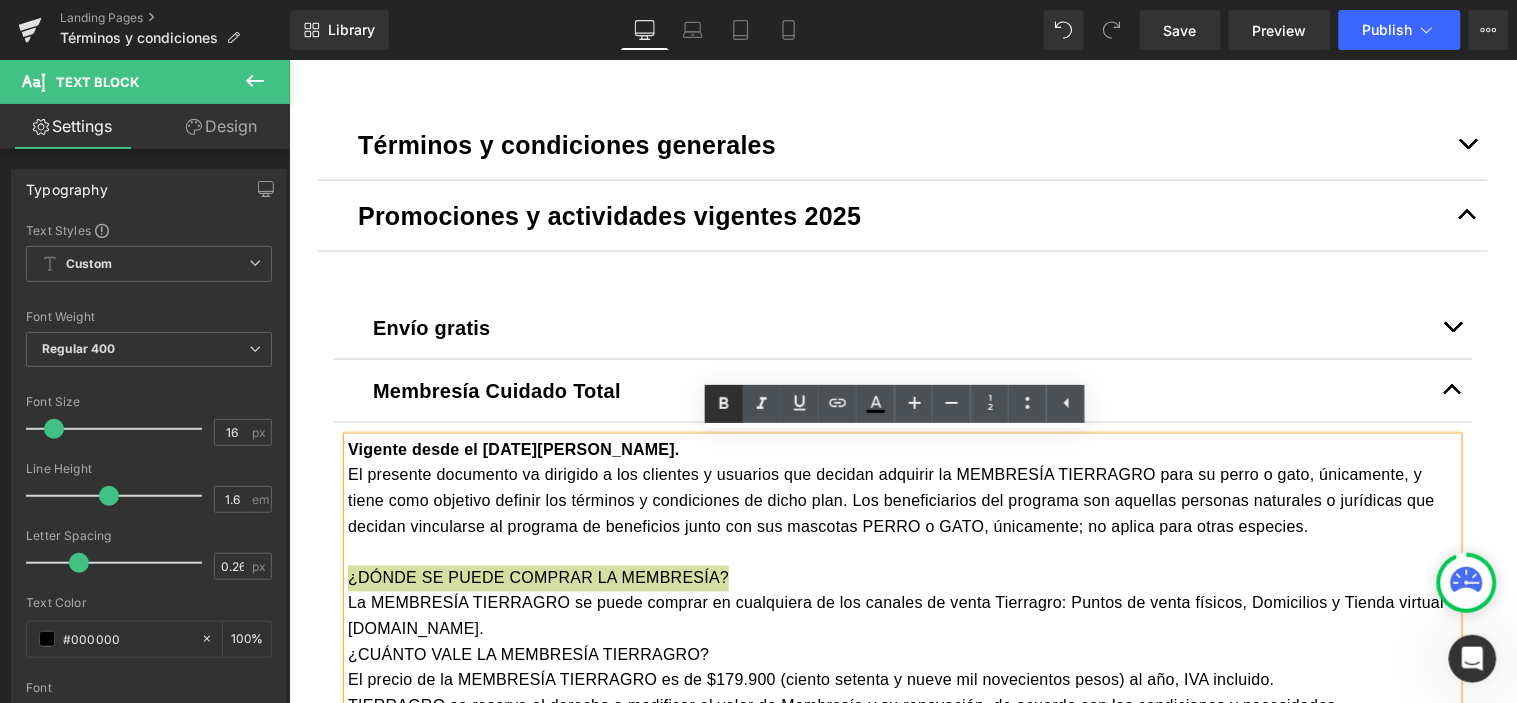 click at bounding box center (724, 404) 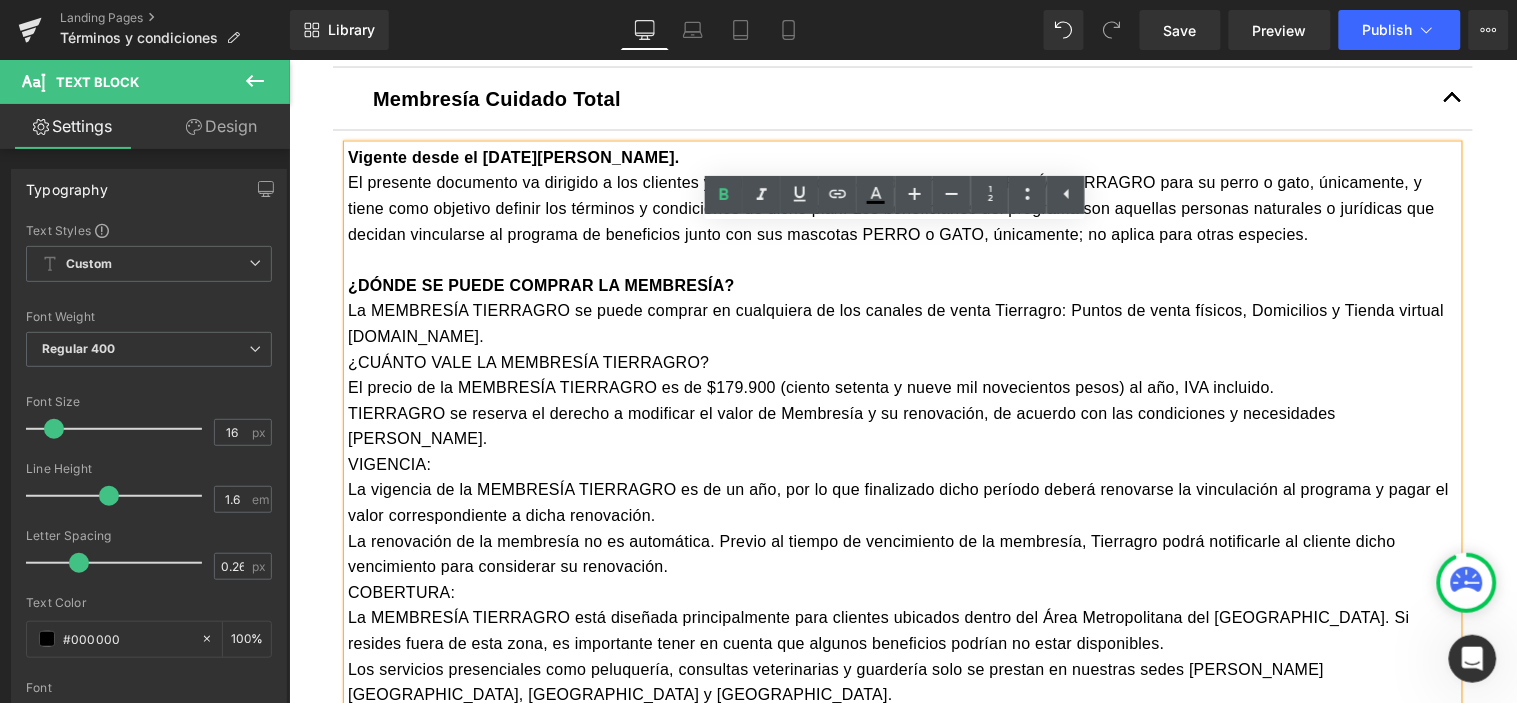 scroll, scrollTop: 942, scrollLeft: 0, axis: vertical 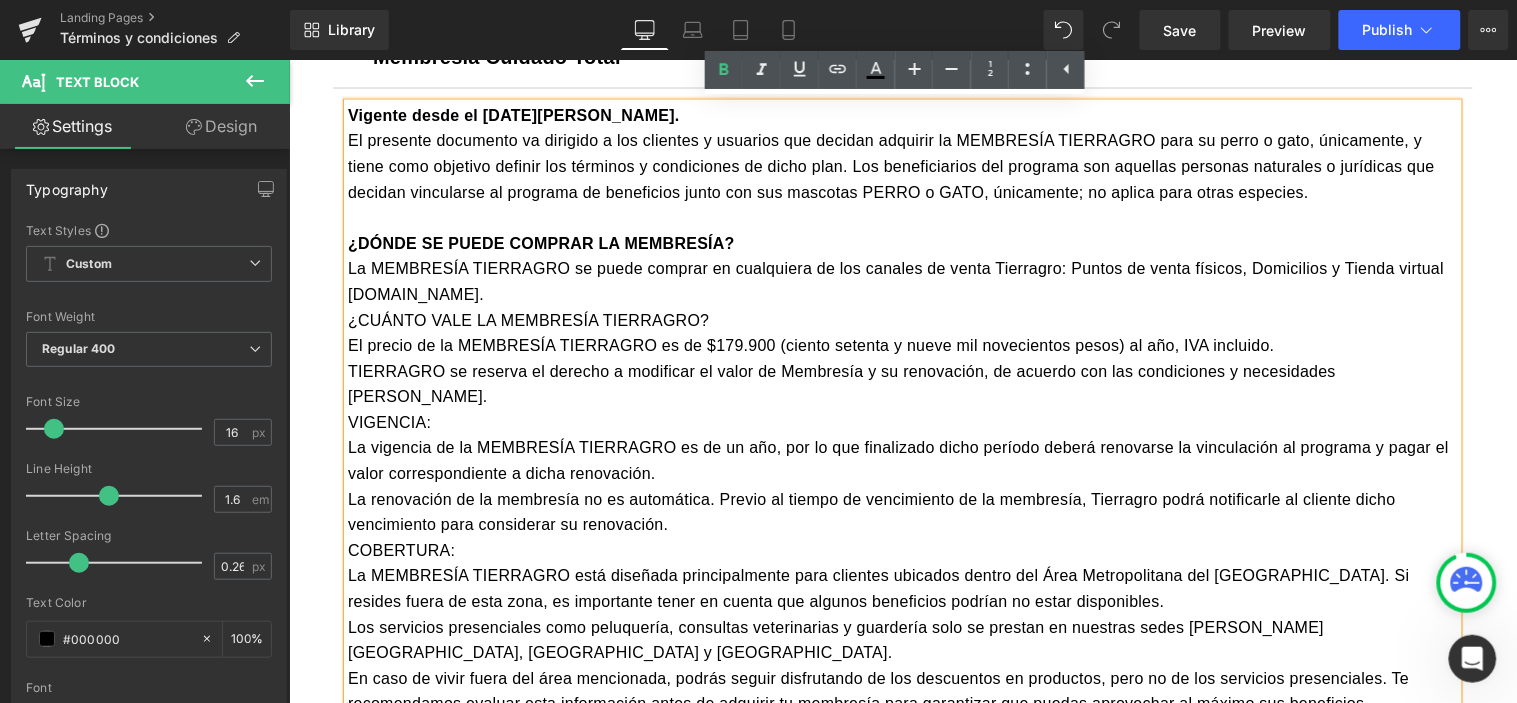 click on "La MEMBRESÍA TIERRAGRO se puede comprar en cualquiera de los canales de venta Tierragro: Puntos de venta físicos, Domicilios y Tienda virtual www.tierragro.com." at bounding box center (902, 281) 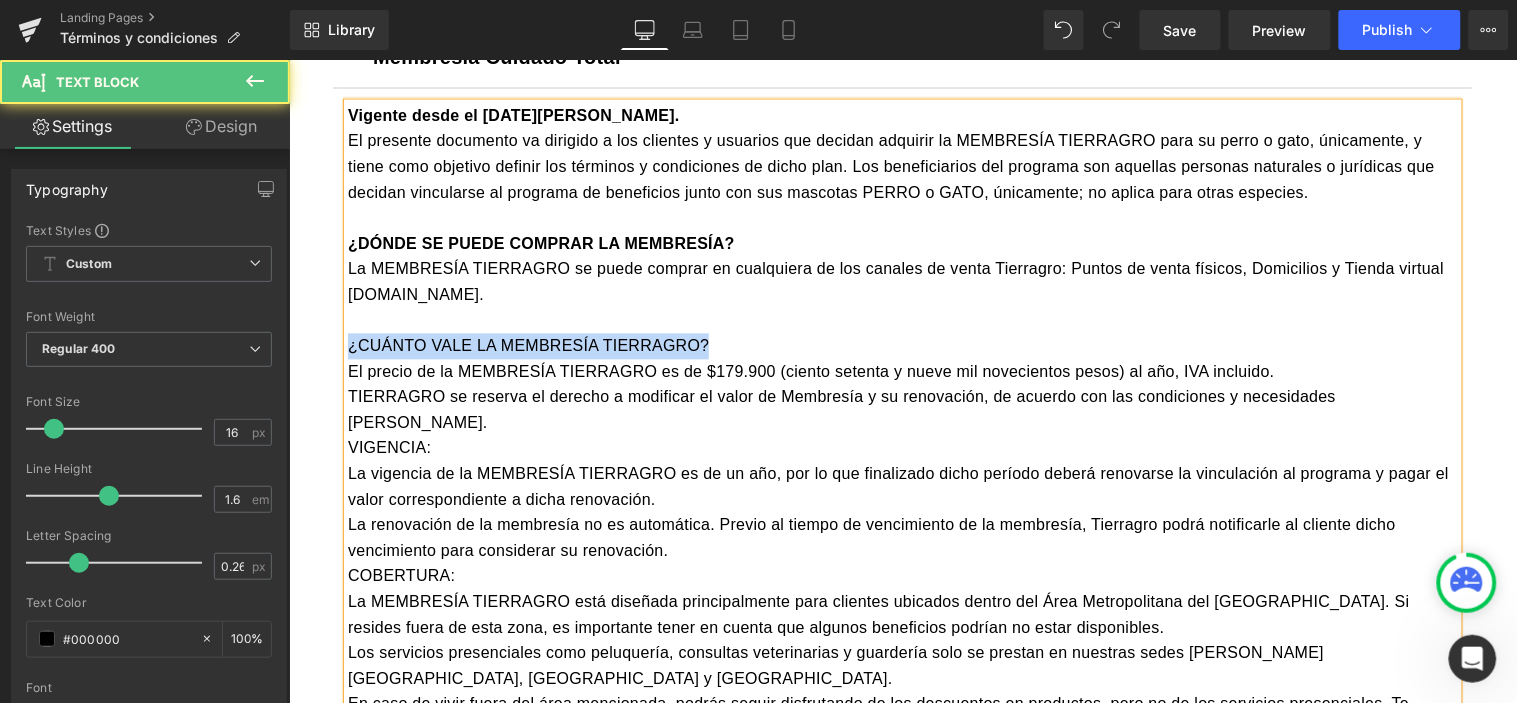 drag, startPoint x: 677, startPoint y: 344, endPoint x: 328, endPoint y: 342, distance: 349.00574 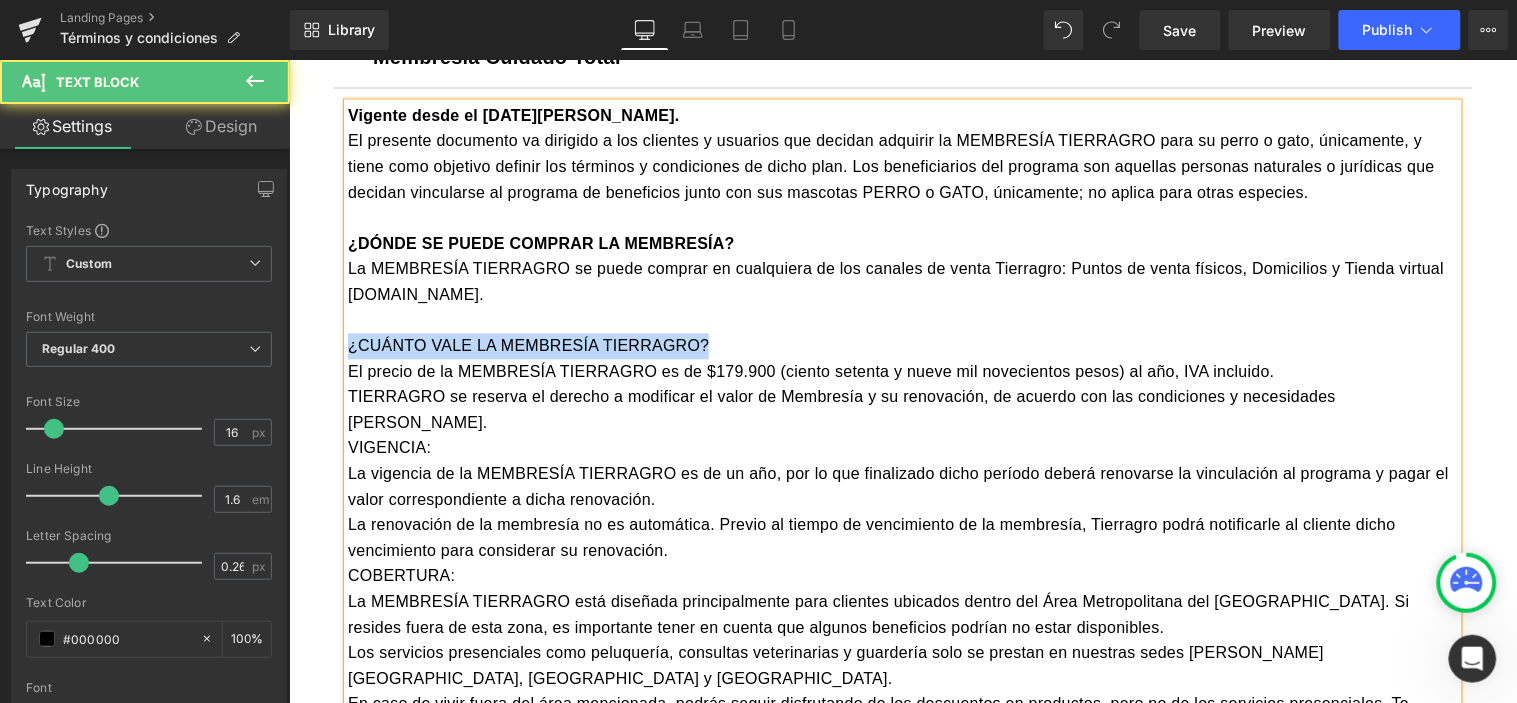 click on "Vigente desde el 26 de mayo de 2025.
El presente documento va dirigido a los clientes y usuarios que decidan adquirir la MEMBRESÍA TIERRAGRO para su perro o gato, únicamente, y tiene como objetivo definir los términos y condiciones de dicho plan. Los beneficiarios del programa son aquellas personas naturales o jurídicas que decidan vincularse al programa de beneficios junto con sus mascotas PERRO o GATO, únicamente; no aplica para otras especies.
¿DÓNDE SE PUEDE COMPRAR LA MEMBRESÍA?
La MEMBRESÍA TIERRAGRO se puede comprar en cualquiera de los canales de venta Tierragro: Puntos de venta físicos, Domicilios y Tienda virtual www.tierragro.com.
¿CUÁNTO VALE LA MEMBRESÍA TIERRAGRO?
El precio de la MEMBRESÍA TIERRAGRO es de $179.900 (ciento setenta y nueve mil novecientos pesos) al año, IVA incluido.
TIERRAGRO se reserva el derecho a modificar el valor de Membresía y su renovación, de acuerdo con las condiciones y necesidades del mercado." at bounding box center (902, 1191) 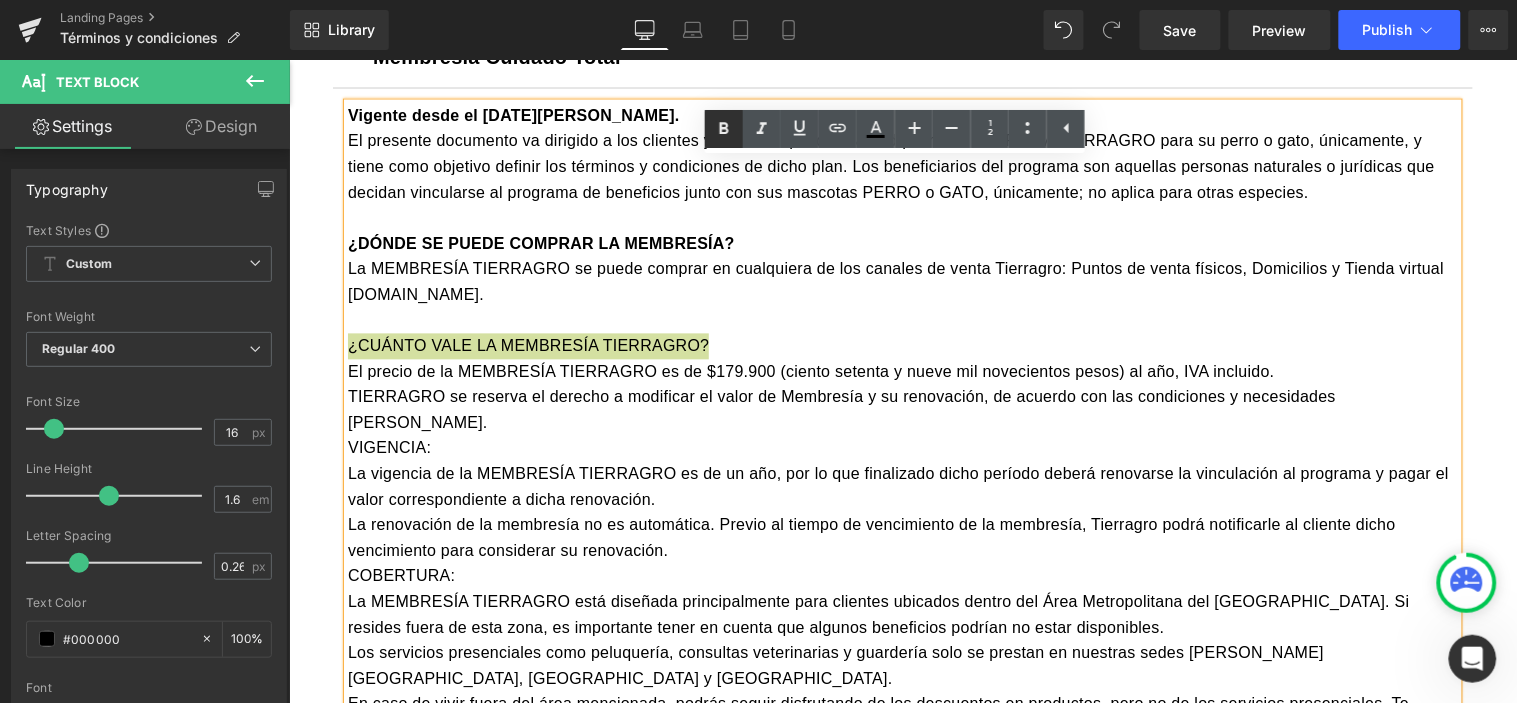 click 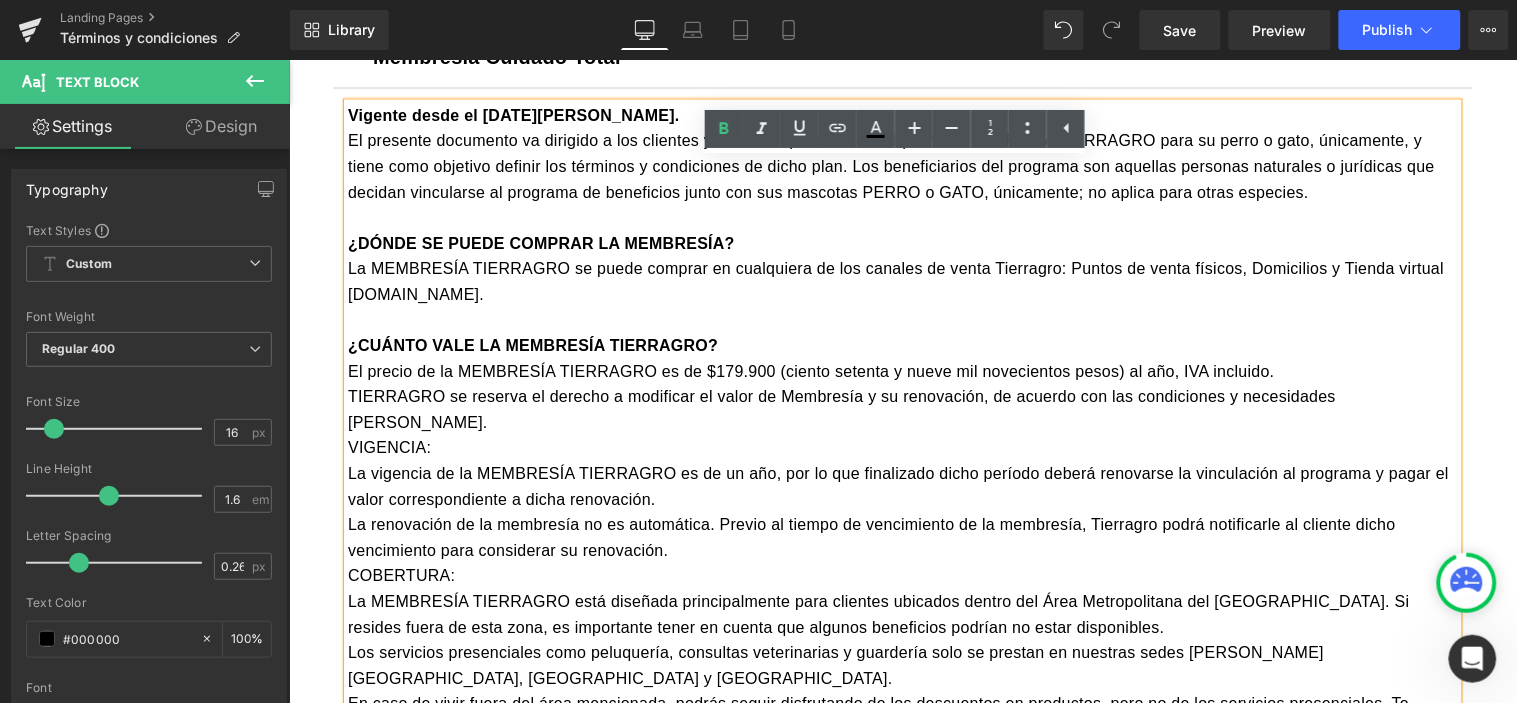 click on "TIERRAGRO se reserva el derecho a modificar el valor de Membresía y su renovación, de acuerdo con las condiciones y necesidades del mercado." at bounding box center (902, 409) 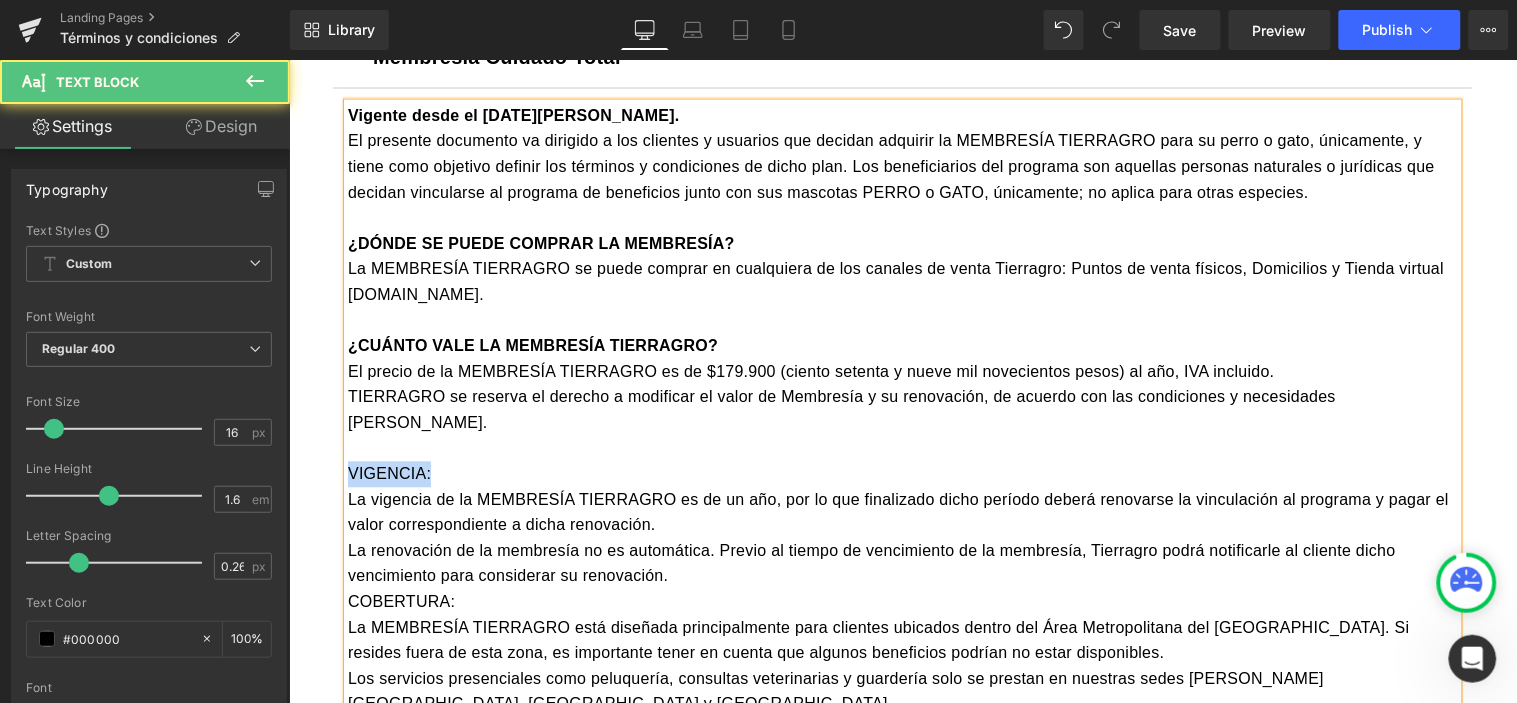 drag, startPoint x: 437, startPoint y: 444, endPoint x: 566, endPoint y: 499, distance: 140.23552 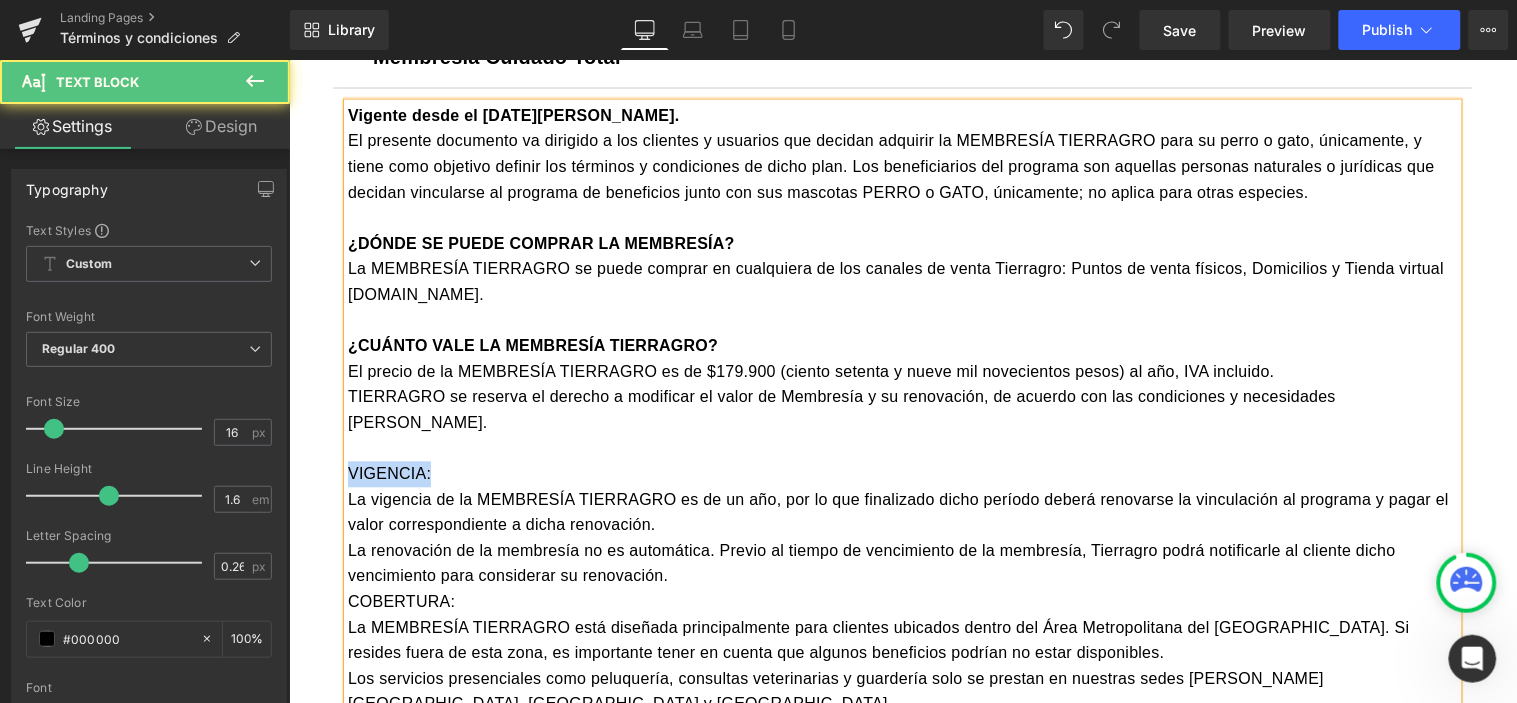 click on "Ir directamente al contenido   Inscripción Caminata Canina🐕 Tiendas físicas
Categorías  Perros Por etapa Ver todo Adulto Cachorro Mayor 7 años Alimento Ver todo Alimento húmedo Alimento seco Barras Dietas prescritas Holístico y Natural Snacks Farmacia Ver todo Analgésico Antibióticos Antidiarreicos Antiinflamatorios Dermatológicos Desparasitantes Fajas Suplementos Tranquilizantes Higiene Ver todo Baño Corte Cuidado oral Accesorios Ver todo Arnés / Collares Bozales Casas Camas Comederos Correas / Traillas Guacales Juguetes Placas y pines Ropa Marcas Ver todo Oven Baked Bravecto Bonnat Chunky Furminator Hills Nexgard Wellness Zeedog Necesidades🐶 Botiquín Emergencias 🏥 Esquema de vacunación 💉 Peluquería ✂️ Perros senior👴 Regalos 🎁 Peluquería ✂️ Gatos Etapa Ver todo Adulto Cachorro Mayor 7 años Alimento Ver todo Alimento seco Alimento húmedo Barras Dietas prescritas Holístico y natural Los más vendidos Premiun Snacks Farmacia Ver todo Higiene" at bounding box center [902, 1576] 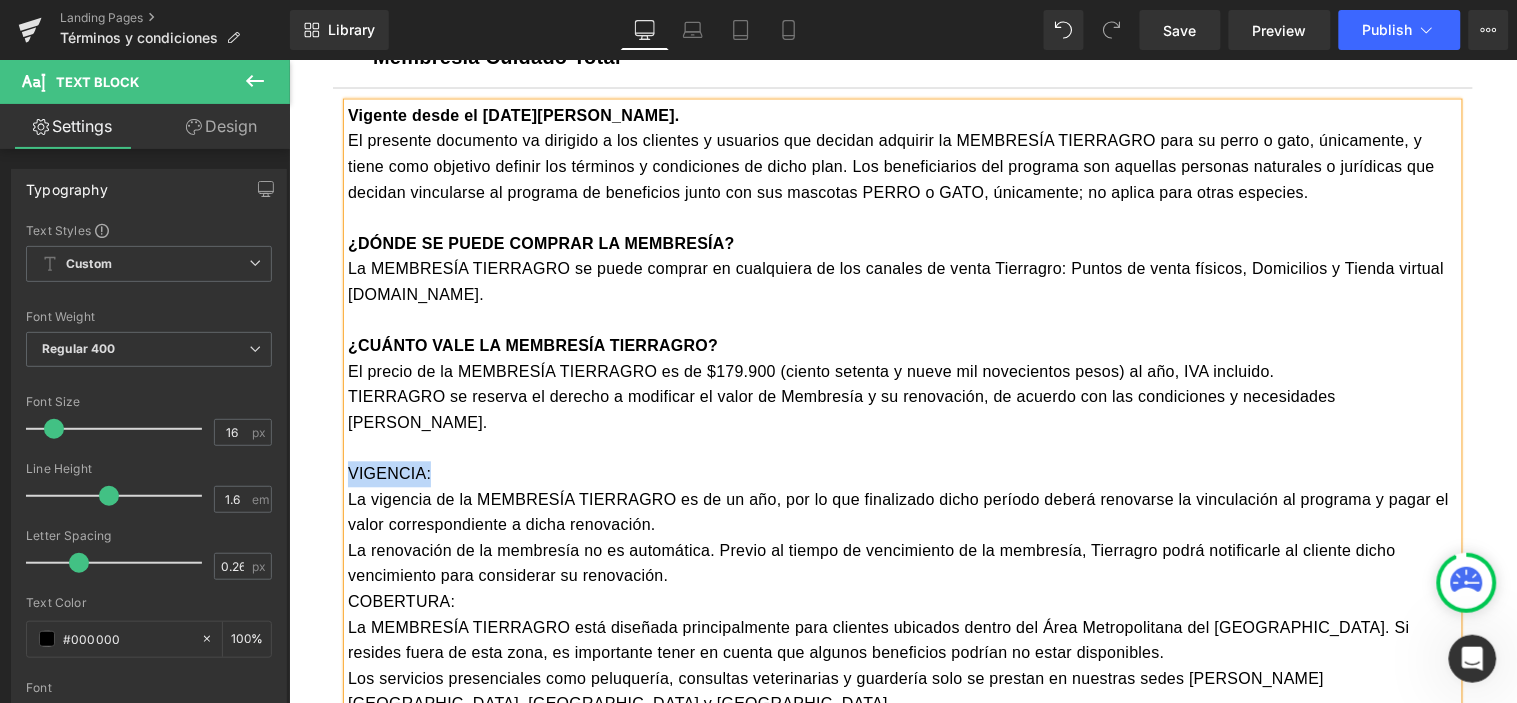 click on "VIGENCIA:" at bounding box center (902, 474) 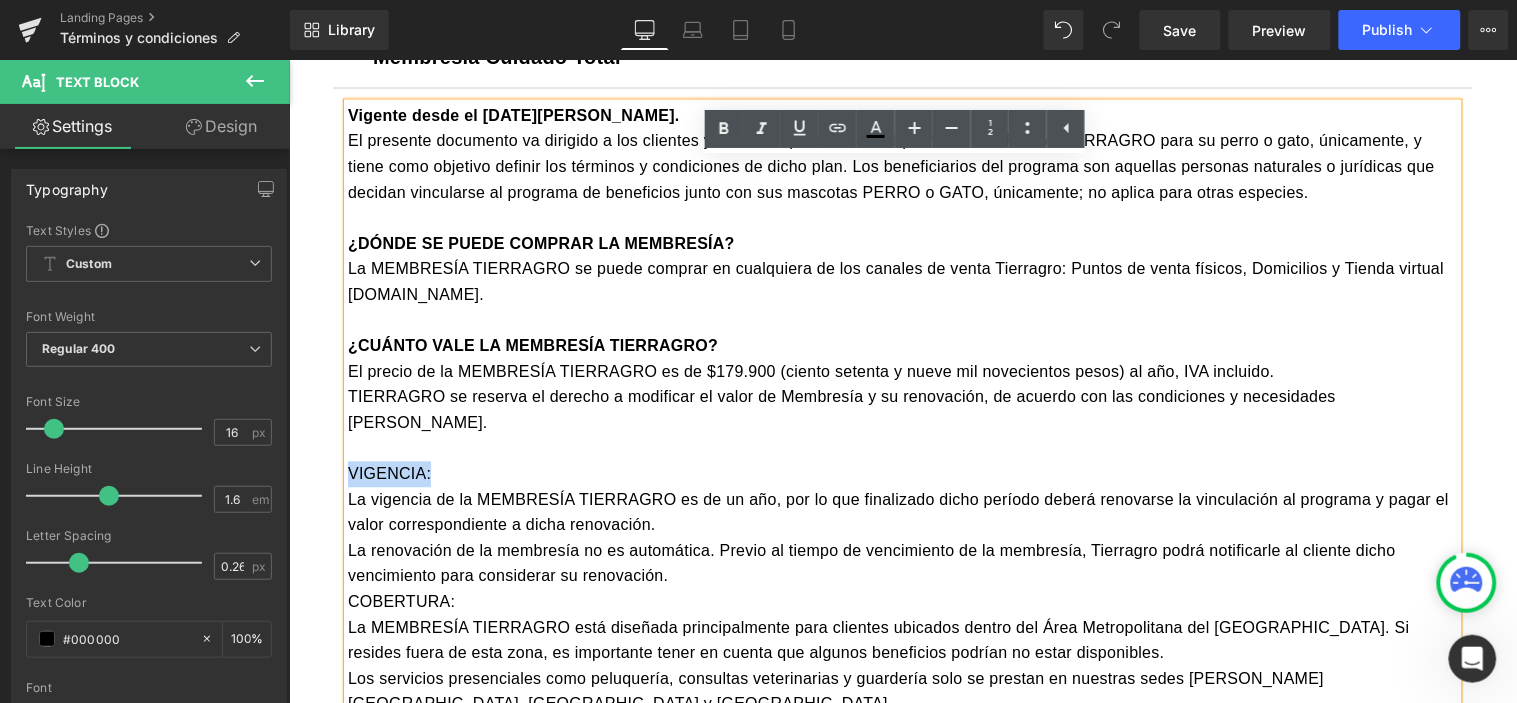 drag, startPoint x: 434, startPoint y: 444, endPoint x: 340, endPoint y: 449, distance: 94.13288 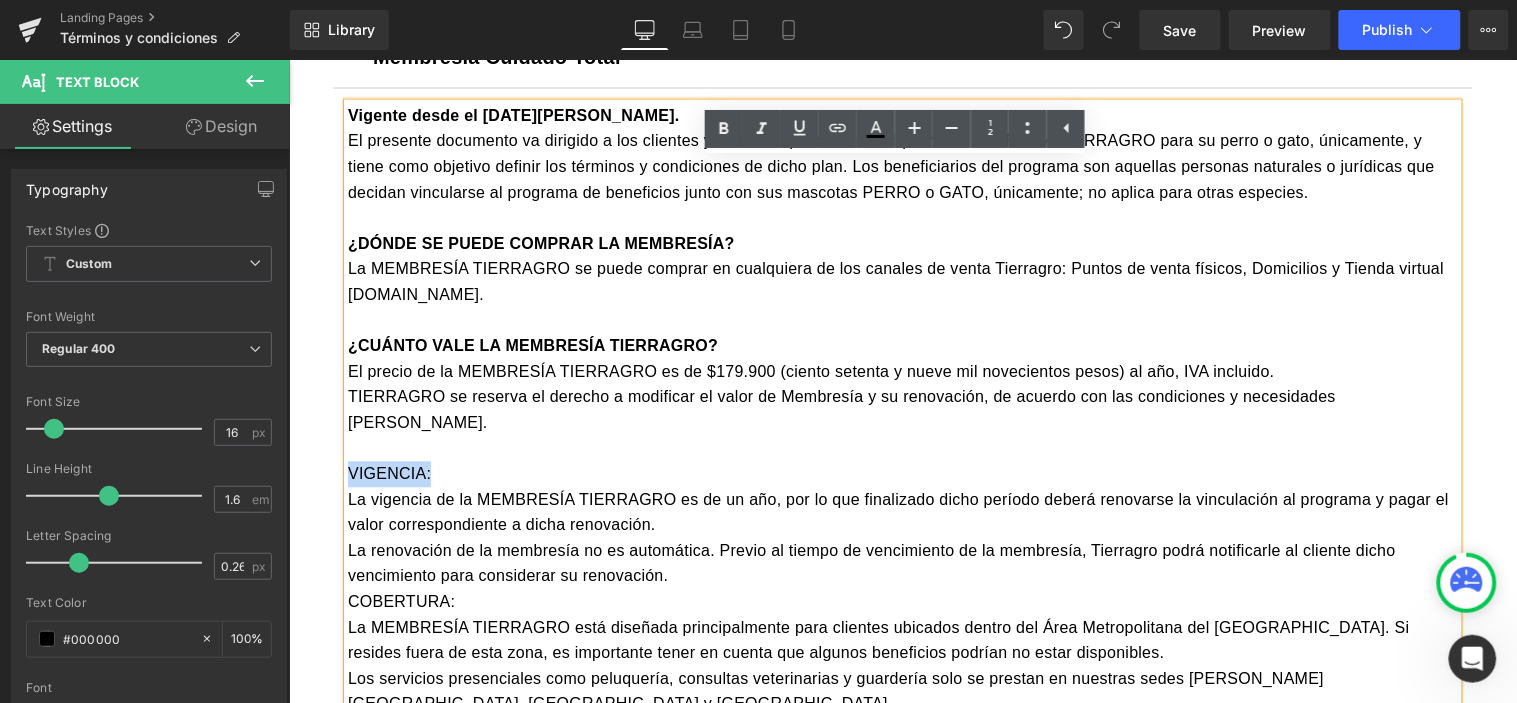 click on "VIGENCIA:" at bounding box center [902, 474] 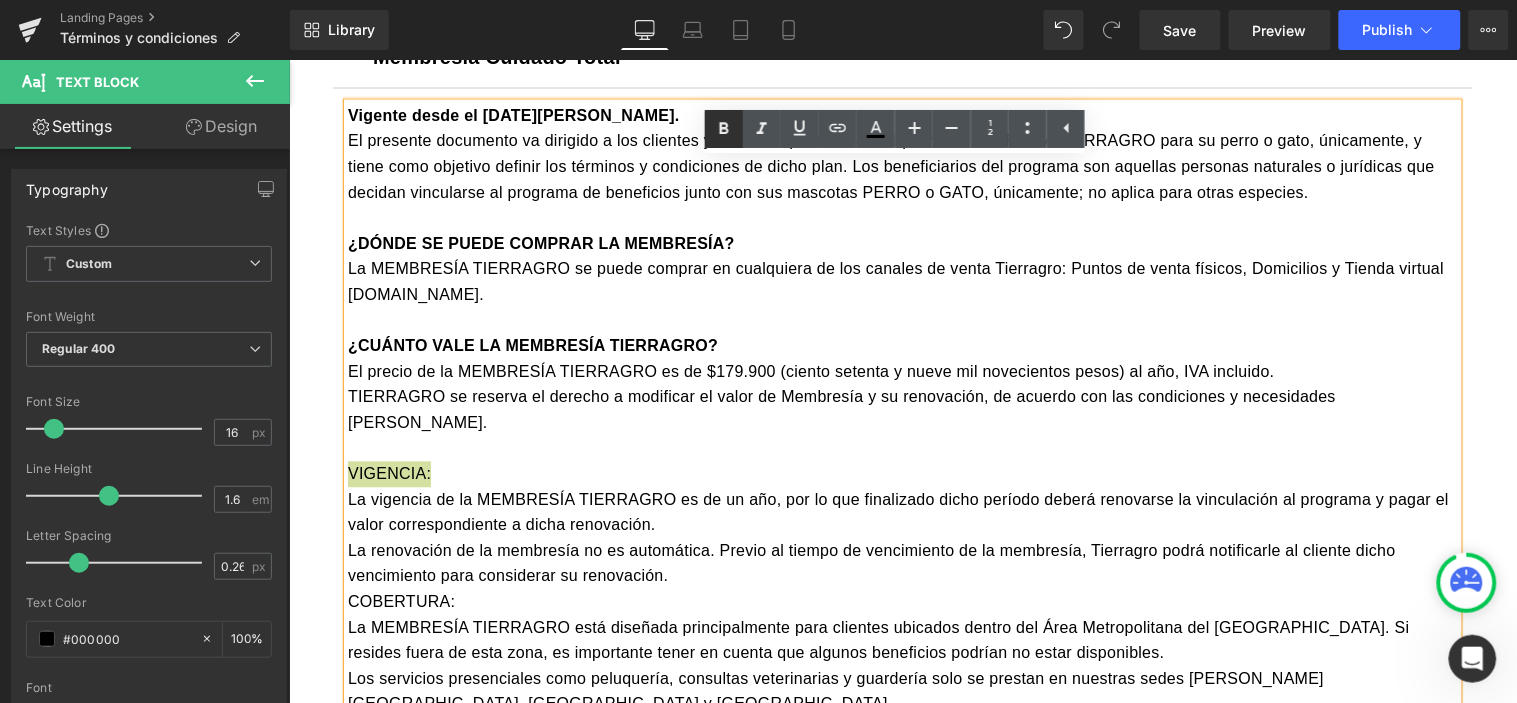 click 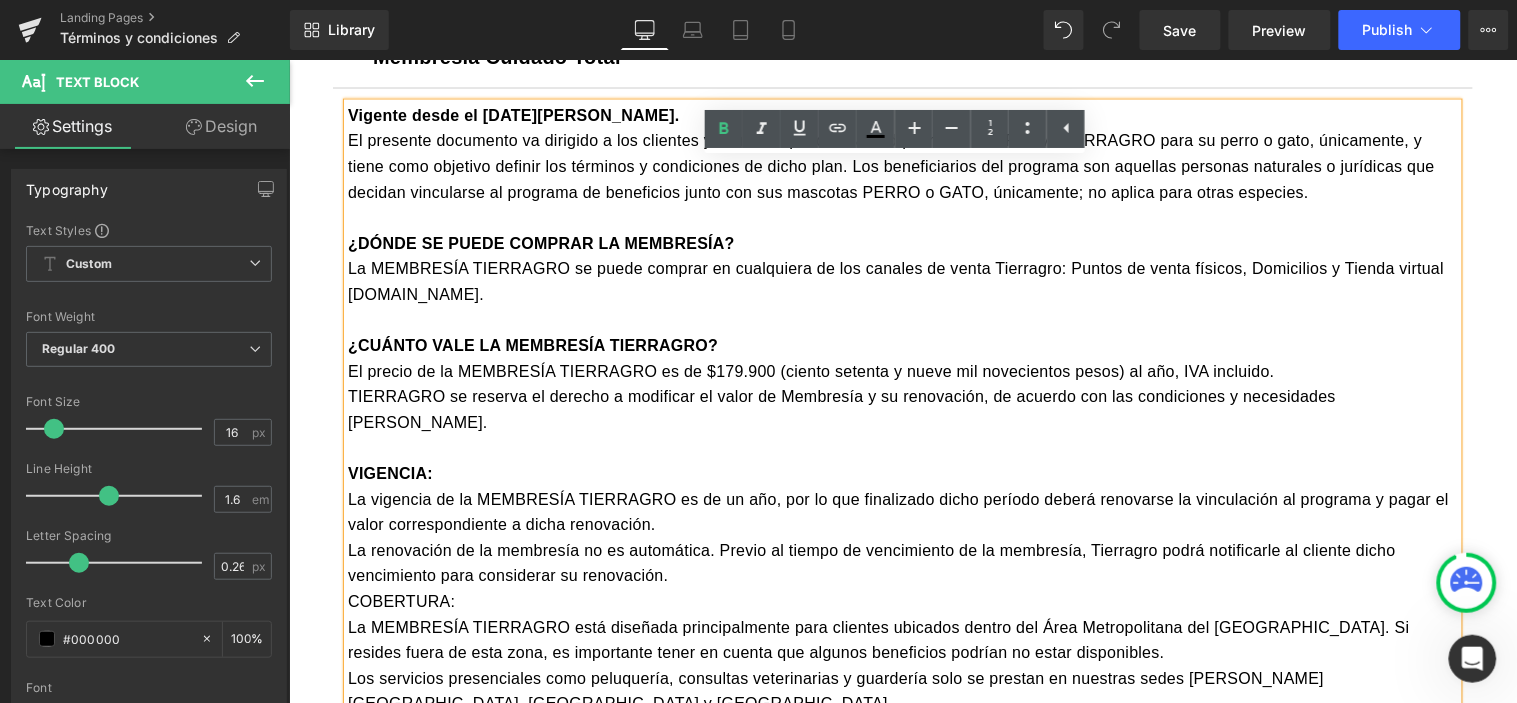 click on "La renovación de la membresía no es automática. Previo al tiempo de vencimiento de la membresía, Tierragro podrá notificarle al cliente dicho vencimiento para considerar su renovación." at bounding box center [902, 563] 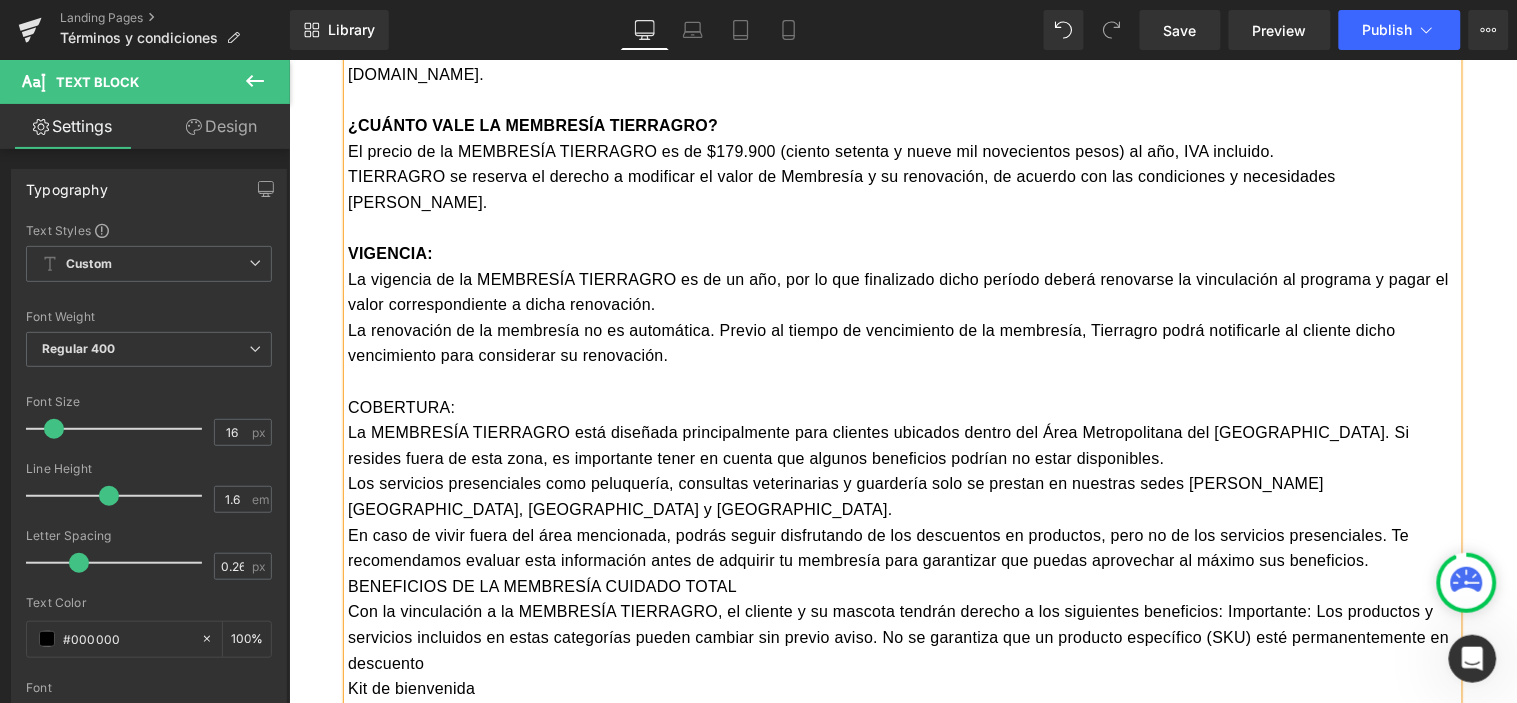 scroll, scrollTop: 1164, scrollLeft: 0, axis: vertical 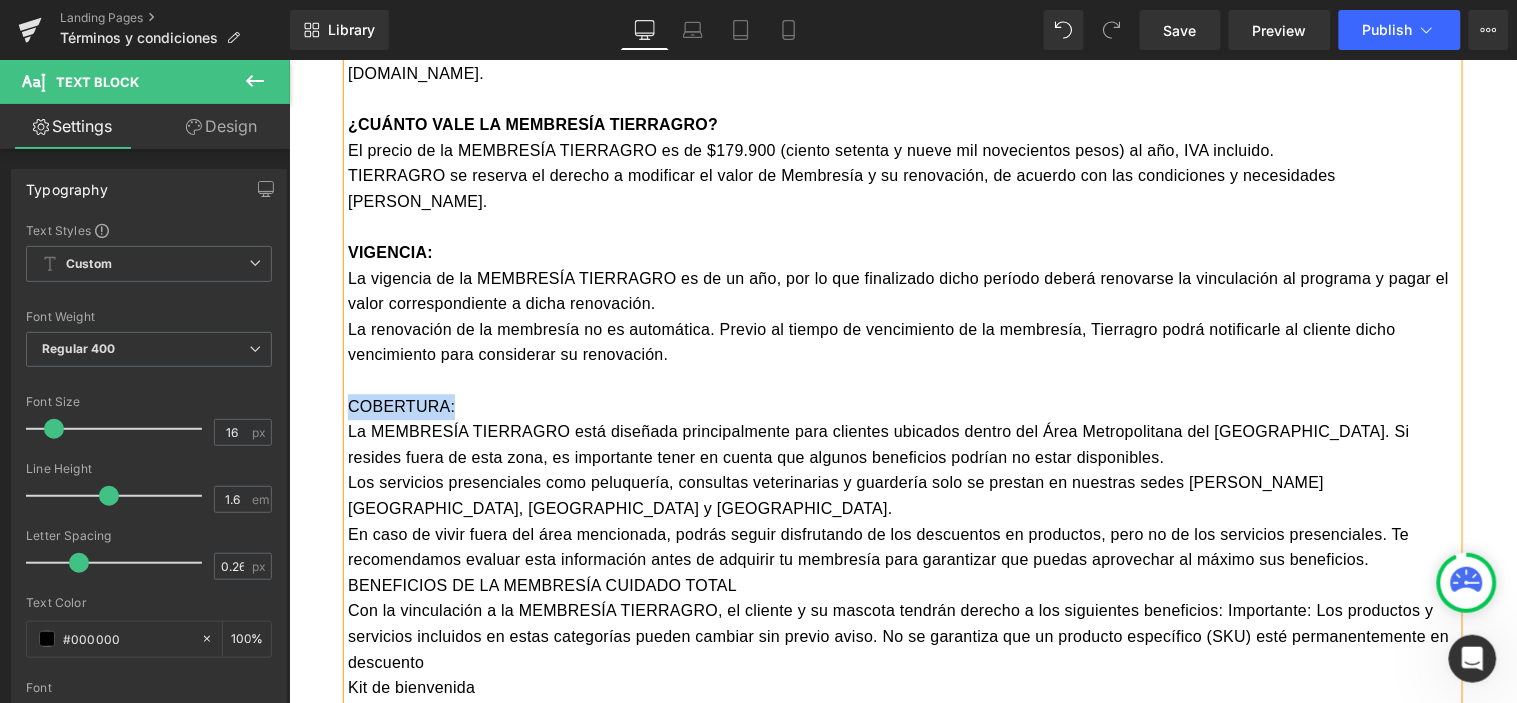 drag, startPoint x: 434, startPoint y: 375, endPoint x: 338, endPoint y: 375, distance: 96 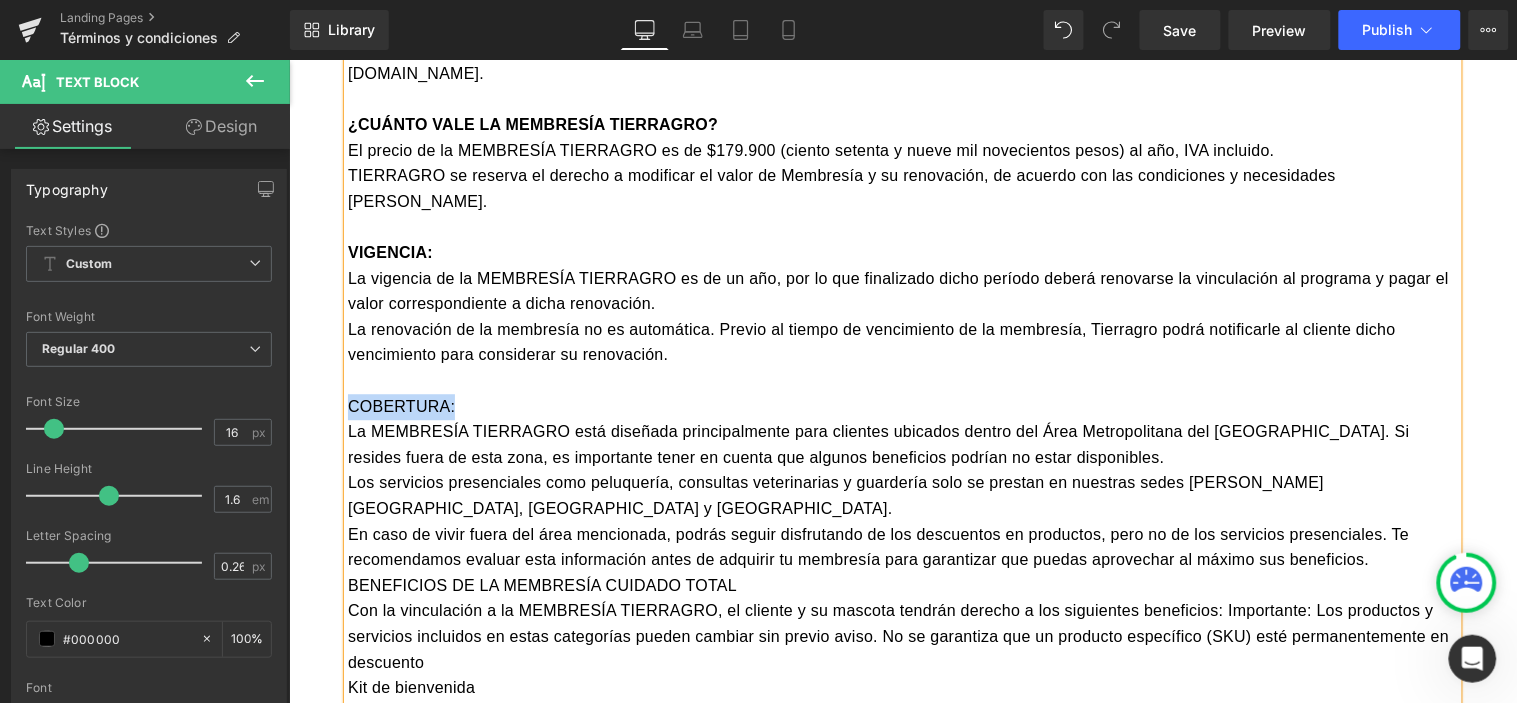 click on "COBERTURA:" at bounding box center (902, 406) 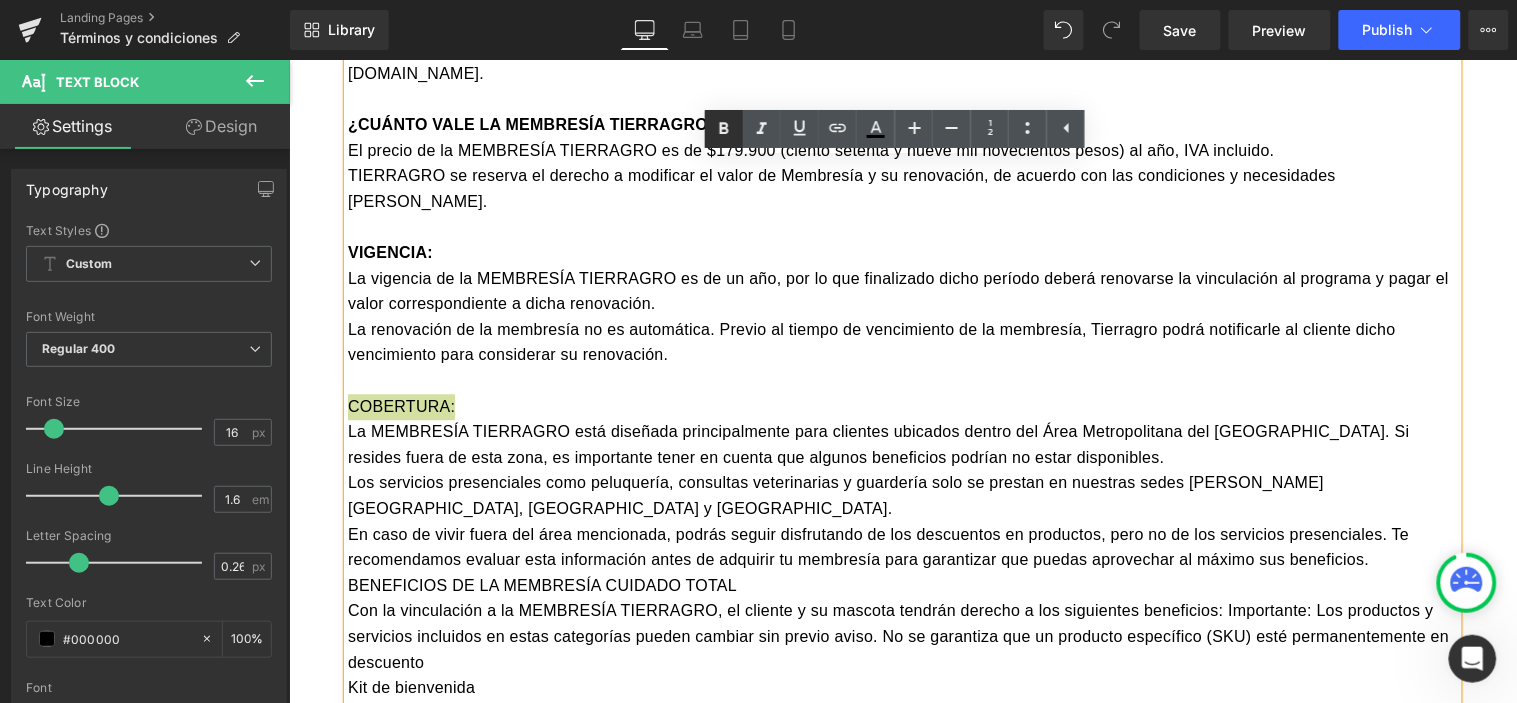 click 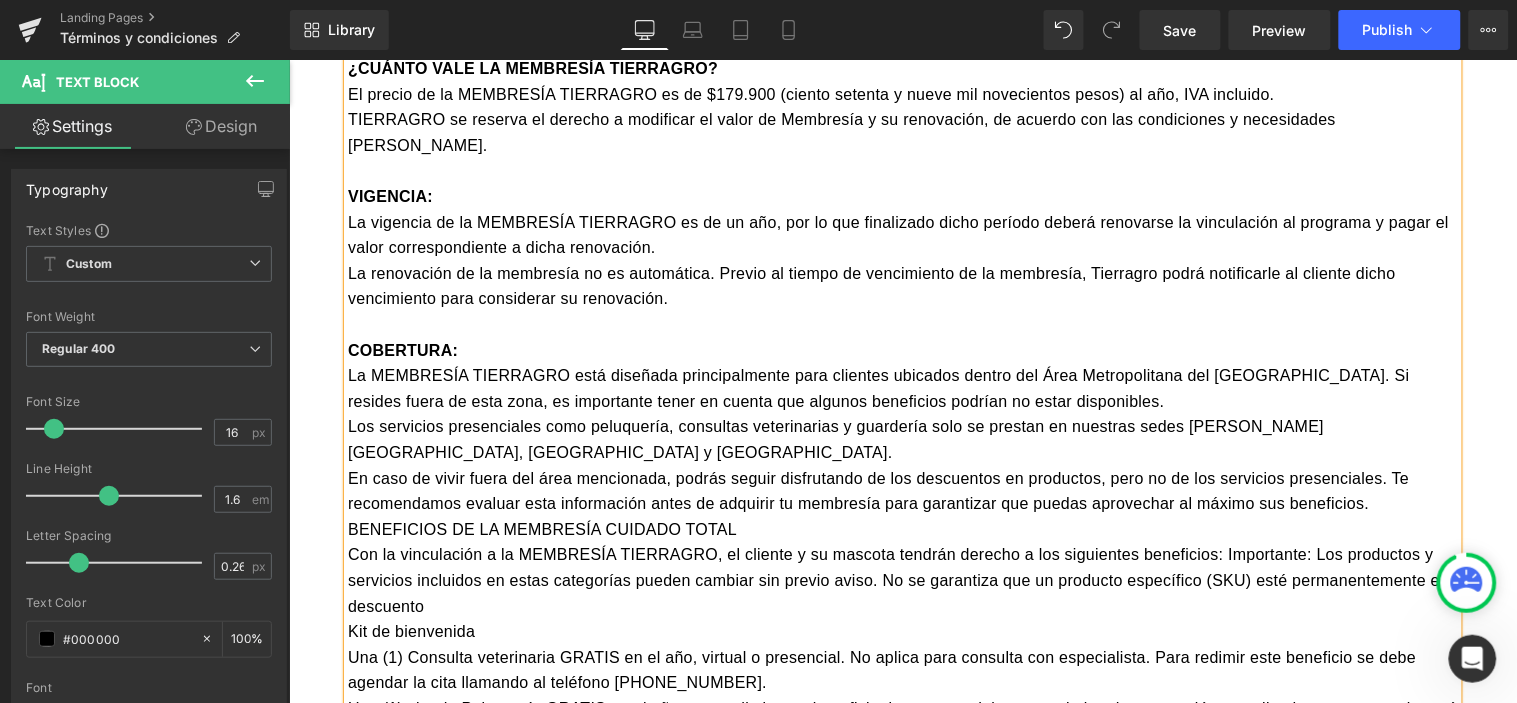 scroll, scrollTop: 1275, scrollLeft: 0, axis: vertical 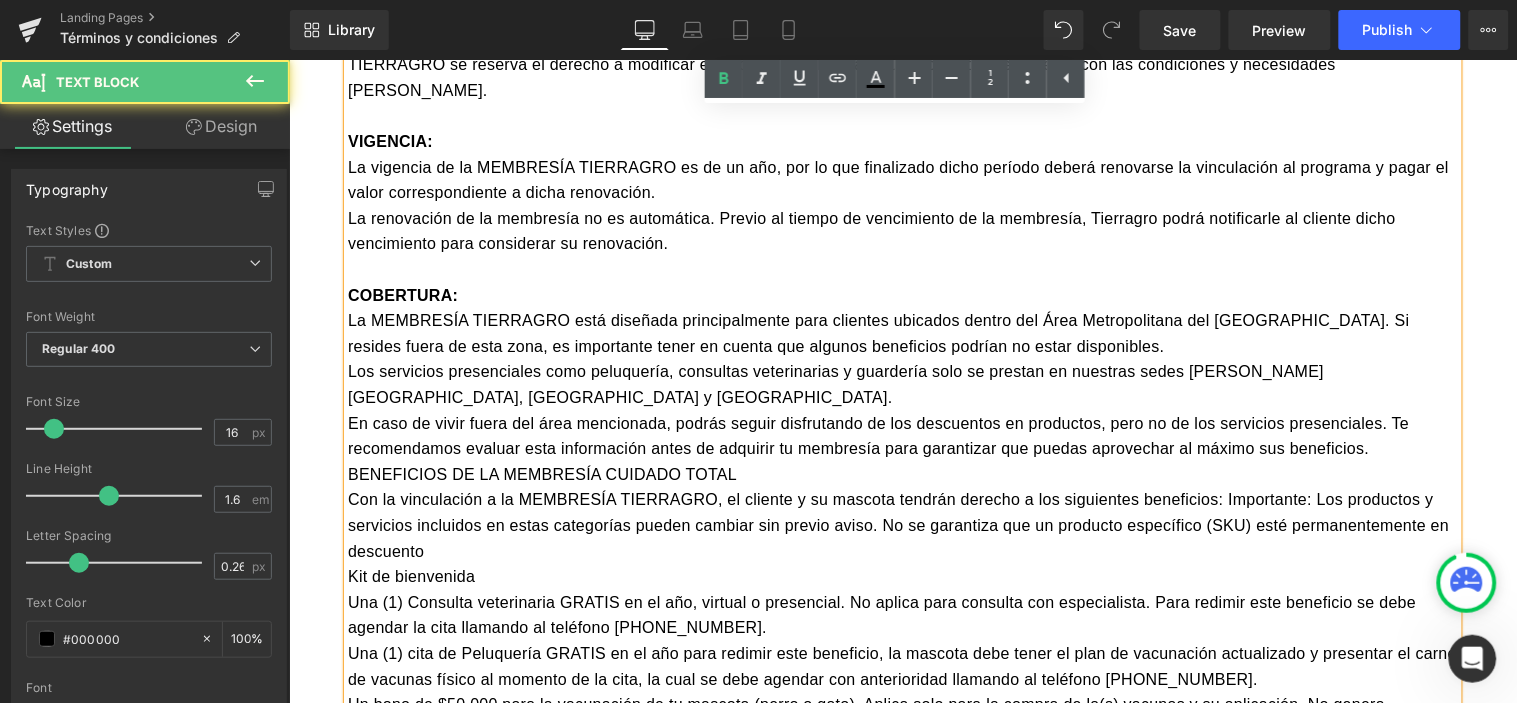 click on "En caso de vivir fuera del área mencionada, podrás seguir disfrutando de los descuentos en productos, pero no de los servicios presenciales. Te recomendamos evaluar esta información antes de adquirir tu membresía para garantizar que puedas aprovechar al máximo sus beneficios." at bounding box center [902, 435] 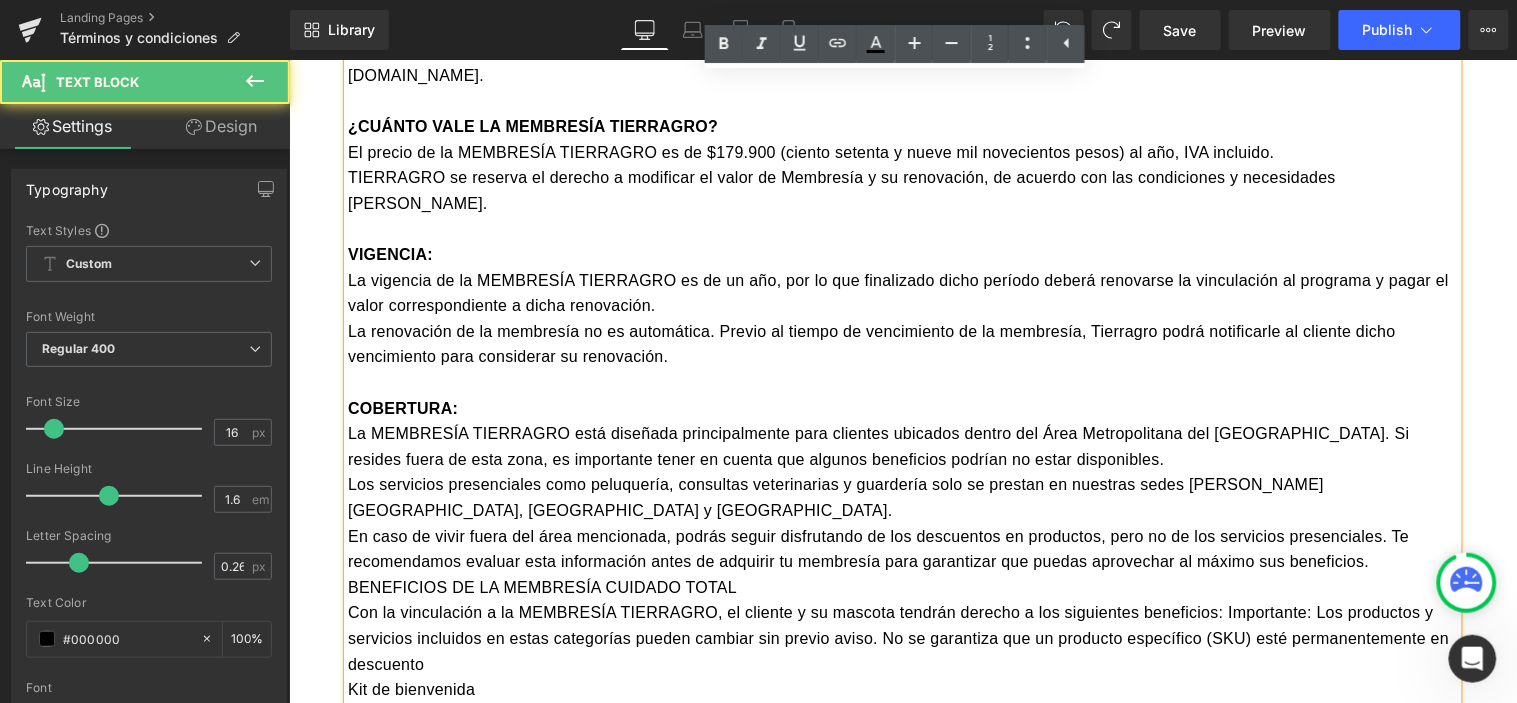 scroll, scrollTop: 768, scrollLeft: 0, axis: vertical 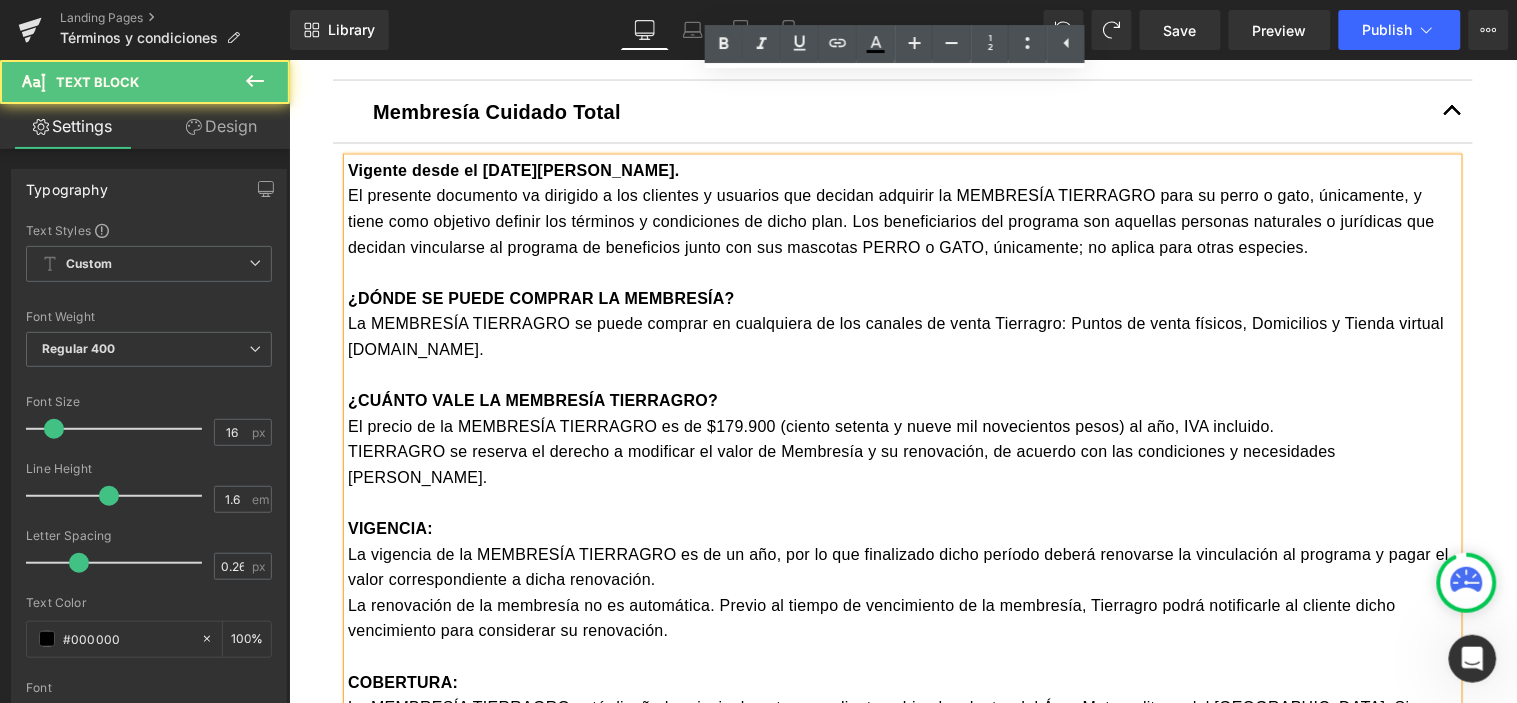 click on "Vigente desde el 26 de mayo de 2025.
El presente documento va dirigido a los clientes y usuarios que decidan adquirir la MEMBRESÍA TIERRAGRO para su perro o gato, únicamente, y tiene como objetivo definir los términos y condiciones de dicho plan. Los beneficiarios del programa son aquellas personas naturales o jurídicas que decidan vincularse al programa de beneficios junto con sus mascotas PERRO o GATO, únicamente; no aplica para otras especies.
¿DÓNDE SE PUEDE COMPRAR LA MEMBRESÍA?
La MEMBRESÍA TIERRAGRO se puede comprar en cualquiera de los canales de venta Tierragro: Puntos de venta físicos, Domicilios y Tienda virtual www.tierragro.com.
¿CUÁNTO VALE LA MEMBRESÍA TIERRAGRO?
El precio de la MEMBRESÍA TIERRAGRO es de $179.900 (ciento setenta y nueve mil novecientos pesos) al año, IVA incluido.
TIERRAGRO se reserva el derecho a modificar el valor de Membresía y su renovación, de acuerdo con las condiciones y necesidades del mercado.
VIGENCIA:
COBERTURA:
Kit de bienvenida" at bounding box center [902, 1271] 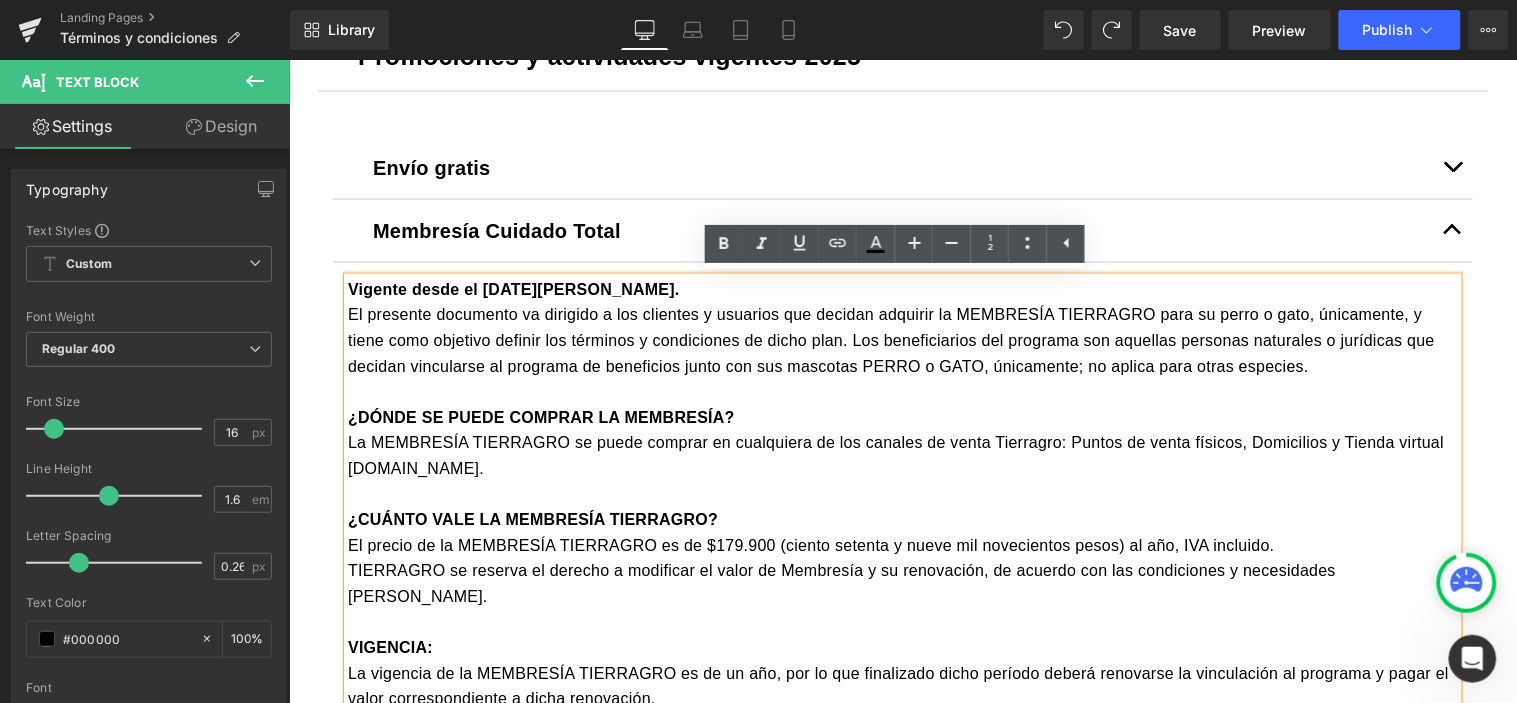 click at bounding box center [902, 392] 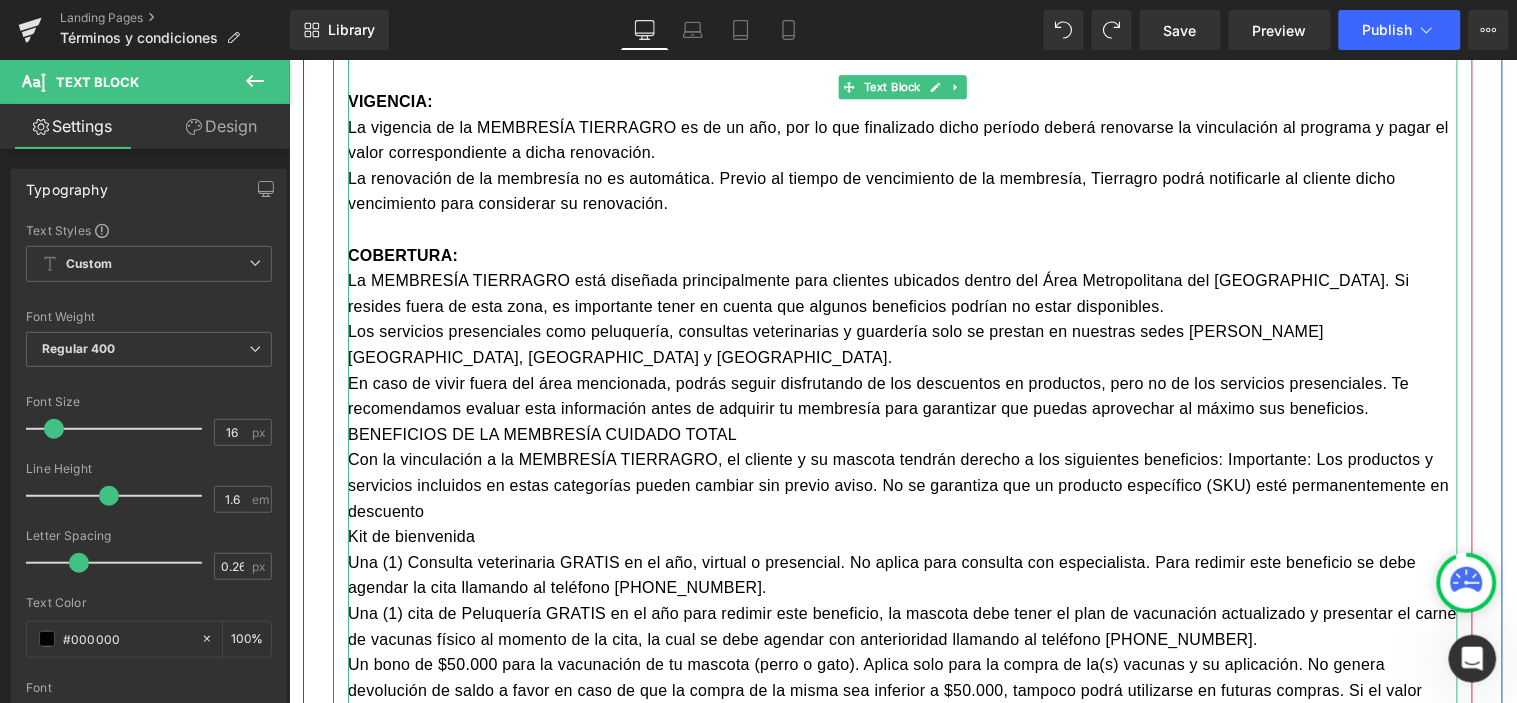 scroll, scrollTop: 1324, scrollLeft: 0, axis: vertical 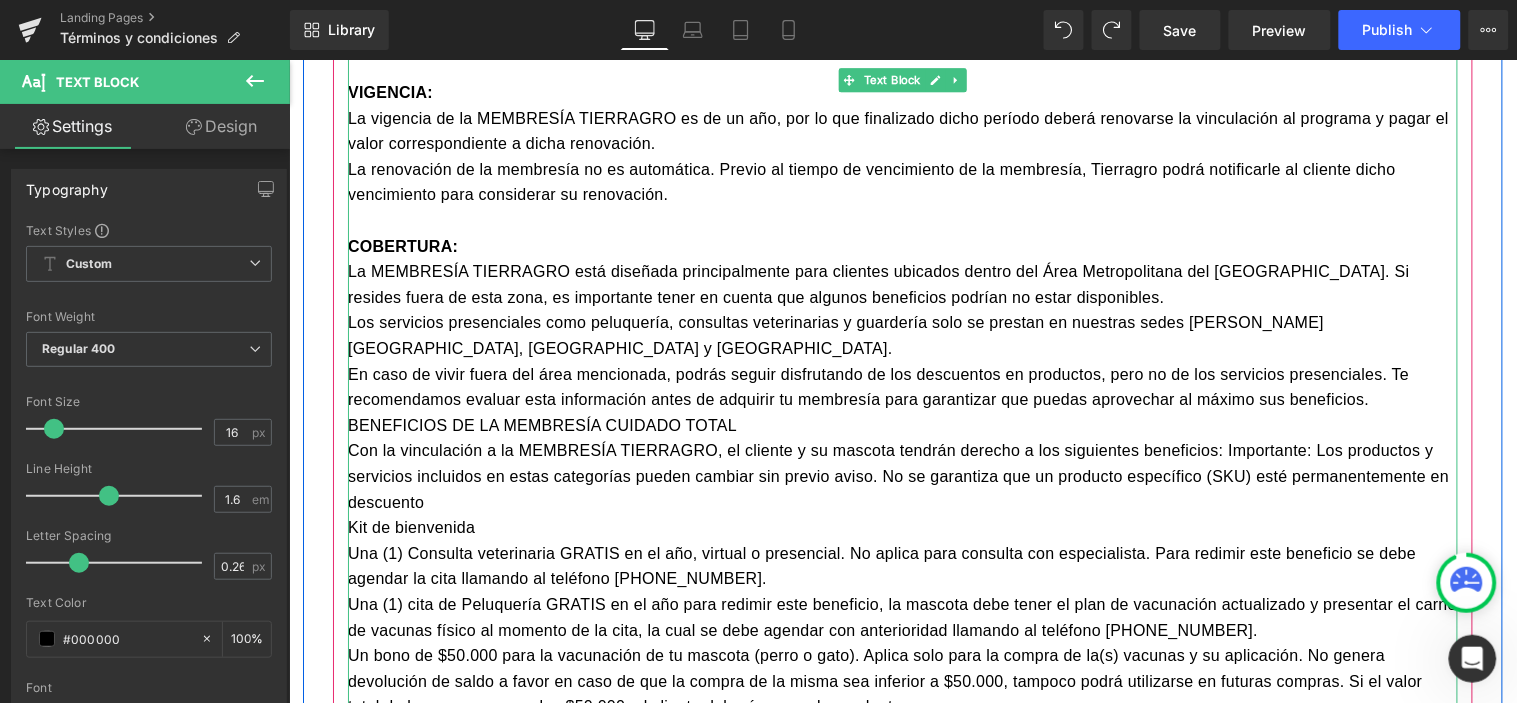 click on "En caso de vivir fuera del área mencionada, podrás seguir disfrutando de los descuentos en productos, pero no de los servicios presenciales. Te recomendamos evaluar esta información antes de adquirir tu membresía para garantizar que puedas aprovechar al máximo sus beneficios." at bounding box center (902, 386) 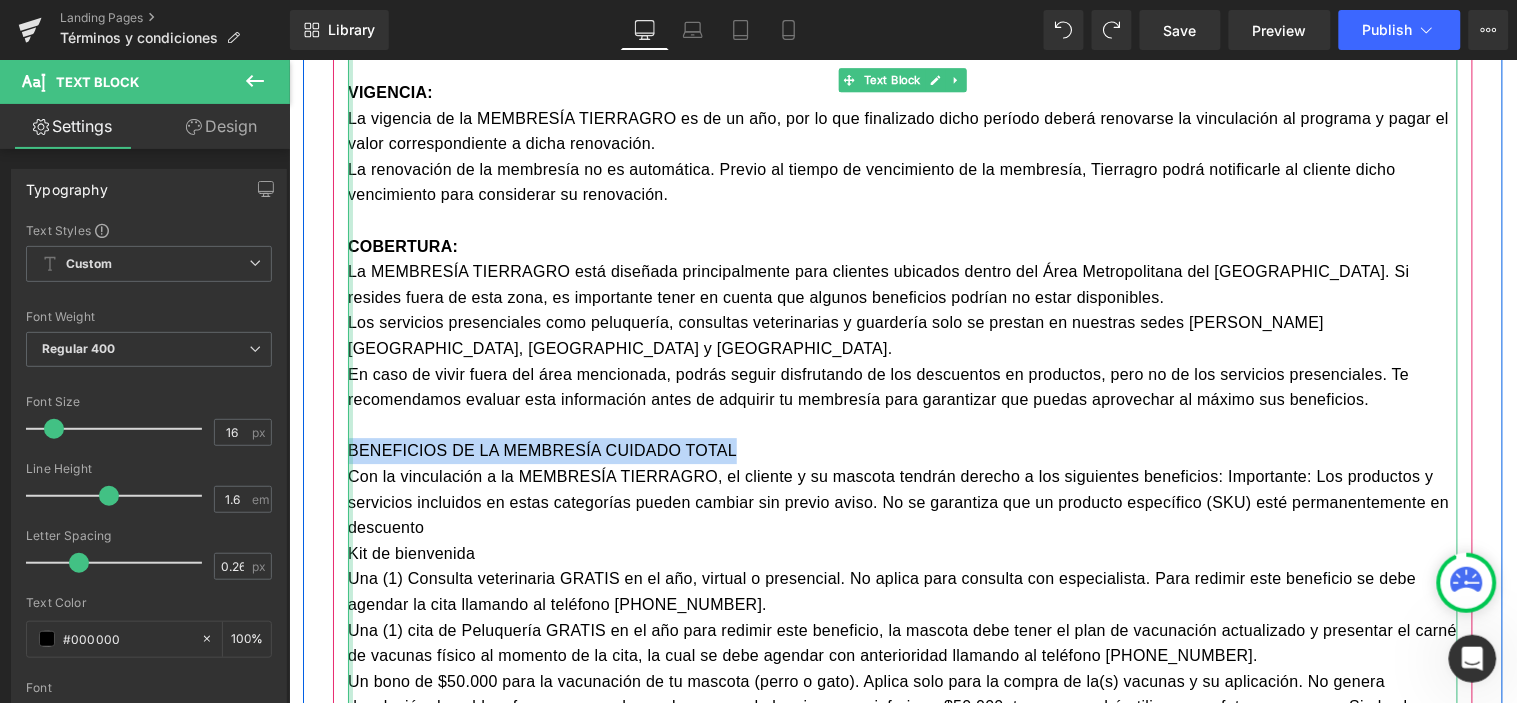 drag, startPoint x: 704, startPoint y: 390, endPoint x: 342, endPoint y: 401, distance: 362.16708 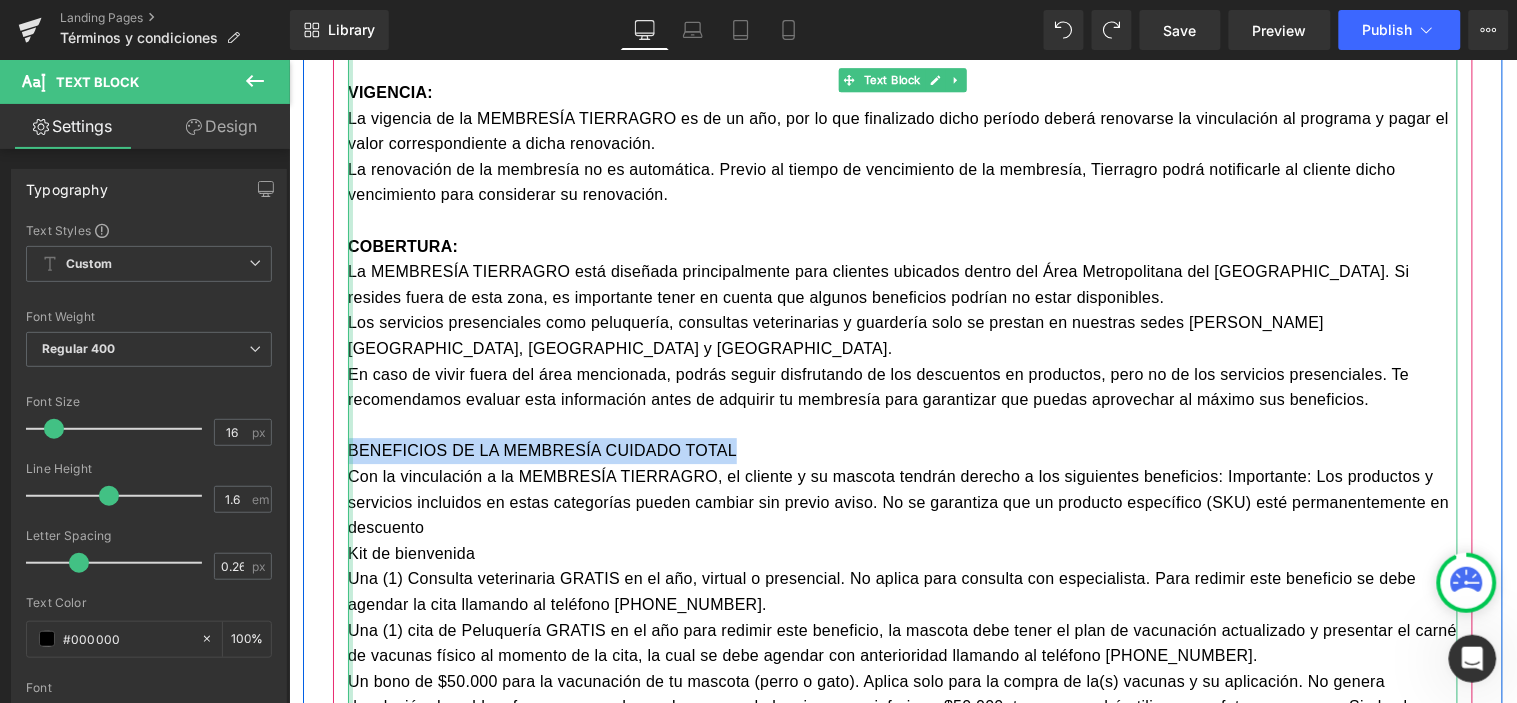 click on "Vigente desde el 26 de mayo de 2025.
El presente documento va dirigido a los clientes y usuarios que decidan adquirir la MEMBRESÍA TIERRAGRO para su perro o gato, únicamente, y tiene como objetivo definir los términos y condiciones de dicho plan. Los beneficiarios del programa son aquellas personas naturales o jurídicas que decidan vincularse al programa de beneficios junto con sus mascotas PERRO o GATO, únicamente; no aplica para otras especies.
¿DÓNDE SE PUEDE COMPRAR LA MEMBRESÍA?
La MEMBRESÍA TIERRAGRO se puede comprar en cualquiera de los canales de venta Tierragro: Puntos de venta físicos, Domicilios y Tienda virtual www.tierragro.com.
¿CUÁNTO VALE LA MEMBRESÍA TIERRAGRO?
El precio de la MEMBRESÍA TIERRAGRO es de $179.900 (ciento setenta y nueve mil novecientos pesos) al año, IVA incluido.
TIERRAGRO se reserva el derecho a modificar el valor de Membresía y su renovación, de acuerdo con las condiciones y necesidades del mercado.
VIGENCIA:
COBERTURA:" at bounding box center (902, 847) 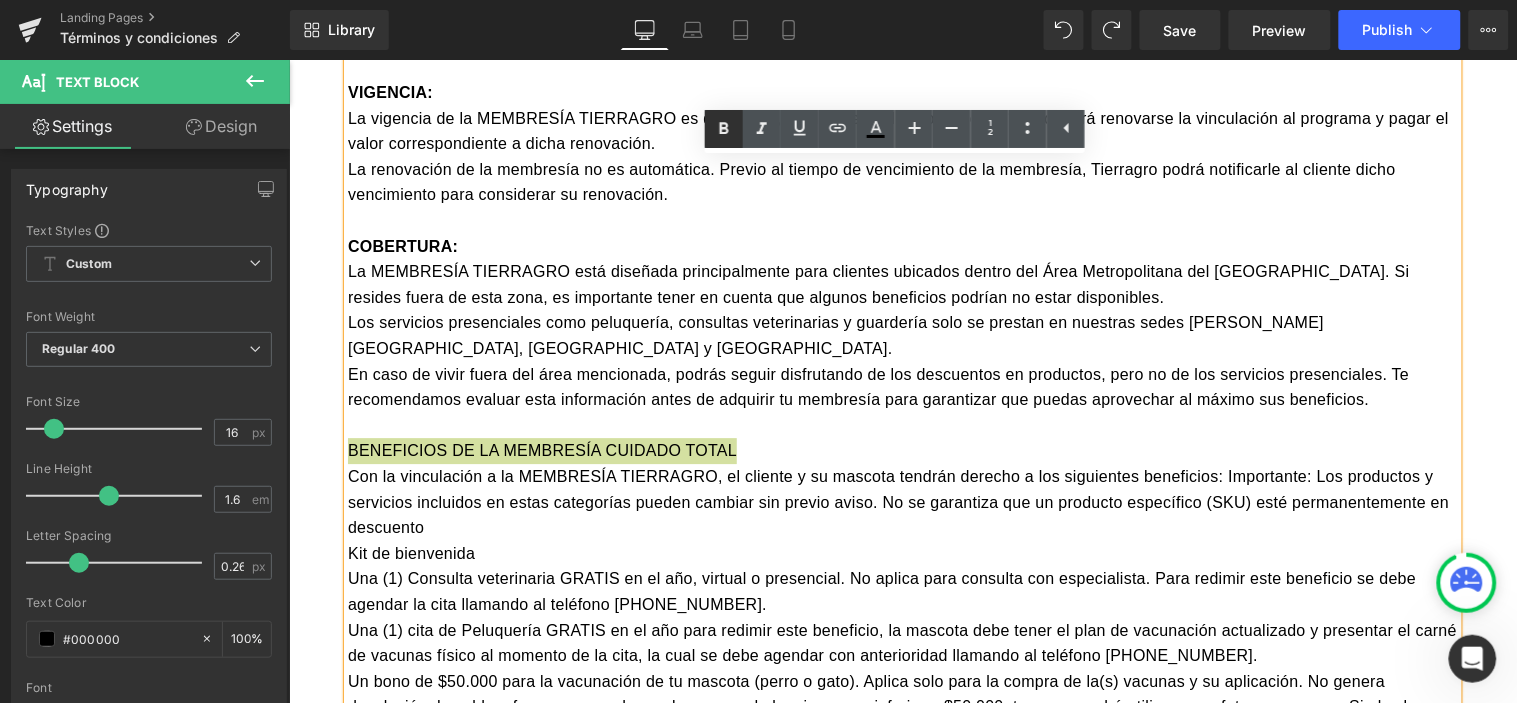 click 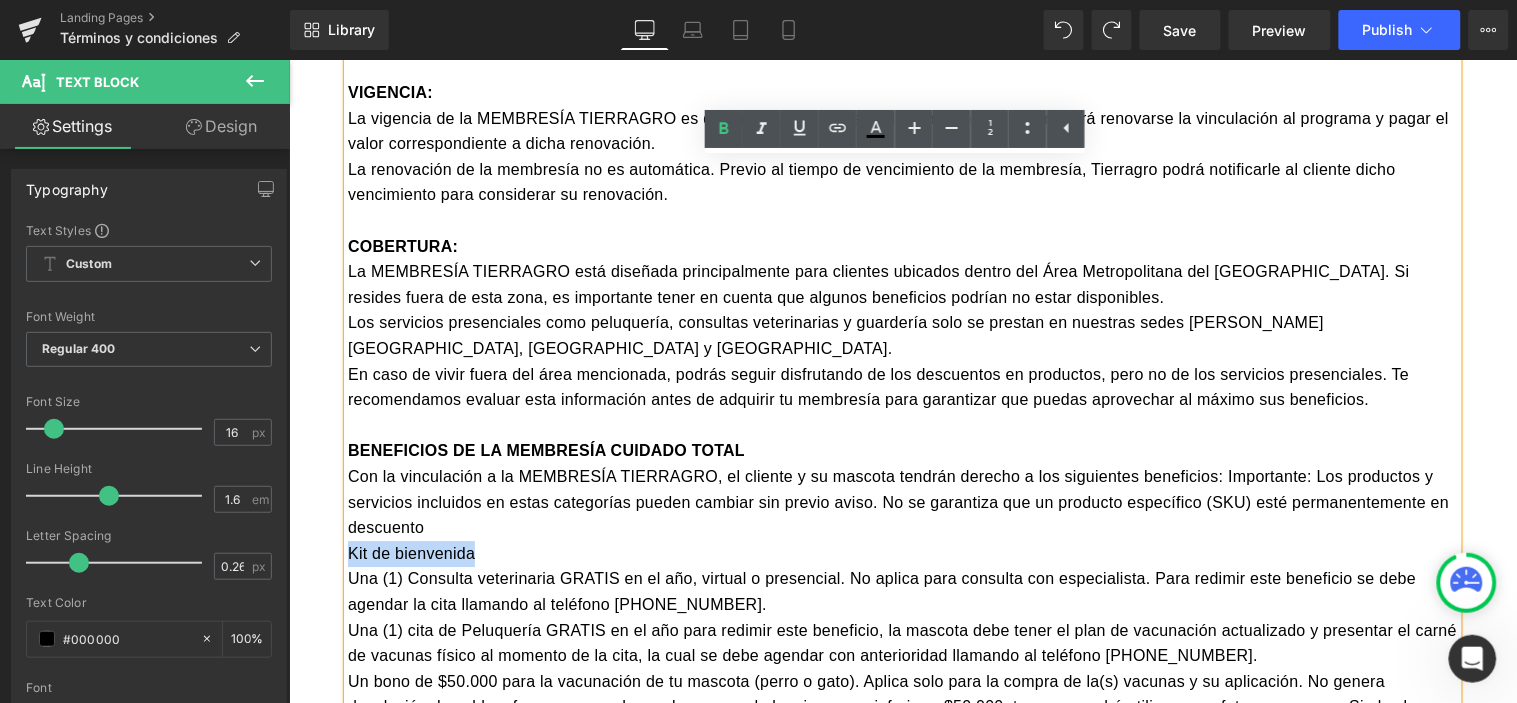 drag, startPoint x: 472, startPoint y: 501, endPoint x: 339, endPoint y: 506, distance: 133.09395 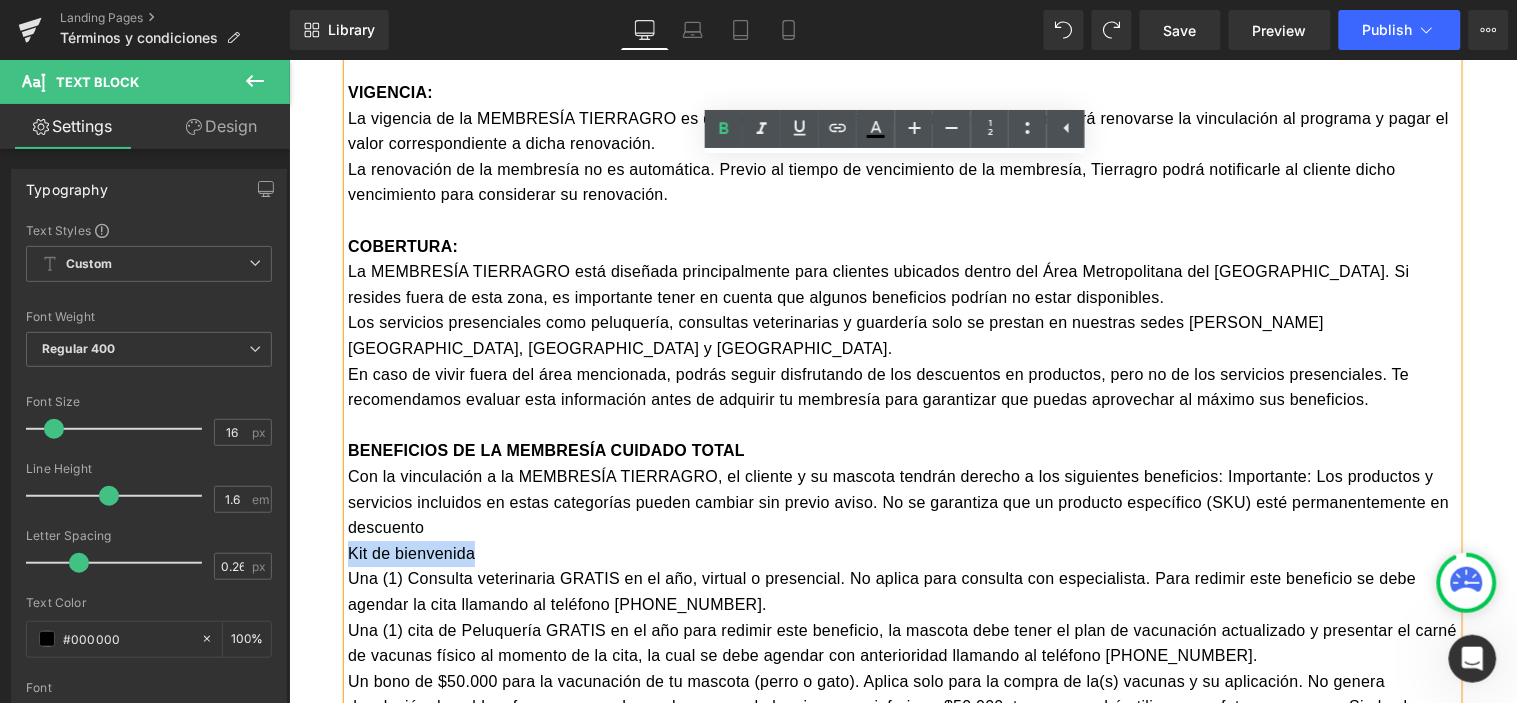 click on "Kit de bienvenida" at bounding box center [902, 553] 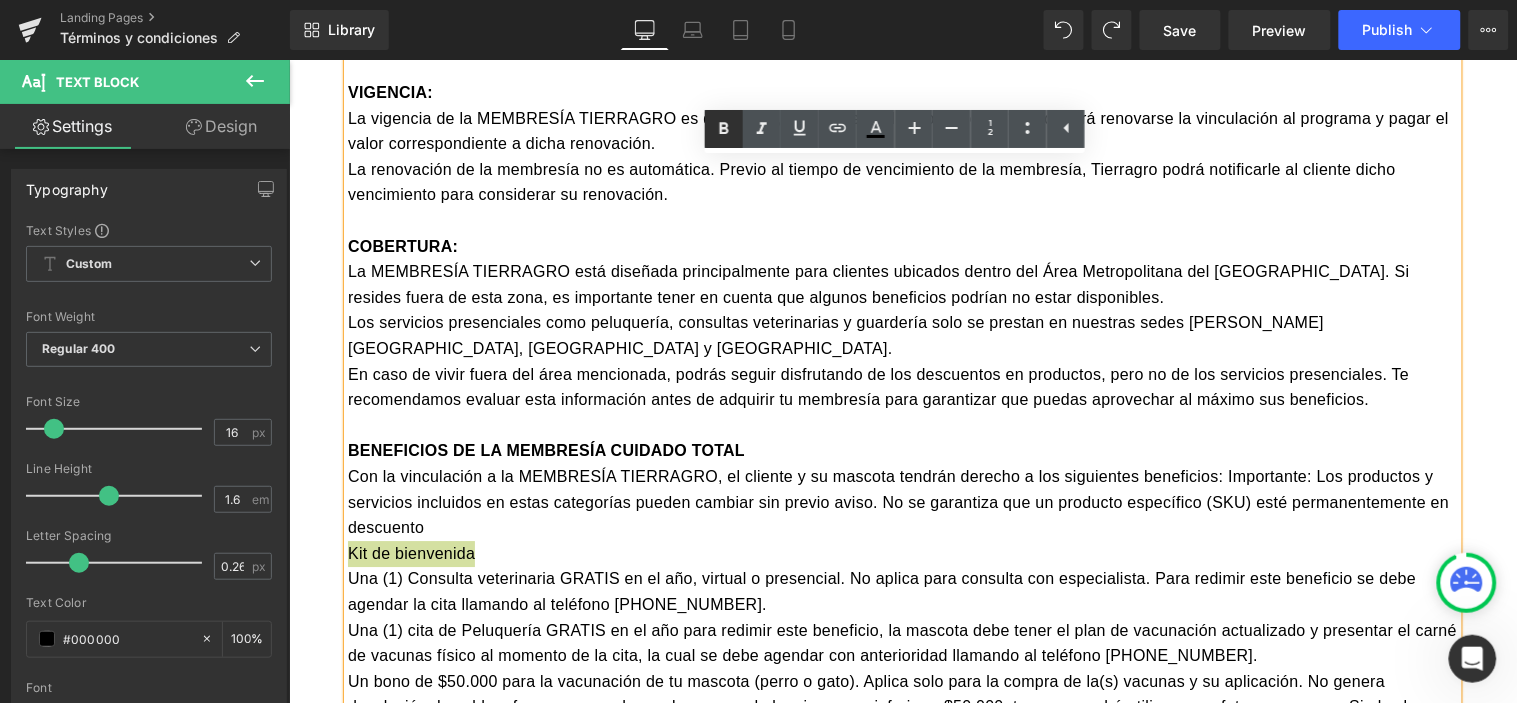 click 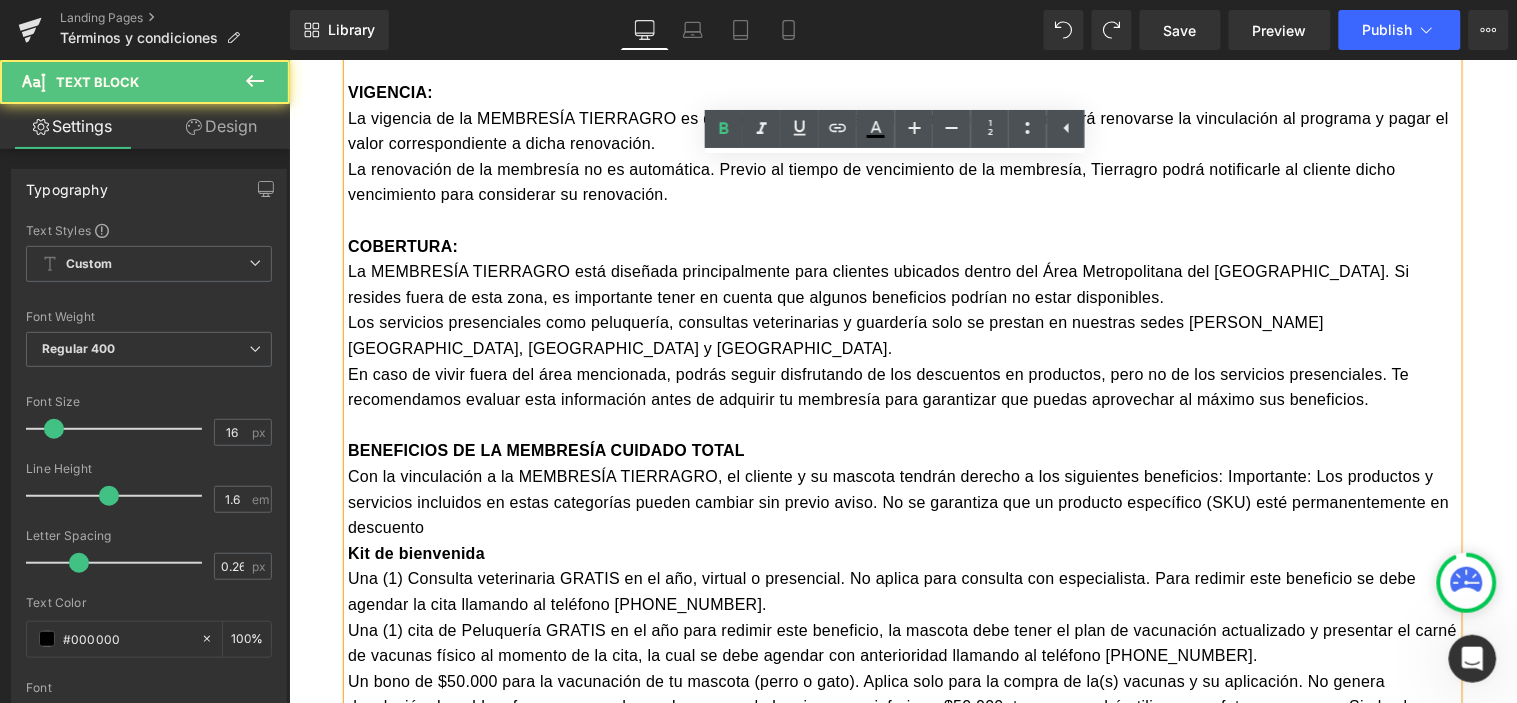 click on "Con la vinculación a la MEMBRESÍA TIERRAGRO, el cliente y su mascota tendrán derecho a los siguientes beneficios: Importante: Los productos y servicios incluidos en estas categorías pueden cambiar sin previo aviso. No se garantiza que un producto específico (SKU) esté permanentemente en descuento" at bounding box center [902, 501] 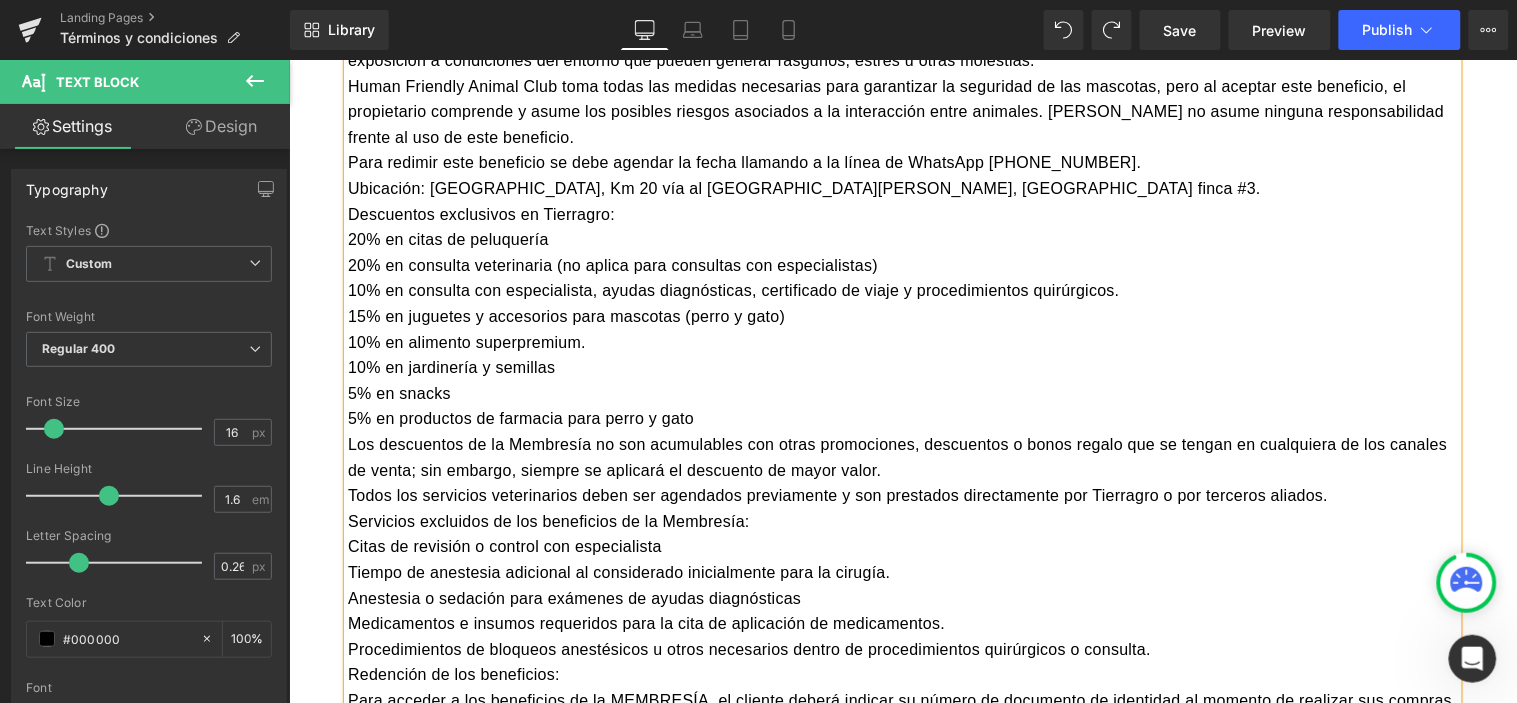 scroll, scrollTop: 2213, scrollLeft: 0, axis: vertical 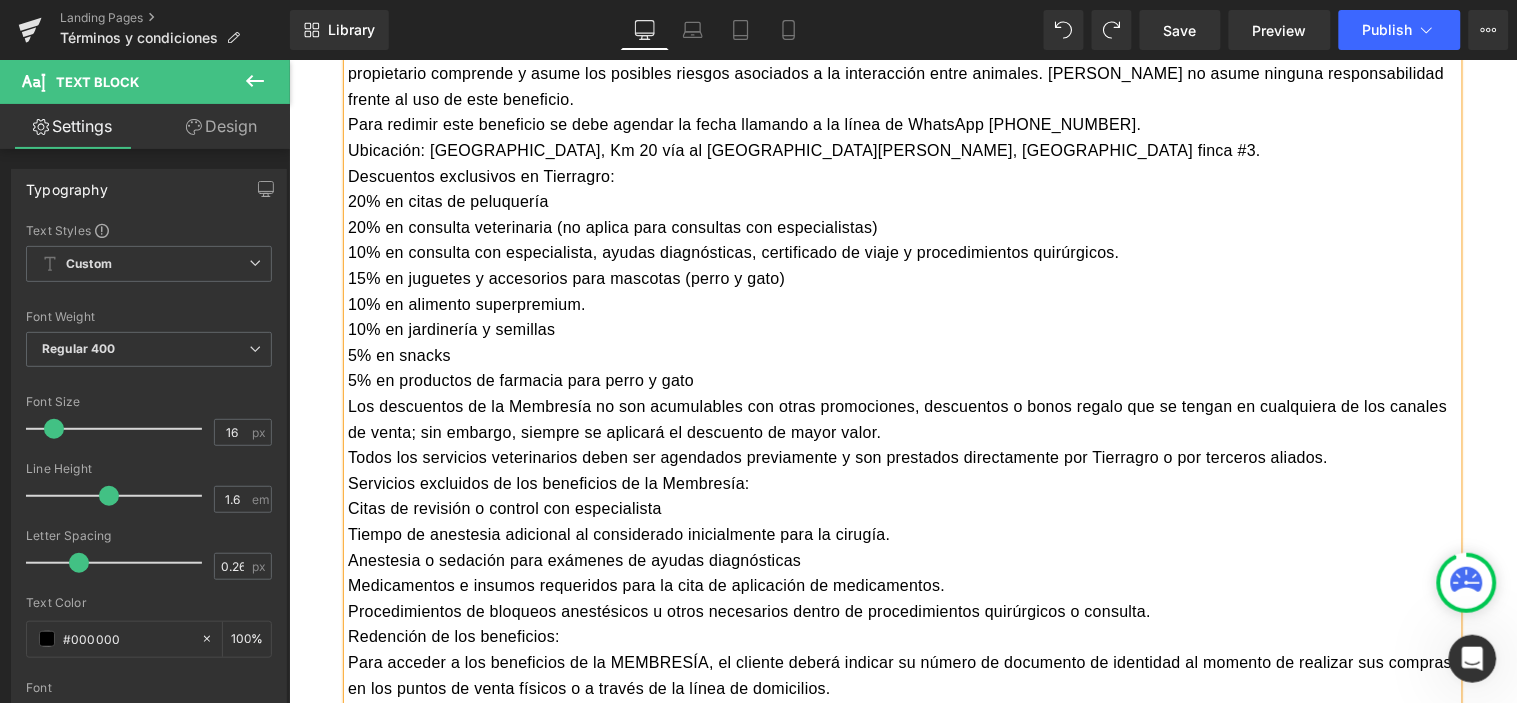 click on "5% en productos de farmacia para perro y gato" at bounding box center [902, 380] 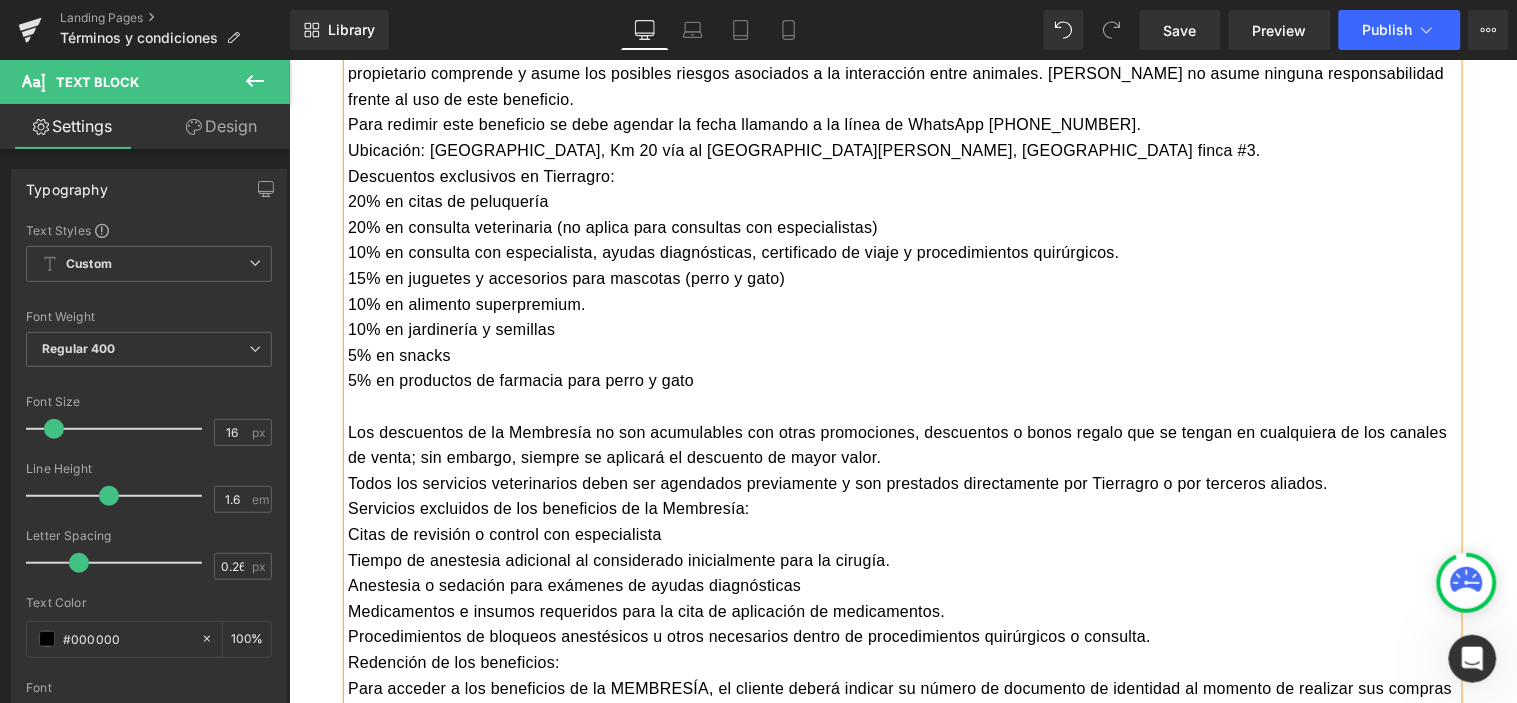 click on "Los descuentos de la Membresía no son acumulables con otras promociones, descuentos o bonos regalo que se tengan en cualquiera de los canales de venta; sin embargo, siempre se aplicará el descuento de mayor valor." at bounding box center [902, 444] 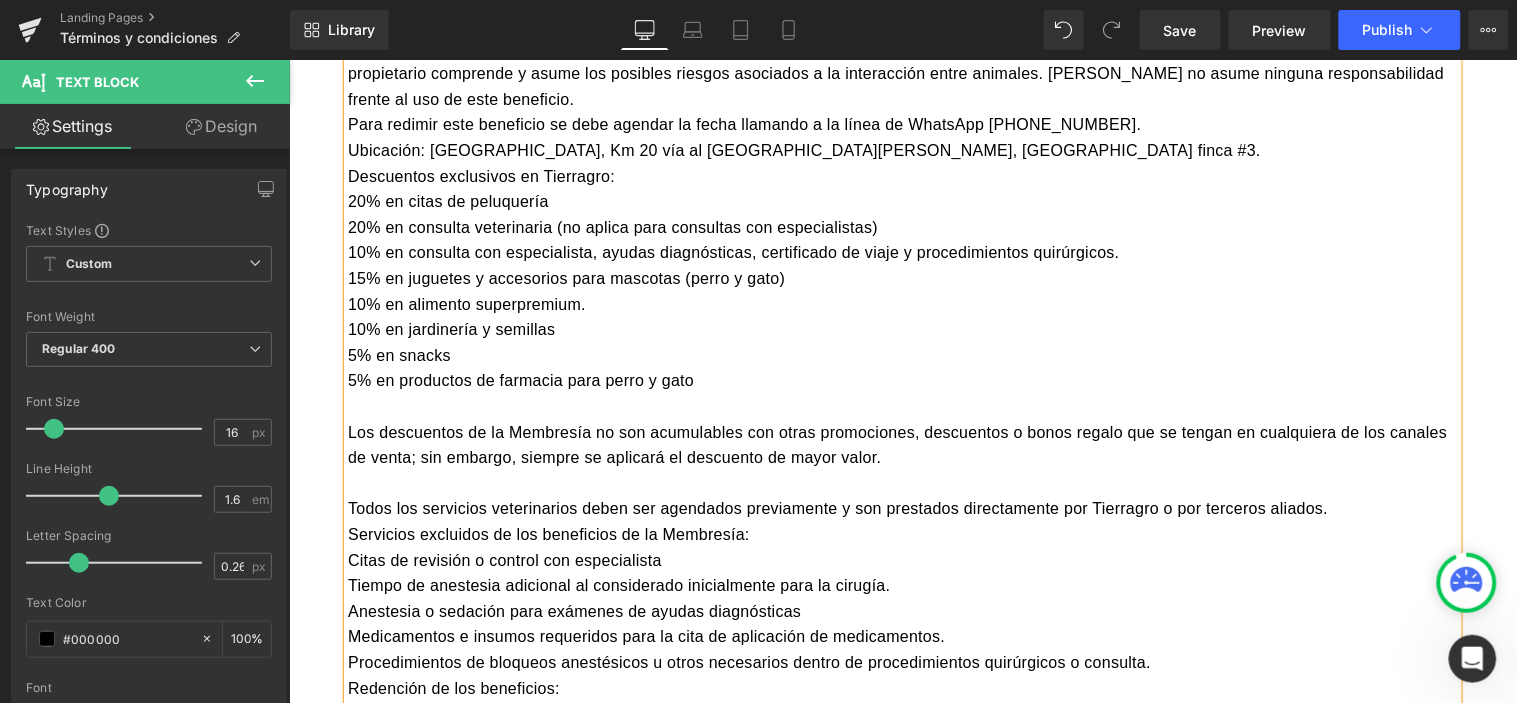 drag, startPoint x: 854, startPoint y: 407, endPoint x: 337, endPoint y: 389, distance: 517.31323 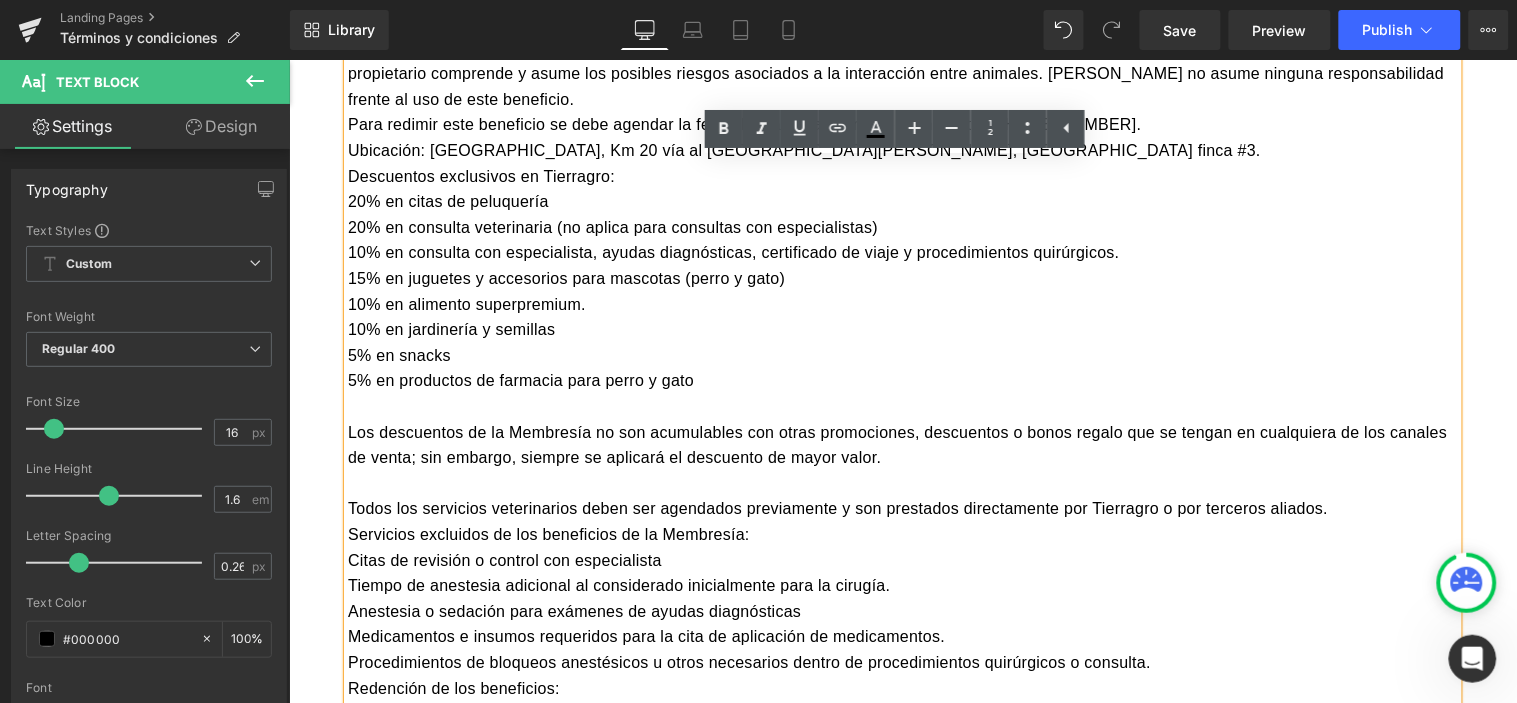 click on "Los descuentos de la Membresía no son acumulables con otras promociones, descuentos o bonos regalo que se tengan en cualquiera de los canales de venta; sin embargo, siempre se aplicará el descuento de mayor valor." at bounding box center [902, 444] 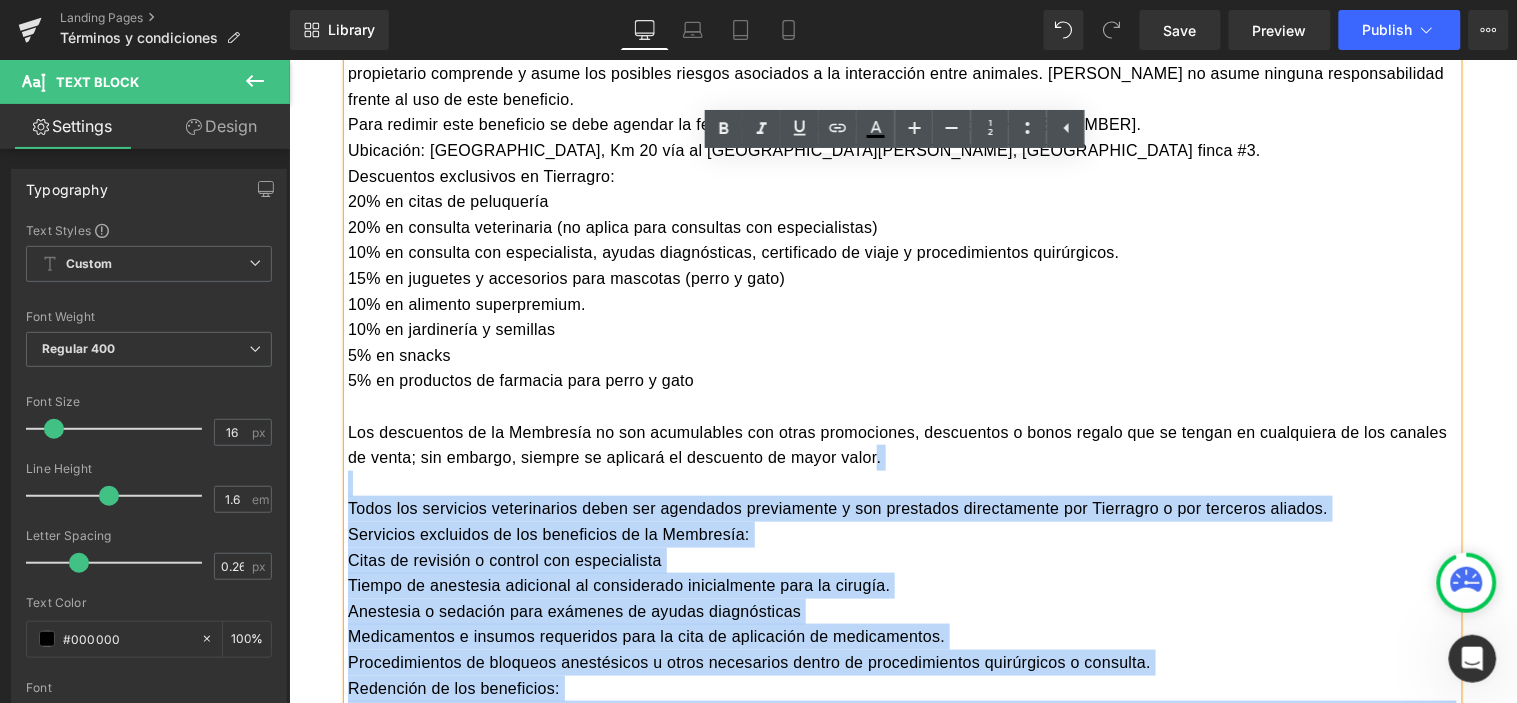 drag, startPoint x: 747, startPoint y: 411, endPoint x: 332, endPoint y: 379, distance: 416.2319 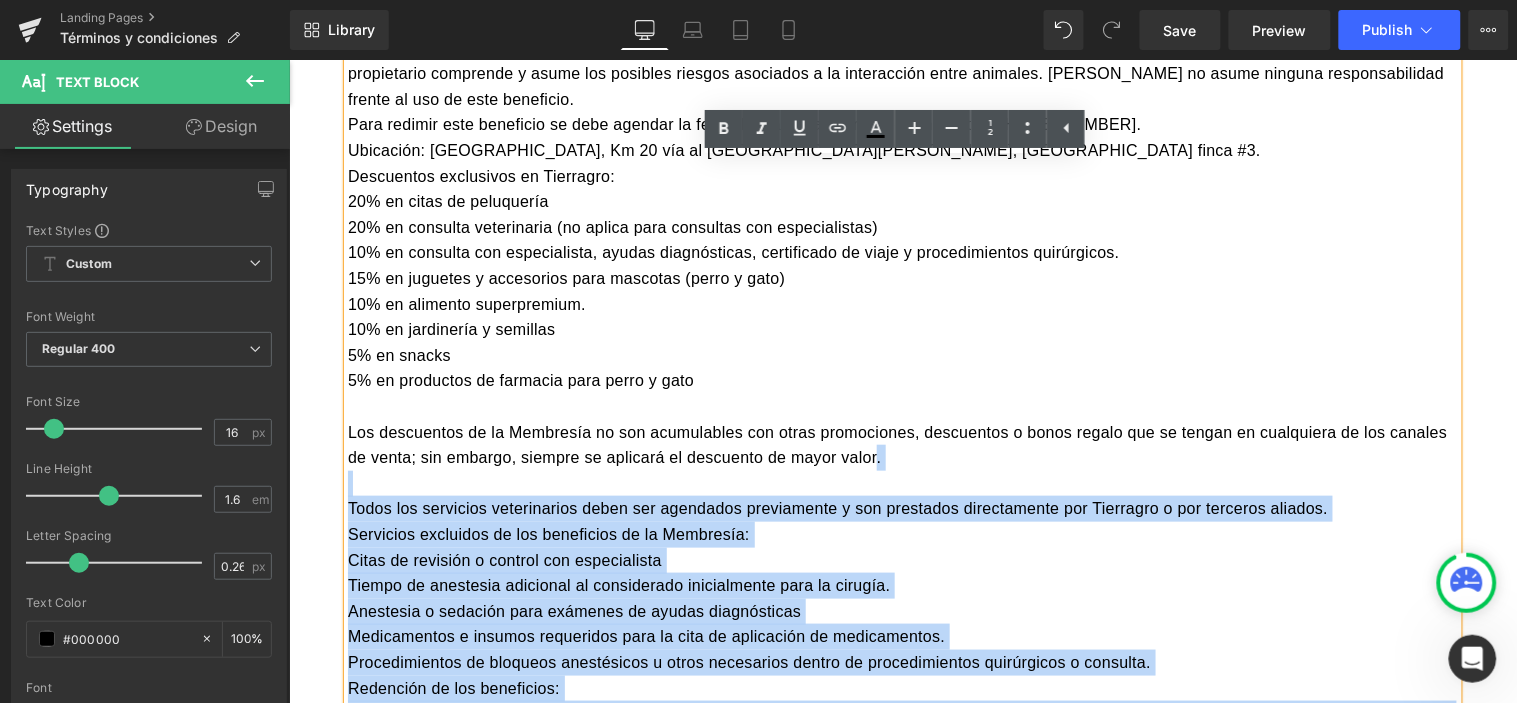 click on "Vigente desde el 26 de mayo de 2025.
El presente documento va dirigido a los clientes y usuarios que decidan adquirir la MEMBRESÍA TIERRAGRO para su perro o gato, únicamente, y tiene como objetivo definir los términos y condiciones de dicho plan. Los beneficiarios del programa son aquellas personas naturales o jurídicas que decidan vincularse al programa de beneficios junto con sus mascotas PERRO o GATO, únicamente; no aplica para otras especies.
¿DÓNDE SE PUEDE COMPRAR LA MEMBRESÍA?
La MEMBRESÍA TIERRAGRO se puede comprar en cualquiera de los canales de venta Tierragro: Puntos de venta físicos, Domicilios y Tienda virtual www.tierragro.com.
¿CUÁNTO VALE LA MEMBRESÍA TIERRAGRO?
El precio de la MEMBRESÍA TIERRAGRO es de $179.900 (ciento setenta y nueve mil novecientos pesos) al año, IVA incluido.
TIERRAGRO se reserva el derecho a modificar el valor de Membresía y su renovación, de acuerdo con las condiciones y necesidades del mercado.
VIGENCIA:
COBERTURA:
Kit de bienvenida" at bounding box center (902, -4) 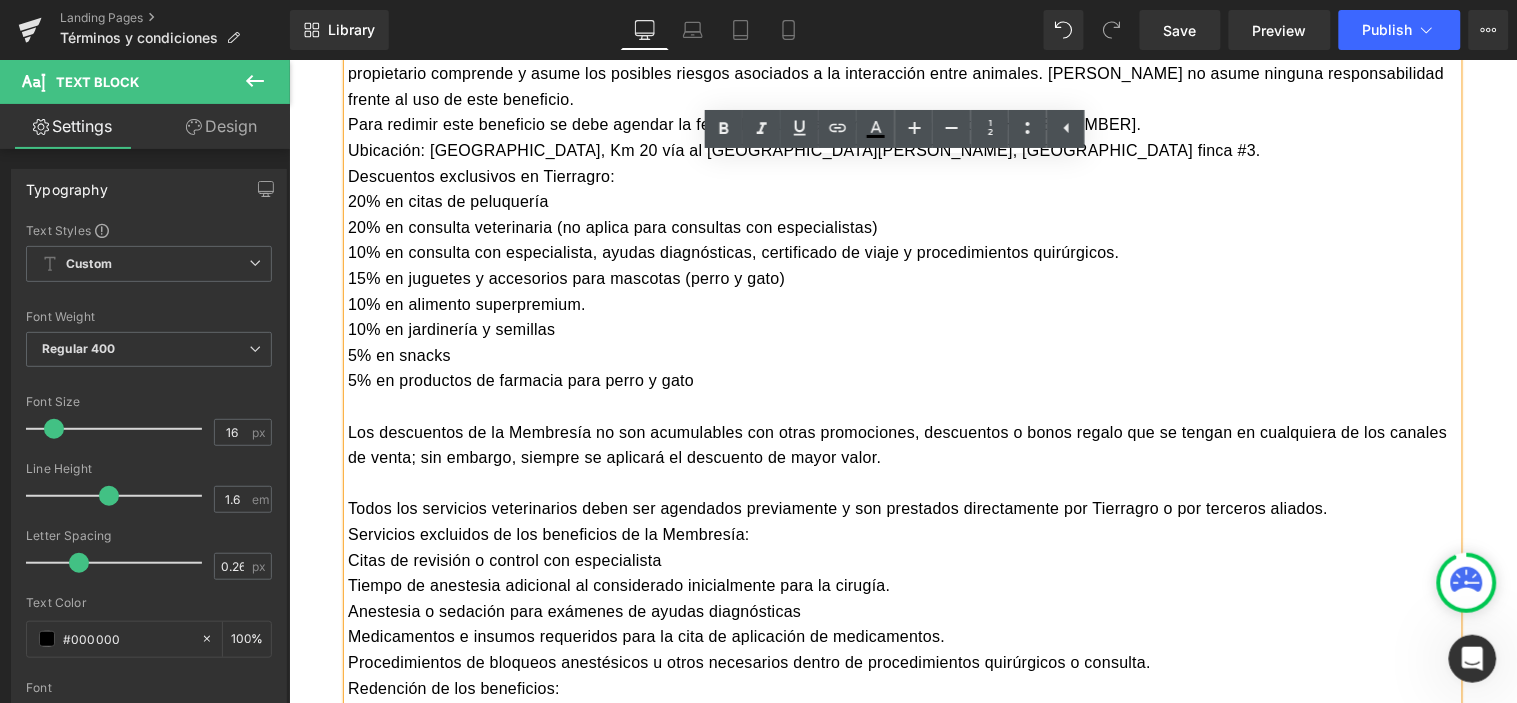 click on "Los descuentos de la Membresía no son acumulables con otras promociones, descuentos o bonos regalo que se tengan en cualquiera de los canales de venta; sin embargo, siempre se aplicará el descuento de mayor valor." at bounding box center (902, 444) 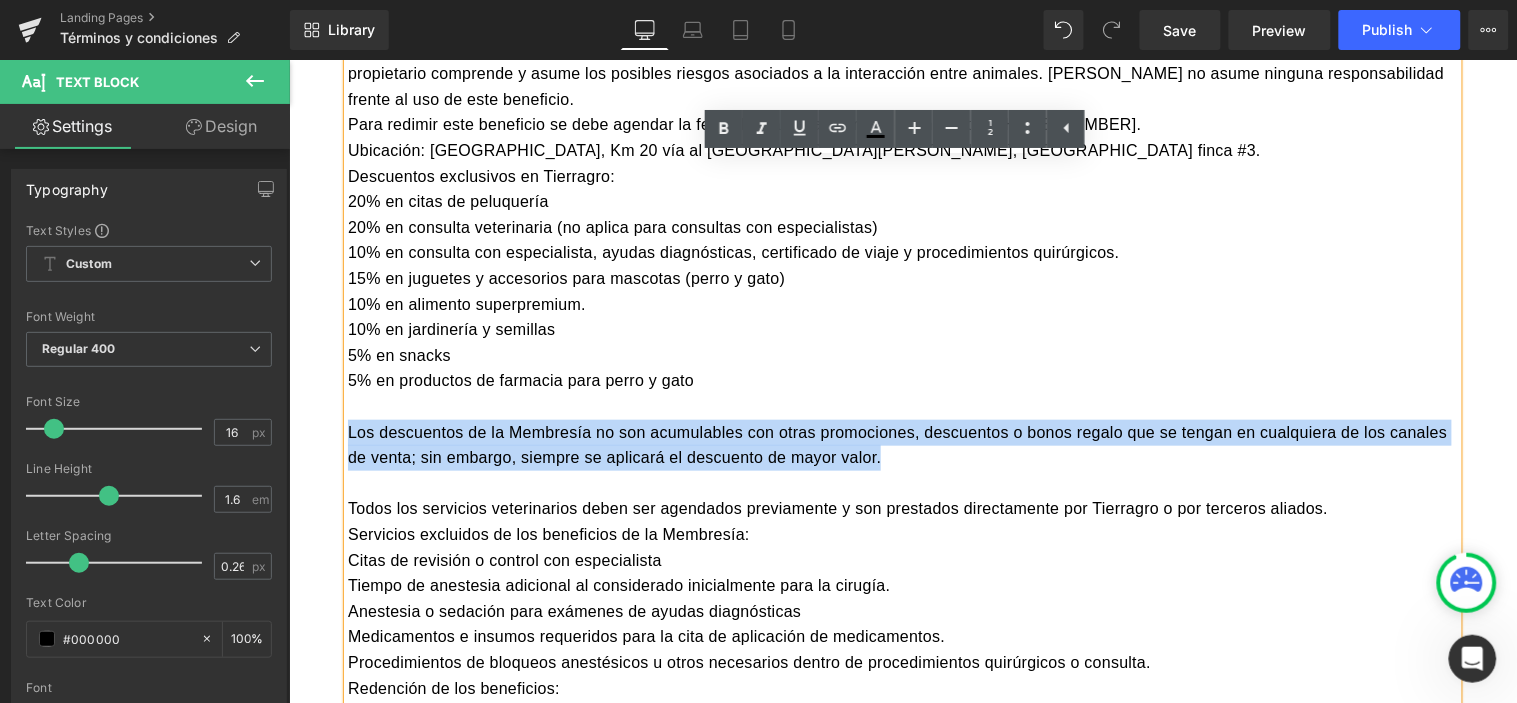 drag, startPoint x: 849, startPoint y: 409, endPoint x: 339, endPoint y: 379, distance: 510.8816 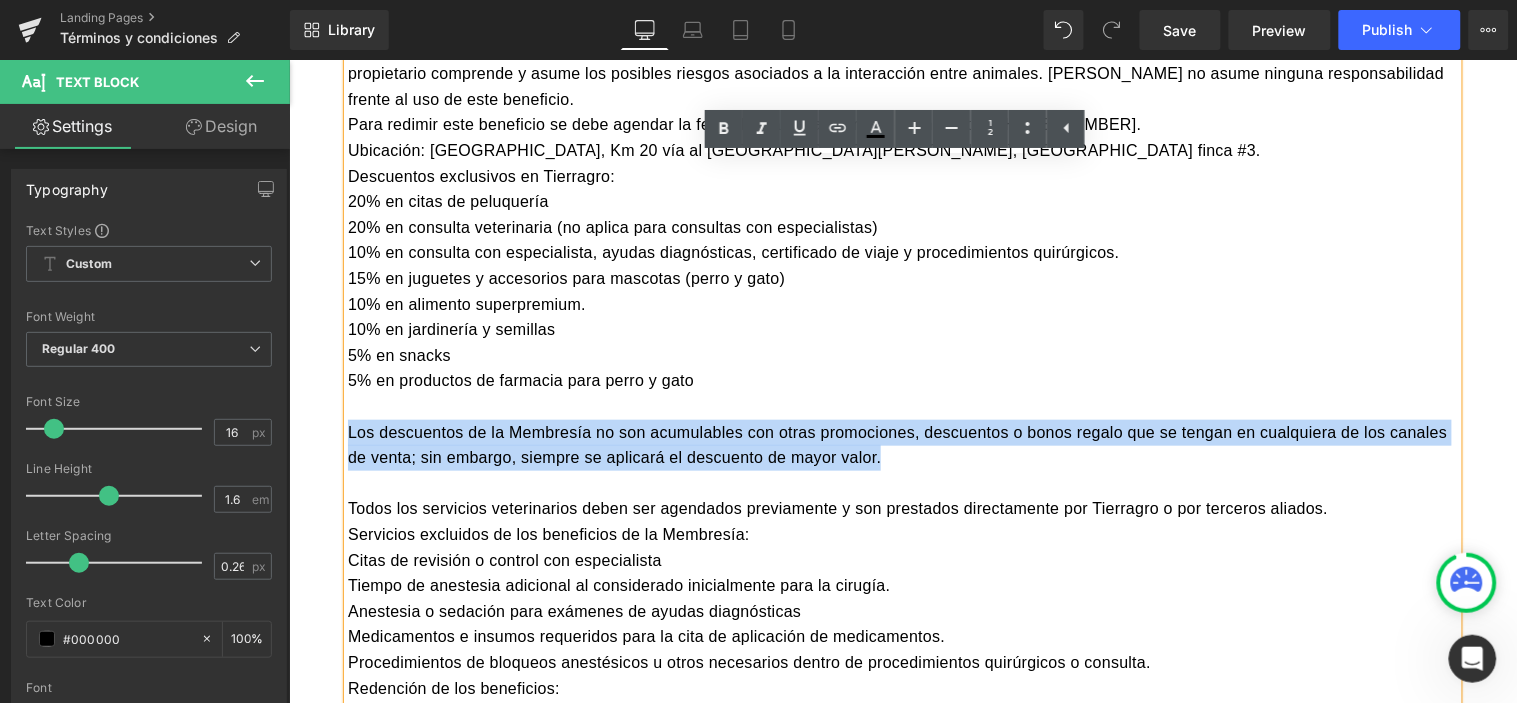 click on "Los descuentos de la Membresía no son acumulables con otras promociones, descuentos o bonos regalo que se tengan en cualquiera de los canales de venta; sin embargo, siempre se aplicará el descuento de mayor valor." at bounding box center (902, 444) 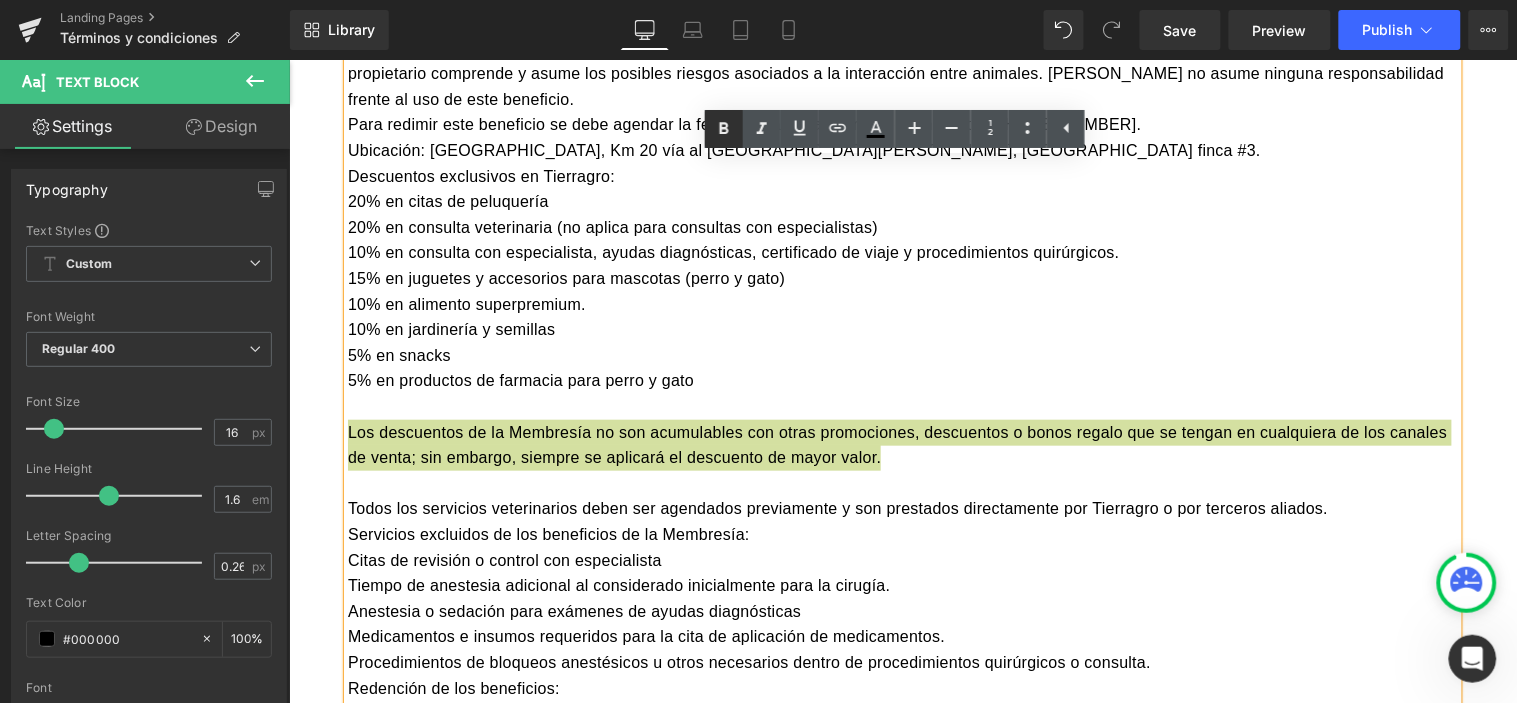 click 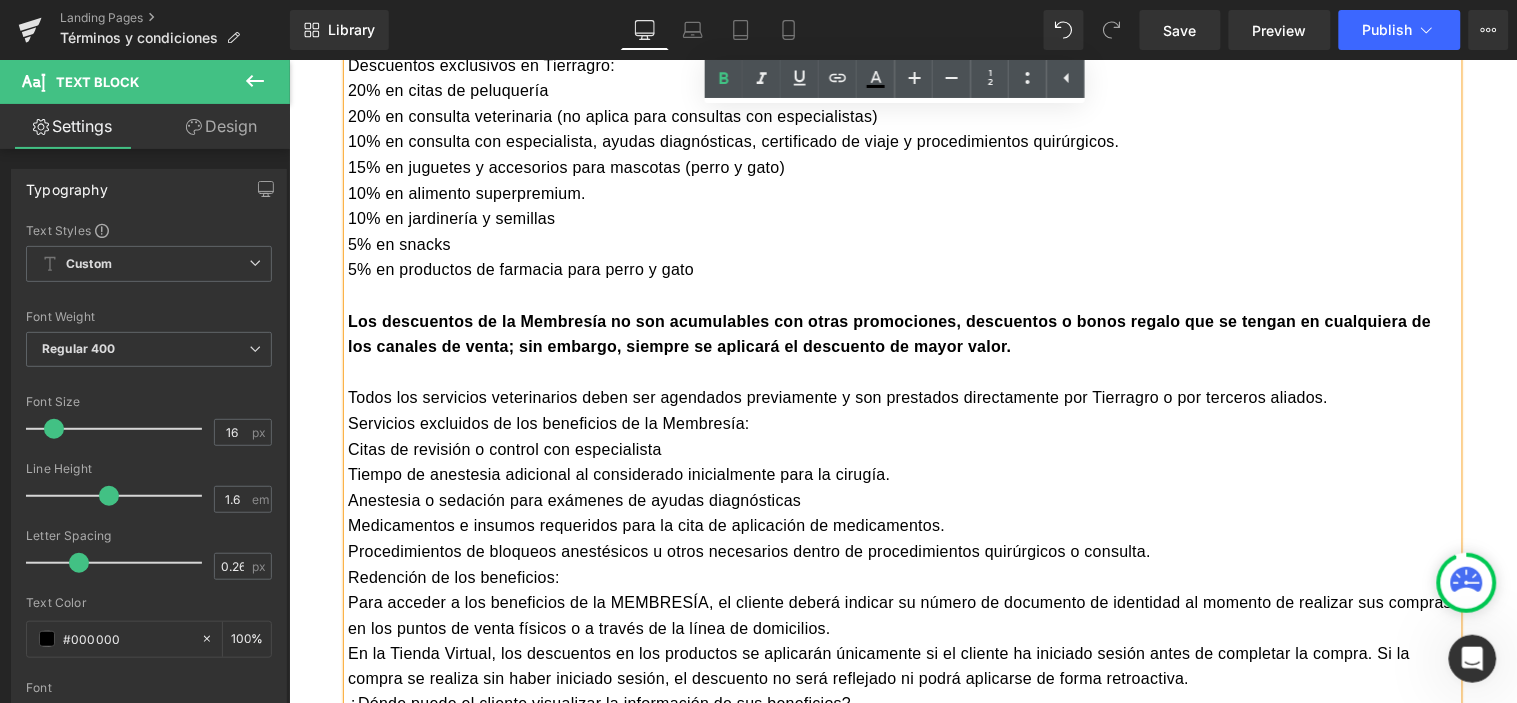 scroll, scrollTop: 2435, scrollLeft: 0, axis: vertical 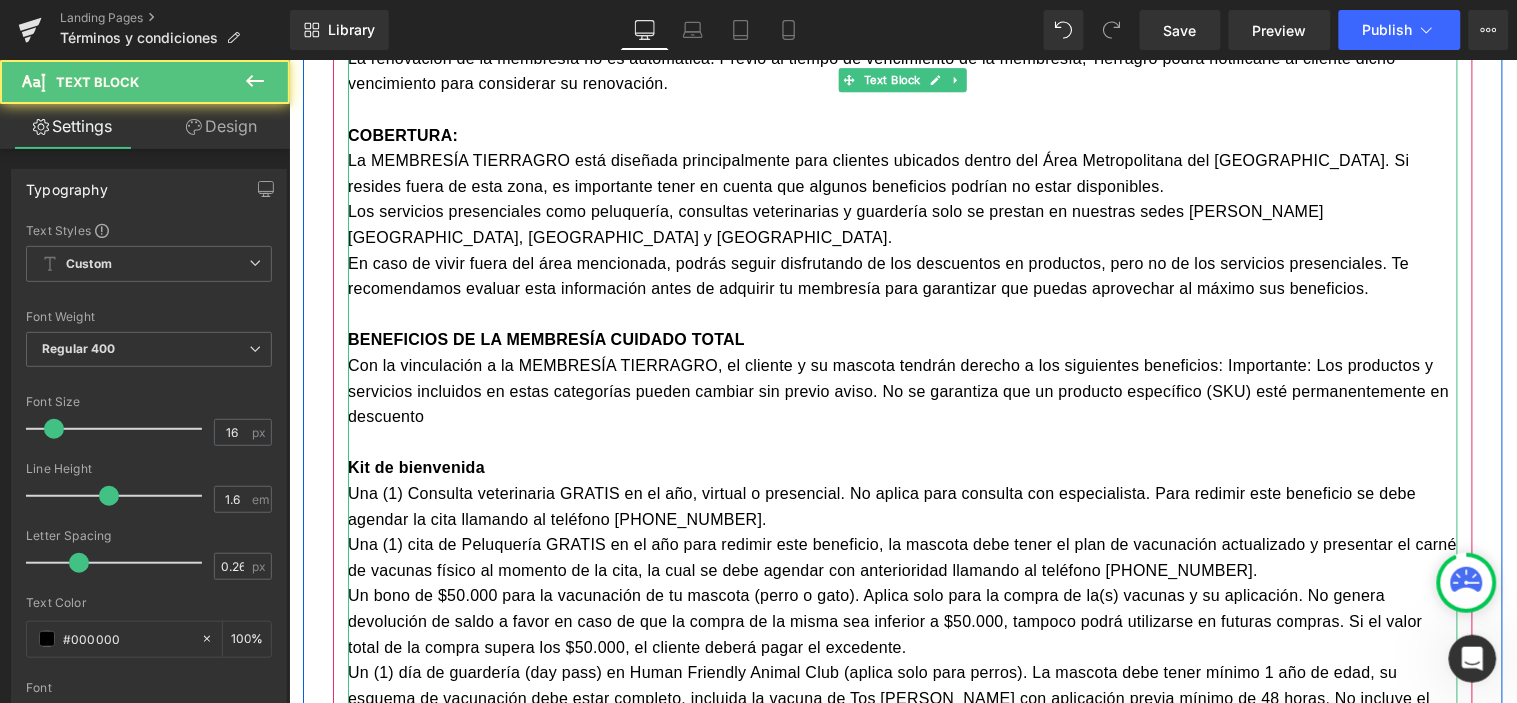 click at bounding box center [902, 442] 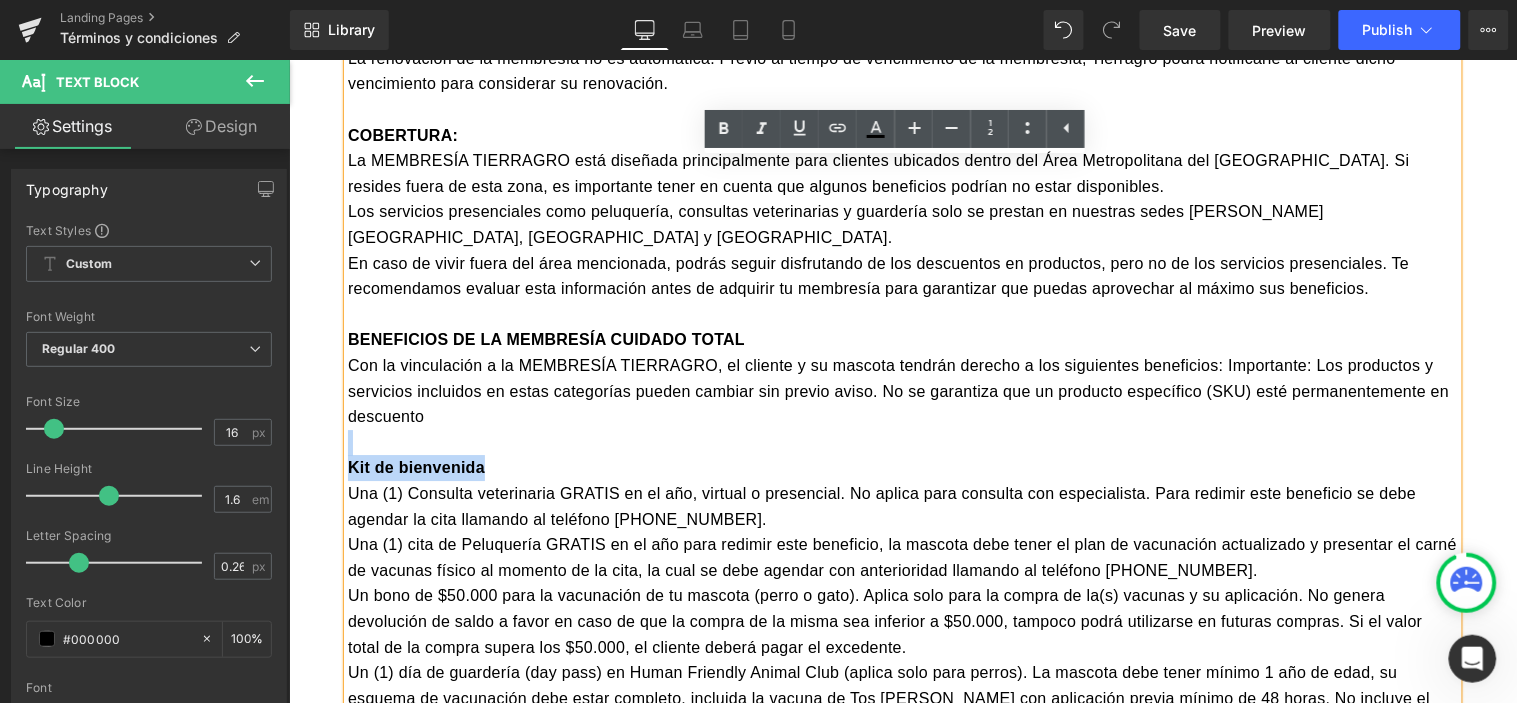 drag, startPoint x: 483, startPoint y: 420, endPoint x: 339, endPoint y: 397, distance: 145.82524 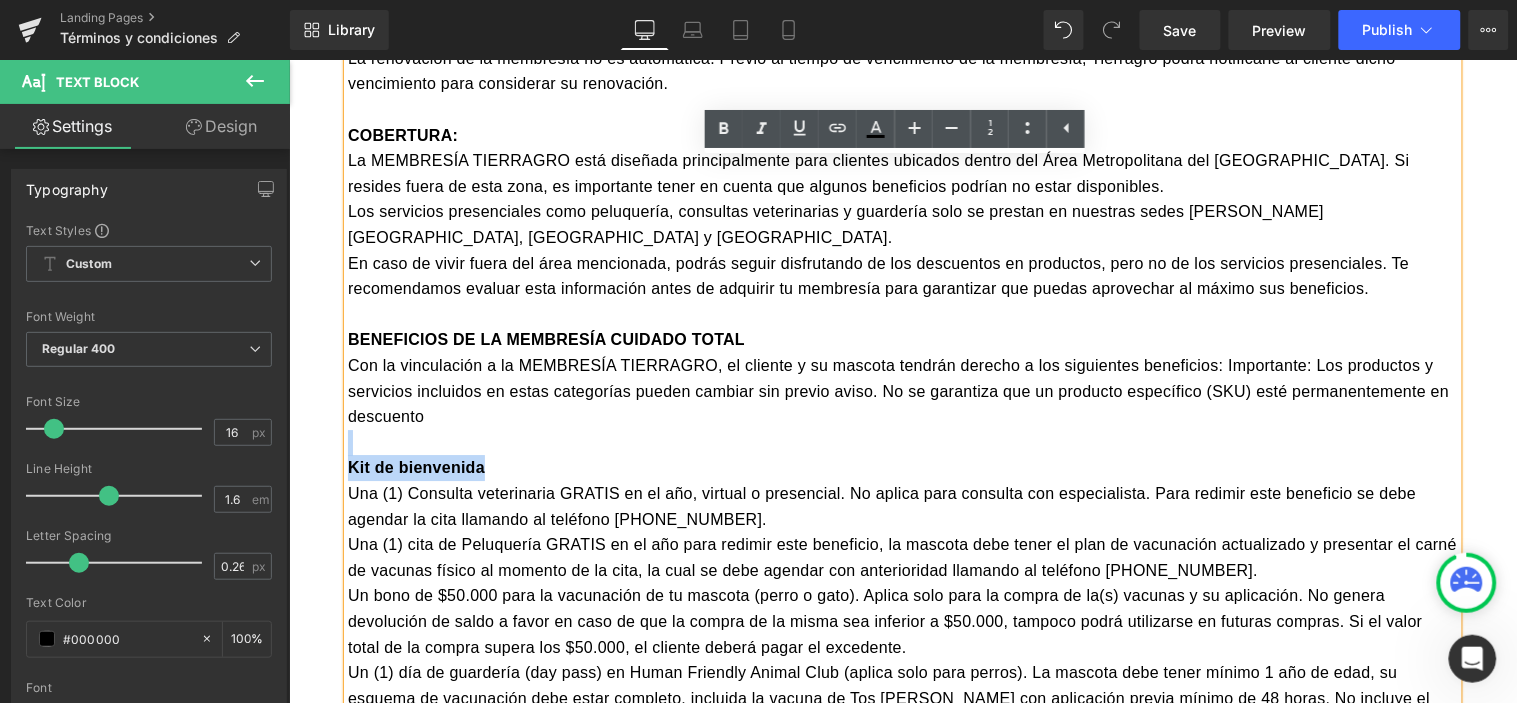 click on "Vigente desde el 26 de mayo de 2025.
El presente documento va dirigido a los clientes y usuarios que decidan adquirir la MEMBRESÍA TIERRAGRO para su perro o gato, únicamente, y tiene como objetivo definir los términos y condiciones de dicho plan. Los beneficiarios del programa son aquellas personas naturales o jurídicas que decidan vincularse al programa de beneficios junto con sus mascotas PERRO o GATO, únicamente; no aplica para otras especies.
¿DÓNDE SE PUEDE COMPRAR LA MEMBRESÍA?
La MEMBRESÍA TIERRAGRO se puede comprar en cualquiera de los canales de venta Tierragro: Puntos de venta físicos, Domicilios y Tienda virtual www.tierragro.com.
¿CUÁNTO VALE LA MEMBRESÍA TIERRAGRO?
El precio de la MEMBRESÍA TIERRAGRO es de $179.900 (ciento setenta y nueve mil novecientos pesos) al año, IVA incluido.
TIERRAGRO se reserva el derecho a modificar el valor de Membresía y su renovación, de acuerdo con las condiciones y necesidades del mercado.
VIGENCIA:
COBERTURA:
Kit de bienvenida" at bounding box center (902, 774) 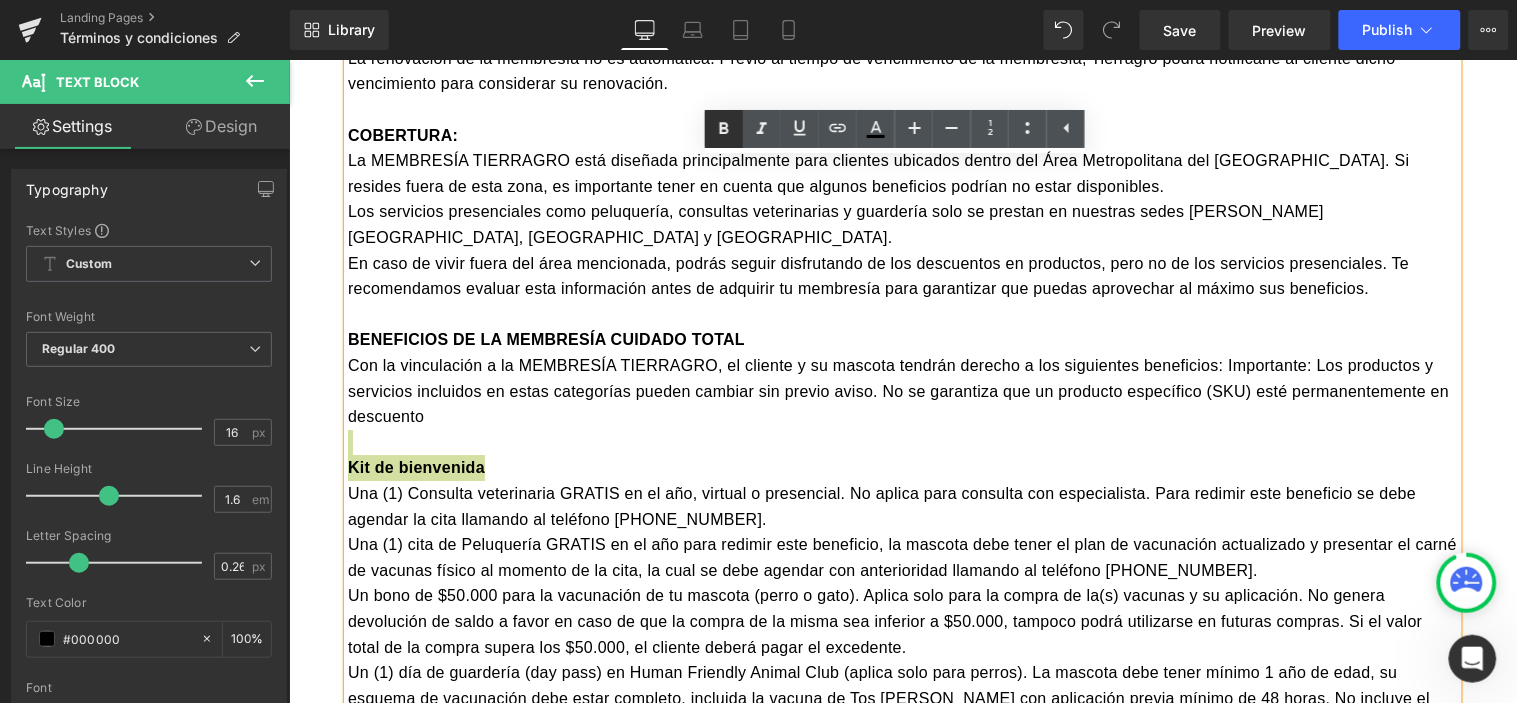 click 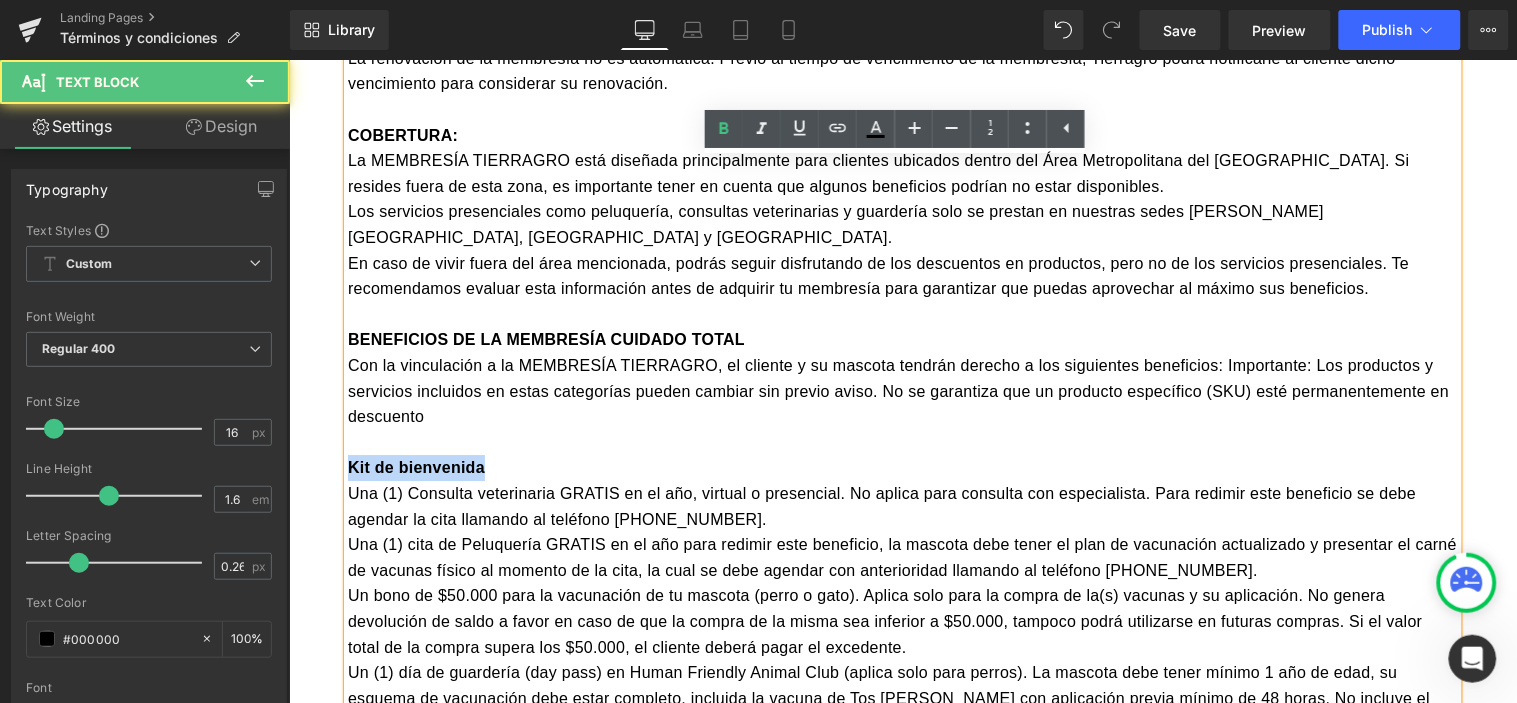 drag, startPoint x: 495, startPoint y: 412, endPoint x: 324, endPoint y: 413, distance: 171.00293 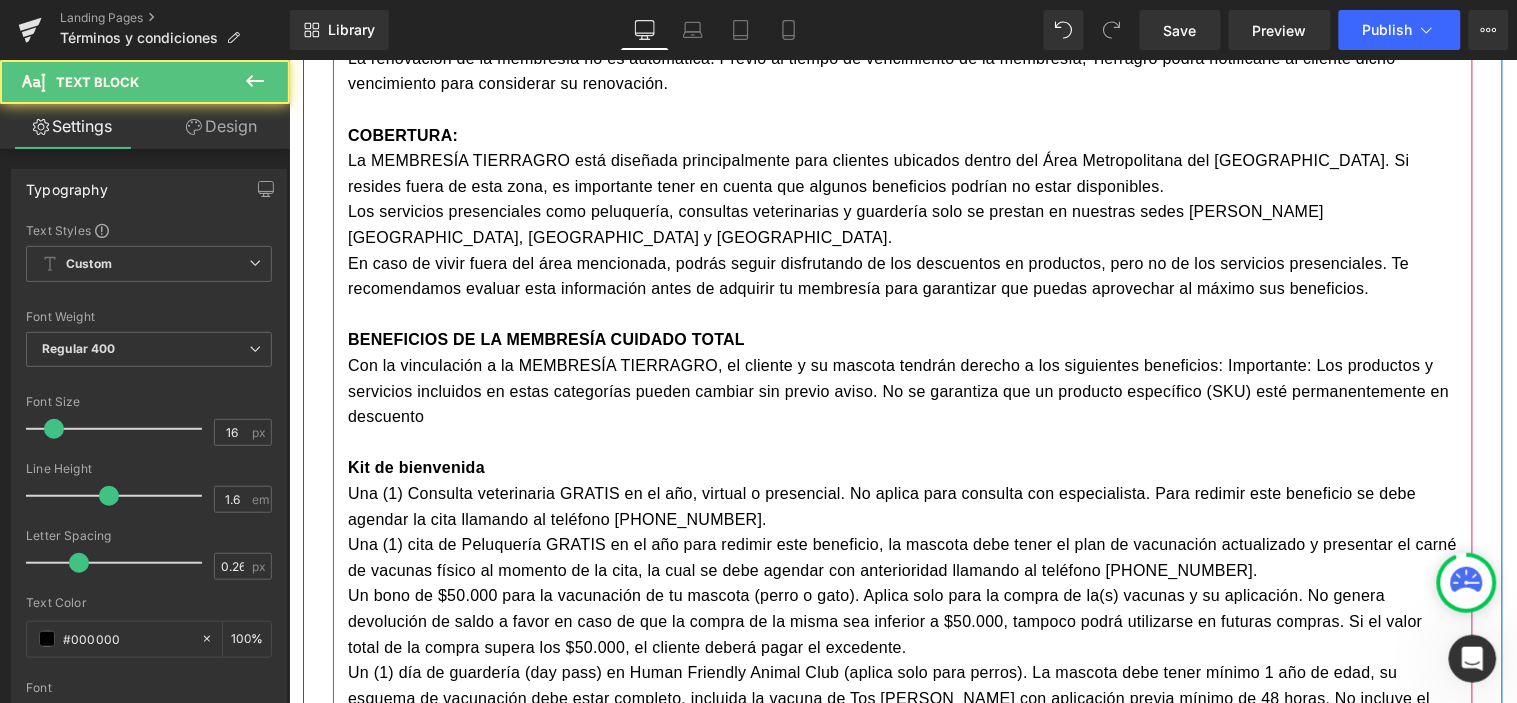 click at bounding box center [902, 442] 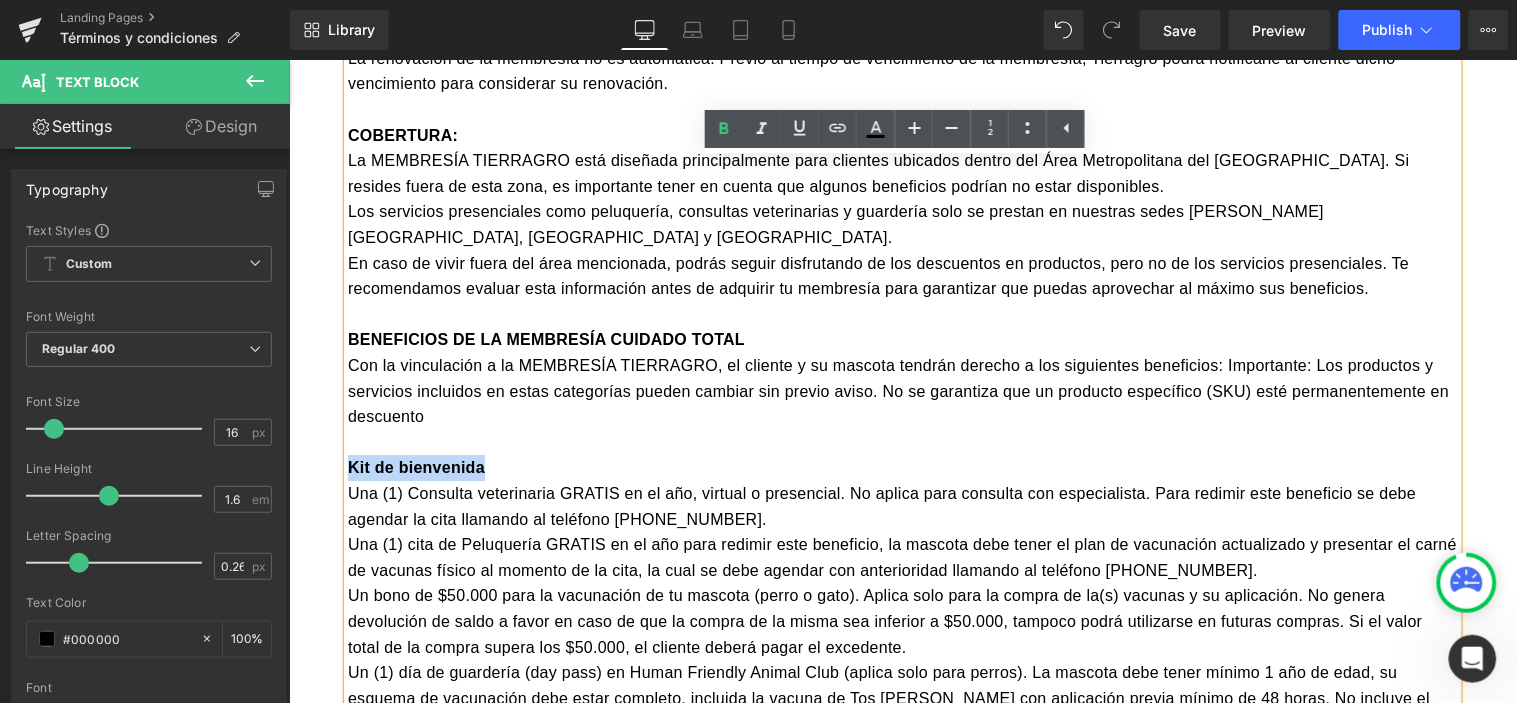 drag, startPoint x: 474, startPoint y: 419, endPoint x: 342, endPoint y: 426, distance: 132.18547 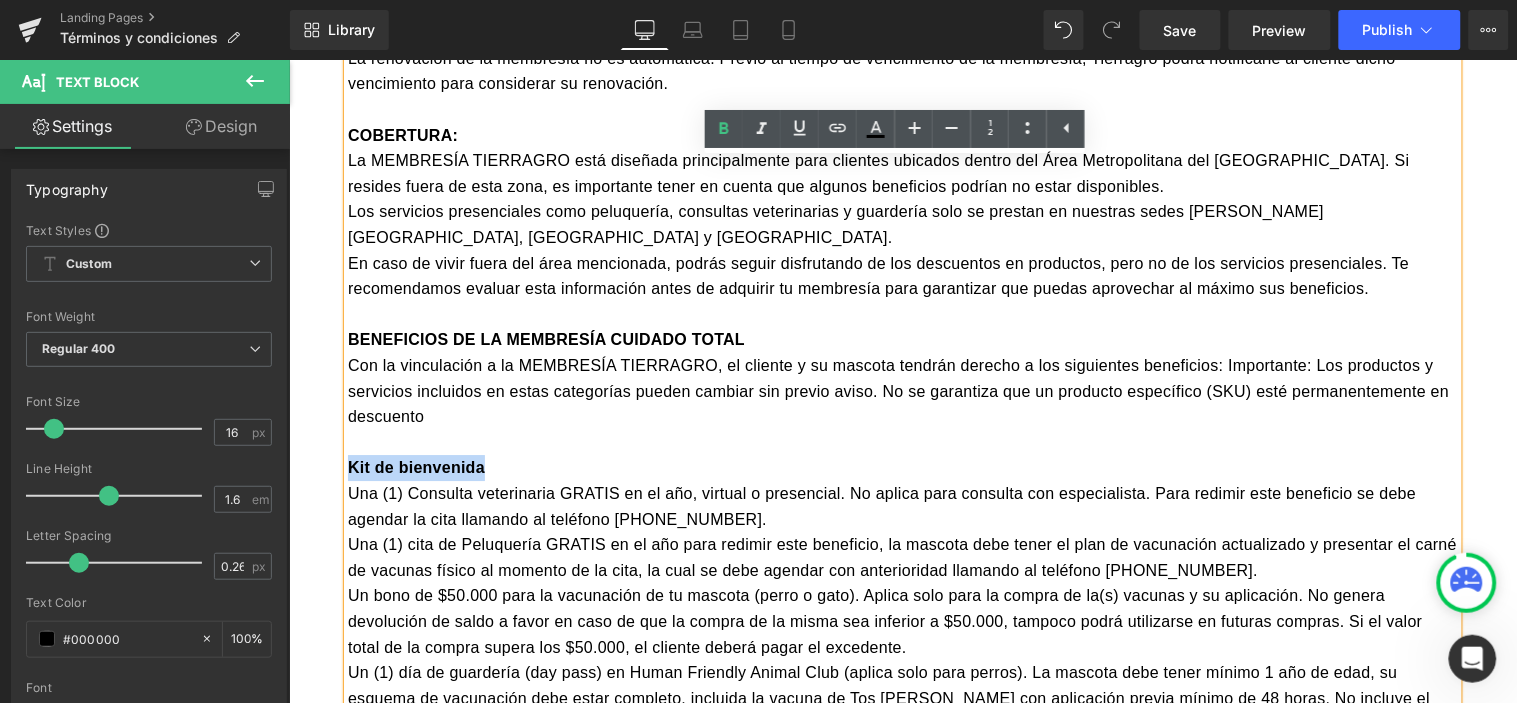 click on "Kit de bienvenida" at bounding box center (902, 467) 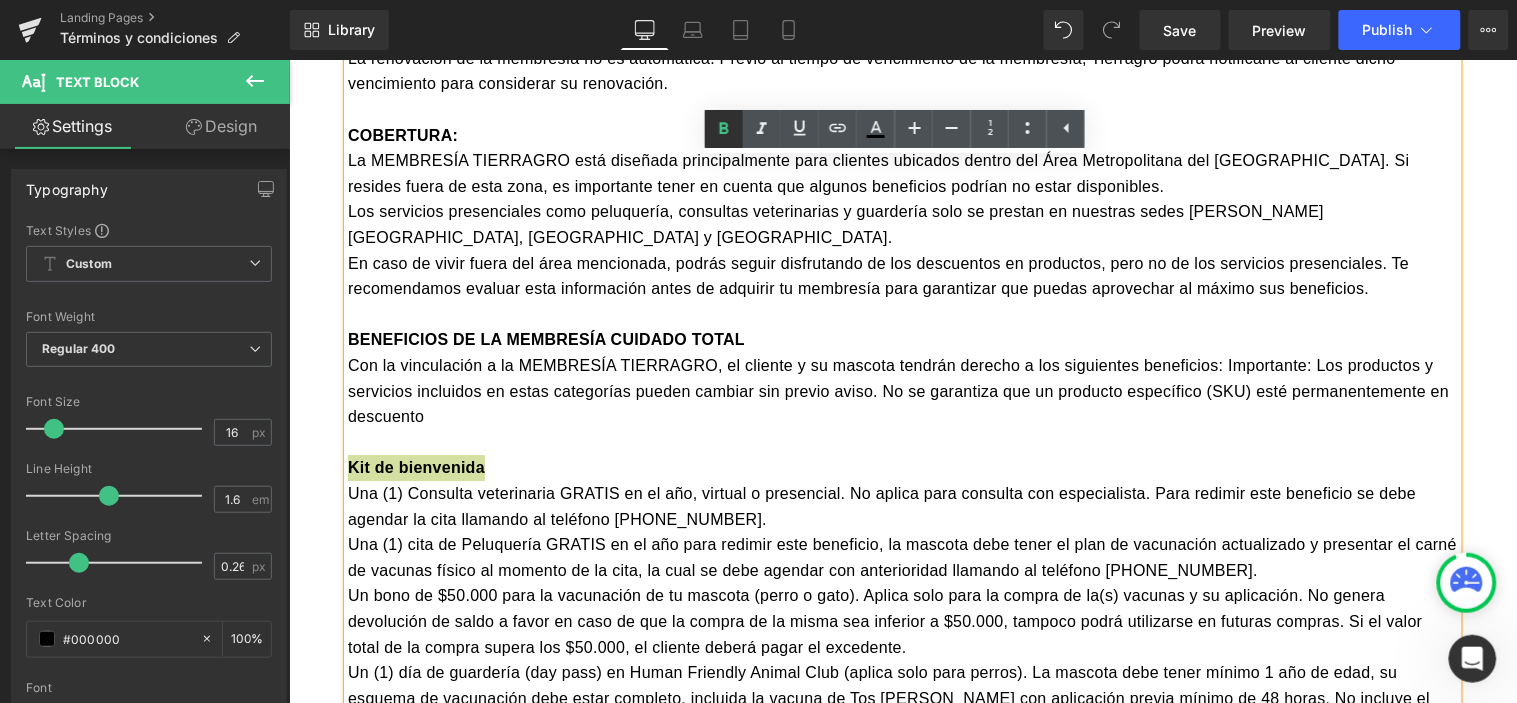 click 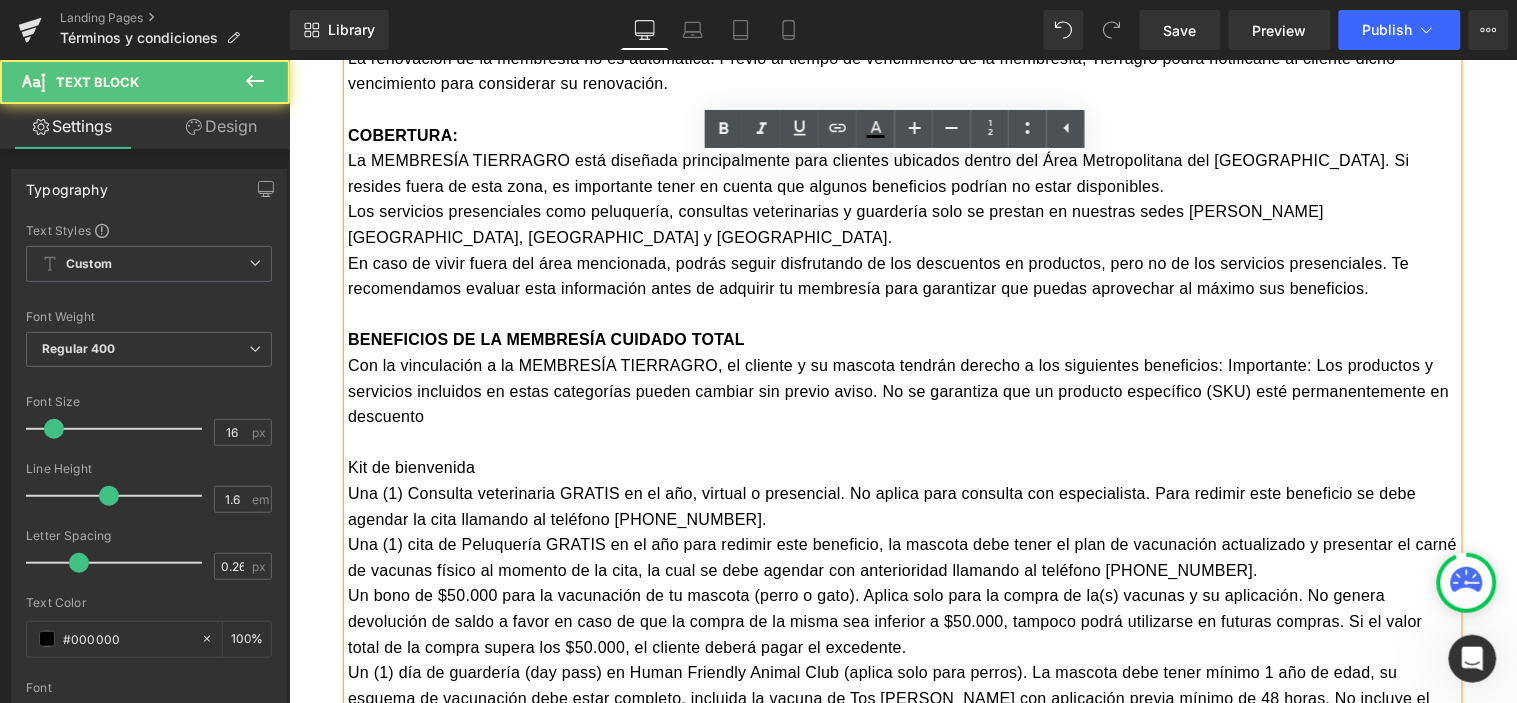 click on "Kit de bienvenida" at bounding box center (902, 467) 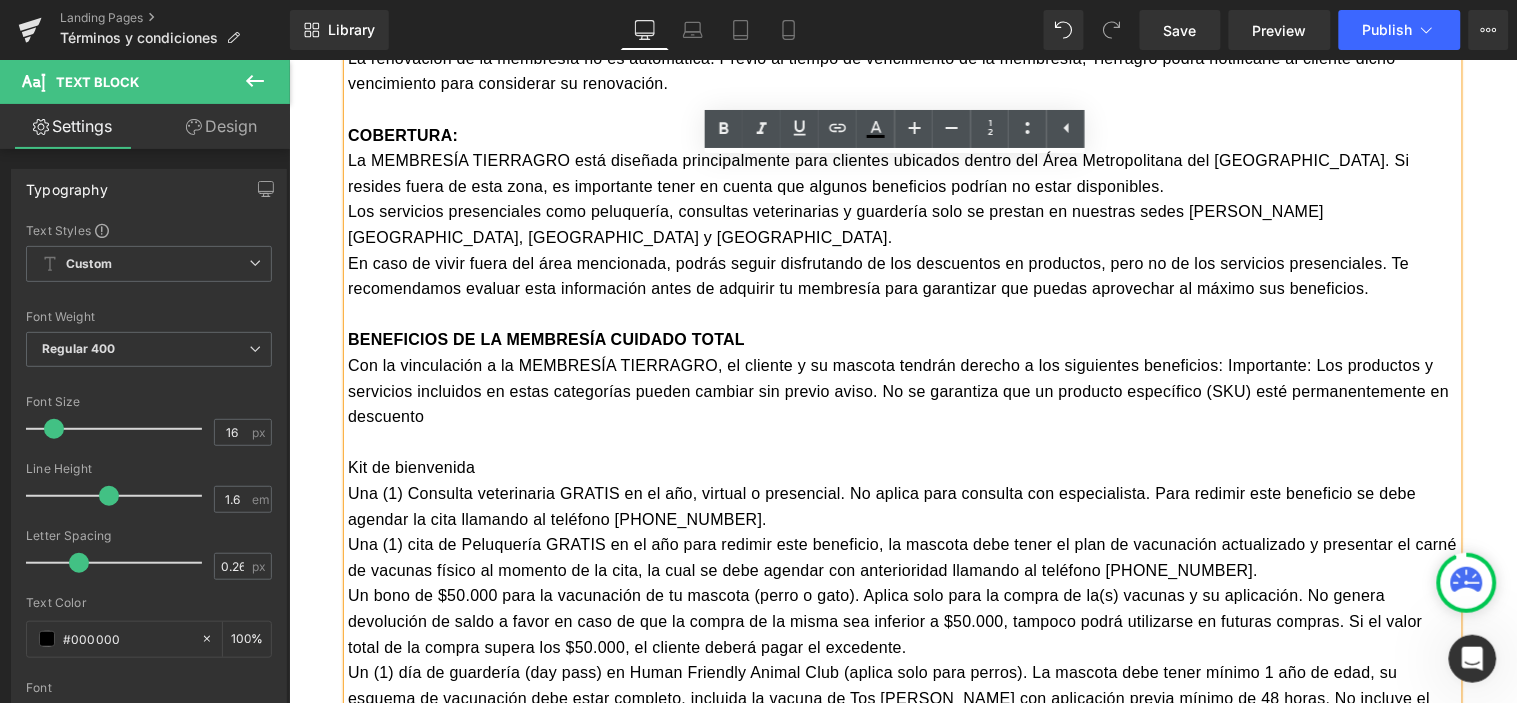 click on "Kit de bienvenida" at bounding box center (902, 467) 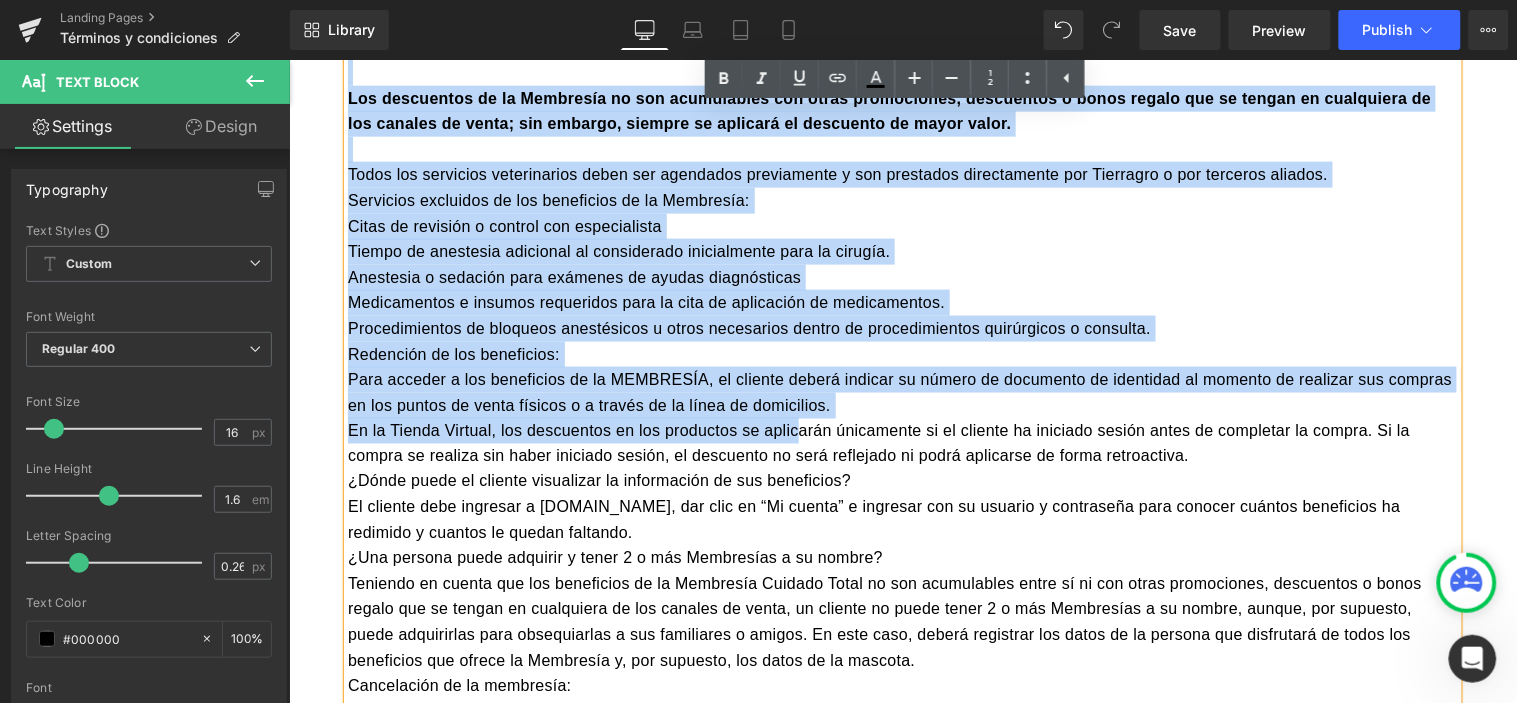 scroll, scrollTop: 2546, scrollLeft: 0, axis: vertical 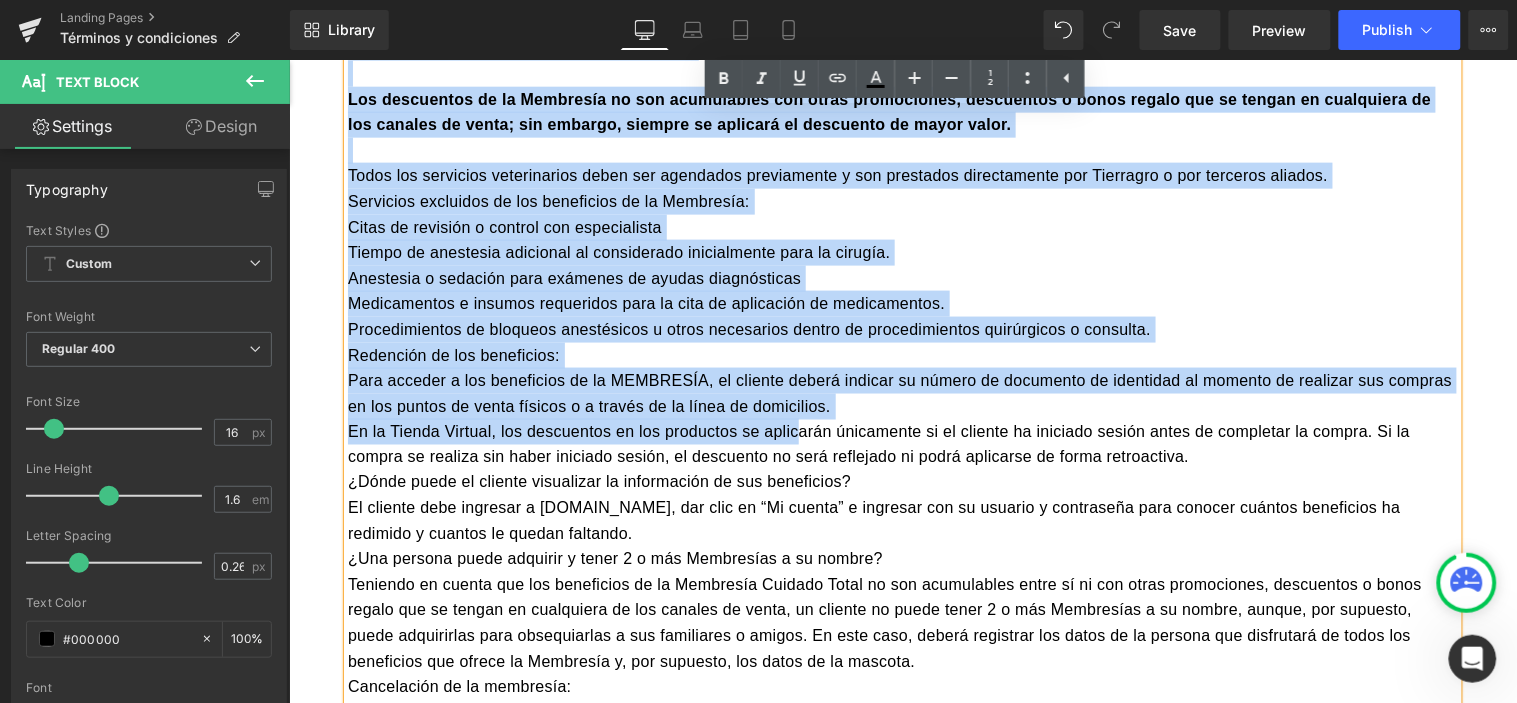 drag, startPoint x: 338, startPoint y: 415, endPoint x: 1249, endPoint y: 569, distance: 923.9248 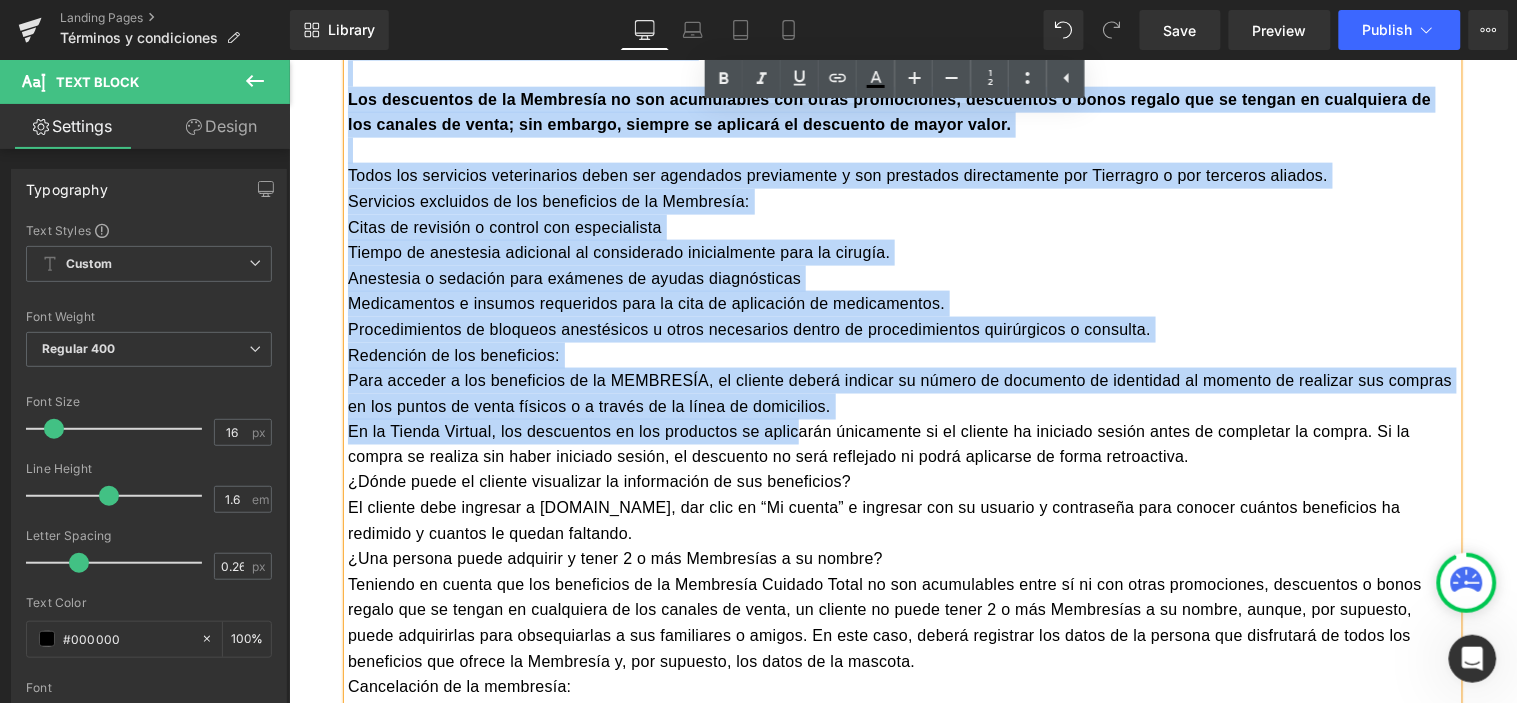 click on "Vigente desde el 26 de mayo de 2025.
El presente documento va dirigido a los clientes y usuarios que decidan adquirir la MEMBRESÍA TIERRAGRO para su perro o gato, únicamente, y tiene como objetivo definir los términos y condiciones de dicho plan. Los beneficiarios del programa son aquellas personas naturales o jurídicas que decidan vincularse al programa de beneficios junto con sus mascotas PERRO o GATO, únicamente; no aplica para otras especies.
¿DÓNDE SE PUEDE COMPRAR LA MEMBRESÍA?
La MEMBRESÍA TIERRAGRO se puede comprar en cualquiera de los canales de venta Tierragro: Puntos de venta físicos, Domicilios y Tienda virtual www.tierragro.com.
¿CUÁNTO VALE LA MEMBRESÍA TIERRAGRO?
El precio de la MEMBRESÍA TIERRAGRO es de $179.900 (ciento setenta y nueve mil novecientos pesos) al año, IVA incluido.
TIERRAGRO se reserva el derecho a modificar el valor de Membresía y su renovación, de acuerdo con las condiciones y necesidades del mercado.
VIGENCIA:
COBERTURA:
Kit de bienvenida" at bounding box center [902, -337] 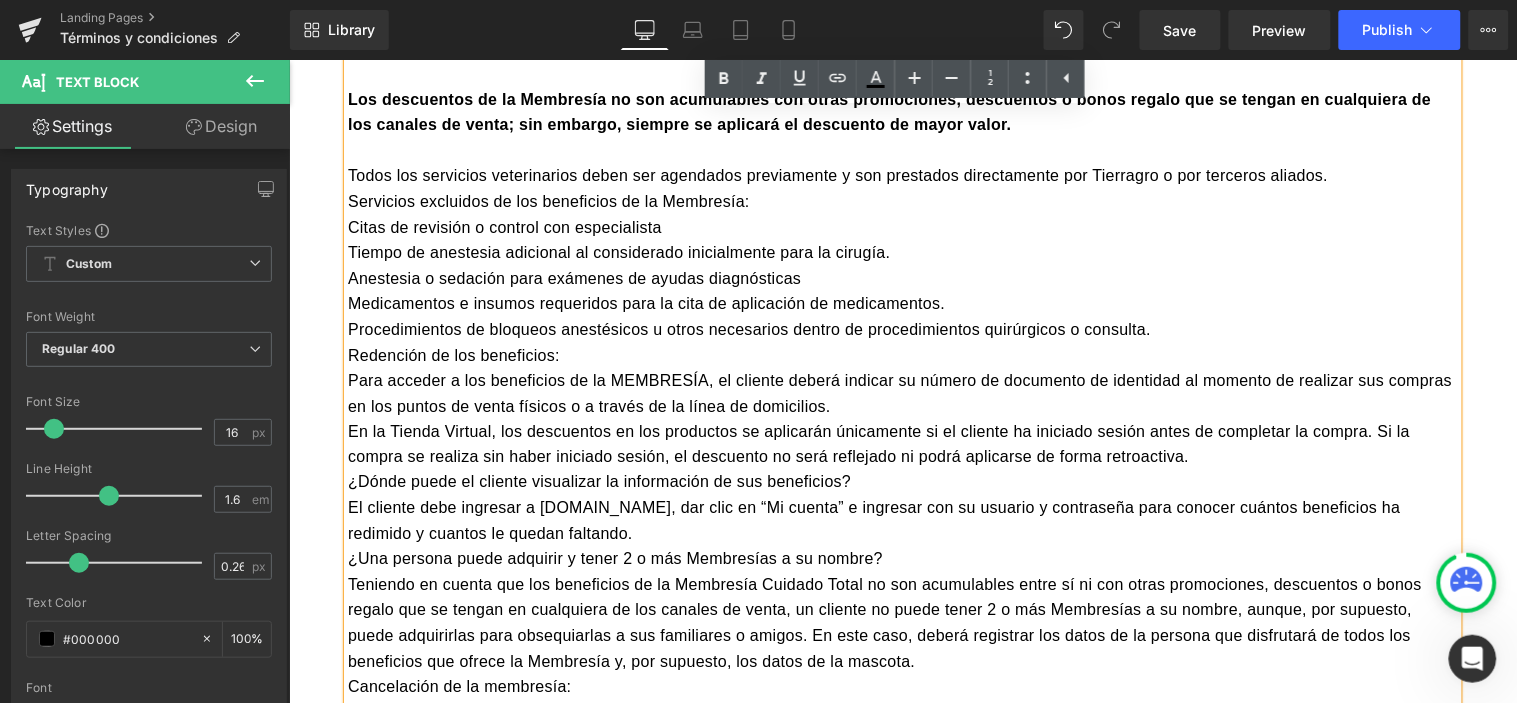 click on "El cliente debe ingresar a www.tierragro.com, dar clic en “Mi cuenta” e ingresar con su usuario y contraseña para conocer cuántos beneficios ha redimido y cuantos le quedan faltando." at bounding box center [902, 520] 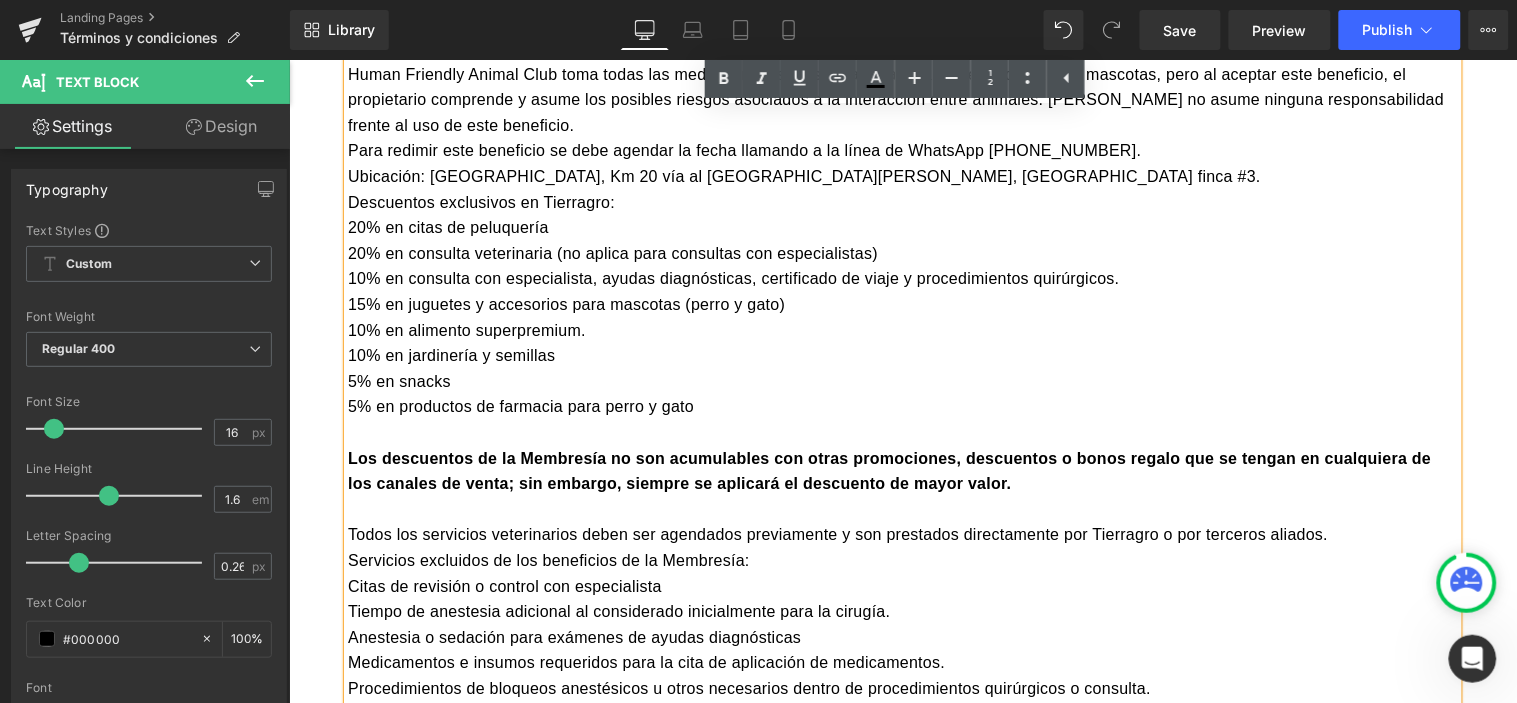scroll, scrollTop: 2324, scrollLeft: 0, axis: vertical 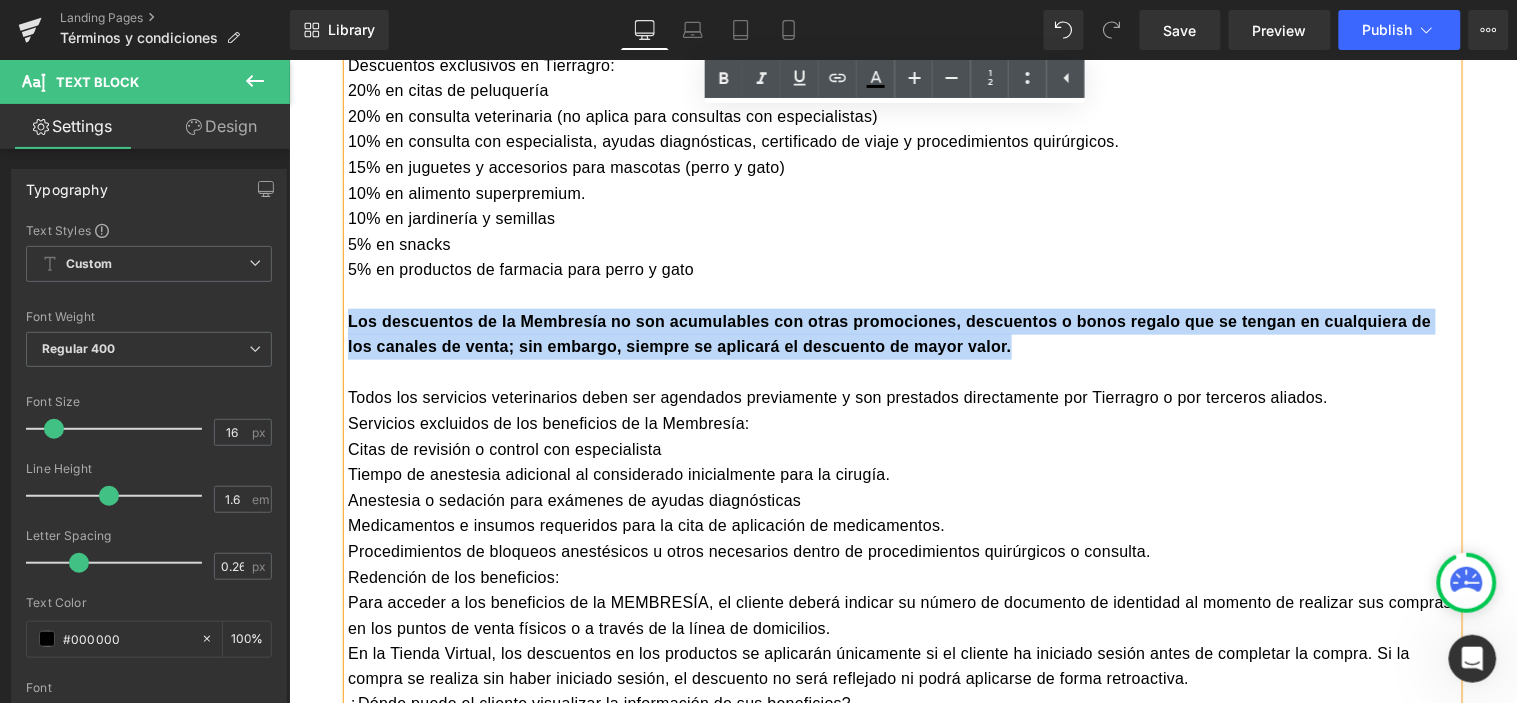drag, startPoint x: 923, startPoint y: 292, endPoint x: 342, endPoint y: 260, distance: 581.88055 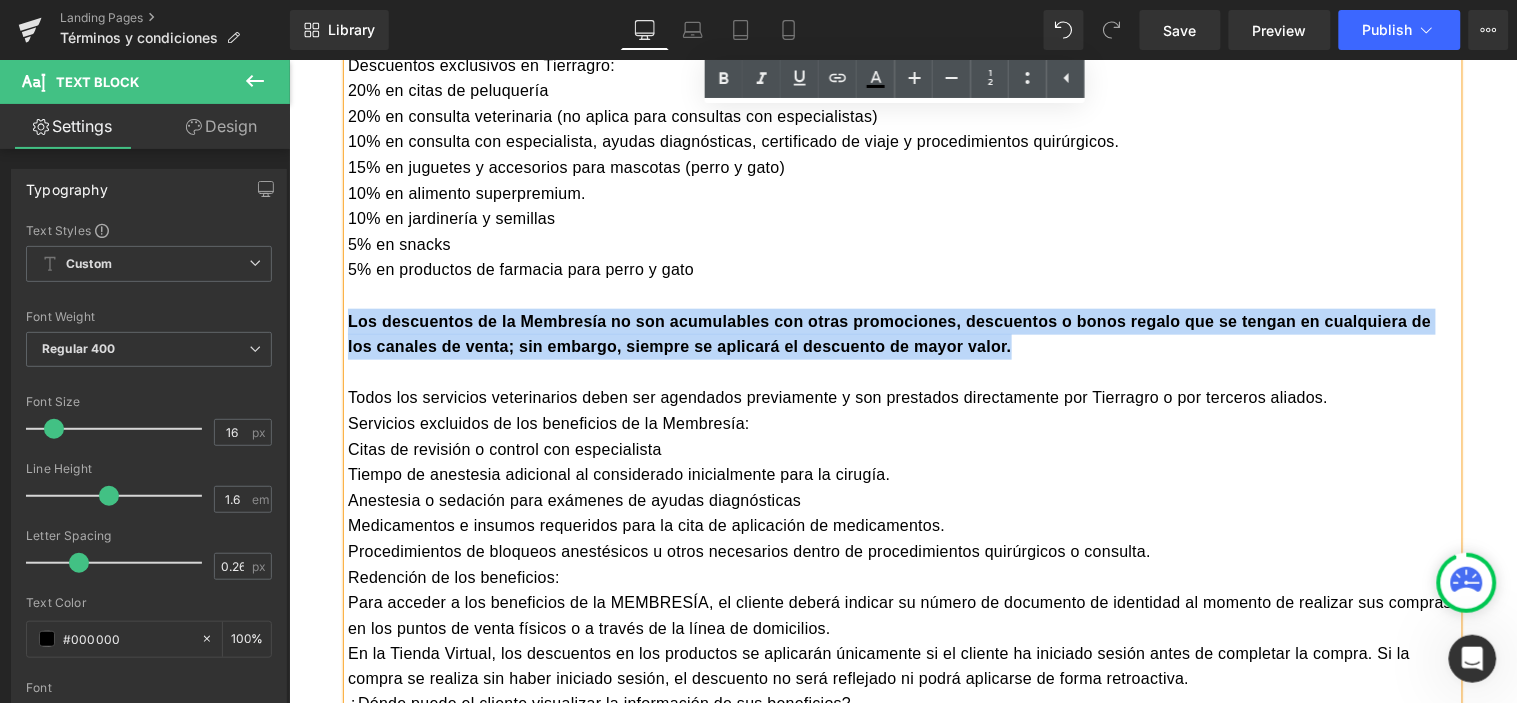 click on "Los descuentos de la Membresía no son acumulables con otras promociones, descuentos o bonos regalo que se tengan en cualquiera de los canales de venta; sin embargo, siempre se aplicará el descuento de mayor valor." at bounding box center [902, 333] 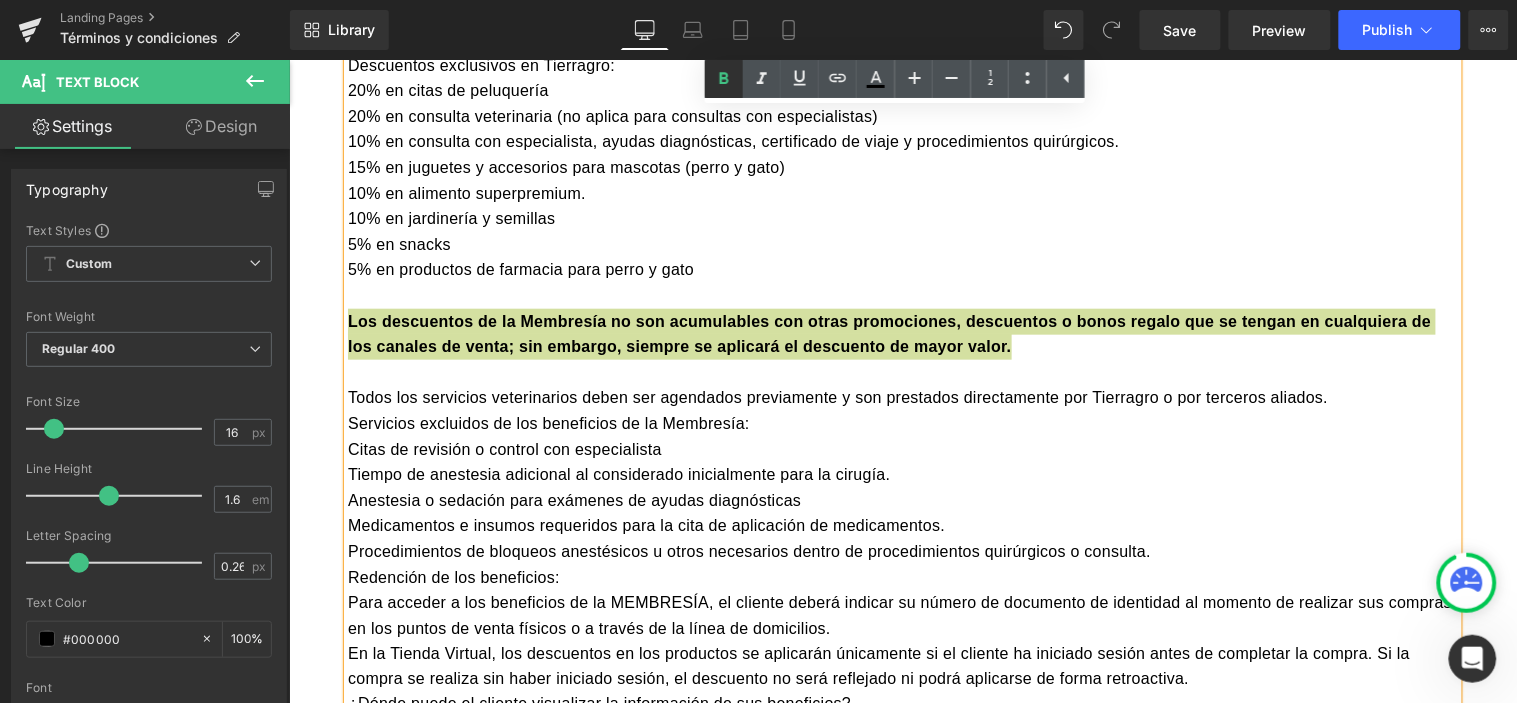 click 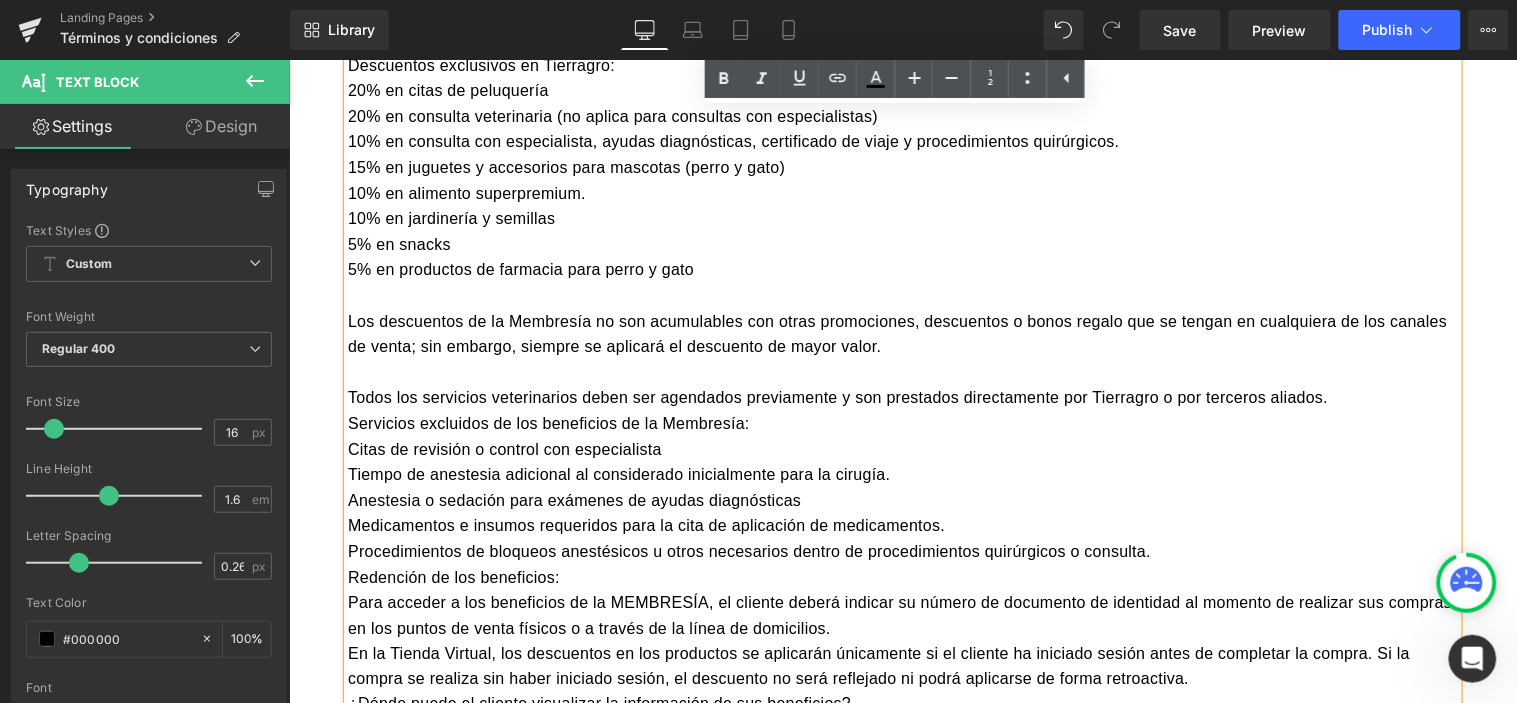 click on "5% en productos de farmacia para perro y gato" at bounding box center (902, 269) 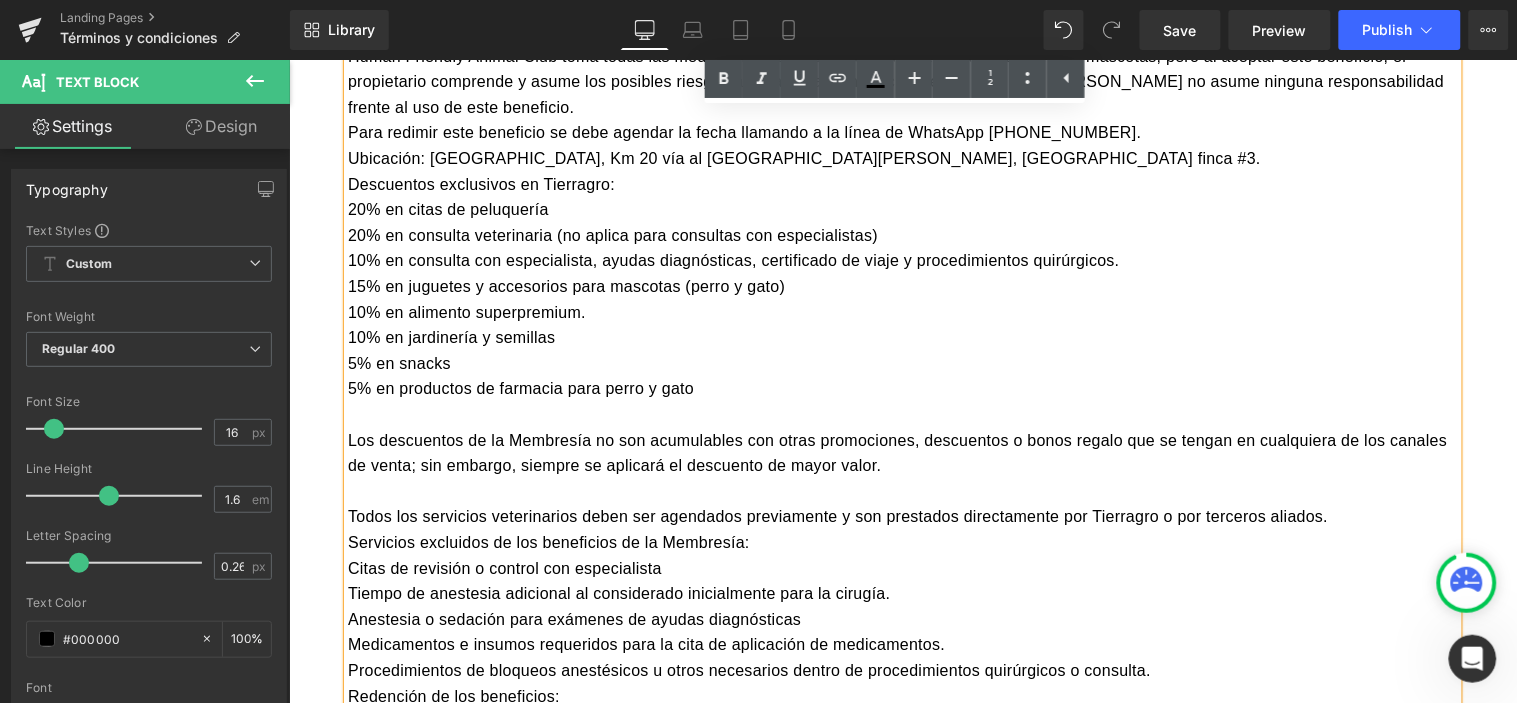 scroll, scrollTop: 2102, scrollLeft: 0, axis: vertical 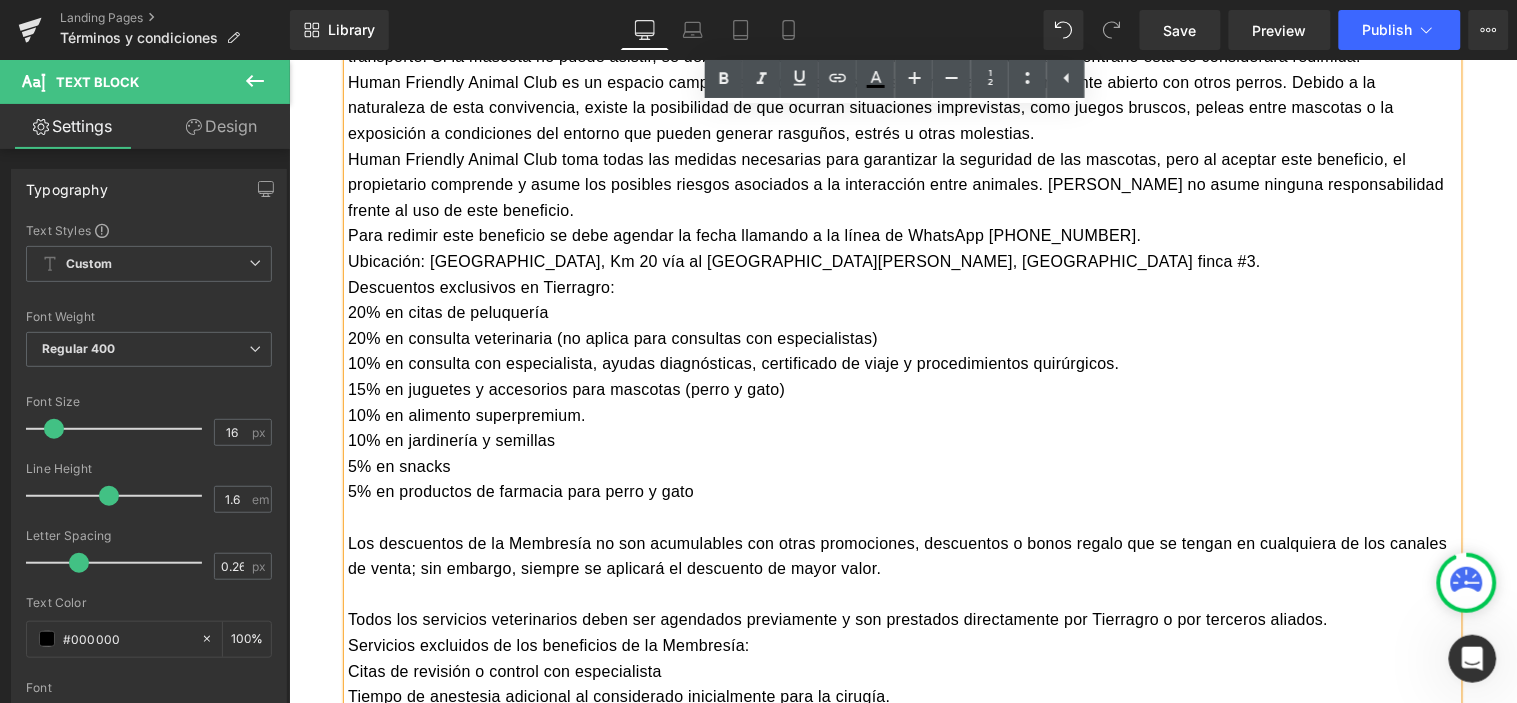 click on "5% en productos de farmacia para perro y gato" at bounding box center (902, 491) 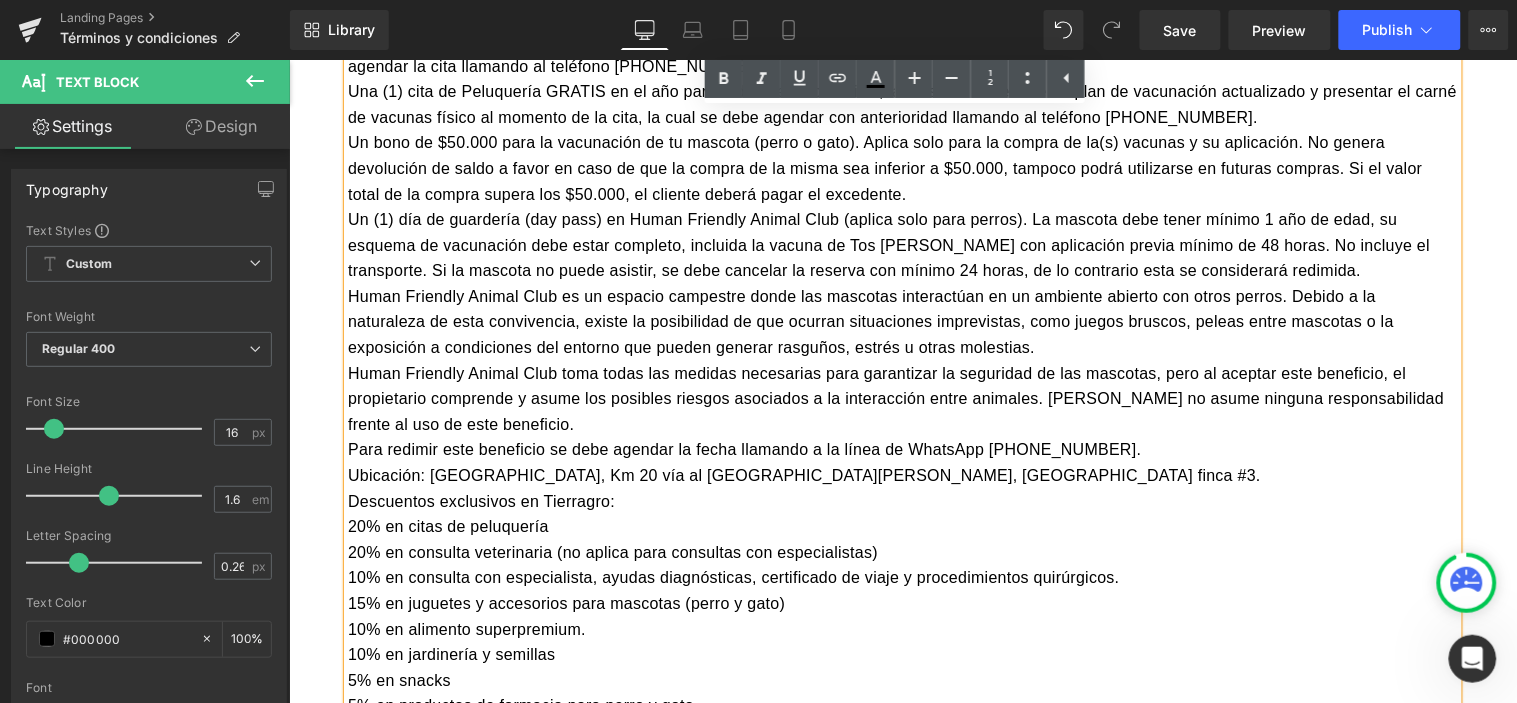 scroll, scrollTop: 1880, scrollLeft: 0, axis: vertical 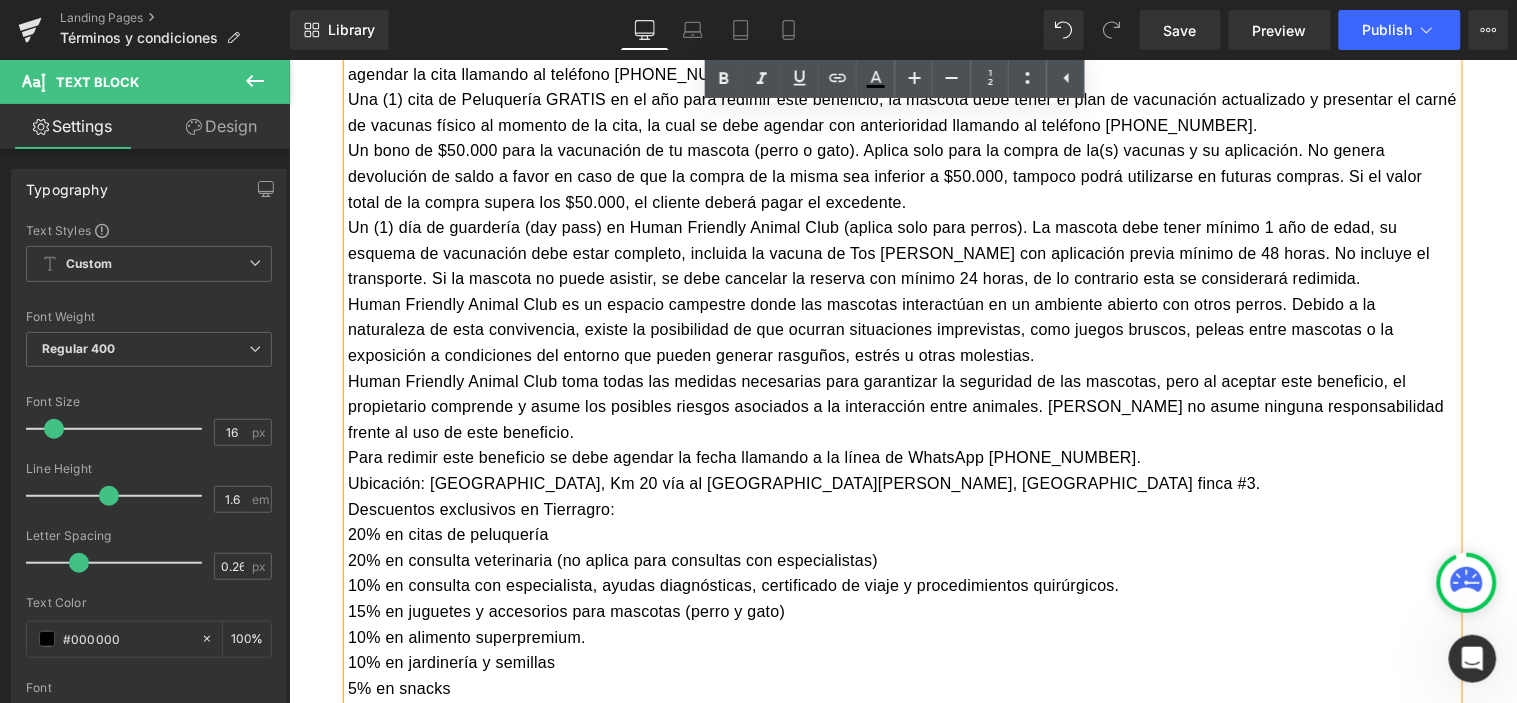 click on "Ubicación: Alto de Las Palmas, Km 20 vía al aeropuerto José María Córdova, Cantagirone finca #3." at bounding box center (902, 483) 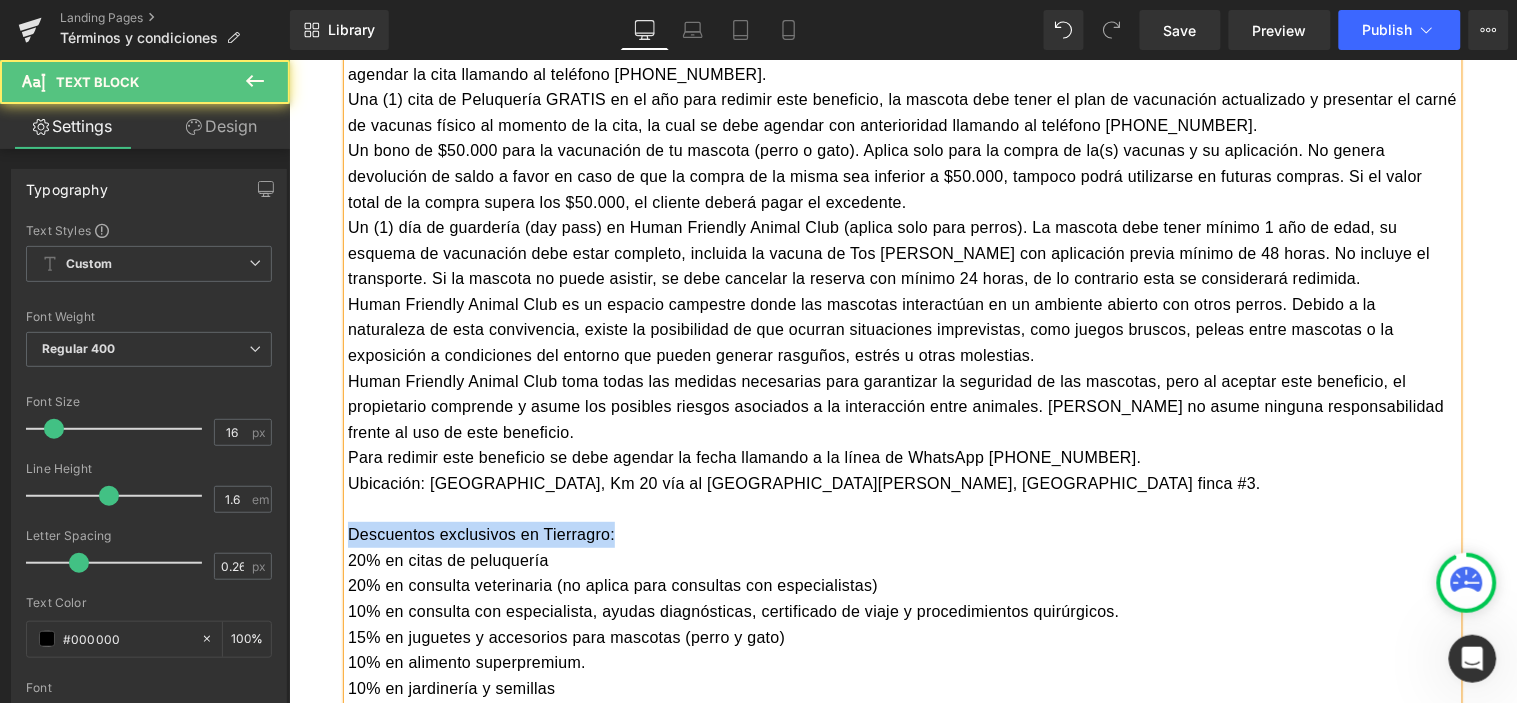 drag, startPoint x: 512, startPoint y: 493, endPoint x: 318, endPoint y: 491, distance: 194.01031 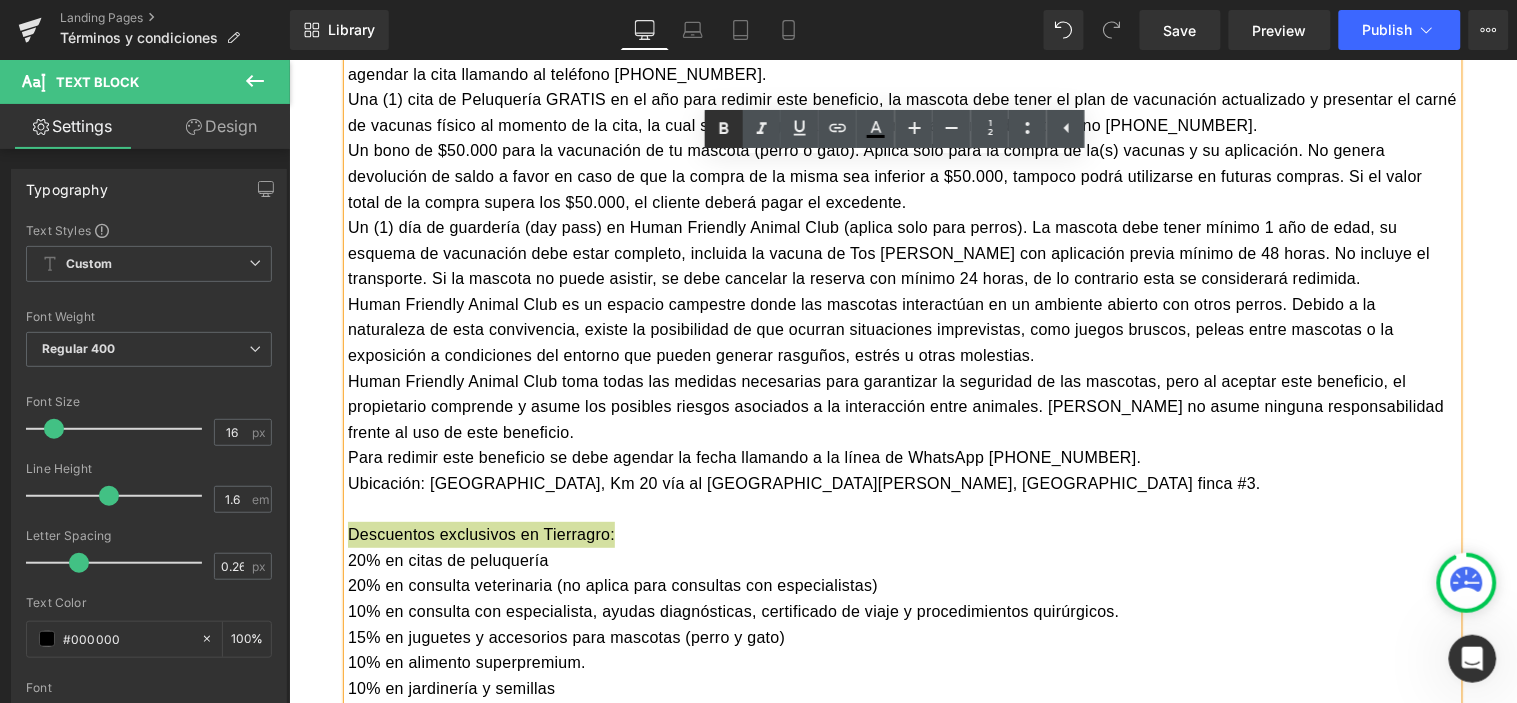 click 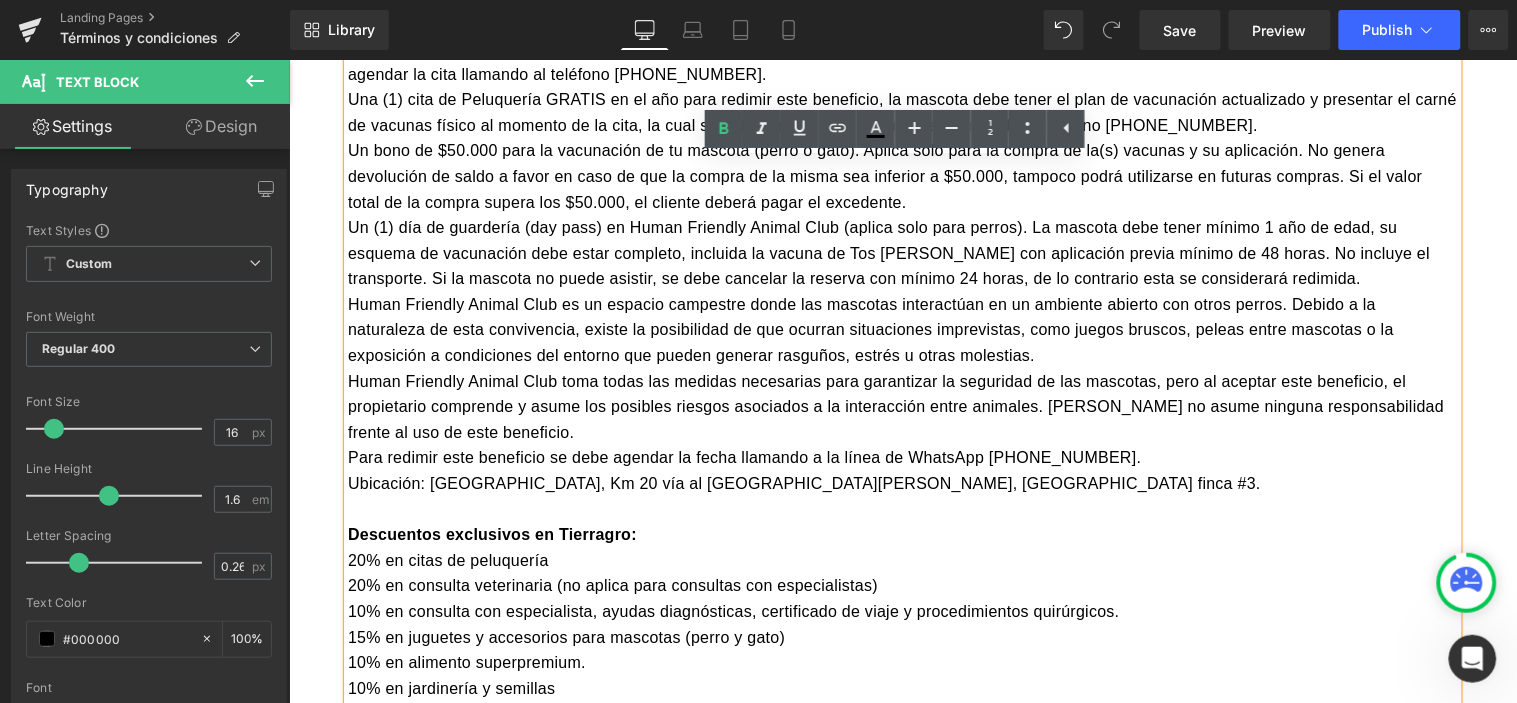 click at bounding box center [902, 509] 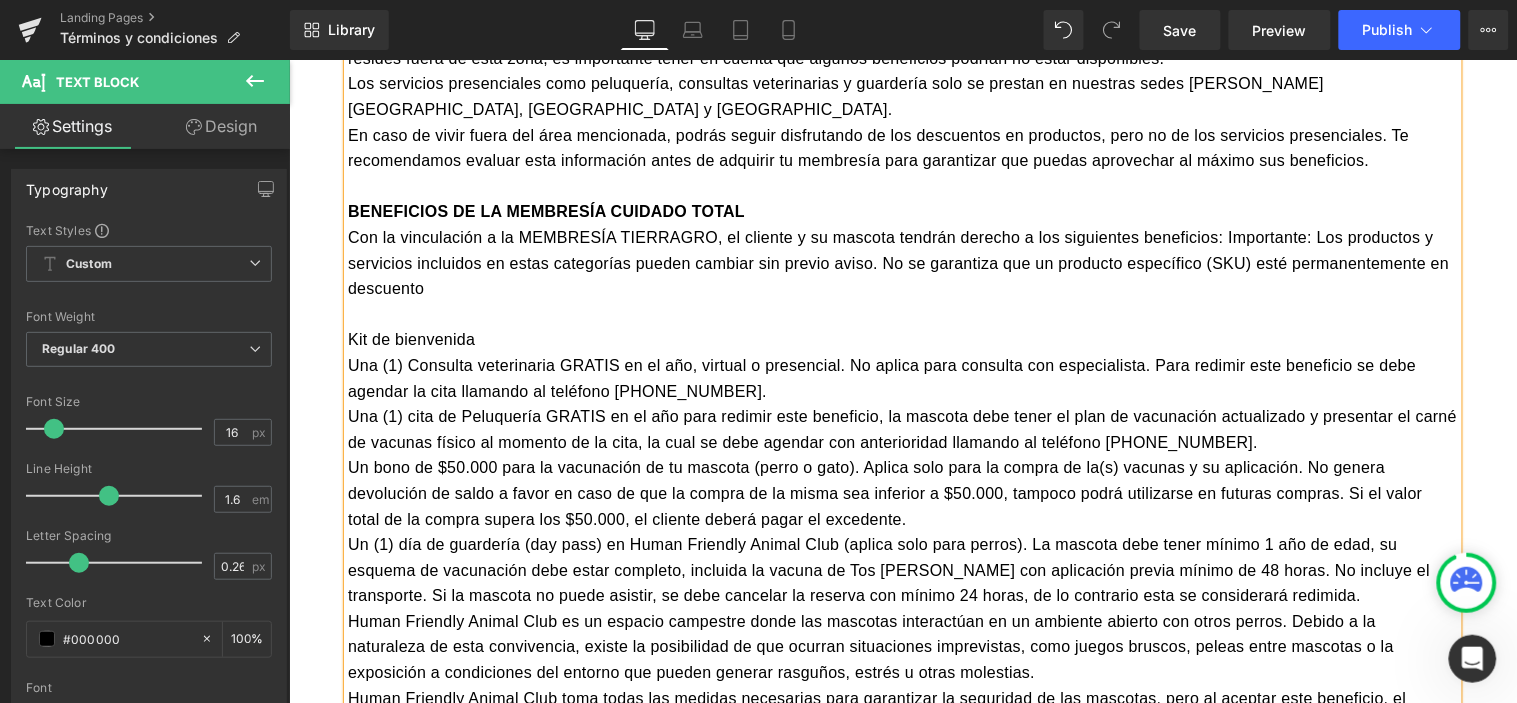 scroll, scrollTop: 1546, scrollLeft: 0, axis: vertical 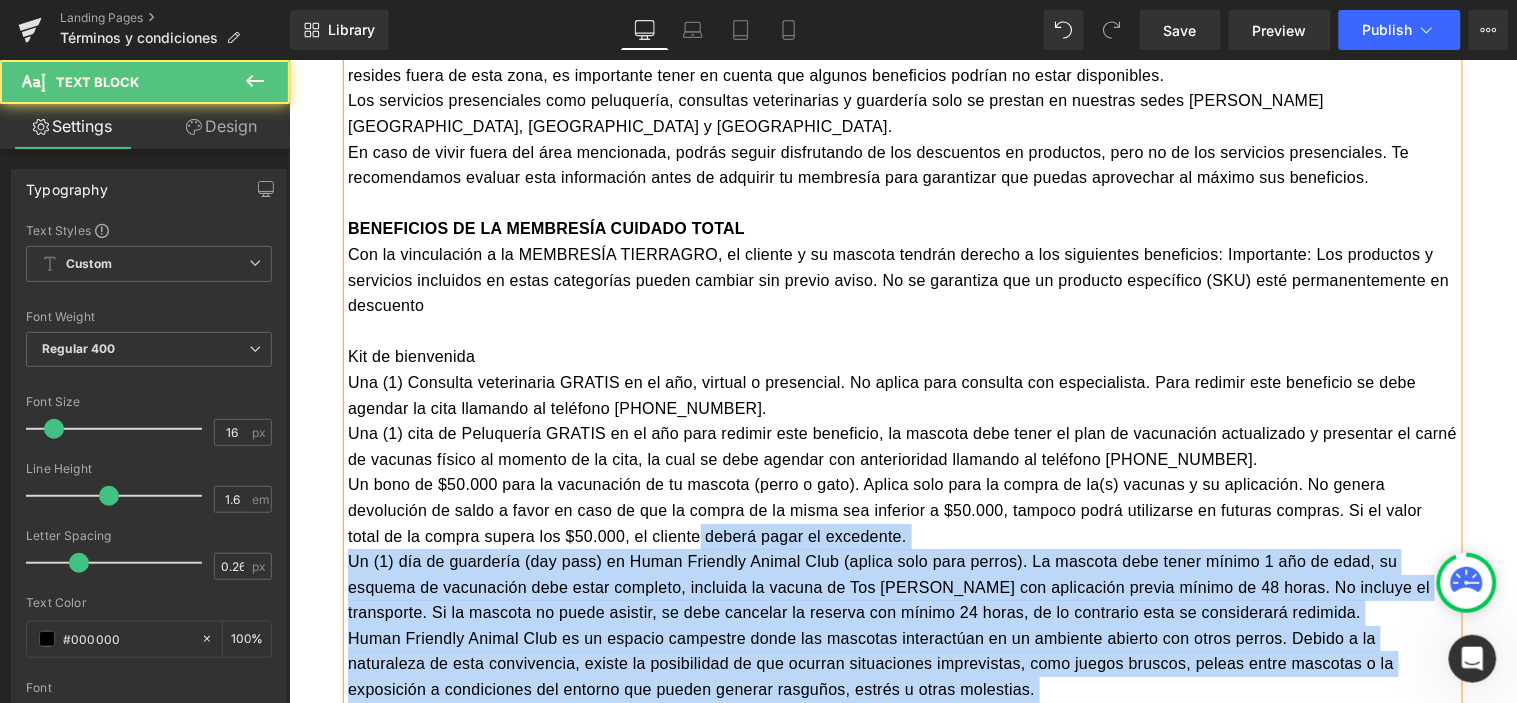 drag, startPoint x: 337, startPoint y: 305, endPoint x: 605, endPoint y: 474, distance: 316.8359 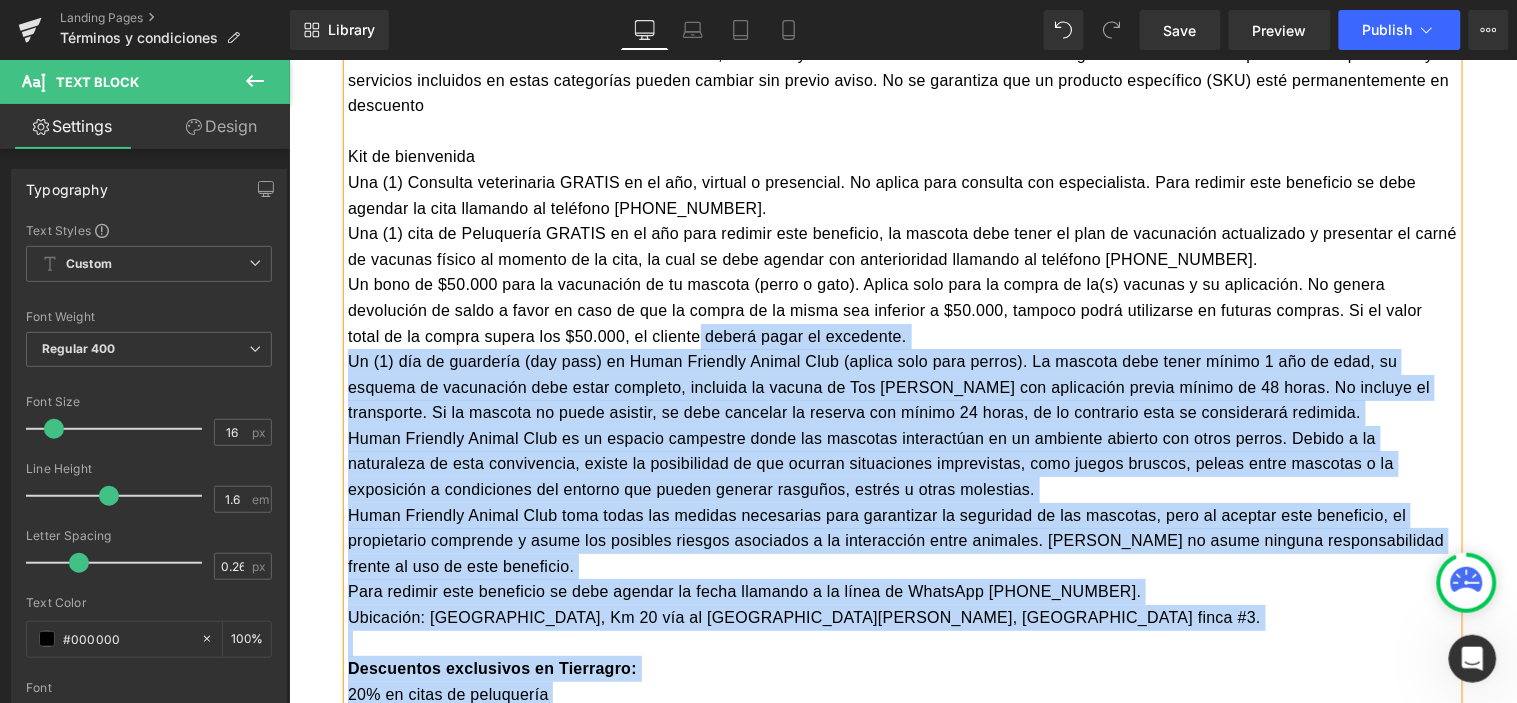 scroll, scrollTop: 1768, scrollLeft: 0, axis: vertical 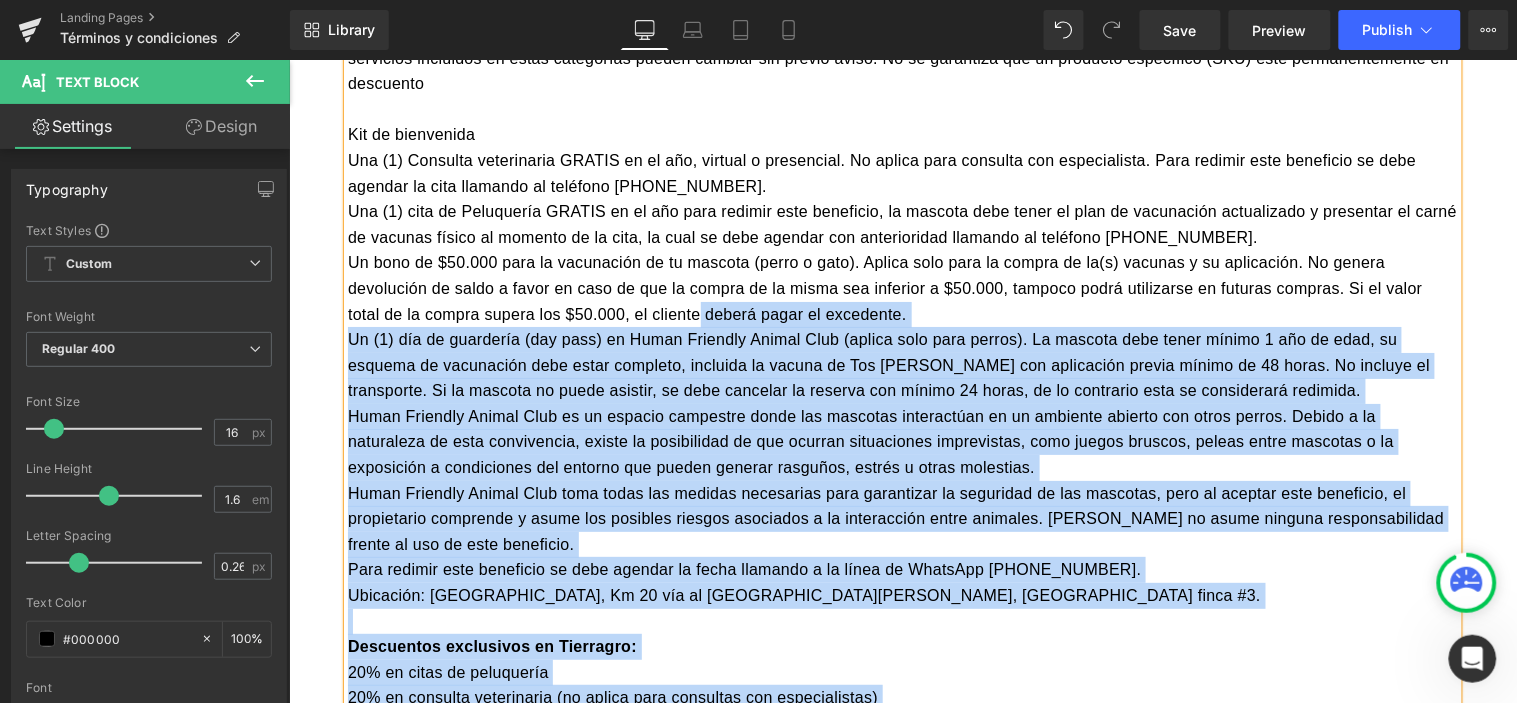click on "Human Friendly Animal Club toma todas las medidas necesarias para garantizar la seguridad de las mascotas, pero al aceptar este beneficio, el propietario comprende y asume los posibles riesgos asociados a la interacción entre animales. Tierragro no asume ninguna responsabilidad frente al uso de este beneficio." at bounding box center (902, 518) 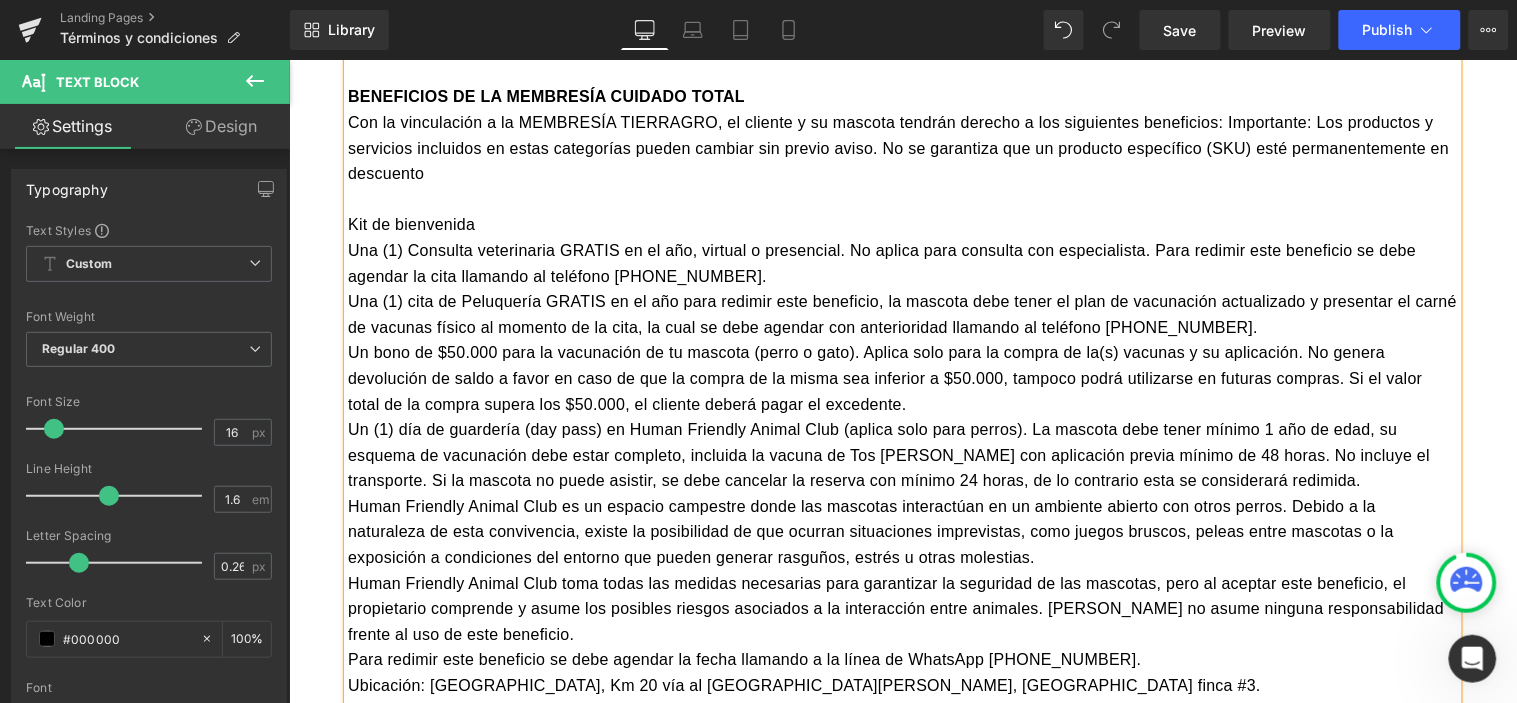 scroll, scrollTop: 1546, scrollLeft: 0, axis: vertical 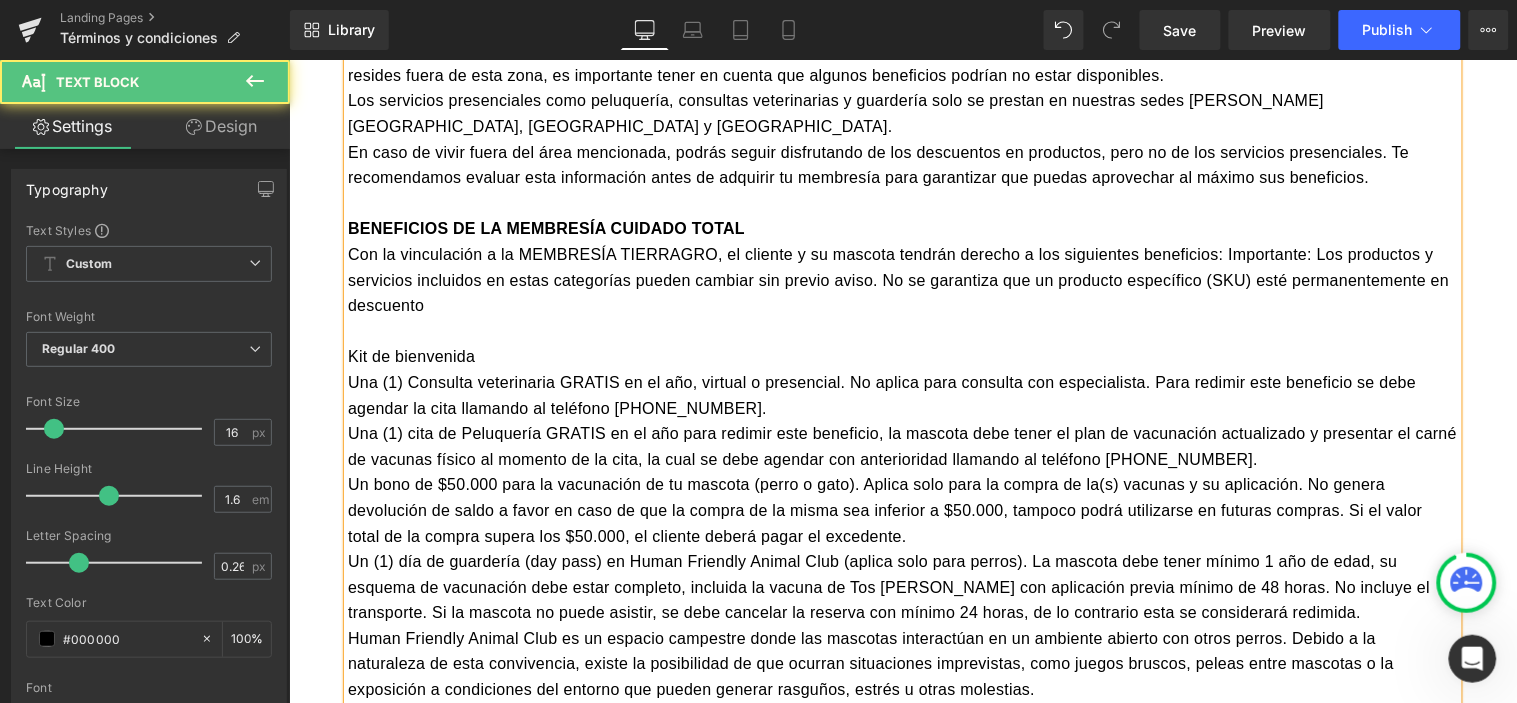 click on "Kit de bienvenida" at bounding box center [902, 356] 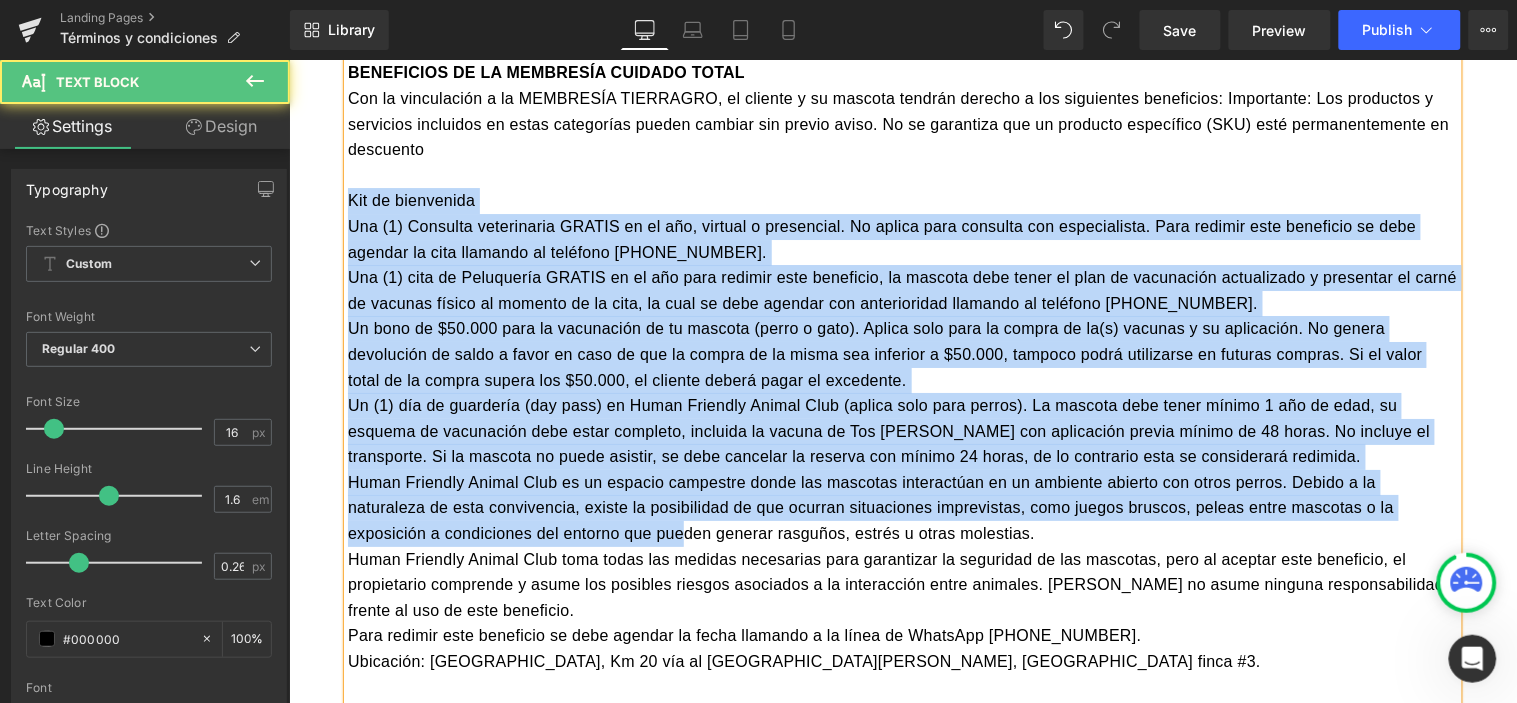 scroll, scrollTop: 1768, scrollLeft: 0, axis: vertical 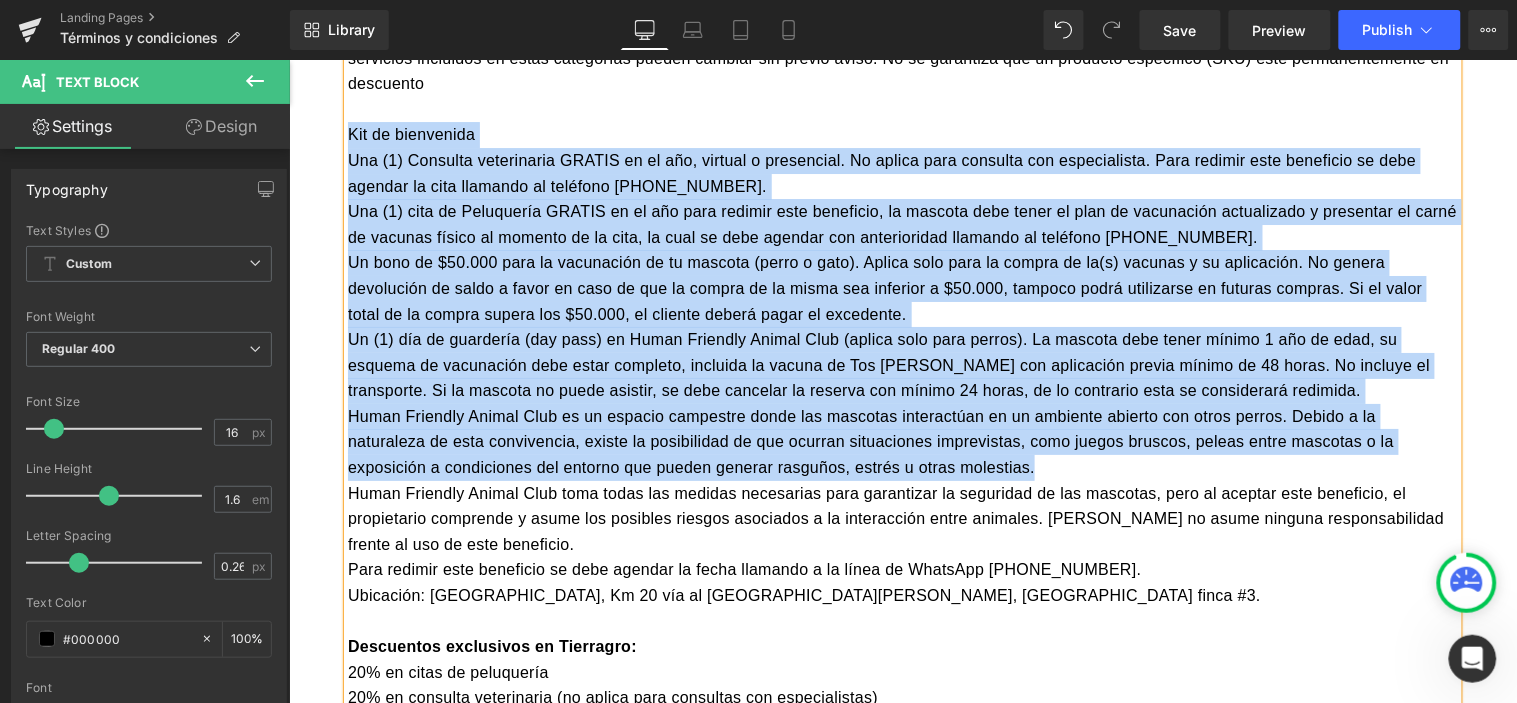 drag, startPoint x: 338, startPoint y: 304, endPoint x: 1059, endPoint y: 424, distance: 730.9179 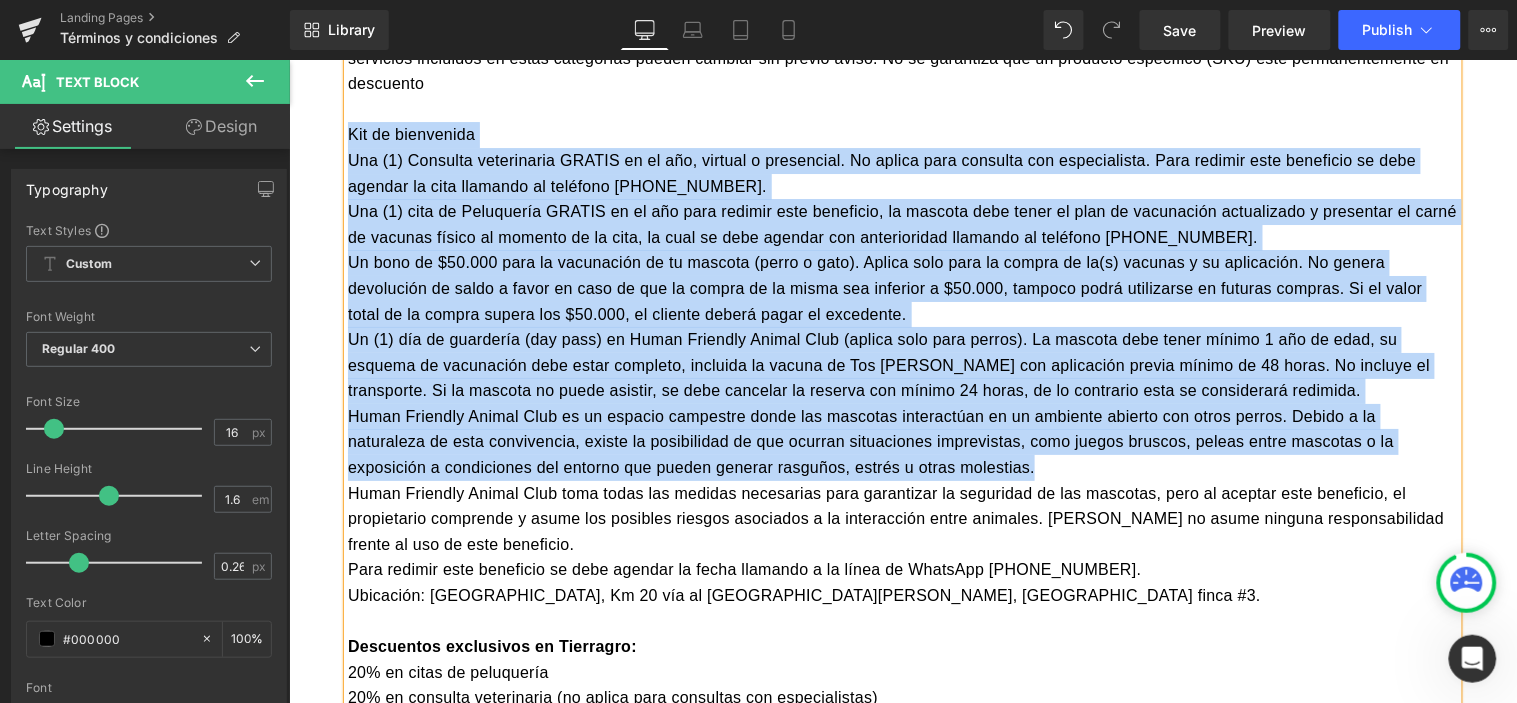click on "Vigente desde el 26 de mayo de 2025.
El presente documento va dirigido a los clientes y usuarios que decidan adquirir la MEMBRESÍA TIERRAGRO para su perro o gato, únicamente, y tiene como objetivo definir los términos y condiciones de dicho plan. Los beneficiarios del programa son aquellas personas naturales o jurídicas que decidan vincularse al programa de beneficios junto con sus mascotas PERRO o GATO, únicamente; no aplica para otras especies.
¿DÓNDE SE PUEDE COMPRAR LA MEMBRESÍA?
La MEMBRESÍA TIERRAGRO se puede comprar en cualquiera de los canales de venta Tierragro: Puntos de venta físicos, Domicilios y Tienda virtual www.tierragro.com.
¿CUÁNTO VALE LA MEMBRESÍA TIERRAGRO?
El precio de la MEMBRESÍA TIERRAGRO es de $179.900 (ciento setenta y nueve mil novecientos pesos) al año, IVA incluido.
TIERRAGRO se reserva el derecho a modificar el valor de Membresía y su renovación, de acuerdo con las condiciones y necesidades del mercado.
VIGENCIA:
COBERTURA:
Kit de bienvenida" at bounding box center [902, 454] 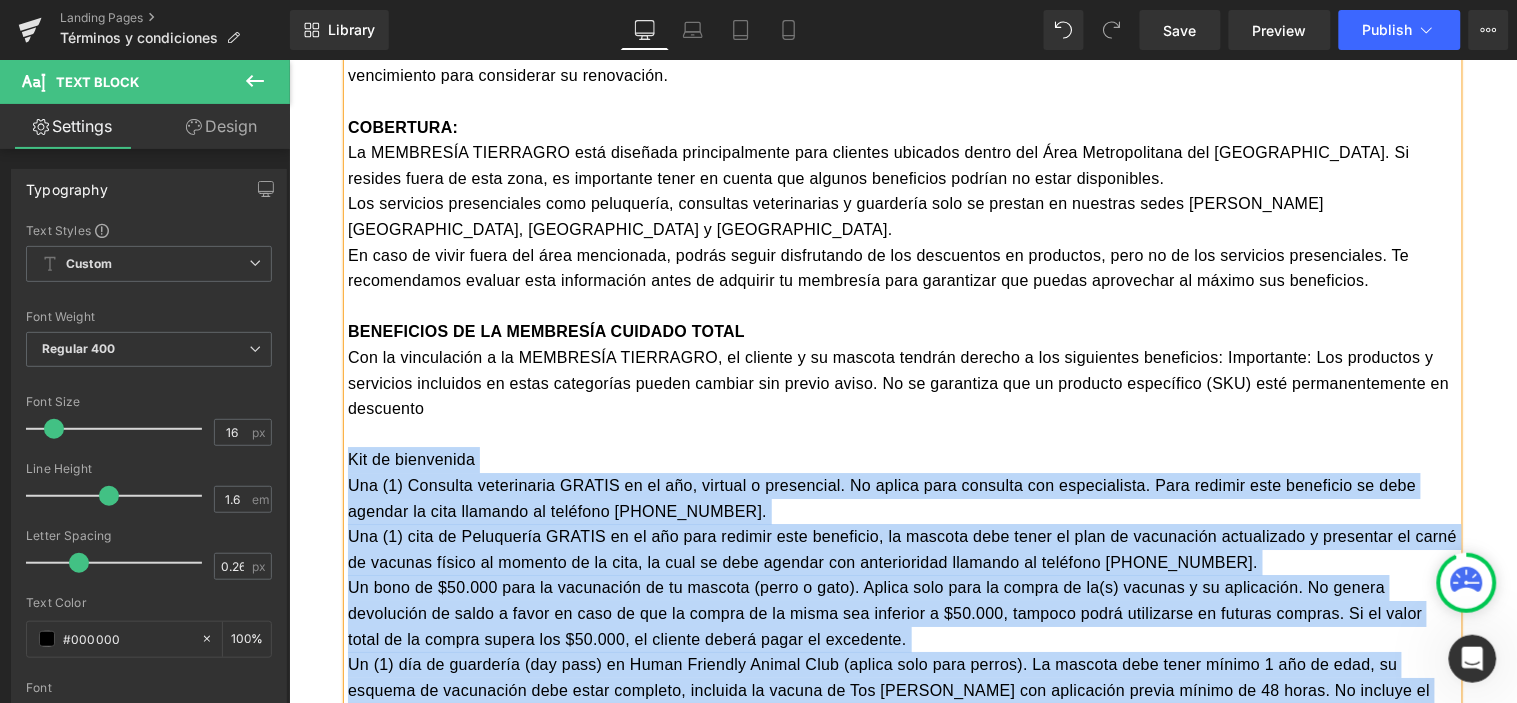 scroll, scrollTop: 1435, scrollLeft: 0, axis: vertical 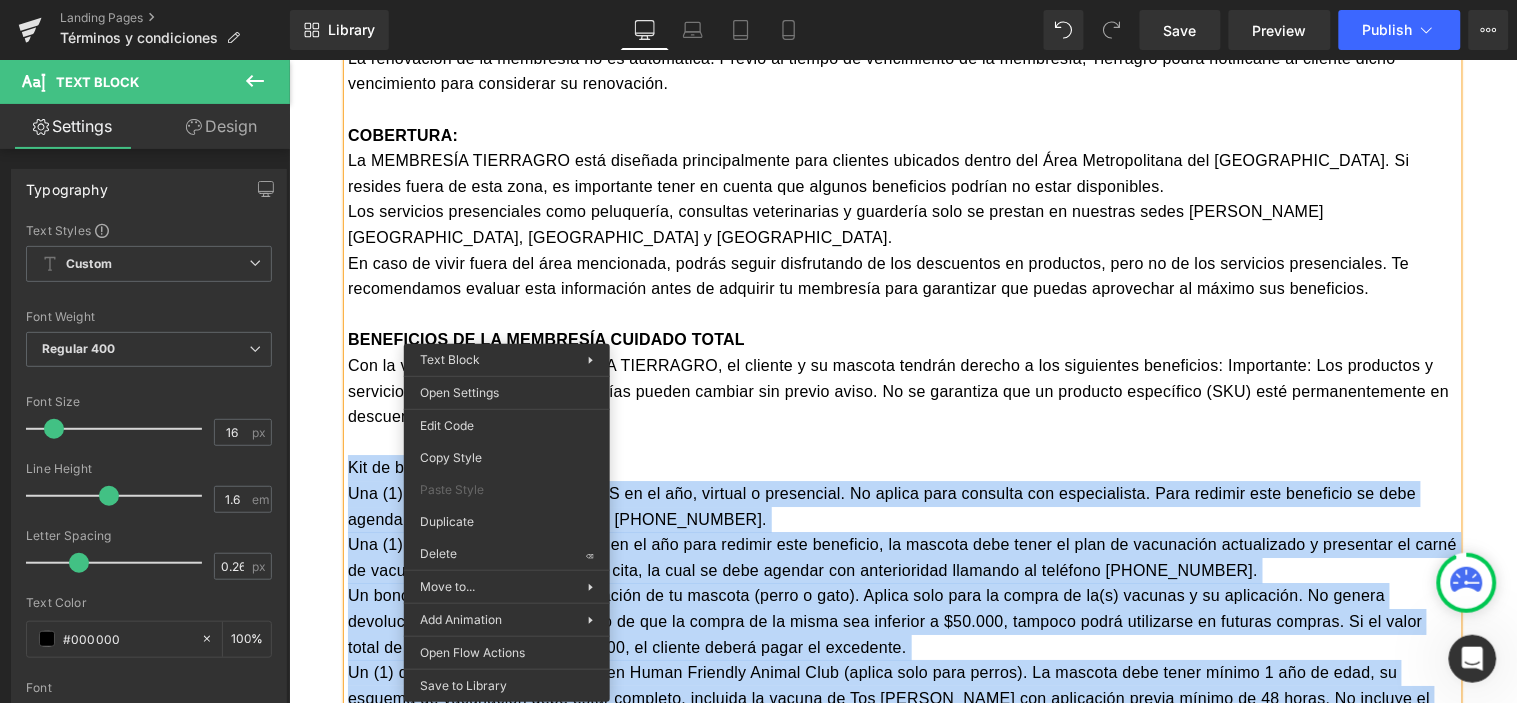 click on "Un bono de $50.000 para la vacunación de tu mascota (perro o gato). Aplica solo para la compra de la(s) vacunas y su aplicación. No genera devolución de saldo a favor en caso de que la compra de la misma sea inferior a $50.000, tampoco podrá utilizarse en futuras compras. Si el valor total de la compra supera los $50.000, el cliente deberá pagar el excedente." at bounding box center (902, 620) 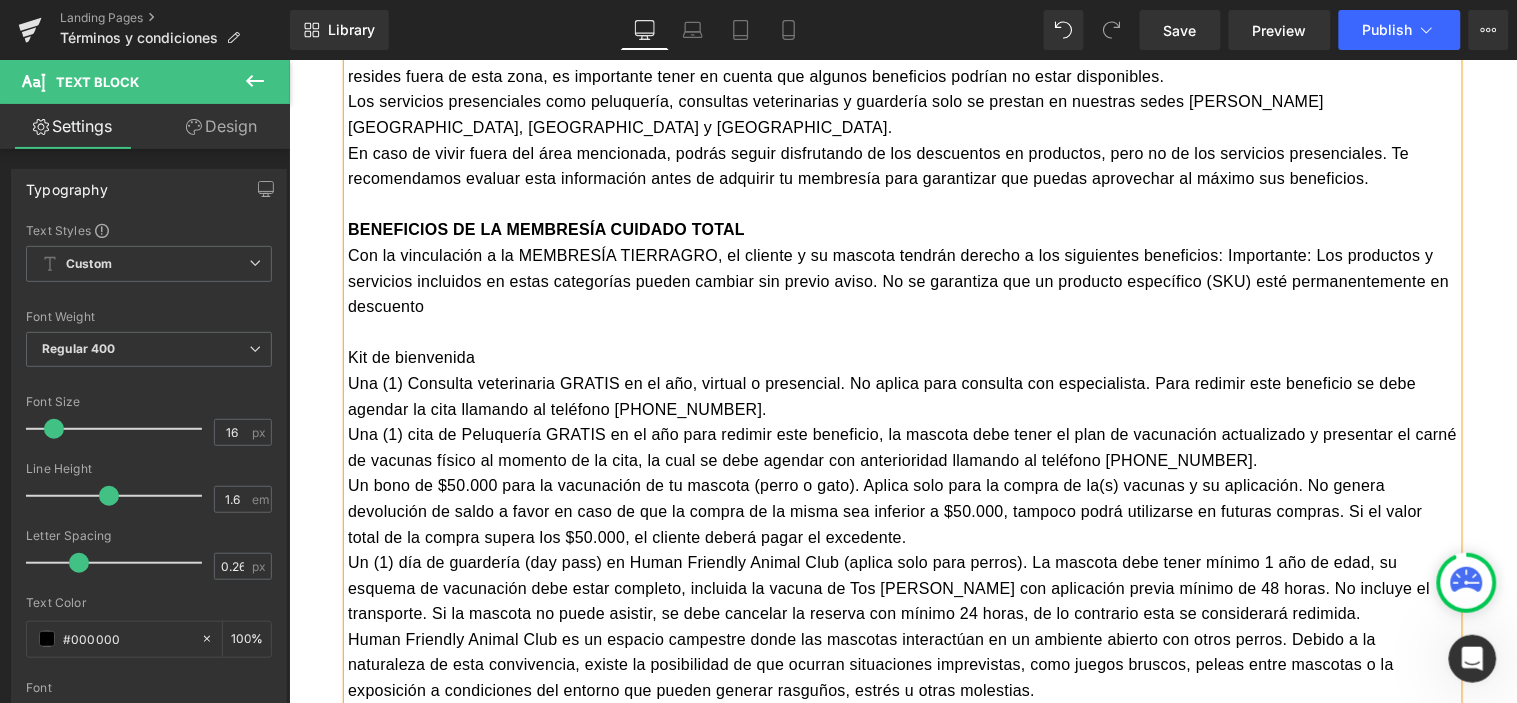 scroll, scrollTop: 1546, scrollLeft: 0, axis: vertical 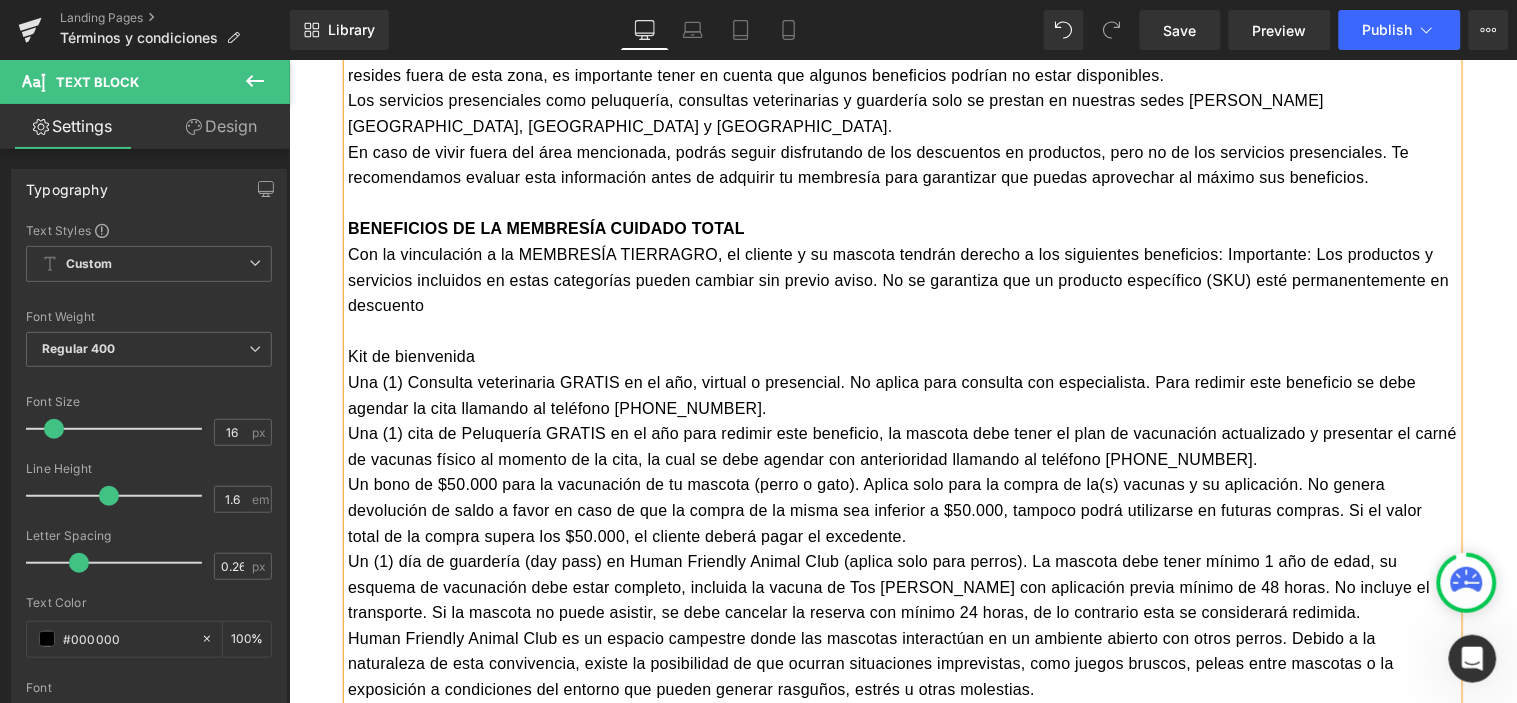 click on "Kit de bienvenida" at bounding box center [902, 356] 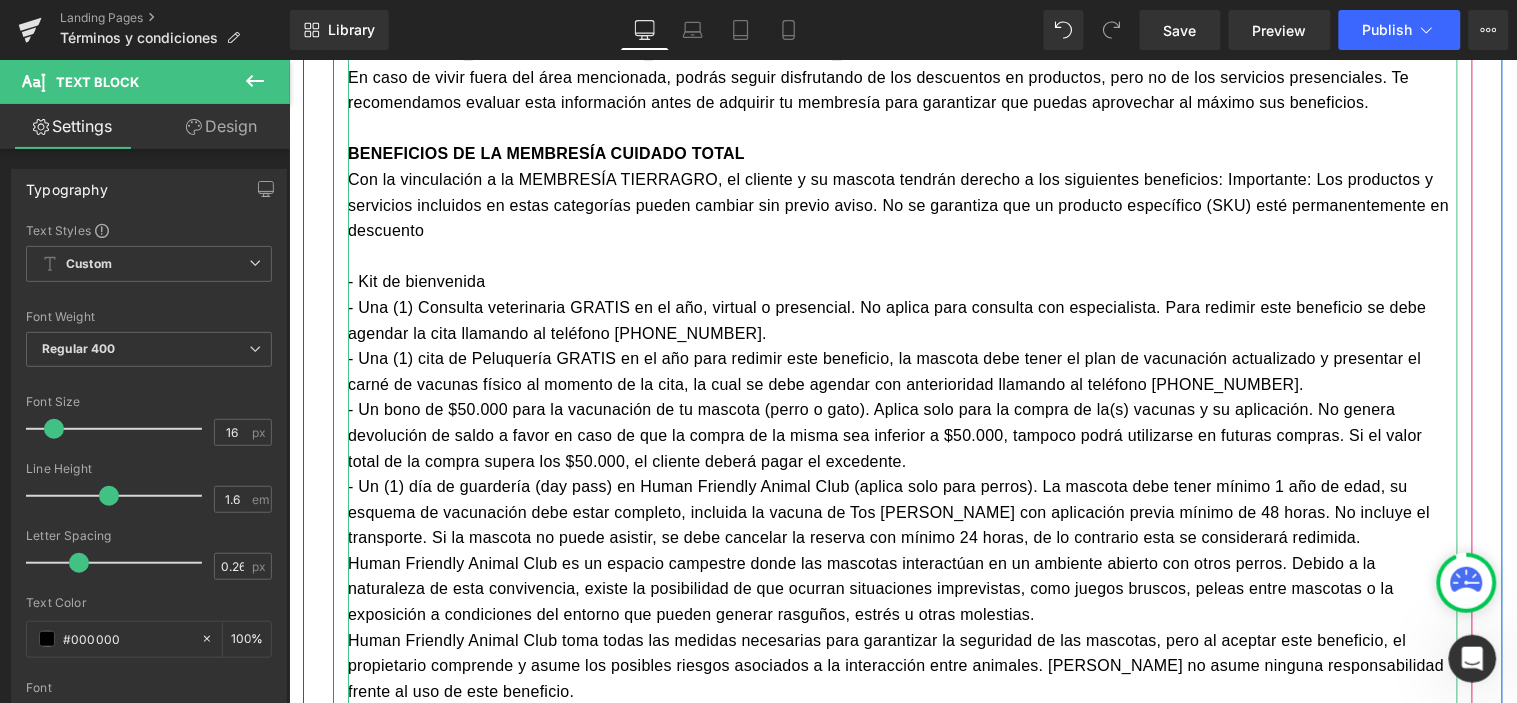 scroll, scrollTop: 1657, scrollLeft: 0, axis: vertical 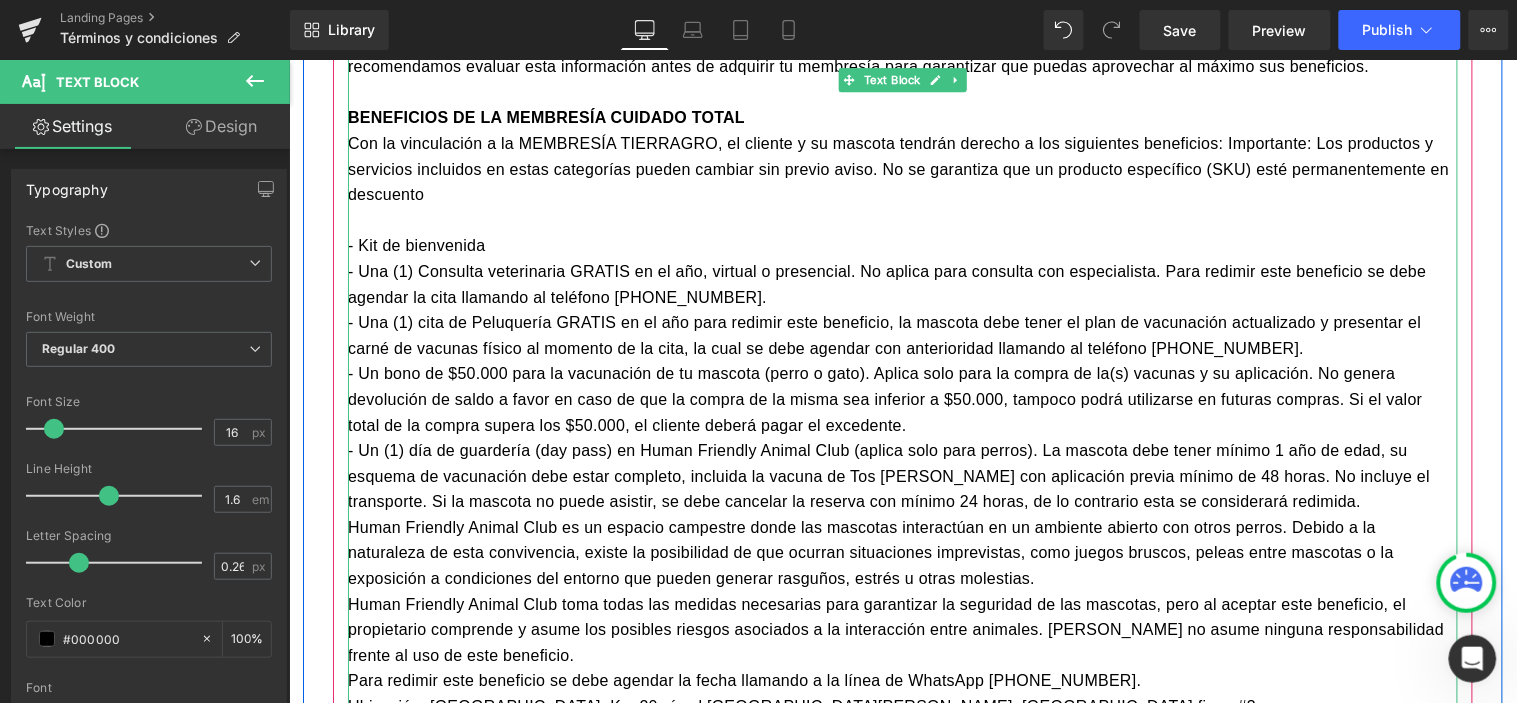 click on "- Un (1) día de guardería (day pass) en Human Friendly Animal Club (aplica solo para perros). La mascota debe tener mínimo 1 año de edad, su esquema de vacunación debe estar completo, incluida la vacuna de Tos de perrera con aplicación previa mínimo de 48 horas. No incluye el transporte. Si la mascota no puede asistir, se debe cancelar la reserva con mínimo 24 horas, de lo contrario esta se considerará redimida." at bounding box center (902, 475) 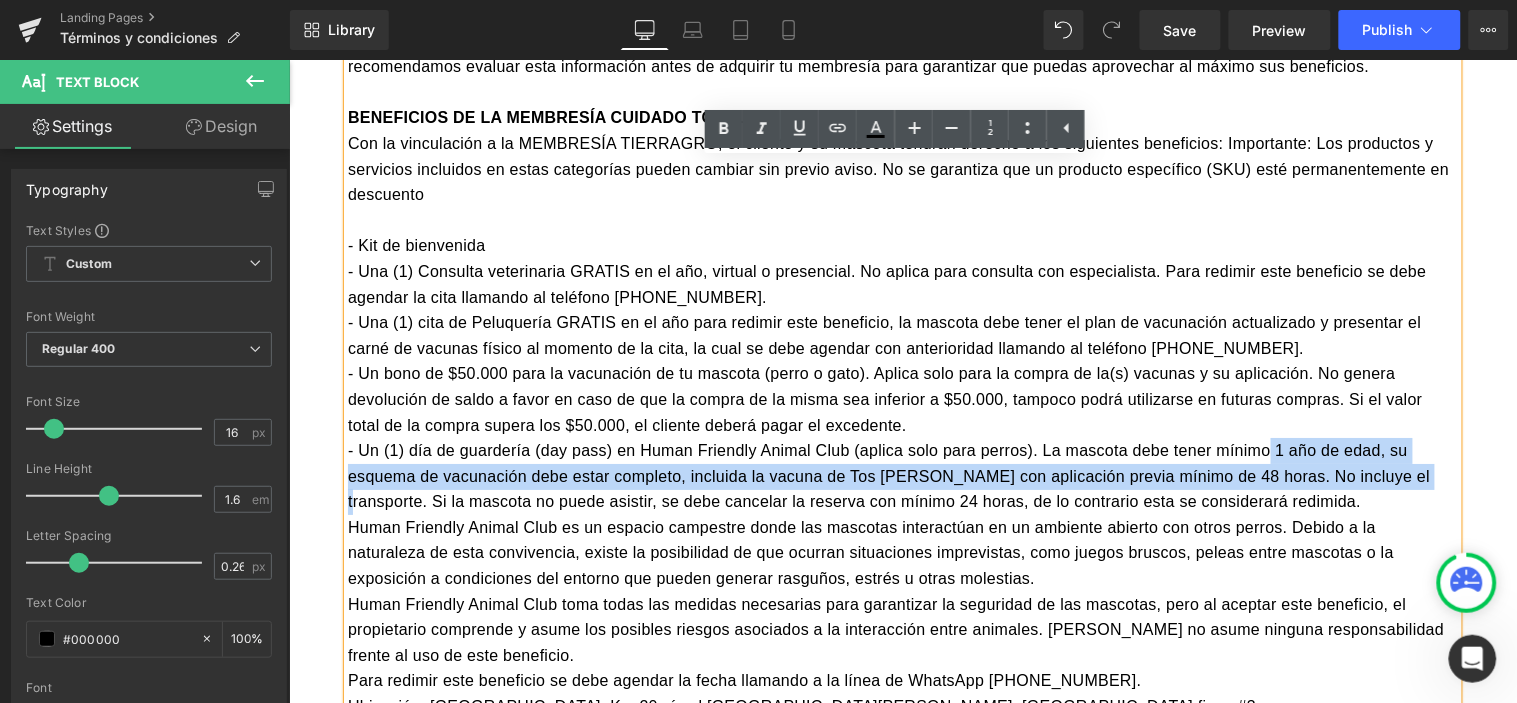 drag, startPoint x: 1247, startPoint y: 402, endPoint x: 1380, endPoint y: 417, distance: 133.84319 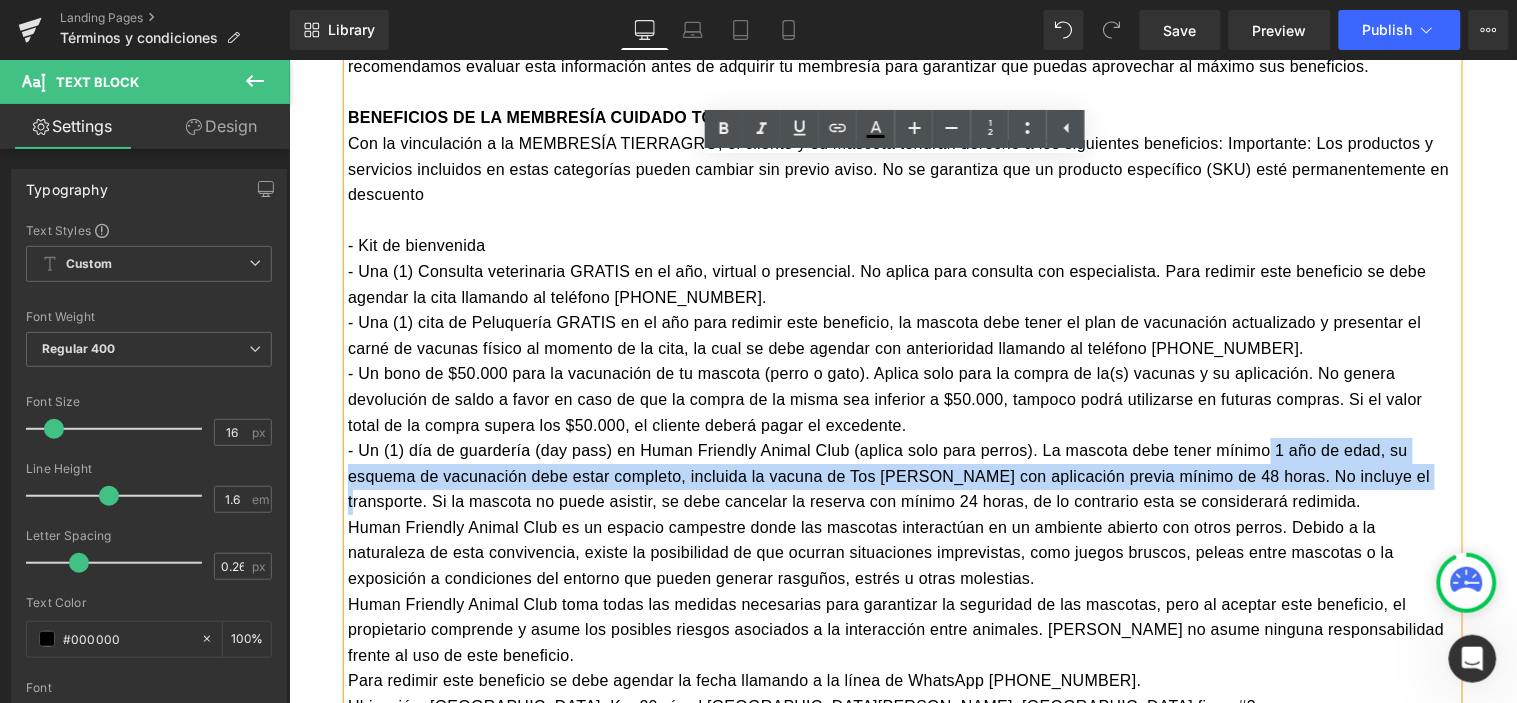 click on "- Un (1) día de guardería (day pass) en Human Friendly Animal Club (aplica solo para perros). La mascota debe tener mínimo 1 año de edad, su esquema de vacunación debe estar completo, incluida la vacuna de Tos de perrera con aplicación previa mínimo de 48 horas. No incluye el transporte. Si la mascota no puede asistir, se debe cancelar la reserva con mínimo 24 horas, de lo contrario esta se considerará redimida." at bounding box center [902, 475] 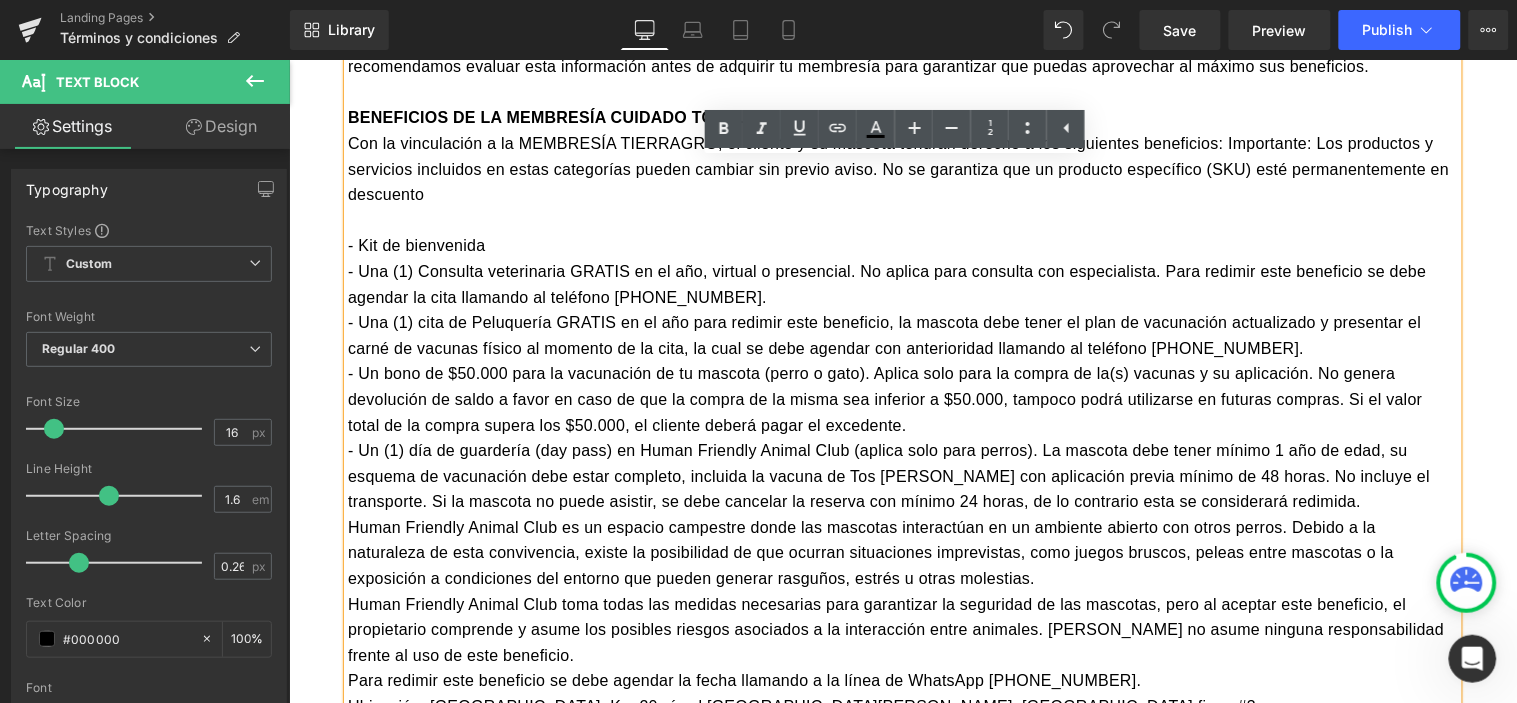 click on "- Un (1) día de guardería (day pass) en Human Friendly Animal Club (aplica solo para perros). La mascota debe tener mínimo 1 año de edad, su esquema de vacunación debe estar completo, incluida la vacuna de Tos de perrera con aplicación previa mínimo de 48 horas. No incluye el transporte. Si la mascota no puede asistir, se debe cancelar la reserva con mínimo 24 horas, de lo contrario esta se considerará redimida." at bounding box center [902, 475] 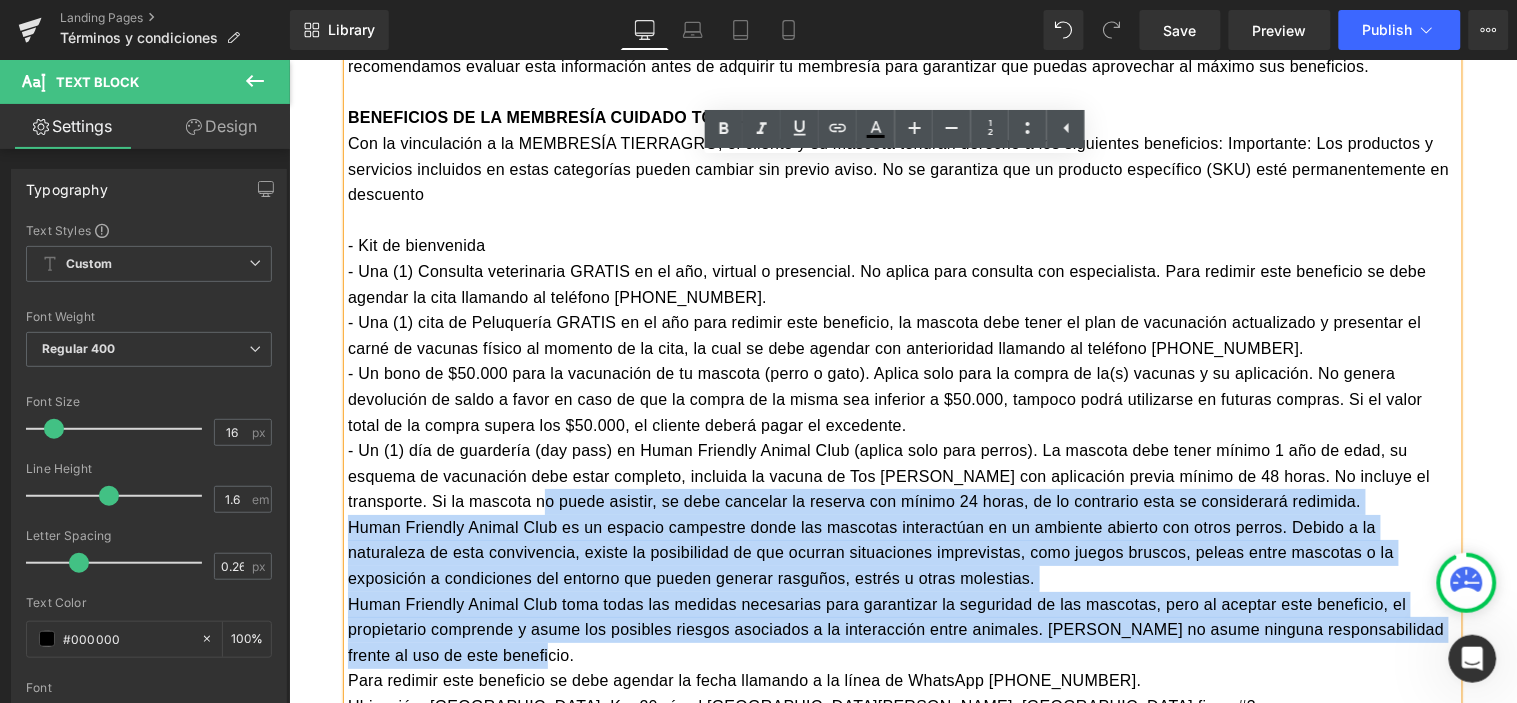 drag, startPoint x: 592, startPoint y: 434, endPoint x: 1412, endPoint y: 610, distance: 838.6752 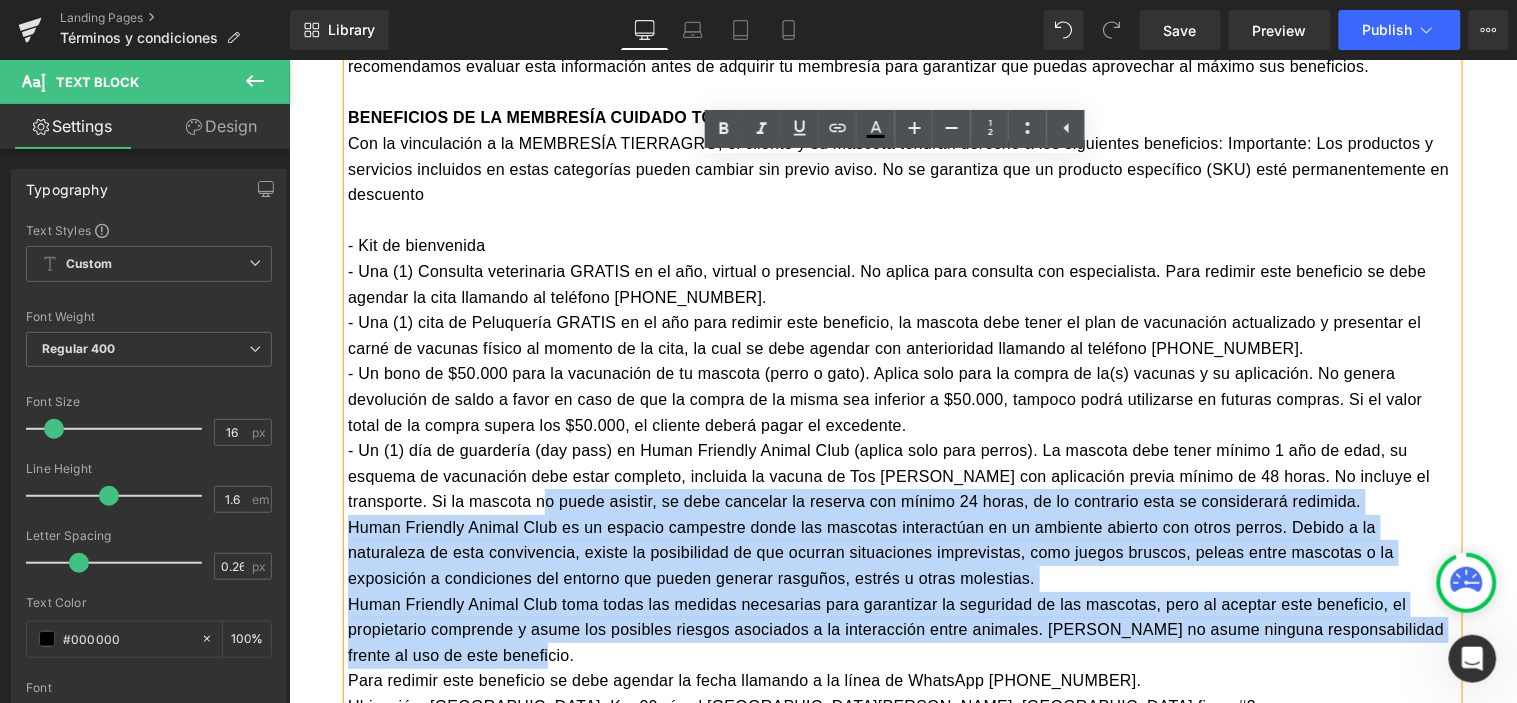click on "Vigente desde el 26 de mayo de 2025.
El presente documento va dirigido a los clientes y usuarios que decidan adquirir la MEMBRESÍA TIERRAGRO para su perro o gato, únicamente, y tiene como objetivo definir los términos y condiciones de dicho plan. Los beneficiarios del programa son aquellas personas naturales o jurídicas que decidan vincularse al programa de beneficios junto con sus mascotas PERRO o GATO, únicamente; no aplica para otras especies.
¿DÓNDE SE PUEDE COMPRAR LA MEMBRESÍA?
La MEMBRESÍA TIERRAGRO se puede comprar en cualquiera de los canales de venta Tierragro: Puntos de venta físicos, Domicilios y Tienda virtual www.tierragro.com.
¿CUÁNTO VALE LA MEMBRESÍA TIERRAGRO?
El precio de la MEMBRESÍA TIERRAGRO es de $179.900 (ciento setenta y nueve mil novecientos pesos) al año, IVA incluido.
TIERRAGRO se reserva el derecho a modificar el valor de Membresía y su renovación, de acuerdo con las condiciones y necesidades del mercado.
VIGENCIA:
COBERTURA:
5% en snacks" at bounding box center (902, 565) 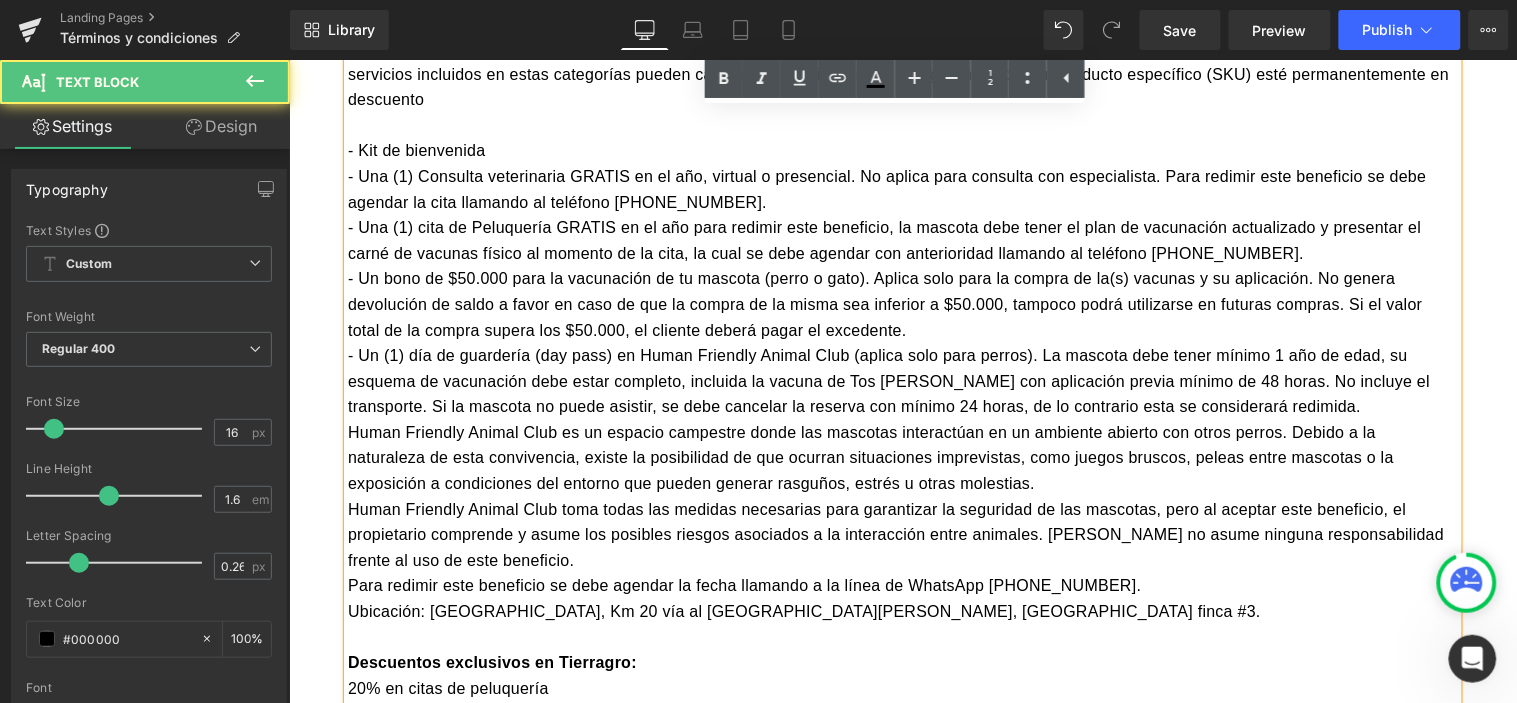 scroll, scrollTop: 1991, scrollLeft: 0, axis: vertical 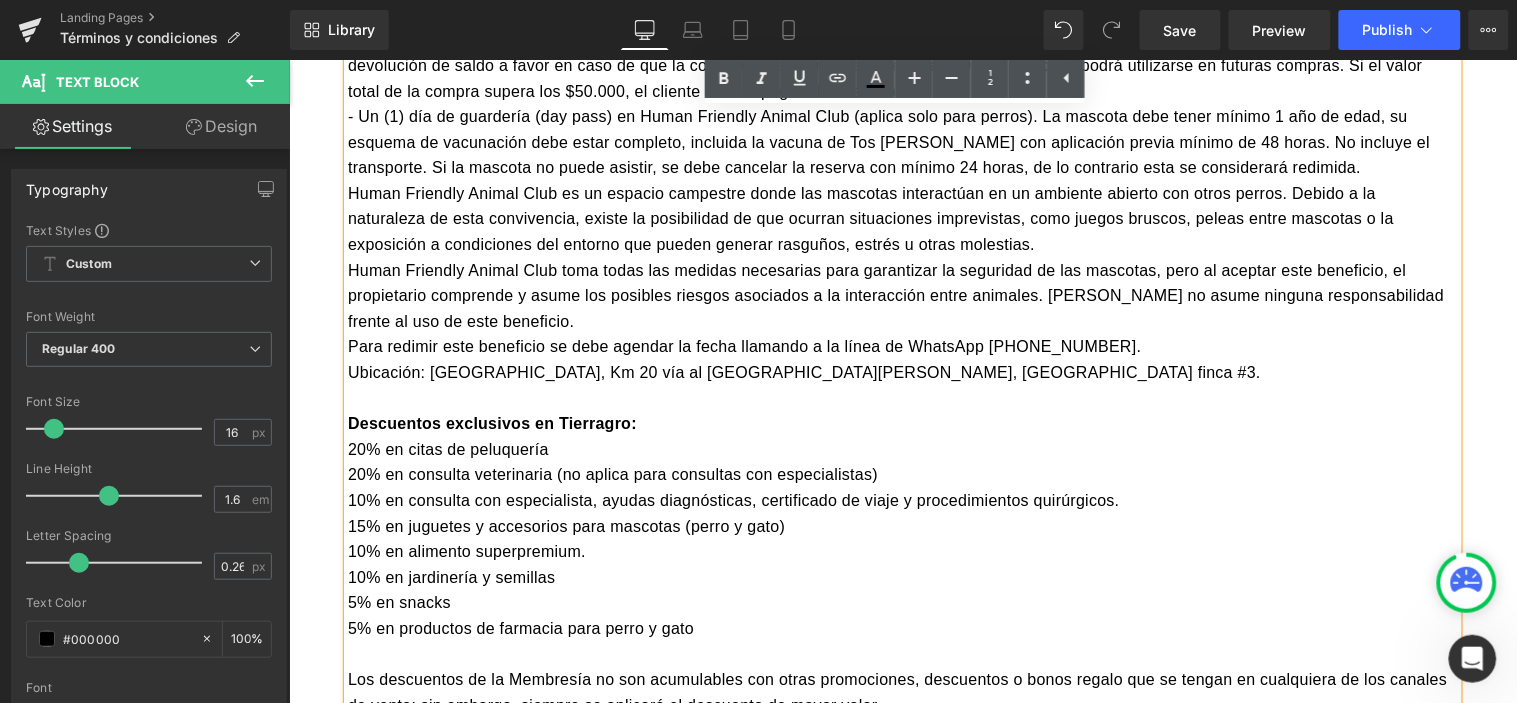 click on "20% en citas de peluquería" at bounding box center (902, 449) 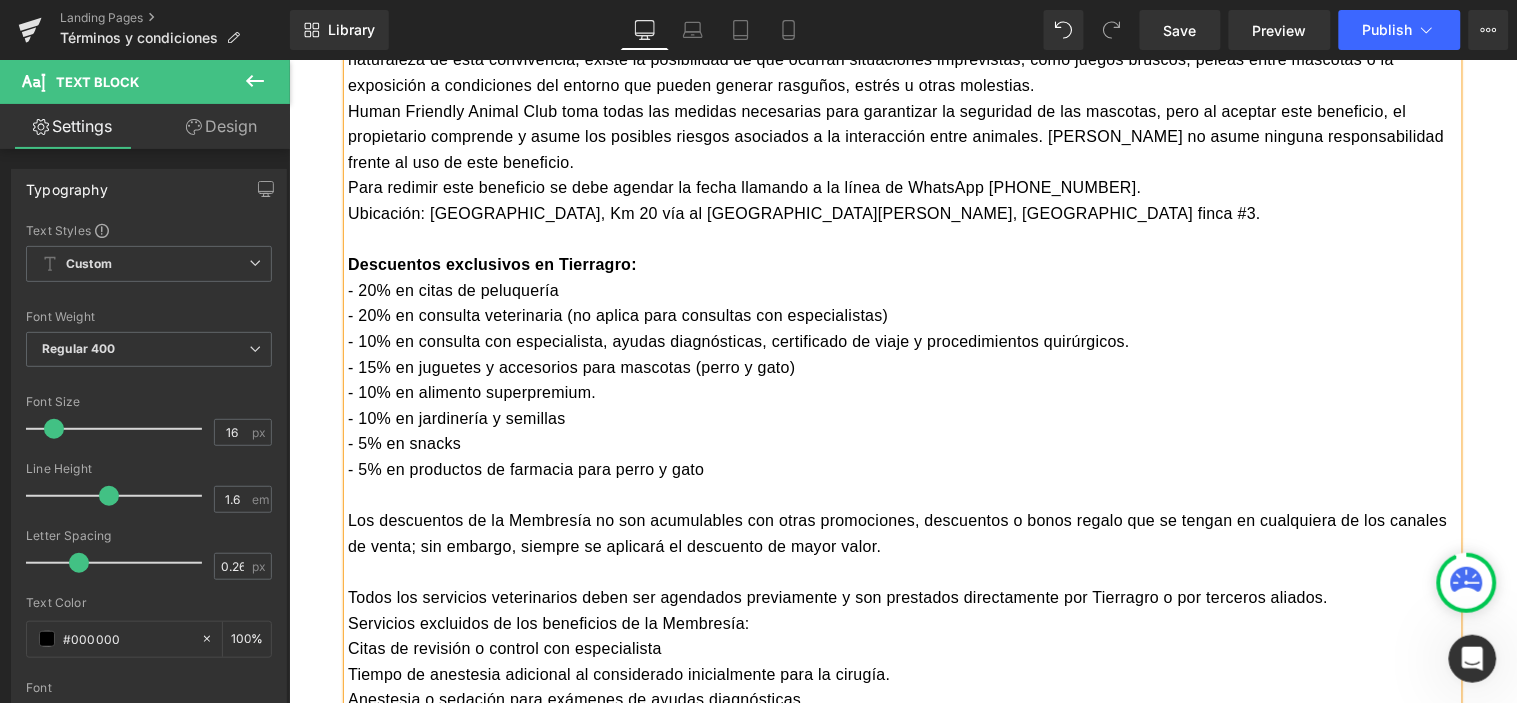 scroll, scrollTop: 2213, scrollLeft: 0, axis: vertical 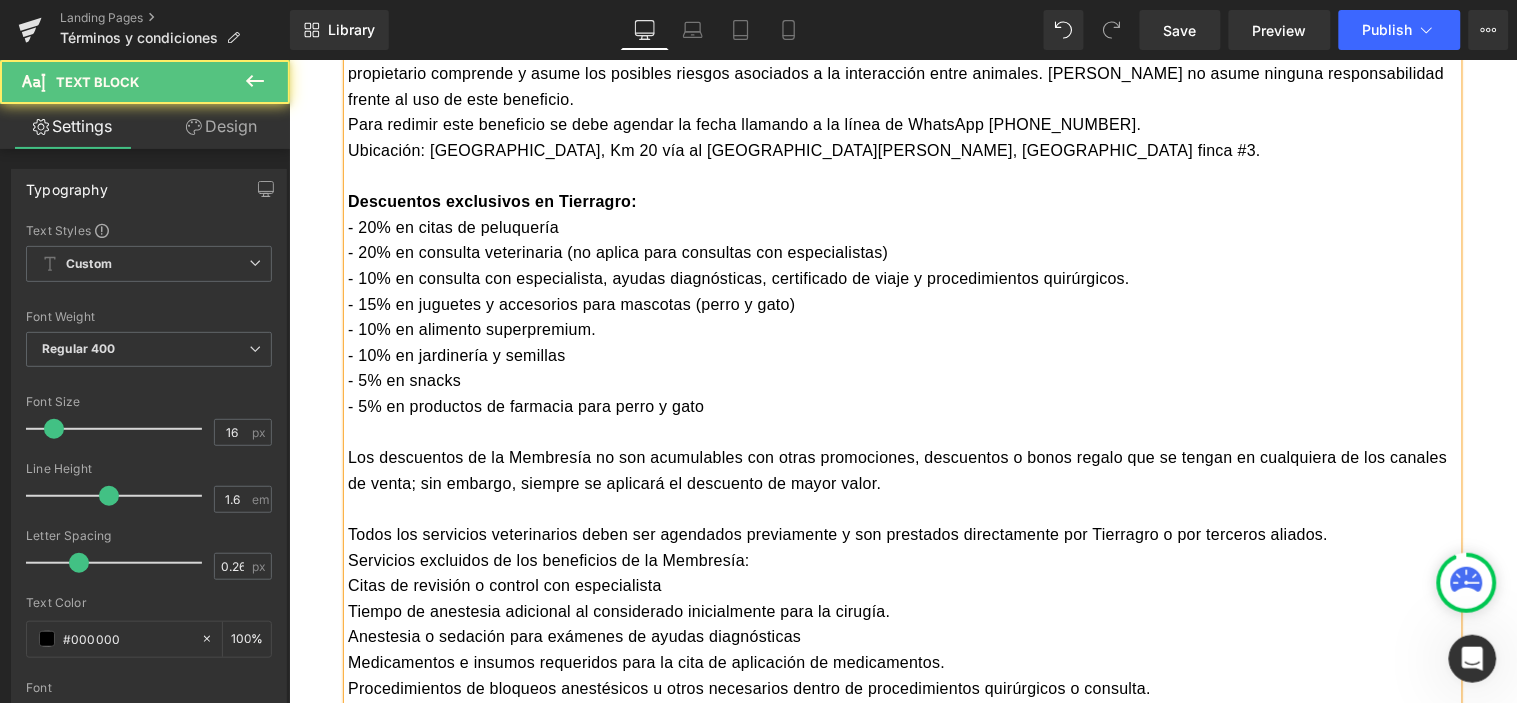click on "Todos los servicios veterinarios deben ser agendados previamente y son prestados directamente por Tierragro o por terceros aliados." at bounding box center (902, 534) 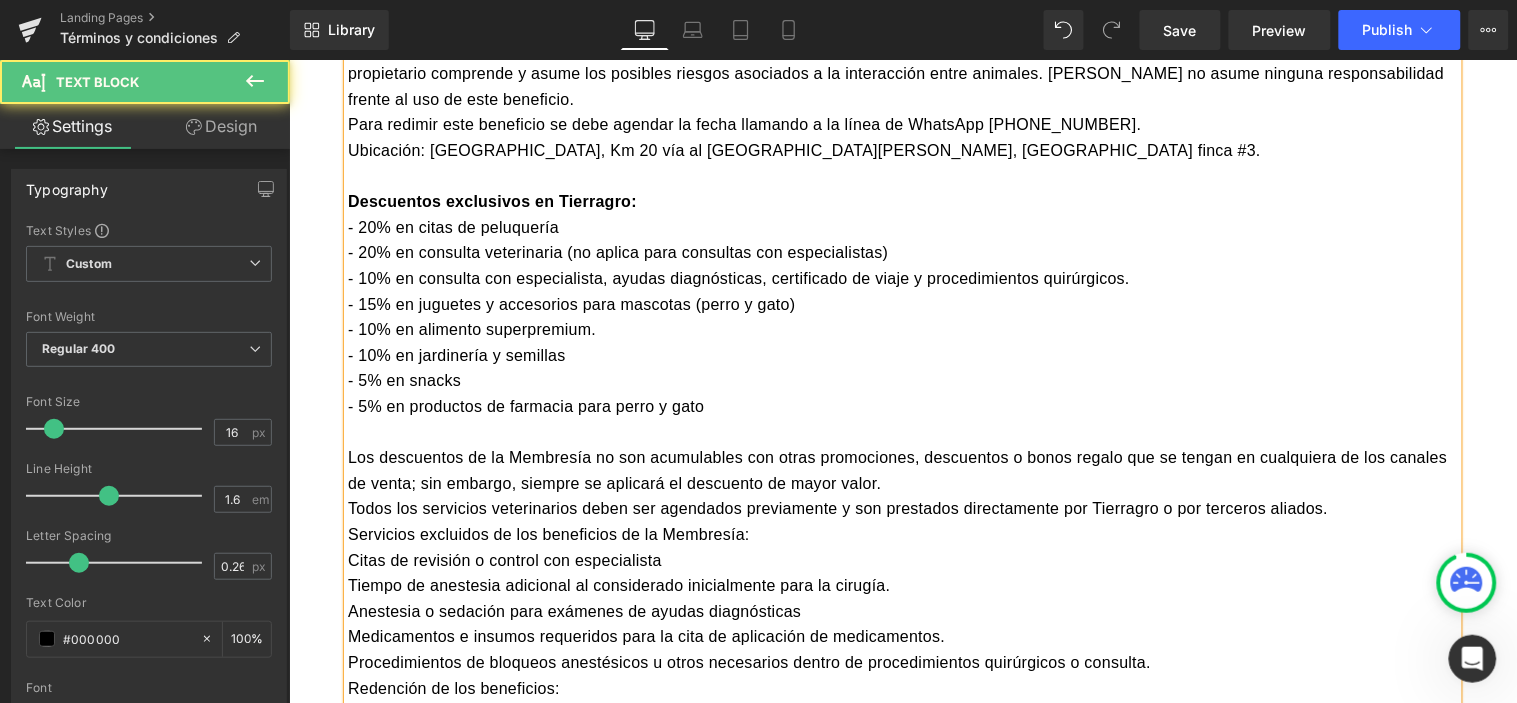 click on "Todos los servicios veterinarios deben ser agendados previamente y son prestados directamente por Tierragro o por terceros aliados." at bounding box center [902, 508] 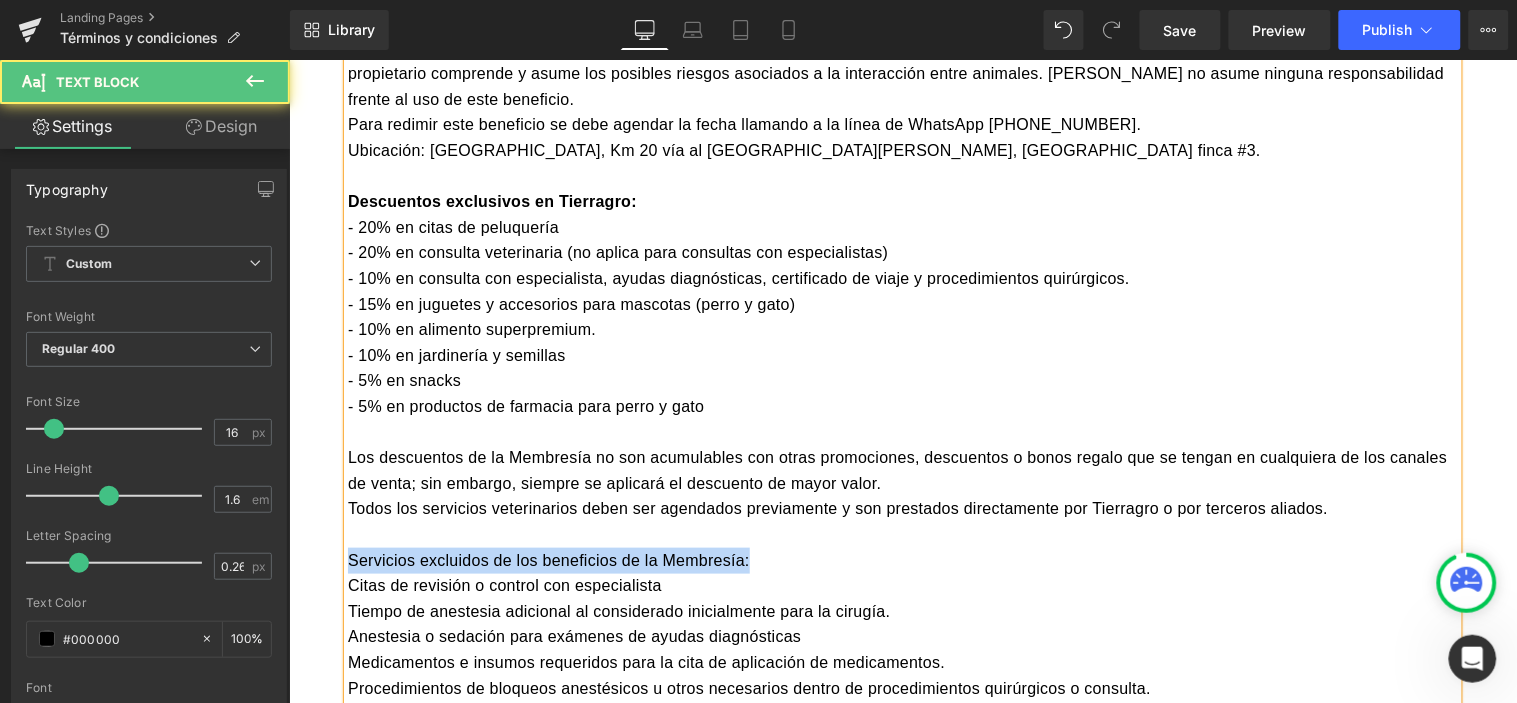 drag, startPoint x: 768, startPoint y: 503, endPoint x: 340, endPoint y: 511, distance: 428.07477 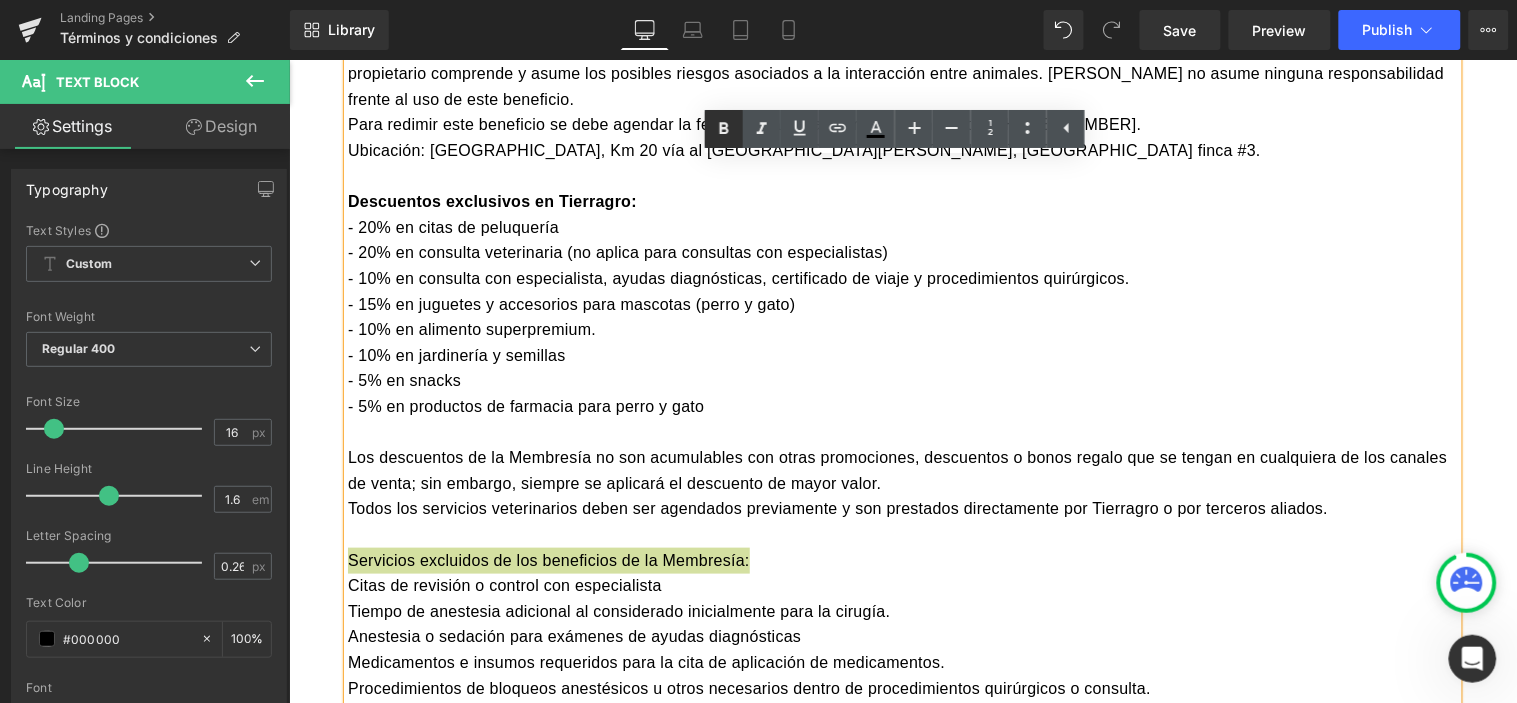 click 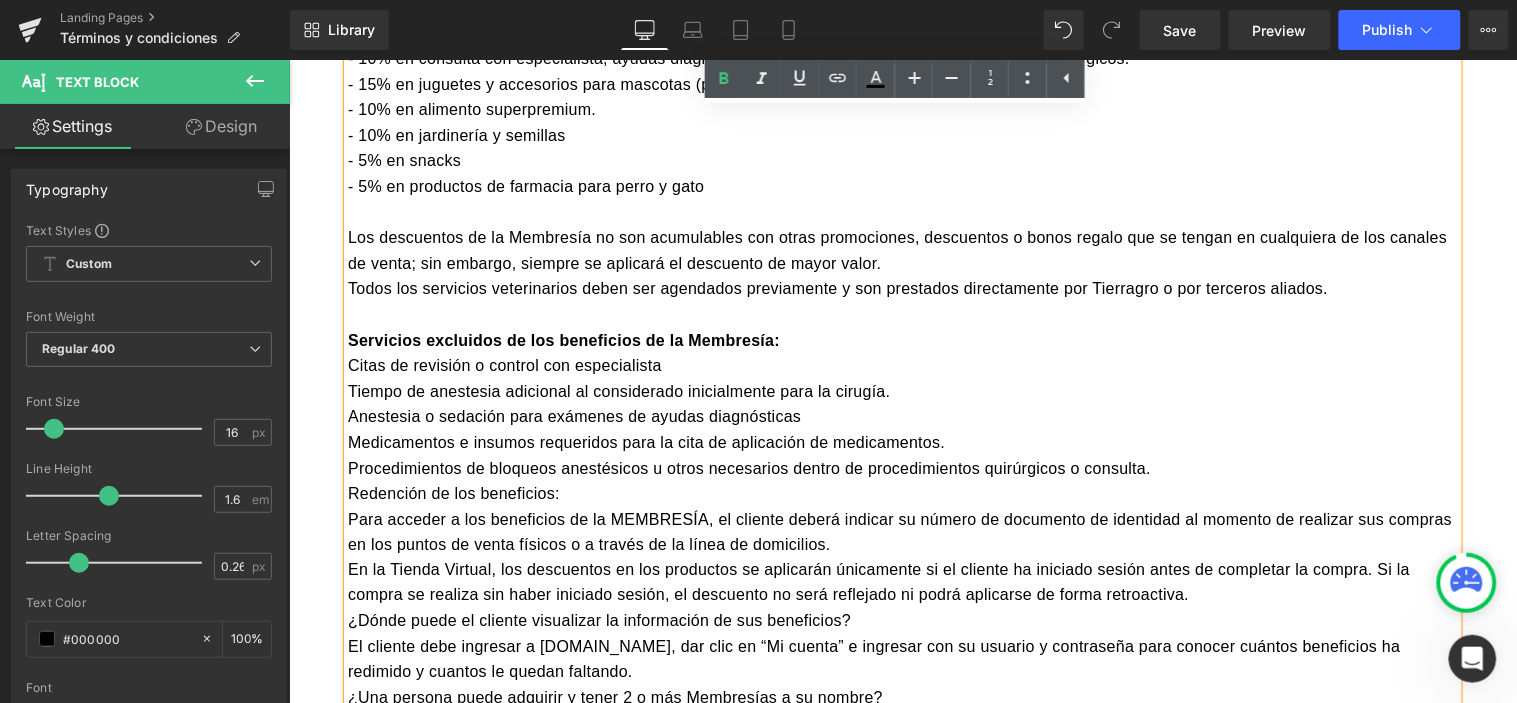 scroll, scrollTop: 2435, scrollLeft: 0, axis: vertical 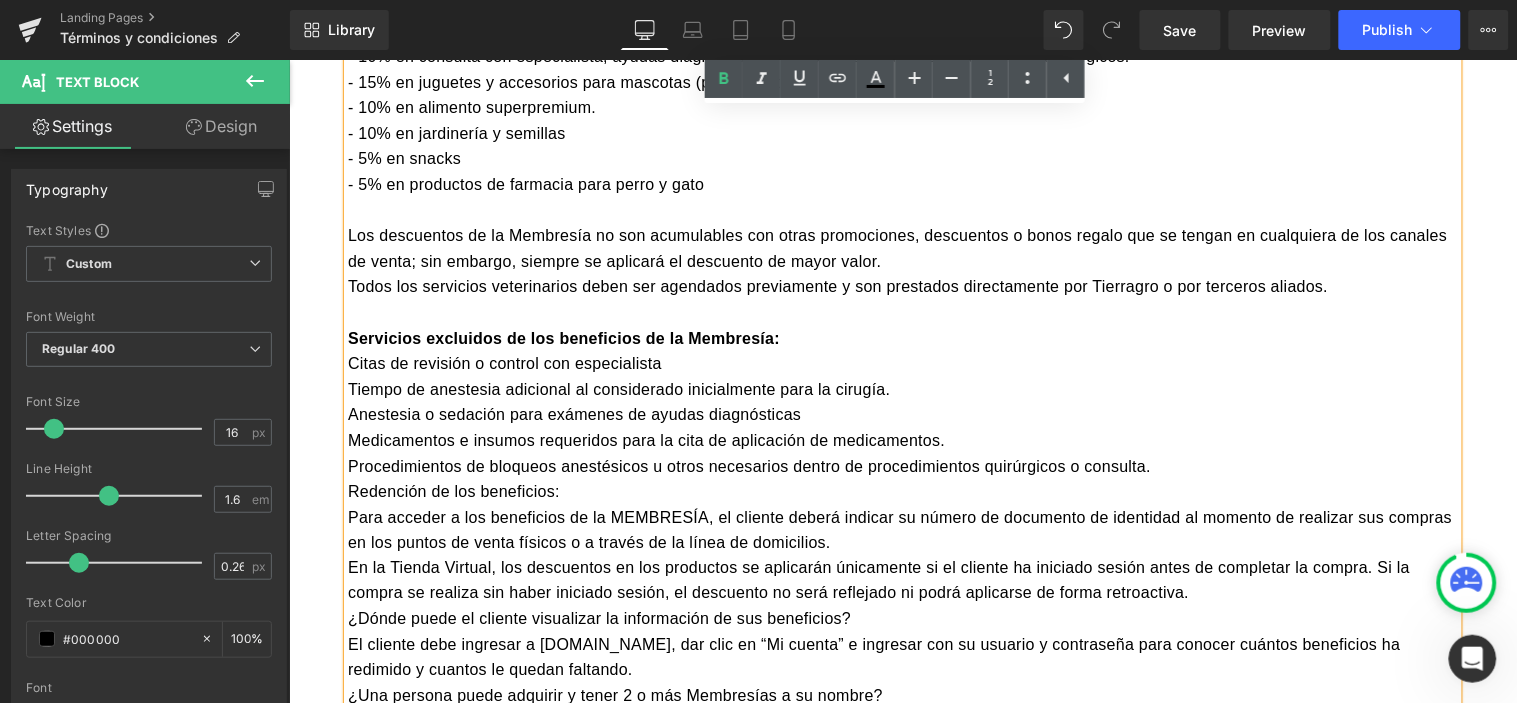 click on "Procedimientos de bloqueos anestésicos u otros necesarios dentro de procedimientos quirúrgicos o consulta." at bounding box center (902, 466) 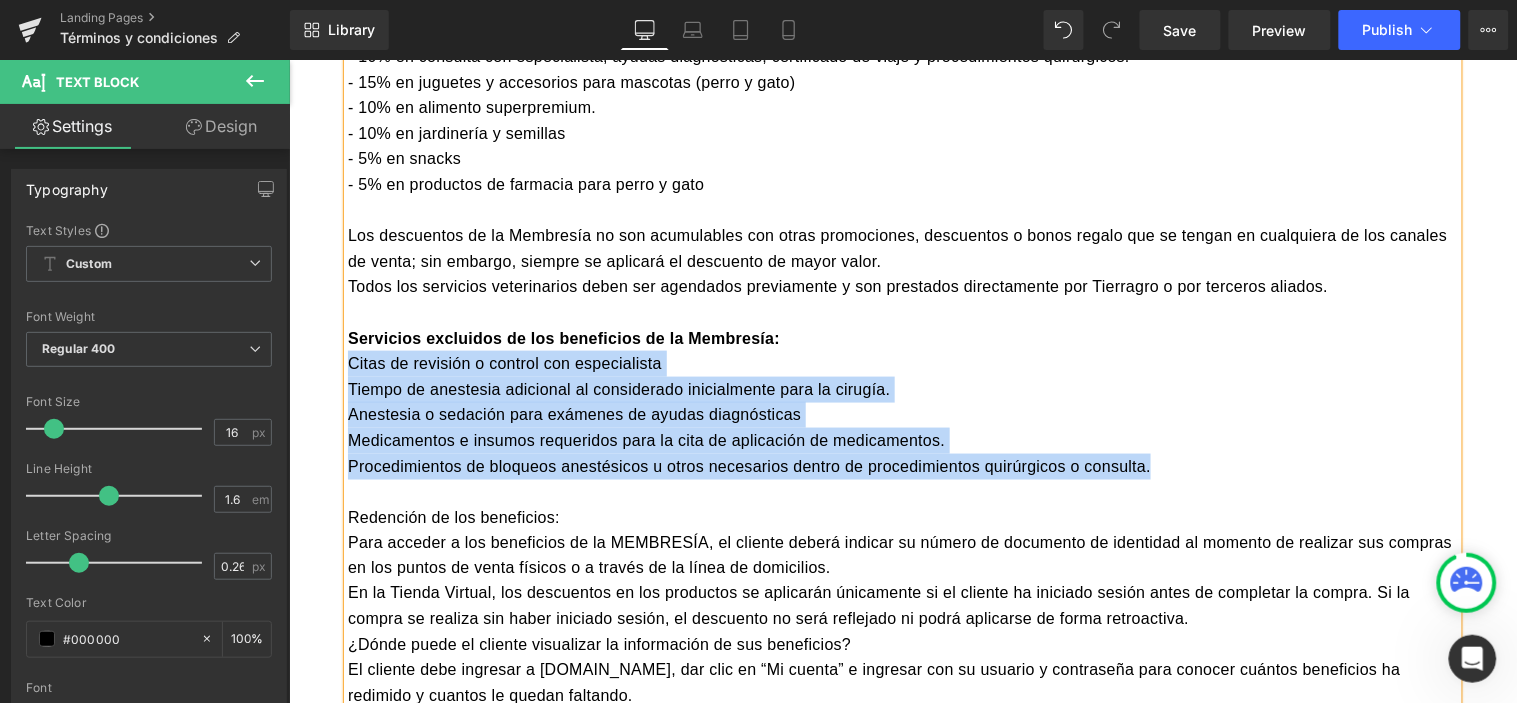 drag, startPoint x: 1148, startPoint y: 421, endPoint x: 341, endPoint y: 312, distance: 814.32794 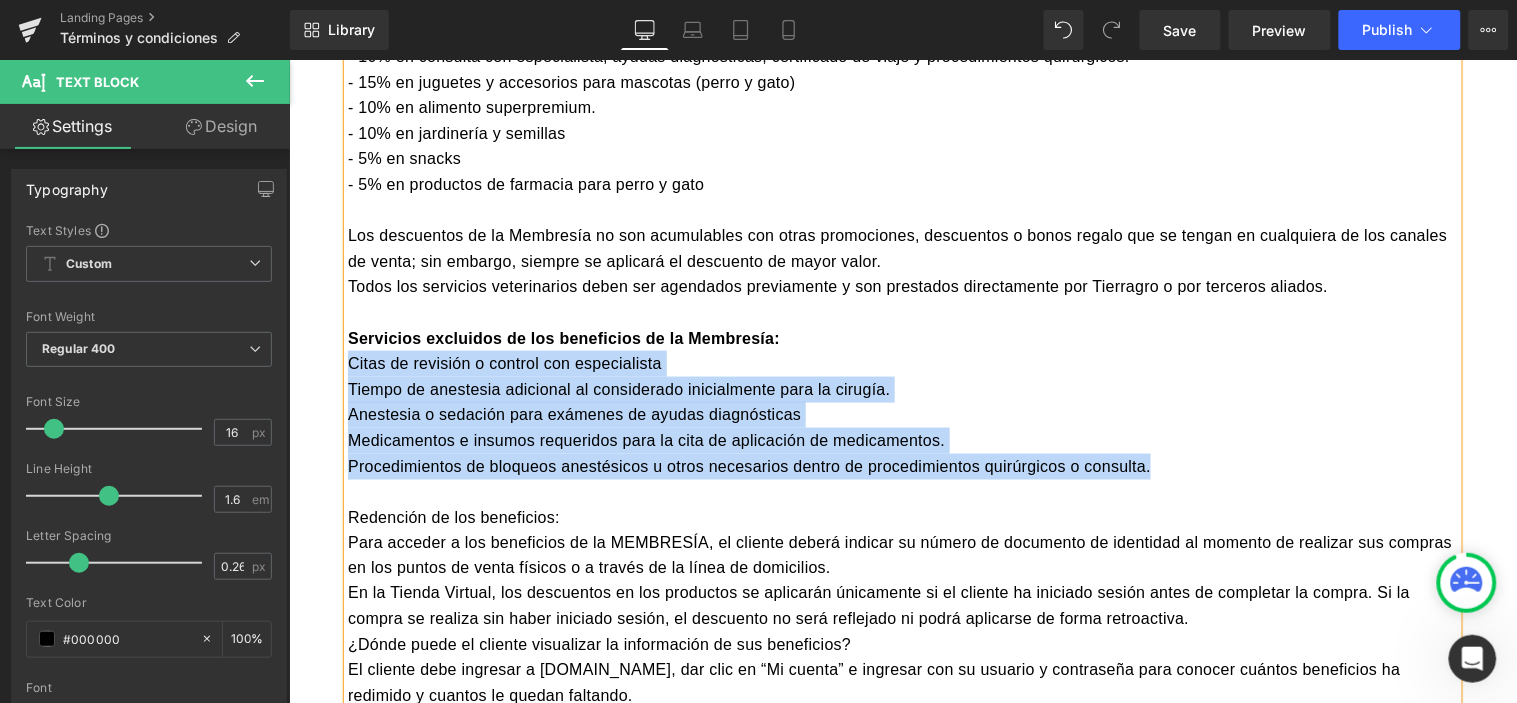 click on "Vigente desde el 26 de mayo de 2025.
El presente documento va dirigido a los clientes y usuarios que decidan adquirir la MEMBRESÍA TIERRAGRO para su perro o gato, únicamente, y tiene como objetivo definir los términos y condiciones de dicho plan. Los beneficiarios del programa son aquellas personas naturales o jurídicas que decidan vincularse al programa de beneficios junto con sus mascotas PERRO o GATO, únicamente; no aplica para otras especies.
¿DÓNDE SE PUEDE COMPRAR LA MEMBRESÍA?
La MEMBRESÍA TIERRAGRO se puede comprar en cualquiera de los canales de venta Tierragro: Puntos de venta físicos, Domicilios y Tienda virtual www.tierragro.com.
¿CUÁNTO VALE LA MEMBRESÍA TIERRAGRO?
El precio de la MEMBRESÍA TIERRAGRO es de $179.900 (ciento setenta y nueve mil novecientos pesos) al año, IVA incluido.
TIERRAGRO se reserva el derecho a modificar el valor de Membresía y su renovación, de acuerdo con las condiciones y necesidades del mercado.
VIGENCIA:
COBERTURA:
- 5% en snacks" at bounding box center [902, -200] 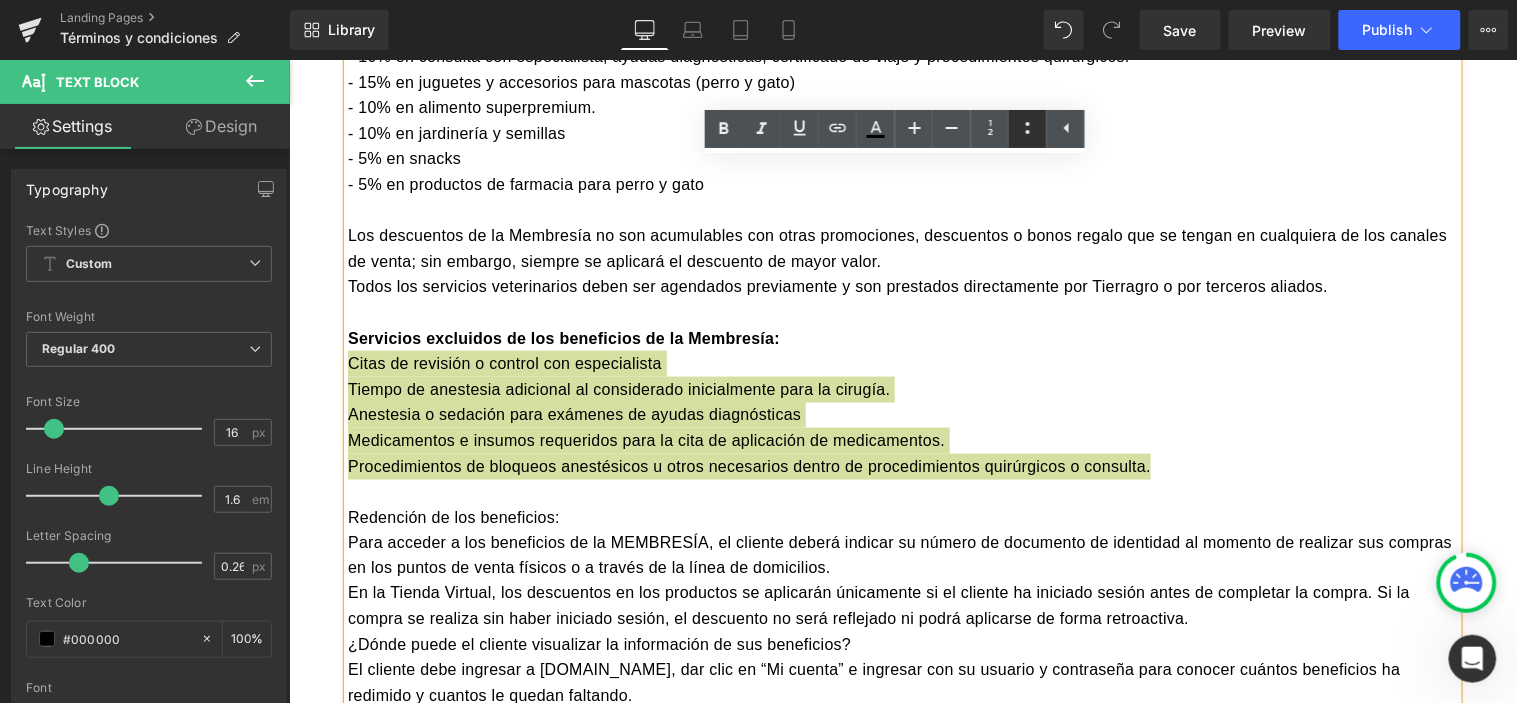 click 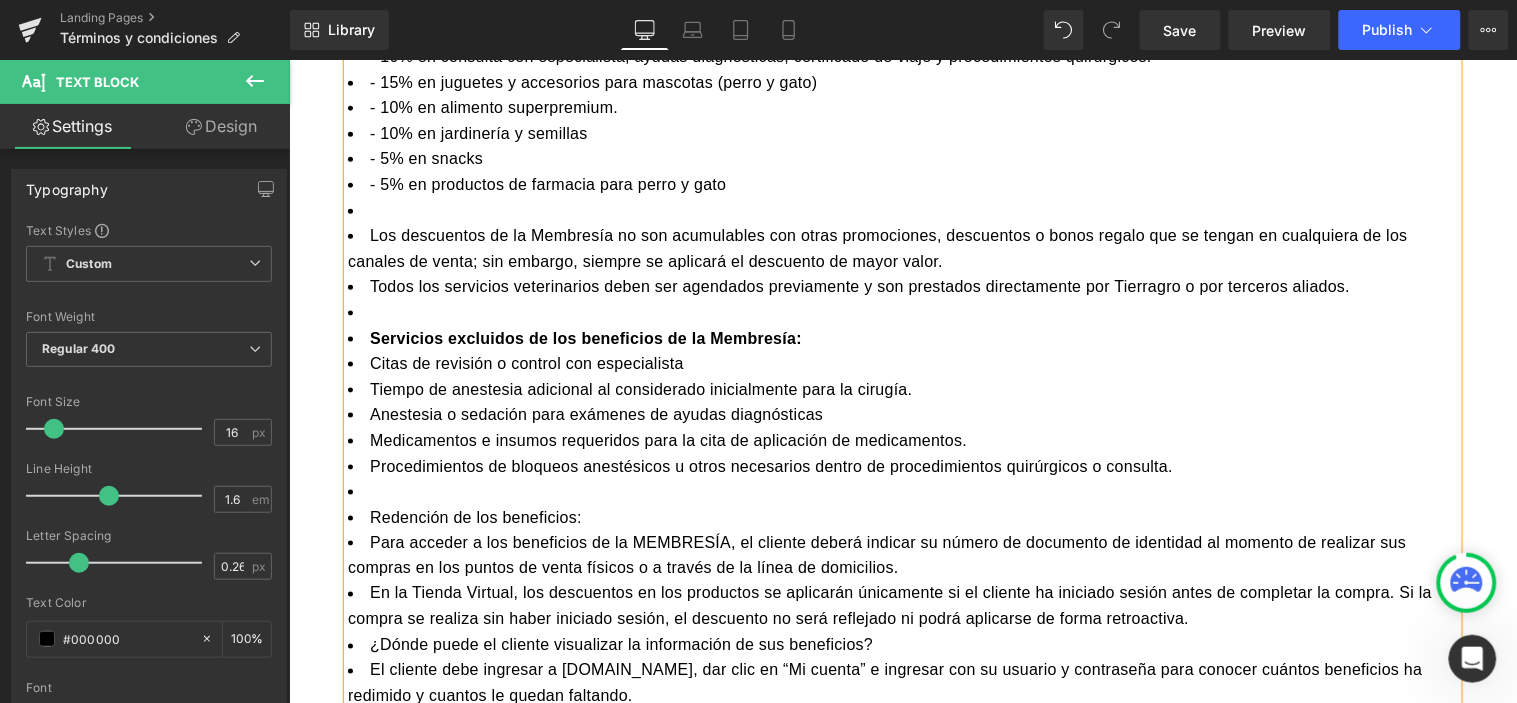 scroll, scrollTop: 2461, scrollLeft: 0, axis: vertical 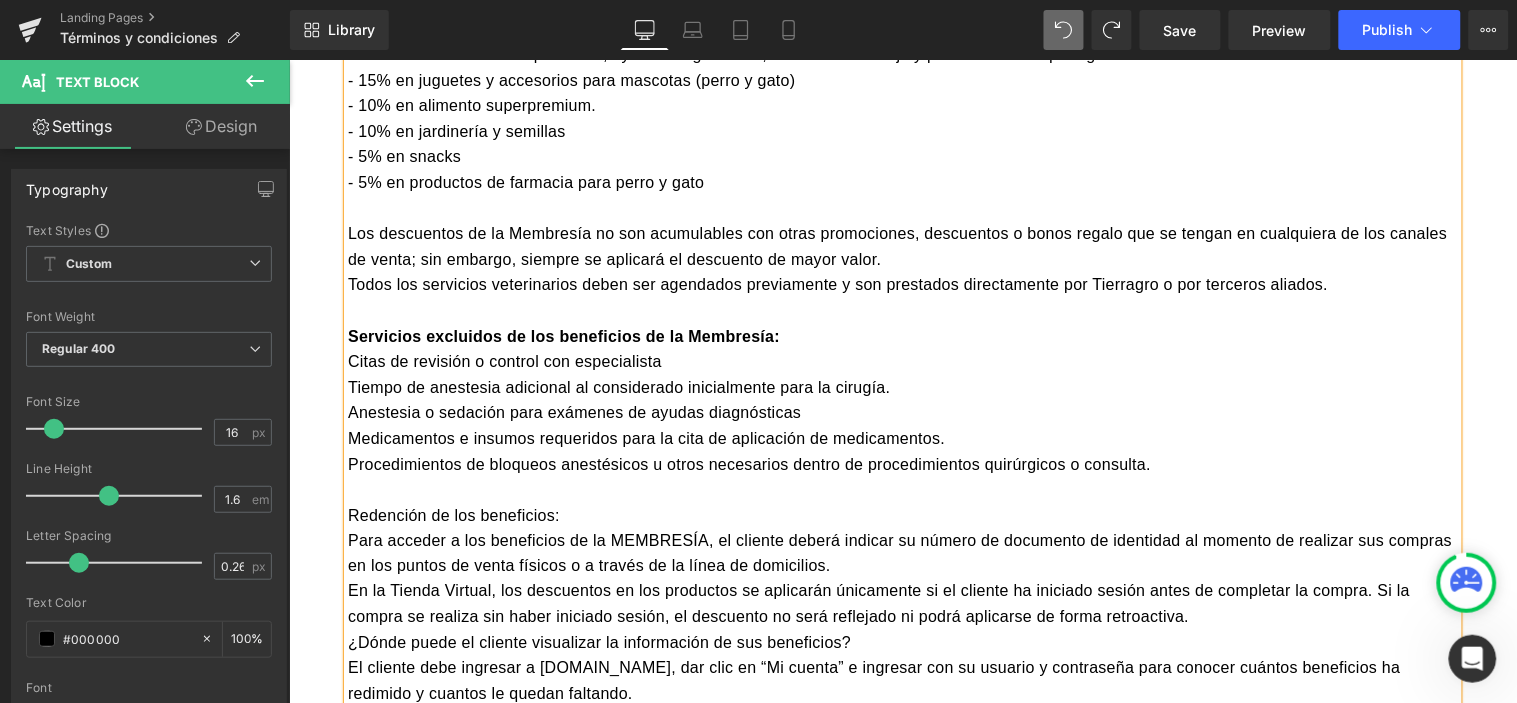 click on "Citas de revisión o control con especialista" at bounding box center [902, 361] 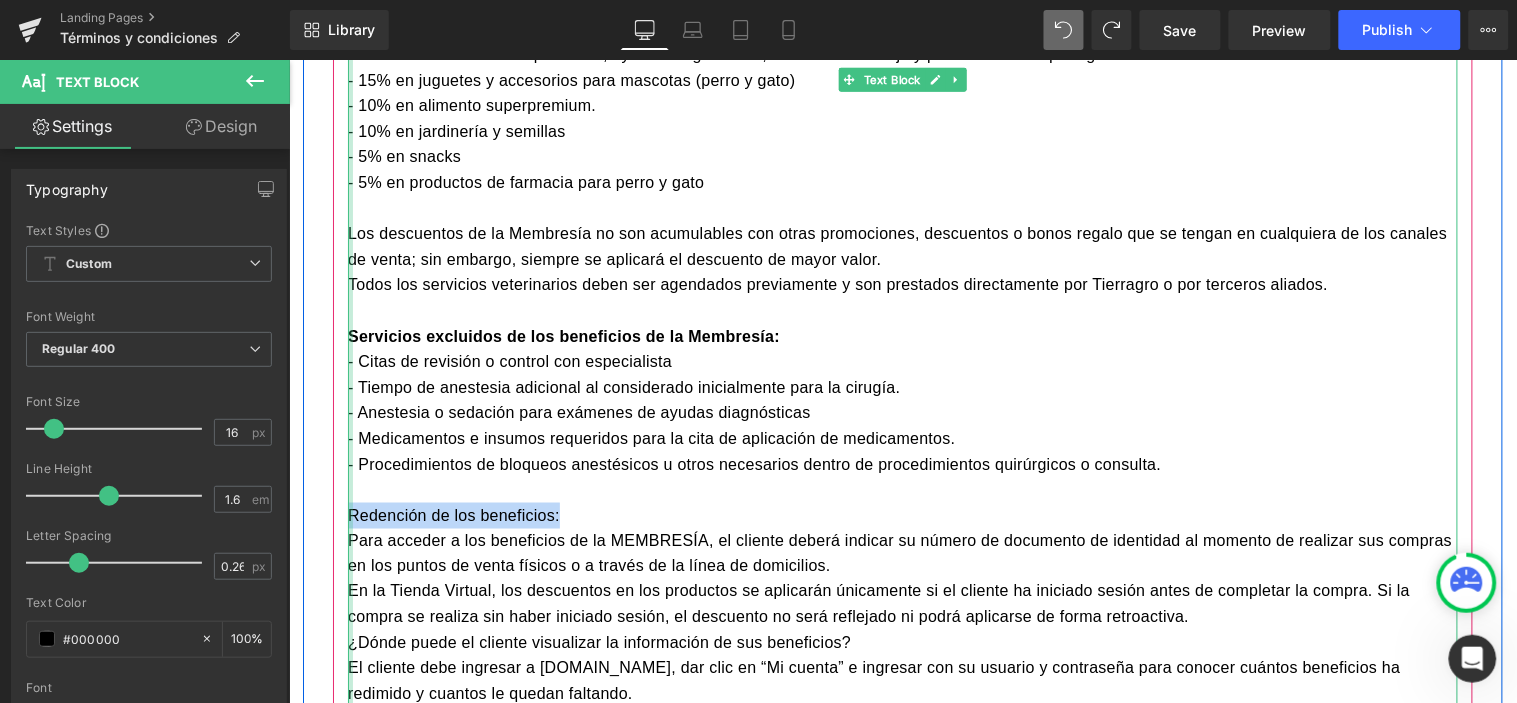 drag, startPoint x: 559, startPoint y: 465, endPoint x: 339, endPoint y: 470, distance: 220.05681 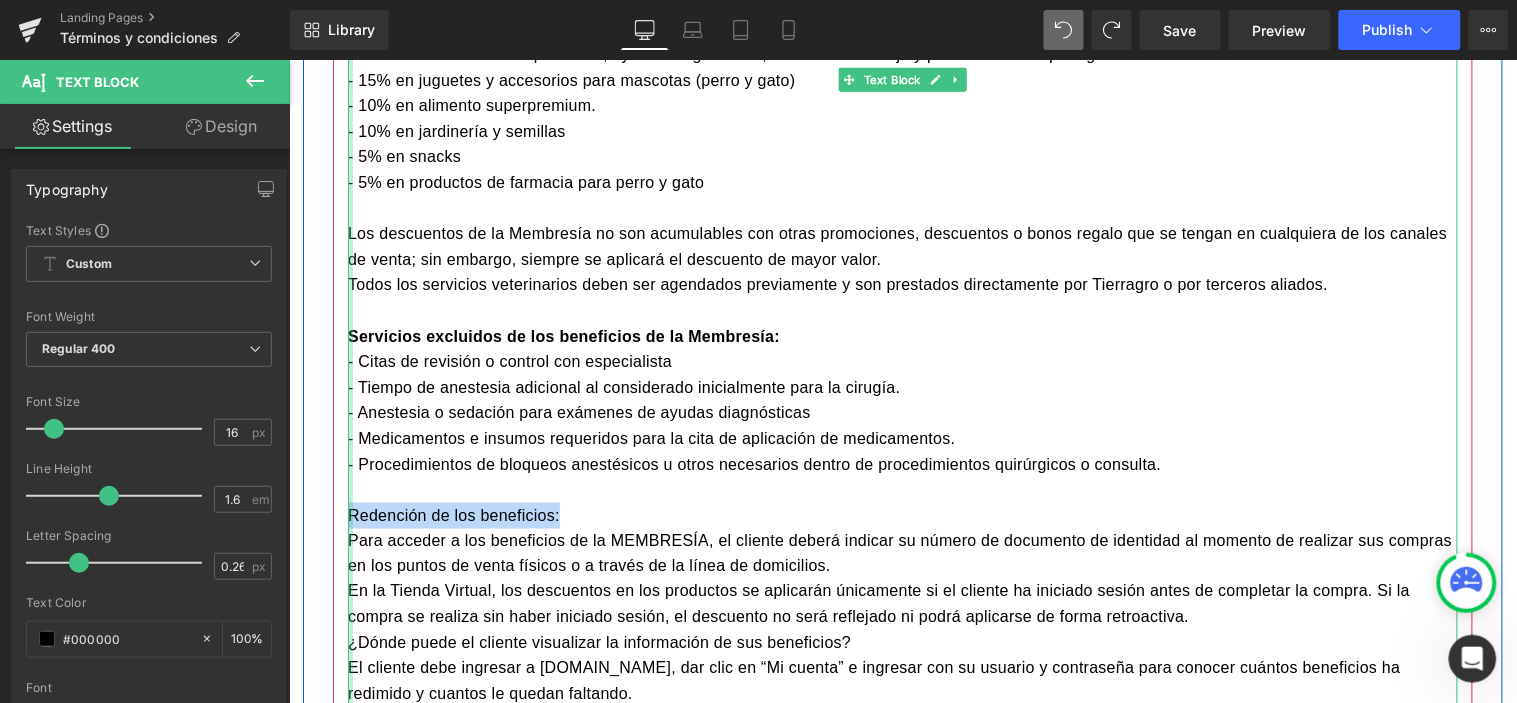 click on "Vigente desde el 26 de mayo de 2025.
El presente documento va dirigido a los clientes y usuarios que decidan adquirir la MEMBRESÍA TIERRAGRO para su perro o gato, únicamente, y tiene como objetivo definir los términos y condiciones de dicho plan. Los beneficiarios del programa son aquellas personas naturales o jurídicas que decidan vincularse al programa de beneficios junto con sus mascotas PERRO o GATO, únicamente; no aplica para otras especies.
¿DÓNDE SE PUEDE COMPRAR LA MEMBRESÍA?
La MEMBRESÍA TIERRAGRO se puede comprar en cualquiera de los canales de venta Tierragro: Puntos de venta físicos, Domicilios y Tienda virtual www.tierragro.com.
¿CUÁNTO VALE LA MEMBRESÍA TIERRAGRO?
El precio de la MEMBRESÍA TIERRAGRO es de $179.900 (ciento setenta y nueve mil novecientos pesos) al año, IVA incluido.
TIERRAGRO se reserva el derecho a modificar el valor de Membresía y su renovación, de acuerdo con las condiciones y necesidades del mercado.
VIGENCIA:
COBERTURA:" at bounding box center (902, -202) 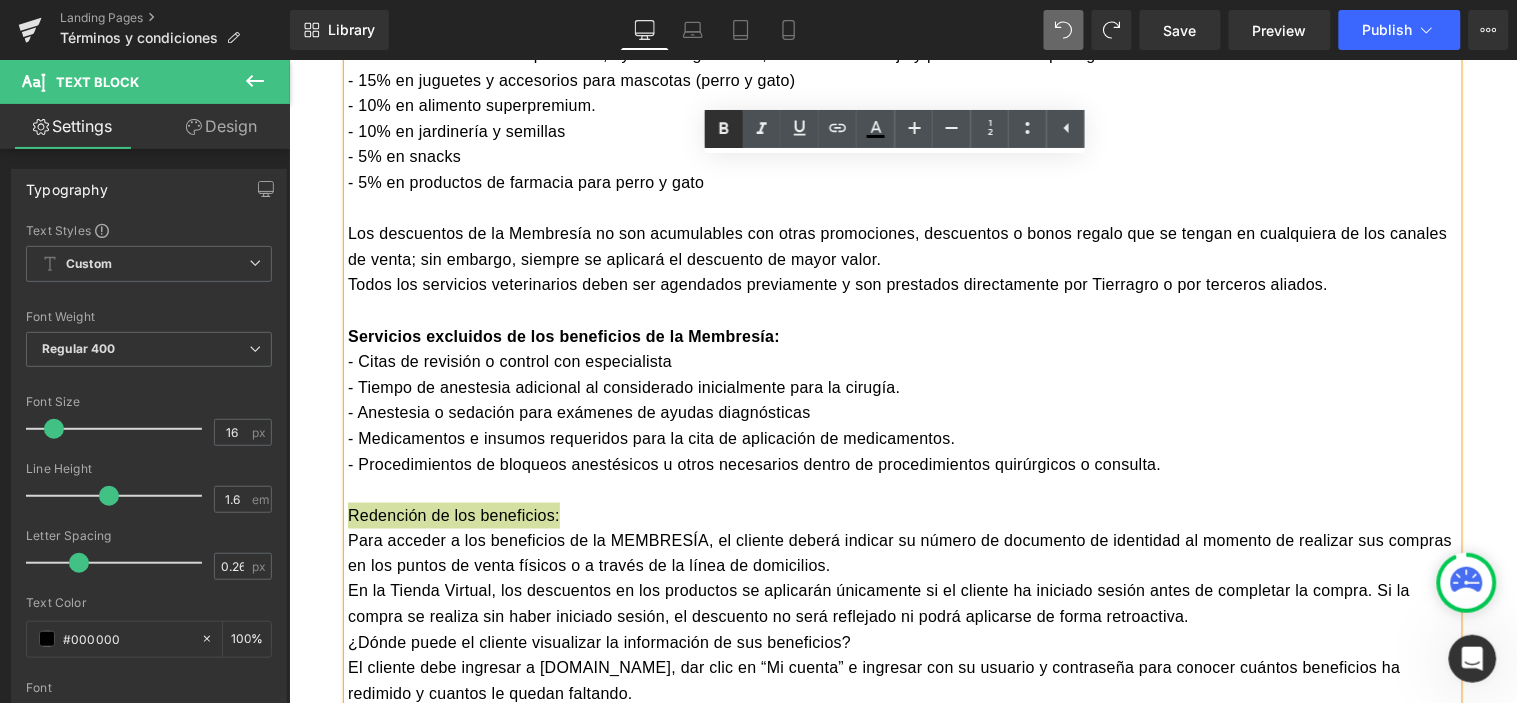 click 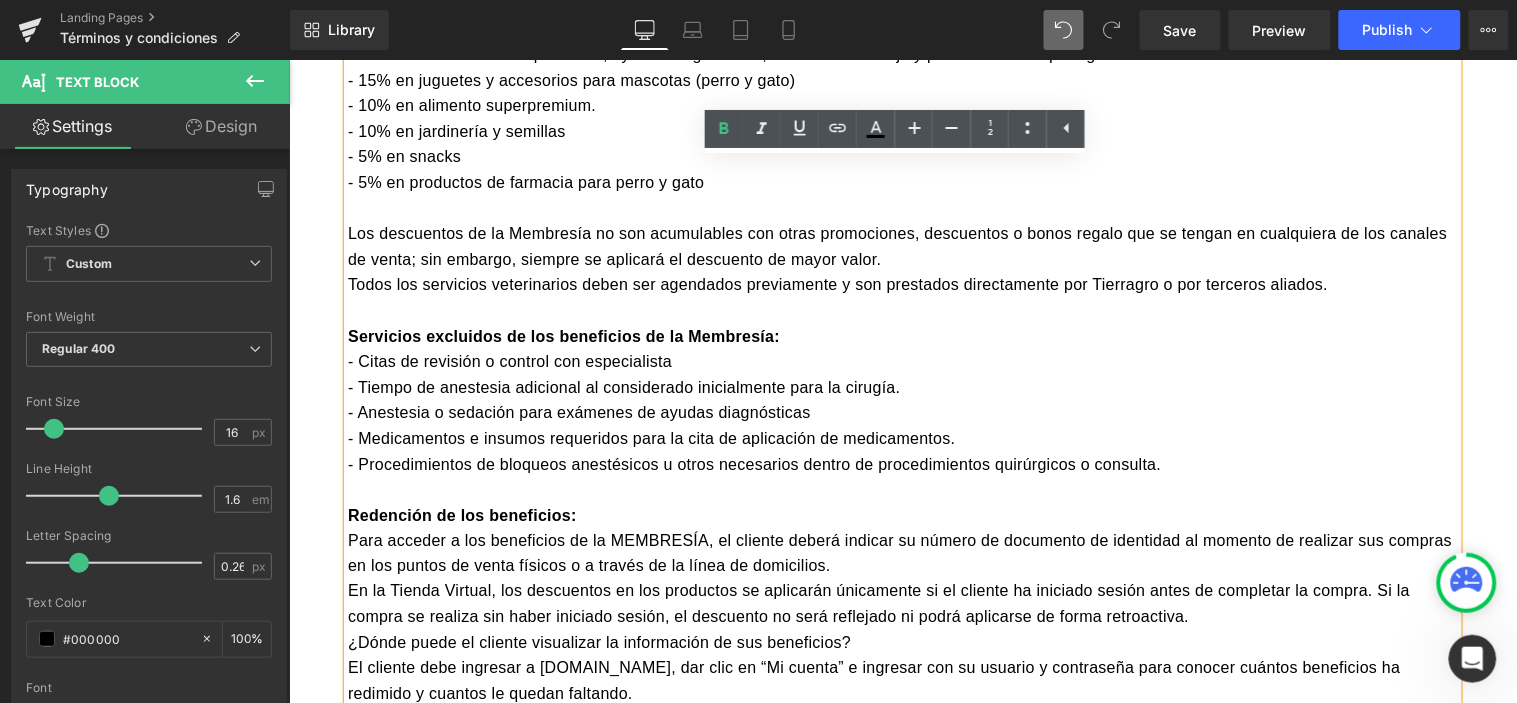 click on "Para acceder a los beneficios de la MEMBRESÍA, el cliente deberá indicar su número de documento de identidad al momento de realizar sus compras en los puntos de venta físicos o a través de la línea de domicilios." at bounding box center (902, 552) 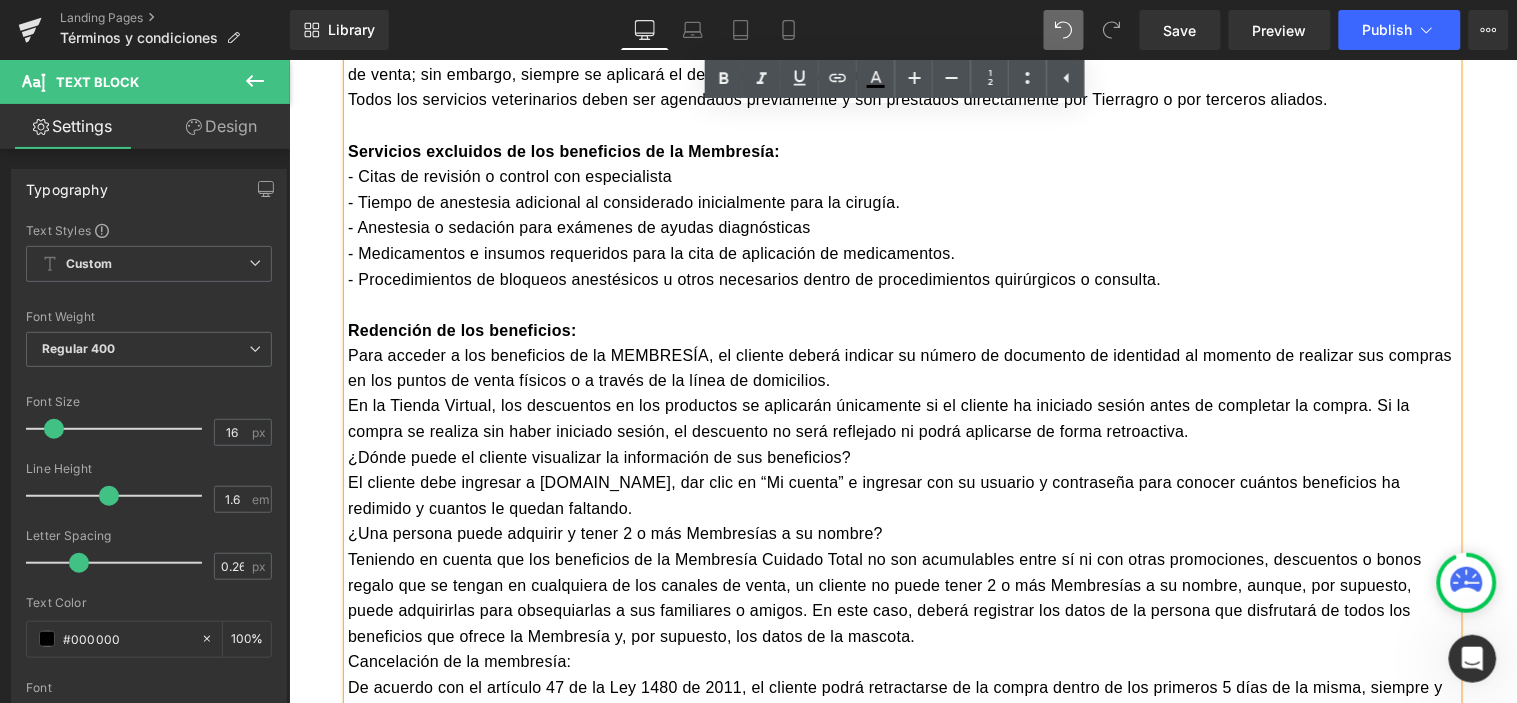 scroll, scrollTop: 2660, scrollLeft: 0, axis: vertical 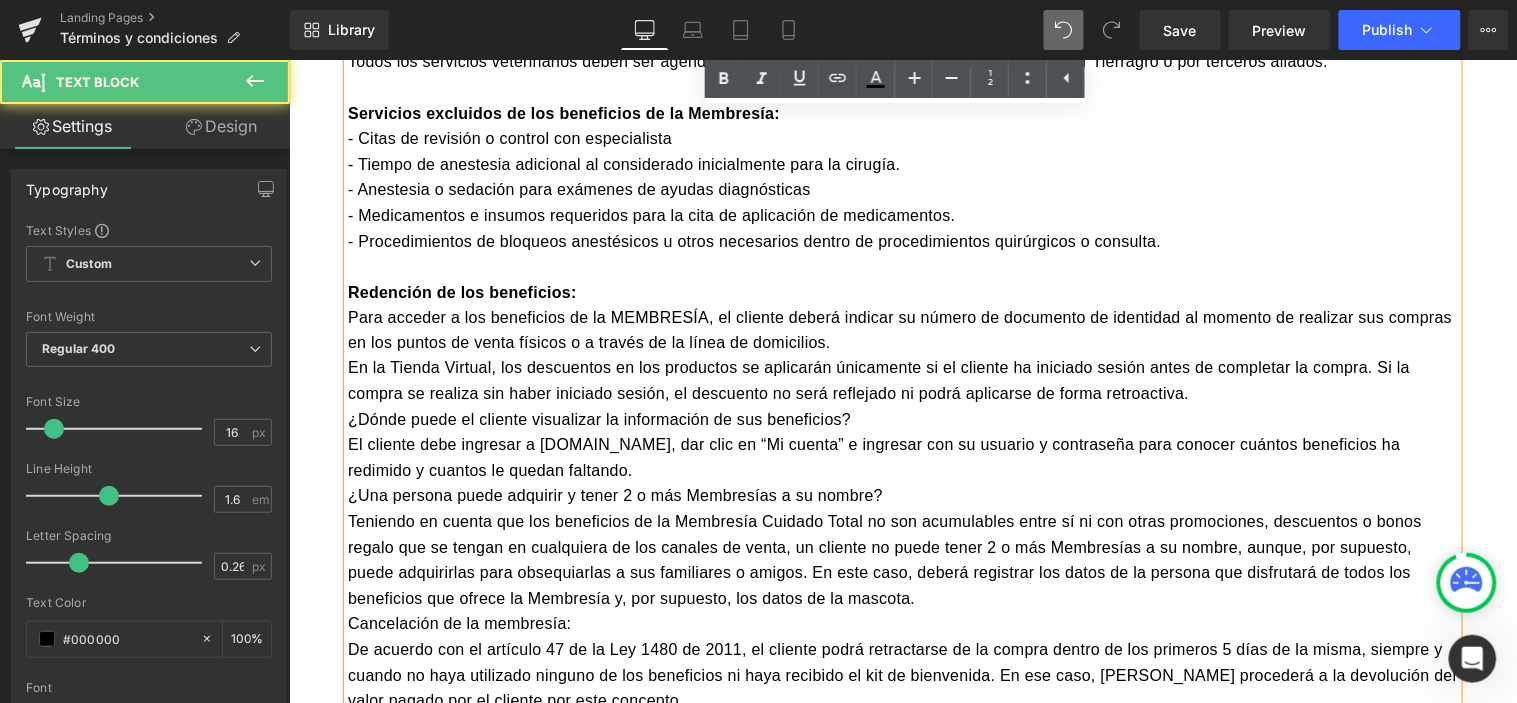 click on "En la Tienda Virtual, los descuentos en los productos se aplicarán únicamente si el cliente ha iniciado sesión antes de completar la compra. Si la compra se realiza sin haber iniciado sesión, el descuento no será reflejado ni podrá aplicarse de forma retroactiva." at bounding box center (902, 380) 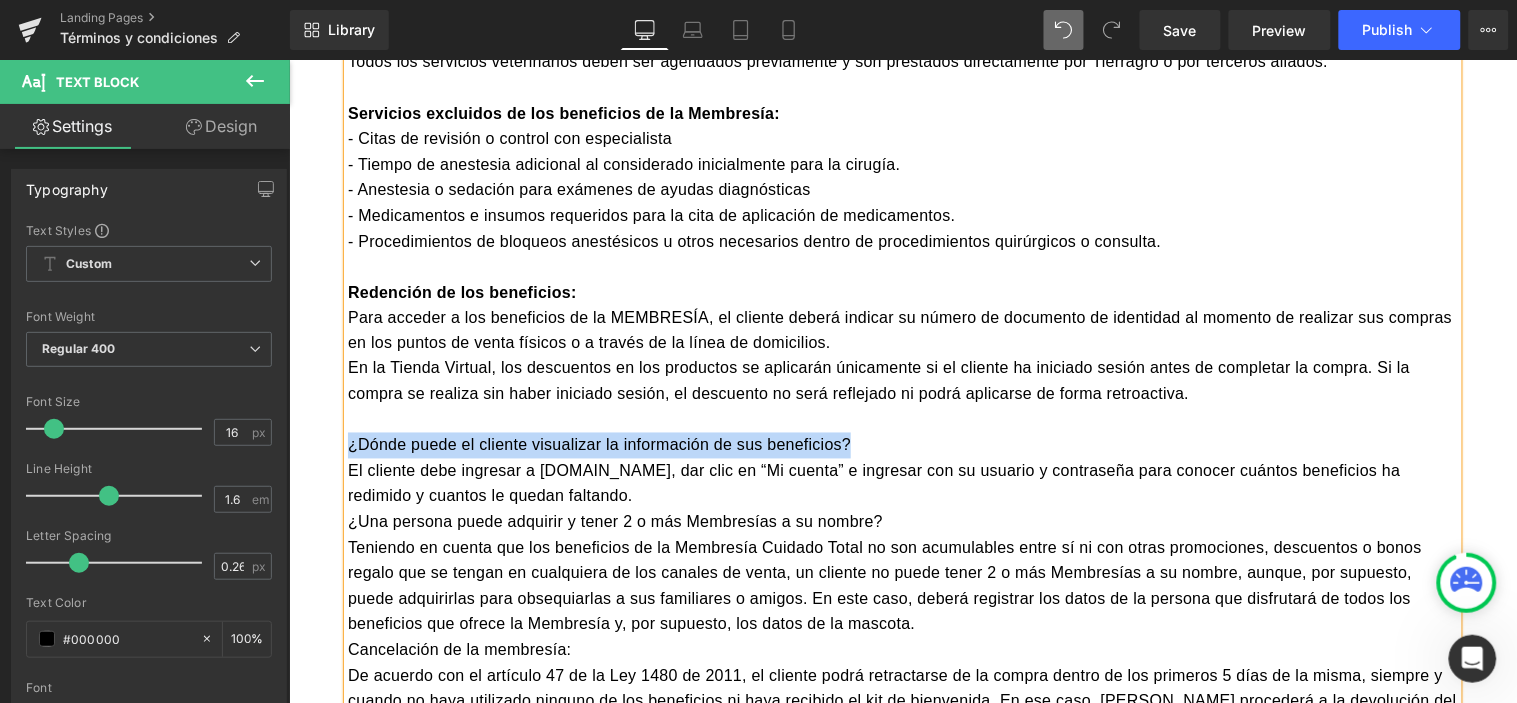 drag, startPoint x: 839, startPoint y: 392, endPoint x: 338, endPoint y: 397, distance: 501.02496 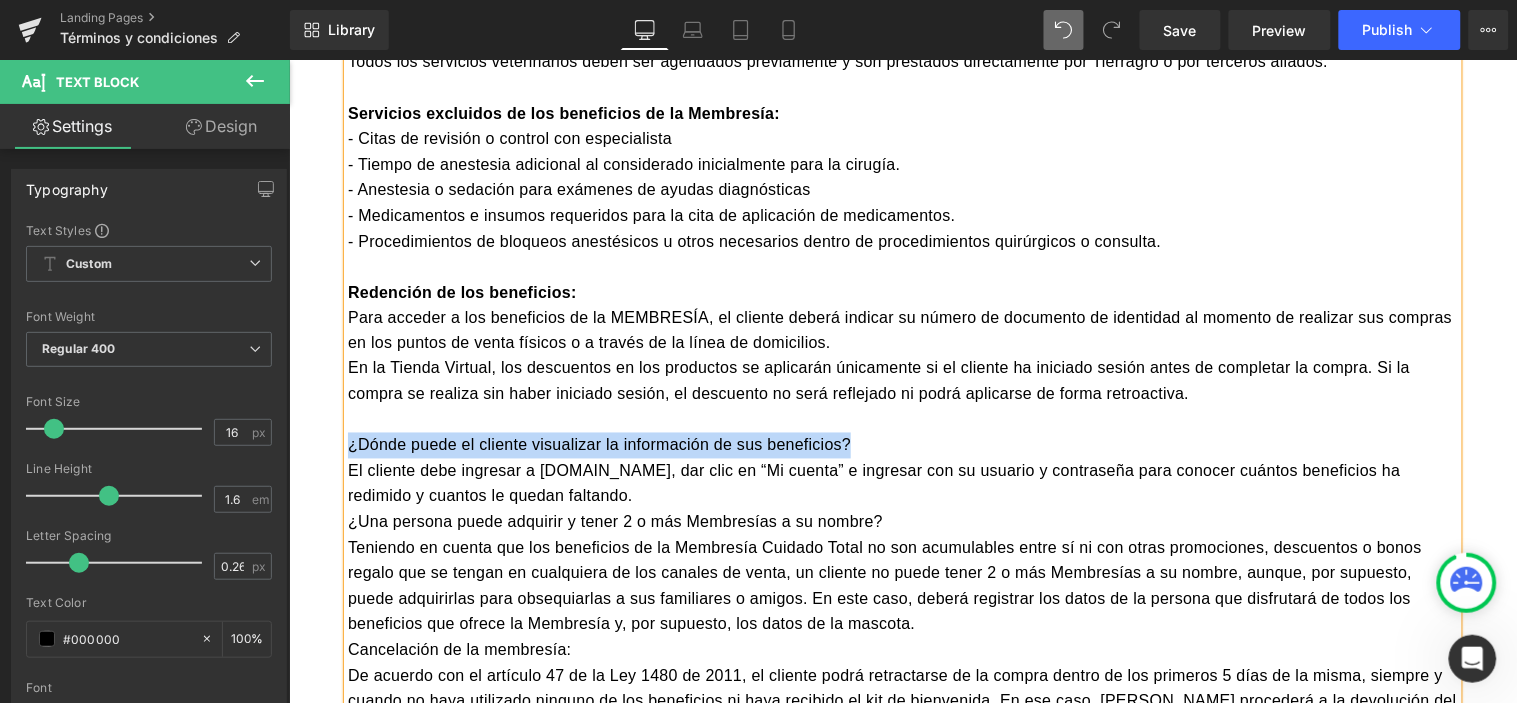click on "¿Dónde puede el cliente visualizar la información de sus beneficios?" at bounding box center [902, 445] 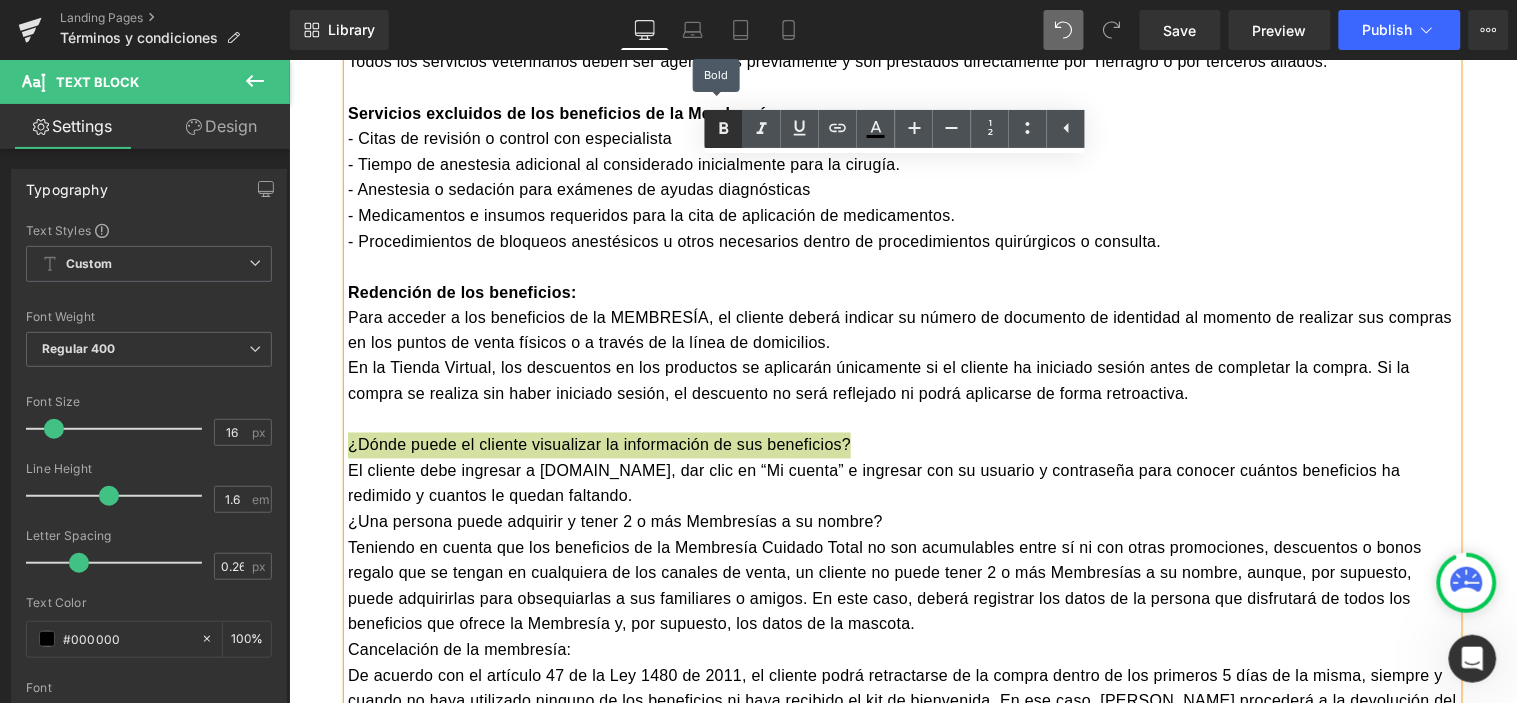 click at bounding box center [724, 129] 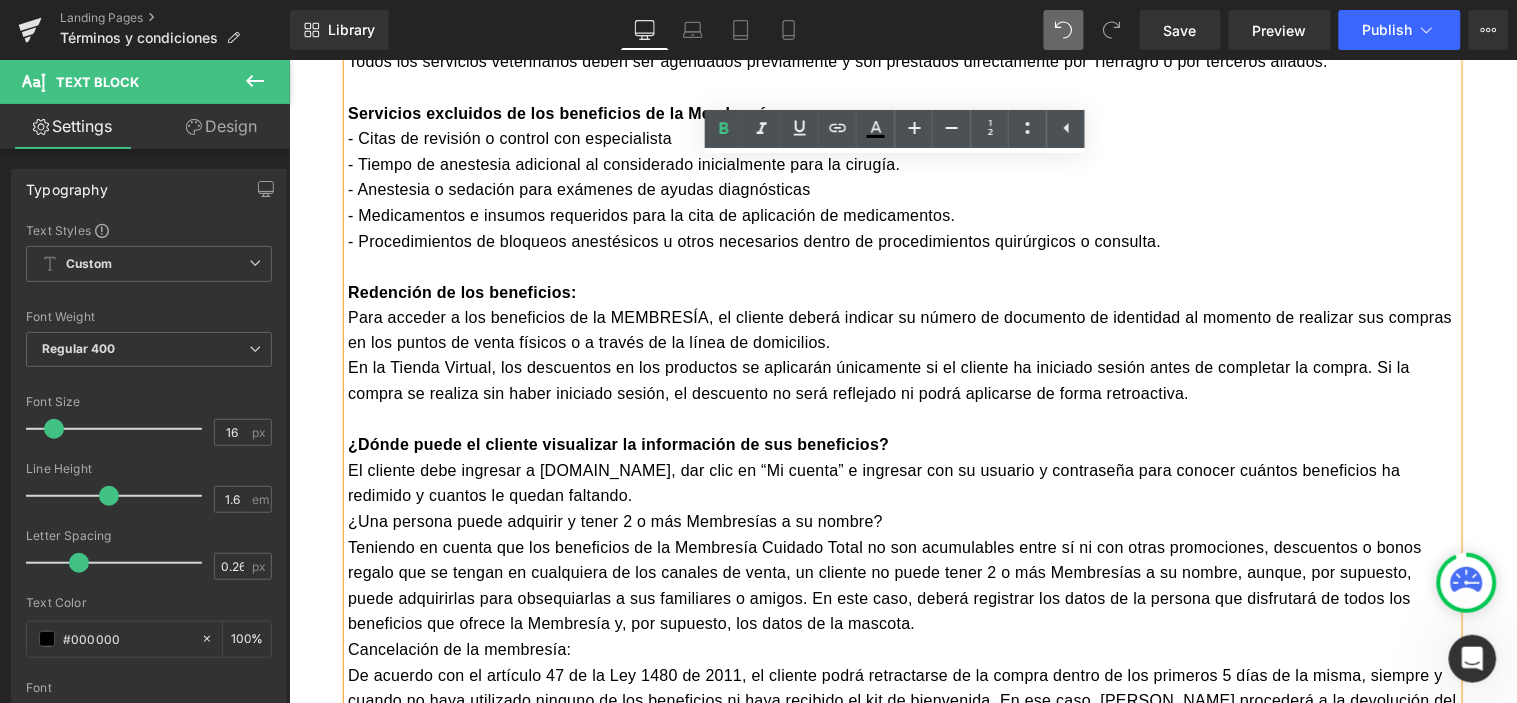 click on "El cliente debe ingresar a www.tierragro.com, dar clic en “Mi cuenta” e ingresar con su usuario y contraseña para conocer cuántos beneficios ha redimido y cuantos le quedan faltando." at bounding box center [902, 483] 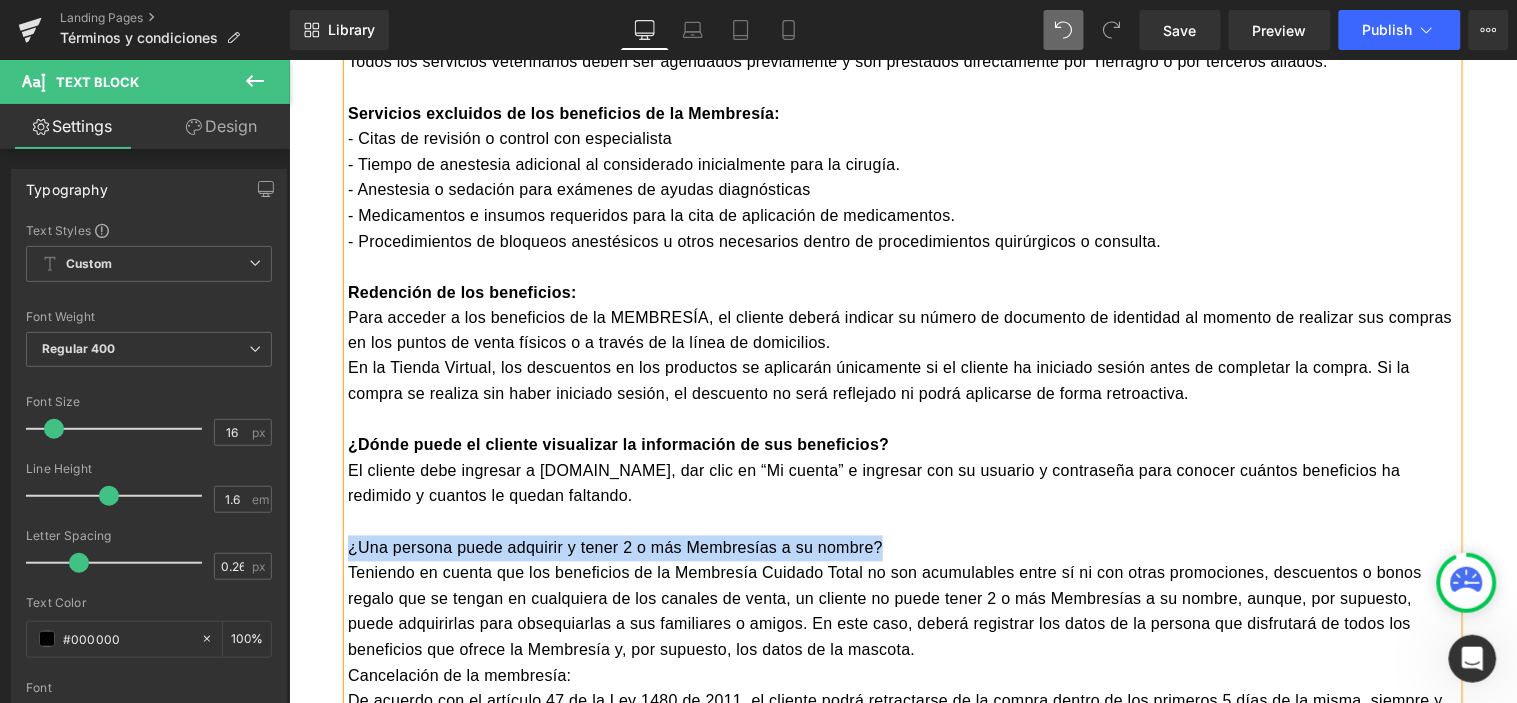 drag, startPoint x: 748, startPoint y: 505, endPoint x: 339, endPoint y: 507, distance: 409.00488 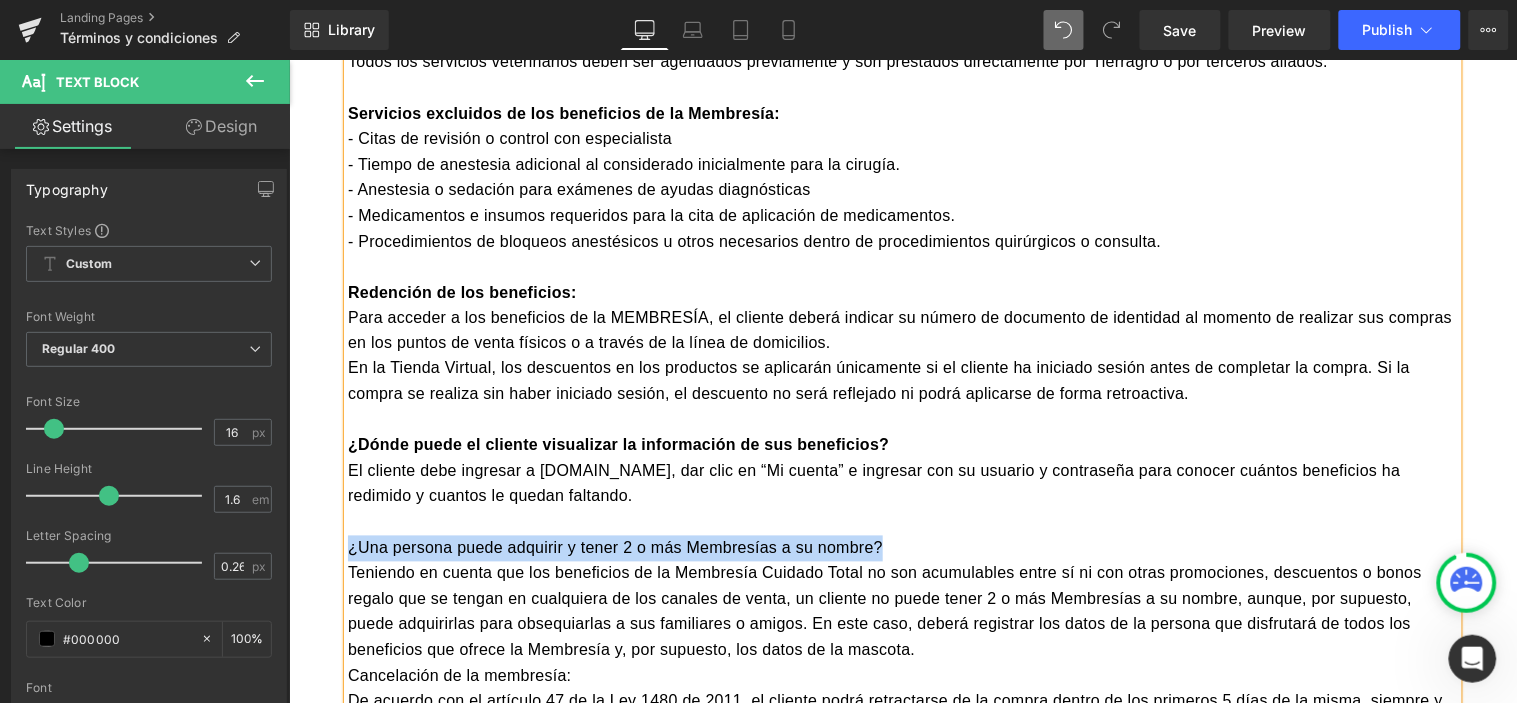 click on "¿Una persona puede adquirir y tener 2 o más Membresías a su nombre?" at bounding box center (902, 548) 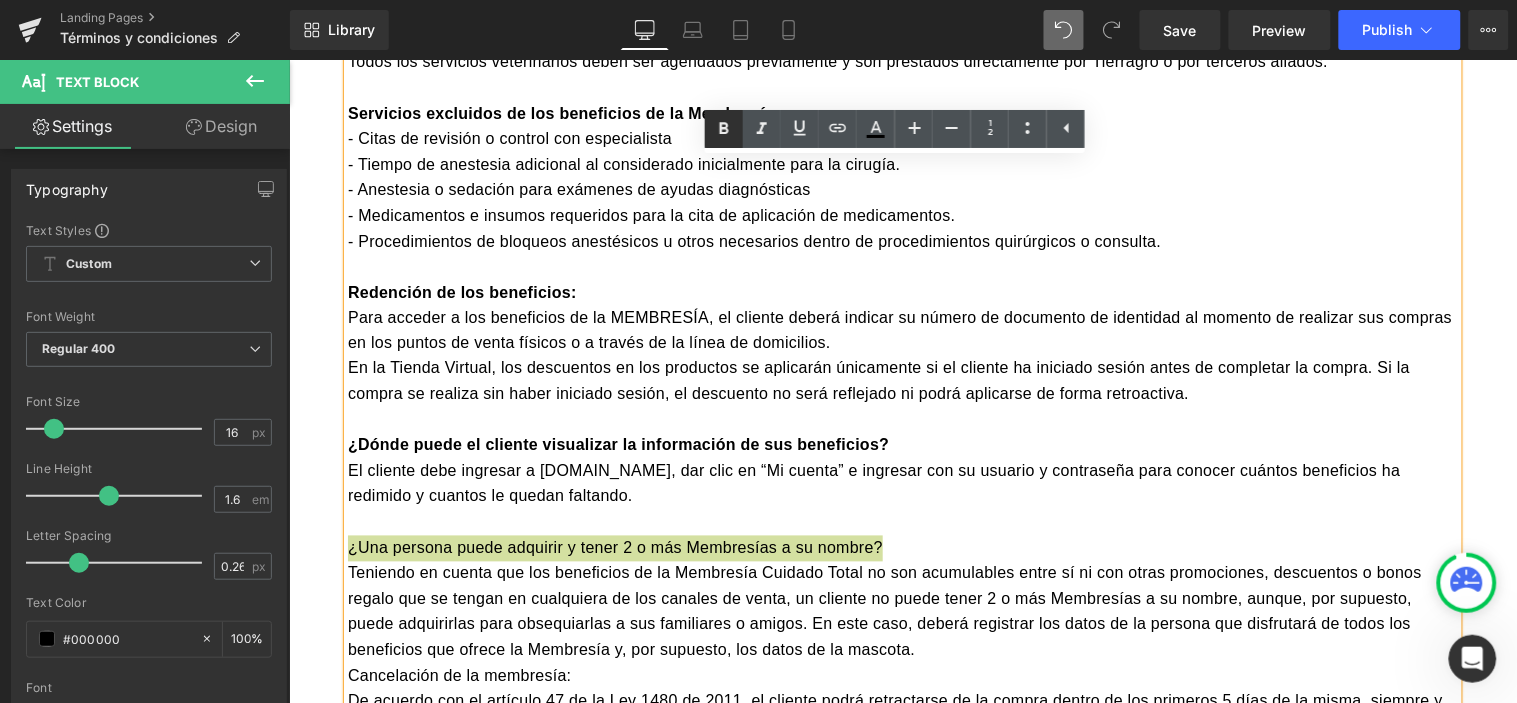 click 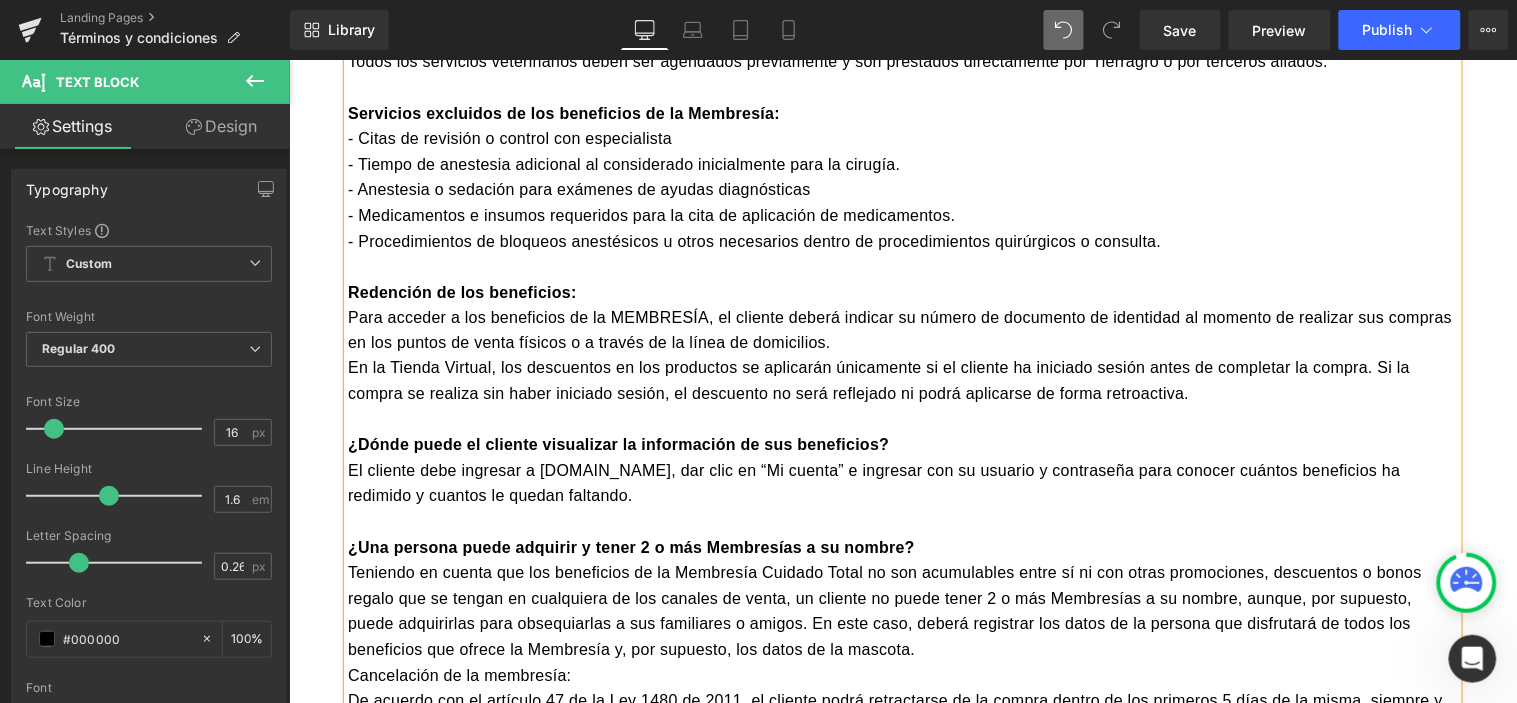 scroll, scrollTop: 2771, scrollLeft: 0, axis: vertical 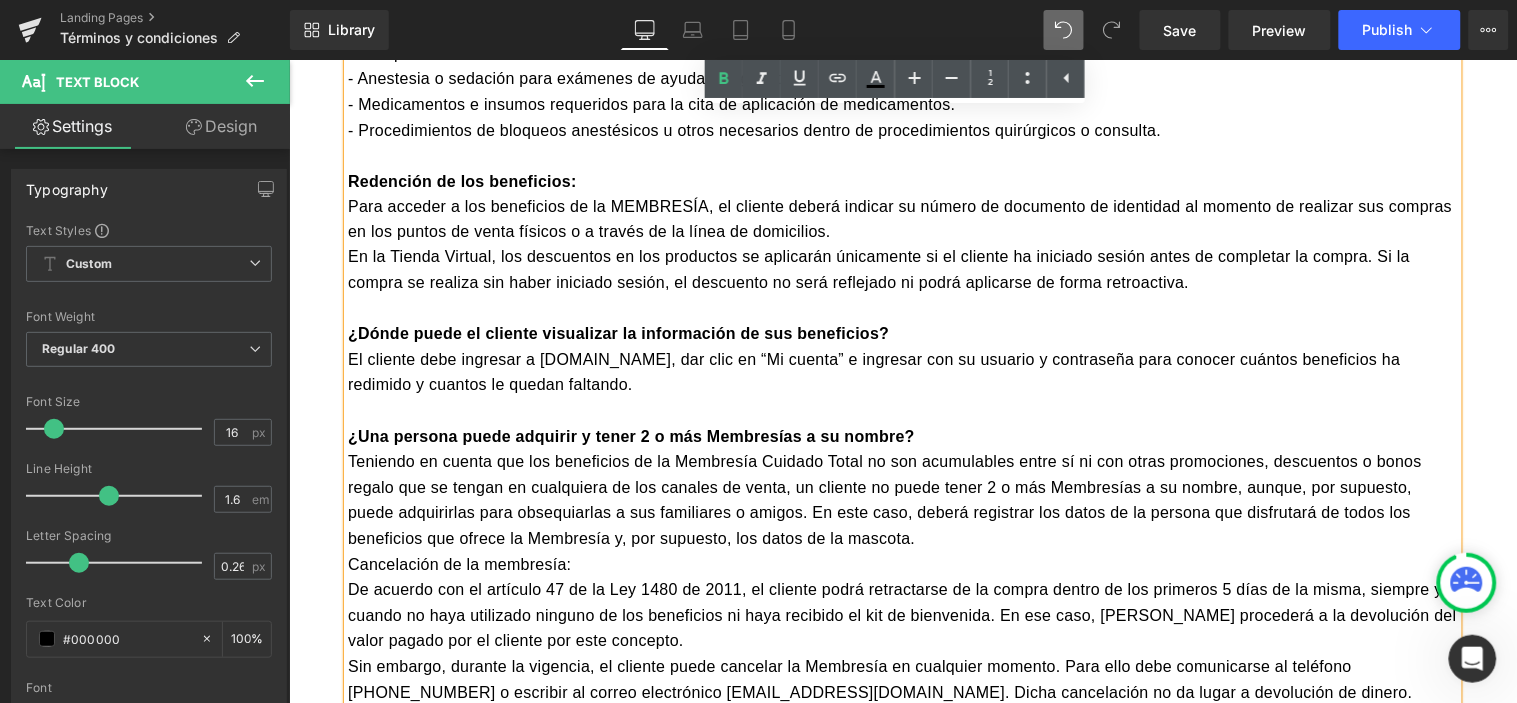 click on "Teniendo en cuenta que los beneficios de la Membresía Cuidado Total no son acumulables entre sí ni con otras promociones, descuentos o bonos regalo que se tengan en cualquiera de los canales de venta, un cliente no puede tener 2 o más Membresías a su nombre, aunque, por supuesto, puede adquirirlas para obsequiarlas a sus familiares o amigos. En este caso, deberá registrar los datos de la persona que disfrutará de todos los beneficios que ofrece la Membresía y, por supuesto, los datos de la mascota." at bounding box center [902, 500] 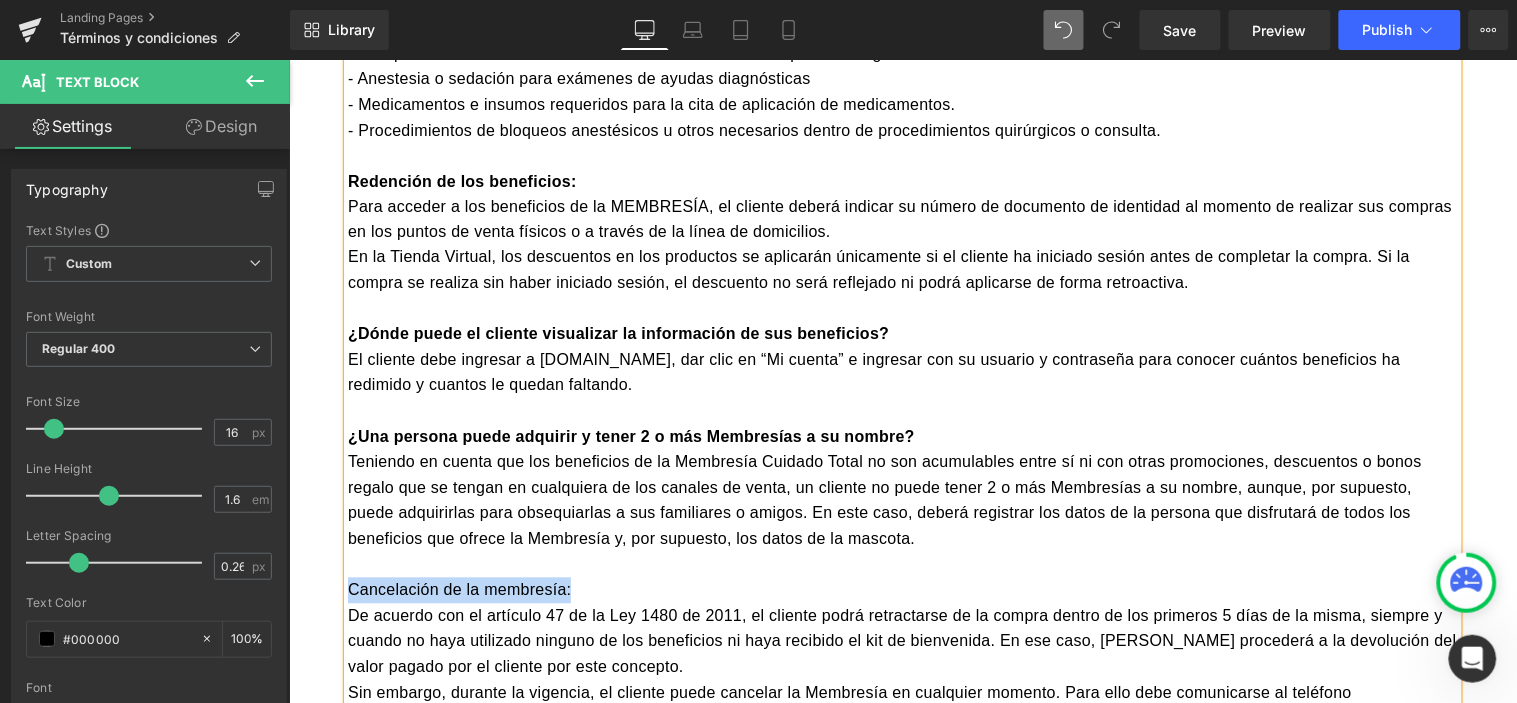drag, startPoint x: 528, startPoint y: 537, endPoint x: 340, endPoint y: 551, distance: 188.52055 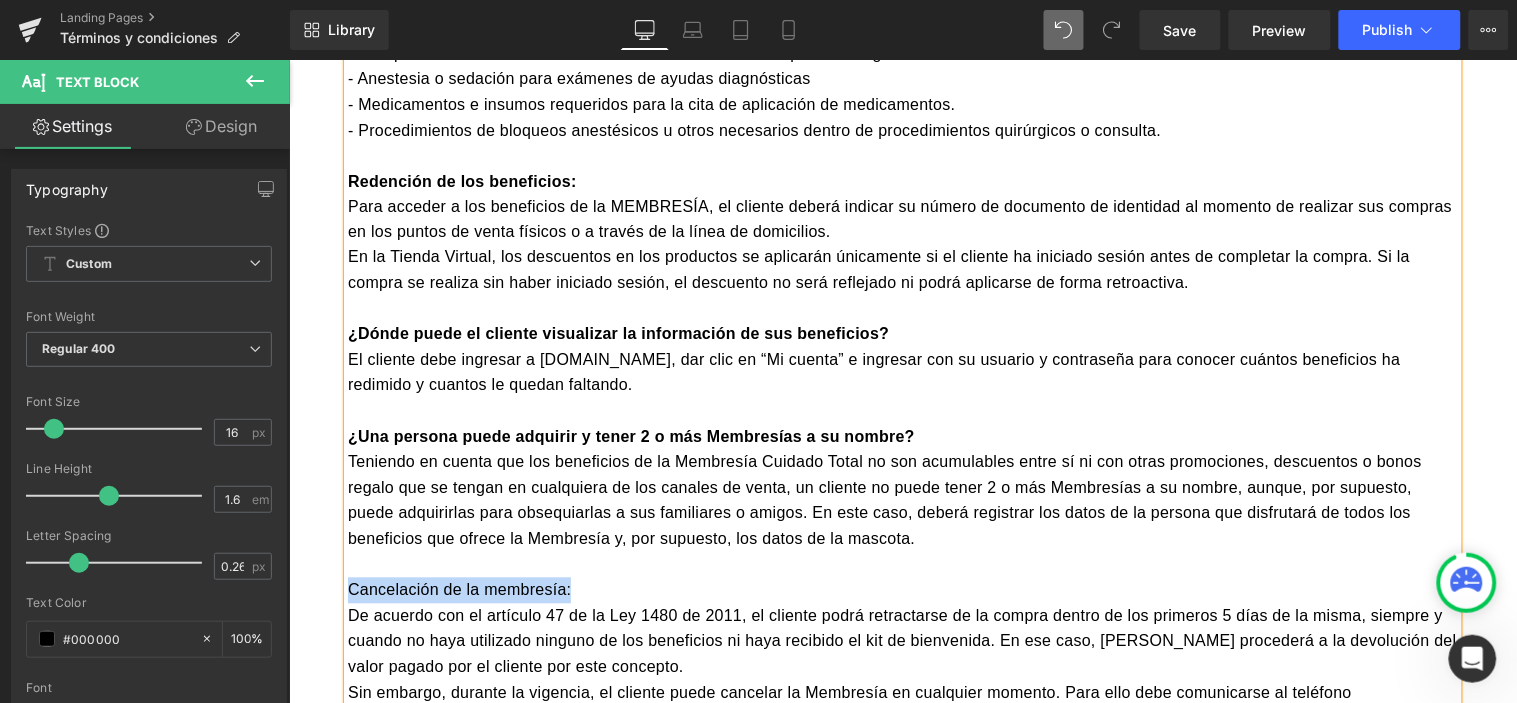 click on "Cancelación de la membresía:" at bounding box center (902, 590) 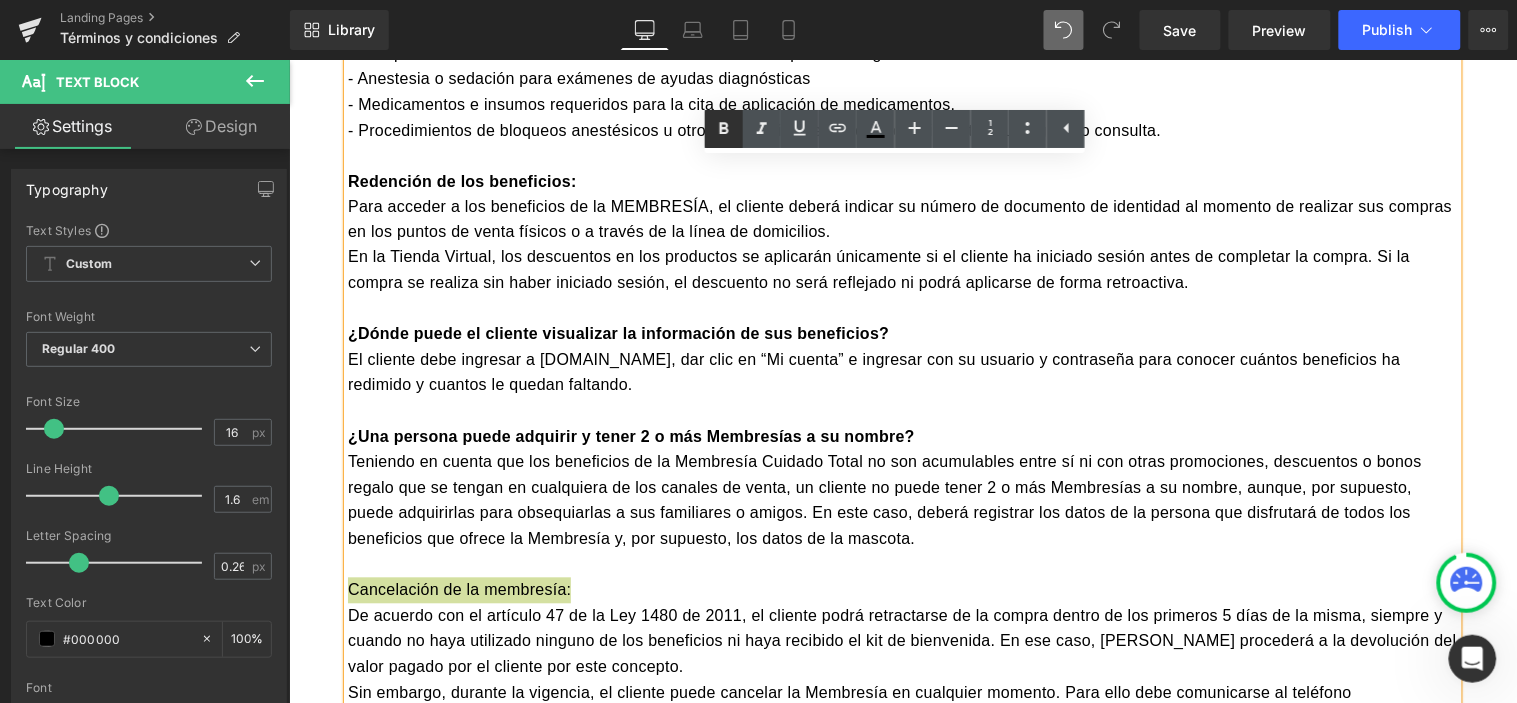 click 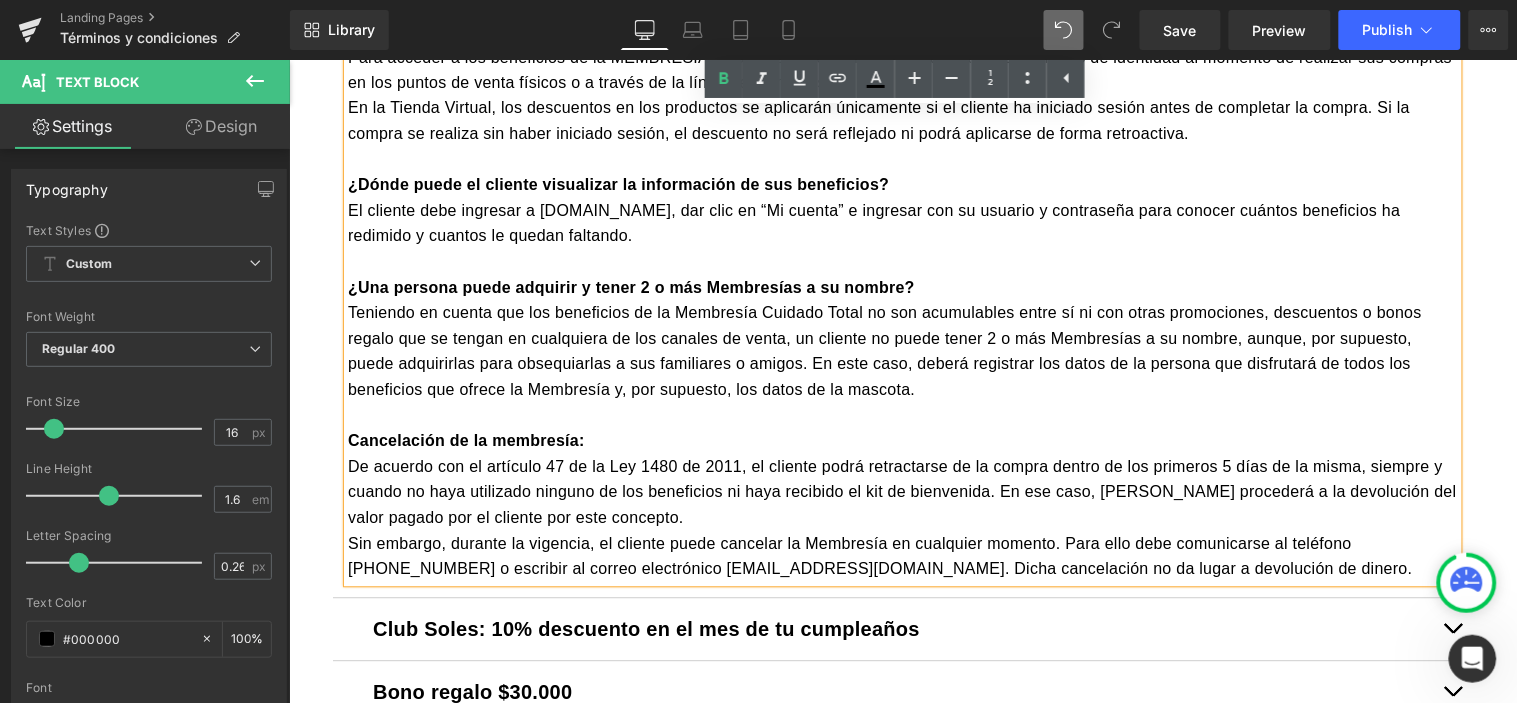 scroll, scrollTop: 2882, scrollLeft: 0, axis: vertical 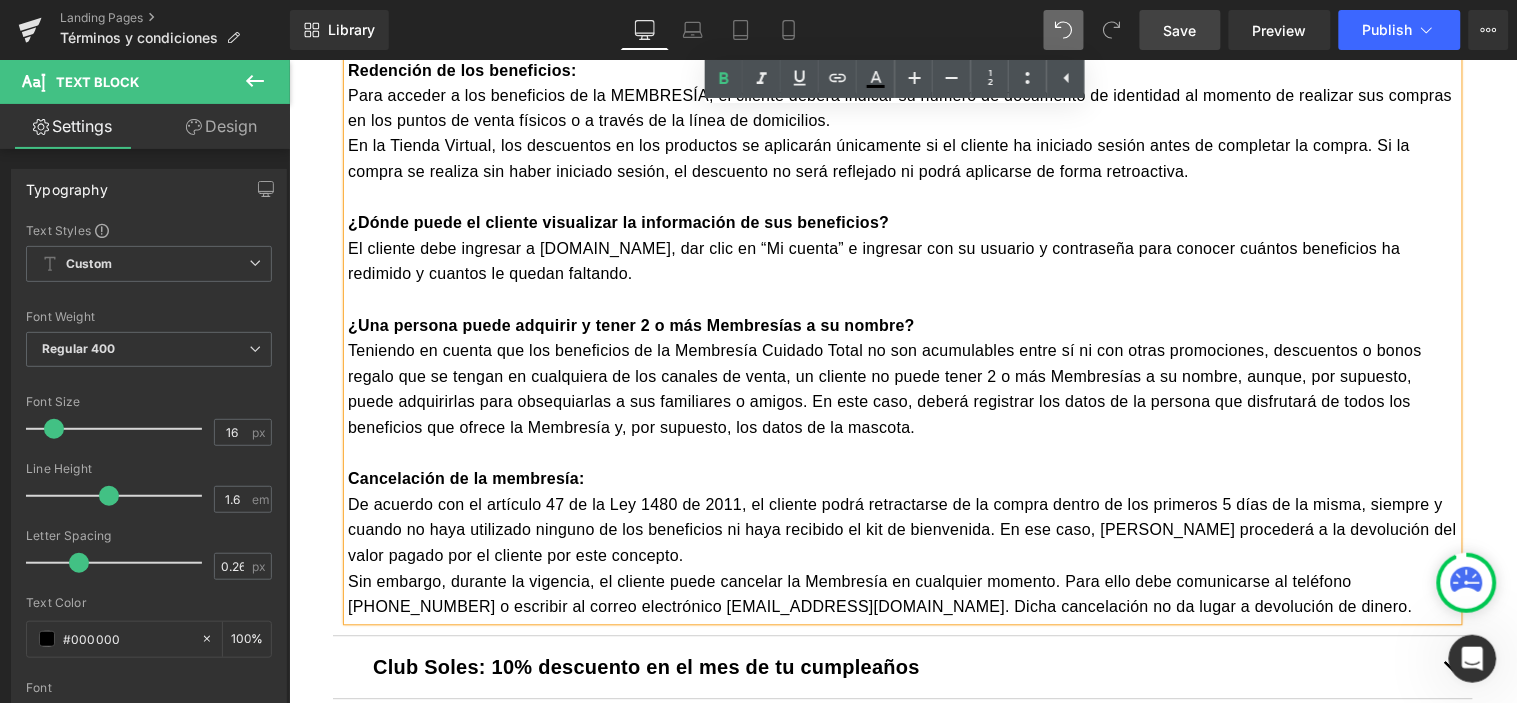 click on "Save" at bounding box center [1180, 30] 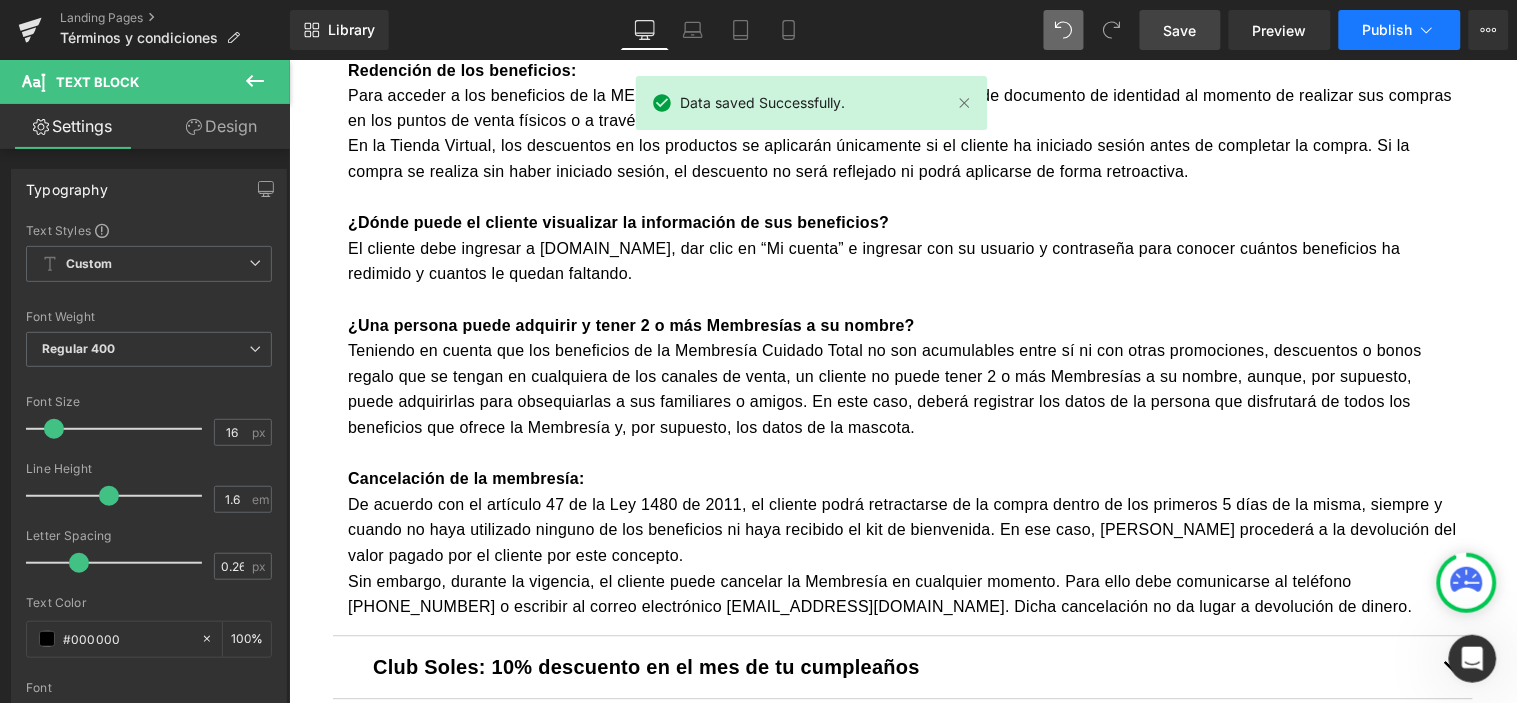 click on "Publish" at bounding box center [1388, 30] 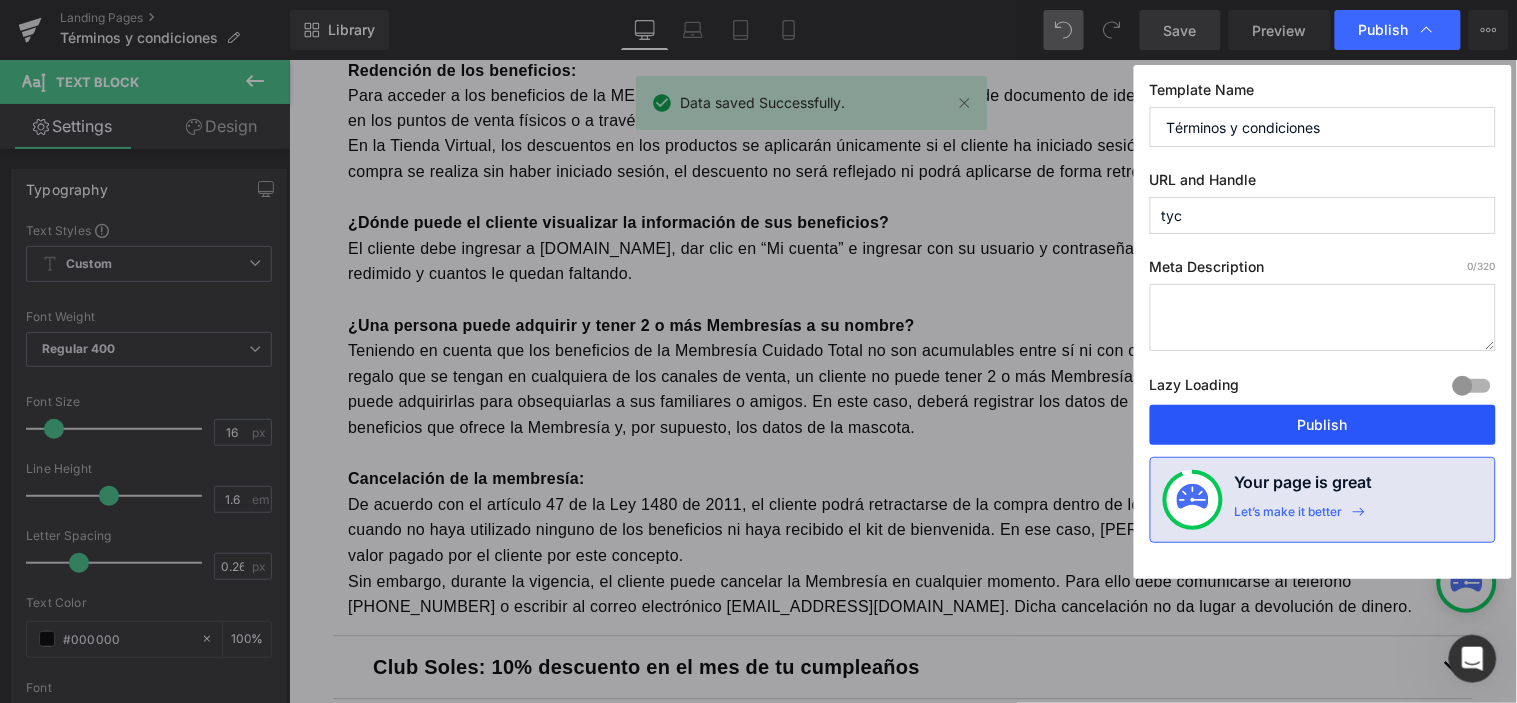drag, startPoint x: 1241, startPoint y: 424, endPoint x: 685, endPoint y: 408, distance: 556.23016 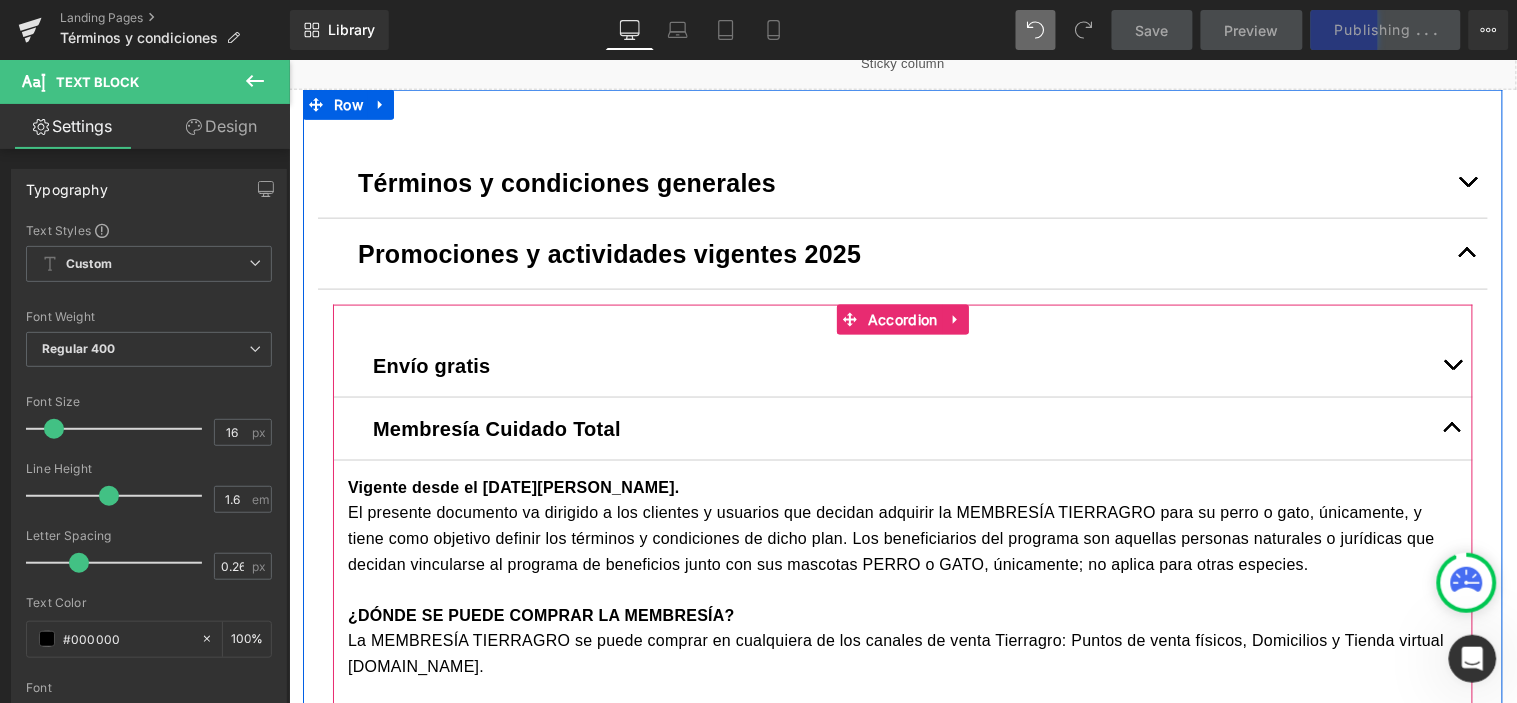 scroll, scrollTop: 548, scrollLeft: 0, axis: vertical 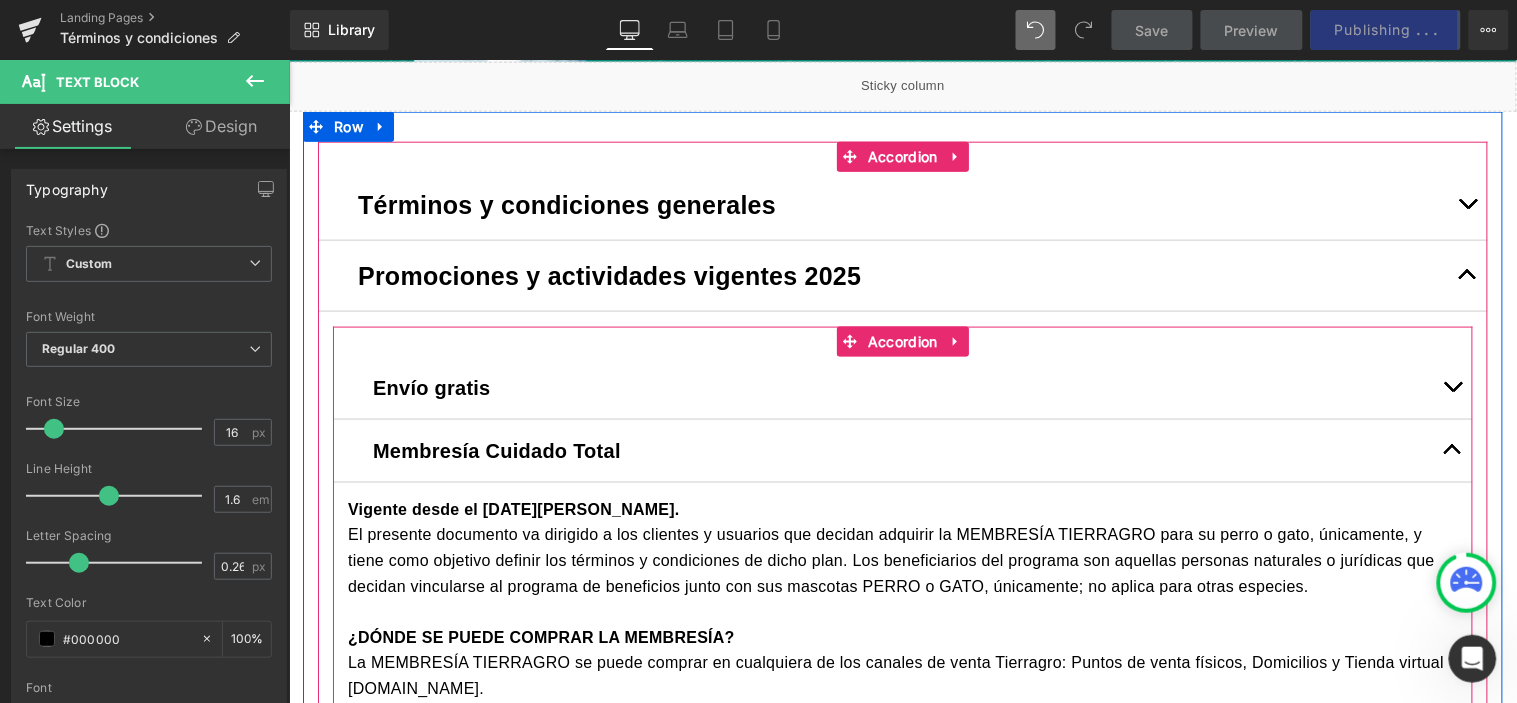 click at bounding box center [1452, 450] 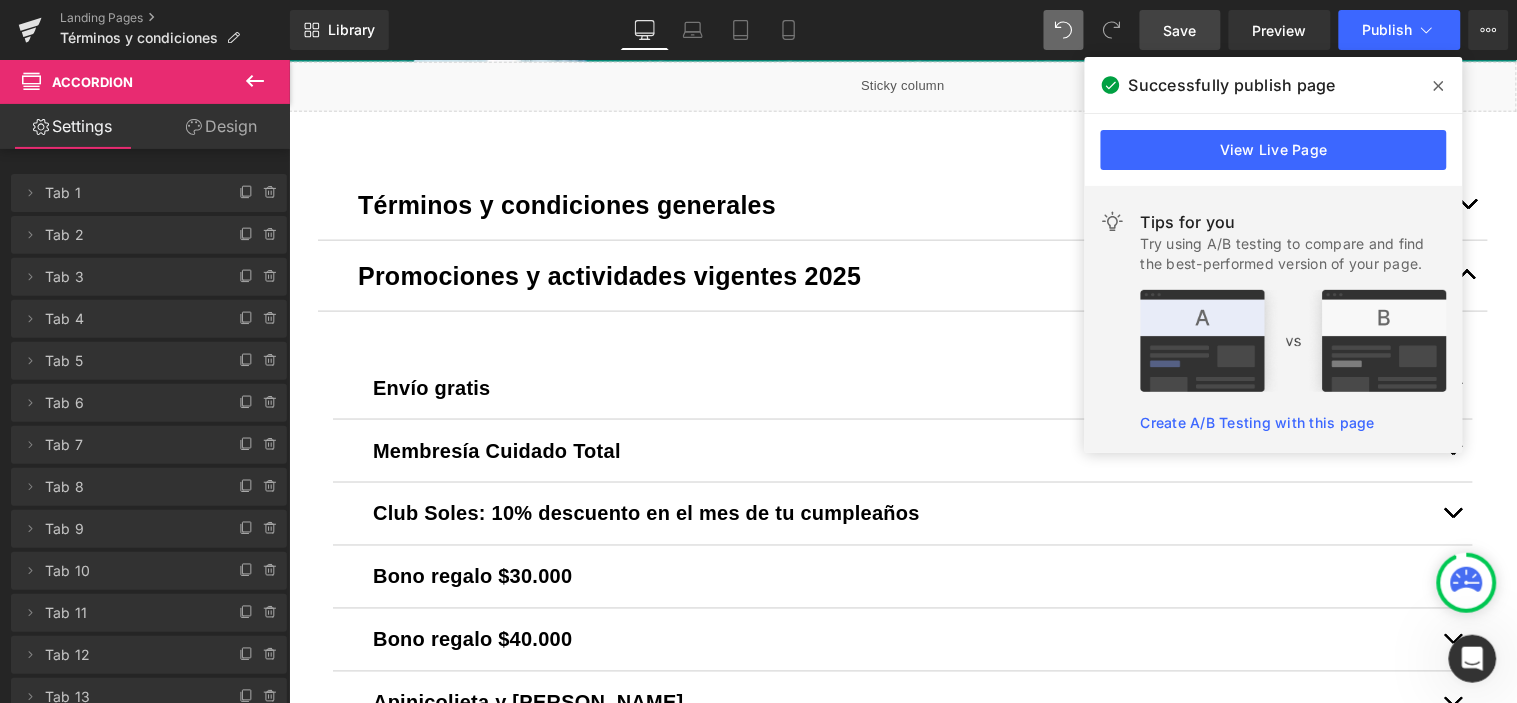 click at bounding box center [1439, 86] 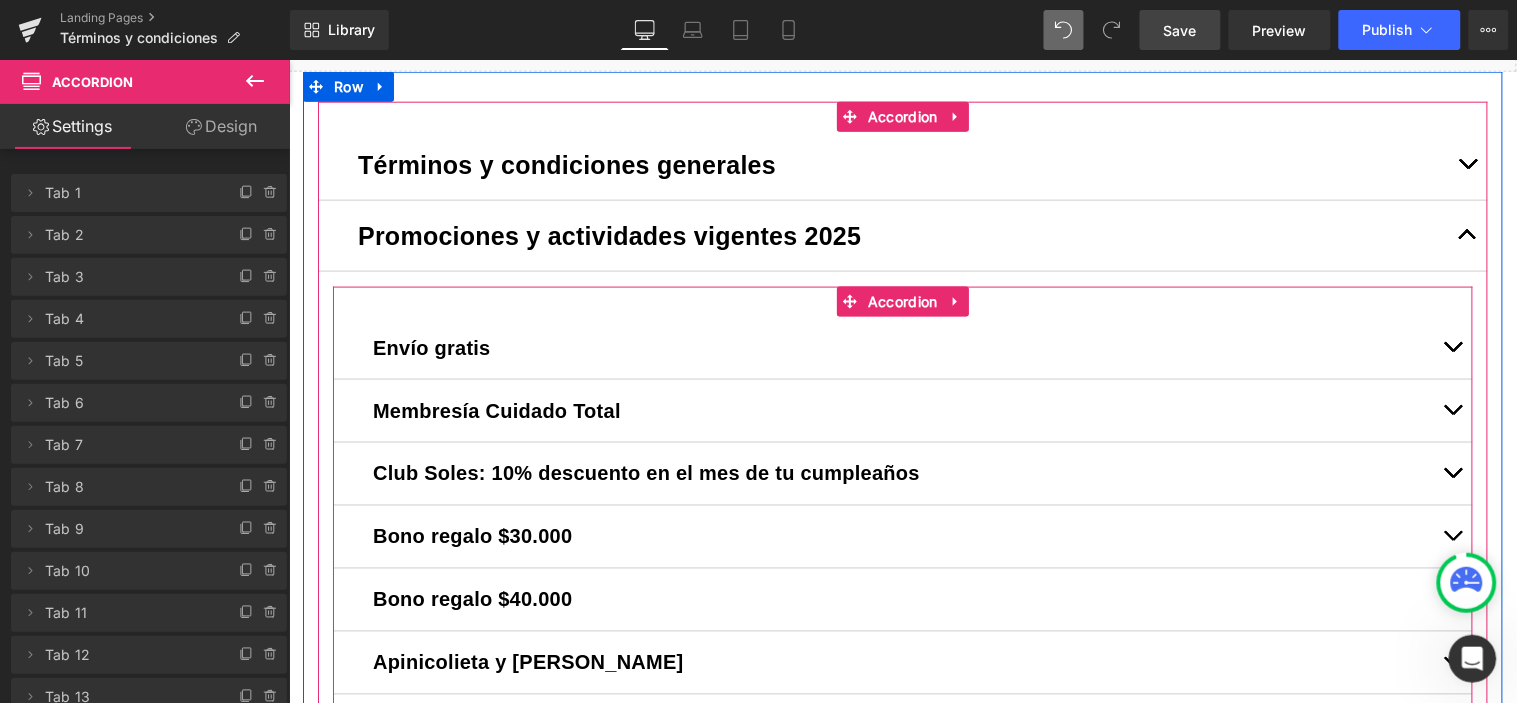 scroll, scrollTop: 660, scrollLeft: 0, axis: vertical 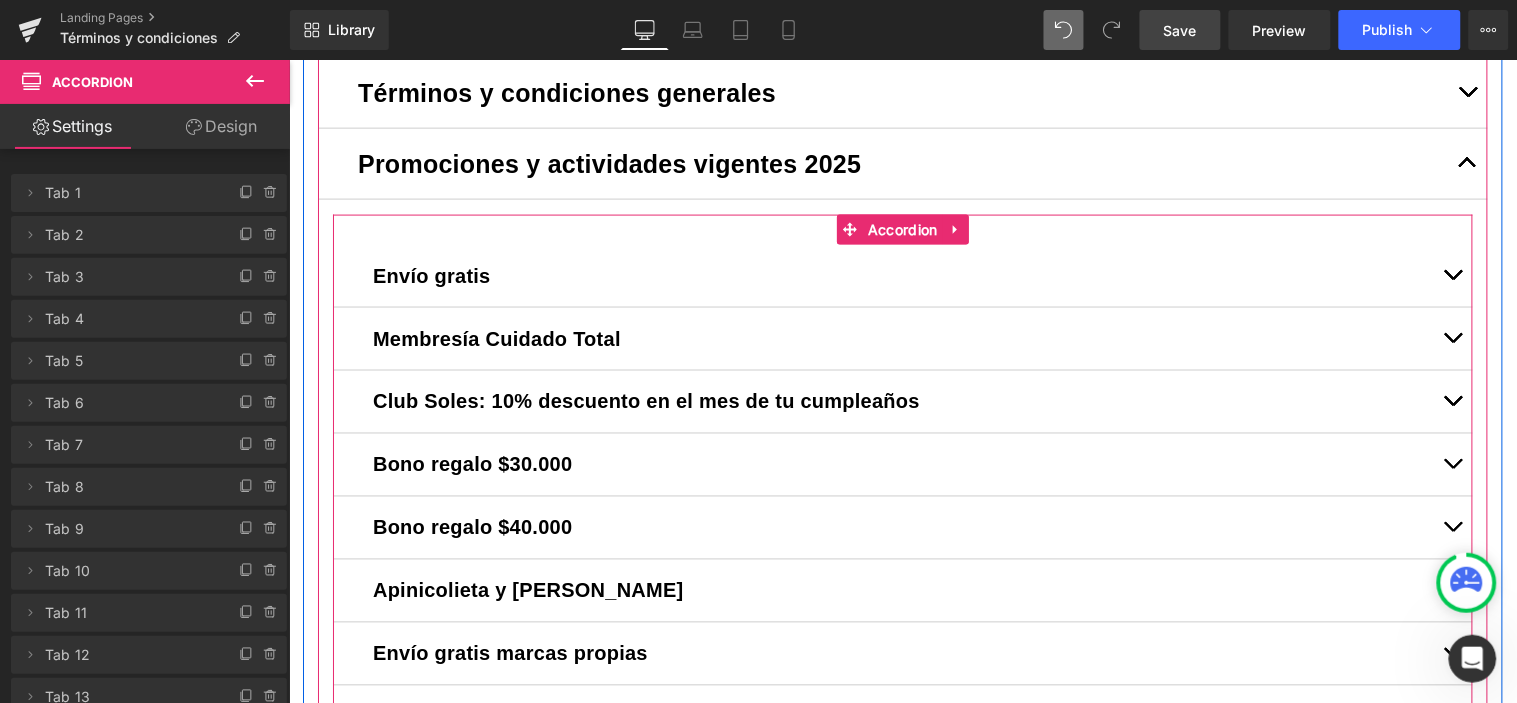 click at bounding box center (1452, 401) 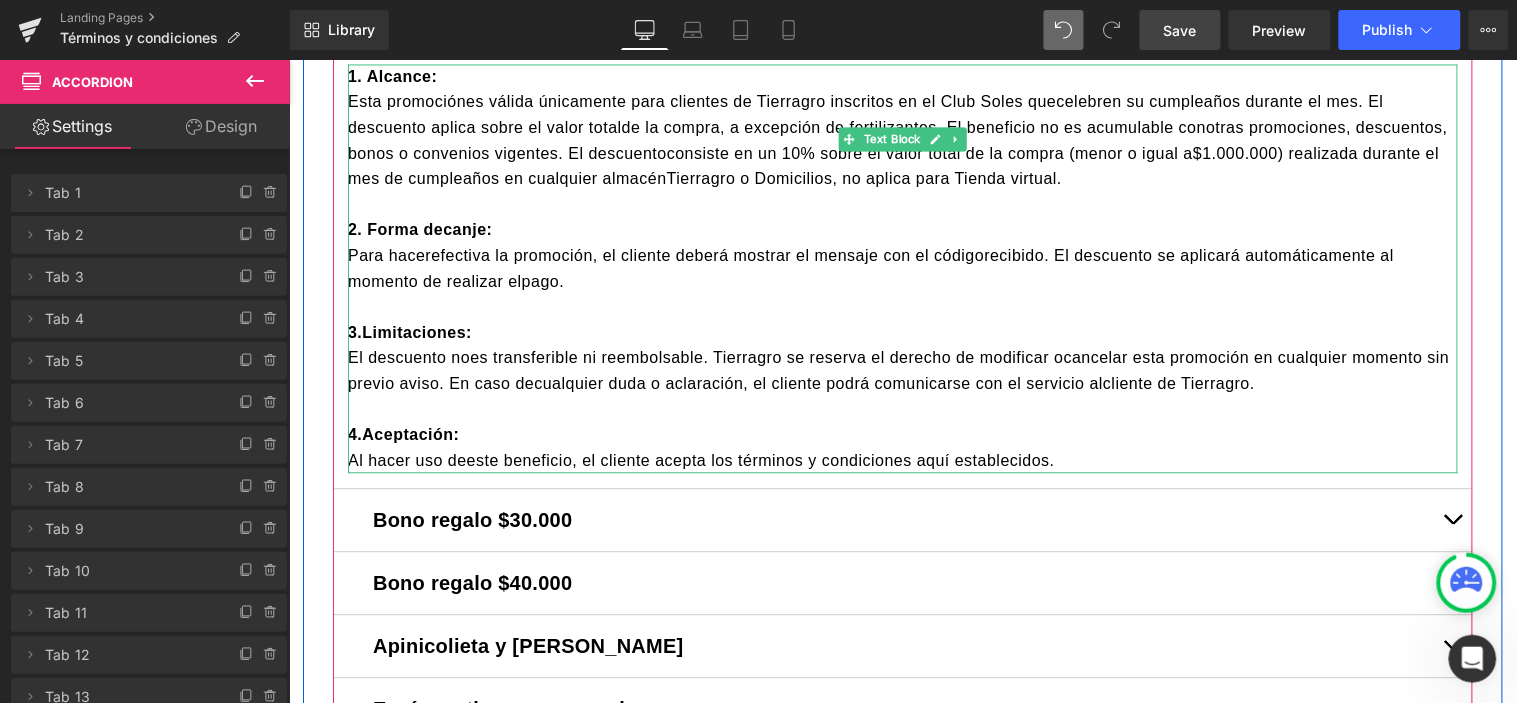 scroll, scrollTop: 993, scrollLeft: 0, axis: vertical 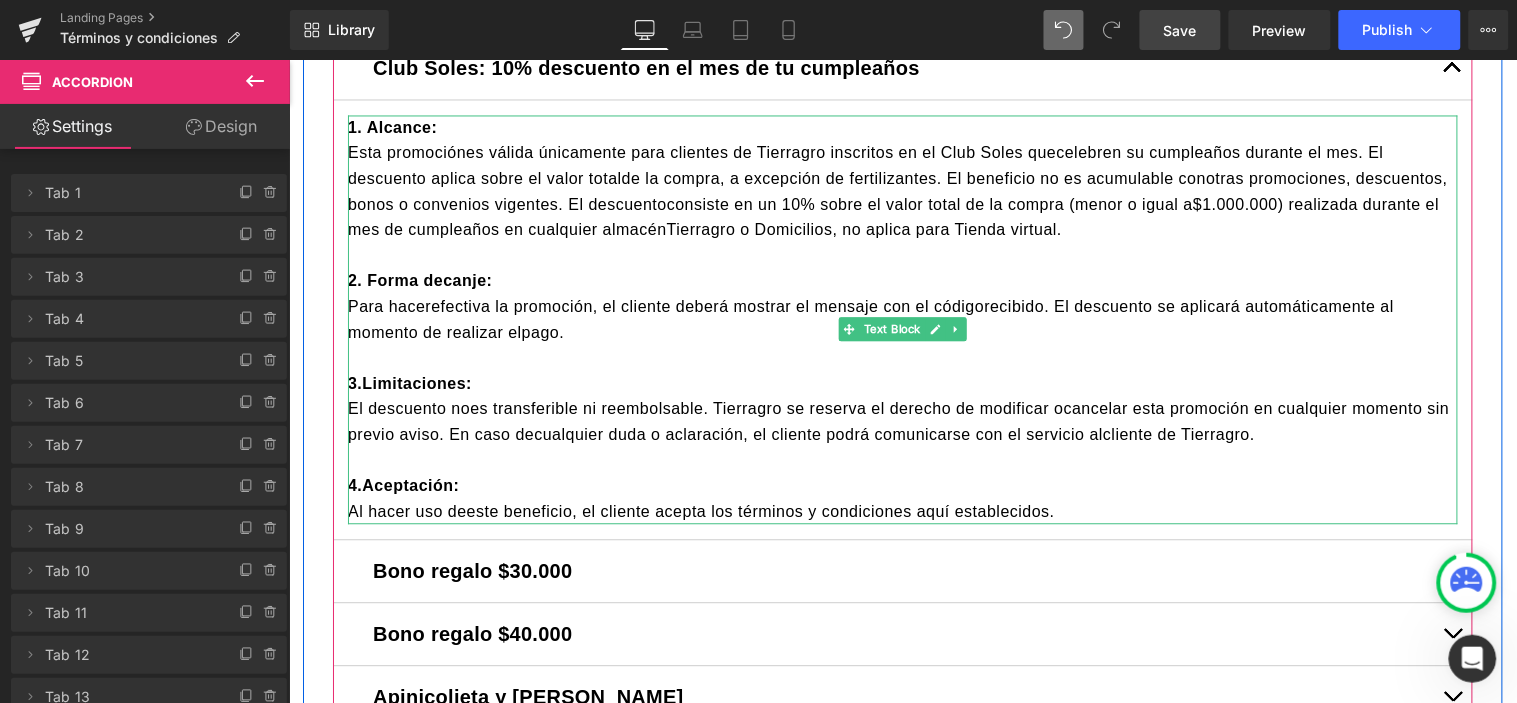 click on "El descuento noes transferible ni reembolsable. Tierragro se reserva el derecho de modificar ocancelar esta promoción en cualquier momento sin previo aviso. En caso decualquier duda o aclaración, el cliente podrá comunicarse con el servicio alcliente de Tierragro." at bounding box center (898, 421) 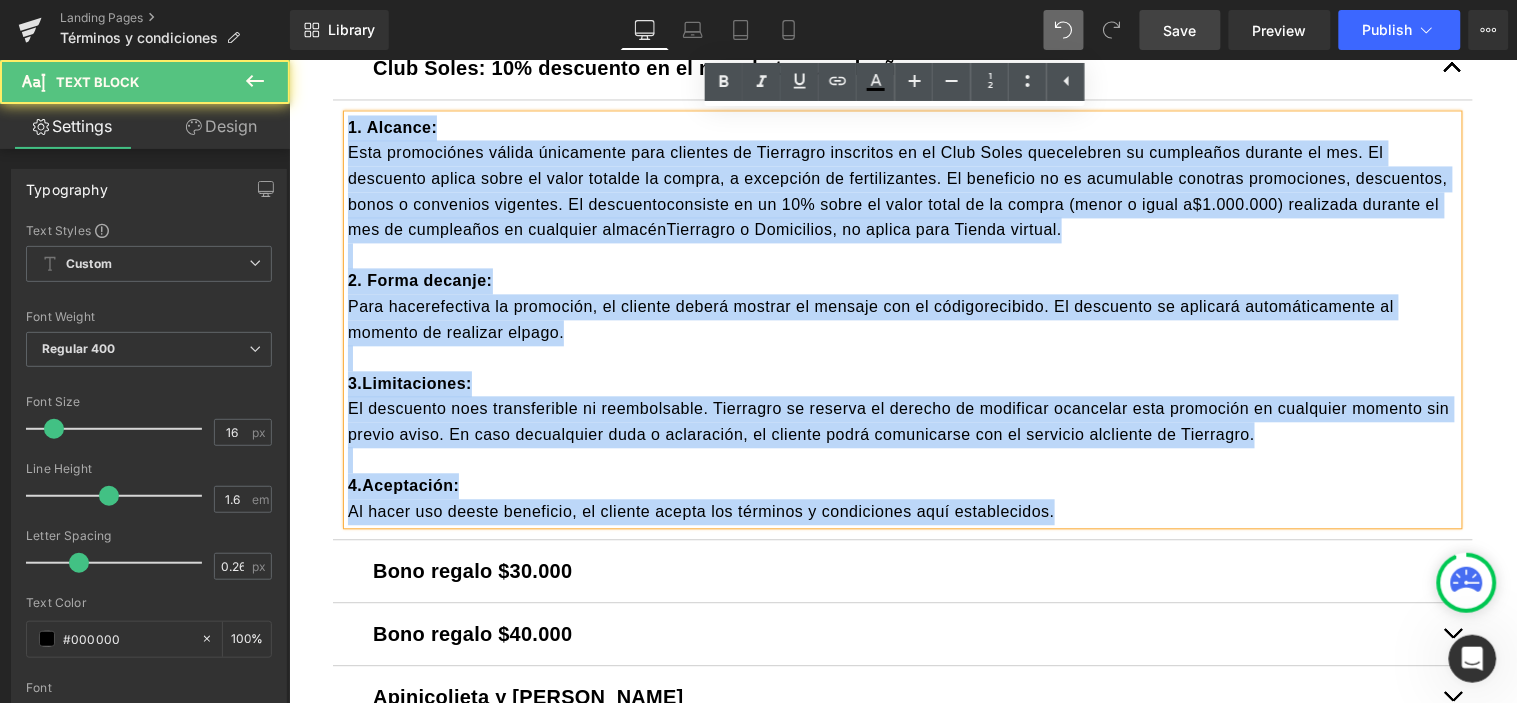 drag, startPoint x: 1055, startPoint y: 529, endPoint x: 325, endPoint y: 135, distance: 829.5396 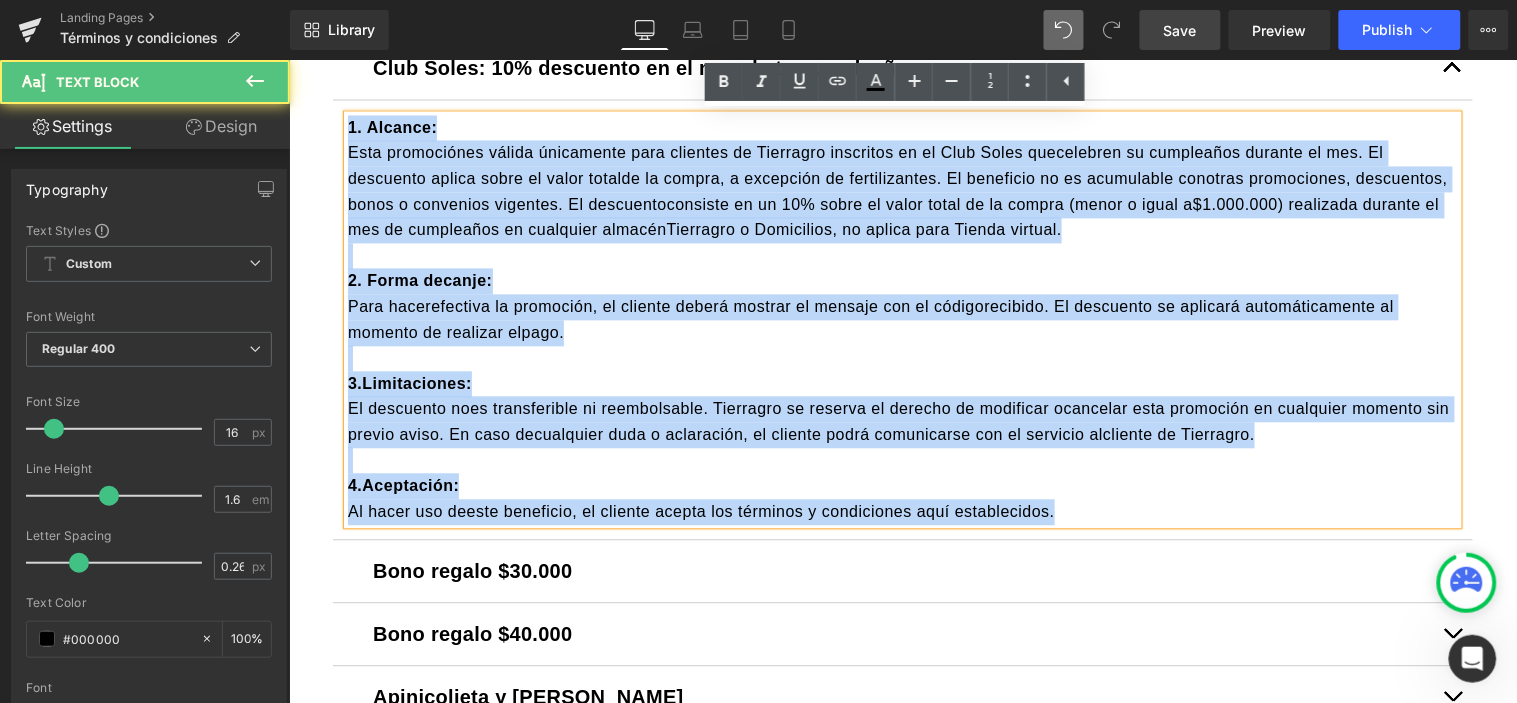 click on "1. Alcance: Esta promociónes válida únicamente para clientes de Tierragro inscritos en el Club Soles quecelebren su cumpleaños durante el mes. El descuento aplica sobre el valor totalde la compra, a excepción de fertilizantes. El beneficio no es acumulable conotras promociones, descuentos, bonos o convenios vigentes. El descuentoconsiste en un 10% sobre el valor total de la compra (menor o igual a$1.000.000) realizada durante el mes de cumpleaños en cualquier almacénTierragro o Domicilios, no aplica para Tienda virtual. 2. Forma decanje: Para hacerefectiva la promoción, el cliente deberá mostrar el mensaje con el códigorecibido. El descuento se aplicará automáticamente al momento de realizar elpago. 3.Limitaciones: 4.Aceptación: Al hacer uso deeste beneficio, el cliente acepta los términos y condiciones aquí establecidos.
Text Block" at bounding box center (902, 320) 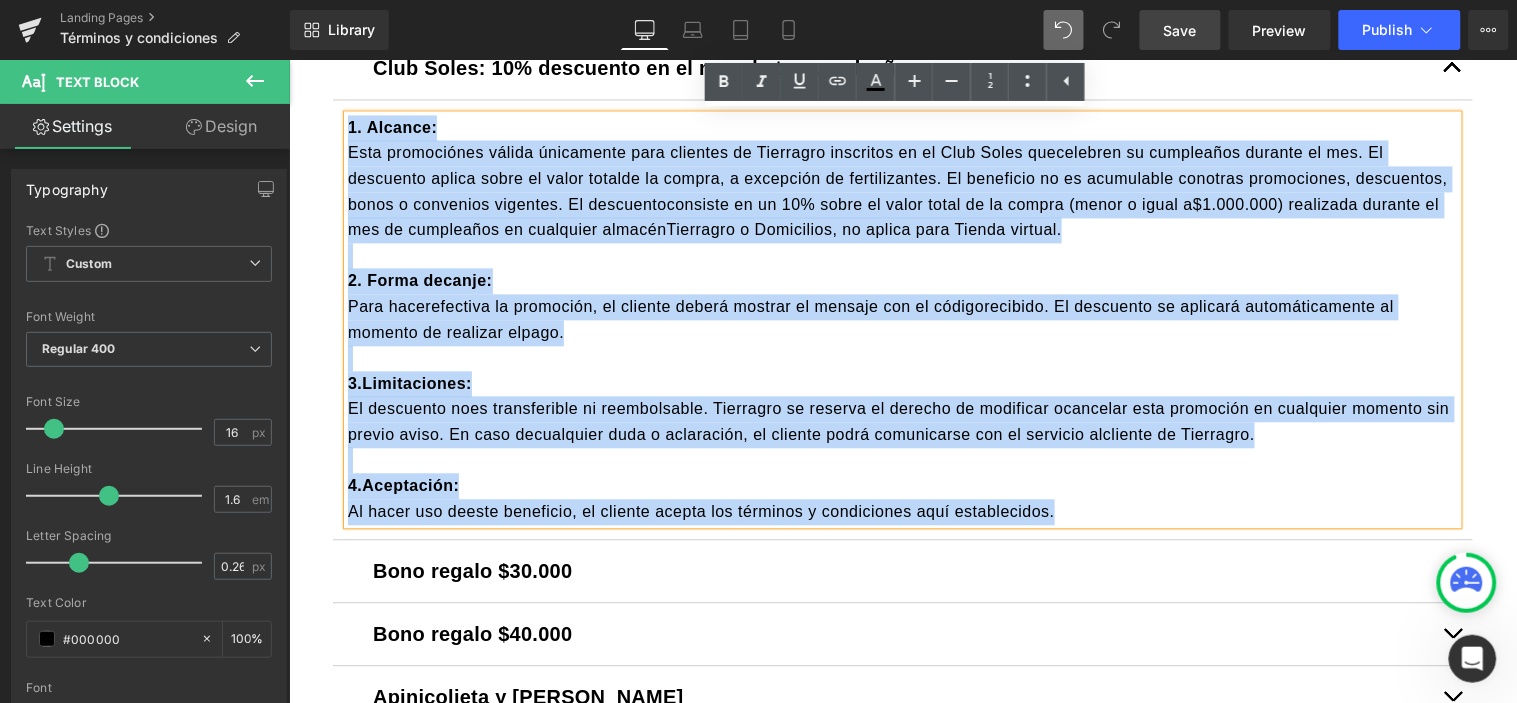 copy on "1. Alcance: Esta promociónes válida únicamente para clientes de Tierragro inscritos en el Club Soles quecelebren su cumpleaños durante el mes. El descuento aplica sobre el valor totalde la compra, a excepción de fertilizantes. El beneficio no es acumulable conotras promociones, descuentos, bonos o convenios vigentes. El descuentoconsiste en un 10% sobre el valor total de la compra (menor o igual a$1.000.000) realizada durante el mes de cumpleaños en cualquier almacénTierragro o Domicilios, no aplica para Tienda virtual. 2. Forma decanje: Para hacerefectiva la promoción, el cliente deberá mostrar el mensaje con el códigorecibido. El descuento se aplicará automáticamente al momento de realizar elpago. 3.Limitaciones: El descuento noes transferible ni reembolsable. Tierragro se reserva el derecho de modificar ocancelar esta promoción en cualquier momento sin previo aviso. En caso decualquier duda o aclaración, el cliente podrá comunicarse con el servicio alcliente de Tierragro. 4.Aceptación: Al hacer uso dees..." 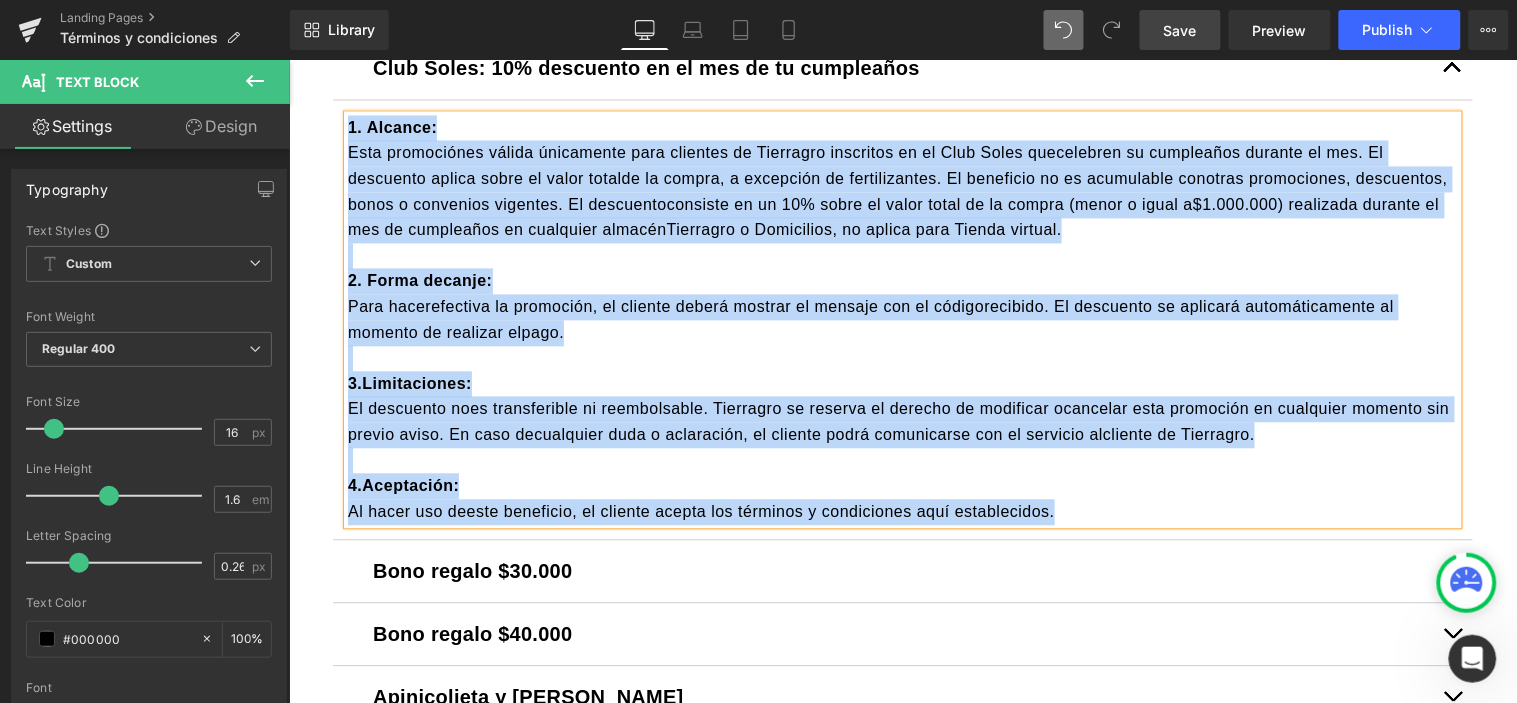 click on "Al hacer uso deeste beneficio, el cliente acepta los términos y condiciones aquí establecidos." at bounding box center [902, 512] 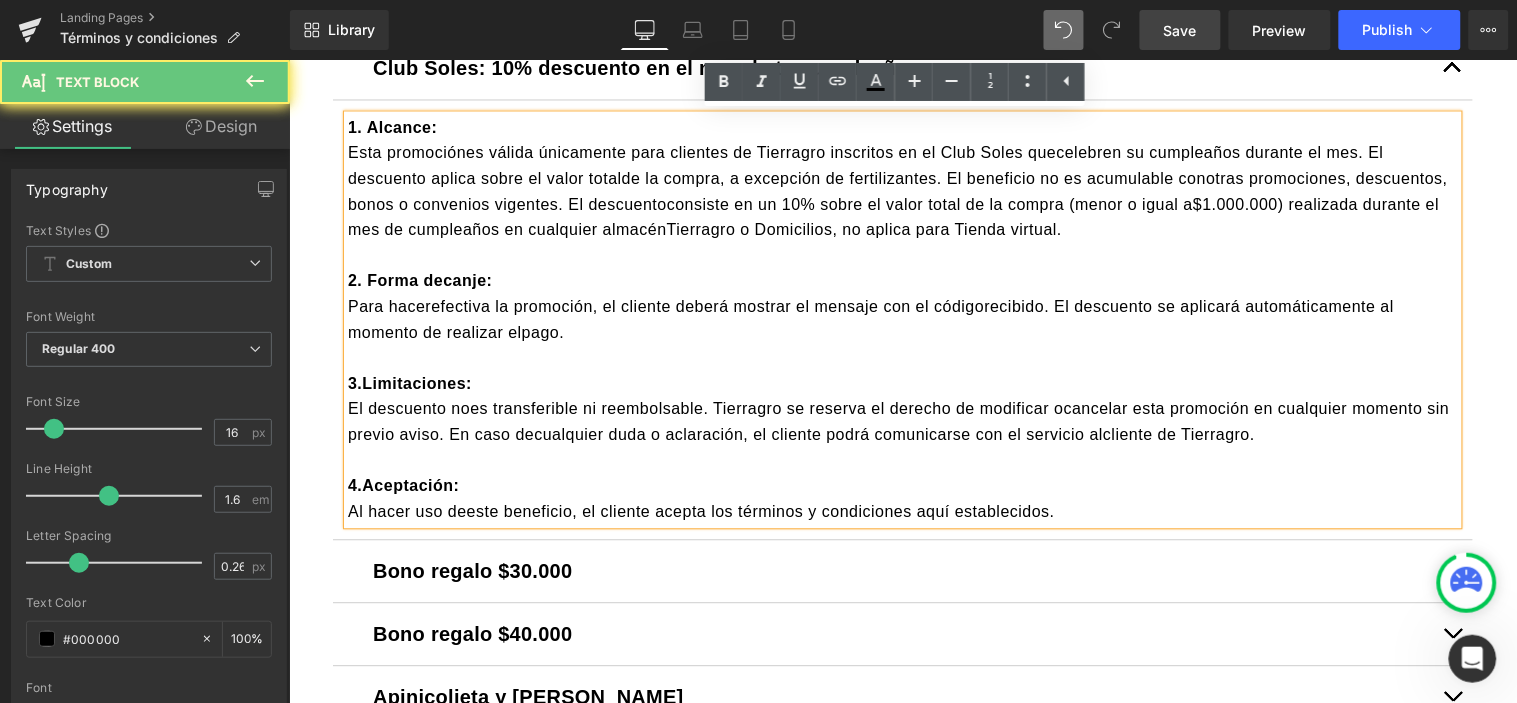 click on "Al hacer uso deeste beneficio, el cliente acepta los términos y condiciones aquí establecidos." at bounding box center [902, 512] 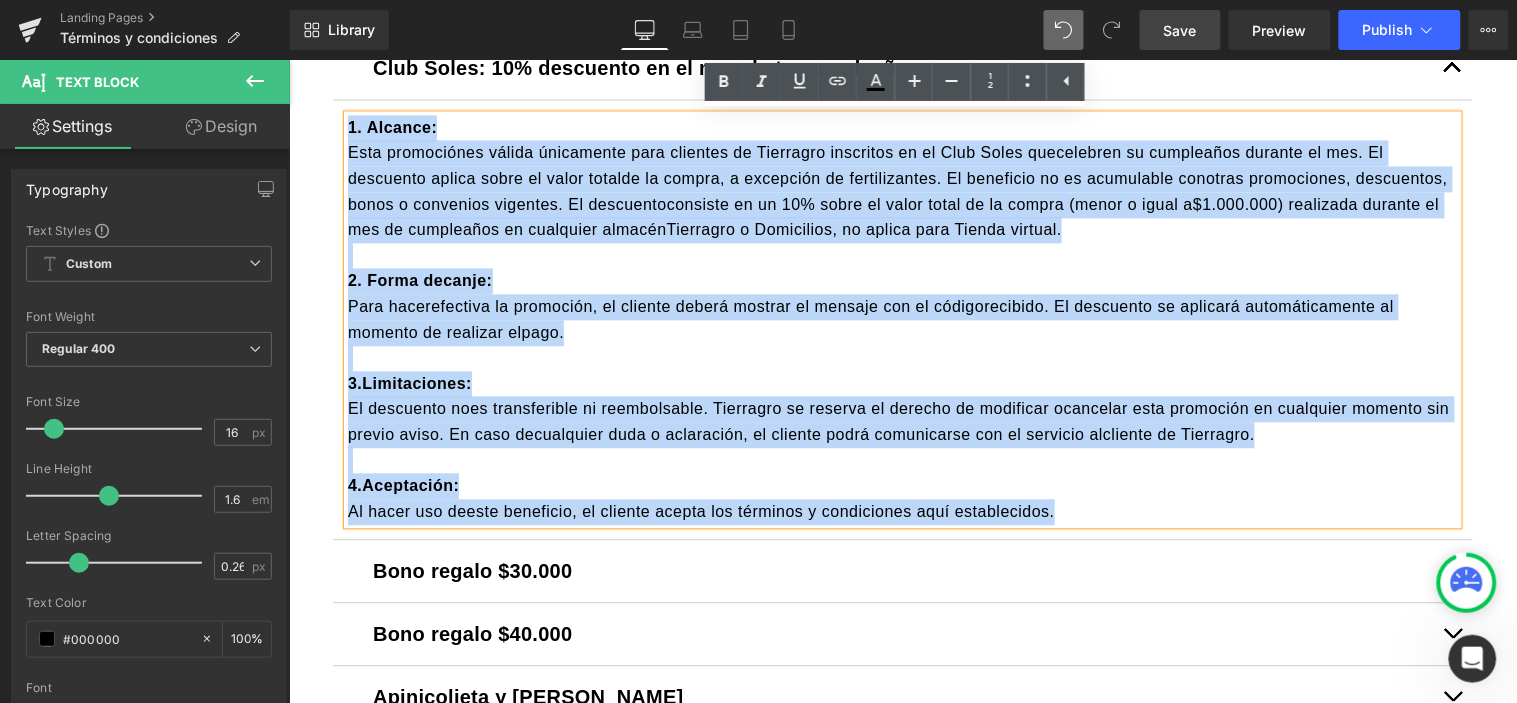 drag, startPoint x: 938, startPoint y: 510, endPoint x: 331, endPoint y: 103, distance: 730.82007 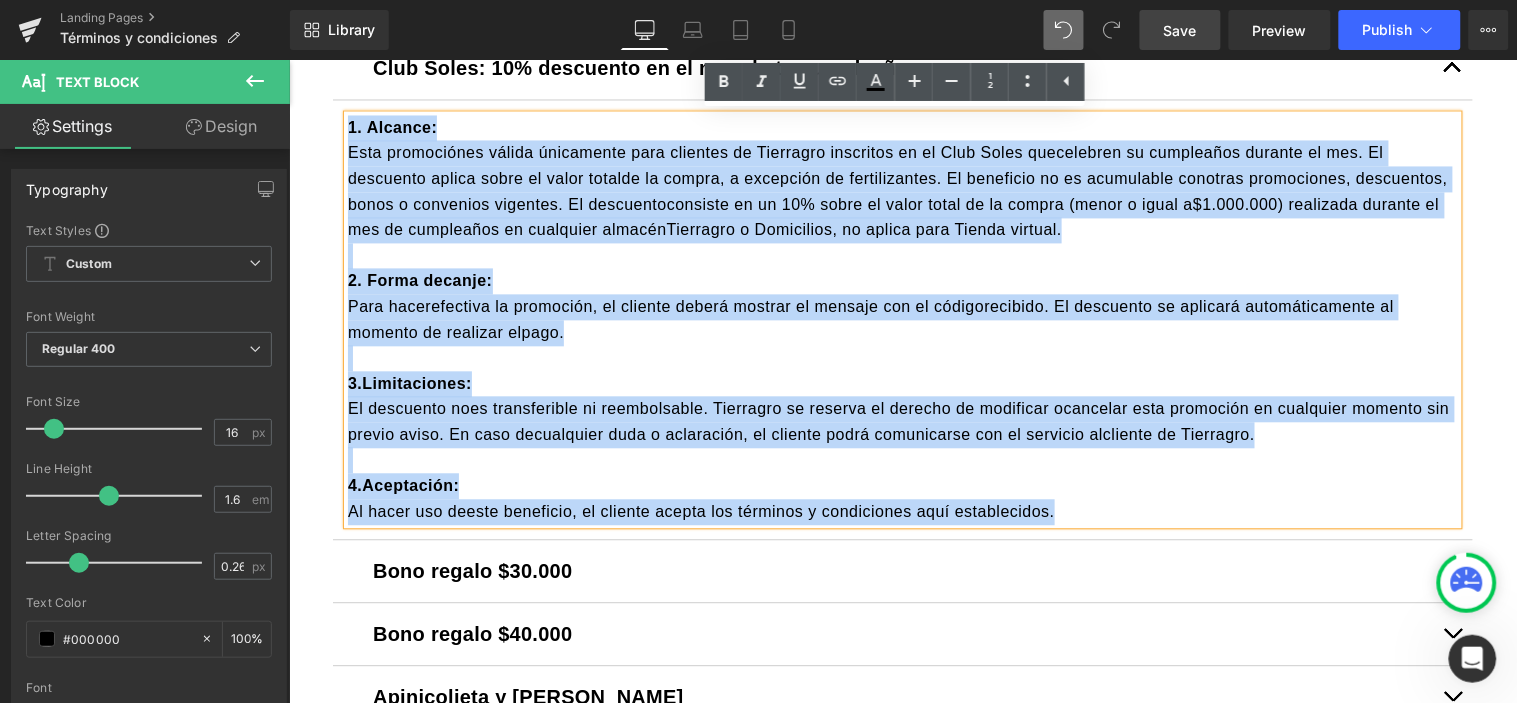 click on "1. Alcance: Esta promociónes válida únicamente para clientes de Tierragro inscritos en el Club Soles quecelebren su cumpleaños durante el mes. El descuento aplica sobre el valor totalde la compra, a excepción de fertilizantes. El beneficio no es acumulable conotras promociones, descuentos, bonos o convenios vigentes. El descuentoconsiste en un 10% sobre el valor total de la compra (menor o igual a$1.000.000) realizada durante el mes de cumpleaños en cualquier almacénTierragro o Domicilios, no aplica para Tienda virtual. 2. Forma decanje: Para hacerefectiva la promoción, el cliente deberá mostrar el mensaje con el códigorecibido. El descuento se aplicará automáticamente al momento de realizar elpago. 3.Limitaciones: 4.Aceptación: Al hacer uso deeste beneficio, el cliente acepta los términos y condiciones aquí establecidos.
Text Block" at bounding box center (902, 320) 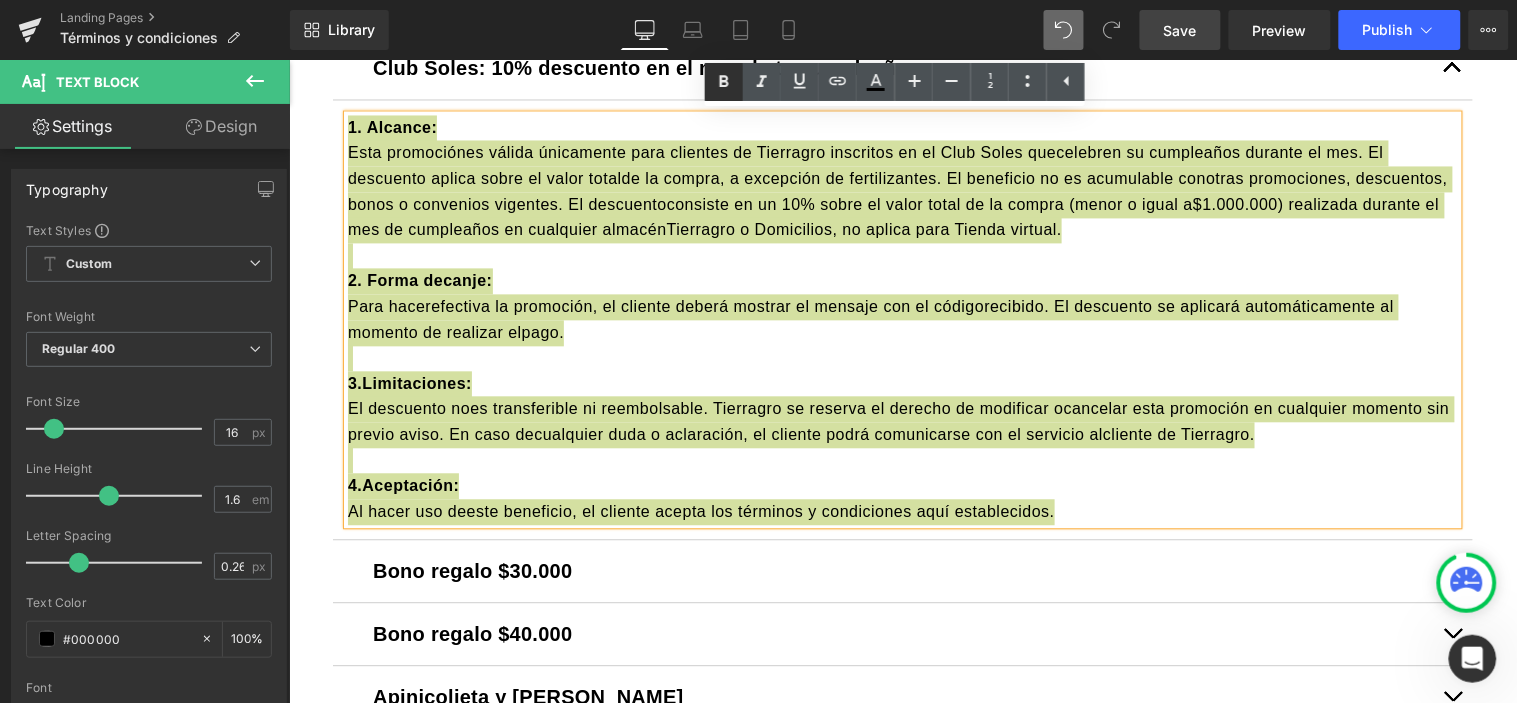 click 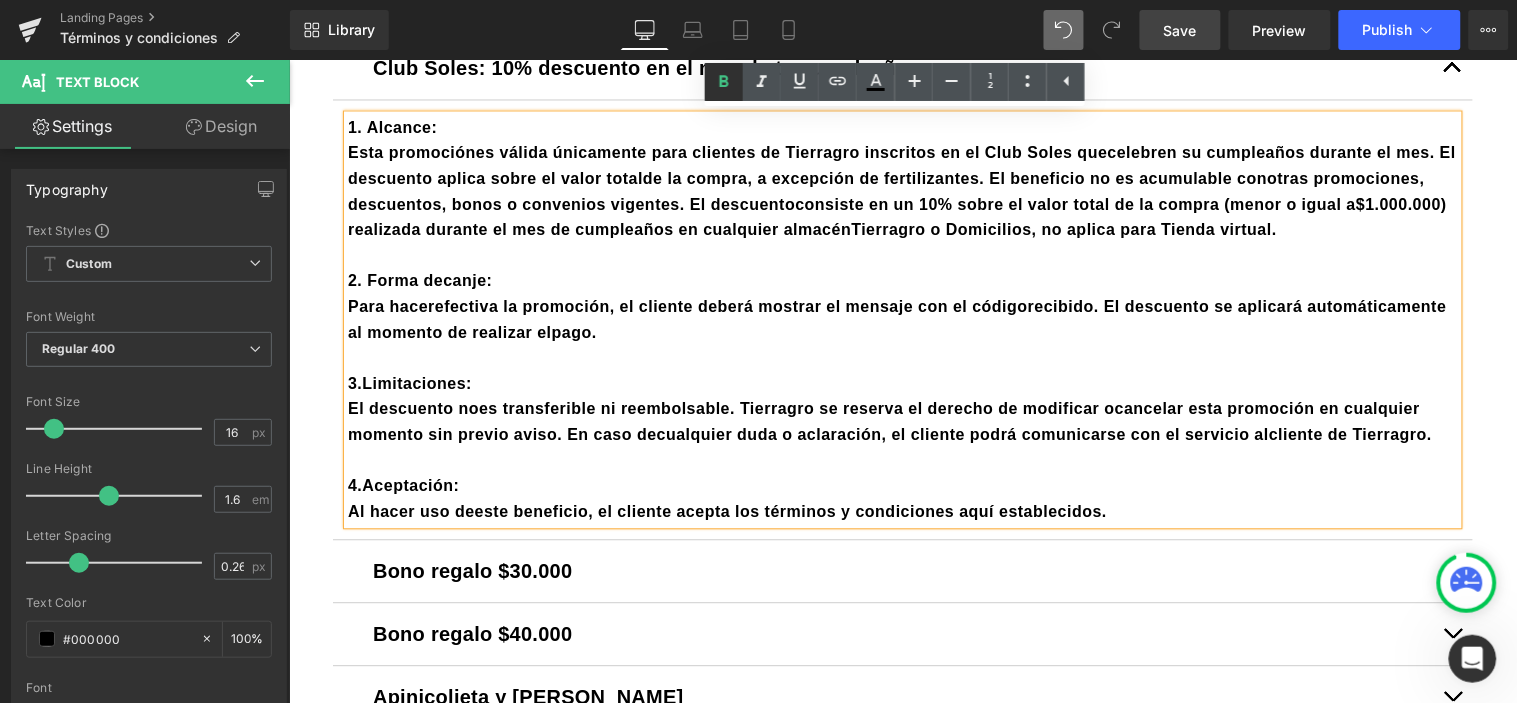 click 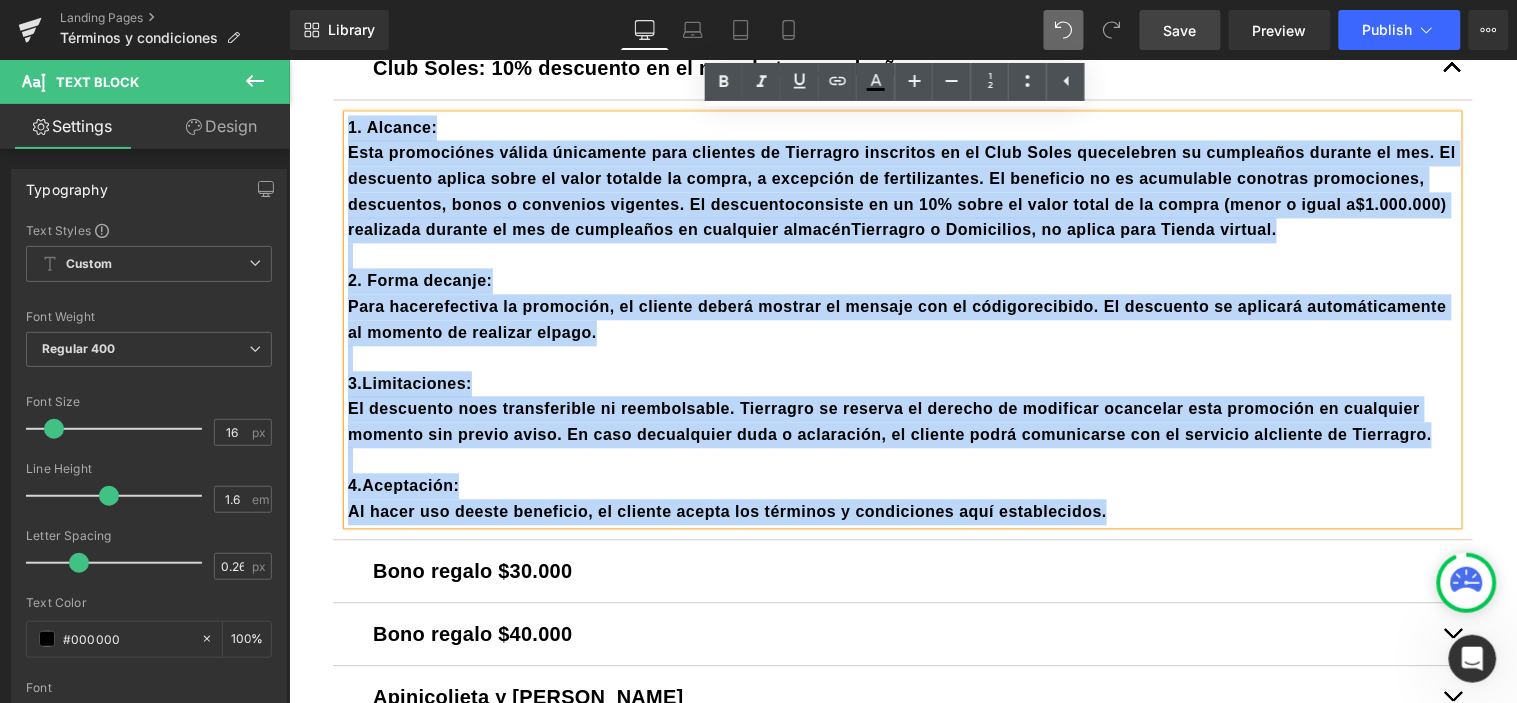 drag, startPoint x: 1112, startPoint y: 529, endPoint x: 271, endPoint y: 89, distance: 949.1475 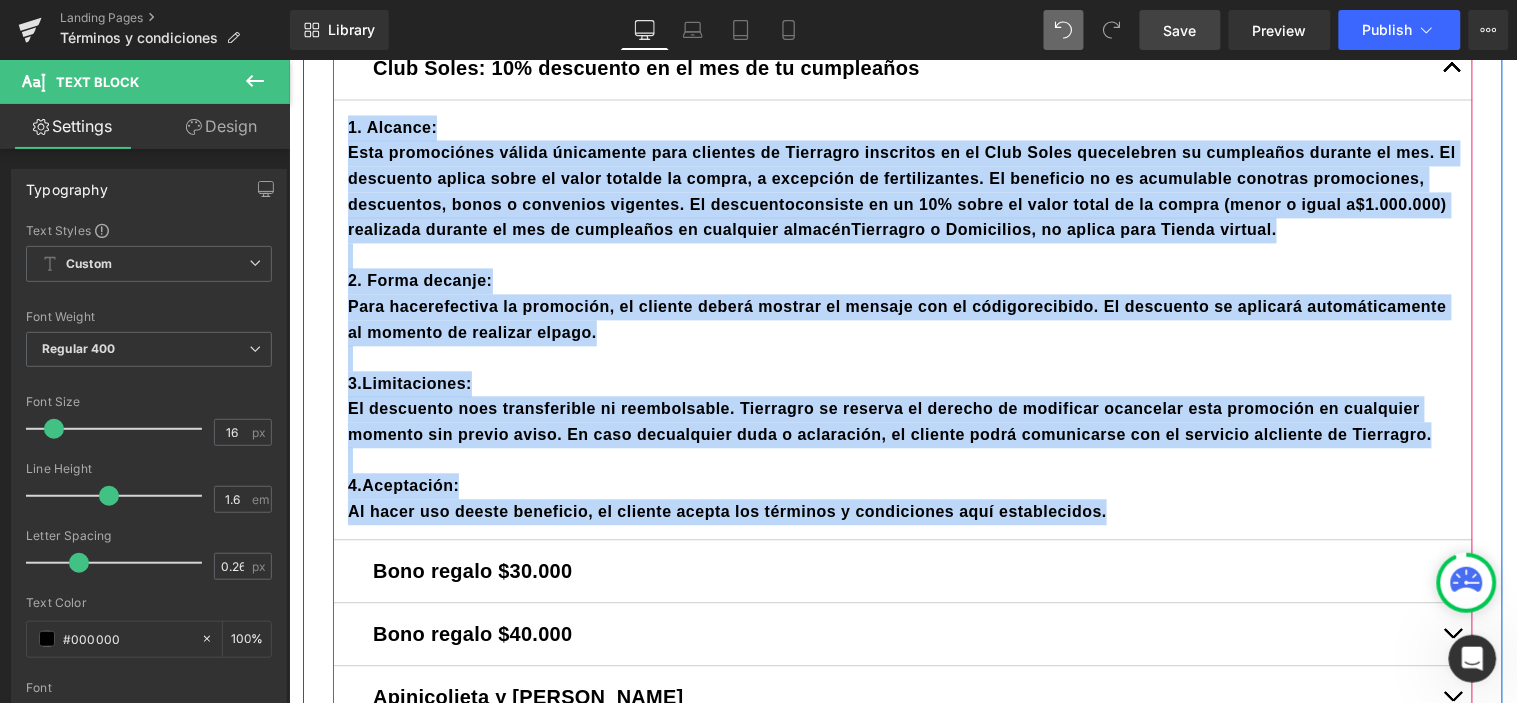 click on "Esta promociónes válida únicamente para clientes de Tierragro inscritos en el Club Soles quecelebren su cumpleaños durante el mes. El descuento aplica sobre el valor totalde la compra, a excepción de fertilizantes. El beneficio no es acumulable conotras promociones, descuentos, bonos o convenios vigentes. El descuentoconsiste en un 10% sobre el valor total de la compra (menor o igual a$1.000.000) realizada durante el mes de cumpleaños en cualquier almacénTierragro o Domicilios, no aplica para Tienda virtual." at bounding box center [902, 191] 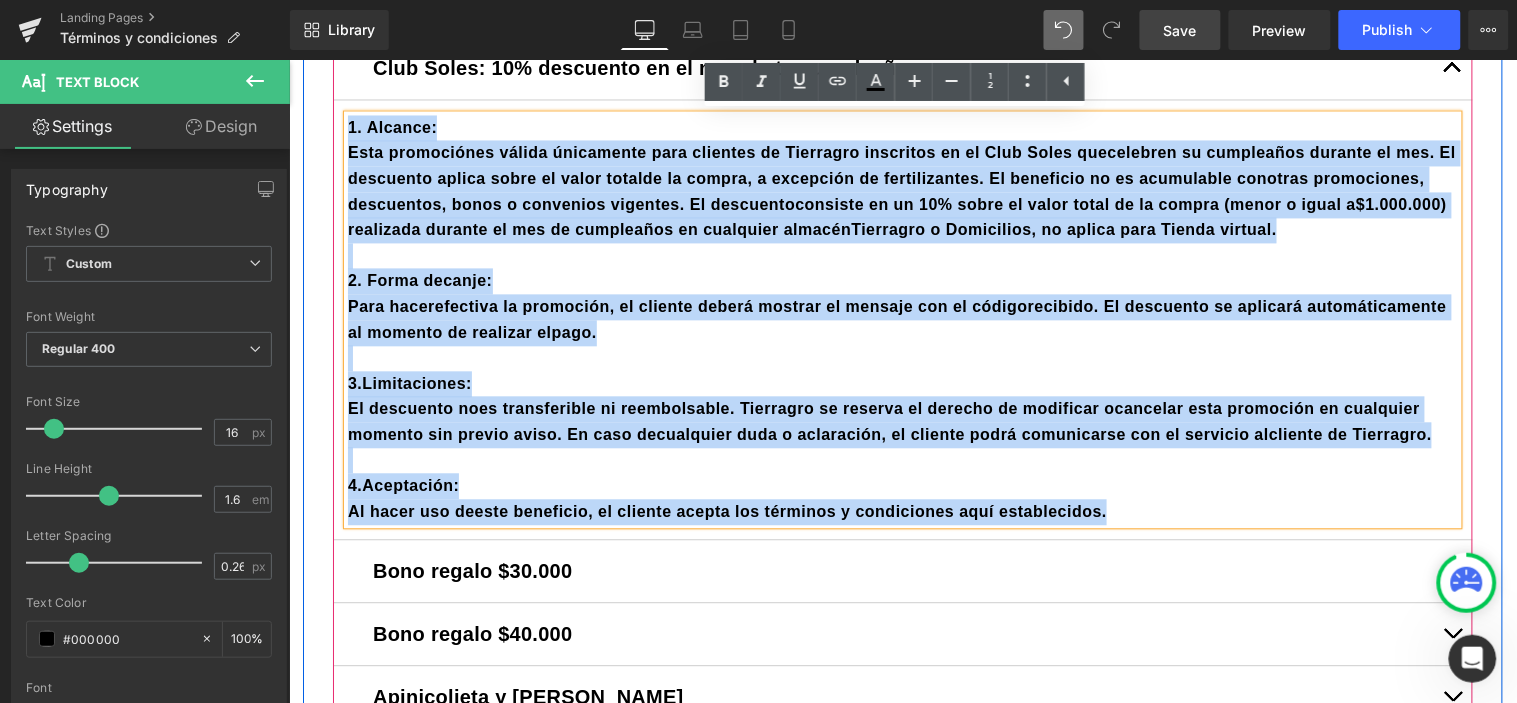 drag, startPoint x: 809, startPoint y: 455, endPoint x: 340, endPoint y: 125, distance: 573.46405 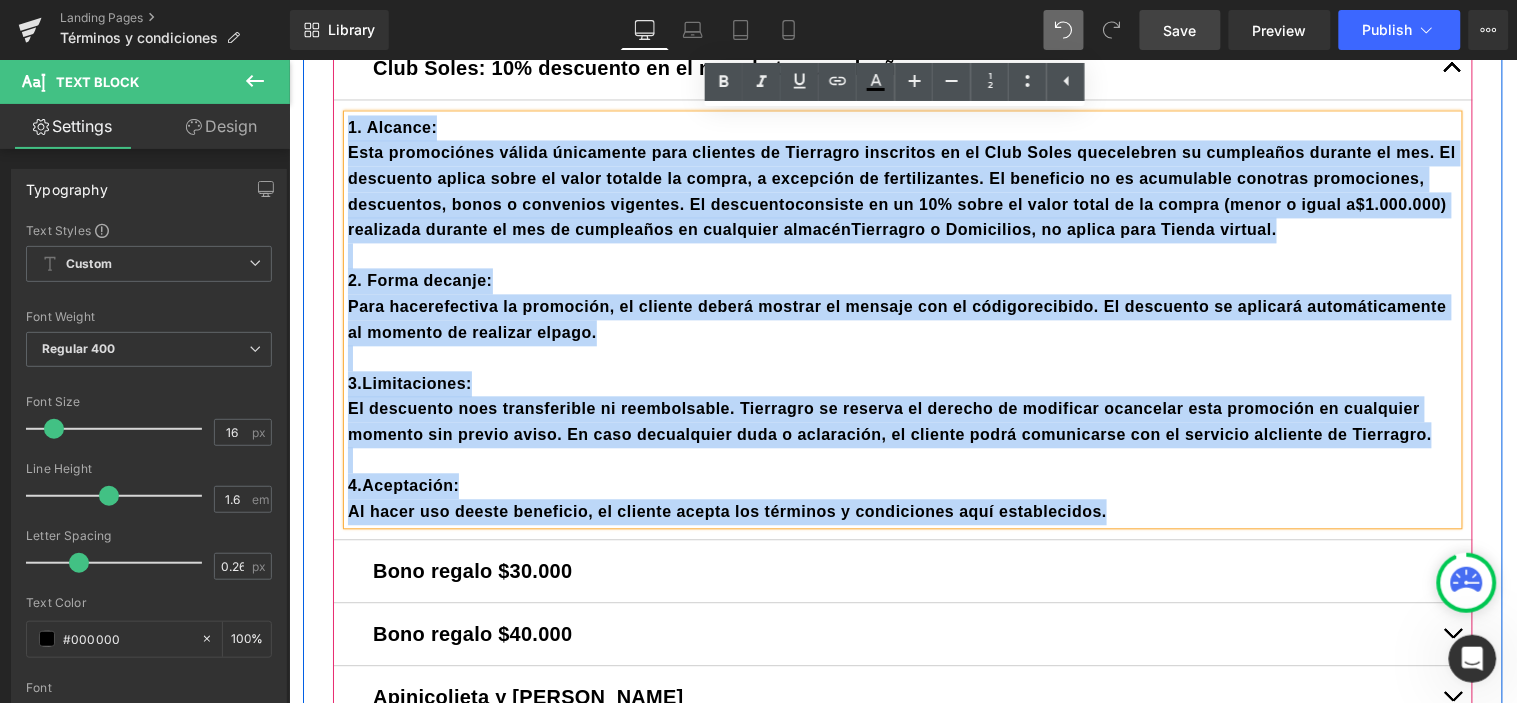click on "1. Alcance: Esta promociónes válida únicamente para clientes de Tierragro inscritos en el Club Soles quecelebren su cumpleaños durante el mes. El descuento aplica sobre el valor totalde la compra, a excepción de fertilizantes. El beneficio no es acumulable conotras promociones, descuentos, bonos o convenios vigentes. El descuentoconsiste en un 10% sobre el valor total de la compra (menor o igual a$1.000.000) realizada durante el mes de cumpleaños en cualquier almacénTierragro o Domicilios, no aplica para Tienda virtual. 2. Forma decanje: Para hacerefectiva la promoción, el cliente deberá mostrar el mensaje con el códigorecibido. El descuento se aplicará automáticamente al momento de realizar elpago. 3.Limitaciones: El descuento noes transferible ni reembolsable. Tierragro se reserva el derecho de modificar ocancelar esta promoción en cualquier momento sin previo aviso. En caso decualquier duda o aclaración, el cliente podrá comunicarse con el servicio alcliente de Tierragro. 4.Aceptación:" at bounding box center (902, 320) 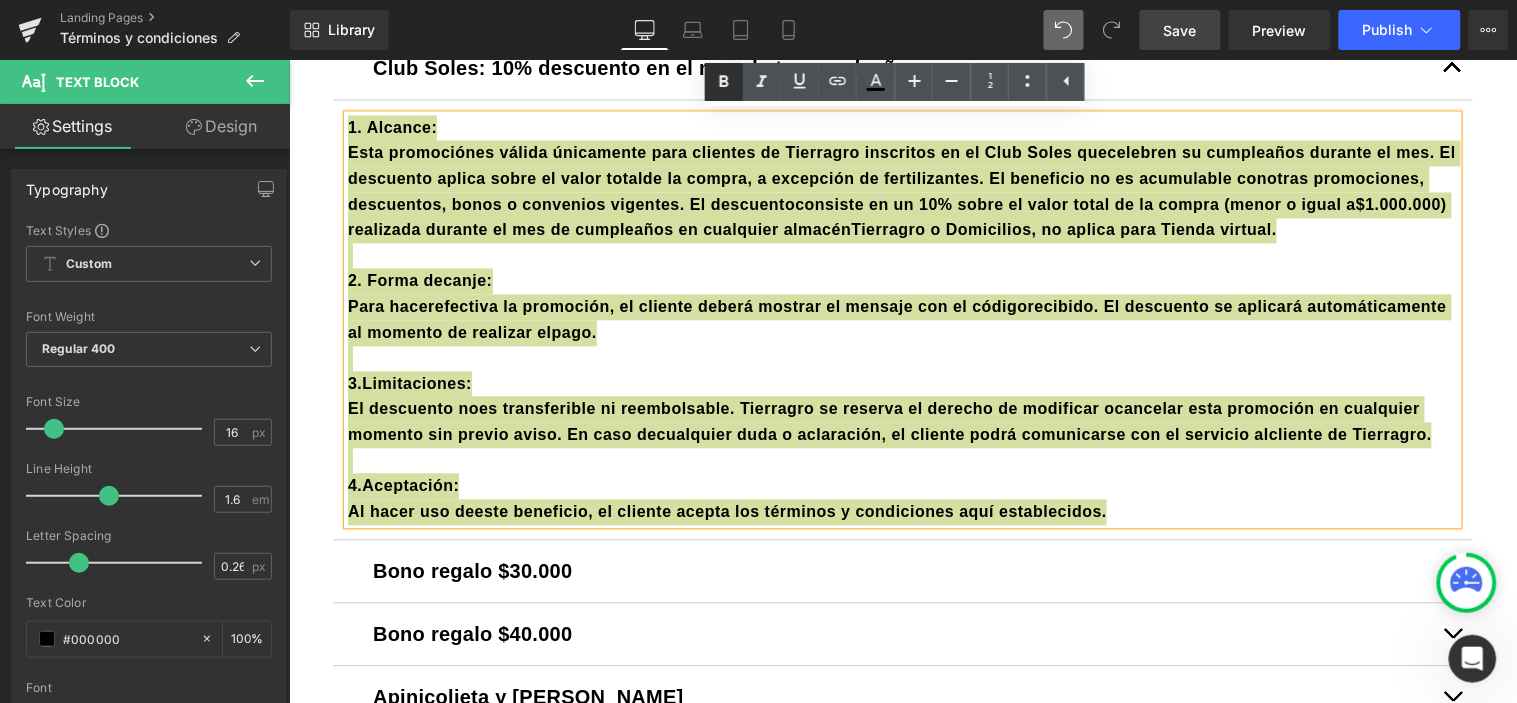 click 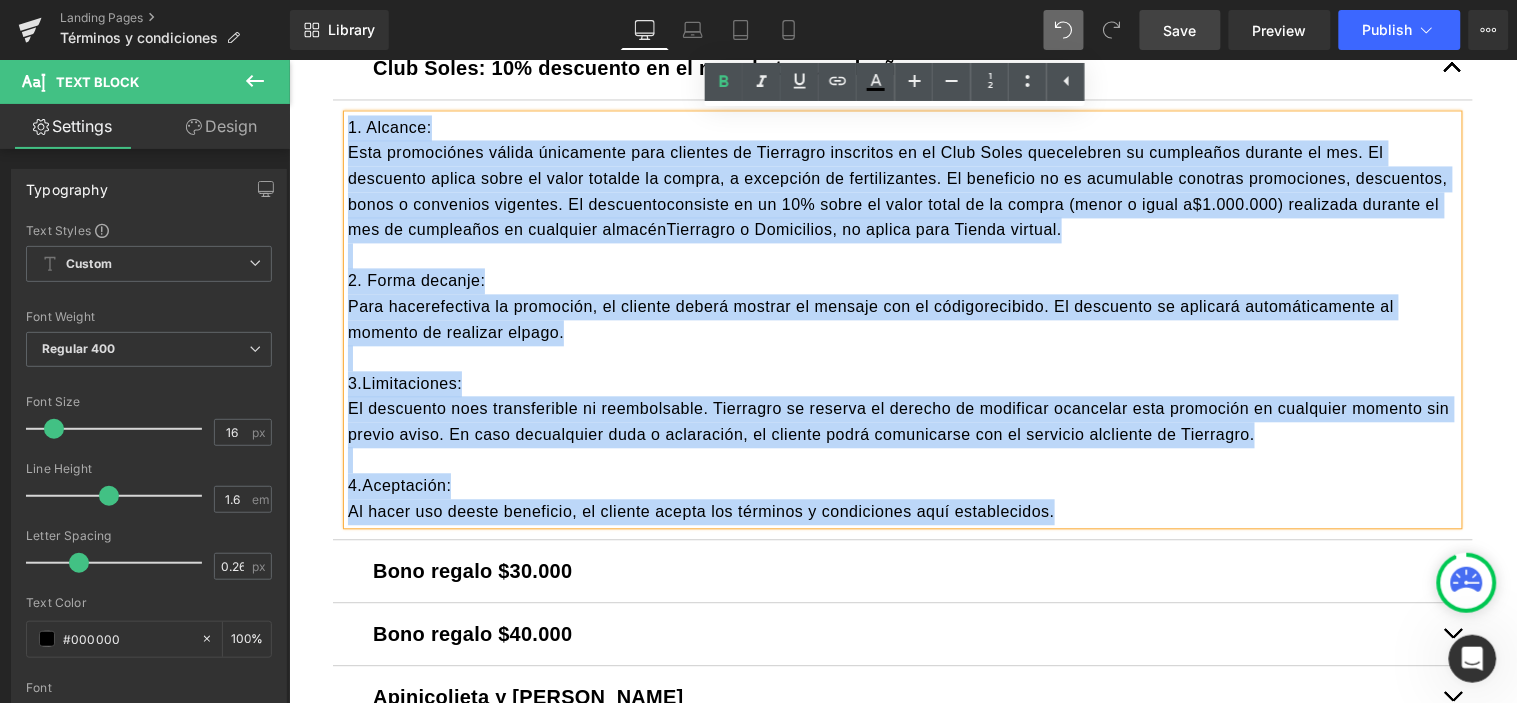 drag, startPoint x: 1043, startPoint y: 535, endPoint x: 330, endPoint y: 109, distance: 830.5691 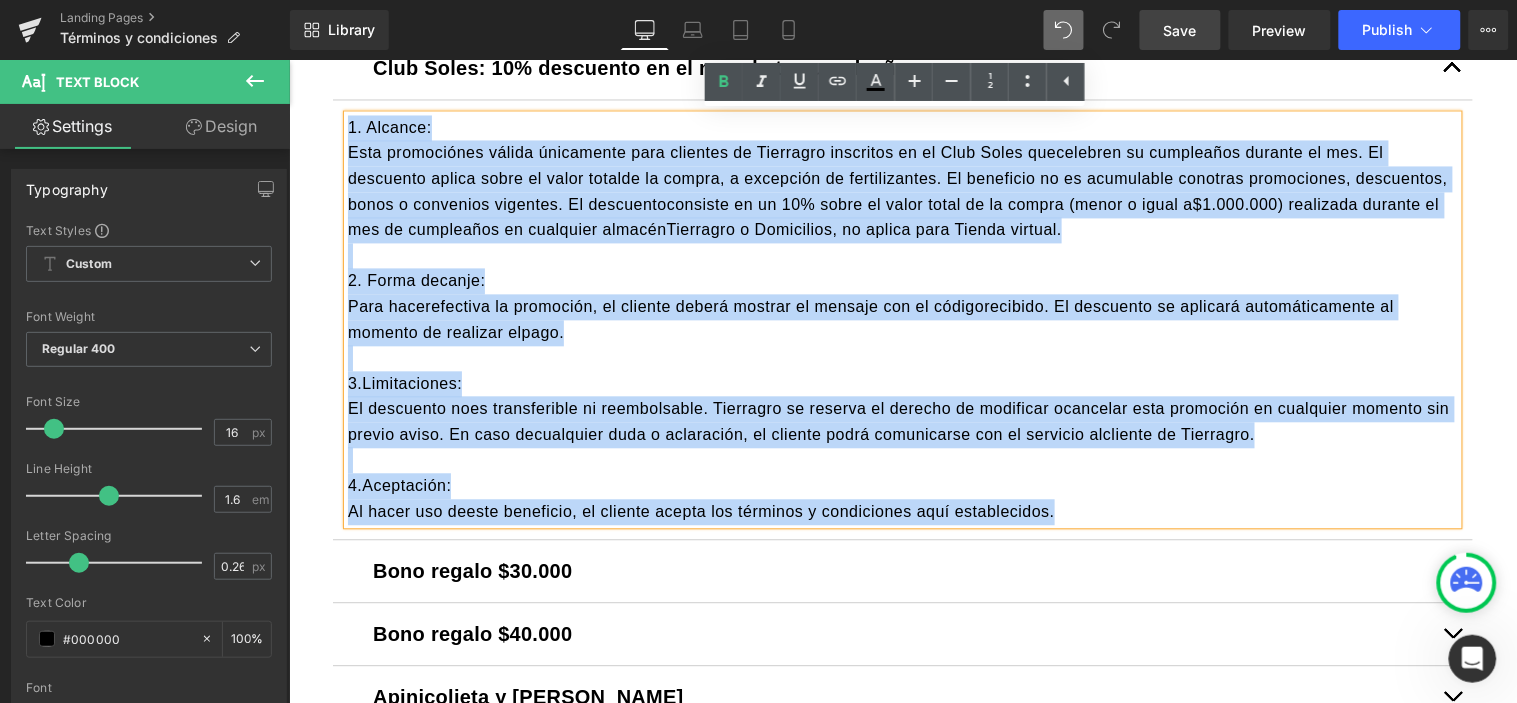click on "1. Alcance: Esta promociónes válida únicamente para clientes de Tierragro inscritos en el Club Soles quecelebren su cumpleaños durante el mes. El descuento aplica sobre el valor totalde la compra, a excepción de fertilizantes. El beneficio no es acumulable conotras promociones, descuentos, bonos o convenios vigentes. El descuentoconsiste en un 10% sobre el valor total de la compra (menor o igual a$1.000.000) realizada durante el mes de cumpleaños en cualquier almacénTierragro o Domicilios, no aplica para Tienda virtual. 2. Forma decanje: Para hacerefectiva la promoción, el cliente deberá mostrar el mensaje con el códigorecibido. El descuento se aplicará automáticamente al momento de realizar elpago. 3.Limitaciones: 4.Aceptación: Al hacer uso deeste beneficio, el cliente acepta los términos y condiciones aquí establecidos.
Text Block" at bounding box center [902, 320] 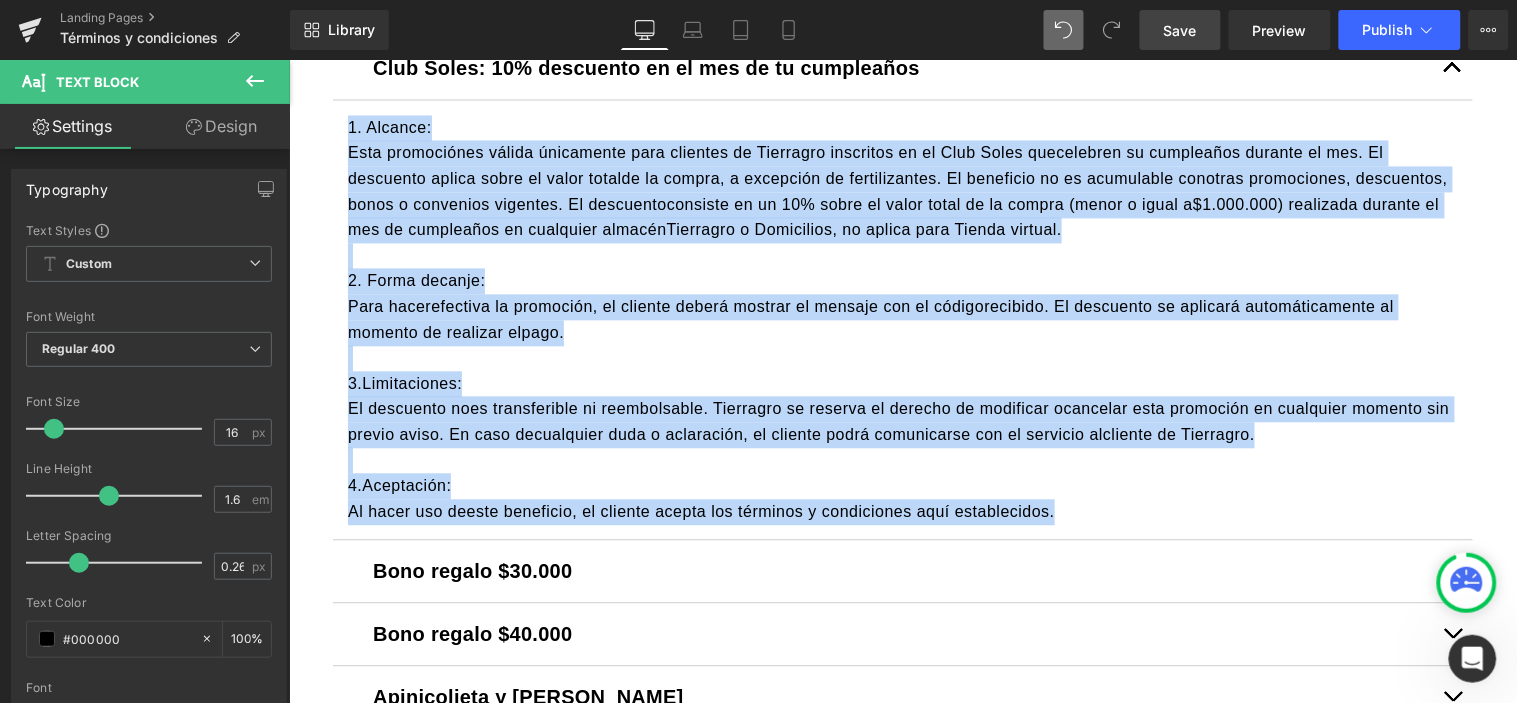 paste 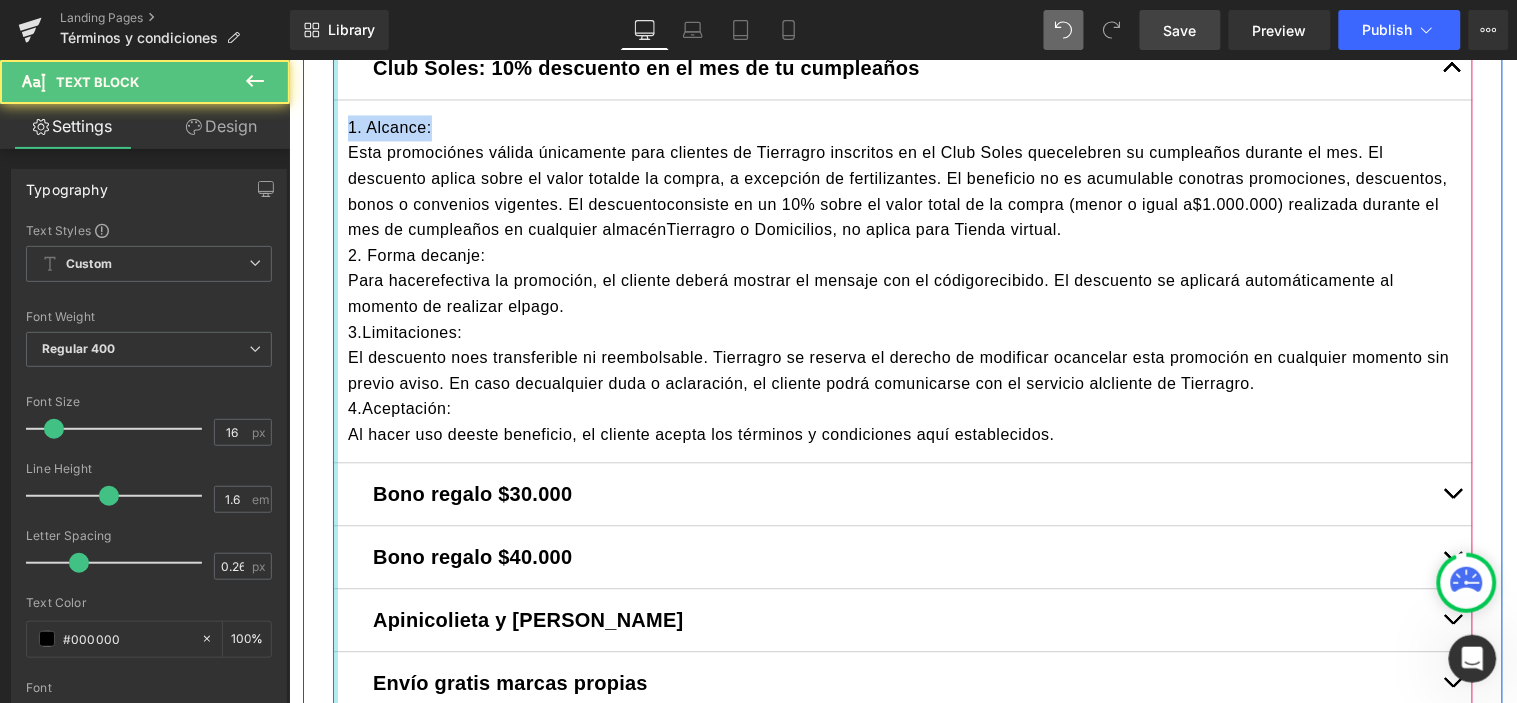 drag, startPoint x: 430, startPoint y: 121, endPoint x: 327, endPoint y: 113, distance: 103.31021 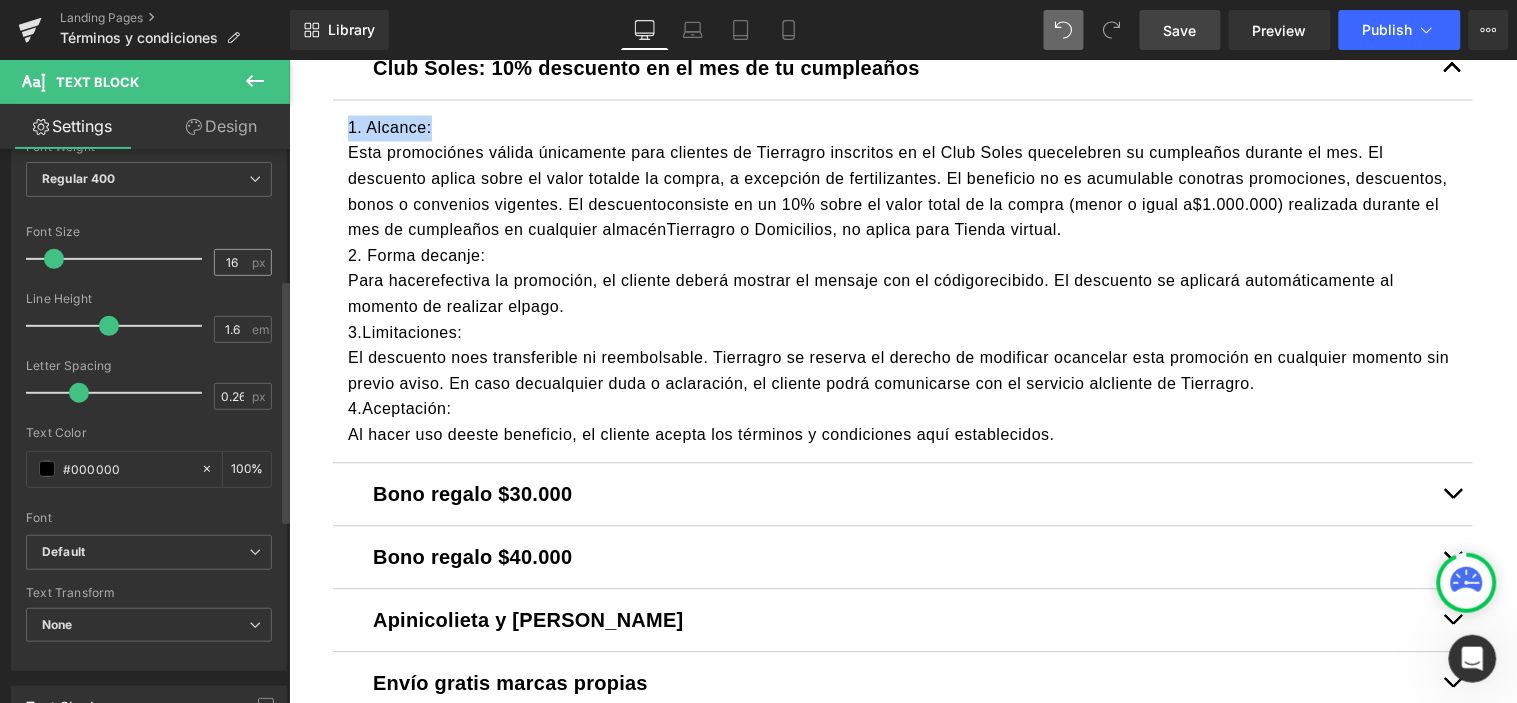 scroll, scrollTop: 0, scrollLeft: 0, axis: both 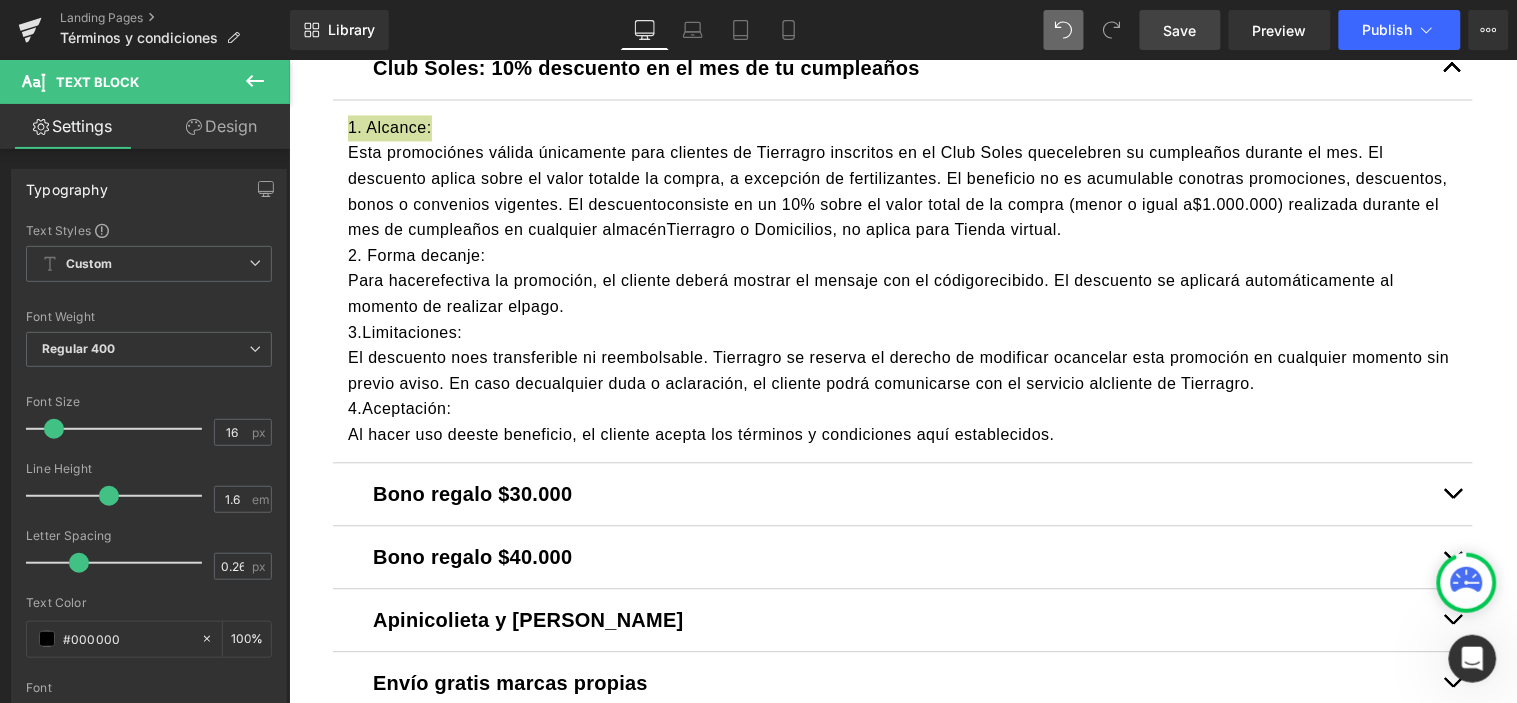 drag, startPoint x: 204, startPoint y: 125, endPoint x: 113, endPoint y: 82, distance: 100.6479 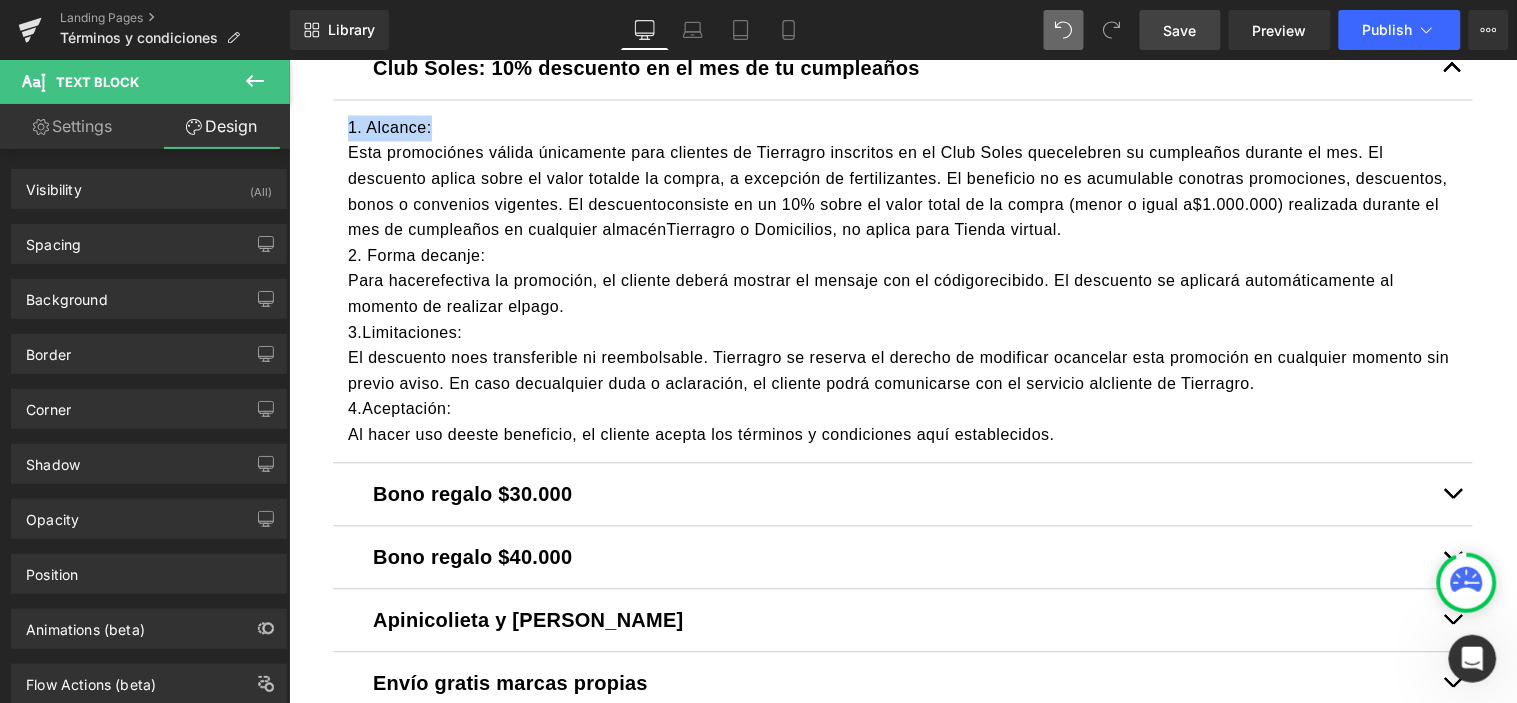 click on "Esta promociónes válida únicamente para clientes de Tierragro inscritos en el Club Soles quecelebren su cumpleaños durante el mes. El descuento aplica sobre el valor totalde la compra, a excepción de fertilizantes. El beneficio no es acumulable conotras promociones, descuentos, bonos o convenios vigentes. El descuentoconsiste en un 10% sobre el valor total de la compra (menor o igual a$1.000.000) realizada durante el mes de cumpleaños en cualquier almacénTierragro o Domicilios, no aplica para Tienda virtual." at bounding box center [902, 191] 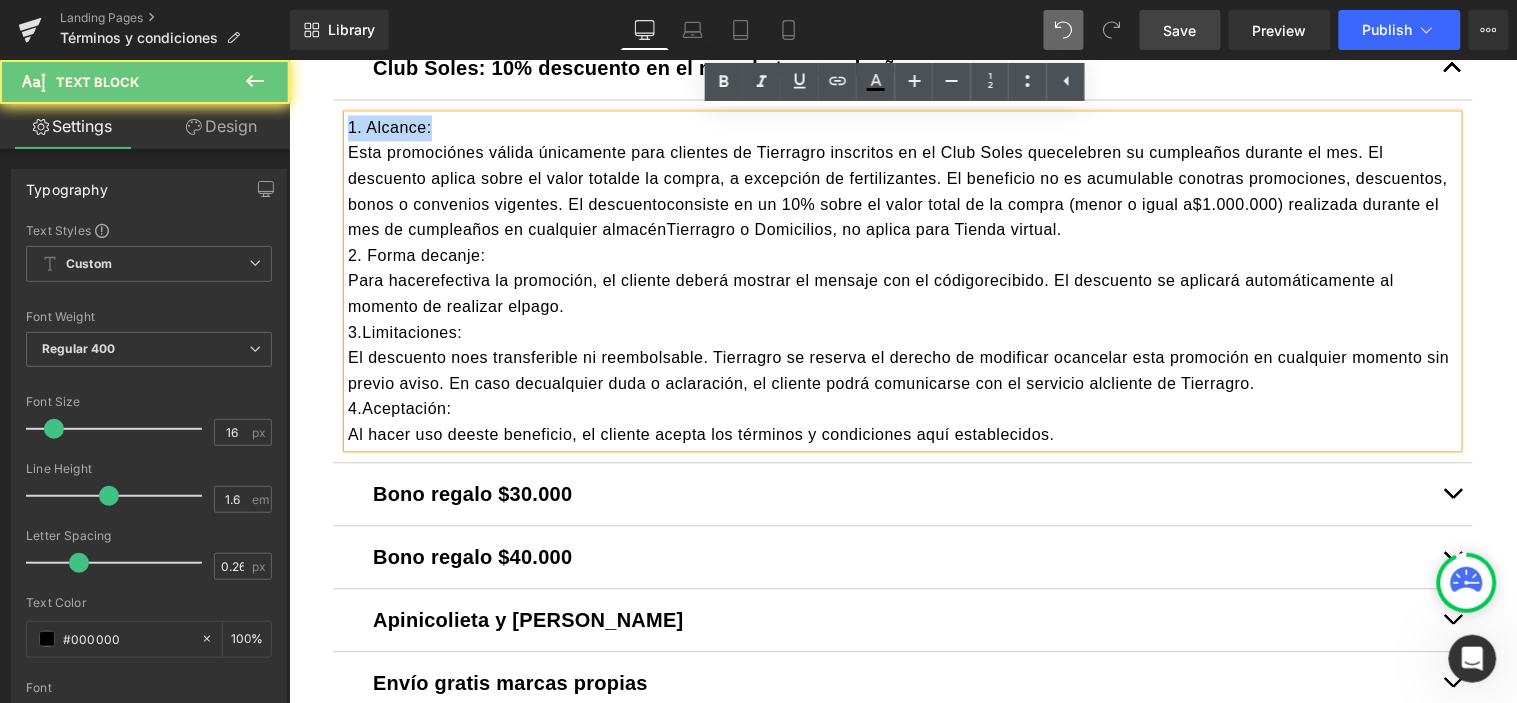 click on "1. Alcance:" at bounding box center (389, 127) 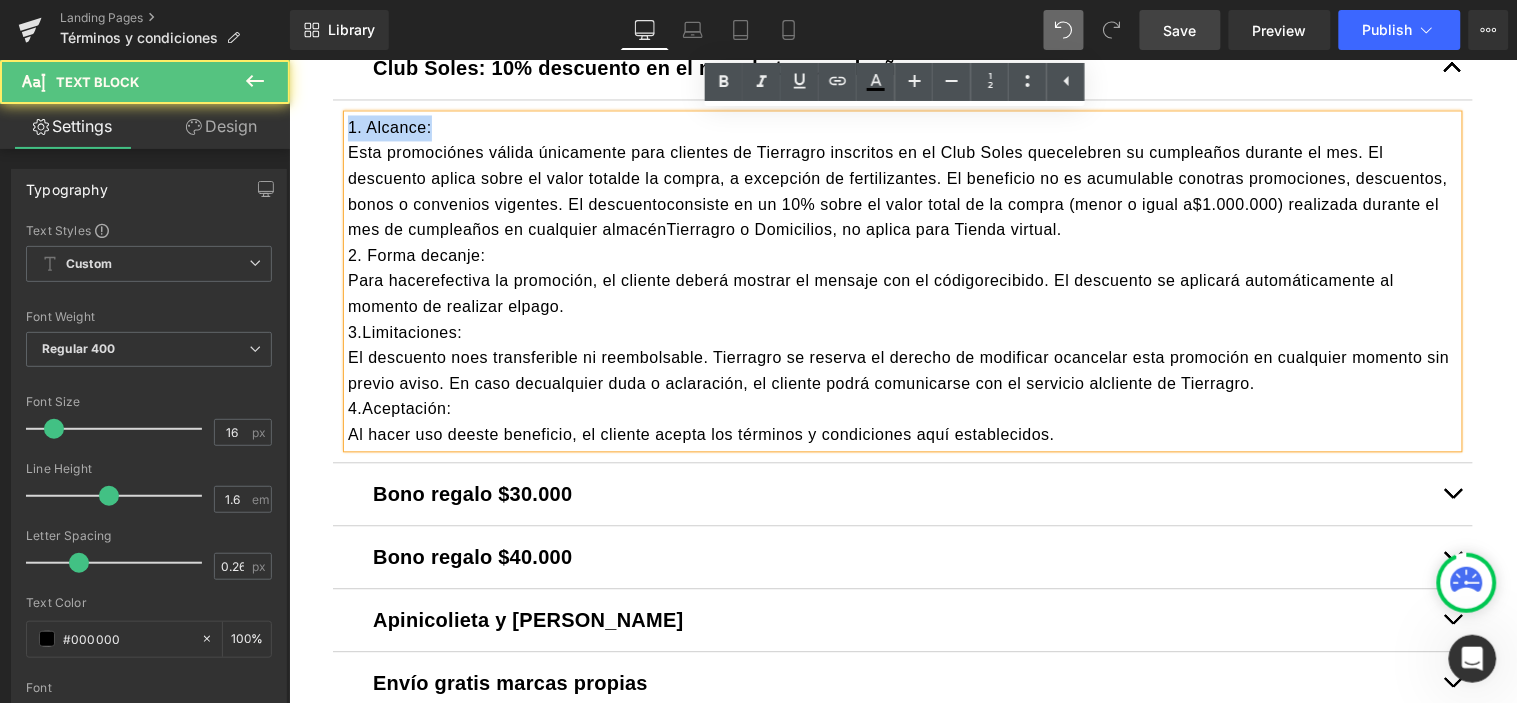 drag, startPoint x: 432, startPoint y: 135, endPoint x: 293, endPoint y: 139, distance: 139.05754 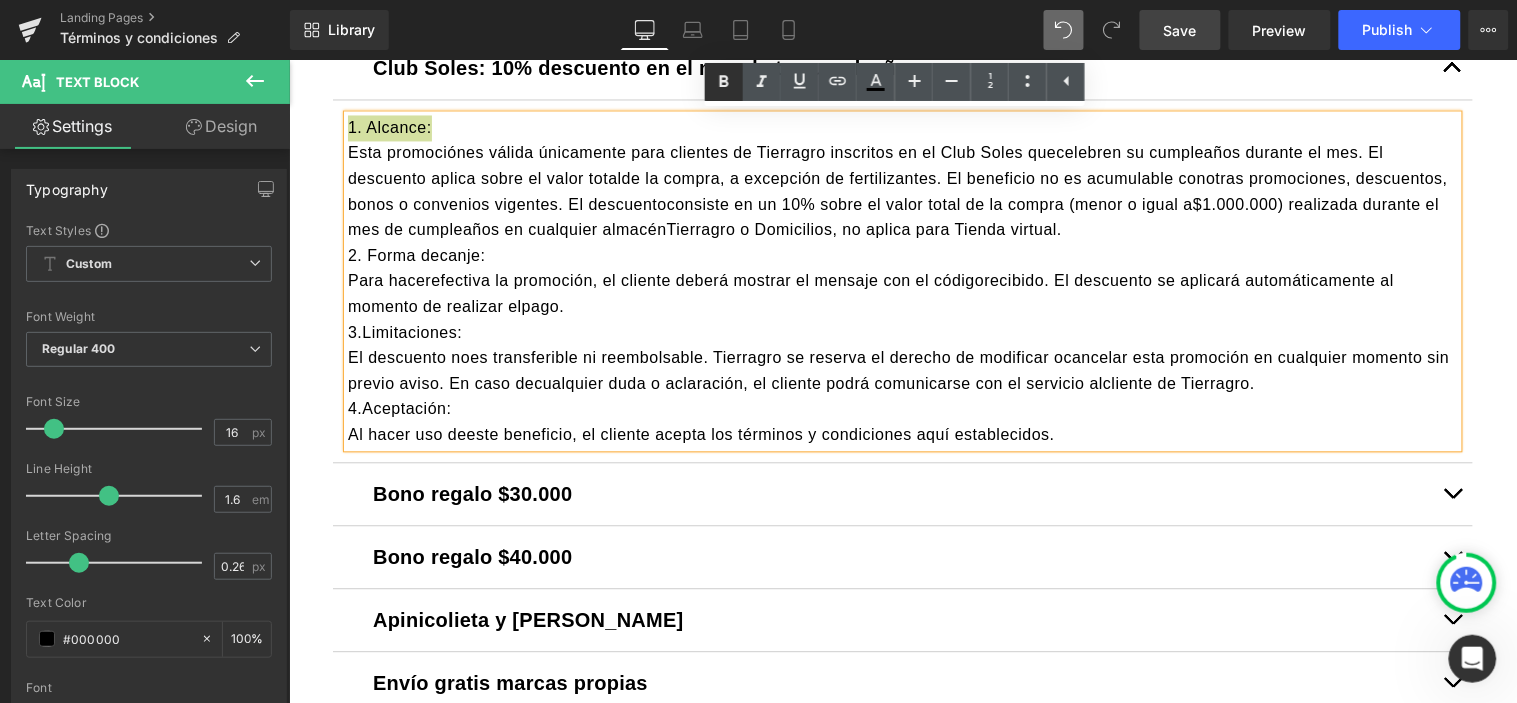 click 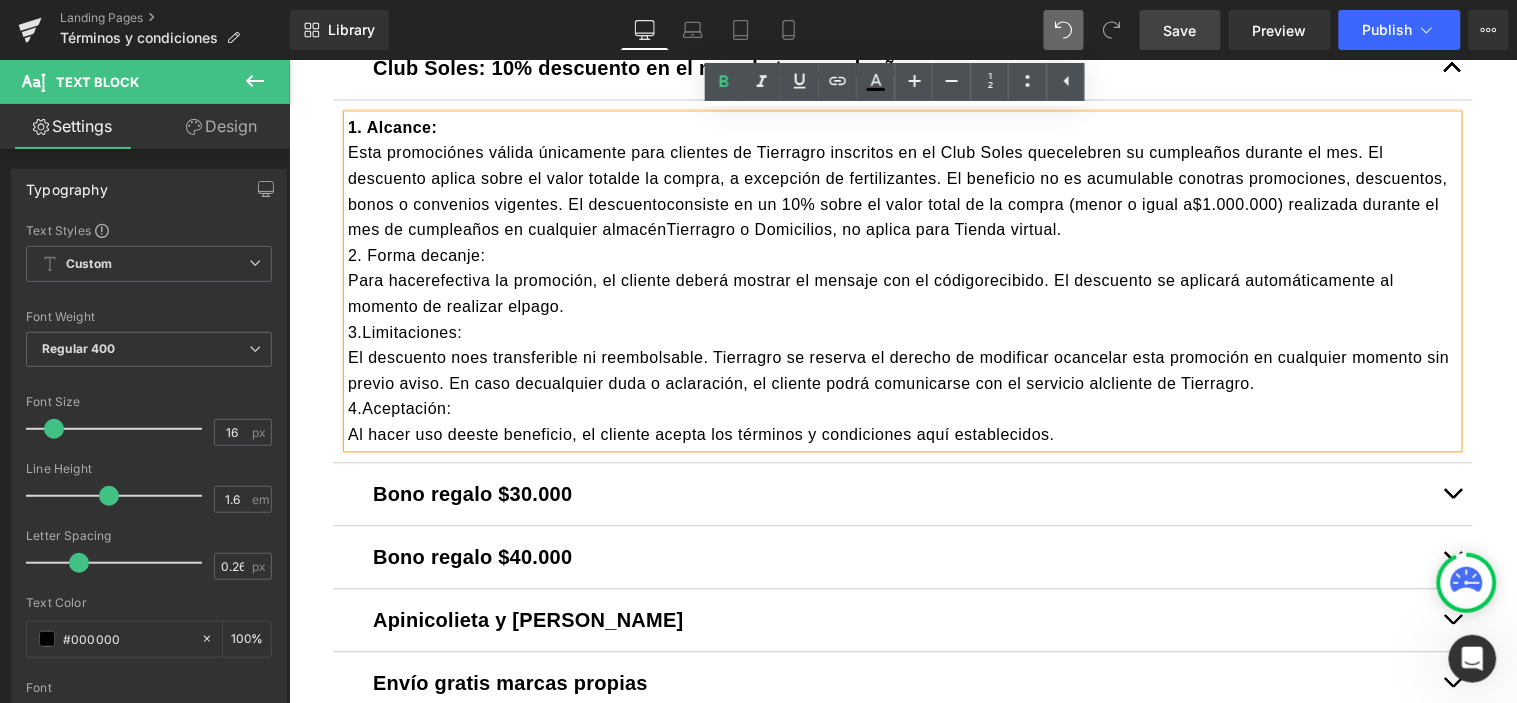 click on "1. Alcance:" at bounding box center (902, 128) 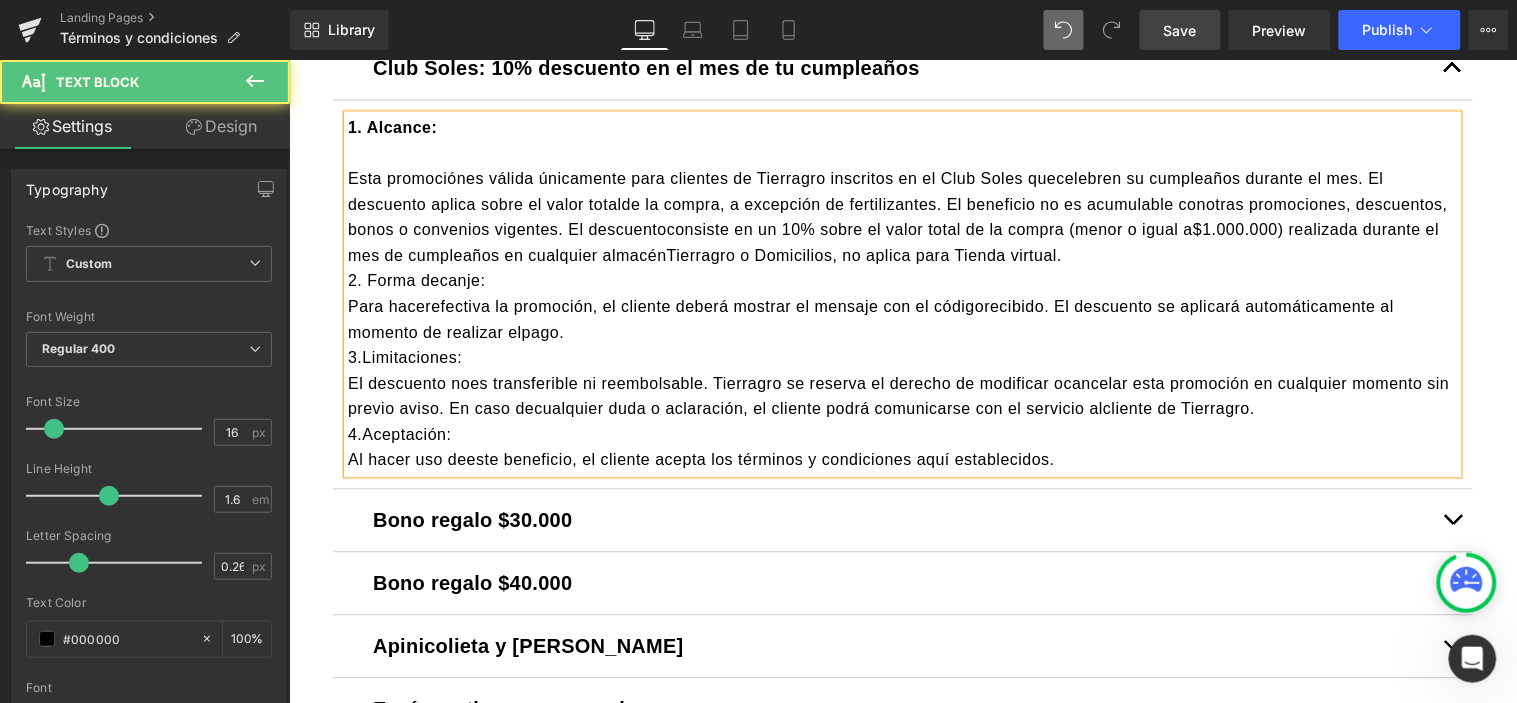 click on "Esta promociónes válida únicamente para clientes de Tierragro inscritos en el Club Soles quecelebren su cumpleaños durante el mes. El descuento aplica sobre el valor totalde la compra, a excepción de fertilizantes. El beneficio no es acumulable conotras promociones, descuentos, bonos o convenios vigentes. El descuentoconsiste en un 10% sobre el valor total de la compra (menor o igual a$1.000.000) realizada durante el mes de cumpleaños en cualquier almacénTierragro o Domicilios, no aplica para Tienda virtual." at bounding box center (902, 217) 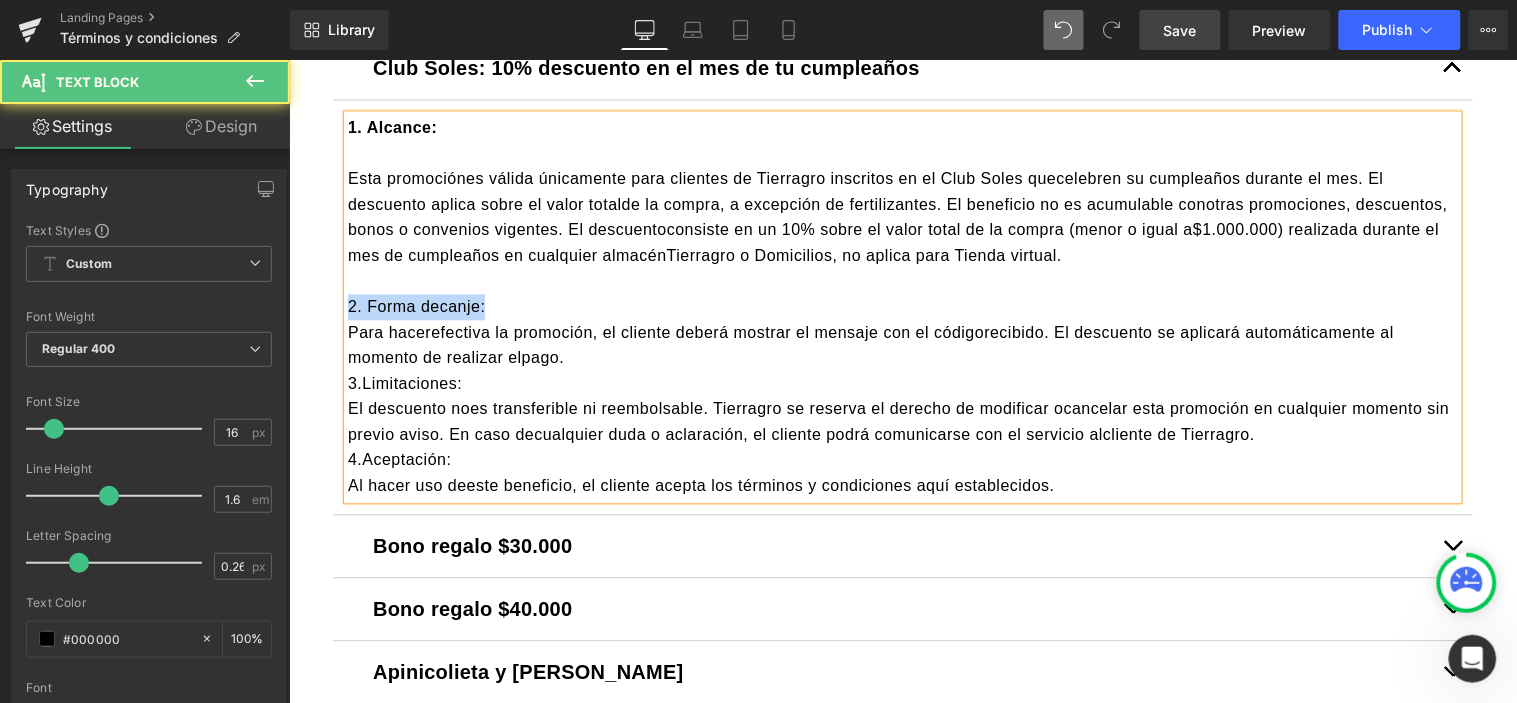 drag, startPoint x: 479, startPoint y: 311, endPoint x: 309, endPoint y: 311, distance: 170 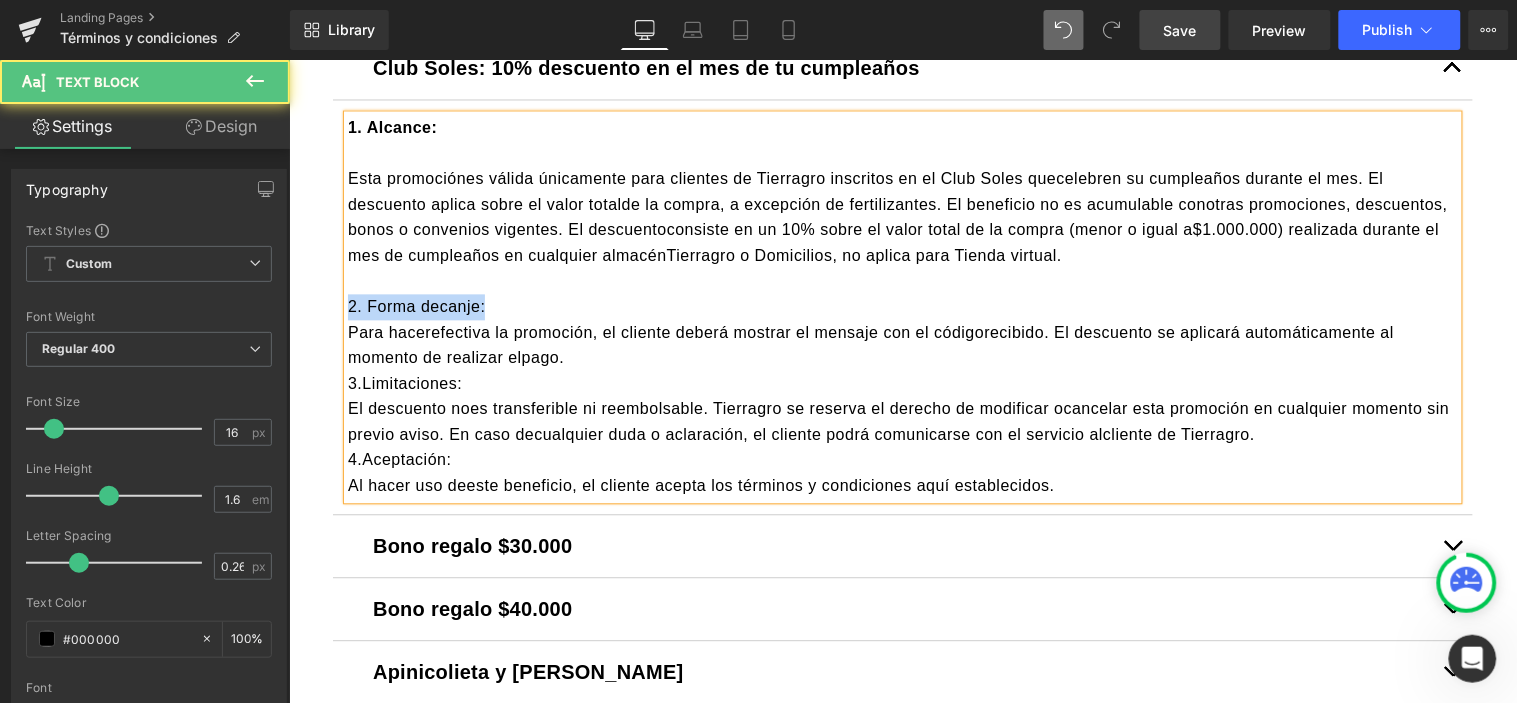 click on "Envío gratis
Text Block
El envío gratis aplica solo para entregas en el Área Metropolitana del Valle de Aburrá, exceptuando el municipio de Barbosa, por compras iguales o superiores a $195.000 y cuyo peso máximo sea hasta 30 kg
Text Block
Membresía Cuidado Total
Text Block
Vigente desde el 26 de mayo de 2025.
¿DÓNDE SE PUEDE COMPRAR LA MEMBRESÍA?" at bounding box center [902, 528] 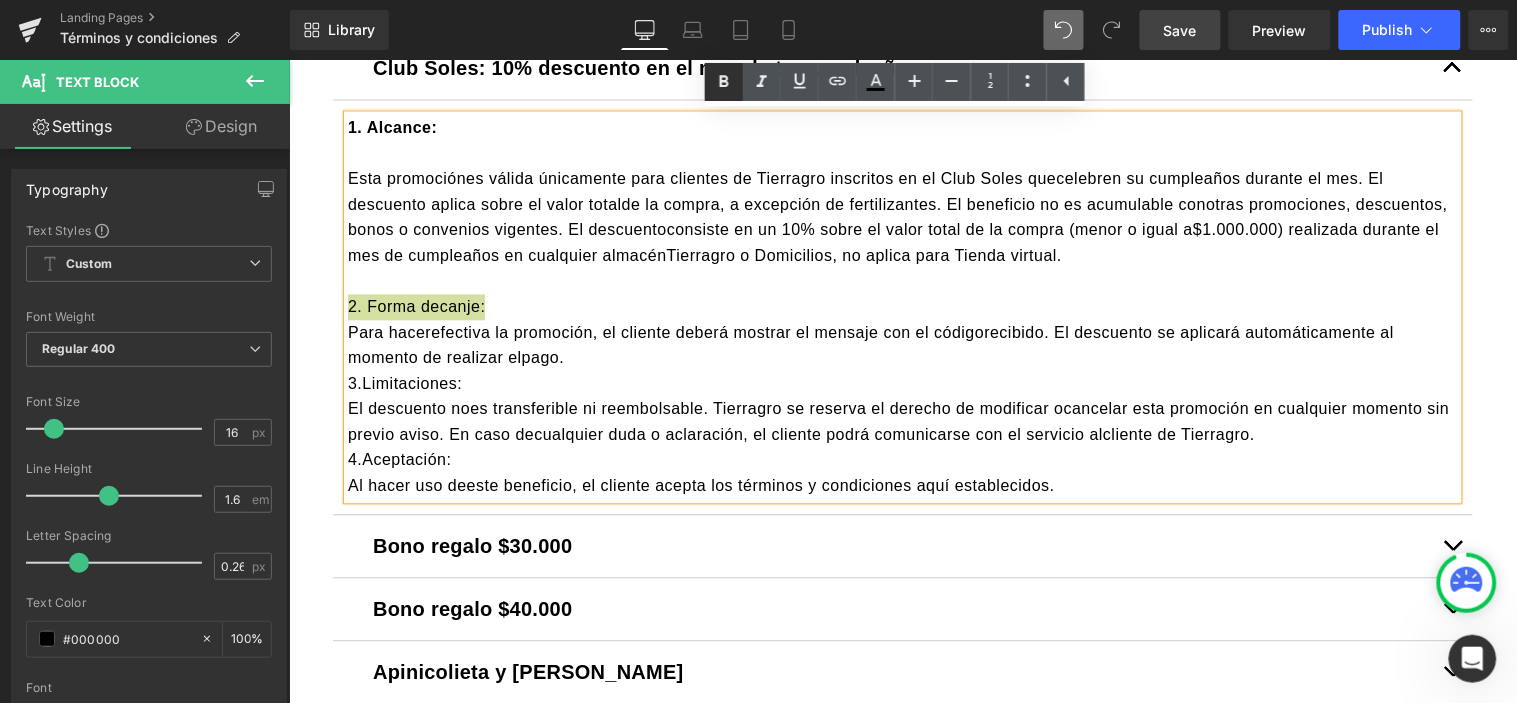 click 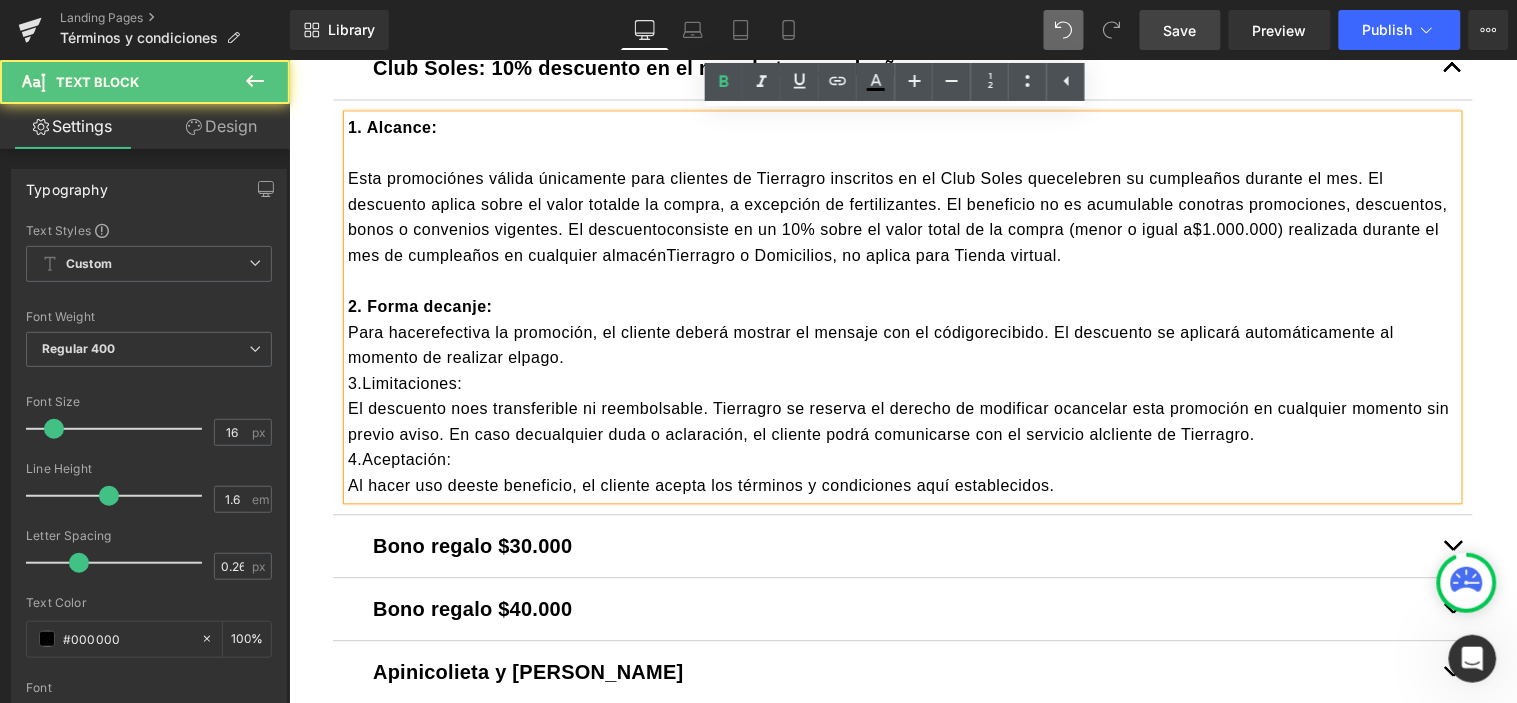 click on "Para hacerefectiva la promoción, el cliente deberá mostrar el mensaje con el códigorecibido. El descuento se aplicará automáticamente al momento de realizar elpago." at bounding box center (902, 345) 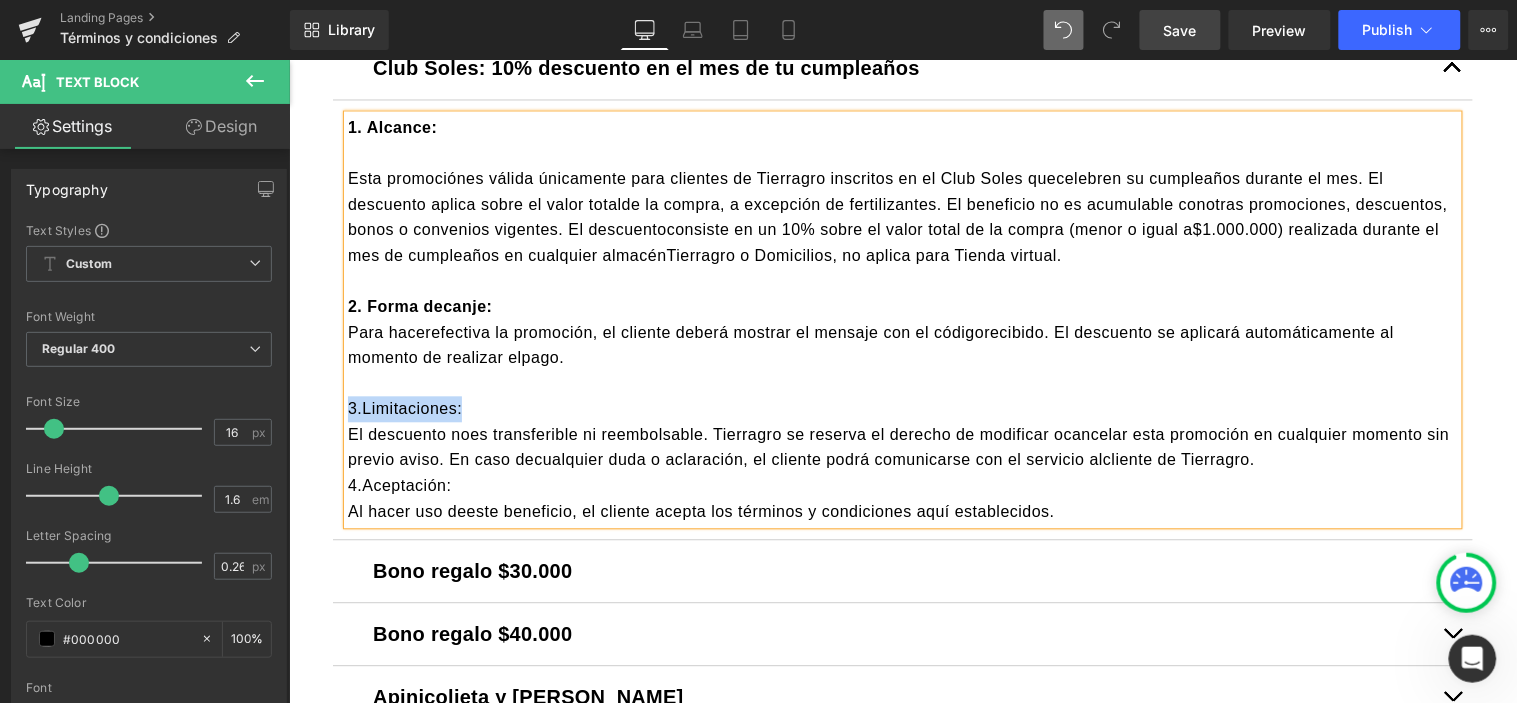 drag, startPoint x: 401, startPoint y: 422, endPoint x: 308, endPoint y: 422, distance: 93 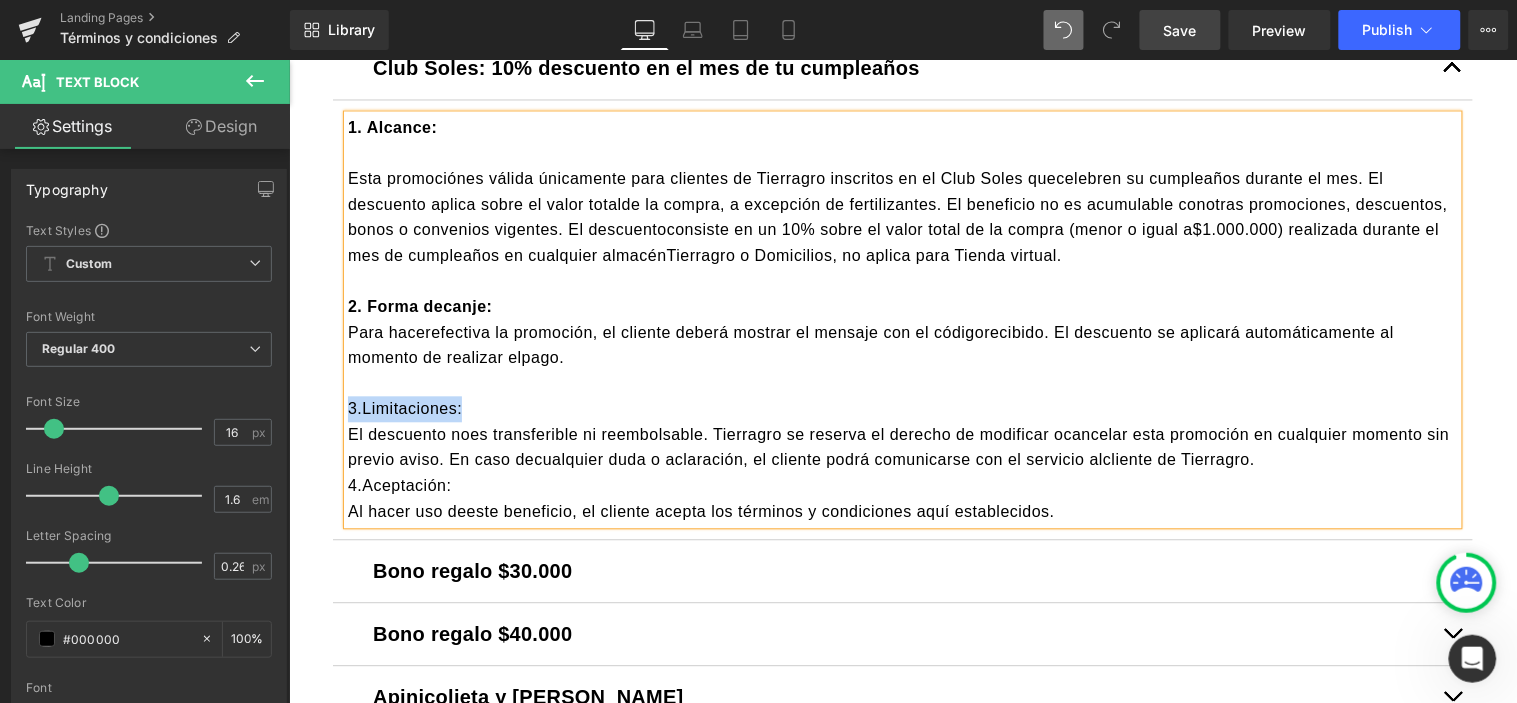click on "Envío gratis
Text Block
El envío gratis aplica solo para entregas en el Área Metropolitana del Valle de Aburrá, exceptuando el municipio de Barbosa, por compras iguales o superiores a $195.000 y cuyo peso máximo sea hasta 30 kg
Text Block
Membresía Cuidado Total
Text Block
Vigente desde el 26 de mayo de 2025.
¿DÓNDE SE PUEDE COMPRAR LA MEMBRESÍA?" at bounding box center (902, 541) 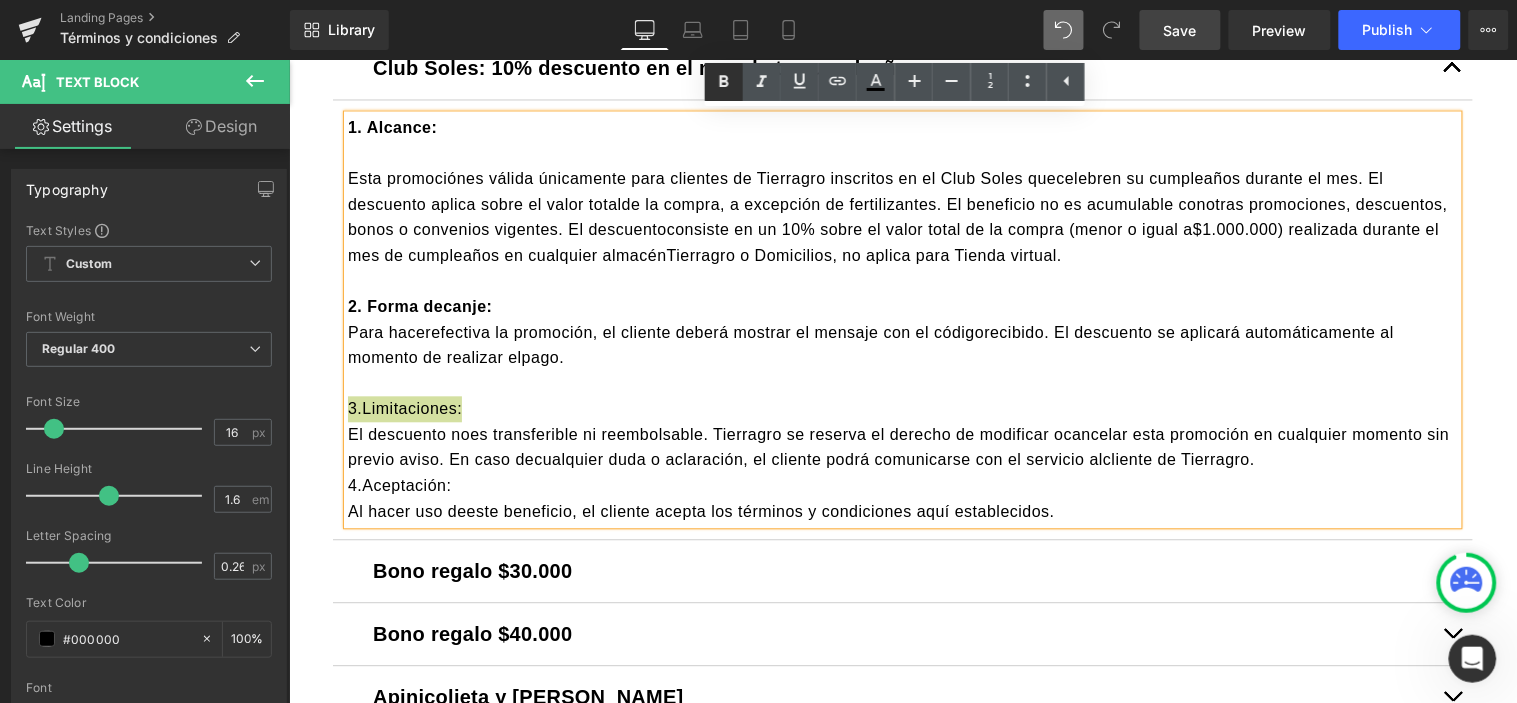 click 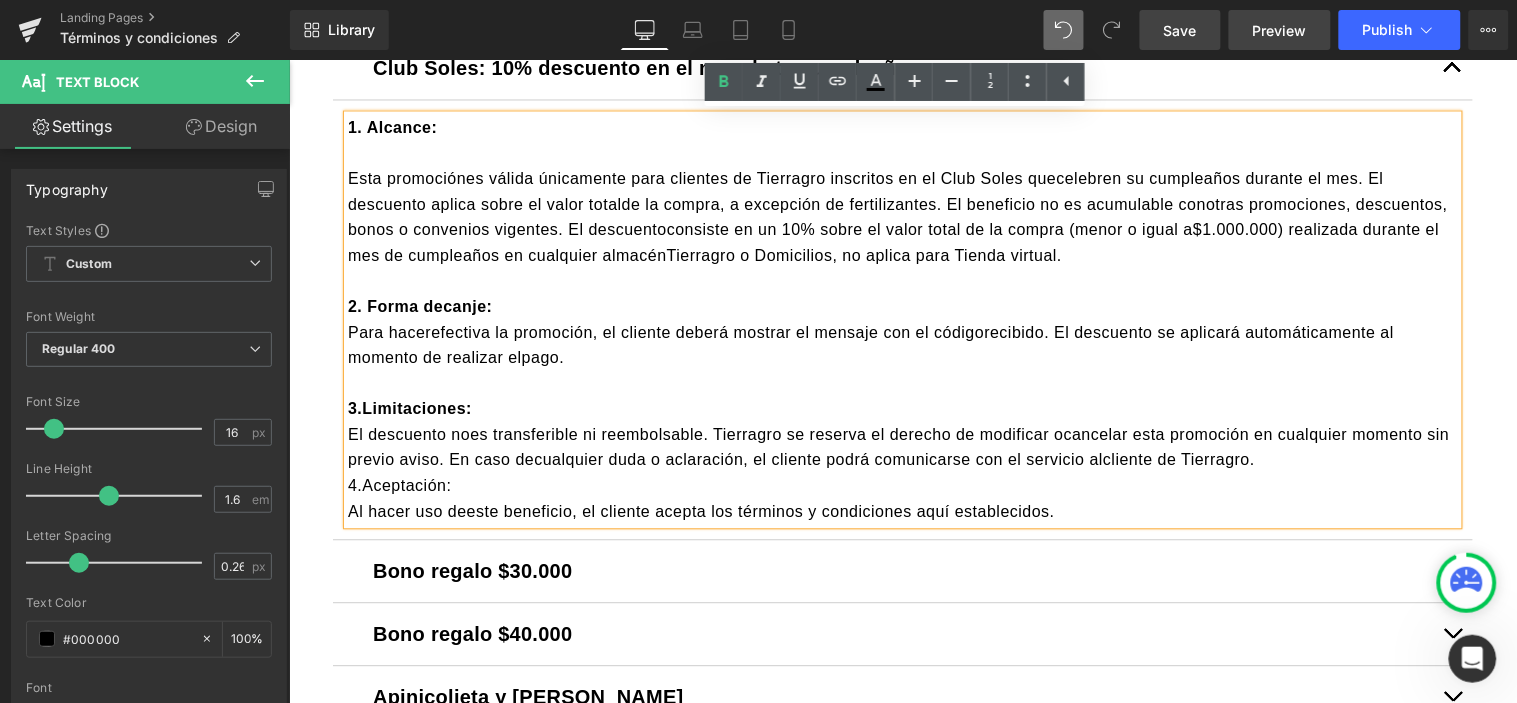 drag, startPoint x: 1146, startPoint y: 47, endPoint x: 1314, endPoint y: 18, distance: 170.4846 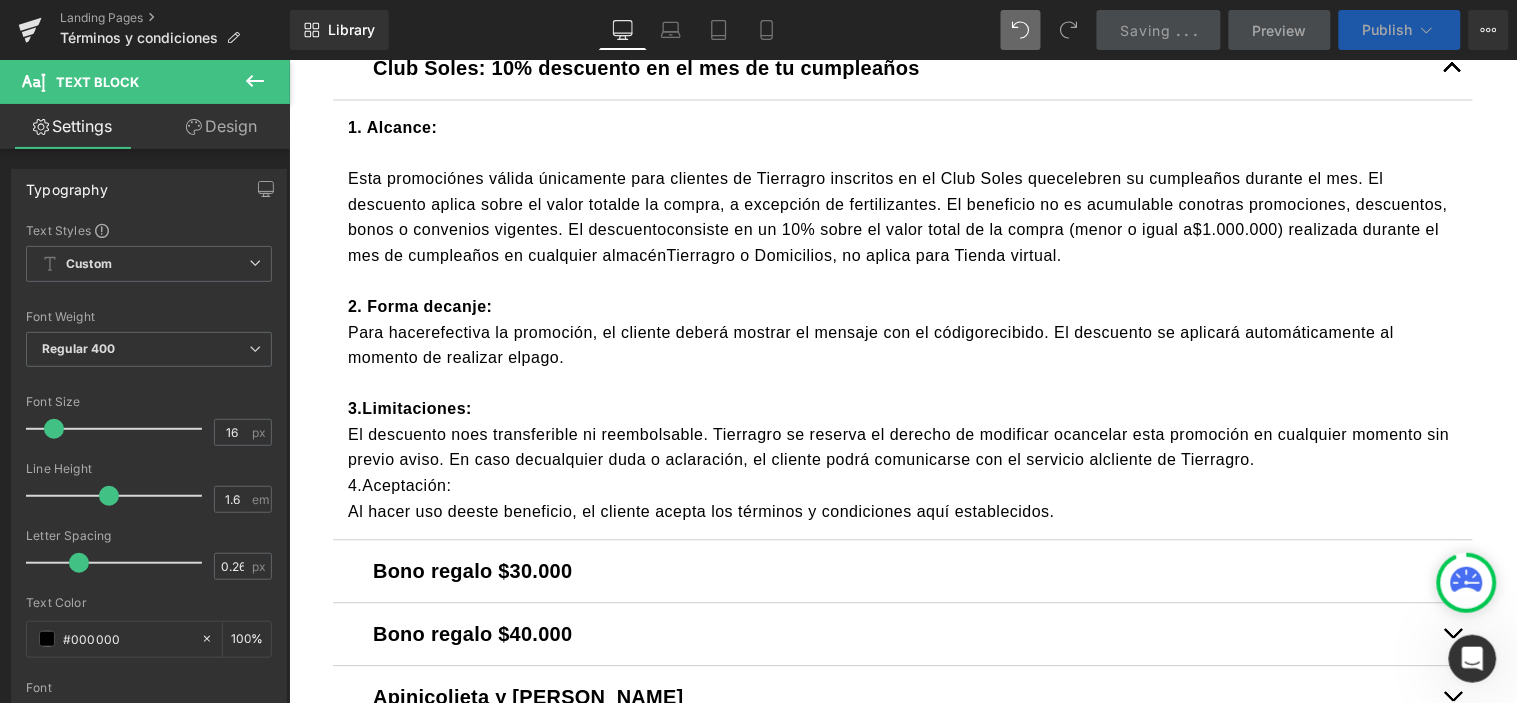 click on "Publish" at bounding box center [1400, 30] 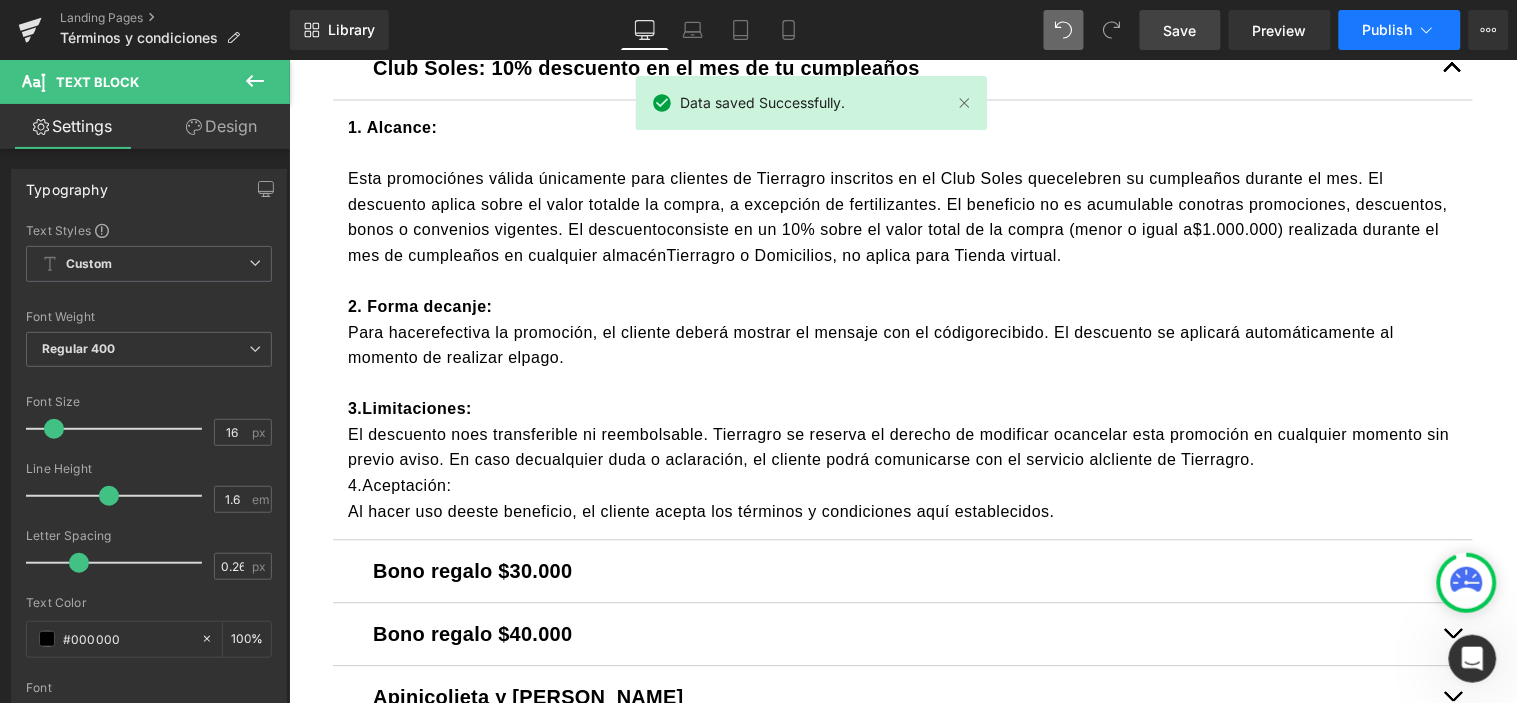 click on "Publish" at bounding box center (1400, 30) 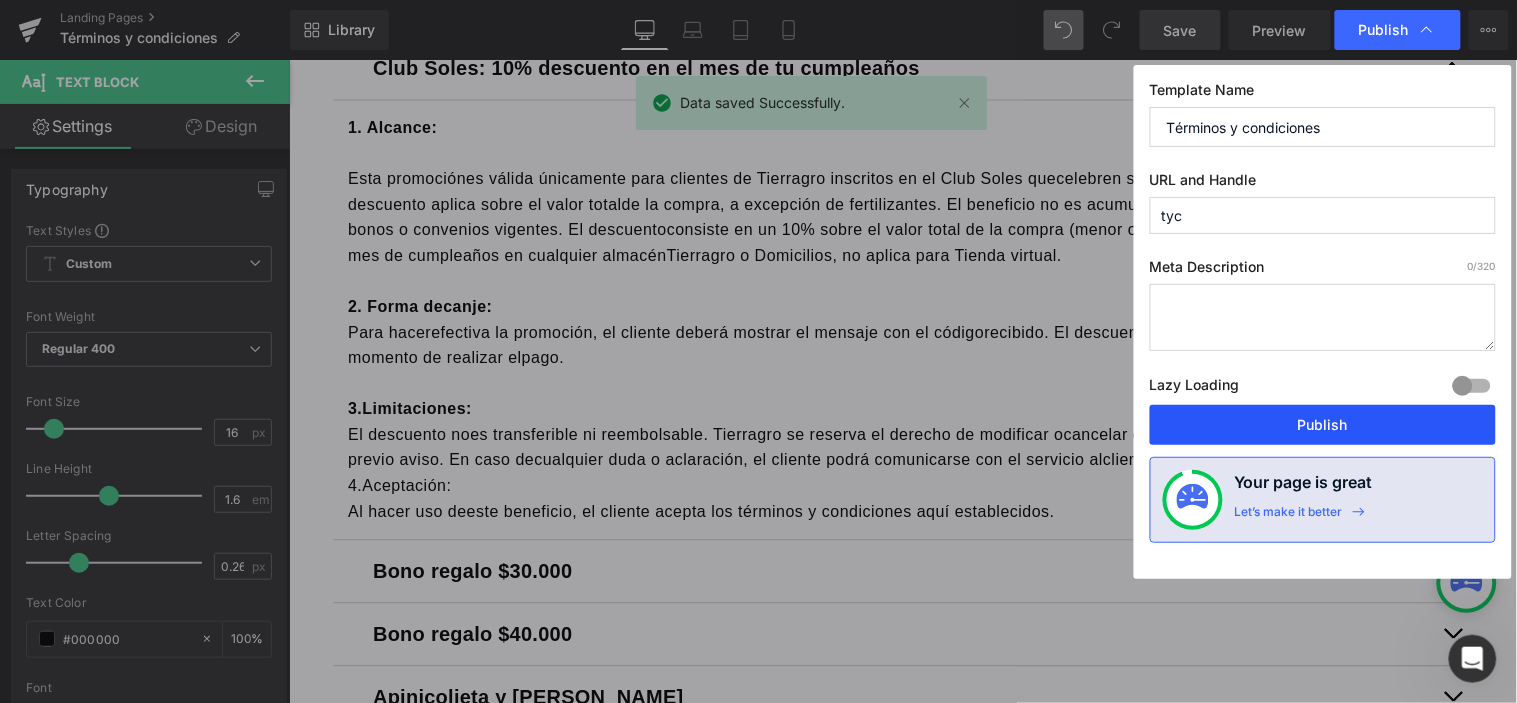 click on "Publish" at bounding box center [1323, 425] 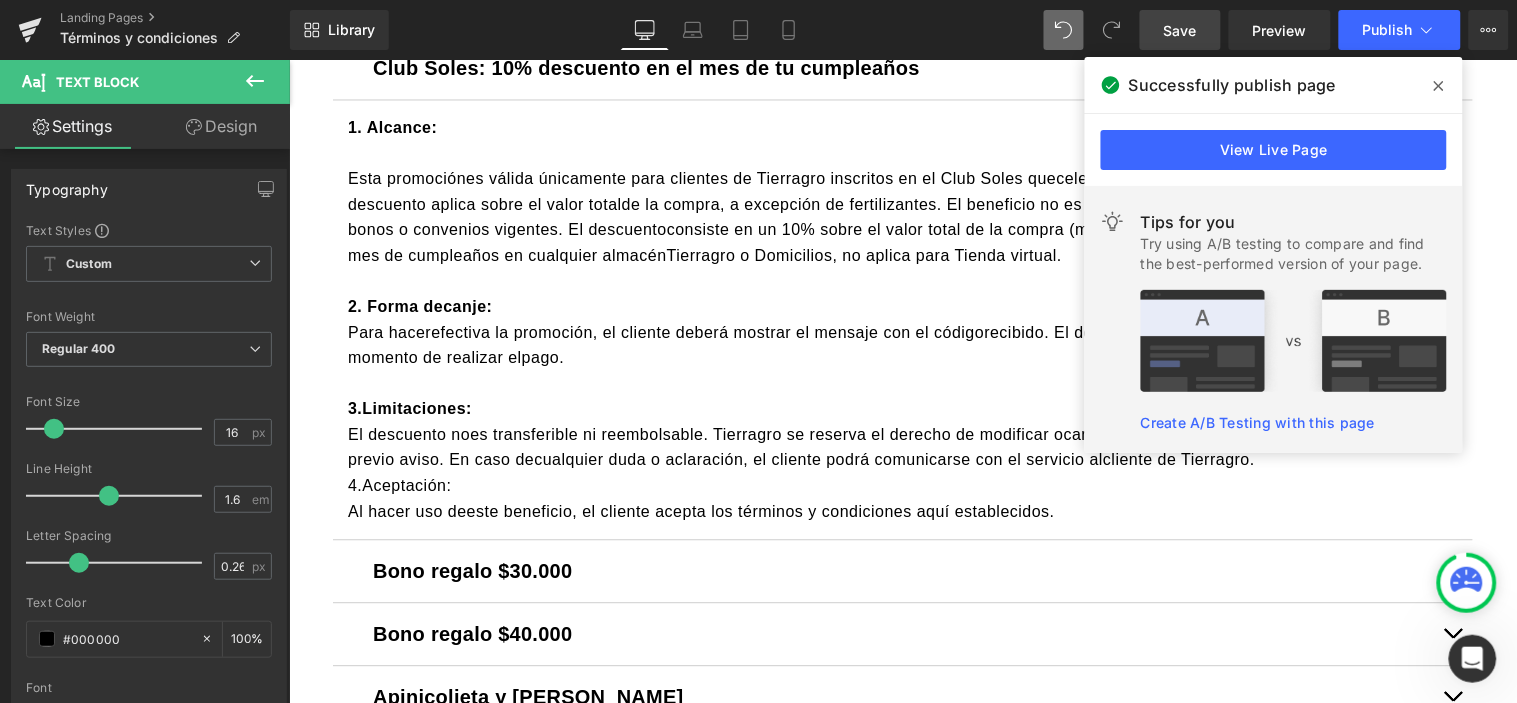 click at bounding box center [1439, 86] 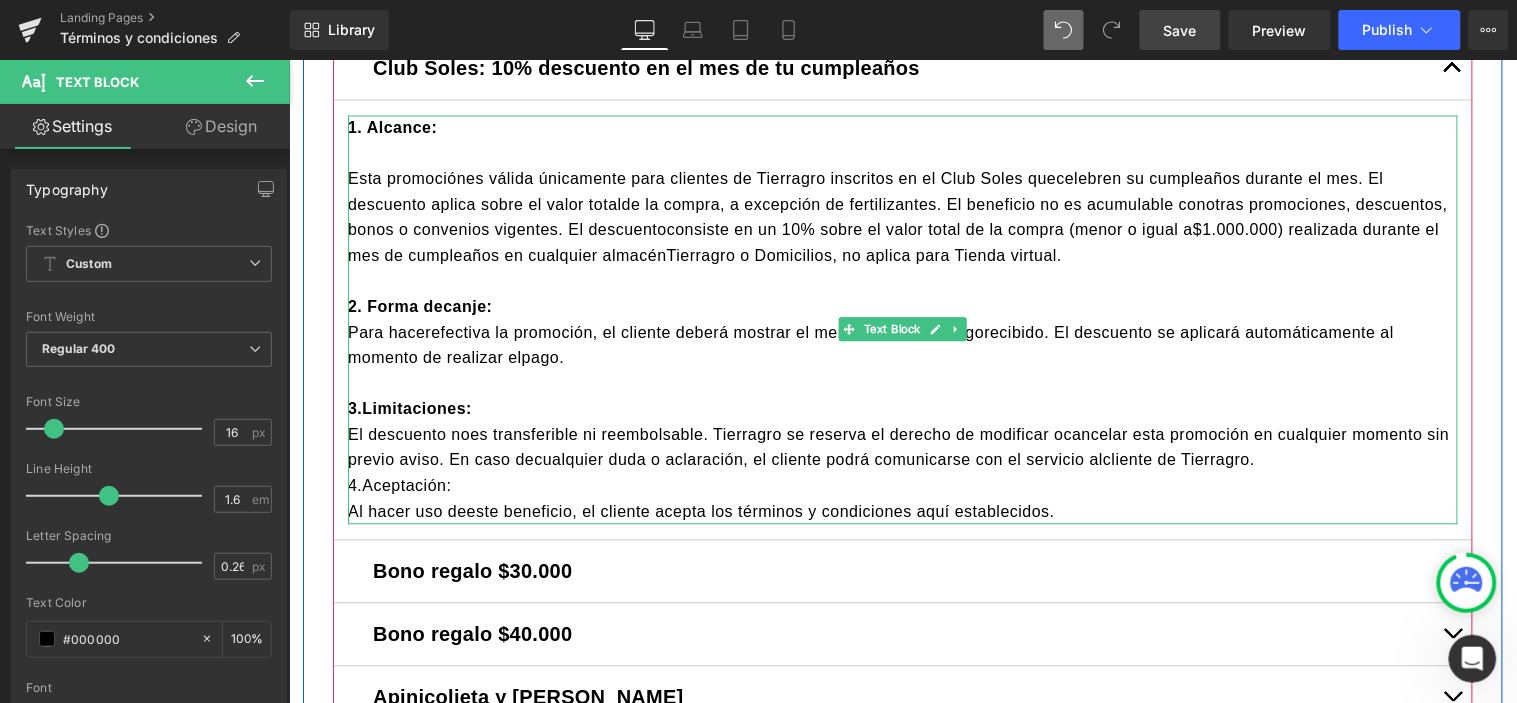 click on "El descuento noes transferible ni reembolsable. Tierragro se reserva el derecho de modificar ocancelar esta promoción en cualquier momento sin previo aviso. En caso decualquier duda o aclaración, el cliente podrá comunicarse con el servicio alcliente de Tierragro." at bounding box center (902, 447) 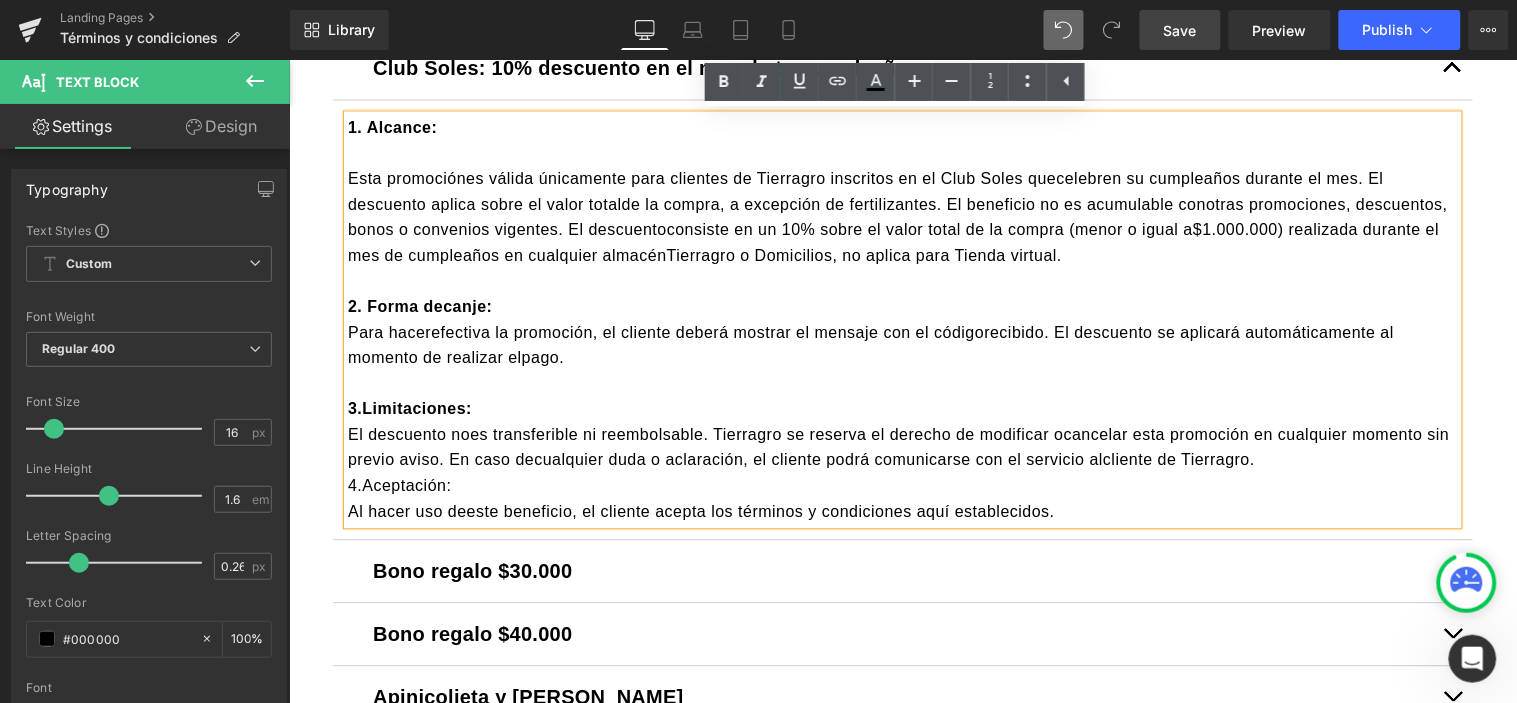 click on "Esta promociónes válida únicamente para clientes de Tierragro inscritos en el Club Soles quecelebren su cumpleaños durante el mes. El descuento aplica sobre el valor totalde la compra, a excepción de fertilizantes. El beneficio no es acumulable conotras promociones, descuentos, bonos o convenios vigentes. El descuentoconsiste en un 10% sobre el valor total de la compra (menor o igual a$1.000.000) realizada durante el mes de cumpleaños en cualquier almacénTierragro o Domicilios, no aplica para Tienda virtual." at bounding box center (897, 217) 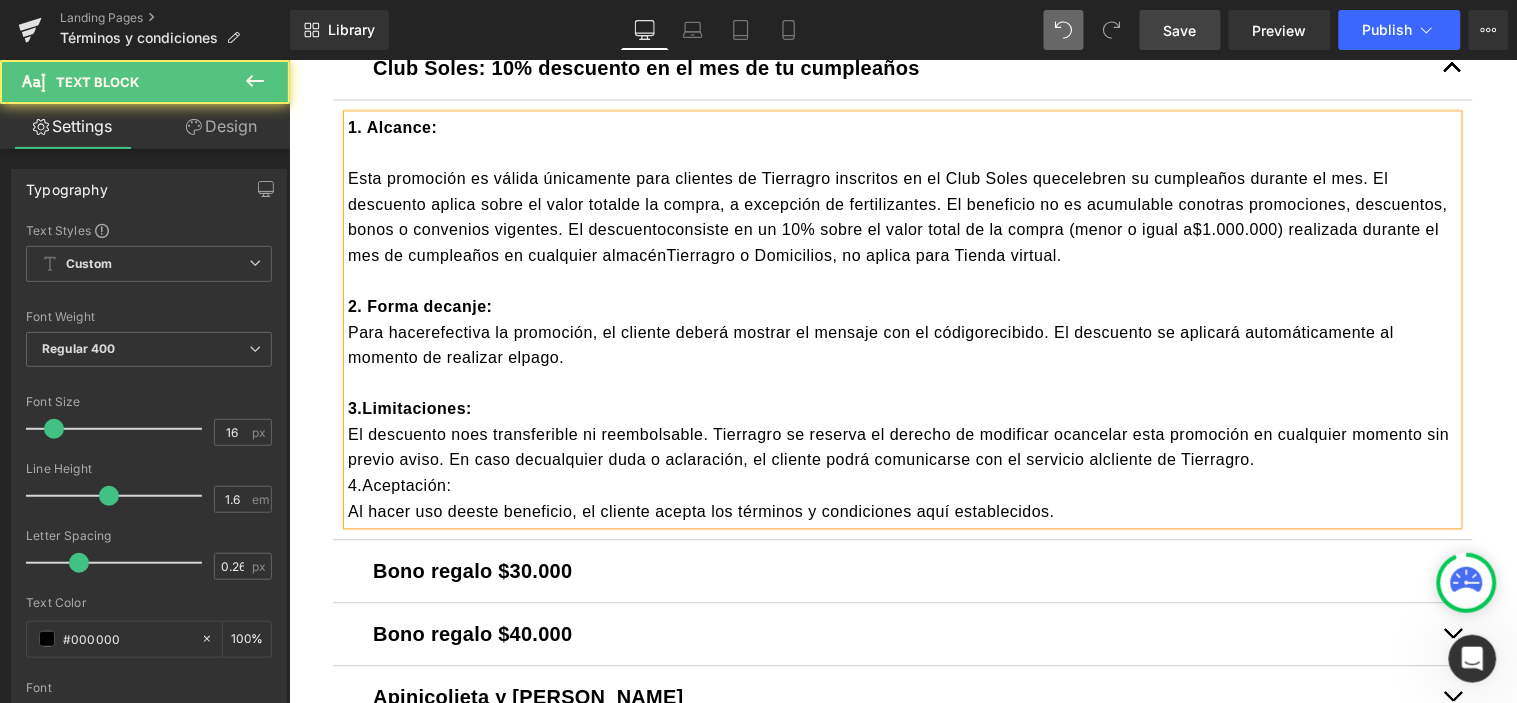 click on "Esta promoción es válida únicamente para clientes de Tierragro inscritos en el Club Soles quecelebren su cumpleaños durante el mes. El descuento aplica sobre el valor totalde la compra, a excepción de fertilizantes. El beneficio no es acumulable conotras promociones, descuentos, bonos o convenios vigentes. El descuentoconsiste en un 10% sobre el valor total de la compra (menor o igual a$1.000.000) realizada durante el mes de cumpleaños en cualquier almacénTierragro o Domicilios, no aplica para Tienda virtual." at bounding box center (897, 217) 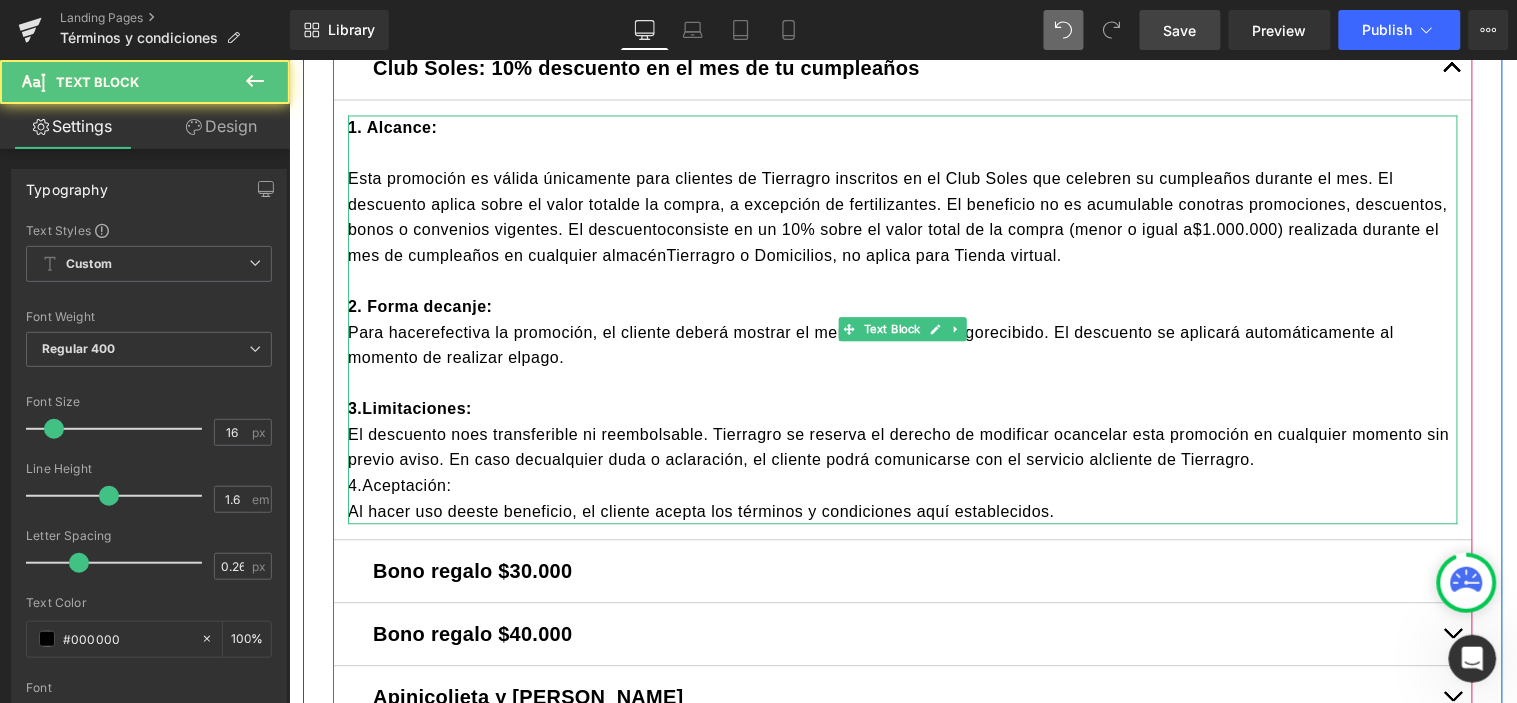 drag, startPoint x: 607, startPoint y: 207, endPoint x: 663, endPoint y: 205, distance: 56.0357 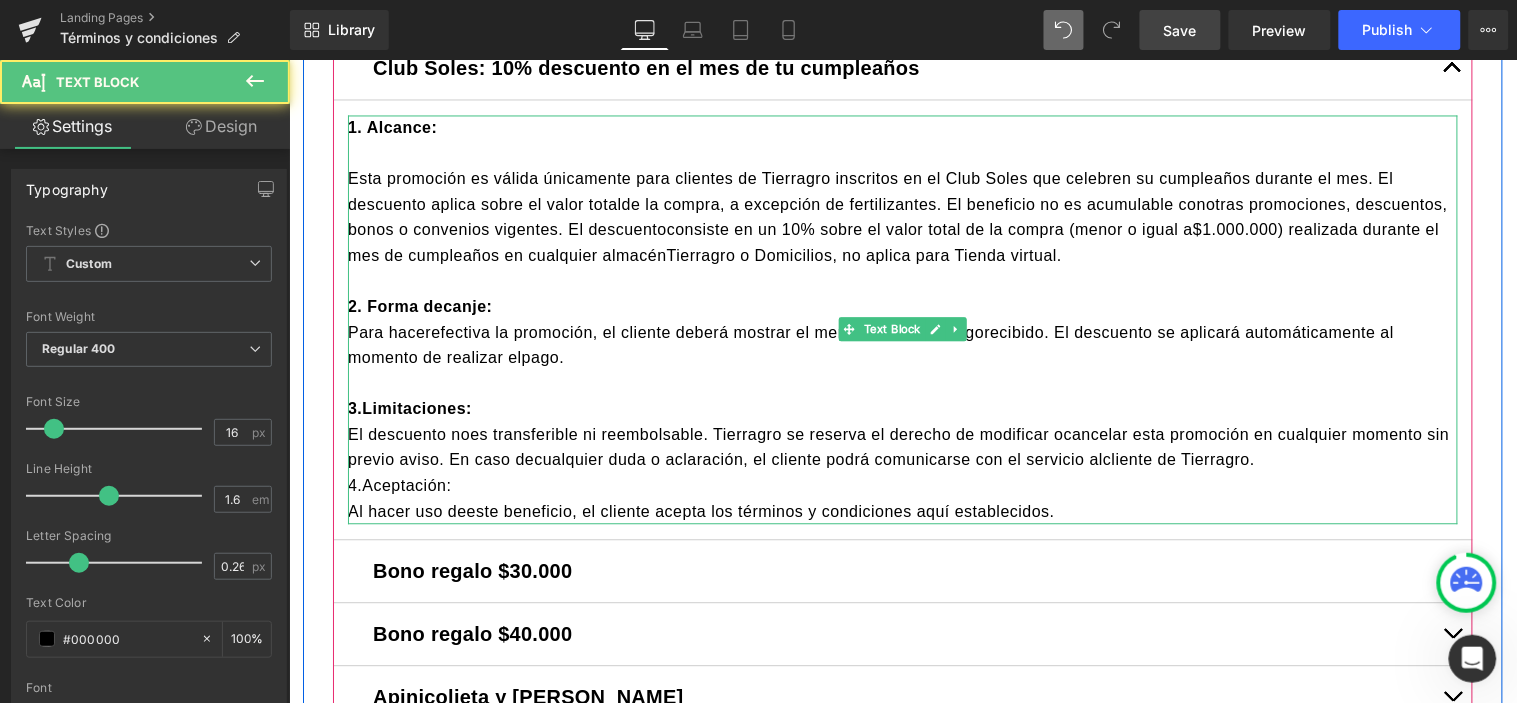 click on "Esta promoción es válida únicamente para clientes de Tierragro inscritos en el Club Soles que celebren su cumpleaños durante el mes. El descuento aplica sobre el valor totalde la compra, a excepción de fertilizantes. El beneficio no es acumulable conotras promociones, descuentos, bonos o convenios vigentes. El descuentoconsiste en un 10% sobre el valor total de la compra (menor o igual a$1.000.000) realizada durante el mes de cumpleaños en cualquier almacénTierragro o Domicilios, no aplica para Tienda virtual." at bounding box center (897, 217) 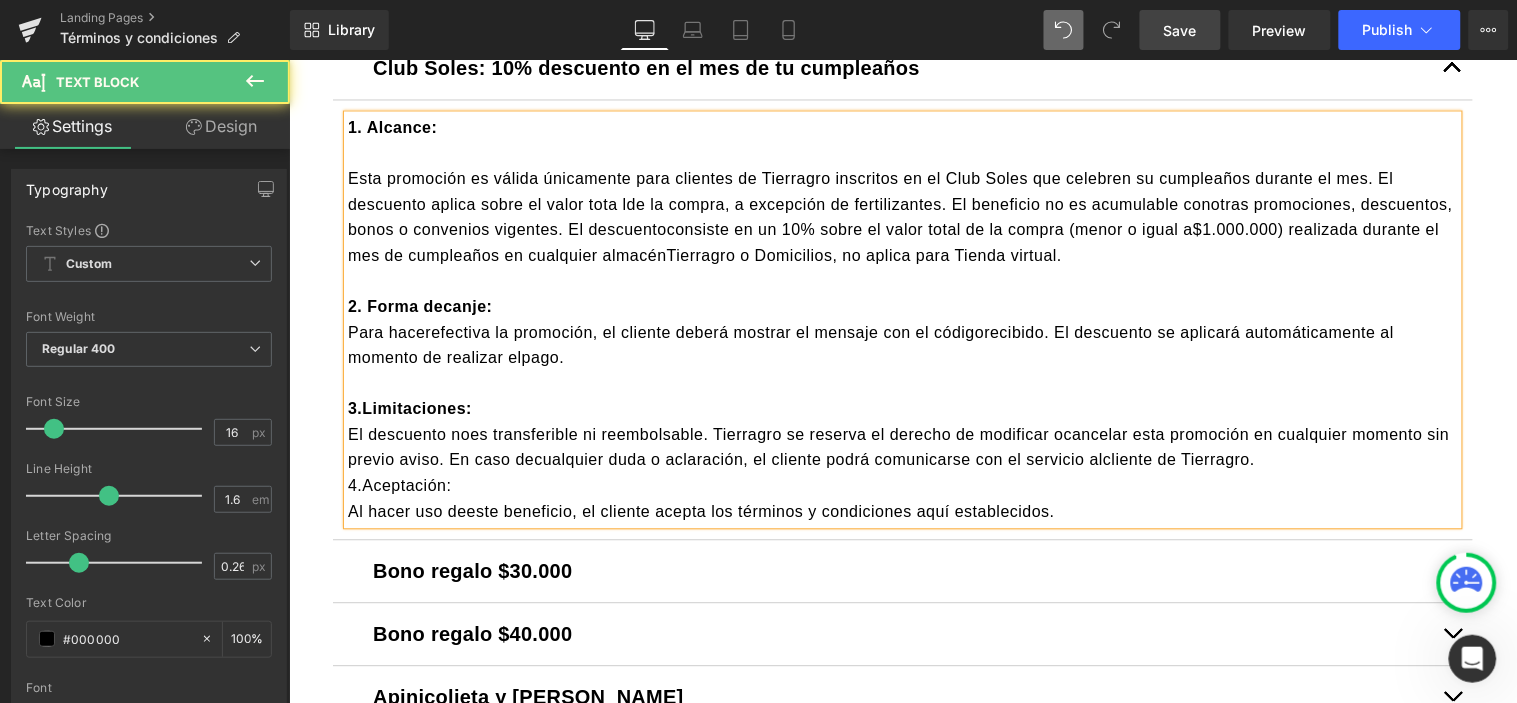 click on "Esta promoción es válida únicamente para clientes de Tierragro inscritos en el Club Soles que celebren su cumpleaños durante el mes. El descuento aplica sobre el valor tota lde la compra, a excepción de fertilizantes. El beneficio no es acumulable conotras promociones, descuentos, bonos o convenios vigentes. El descuentoconsiste en un 10% sobre el valor total de la compra (menor o igual a$1.000.000) realizada durante el mes de cumpleaños en cualquier almacénTierragro o Domicilios, no aplica para Tienda virtual." at bounding box center (899, 217) 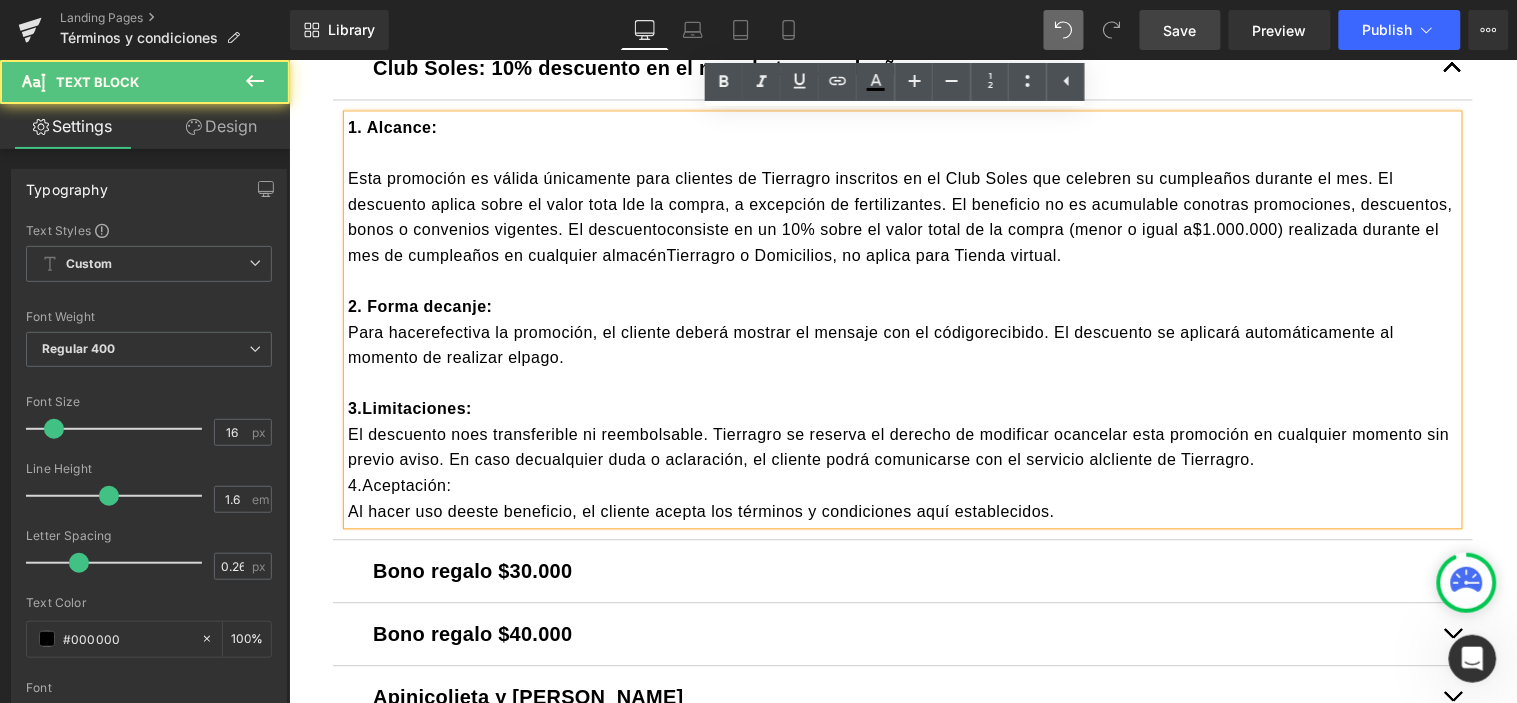 click on "Esta promoción es válida únicamente para clientes de Tierragro inscritos en el Club Soles que celebren su cumpleaños durante el mes. El descuento aplica sobre el valor tota lde la compra, a excepción de fertilizantes. El beneficio no es acumulable conotras promociones, descuentos, bonos o convenios vigentes. El descuentoconsiste en un 10% sobre el valor total de la compra (menor o igual a$1.000.000) realizada durante el mes de cumpleaños en cualquier almacénTierragro o Domicilios, no aplica para Tienda virtual." at bounding box center [899, 217] 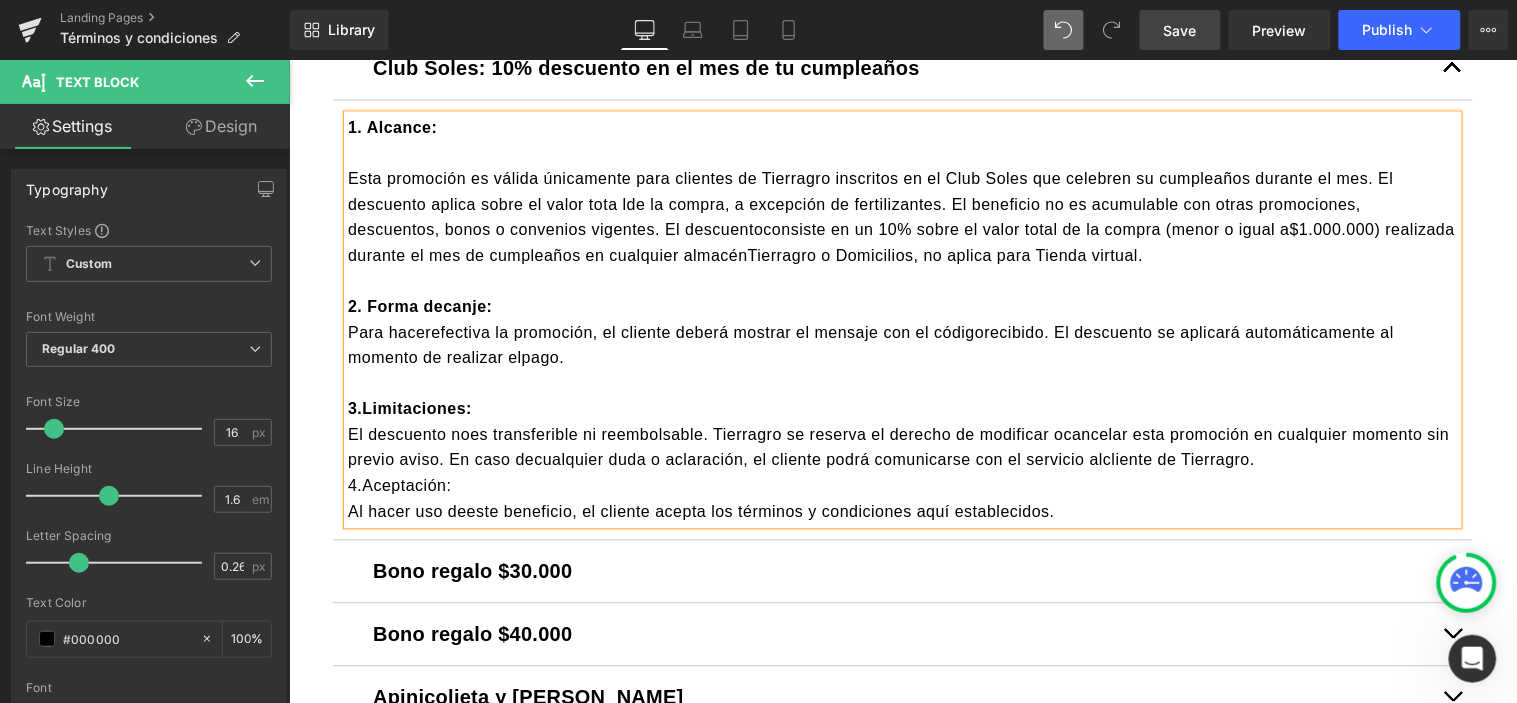 click on "Esta promoción es válida únicamente para clientes de Tierragro inscritos en el Club Soles que celebren su cumpleaños durante el mes. El descuento aplica sobre el valor tota lde la compra, a excepción de fertilizantes. El beneficio no es acumulable con otras promociones, descuentos, bonos o convenios vigentes. El descuentoconsiste en un 10% sobre el valor total de la compra (menor o igual a$1.000.000) realizada durante el mes de cumpleaños en cualquier almacénTierragro o Domicilios, no aplica para Tienda virtual." at bounding box center [900, 217] 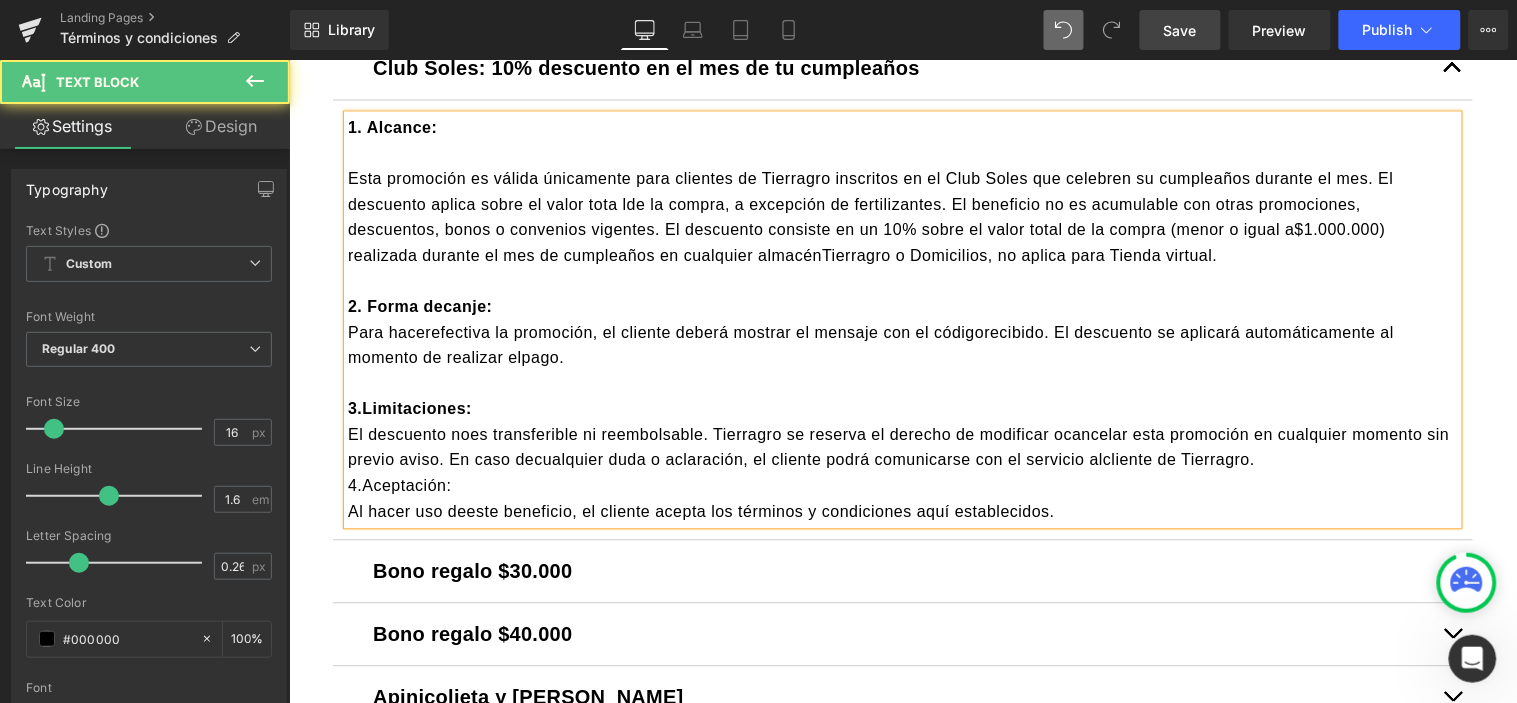 click on "Esta promoción es válida únicamente para clientes de Tierragro inscritos en el Club Soles que celebren su cumpleaños durante el mes. El descuento aplica sobre el valor tota lde la compra, a excepción de fertilizantes. El beneficio no es acumulable con otras promociones, descuentos, bonos o convenios vigentes. El descuento consiste en un 10% sobre el valor total de la compra (menor o igual a$1.000.000) realizada durante el mes de cumpleaños en cualquier almacénTierragro o Domicilios, no aplica para Tienda virtual." at bounding box center (870, 217) 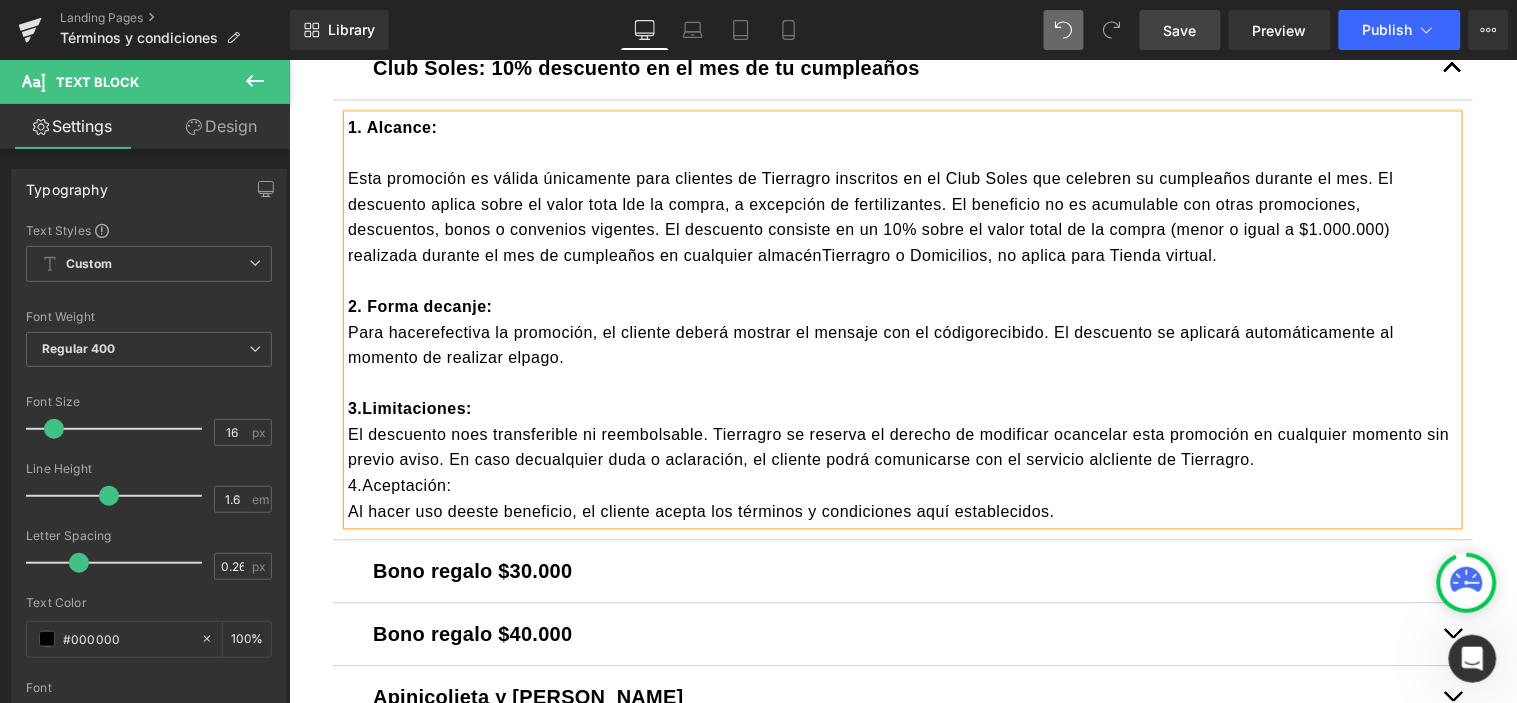click on "Esta promoción es válida únicamente para clientes de Tierragro inscritos en el Club Soles que celebren su cumpleaños durante el mes. El descuento aplica sobre el valor tota lde la compra, a excepción de fertilizantes. El beneficio no es acumulable con otras promociones, descuentos, bonos o convenios vigentes. El descuento consiste en un 10% sobre el valor total de la compra (menor o igual a $1.000.000) realizada durante el mes de cumpleaños en cualquier almacénTierragro o Domicilios, no aplica para Tienda virtual." at bounding box center (902, 217) 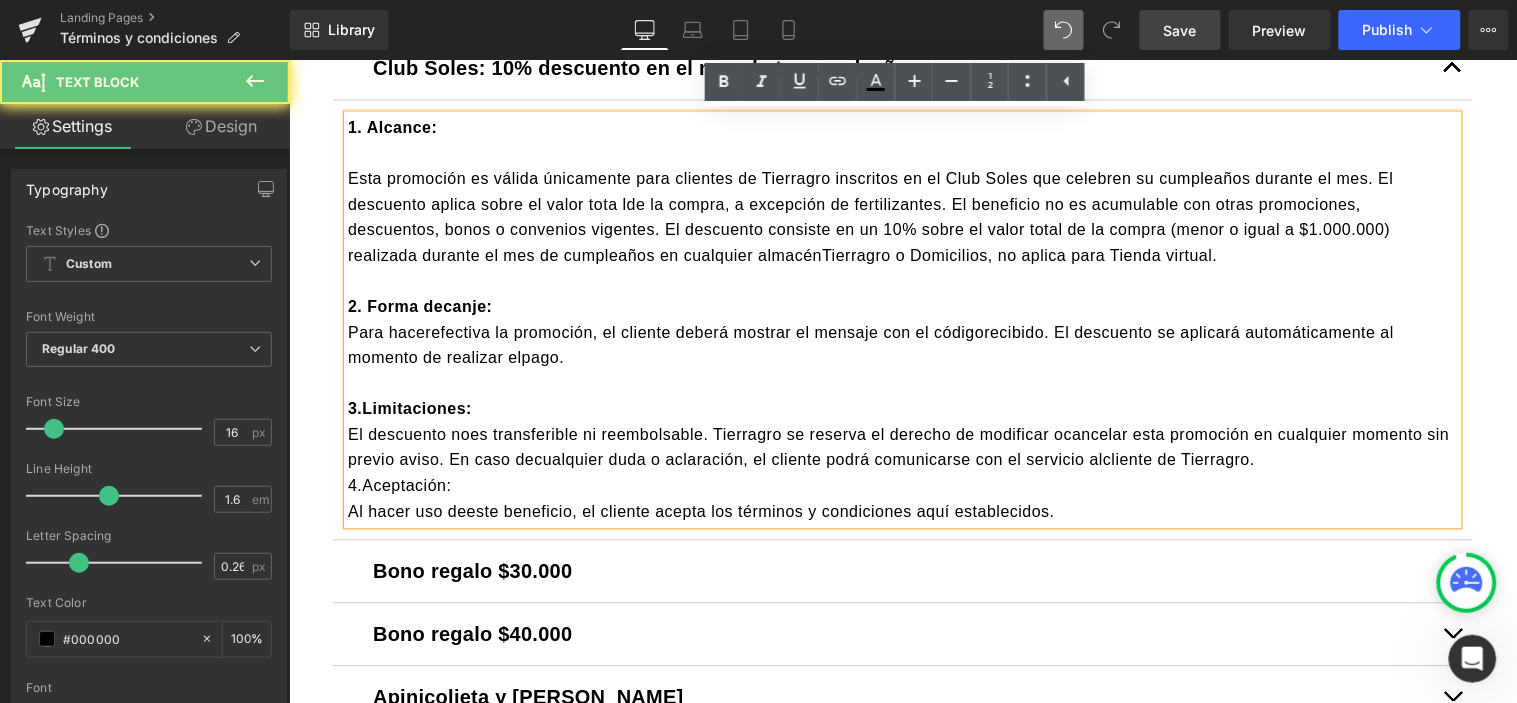click on "Esta promoción es válida únicamente para clientes de Tierragro inscritos en el Club Soles que celebren su cumpleaños durante el mes. El descuento aplica sobre el valor tota lde la compra, a excepción de fertilizantes. El beneficio no es acumulable con otras promociones, descuentos, bonos o convenios vigentes. El descuento consiste en un 10% sobre el valor total de la compra (menor o igual a $1.000.000) realizada durante el mes de cumpleaños en cualquier almacénTierragro o Domicilios, no aplica para Tienda virtual." at bounding box center [870, 217] 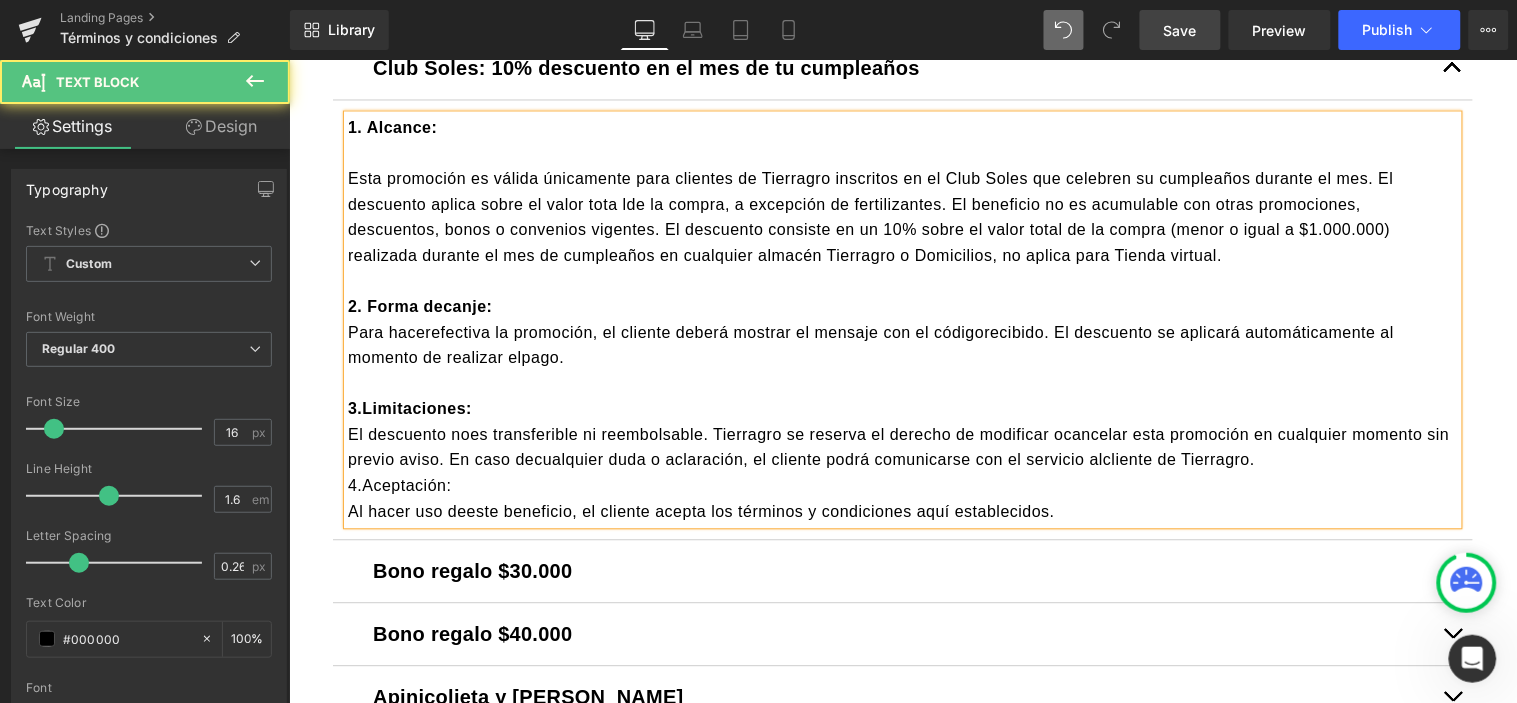 click on "Para hacerefectiva la promoción, el cliente deberá mostrar el mensaje con el códigorecibido. El descuento se aplicará automáticamente al momento de realizar elpago." at bounding box center (870, 345) 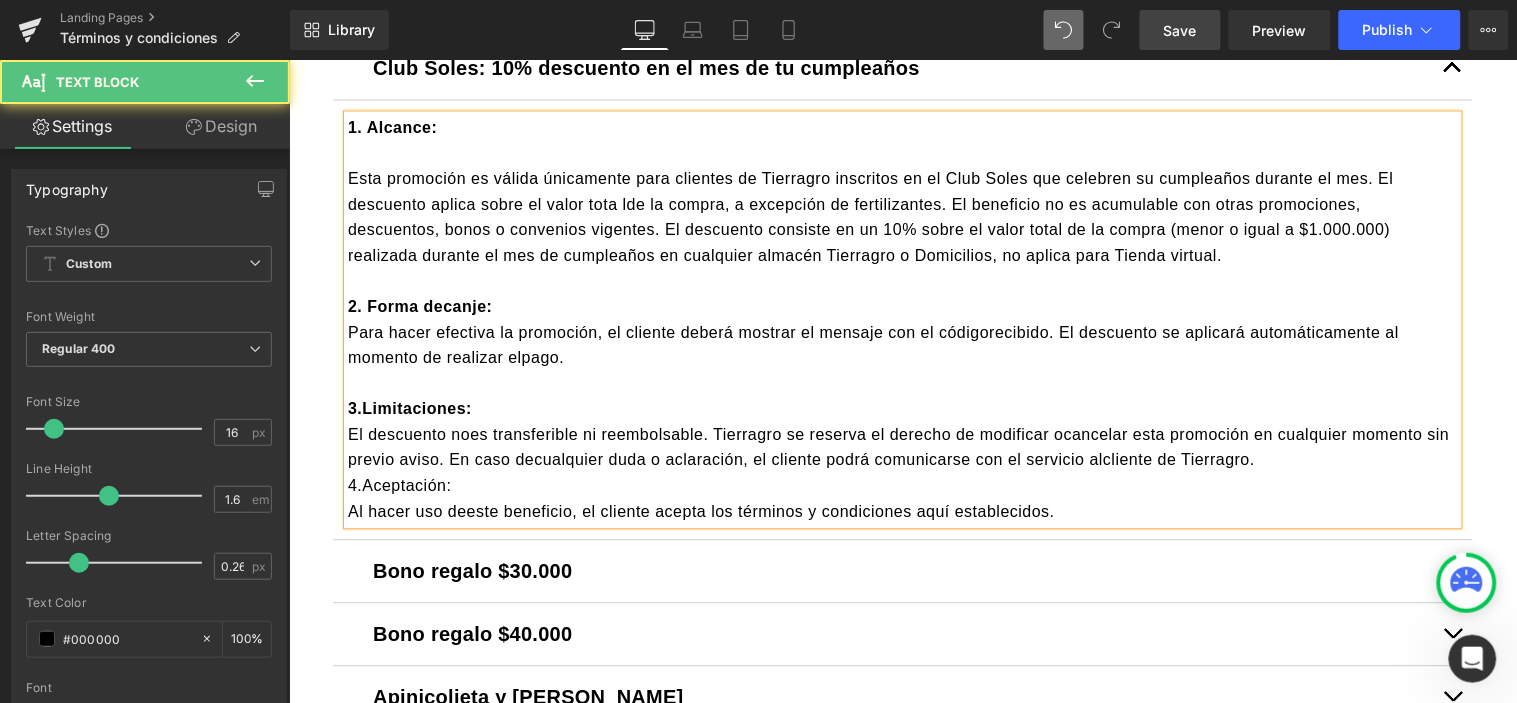 click on "Para hacer efectiva la promoción, el cliente deberá mostrar el mensaje con el códigorecibido. El descuento se aplicará automáticamente al momento de realizar elpago." at bounding box center [872, 345] 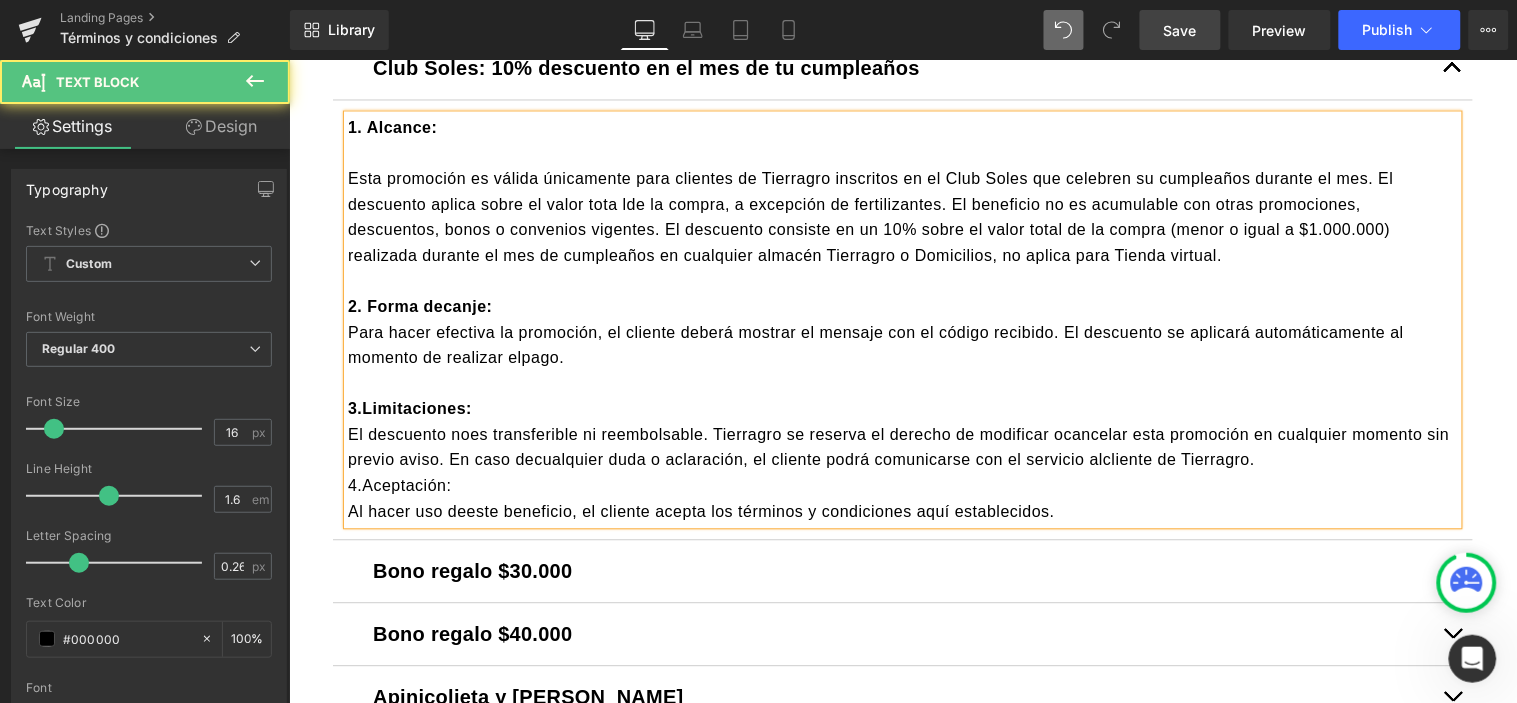 click on "El descuento noes transferible ni reembolsable. Tierragro se reserva el derecho de modificar ocancelar esta promoción en cualquier momento sin previo aviso. En caso decualquier duda o aclaración, el cliente podrá comunicarse con el servicio alcliente de Tierragro." at bounding box center [898, 447] 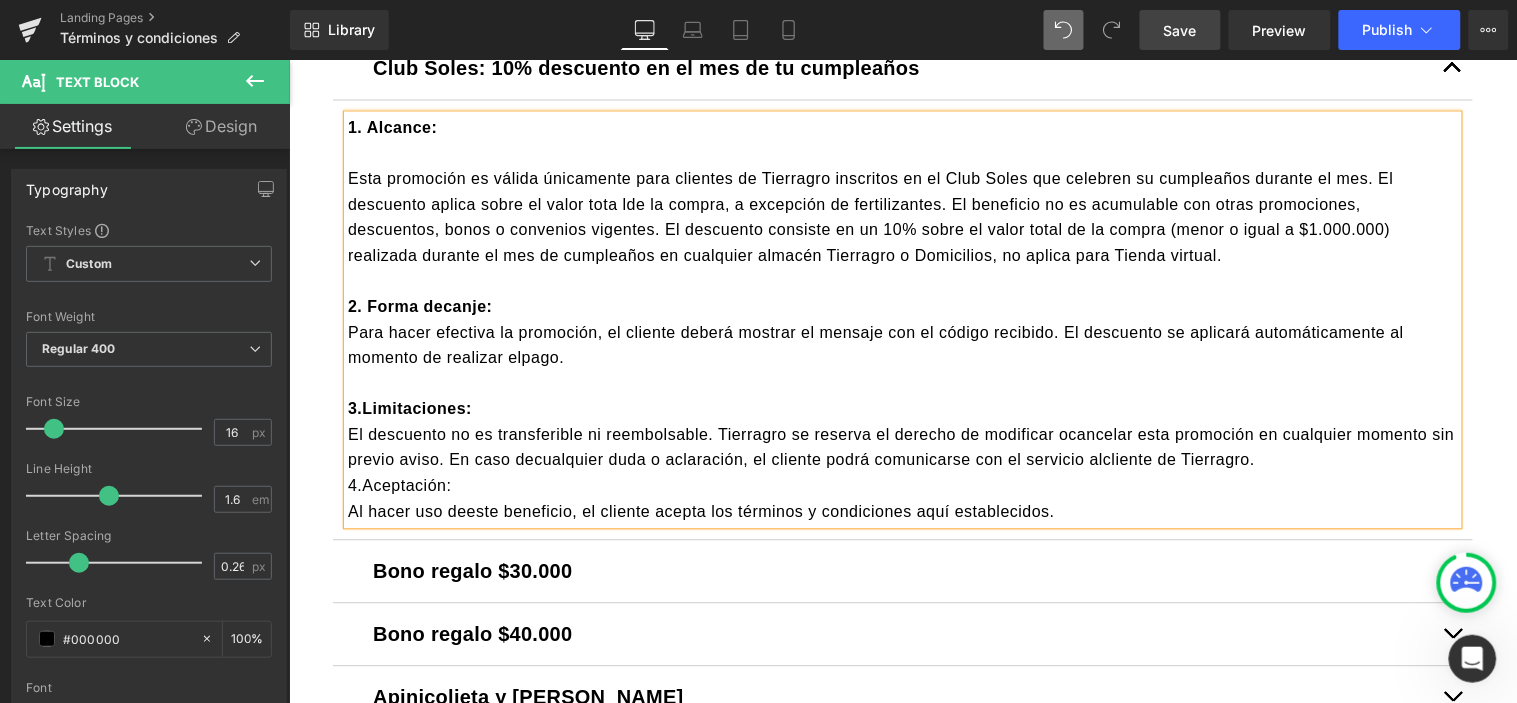 click on "El descuento no es transferible ni reembolsable. Tierragro se reserva el derecho de modificar ocancelar esta promoción en cualquier momento sin previo aviso. En caso decualquier duda o aclaración, el cliente podrá comunicarse con el servicio alcliente de Tierragro." at bounding box center [900, 447] 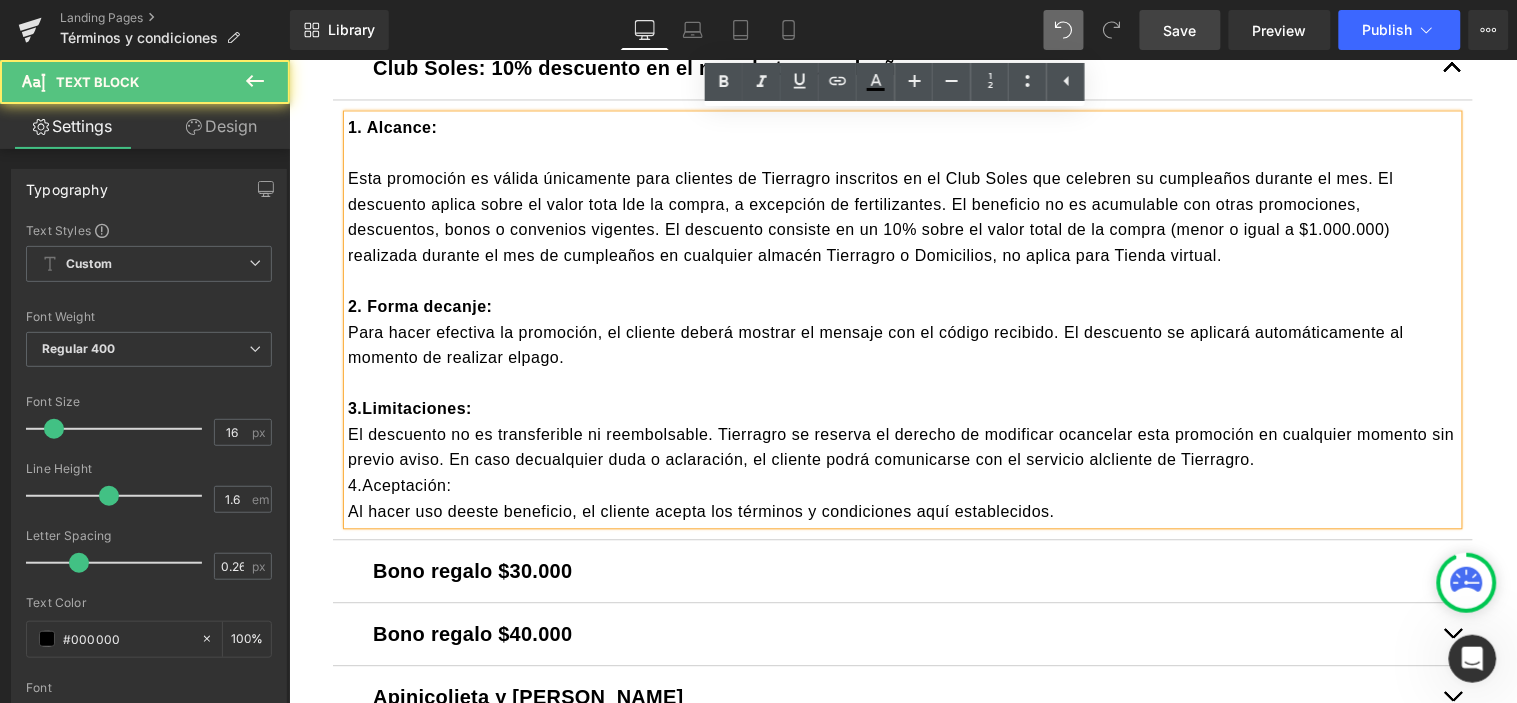 click on "El descuento no es transferible ni reembolsable. Tierragro se reserva el derecho de modificar ocancelar esta promoción en cualquier momento sin previo aviso. En caso decualquier duda o aclaración, el cliente podrá comunicarse con el servicio alcliente de Tierragro." at bounding box center [900, 447] 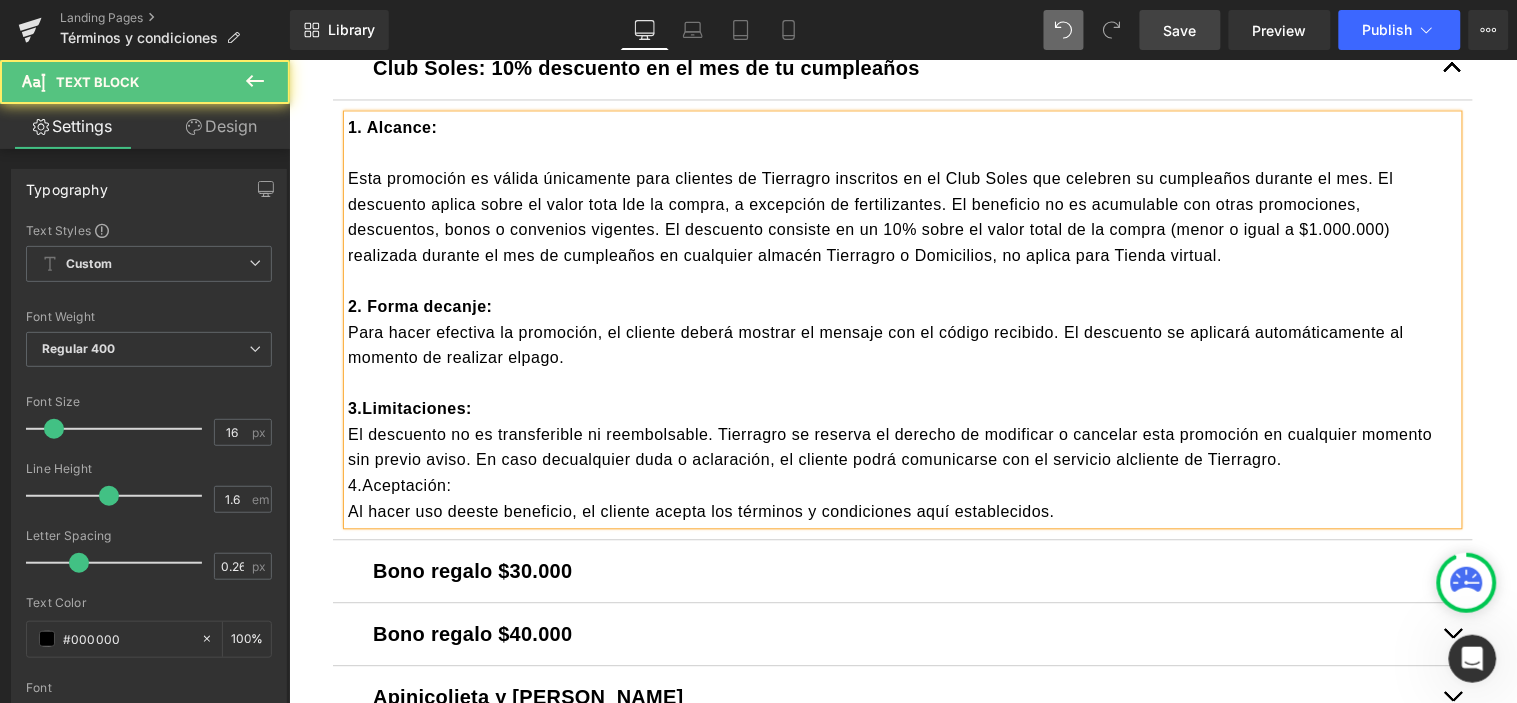 click on "El descuento no es transferible ni reembolsable. Tierragro se reserva el derecho de modificar o cancelar esta promoción en cualquier momento sin previo aviso. En caso decualquier duda o aclaración, el cliente podrá comunicarse con el servicio alcliente de Tierragro." at bounding box center [889, 447] 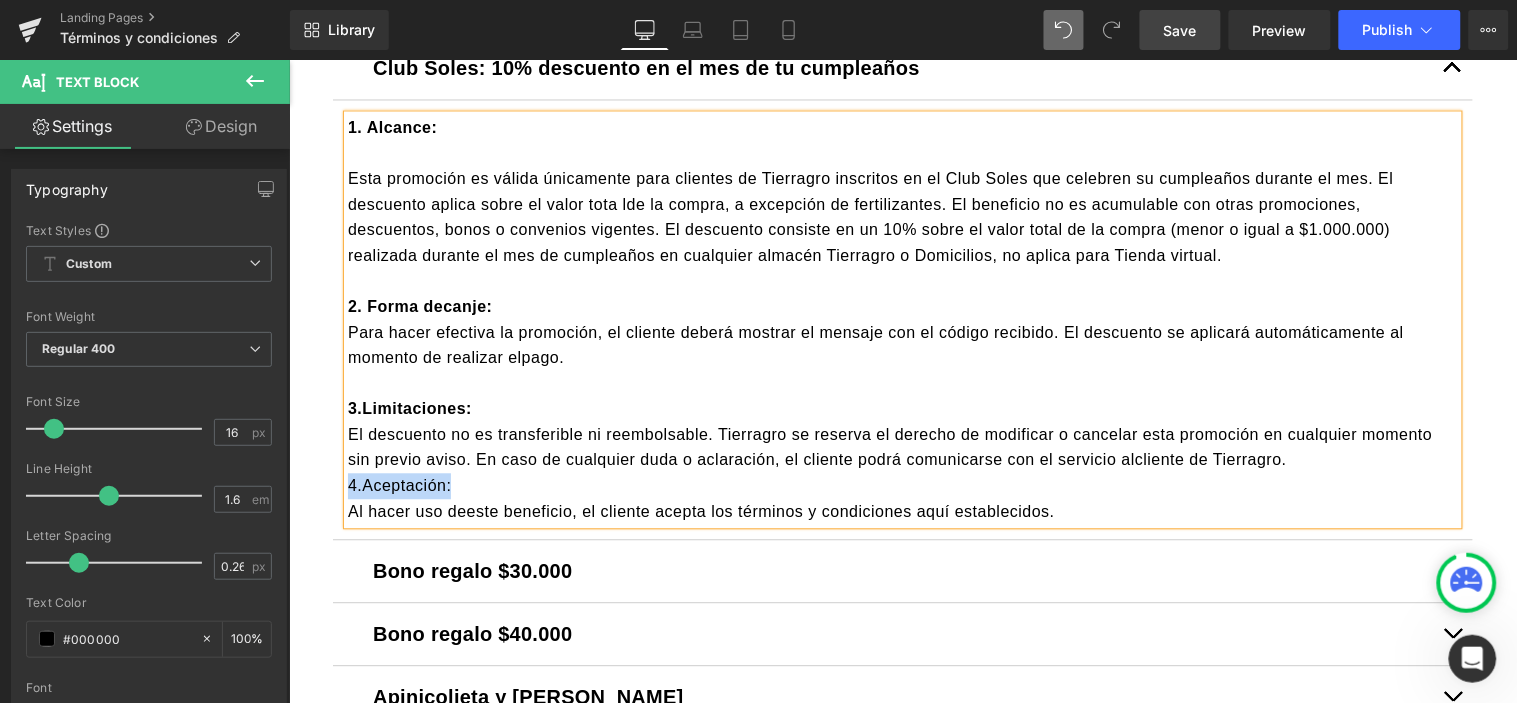 drag, startPoint x: 458, startPoint y: 504, endPoint x: 340, endPoint y: 500, distance: 118.06778 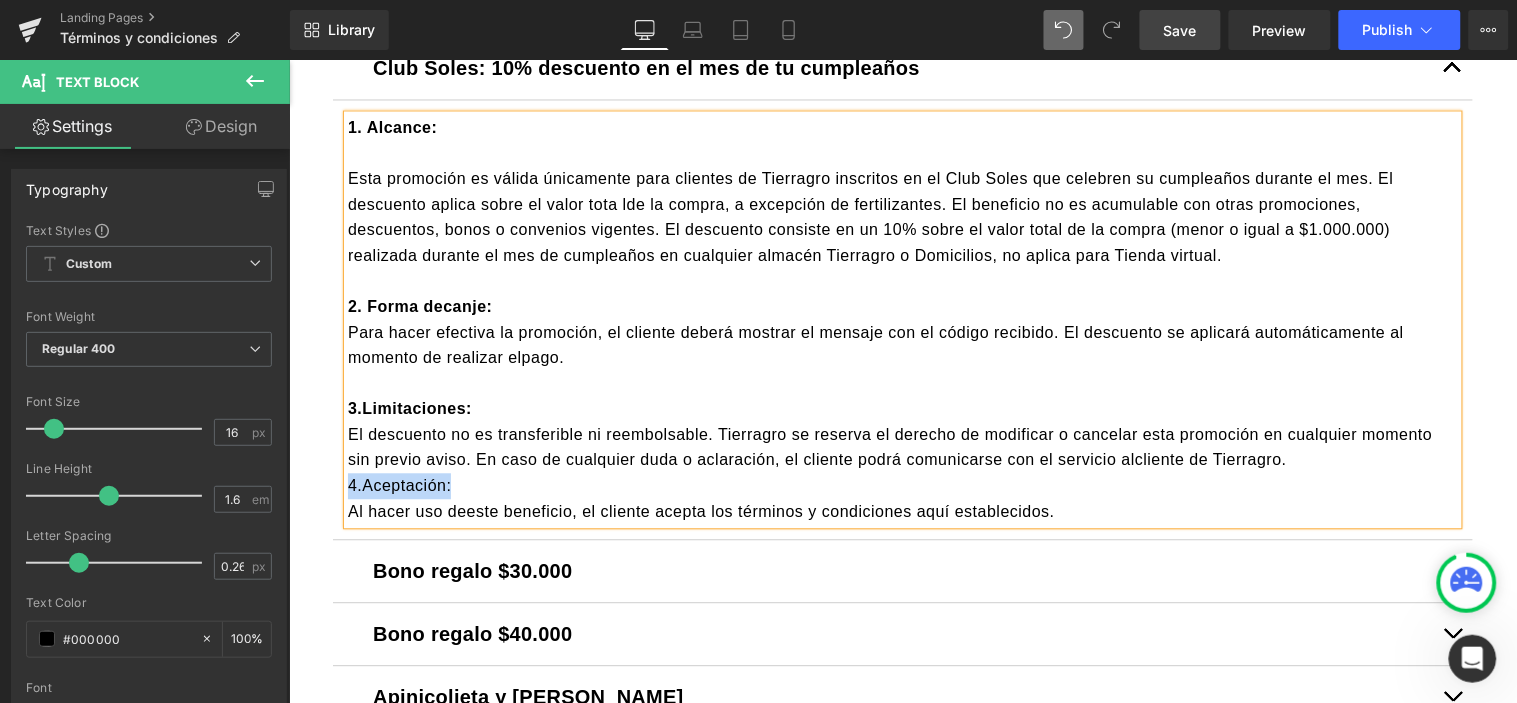 click on "4.Aceptación:" at bounding box center (902, 486) 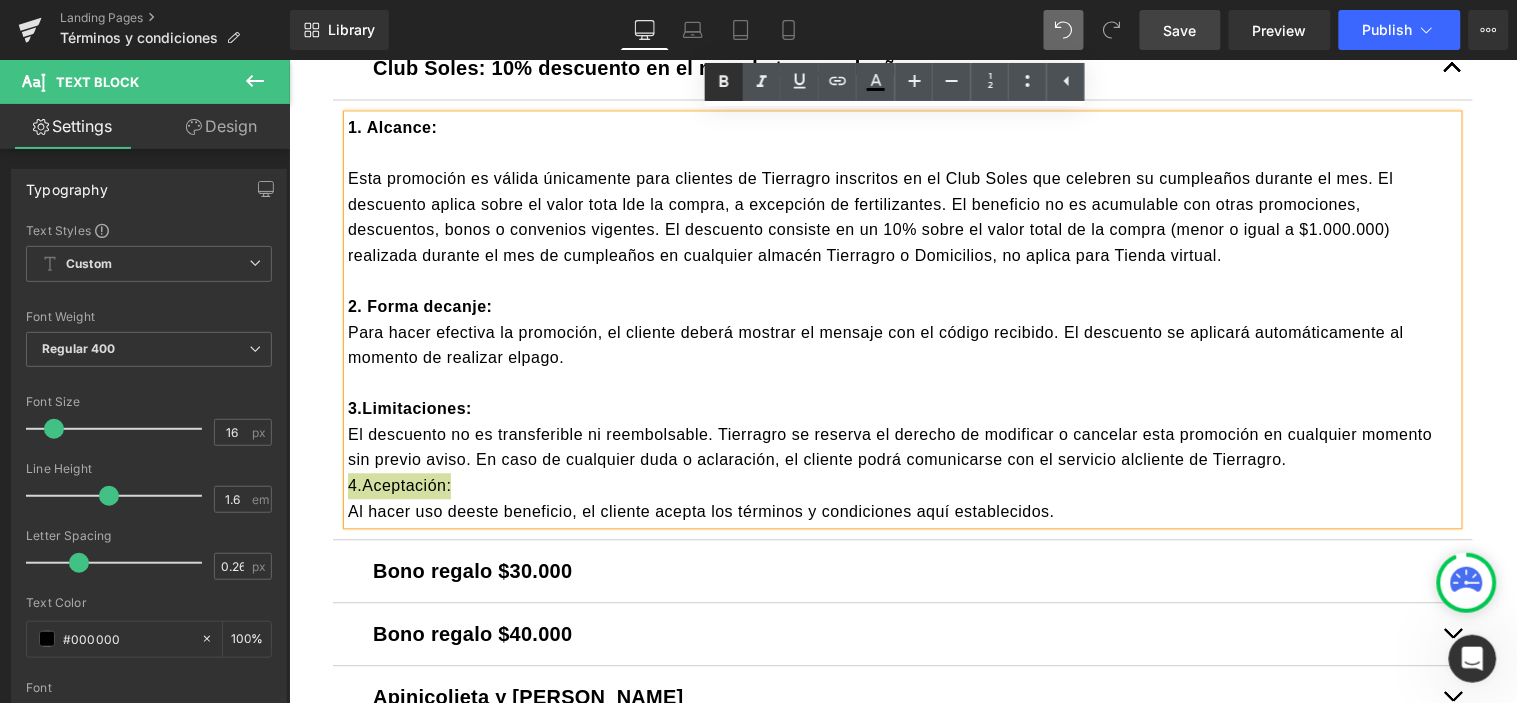 click at bounding box center (724, 82) 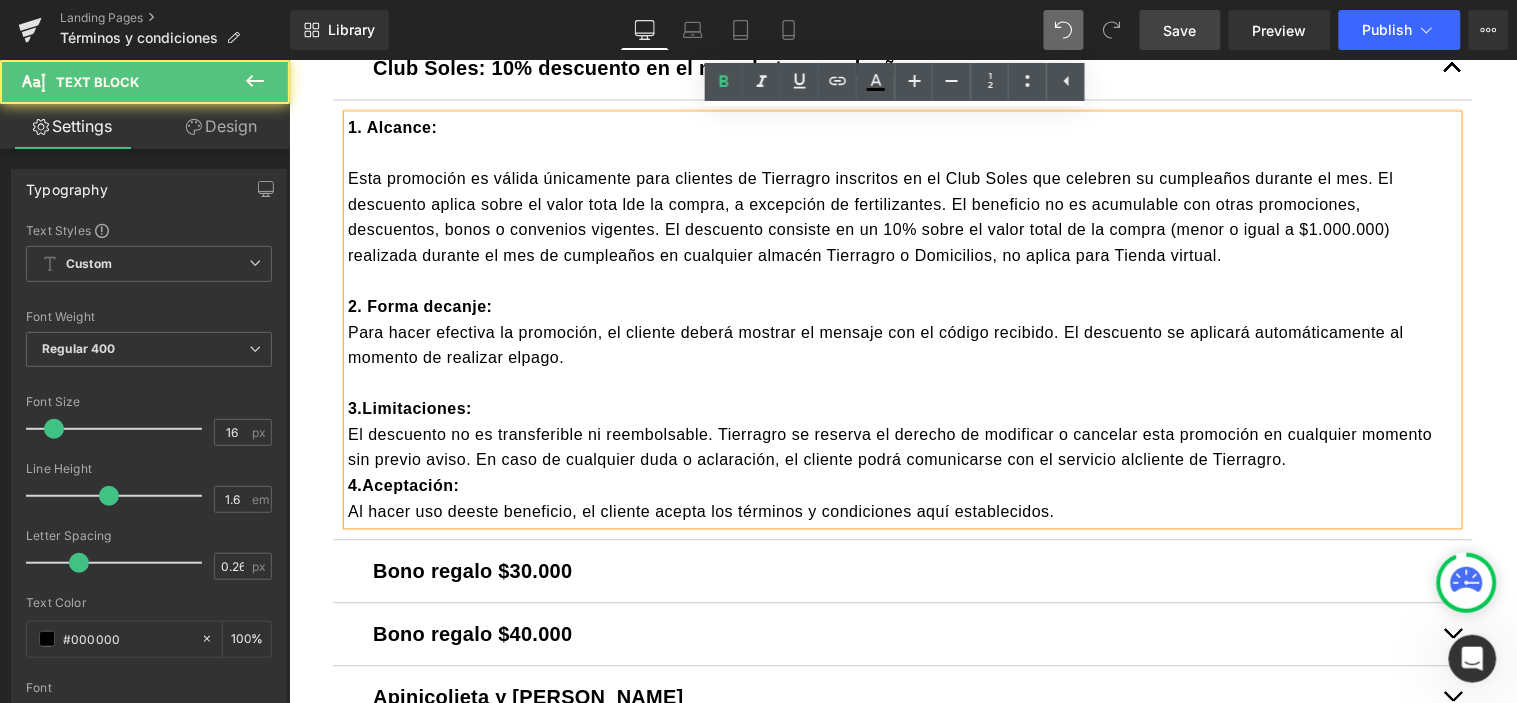 click on "El descuento no es transferible ni reembolsable. Tierragro se reserva el derecho de modificar o cancelar esta promoción en cualquier momento sin previo aviso. En caso de cualquier duda o aclaración, el cliente podrá comunicarse con el servicio alcliente de Tierragro." at bounding box center [902, 447] 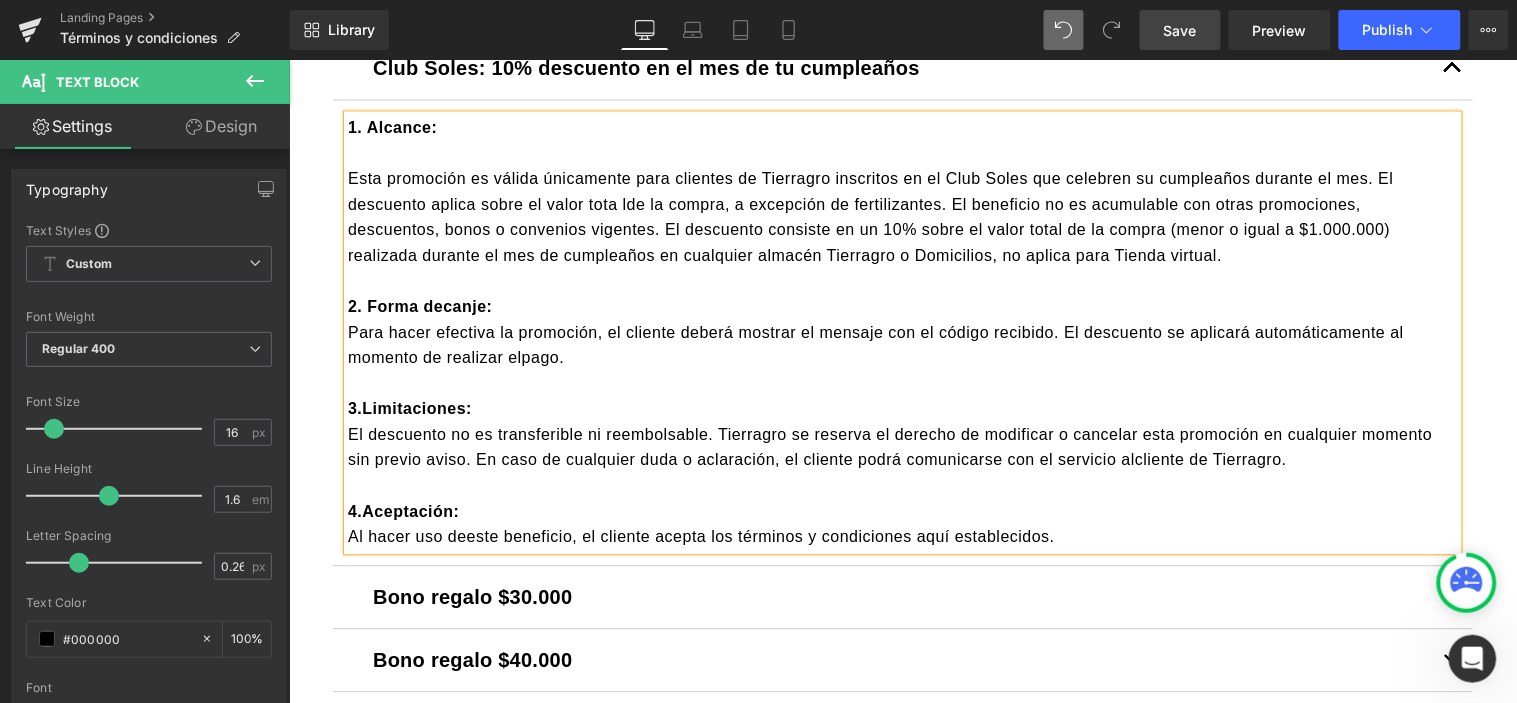 click on "Al hacer uso deeste beneficio, el cliente acepta los términos y condiciones aquí establecidos." at bounding box center [700, 536] 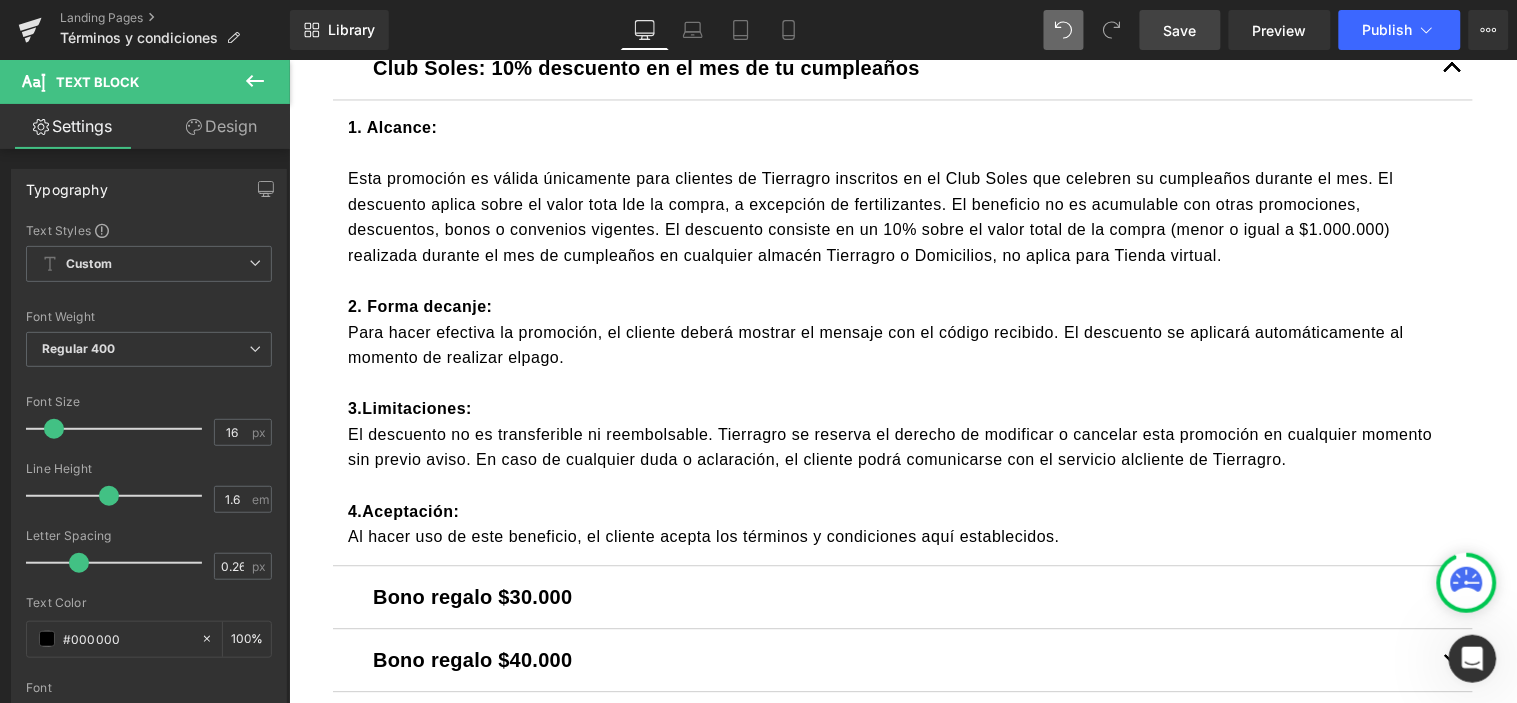 click on "Save" at bounding box center [1180, 30] 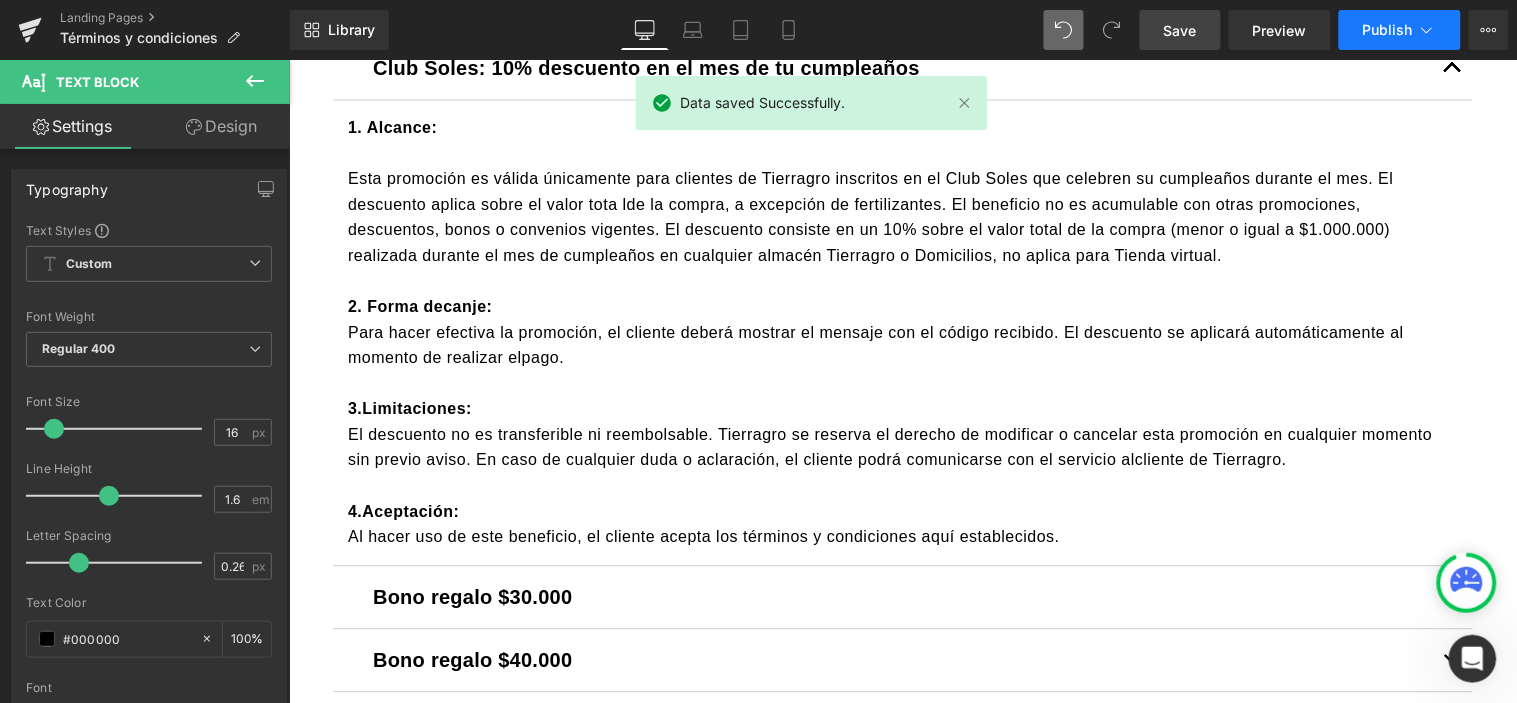 click on "Publish" at bounding box center (1400, 30) 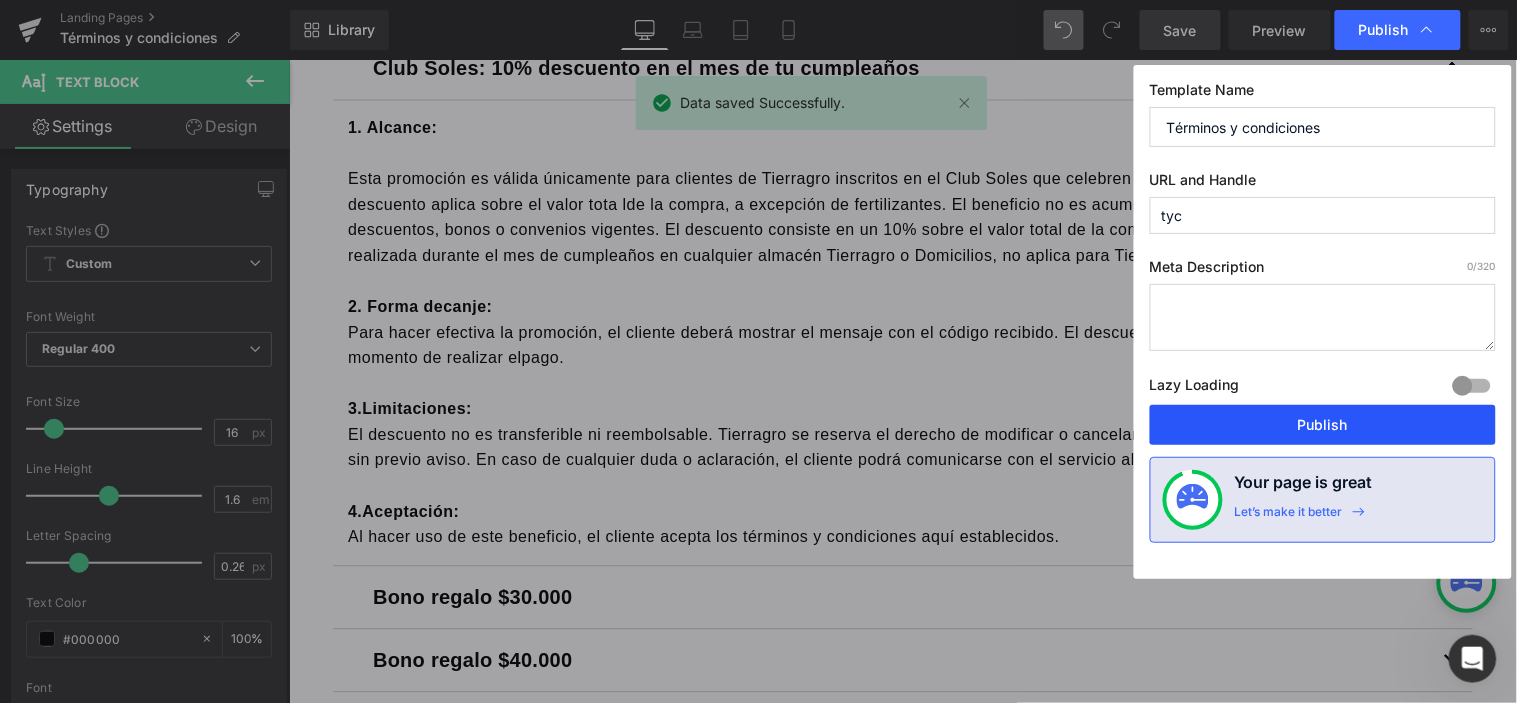 click on "Publish" at bounding box center (1323, 425) 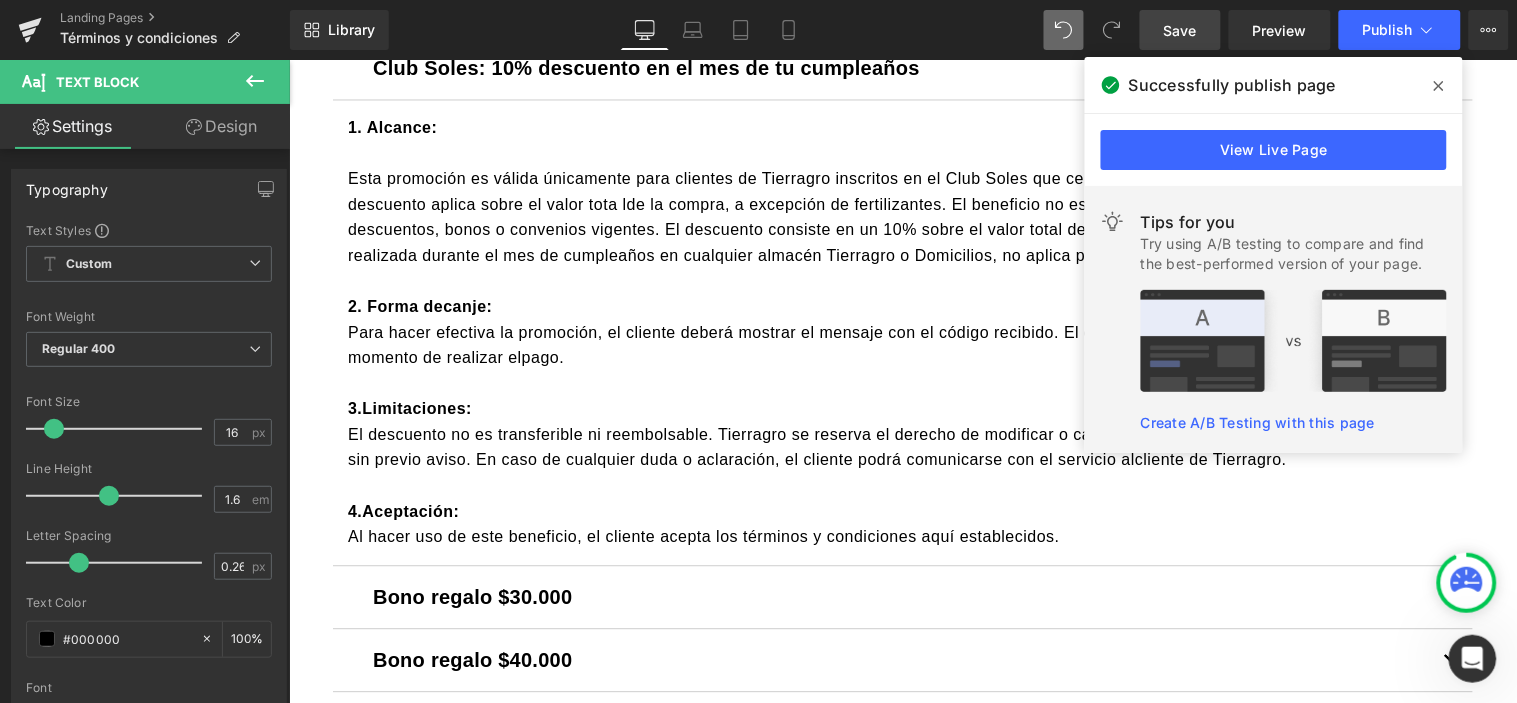 click 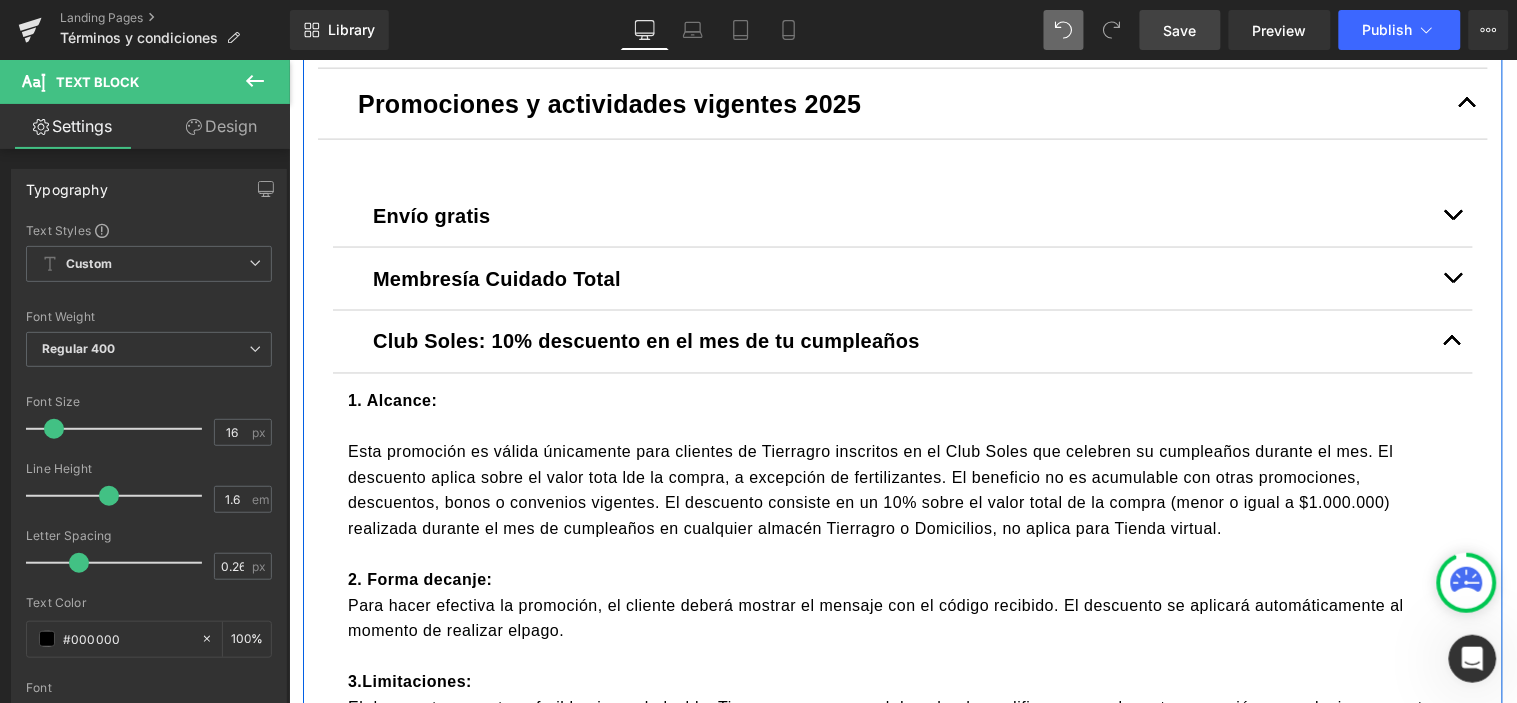 scroll, scrollTop: 771, scrollLeft: 0, axis: vertical 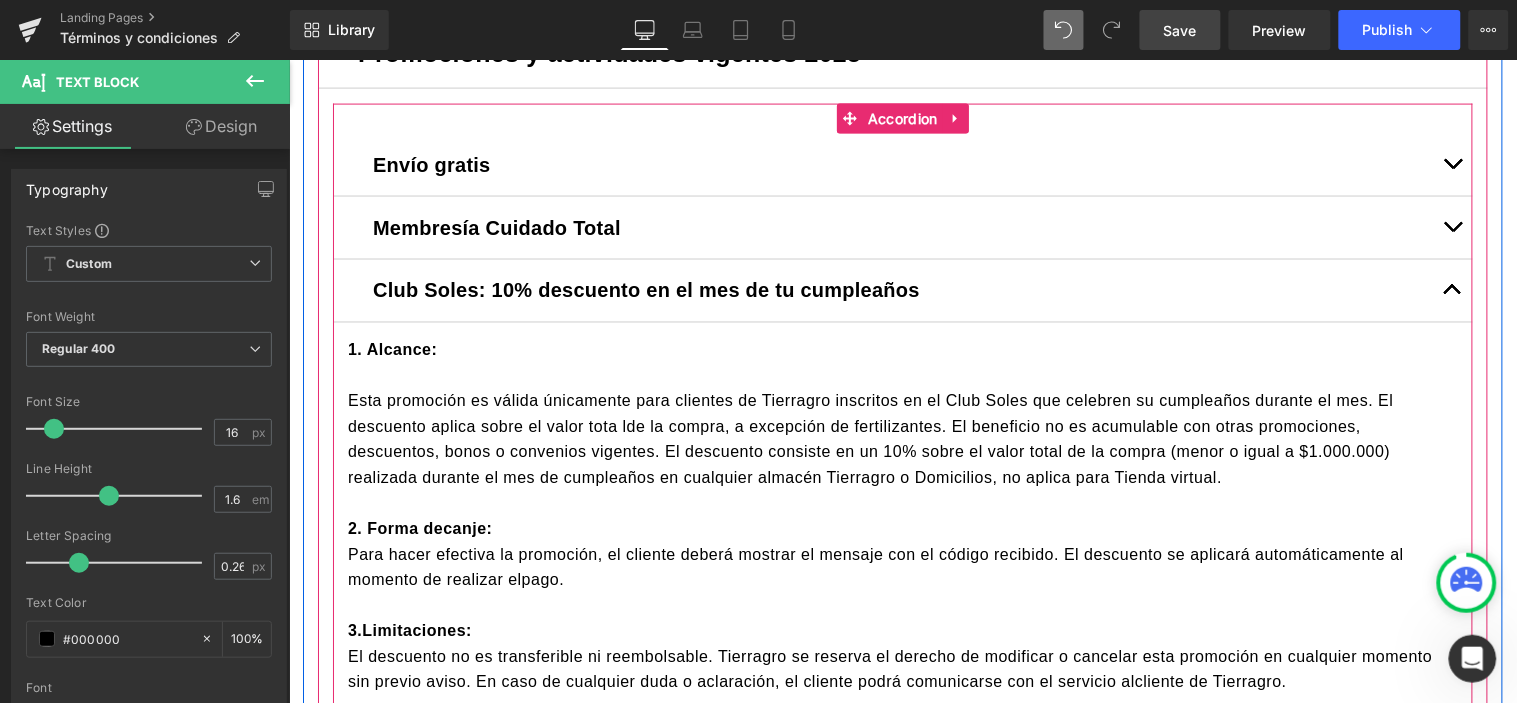 click at bounding box center [1452, 290] 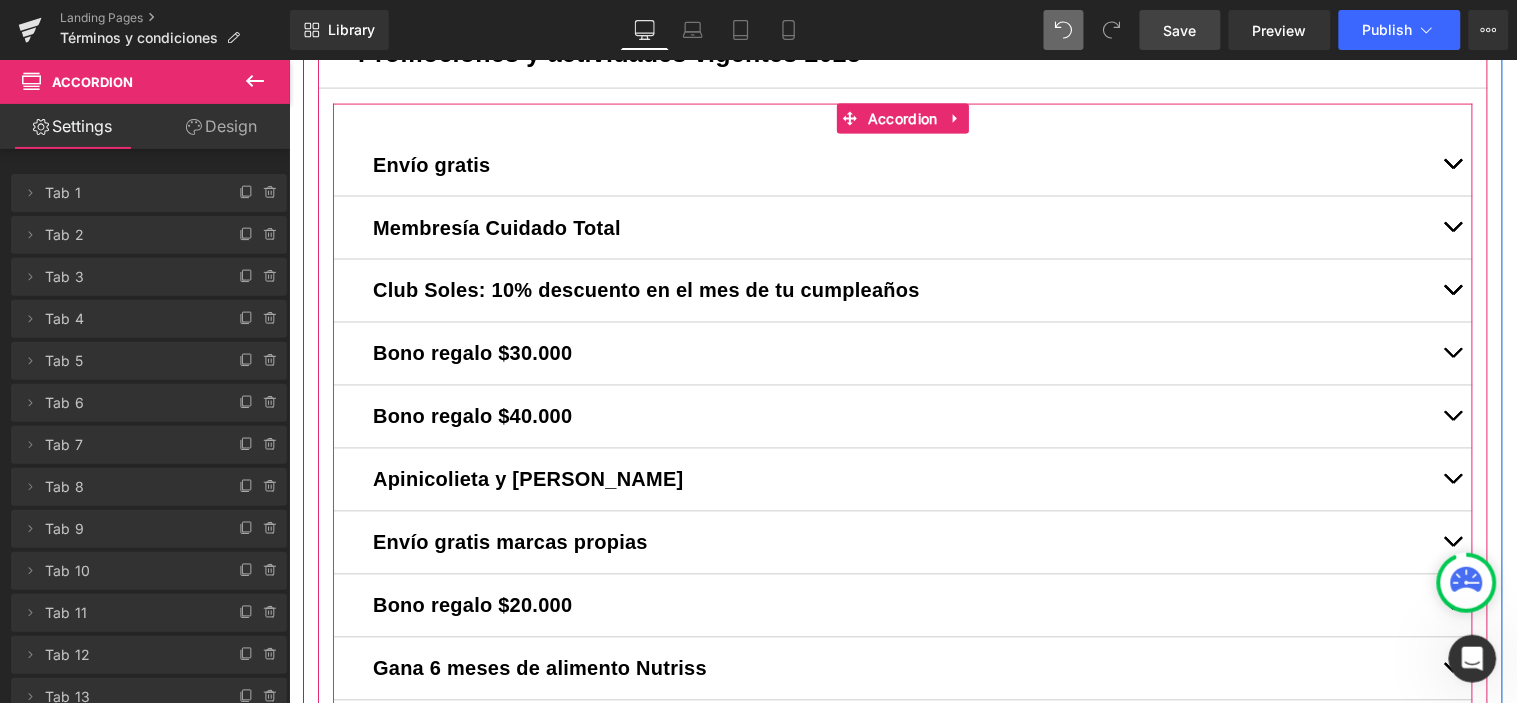 click at bounding box center [1452, 227] 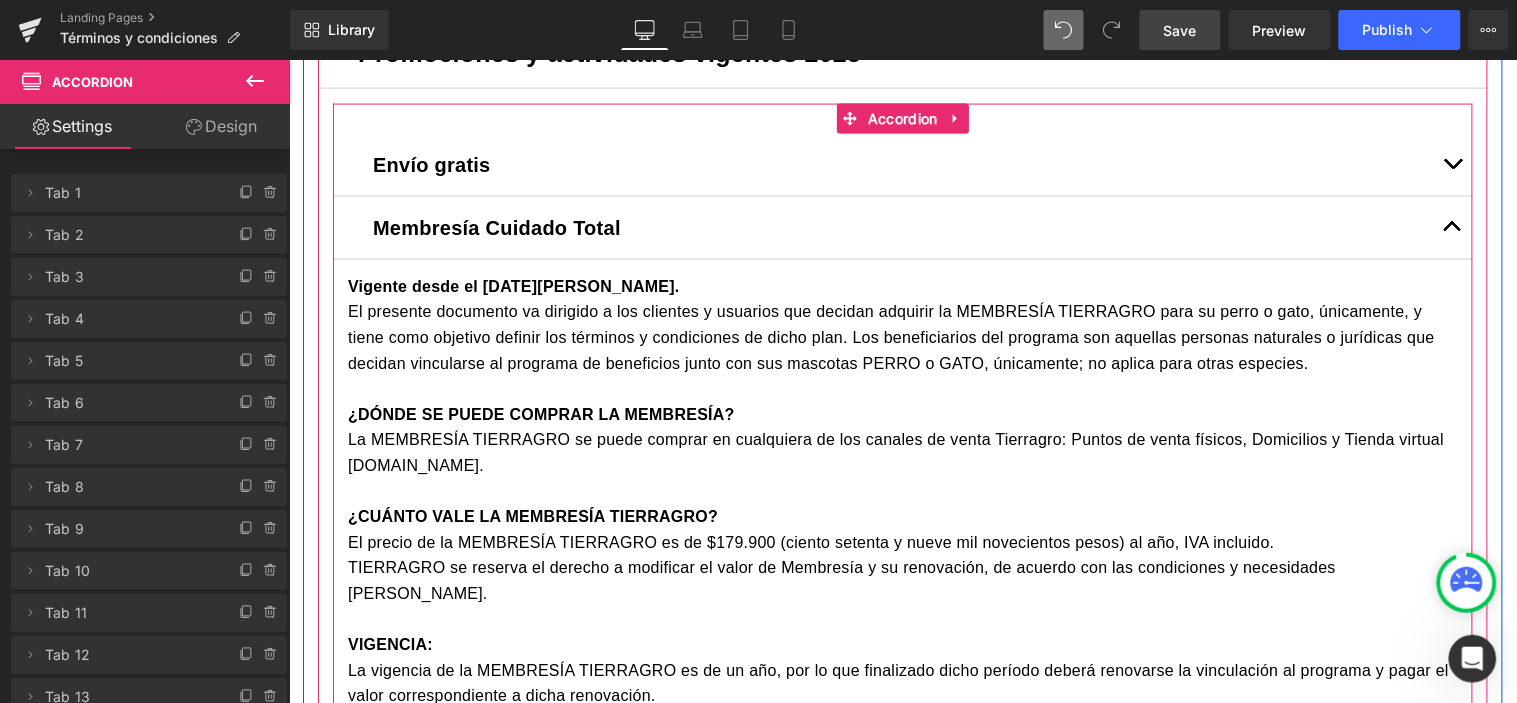 click at bounding box center [1452, 164] 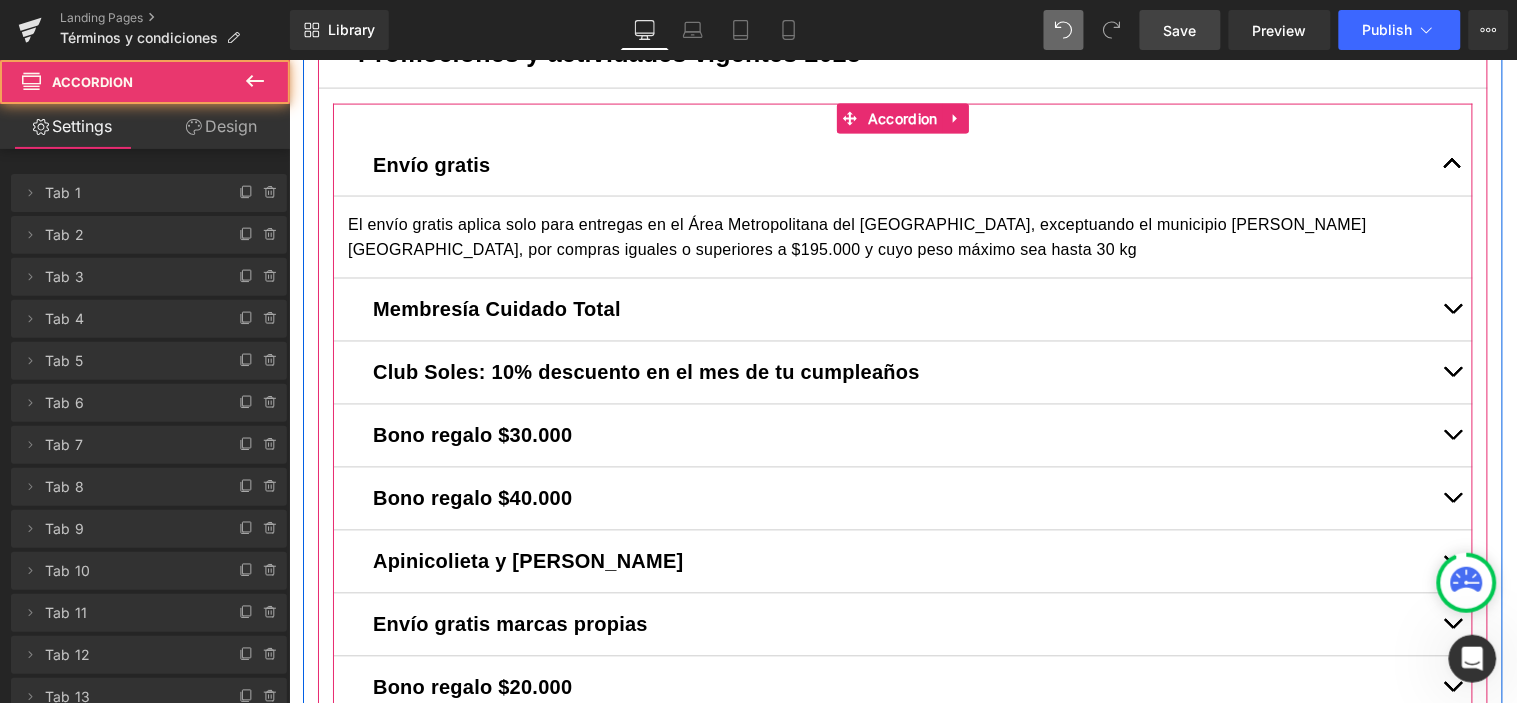 click at bounding box center [1452, 309] 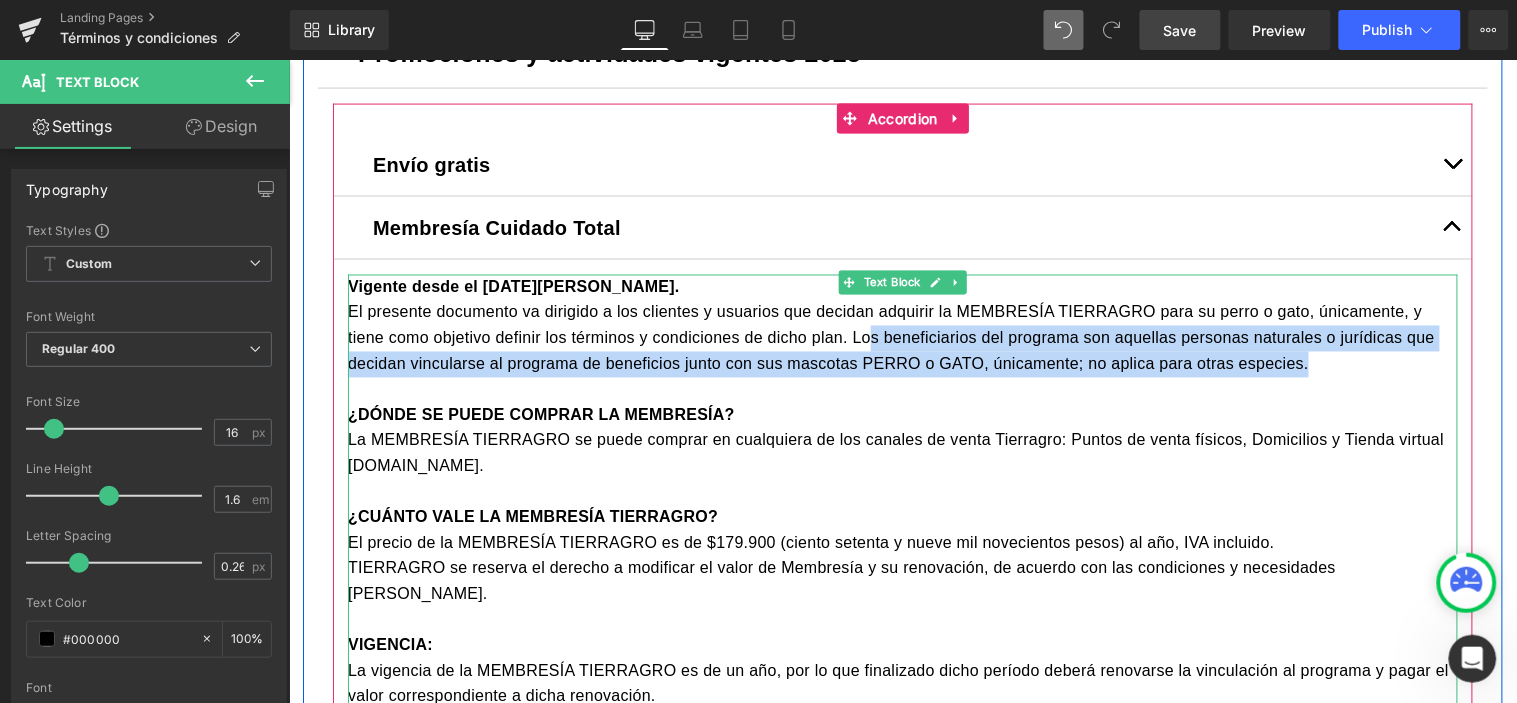 drag, startPoint x: 822, startPoint y: 345, endPoint x: 1278, endPoint y: 355, distance: 456.10965 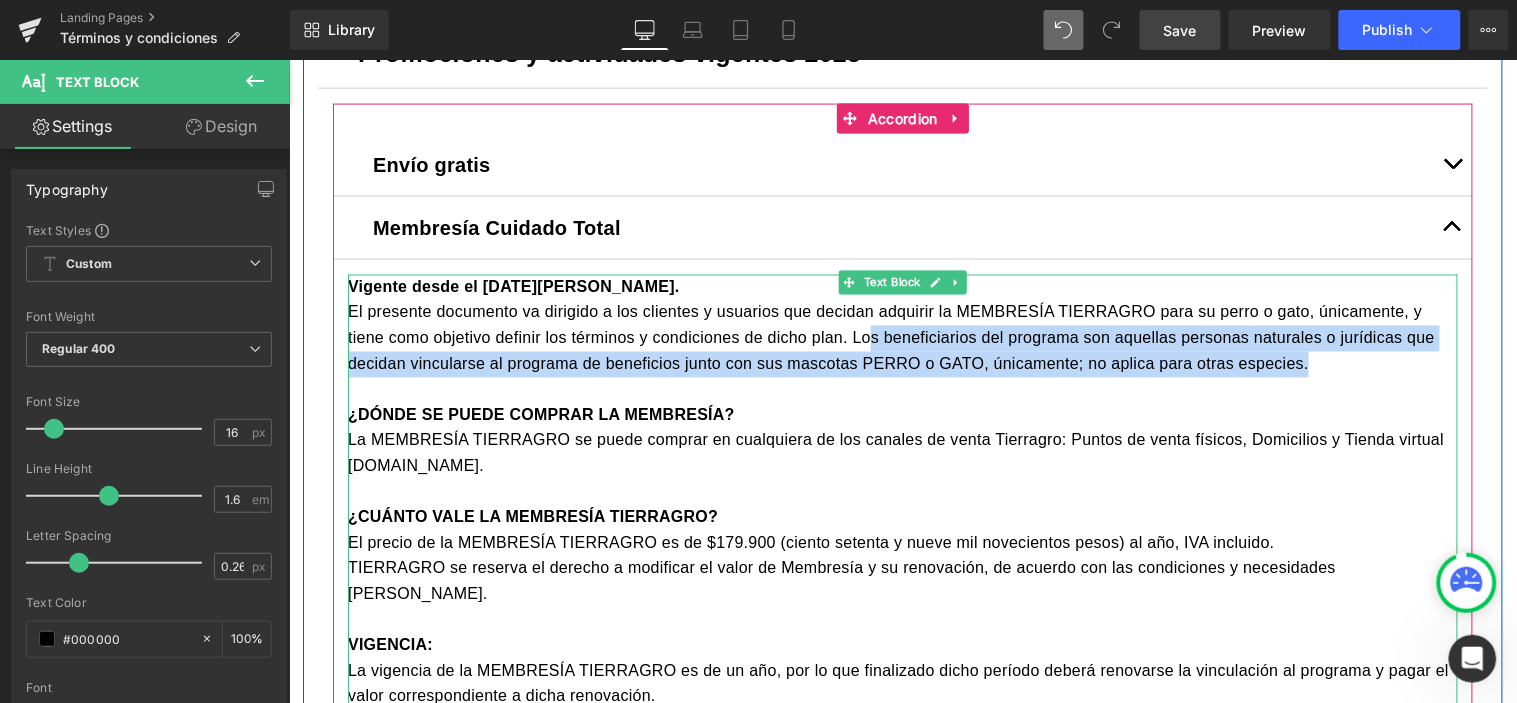 click on "El presente documento va dirigido a los clientes y usuarios que decidan adquirir la MEMBRESÍA TIERRAGRO para su perro o gato, únicamente, y tiene como objetivo definir los términos y condiciones de dicho plan. Los beneficiarios del programa son aquellas personas naturales o jurídicas que decidan vincularse al programa de beneficios junto con sus mascotas PERRO o GATO, únicamente; no aplica para otras especies." at bounding box center (902, 337) 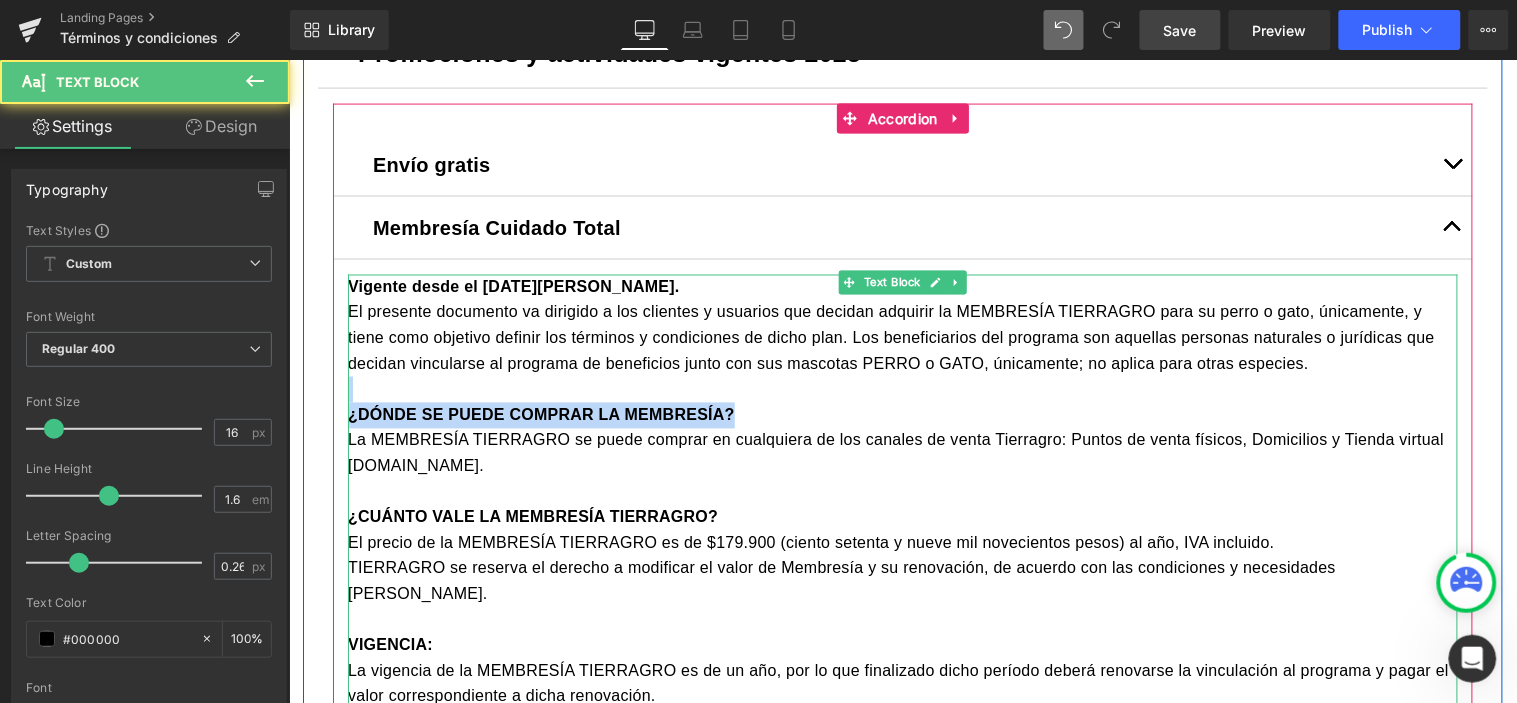 click on "Vigente desde el 26 de mayo de 2025.
El presente documento va dirigido a los clientes y usuarios que decidan adquirir la MEMBRESÍA TIERRAGRO para su perro o gato, únicamente, y tiene como objetivo definir los términos y condiciones de dicho plan. Los beneficiarios del programa son aquellas personas naturales o jurídicas que decidan vincularse al programa de beneficios junto con sus mascotas PERRO o GATO, únicamente; no aplica para otras especies.
¿DÓNDE SE PUEDE COMPRAR LA MEMBRESÍA?
La MEMBRESÍA TIERRAGRO se puede comprar en cualquiera de los canales de venta Tierragro: Puntos de venta físicos, Domicilios y Tienda virtual www.tierragro.com.
¿CUÁNTO VALE LA MEMBRESÍA TIERRAGRO?
El precio de la MEMBRESÍA TIERRAGRO es de $179.900 (ciento setenta y nueve mil novecientos pesos) al año, IVA incluido.
TIERRAGRO se reserva el derecho a modificar el valor de Membresía y su renovación, de acuerdo con las condiciones y necesidades del mercado.
VIGENCIA:
COBERTURA:
- 5% en snacks" at bounding box center (902, 1502) 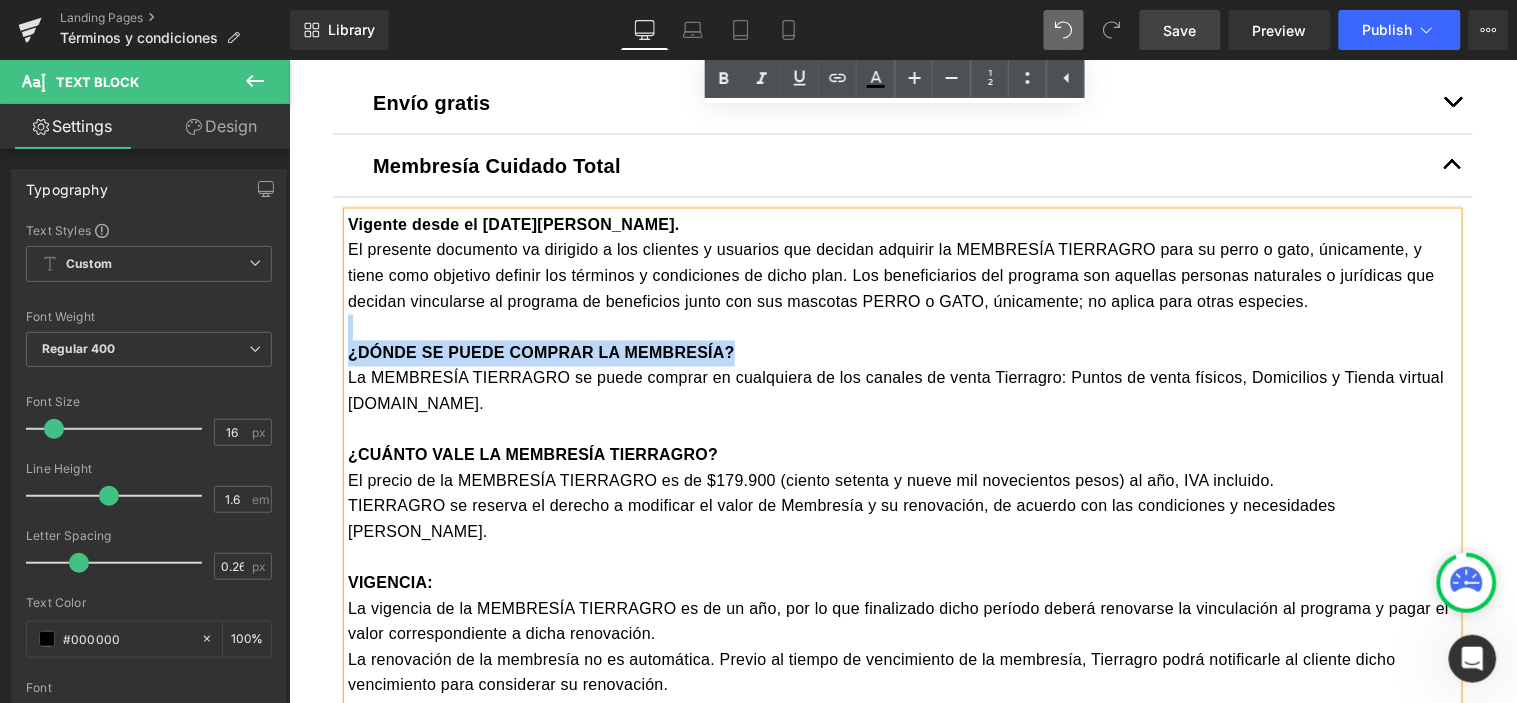 scroll, scrollTop: 771, scrollLeft: 0, axis: vertical 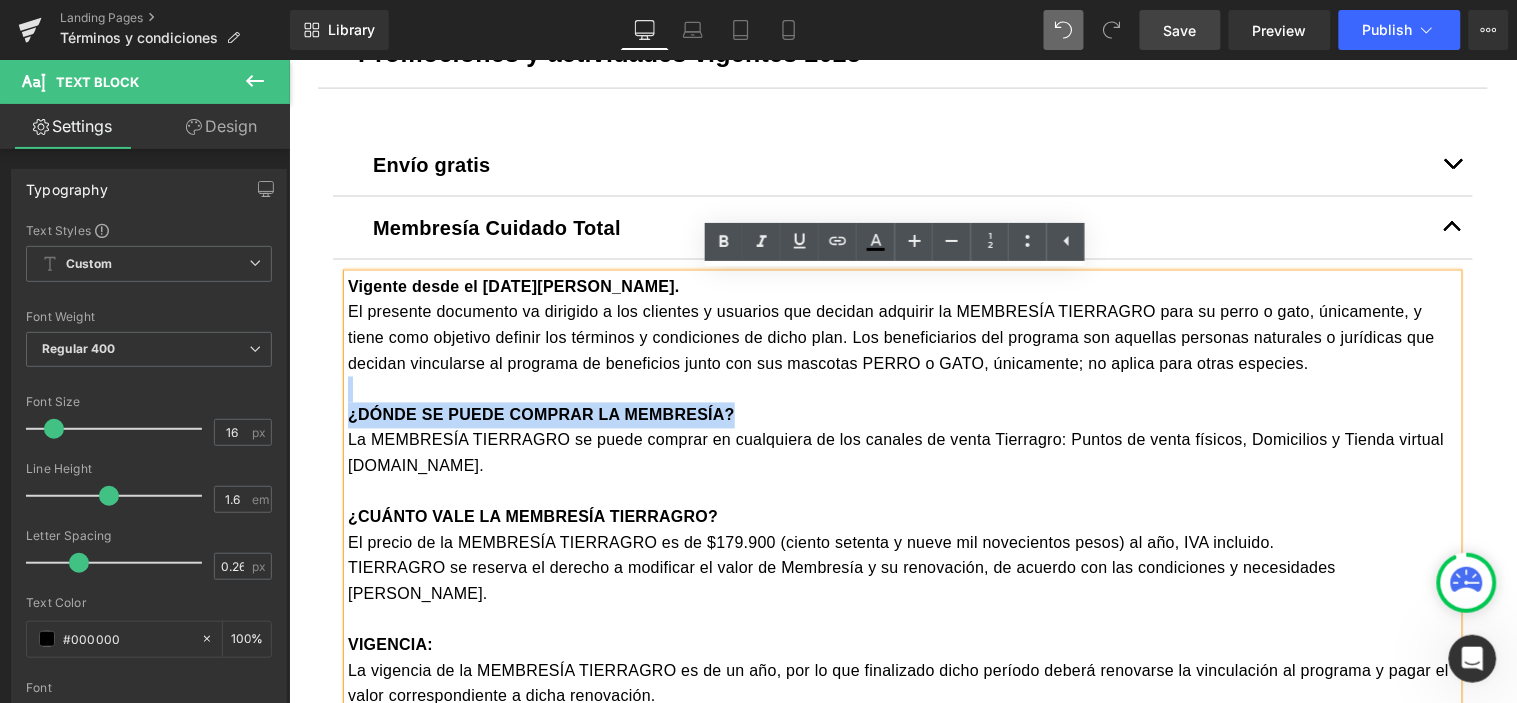 click at bounding box center (1452, 227) 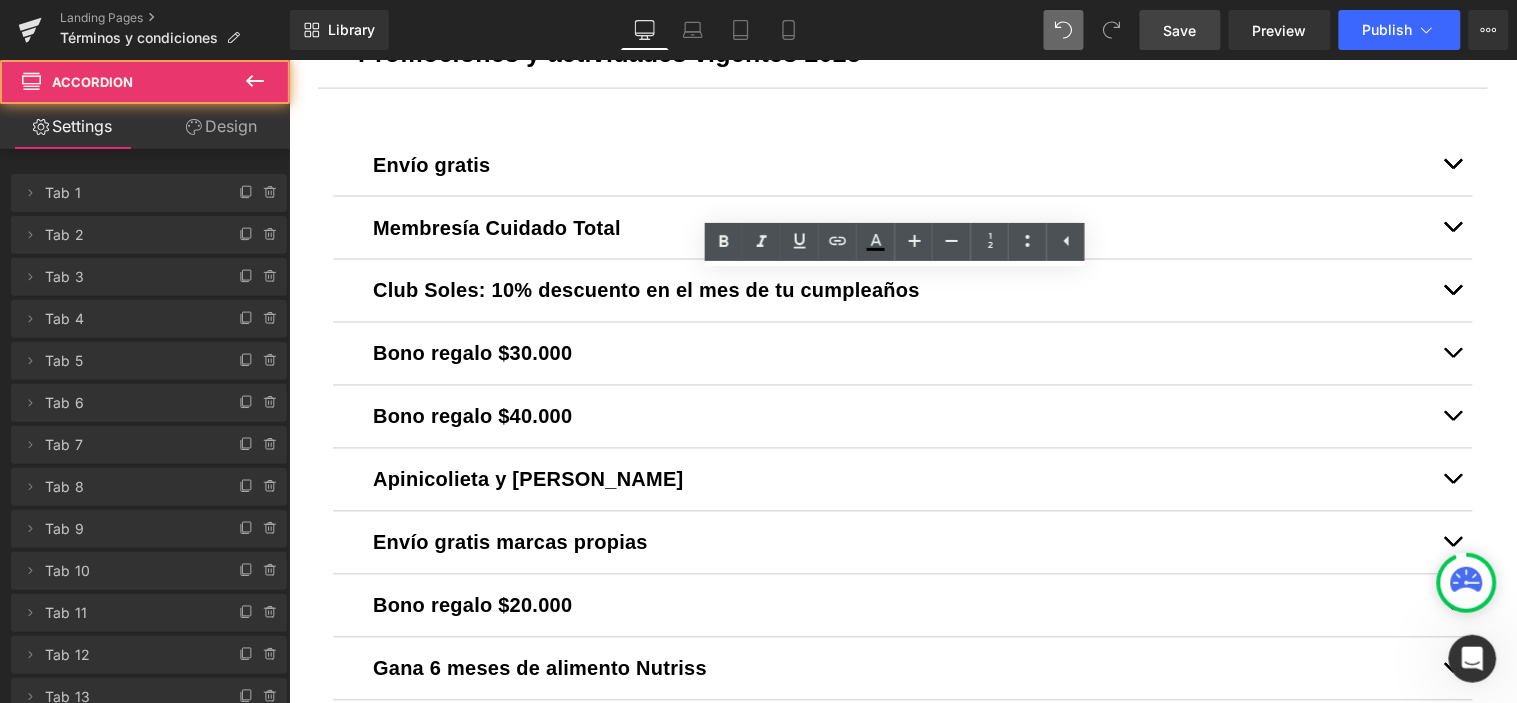 click at bounding box center [1467, -19] 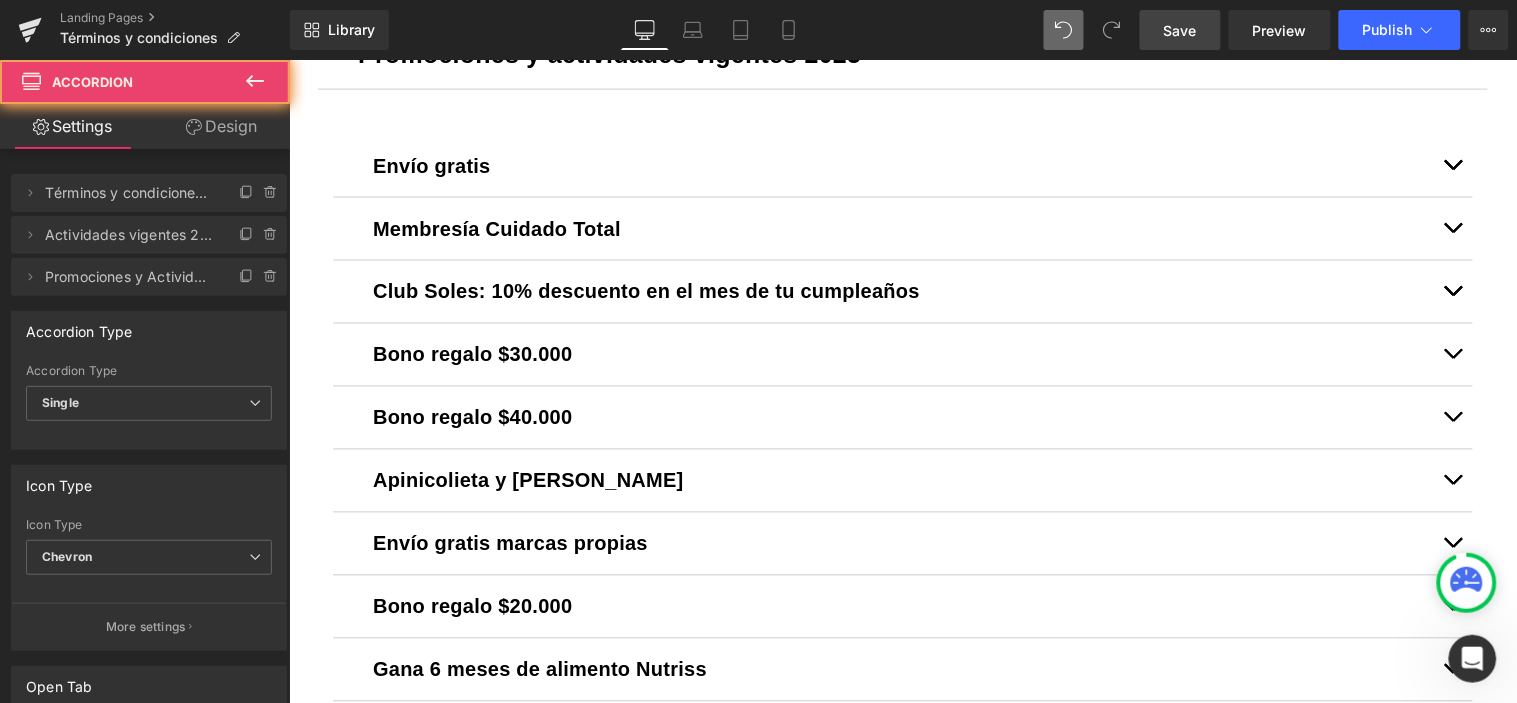 scroll, scrollTop: 548, scrollLeft: 0, axis: vertical 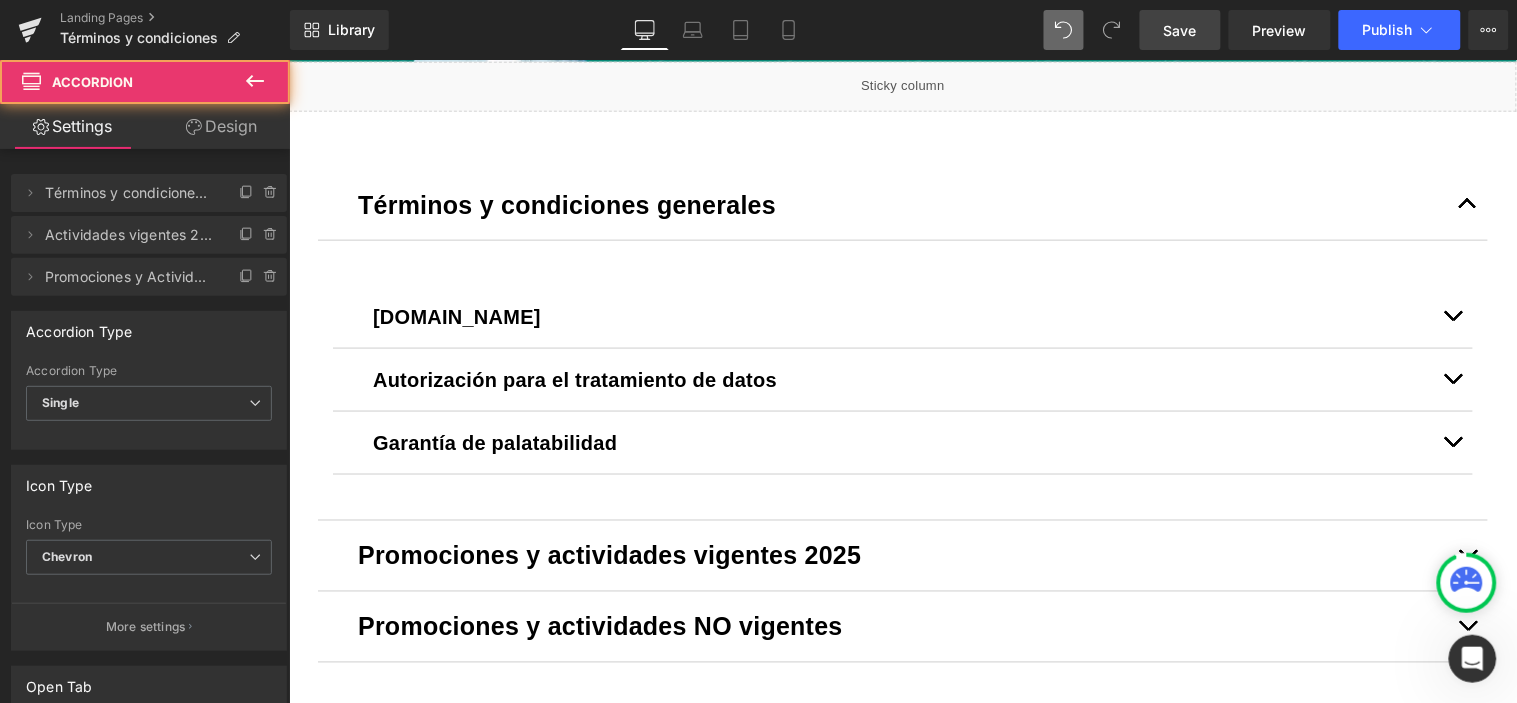 click at bounding box center (1467, 208) 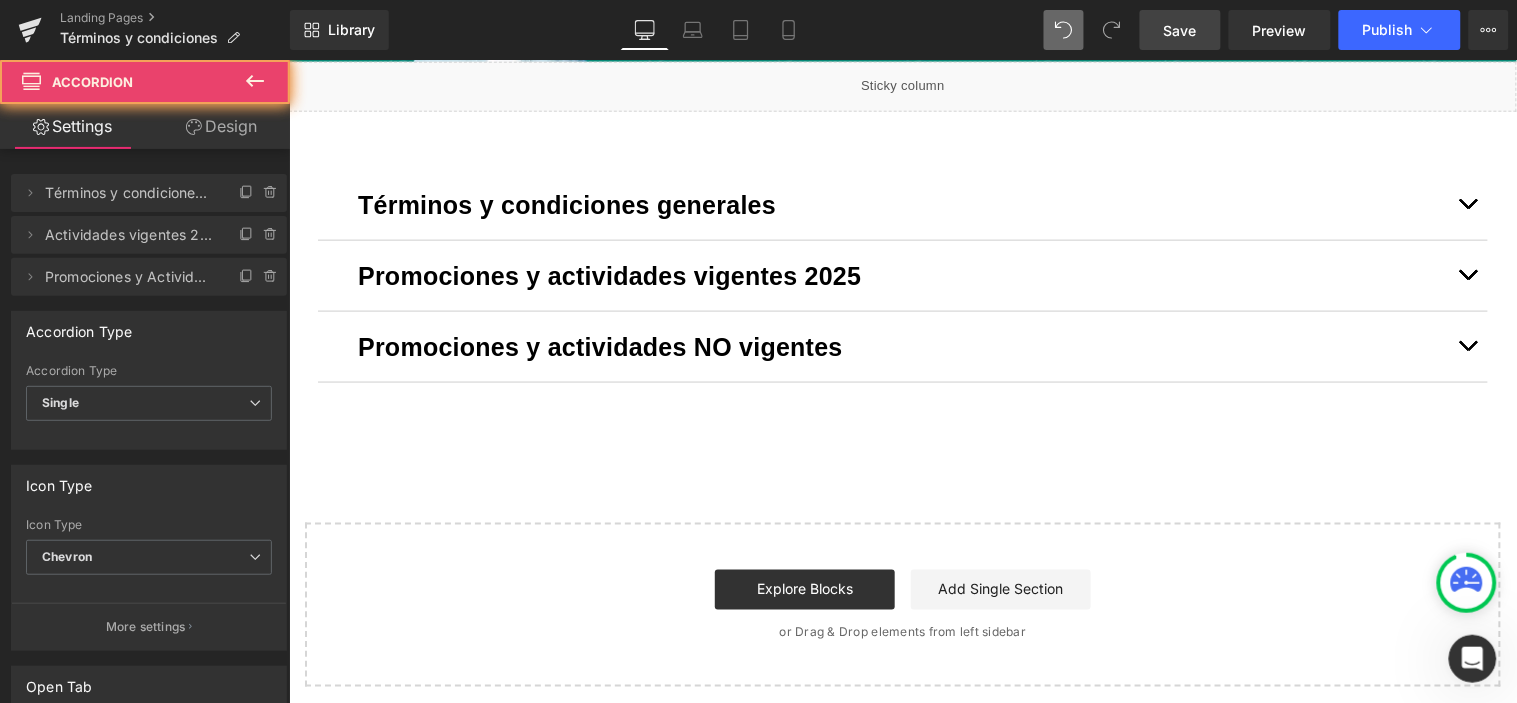 click at bounding box center [1467, 204] 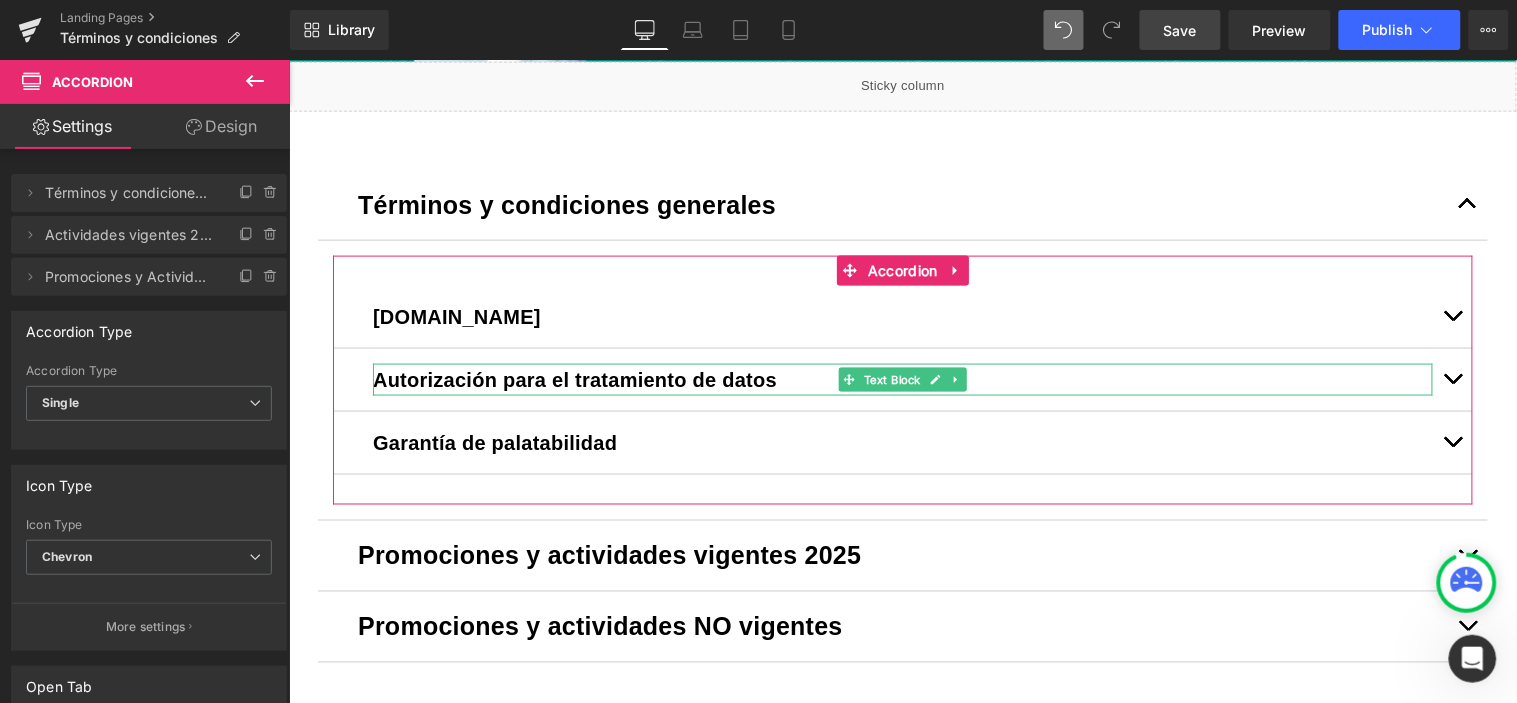 click on "Autorización para el tratamiento de datos" at bounding box center [574, 379] 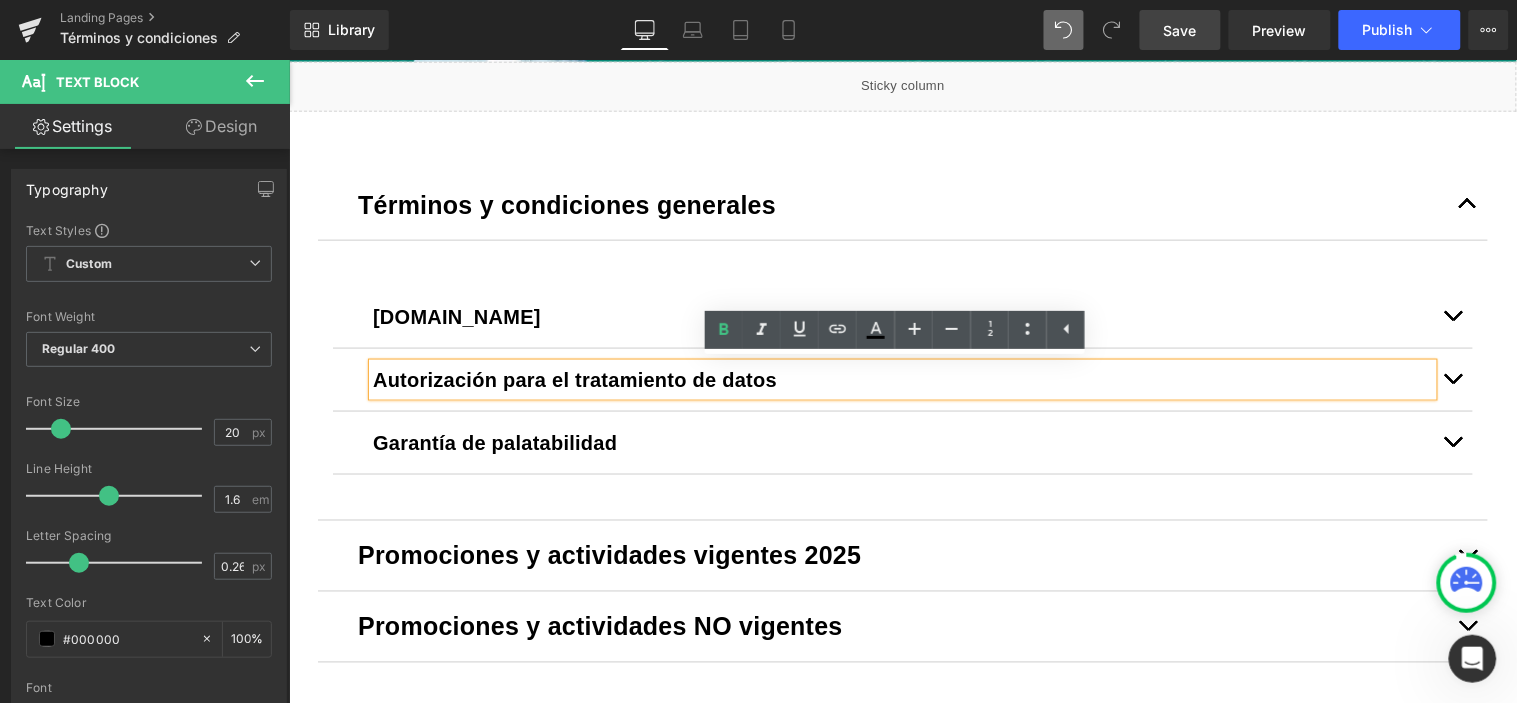 click at bounding box center (1452, 383) 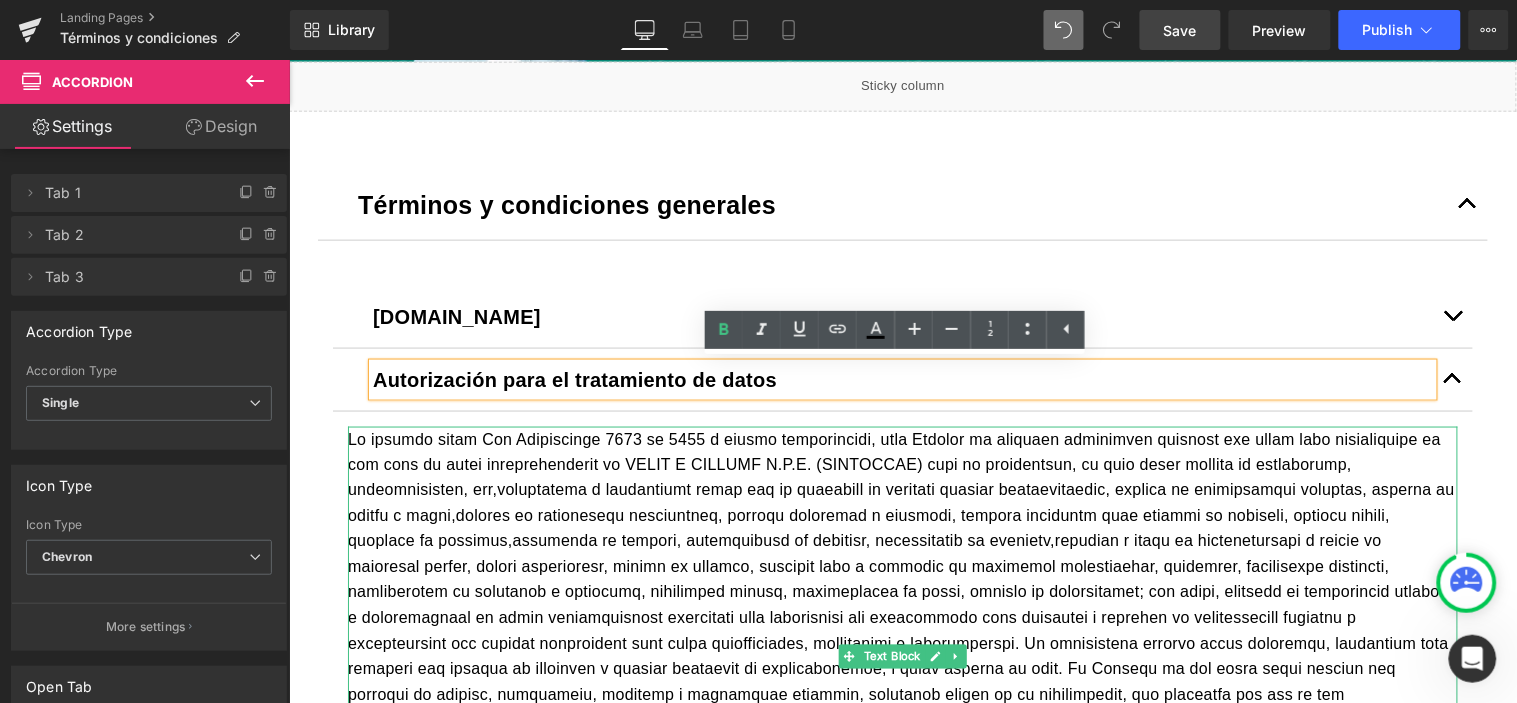 drag, startPoint x: 410, startPoint y: 470, endPoint x: 364, endPoint y: 444, distance: 52.83938 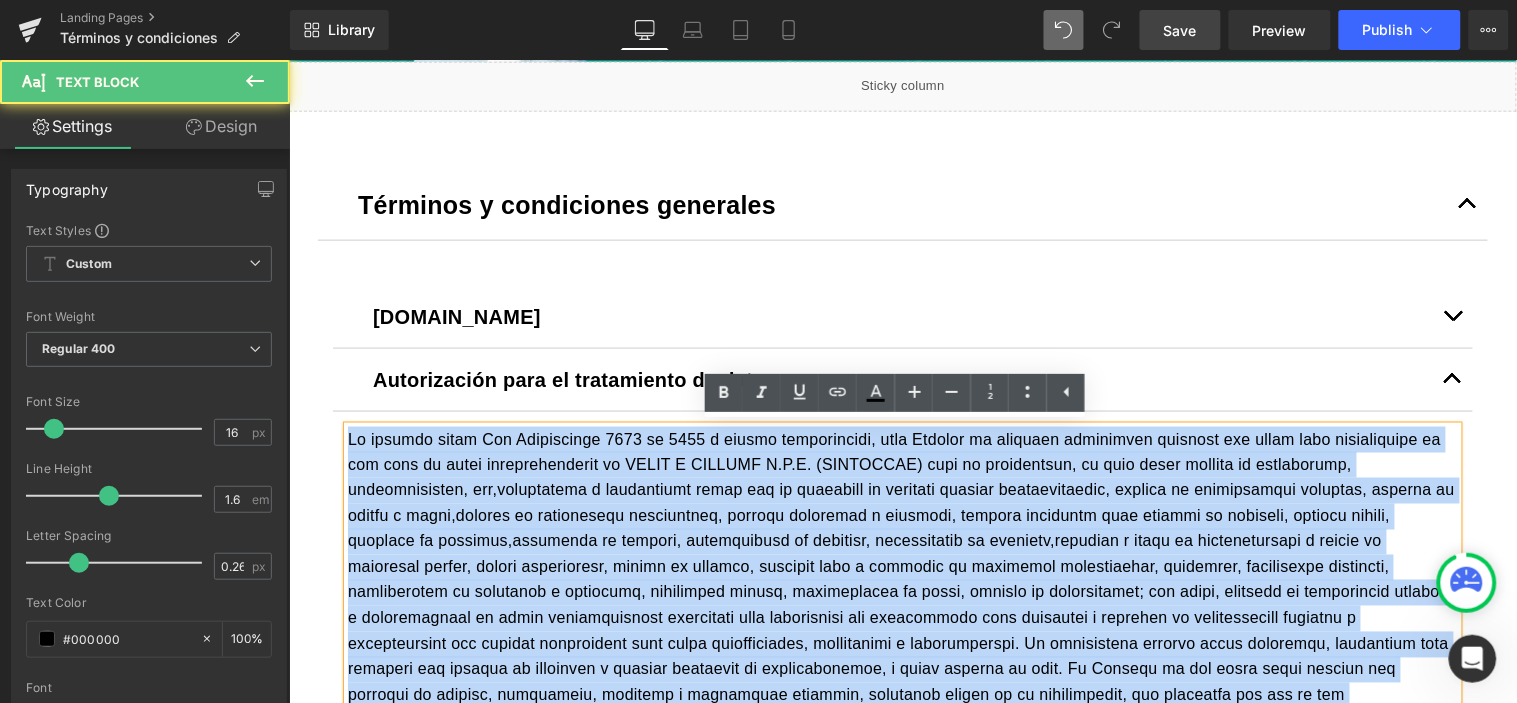drag, startPoint x: 339, startPoint y: 437, endPoint x: 332, endPoint y: 421, distance: 17.464249 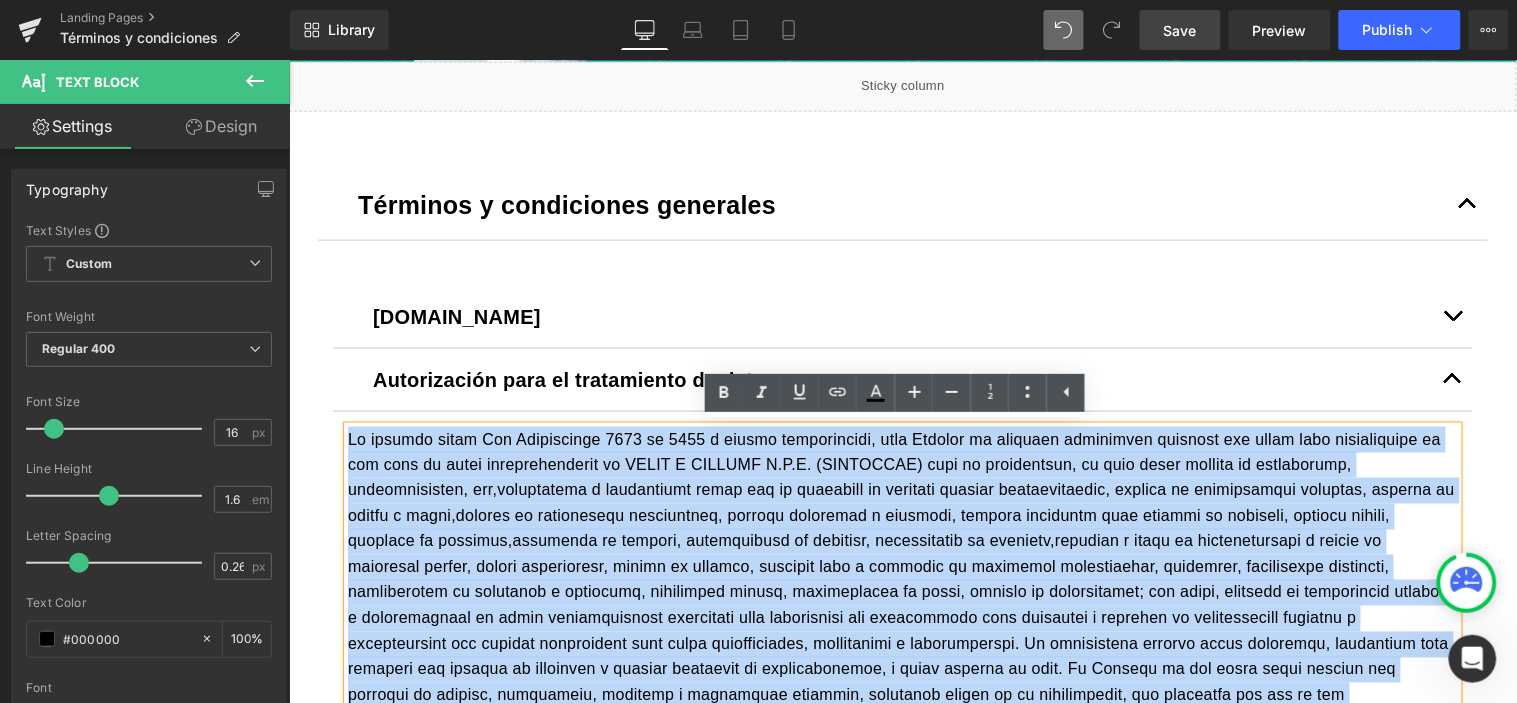 copy on "De acuerdo conla Ley Estatutaria 1581 de 2012 y normas concordantes, como Titular de losdatos personales autorizo que estos sean incorporados en una base de datos responsabilidad de PEREZ Y CARDONA S.A.S. (TIERRAGRO) para su tratamiento, el cual podrá incluir la recolección, almacenamiento, uso,circulación y destinación final con la finalidad de realizar gestión administrativa, gestión de estadísticas internas, gestión de cobros y pagos,gestión de facturación electrónica, gestión económica y contable, gestión logística para entrega de producto, gestión fiscal, análisis de perfiles,encuestas de opinión, segmentación de mercados, fidelización de clientes,contacto y envío de comunicaciones a través de dirección física, correo electrónico, número de celular, teléfono fijo y sistemas de mensajerí ainstantánea, marketing, prospección comercial, ofrecimiento de productos y servicios, publicidad propia, verificación de datos, gestión de contrapartes; así mismo, autoriza la transmisión nacional e internacional de d..." 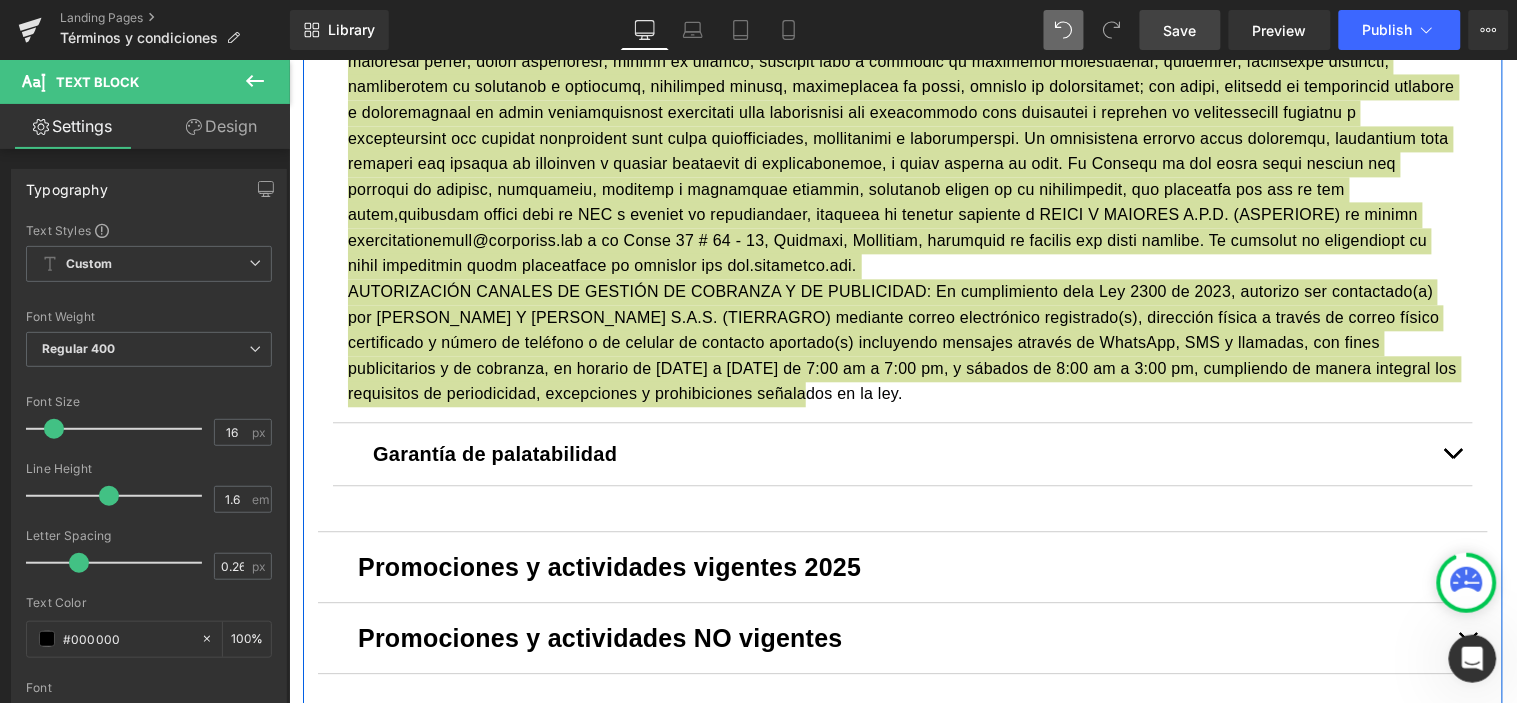 scroll, scrollTop: 882, scrollLeft: 0, axis: vertical 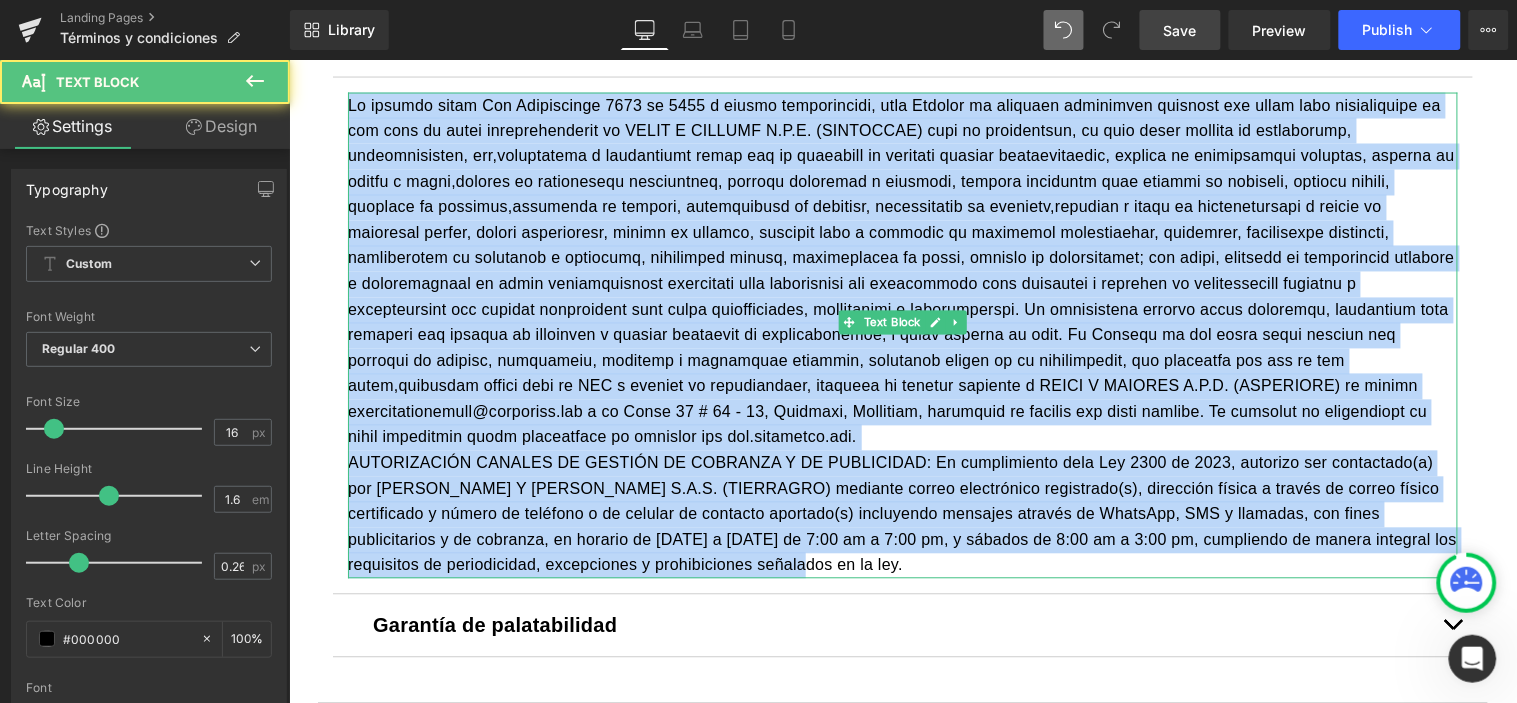 click on "AUTORIZACIÓN CANALES DE GESTIÓN DE COBRANZA Y DE PUBLICIDAD: En cumplimiento dela Ley 2300 de 2023, autorizo ser contactado(a) por [PERSON_NAME] Y [PERSON_NAME] S.A.S. (TIERRAGRO) mediante correo electrónico registrado(s), dirección física a través de correo físico certificado y número de teléfono o de celular de contacto aportado(s) incluyendo mensajes através de WhatsApp, SMS y llamadas, con fines publicitarios y de cobranza, en horario de [DATE] a [DATE] de 7:00 am a 7:00 pm, y sábados de 8:00 am a 3:00 pm, cumpliendo de manera integral los requisitos de periodicidad, excepciones y prohibiciones señalados en la ley." at bounding box center (902, 514) 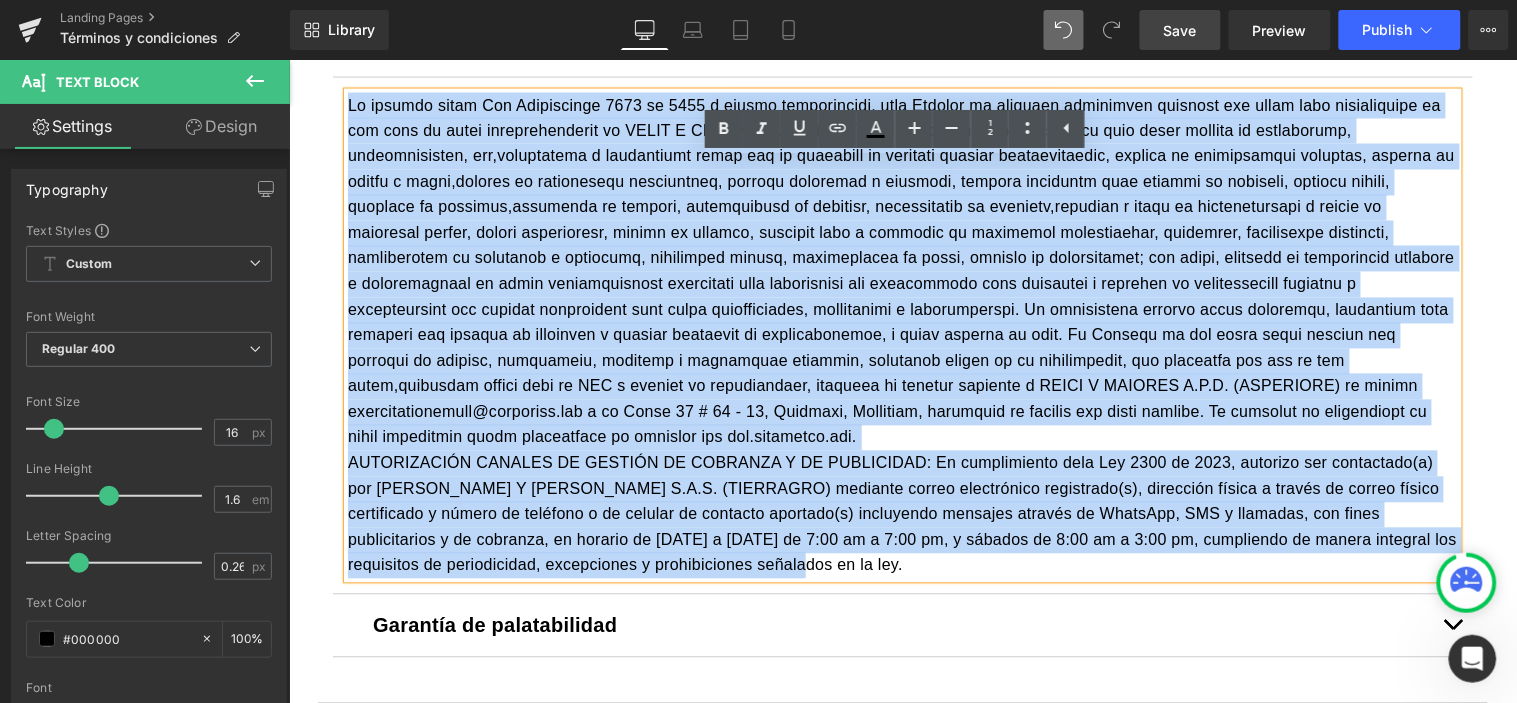 drag, startPoint x: 610, startPoint y: 541, endPoint x: 314, endPoint y: 83, distance: 545.32556 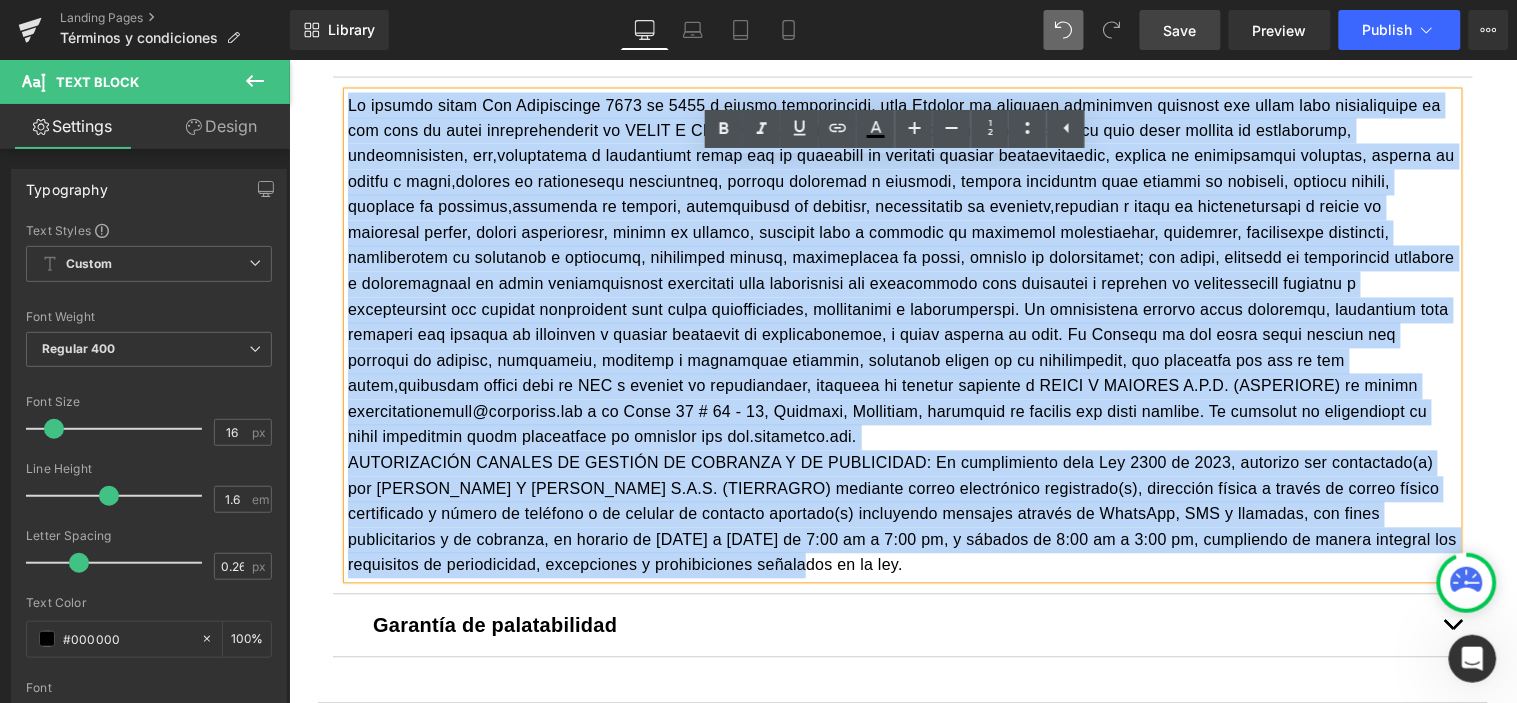 click on "Tierragro.com
Text Block
Bienvenido al sitio de comercio electrónico de Tierragro, Tierragro.com, en adelante “El Sitio”, constituido bajo las leyes colombianas, cuya actividad principal es permitir la exhibición y comercialización de productos y servicios para su adquisición en línea por los consumidores ubicados en la República de Colombia, en adelante “Los clientes” o “Los usuarios”. Tierragro.com es controlado y operado por PÉREZ Y CARDONA S. A. S., sociedad comercial domiciliada en la República de Colombia. SUGERENCIA: A continuación, los Términos y condiciones: NUESTROS DATOS: 2. Capacidad del Usuario" at bounding box center (902, 304) 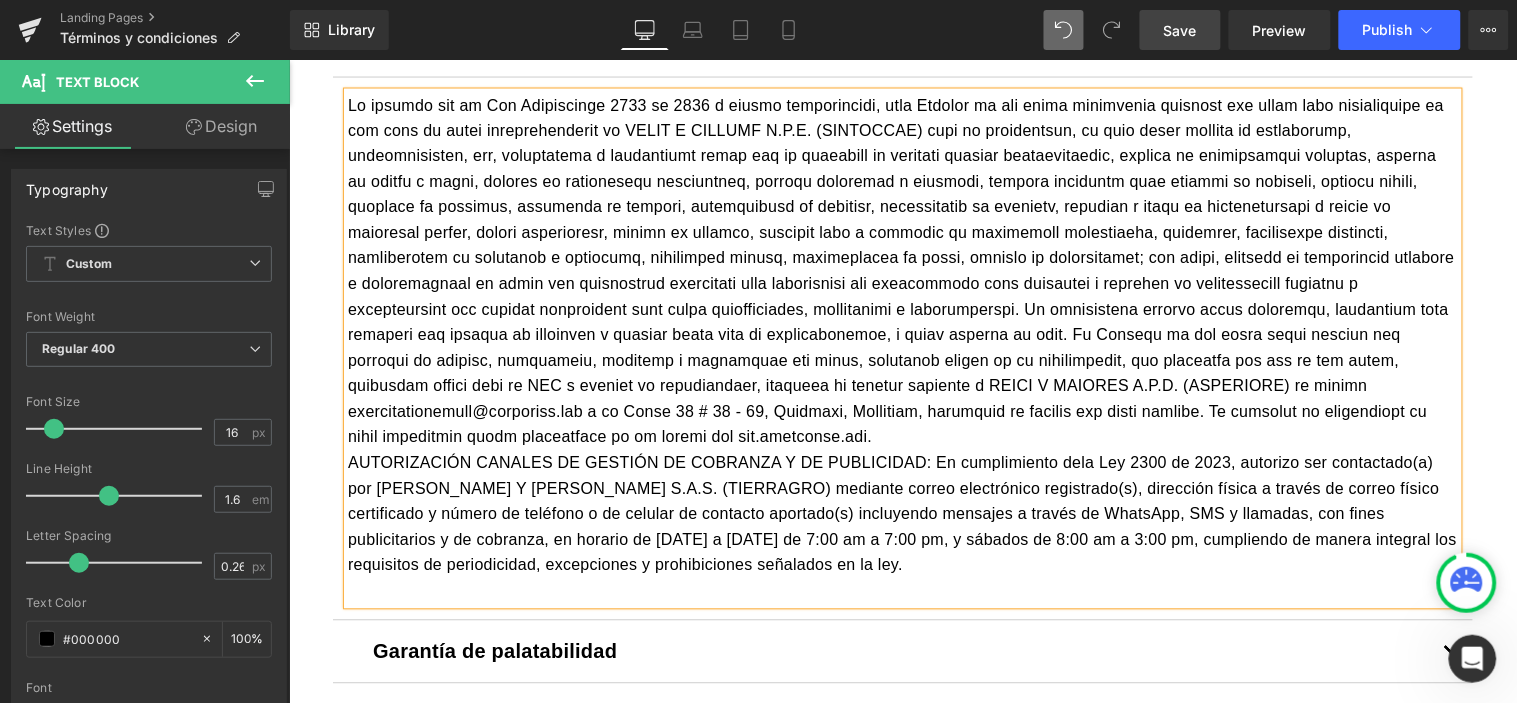 click on "Save" at bounding box center (1180, 30) 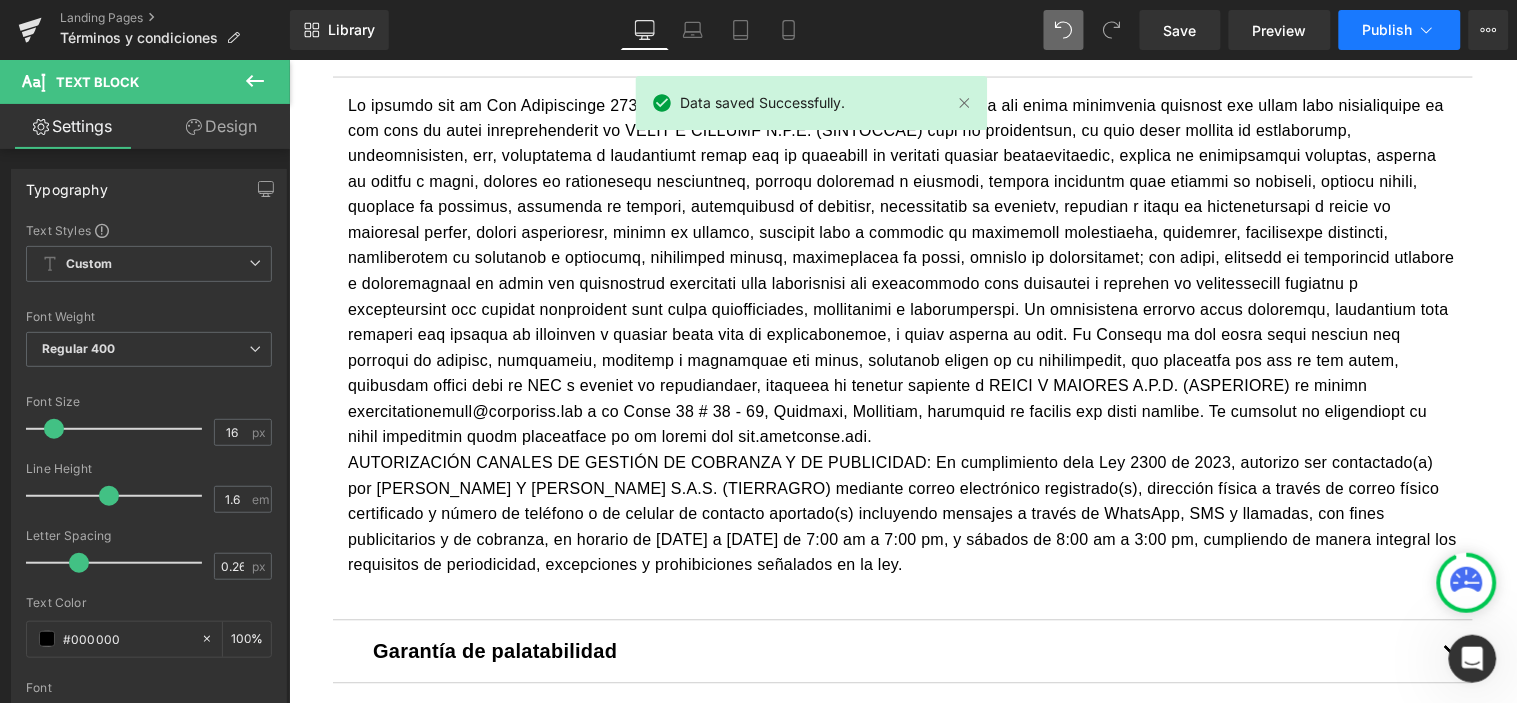 click on "Publish" at bounding box center [1388, 30] 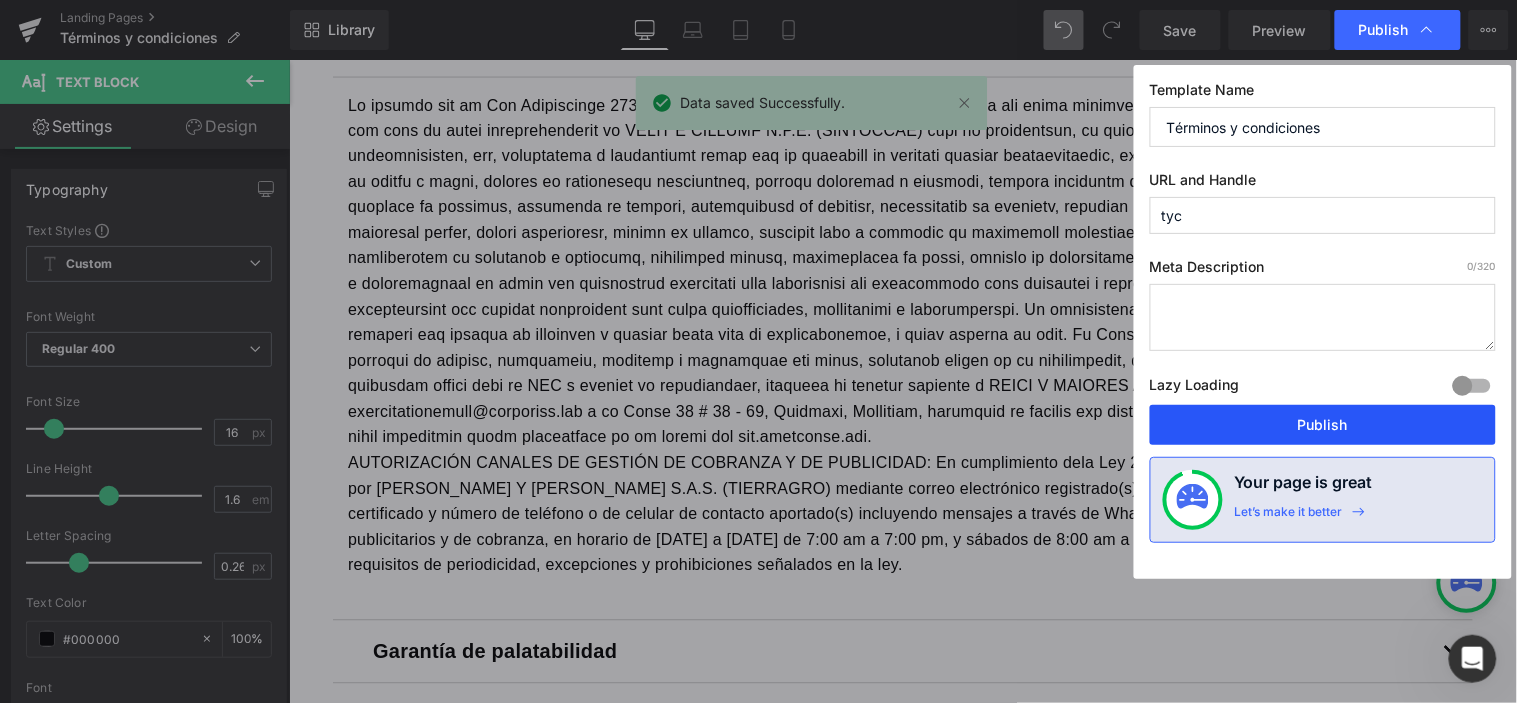 click on "Publish" at bounding box center [1323, 425] 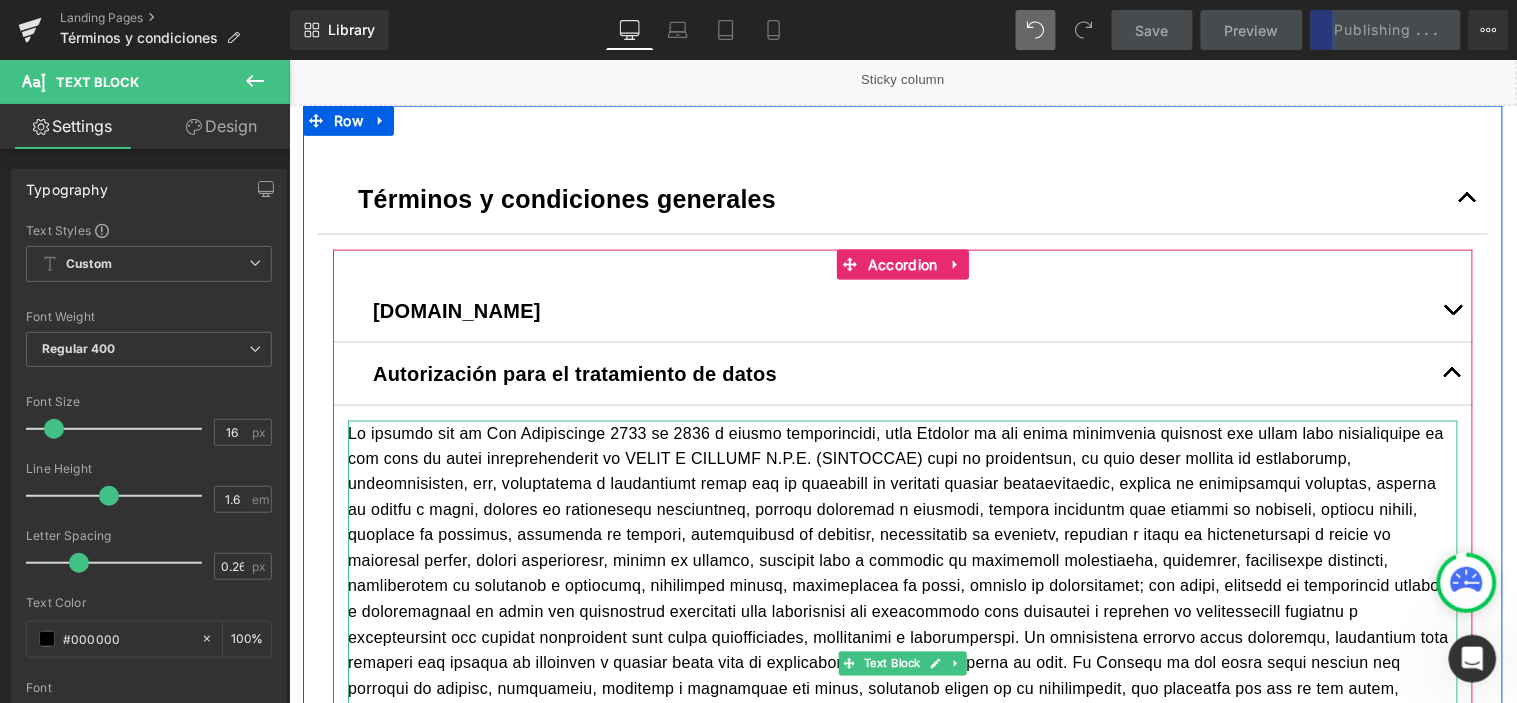 scroll, scrollTop: 548, scrollLeft: 0, axis: vertical 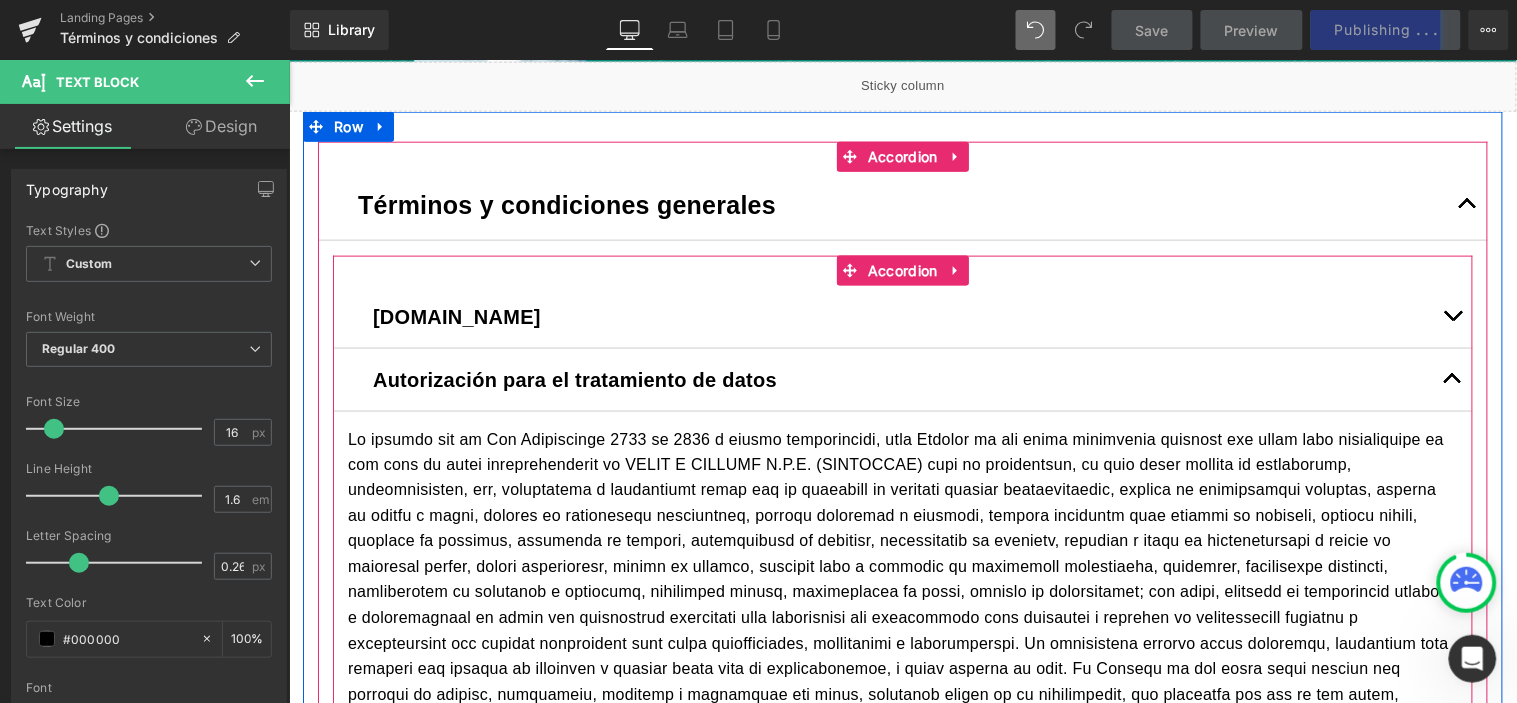 click at bounding box center [1452, 379] 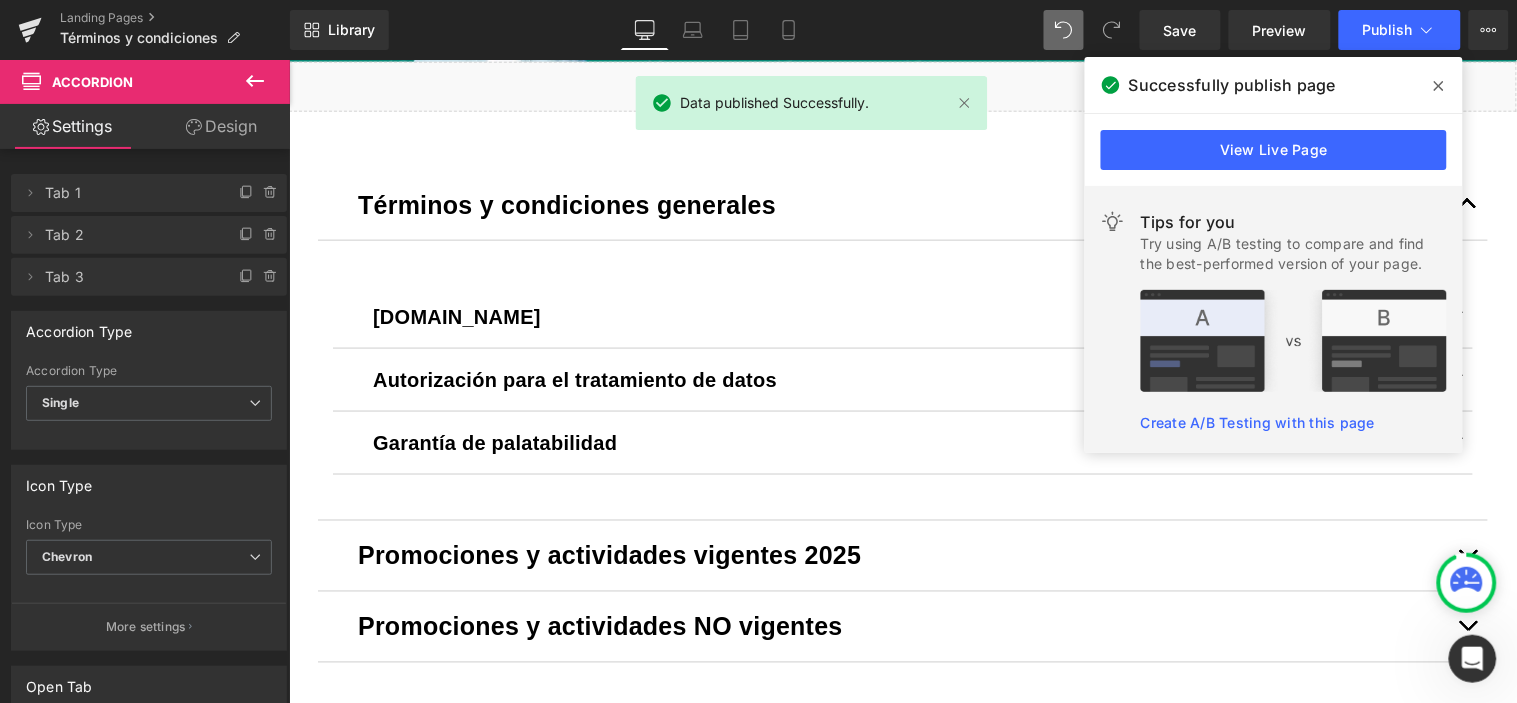 click on "Tips for you
Try using A/B testing to compare and find the best-performed version of your page.
Create A/B Testing with this page" at bounding box center [1274, 319] 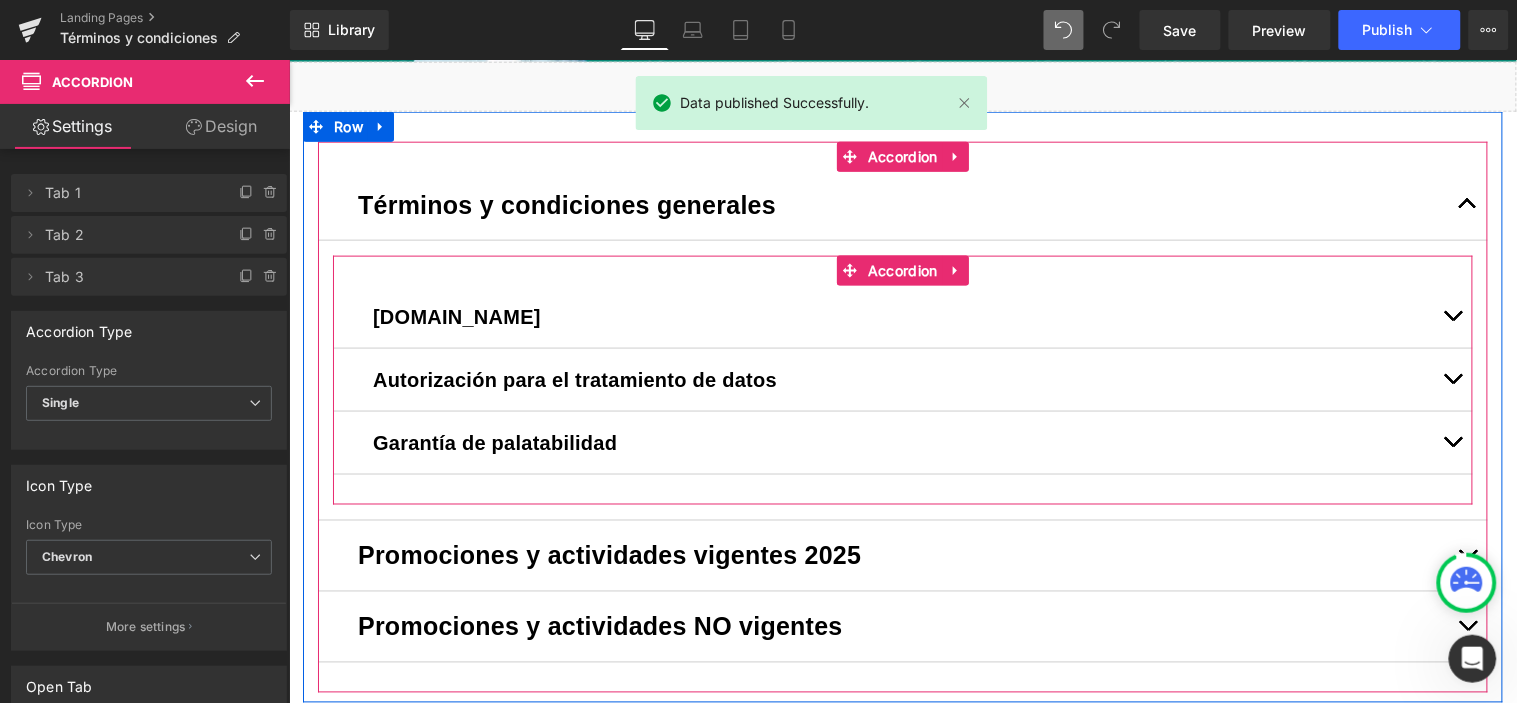 click at bounding box center [1452, 316] 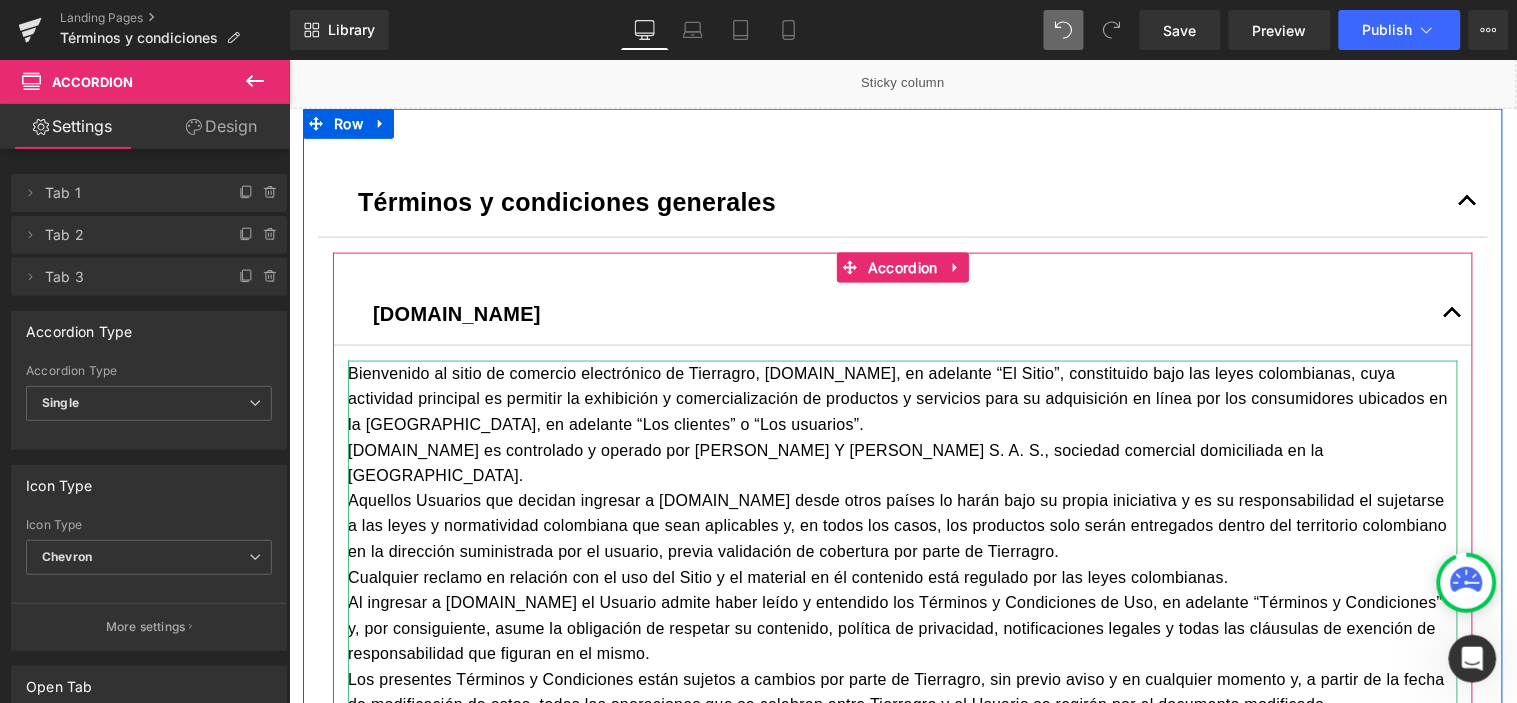 scroll, scrollTop: 548, scrollLeft: 0, axis: vertical 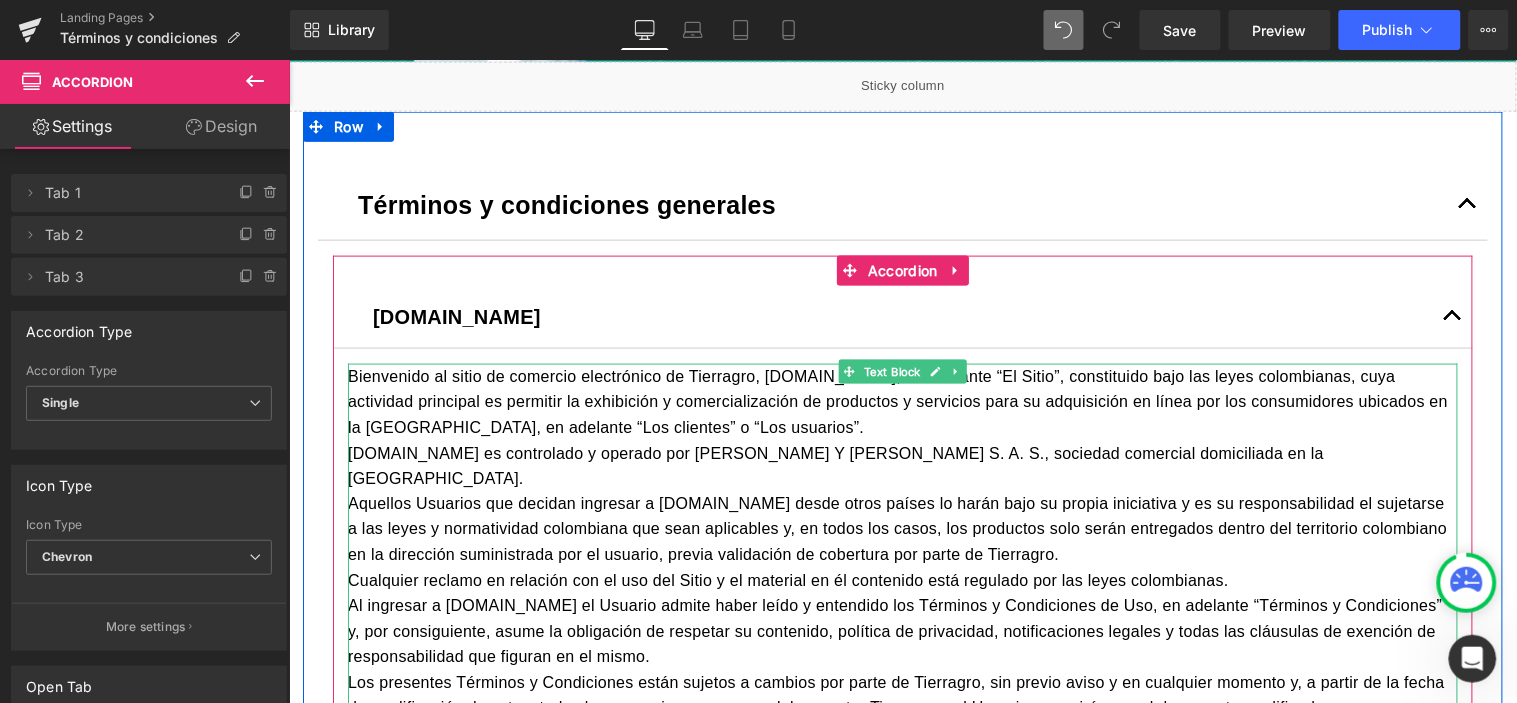 click on "Bienvenido al sitio de comercio electrónico de Tierragro, Tierragro.com, en adelante “El Sitio”, constituido bajo las leyes colombianas, cuya actividad principal es permitir la exhibición y comercialización de productos y servicios para su adquisición en línea por los consumidores ubicados en la República de Colombia, en adelante “Los clientes” o “Los usuarios”." at bounding box center [902, 401] 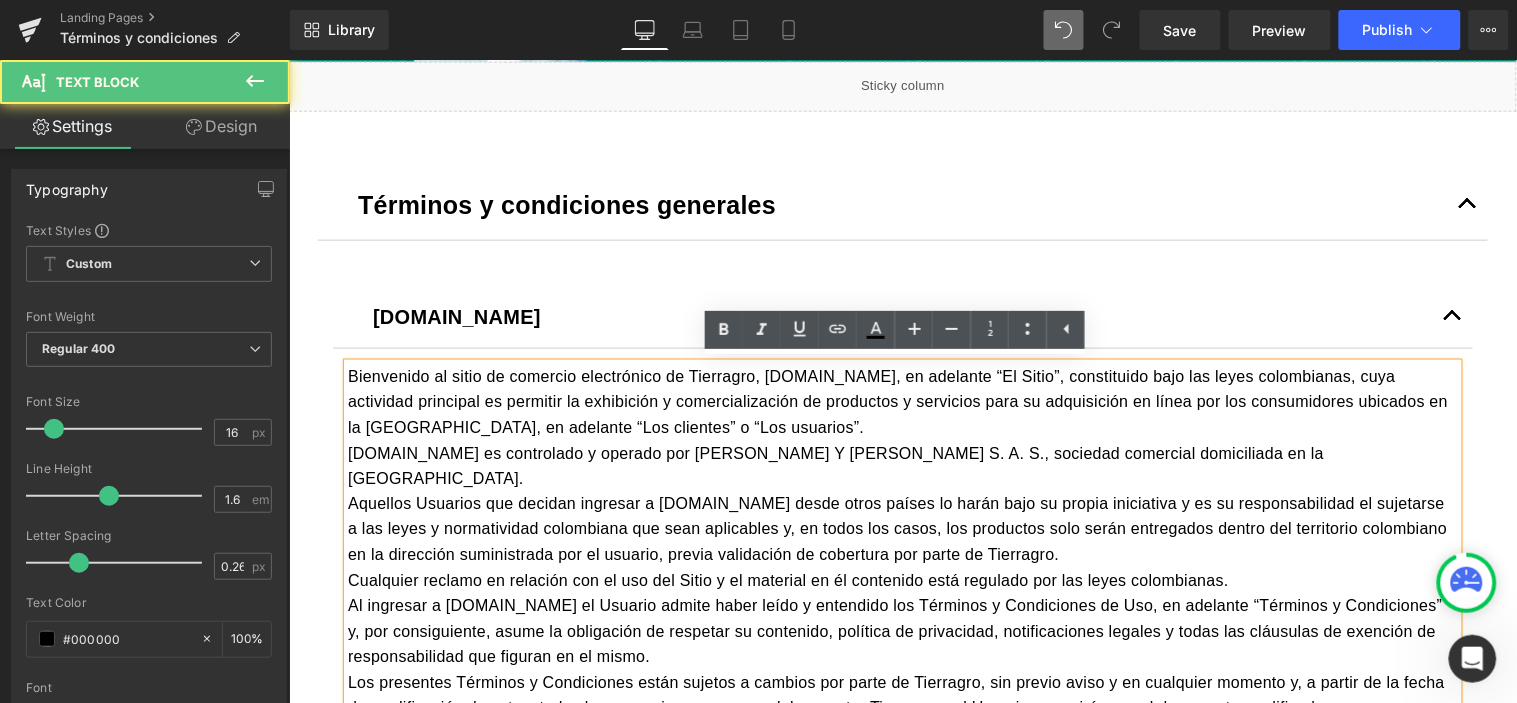 click on "Bienvenido al sitio de comercio electrónico de Tierragro, Tierragro.com, en adelante “El Sitio”, constituido bajo las leyes colombianas, cuya actividad principal es permitir la exhibición y comercialización de productos y servicios para su adquisición en línea por los consumidores ubicados en la República de Colombia, en adelante “Los clientes” o “Los usuarios”." at bounding box center [902, 401] 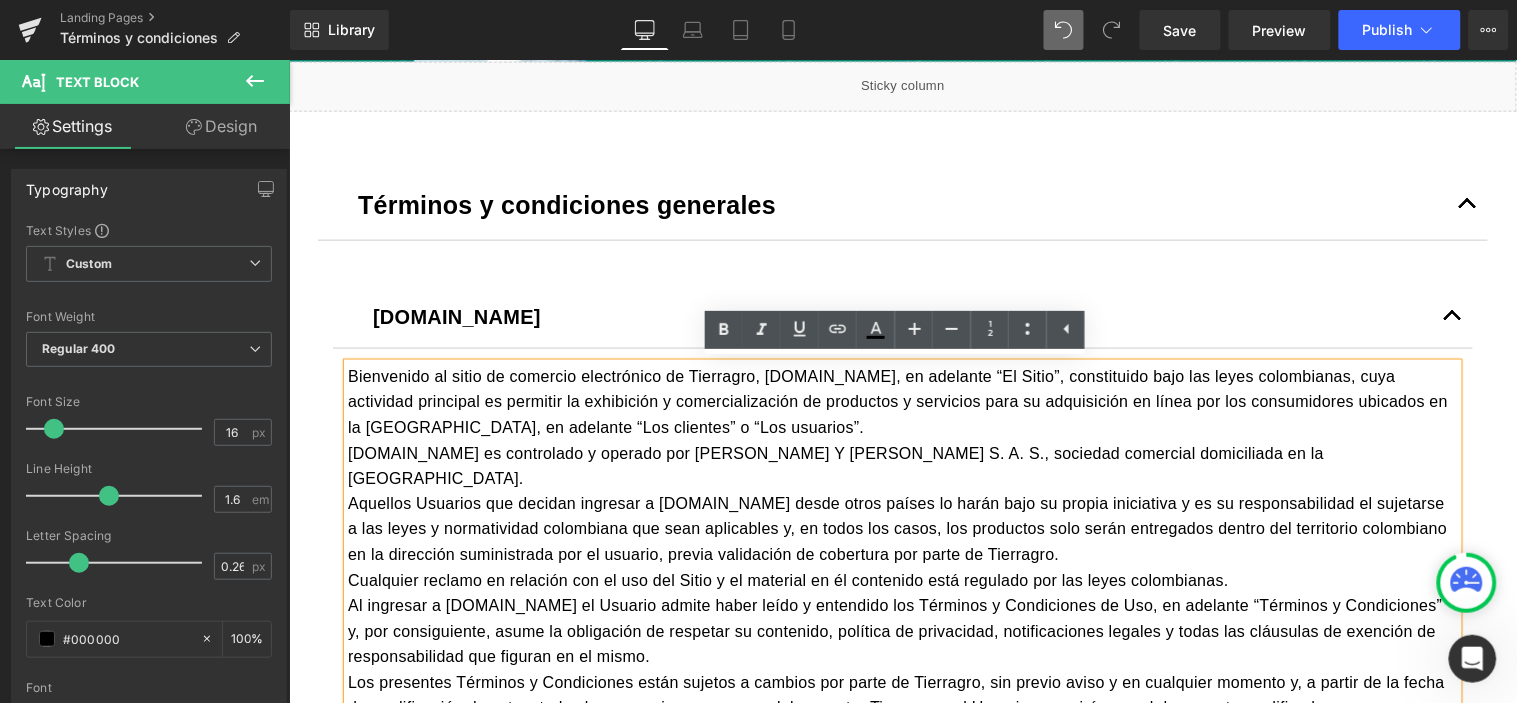 drag, startPoint x: 341, startPoint y: 374, endPoint x: 337, endPoint y: 364, distance: 10.770329 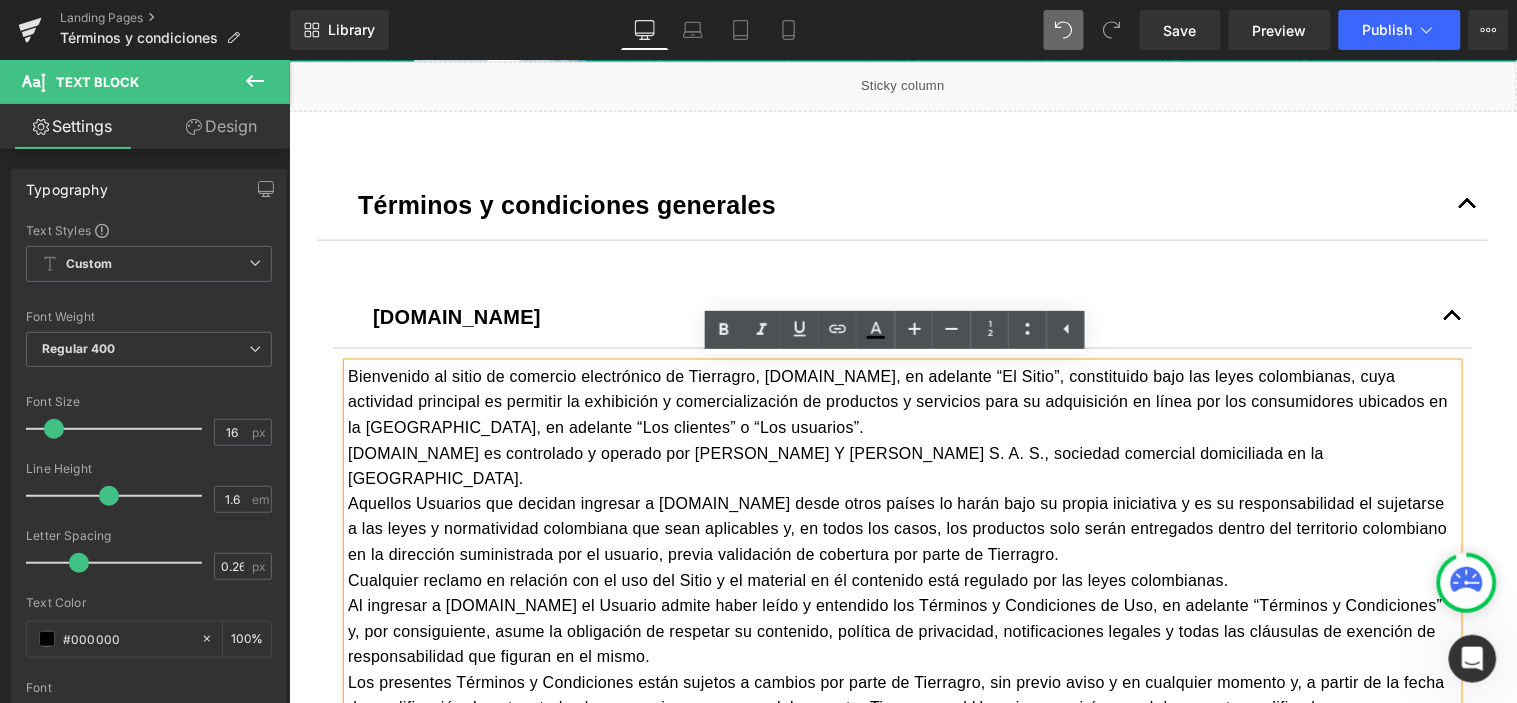 copy on "Bienvenido al sitio de comercio electrónico de Tierragro, Tierragro.com, en adelante “El Sitio”, constituido bajo las leyes colombianas, cuya actividad principal es permitir la exhibición y comercialización de productos y servicios para su adquisición en línea por los consumidores ubicados en la República de Colombia, en adelante “Los clientes” o “Los usuarios”. Tierragro.com es controlado y operado por PÉREZ Y CARDONA S. A. S., sociedad comercial domiciliada en la República de Colombia. Aquellos Usuarios que decidan ingresar a Tierragro.com desde otros países lo harán bajo su propia iniciativa y es su responsabilidad el sujetarse a las leyes y normatividad colombiana que sean aplicables y, en todos los casos, los productos solo serán entregados dentro del territorio colombiano en la dirección suministrada por el usuario, previa validación de cobertura por parte de Tierragro. Cualquier reclamo en relación con el uso del Sitio y el material en él contenido está regulado por las leyes colombianas. Al ing..." 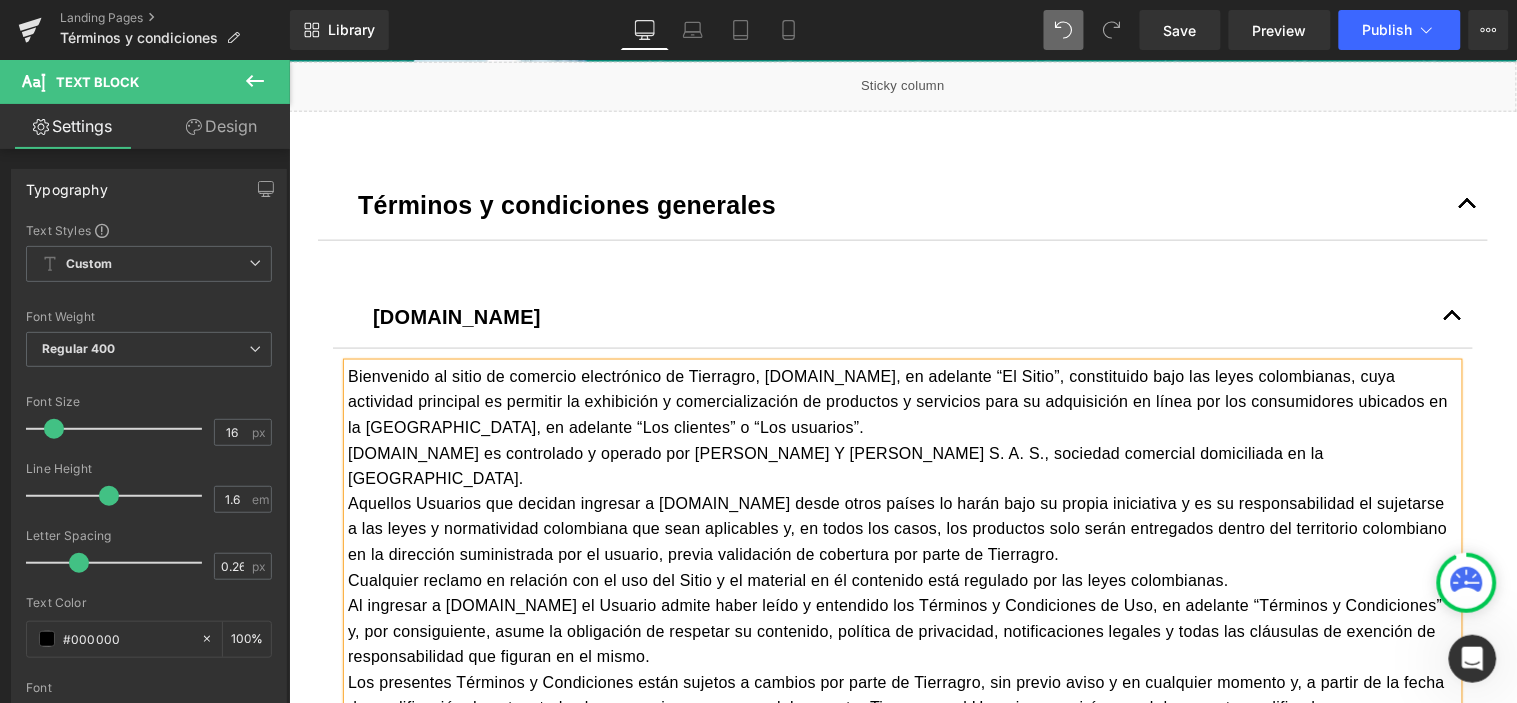 click on "Tierragro.com es controlado y operado por PÉREZ Y CARDONA S. A. S., sociedad comercial domiciliada en la República de Colombia." at bounding box center [902, 465] 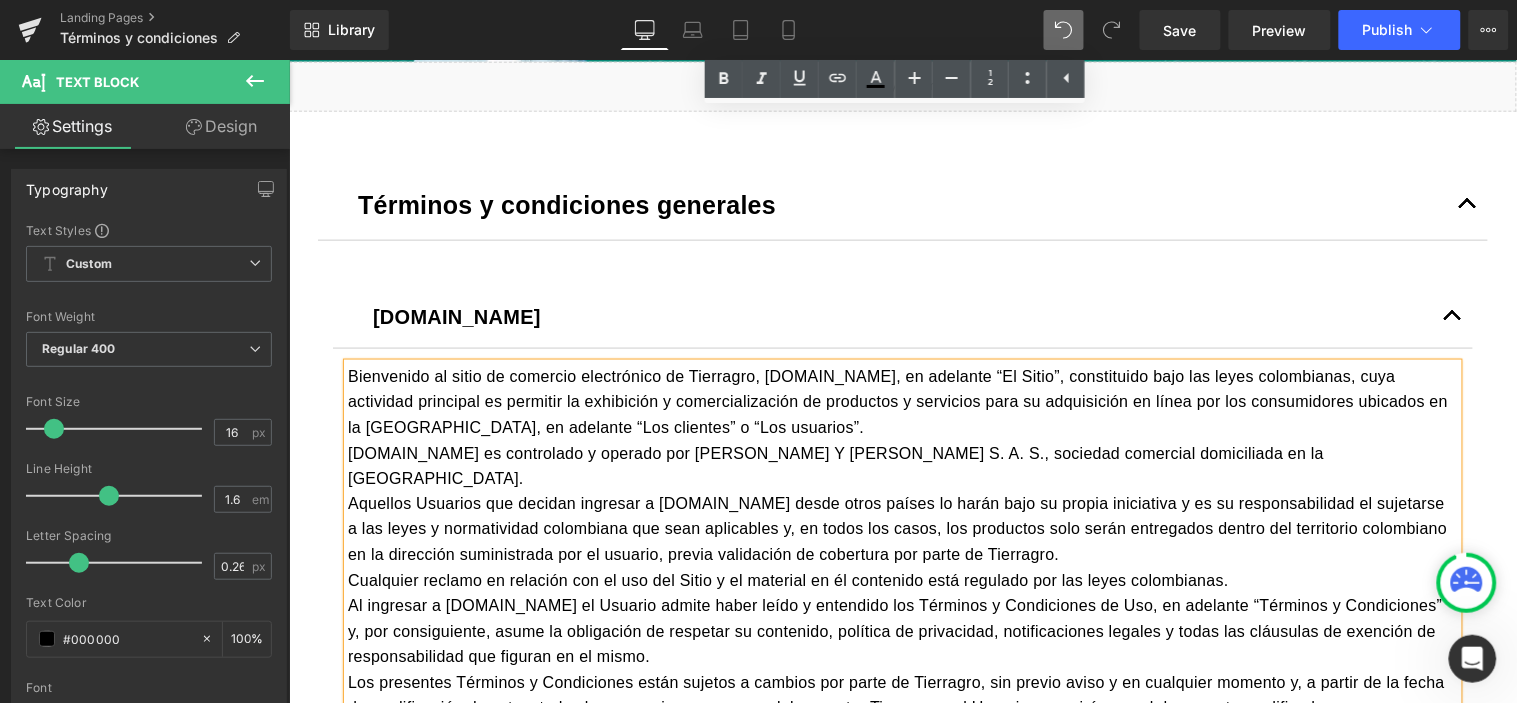 scroll, scrollTop: 8967, scrollLeft: 0, axis: vertical 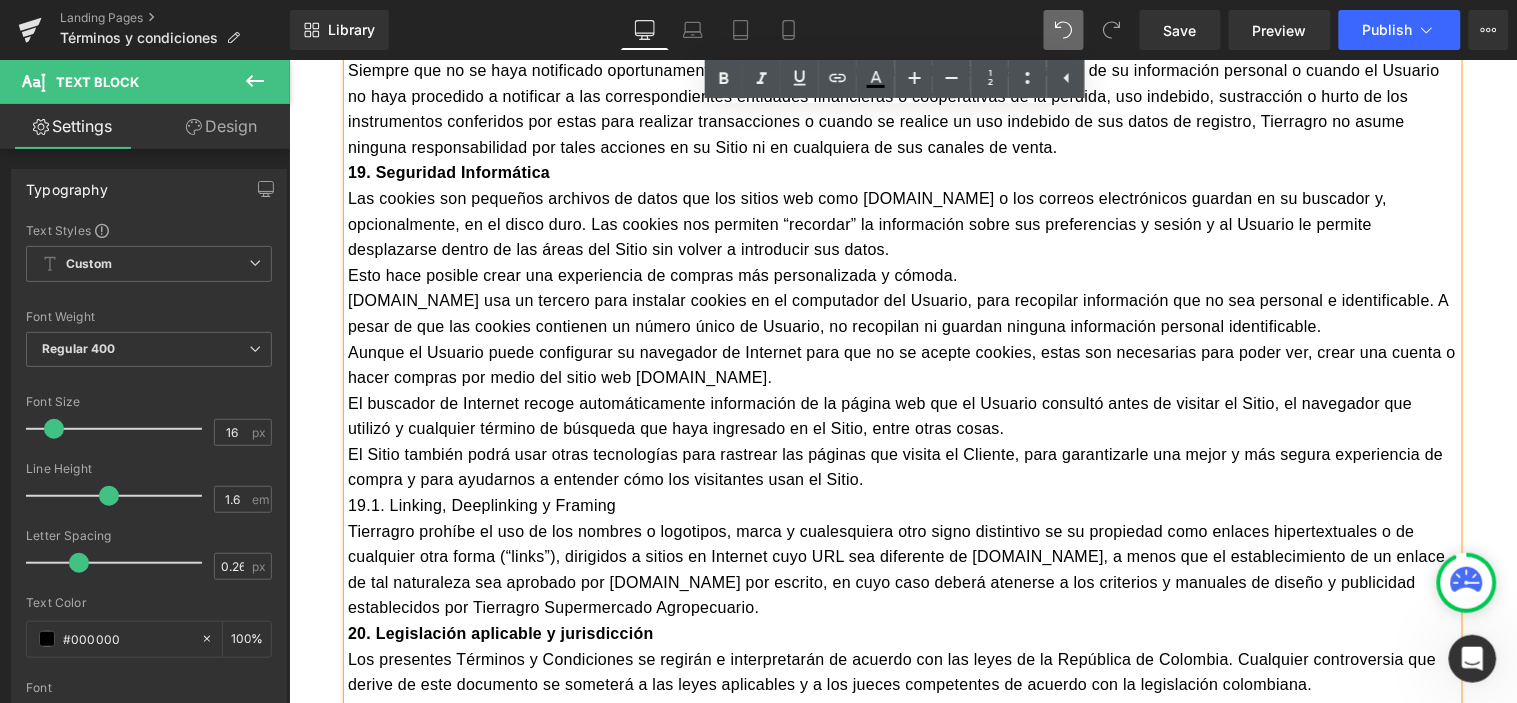 click on "Tierragro prohíbe el uso de los nombres o logotipos, marca y cualesquiera otro signo distintivo se su propiedad como enlaces hipertextuales o de cualquier otra forma (“links”), dirigidos a sitios en Internet cuyo URL sea diferente de Tierragro.com, a menos que el establecimiento de un enlace de tal naturaleza sea aprobado por Tierragro.com por escrito, en cuyo caso deberá atenerse a los criterios y manuales de diseño y publicidad establecidos por Tierragro Supermercado Agropecuario." at bounding box center (902, 569) 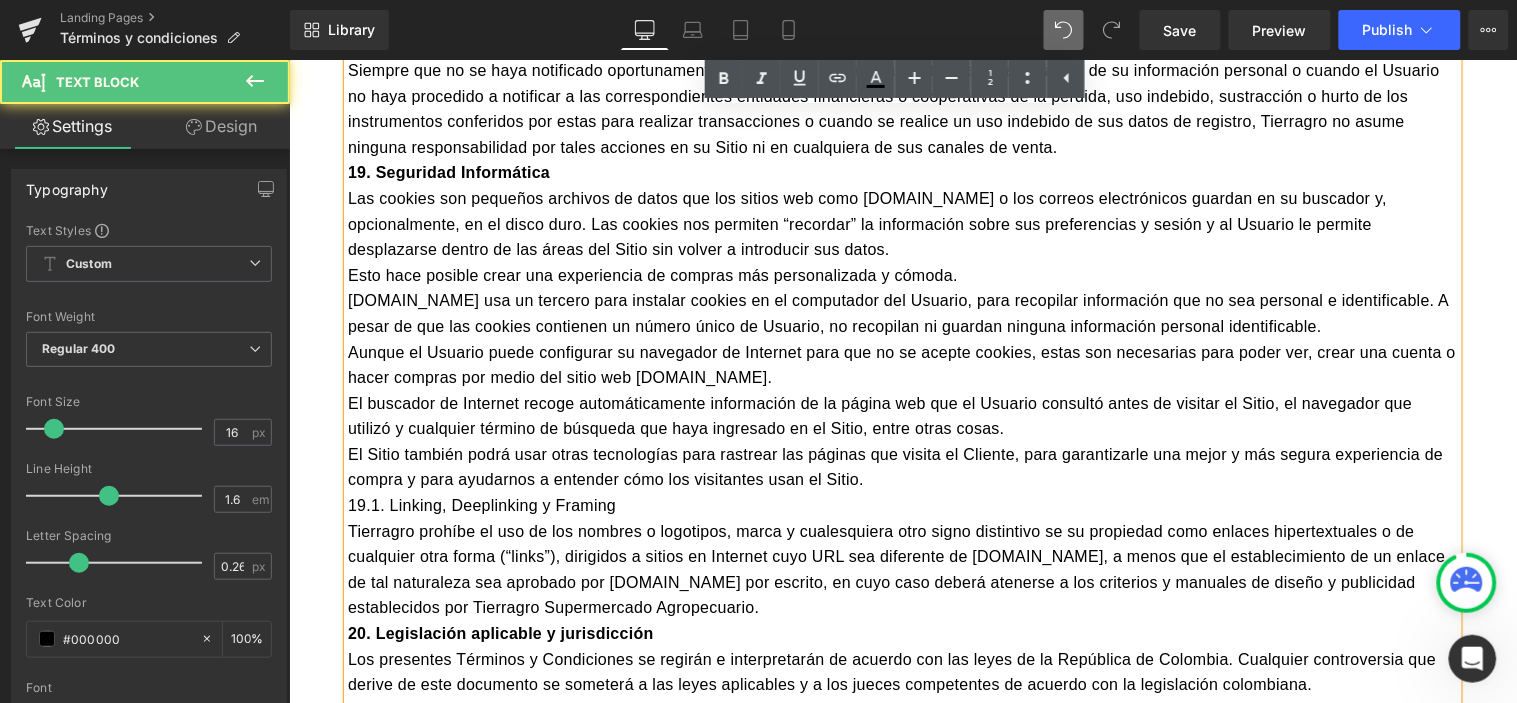 click on "Tierragro prohíbe el uso de los nombres o logotipos, marca y cualesquiera otro signo distintivo se su propiedad como enlaces hipertextuales o de cualquier otra forma (“links”), dirigidos a sitios en Internet cuyo URL sea diferente de Tierragro.com, a menos que el establecimiento de un enlace de tal naturaleza sea aprobado por Tierragro.com por escrito, en cuyo caso deberá atenerse a los criterios y manuales de diseño y publicidad establecidos por Tierragro Supermercado Agropecuario." at bounding box center [902, 569] 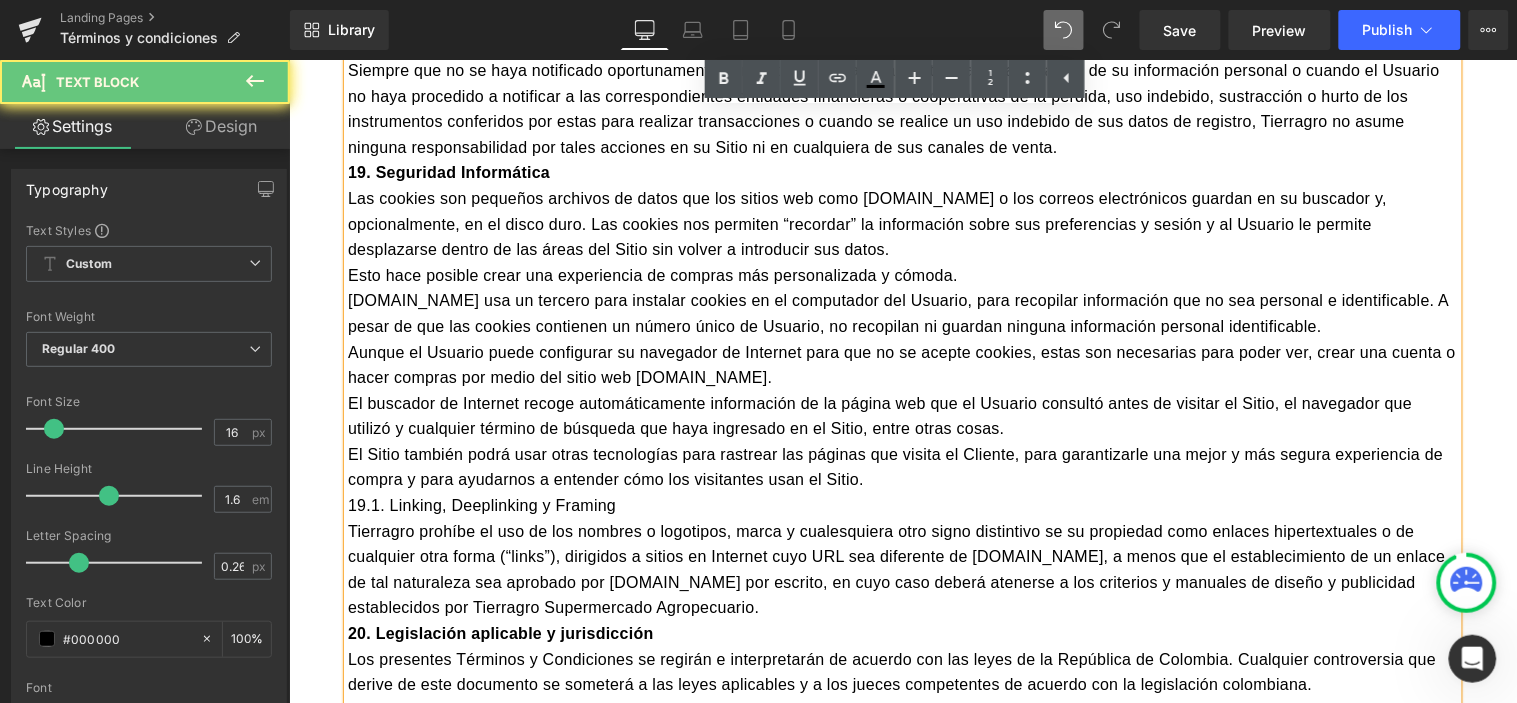 click on "Tierragro prohíbe el uso de los nombres o logotipos, marca y cualesquiera otro signo distintivo se su propiedad como enlaces hipertextuales o de cualquier otra forma (“links”), dirigidos a sitios en Internet cuyo URL sea diferente de Tierragro.com, a menos que el establecimiento de un enlace de tal naturaleza sea aprobado por Tierragro.com por escrito, en cuyo caso deberá atenerse a los criterios y manuales de diseño y publicidad establecidos por Tierragro Supermercado Agropecuario." at bounding box center [902, 569] 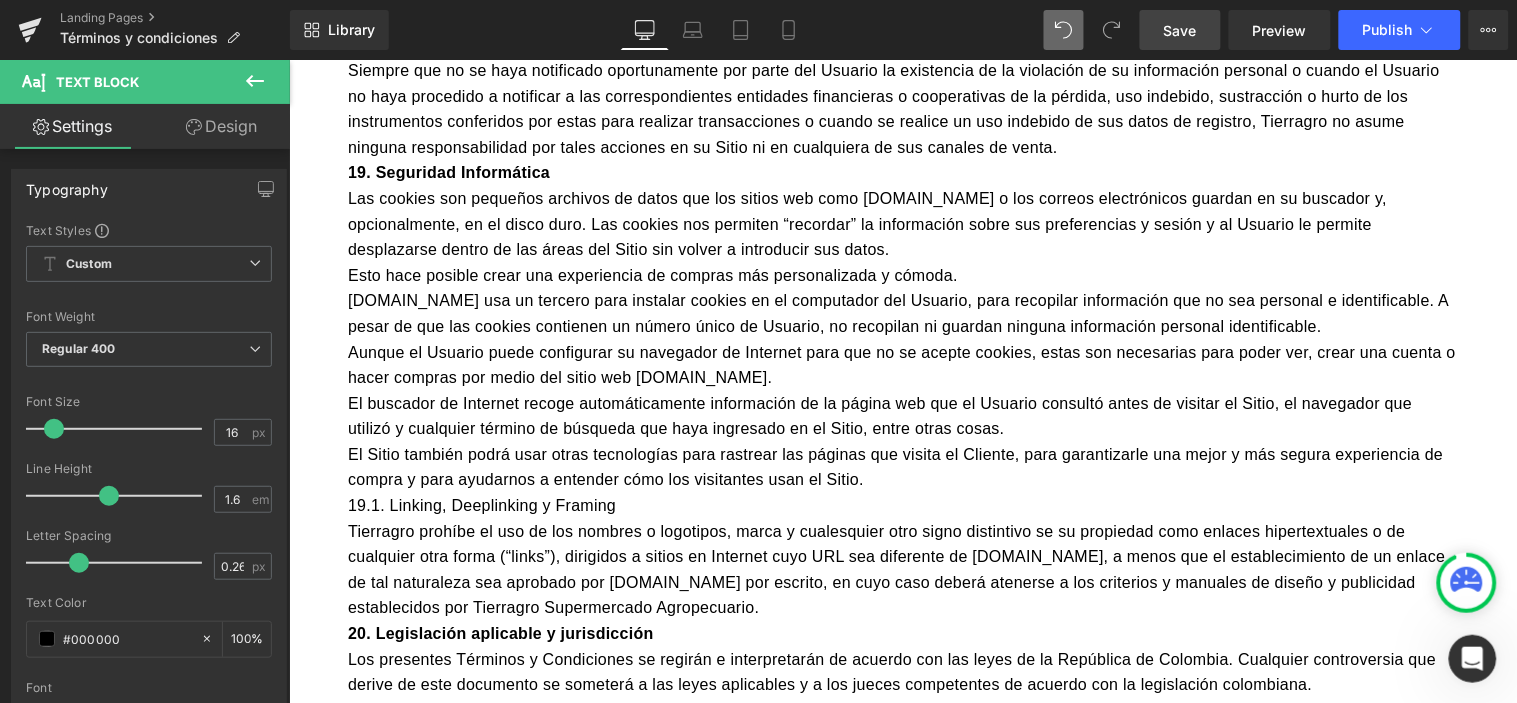 click on "Save" at bounding box center (1180, 30) 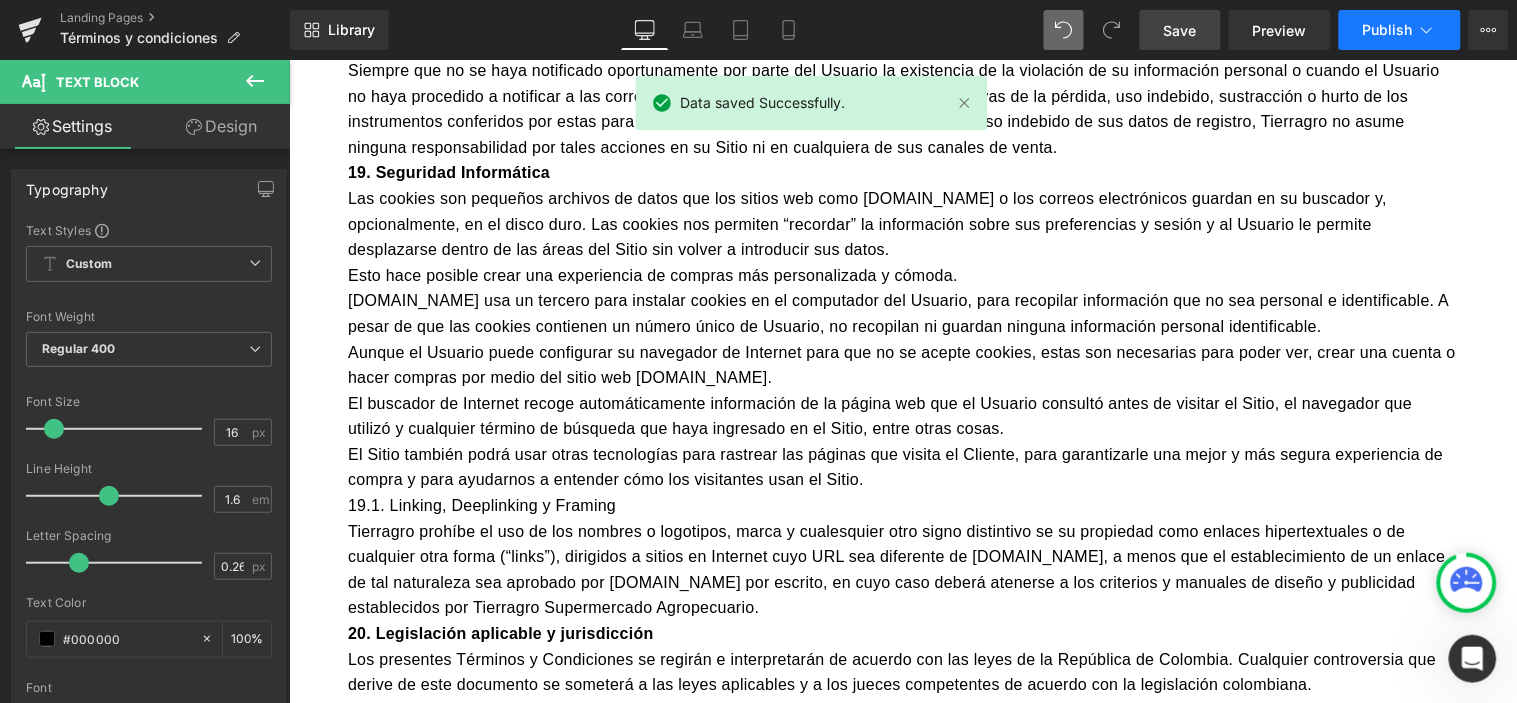 click on "Publish" at bounding box center [1400, 30] 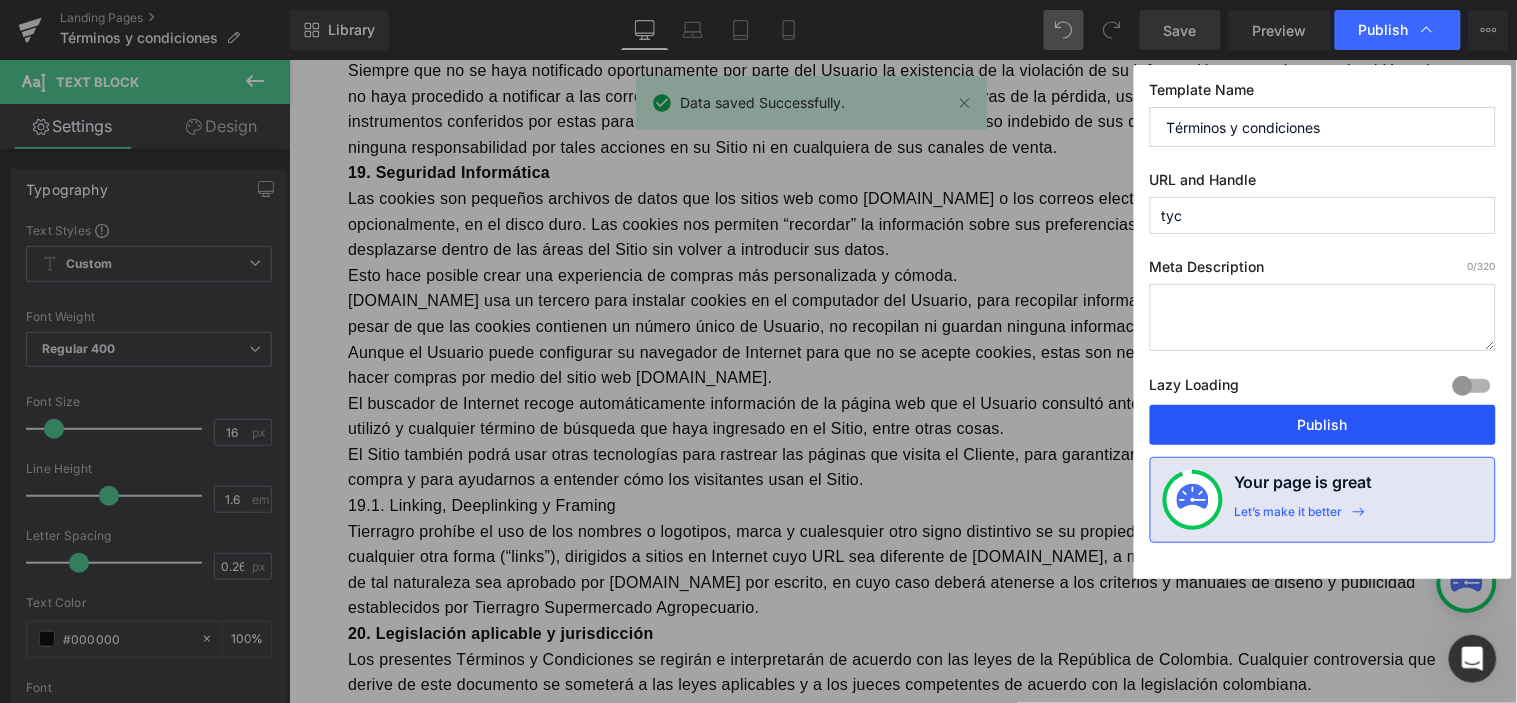click on "Publish" at bounding box center (1323, 425) 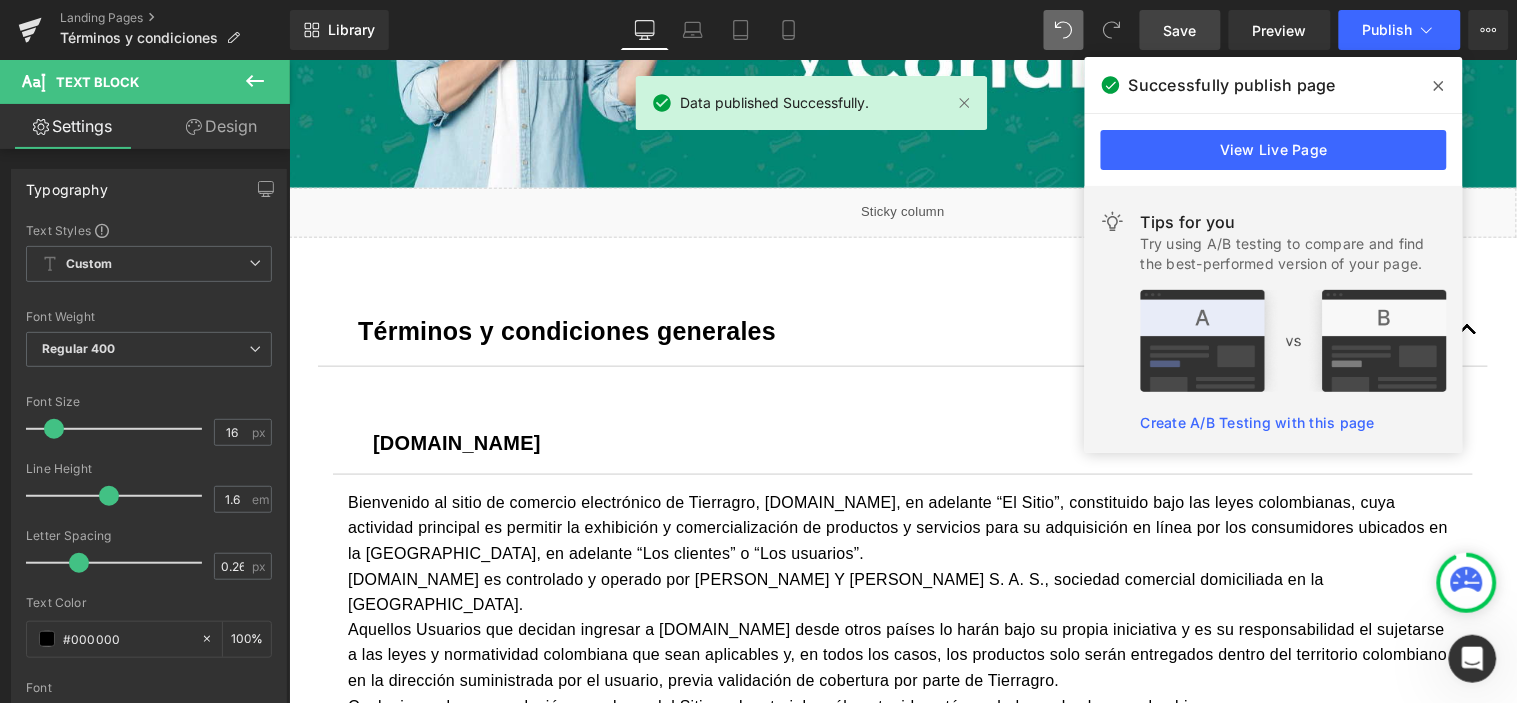 scroll, scrollTop: 342, scrollLeft: 0, axis: vertical 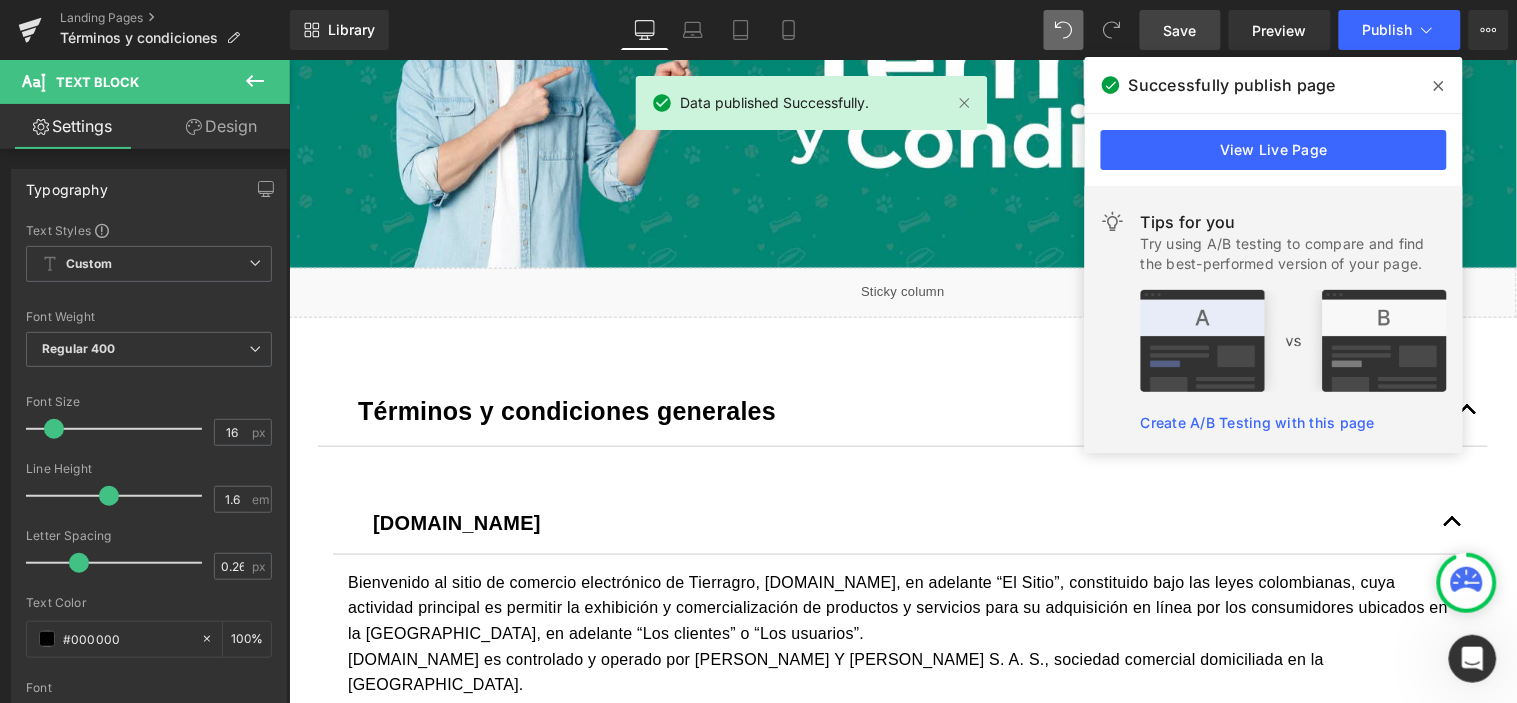 click at bounding box center [1439, 86] 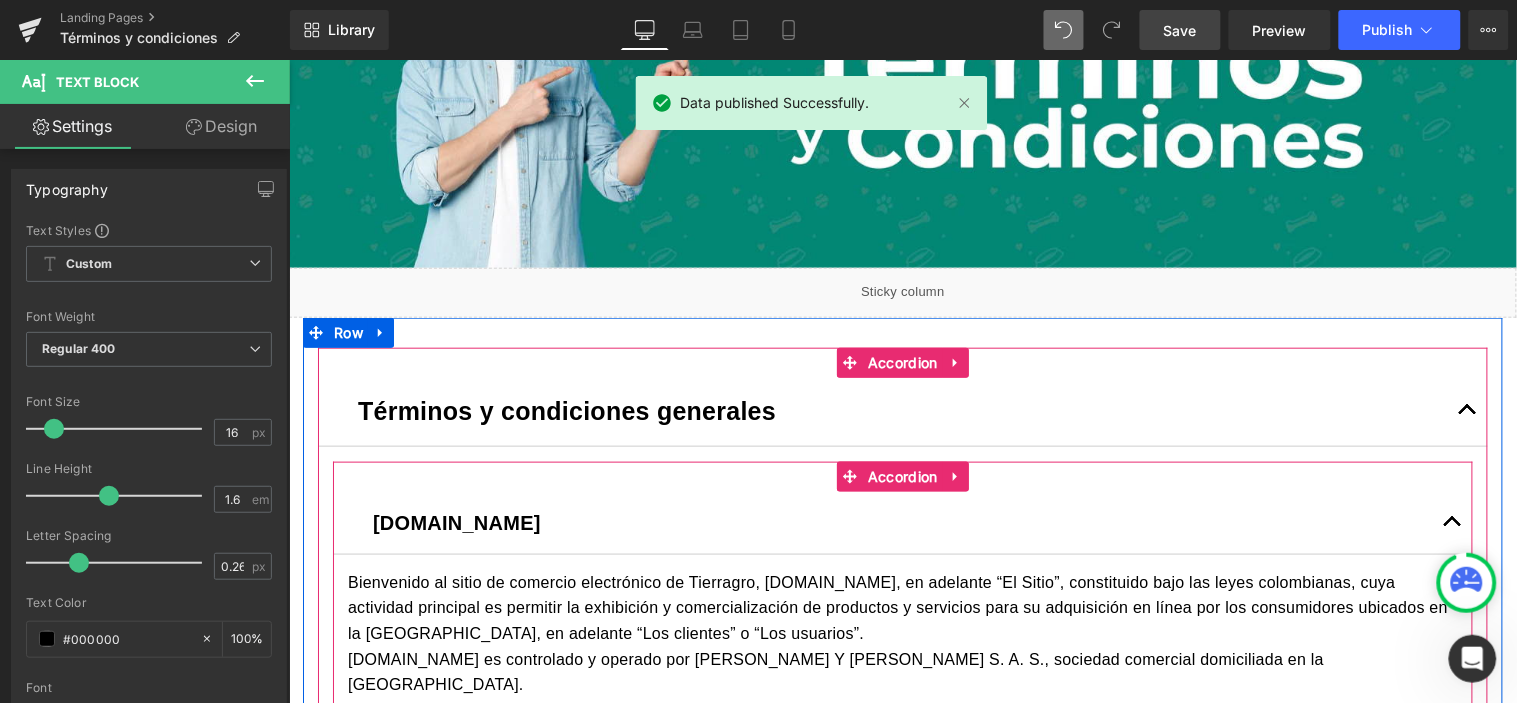 click at bounding box center (1452, 522) 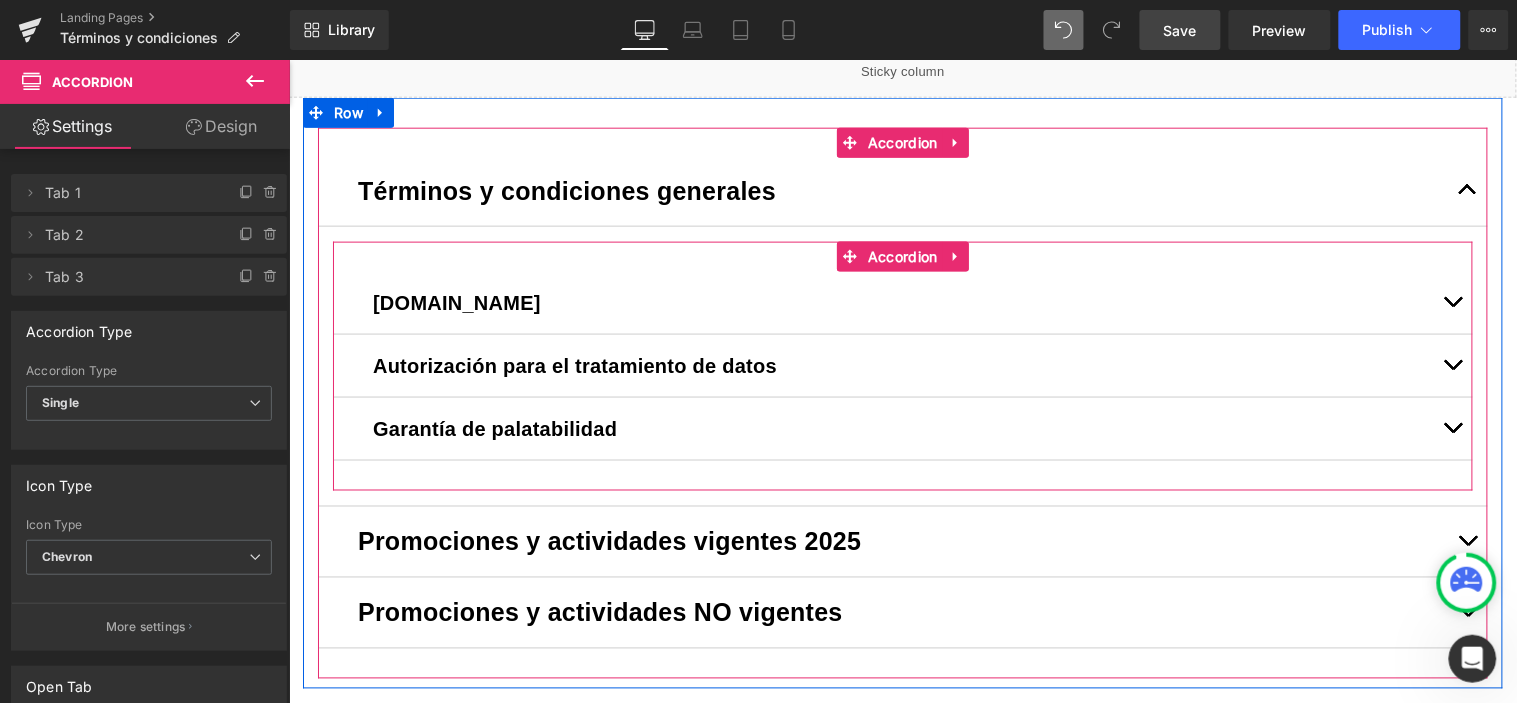scroll, scrollTop: 564, scrollLeft: 0, axis: vertical 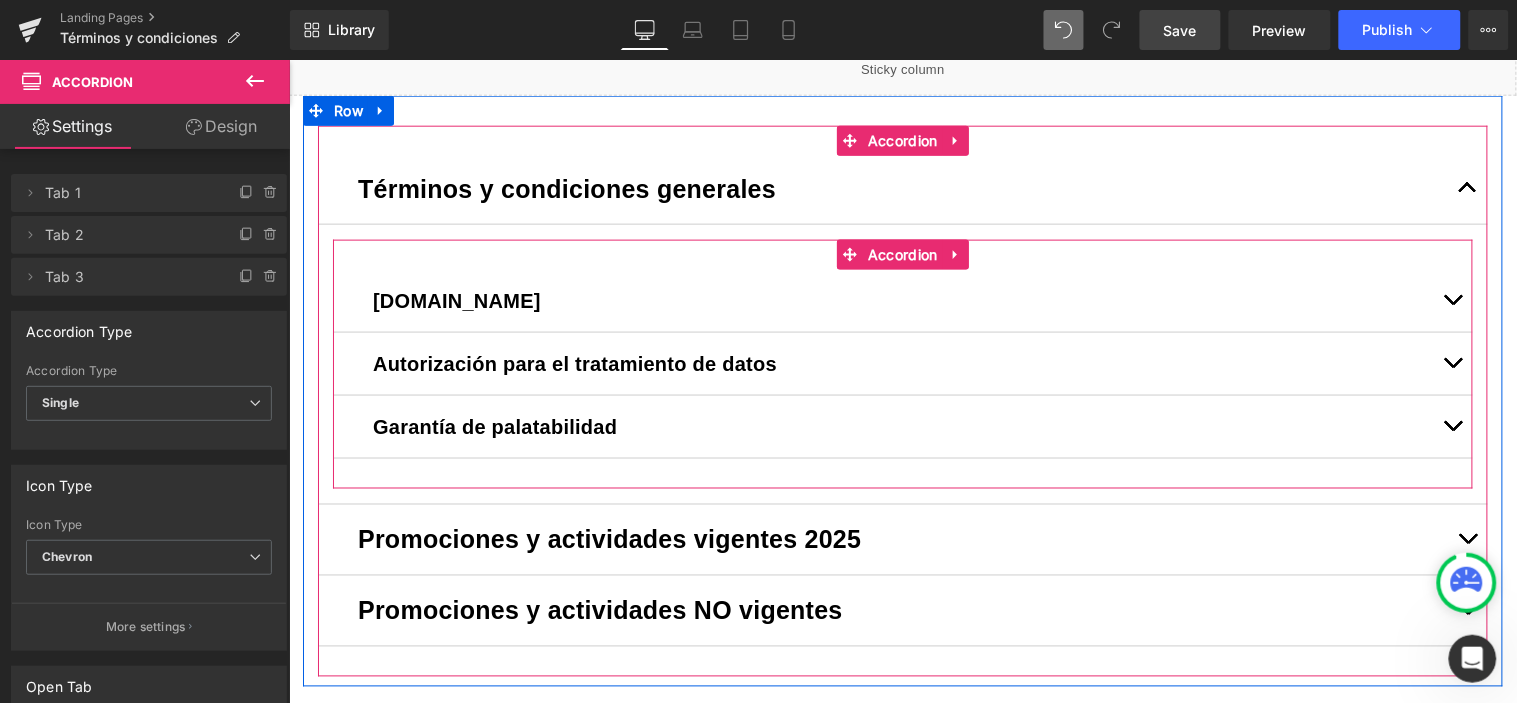 click at bounding box center [1452, 363] 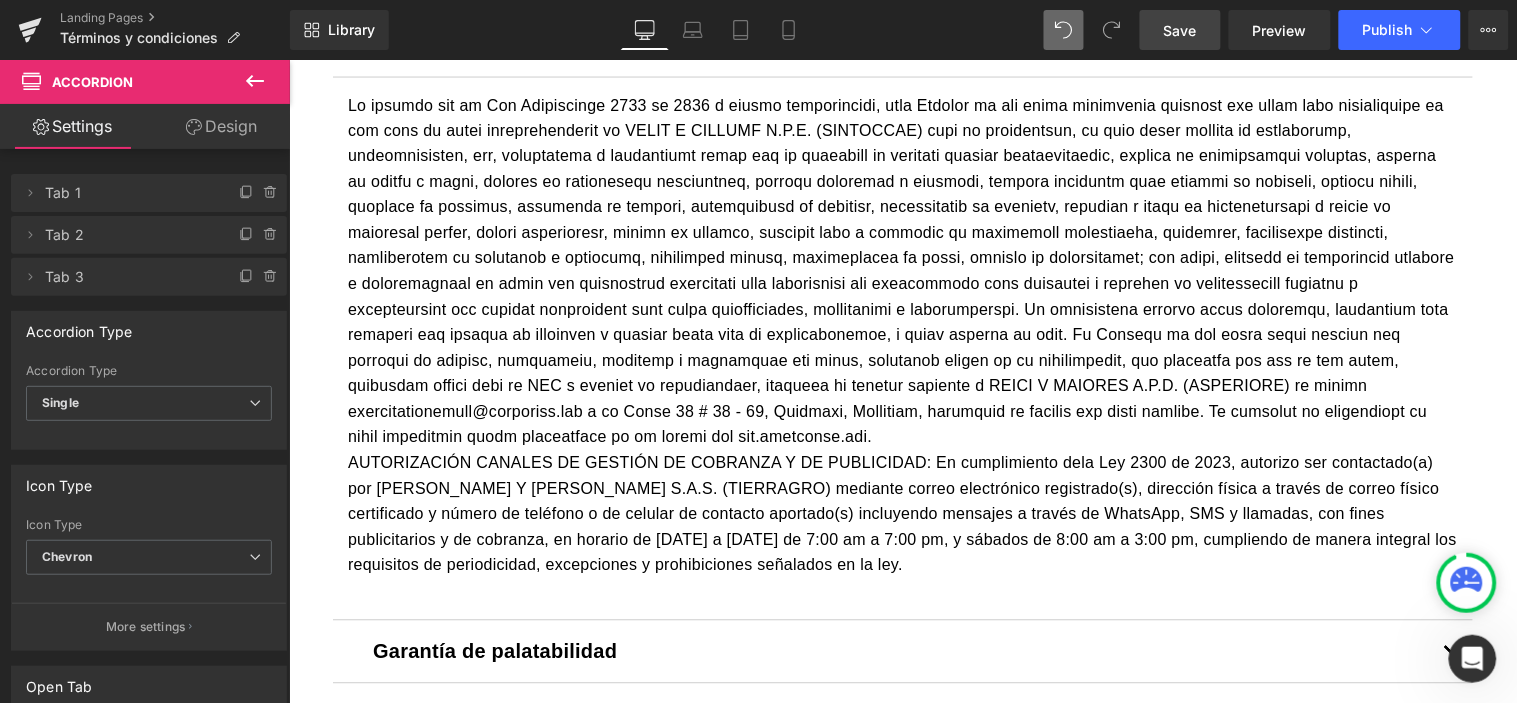scroll, scrollTop: 1120, scrollLeft: 0, axis: vertical 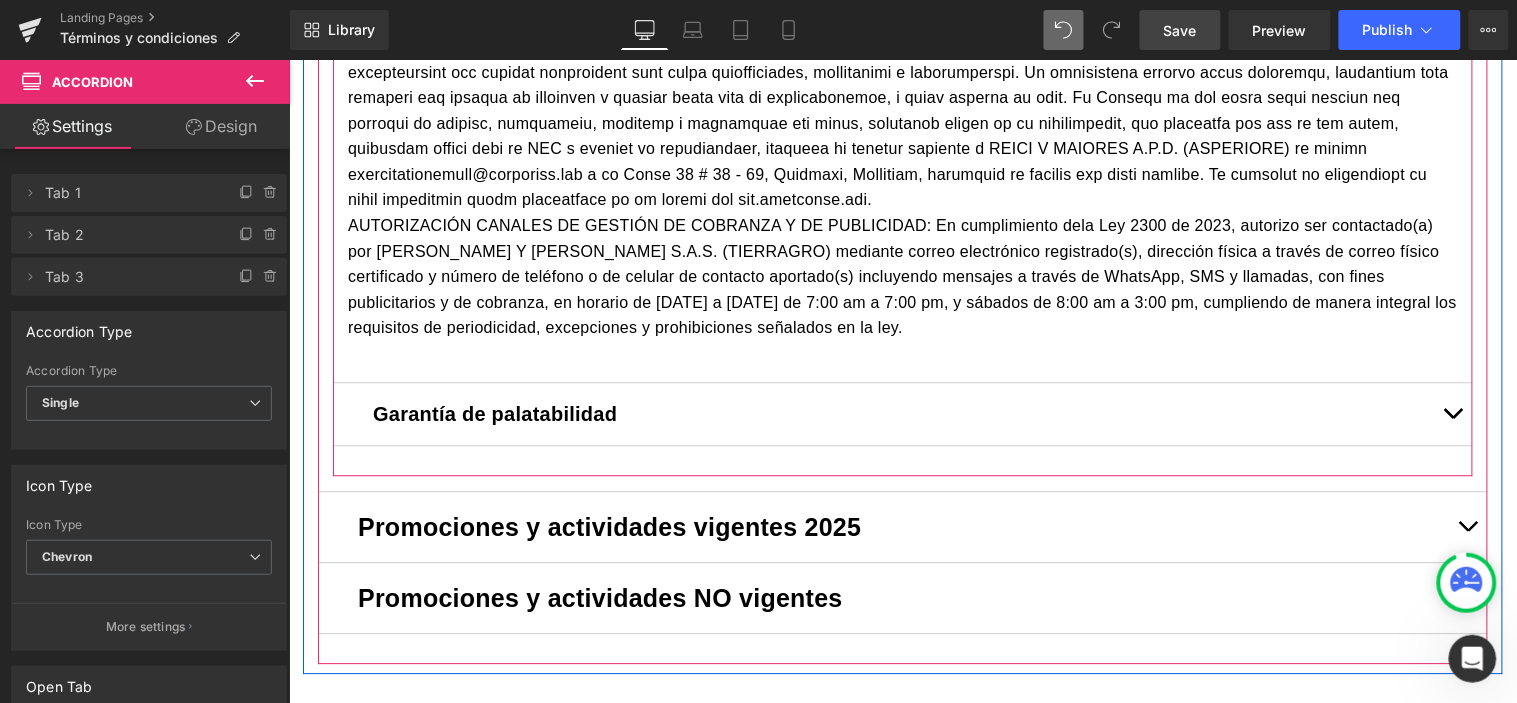 click at bounding box center [1452, 413] 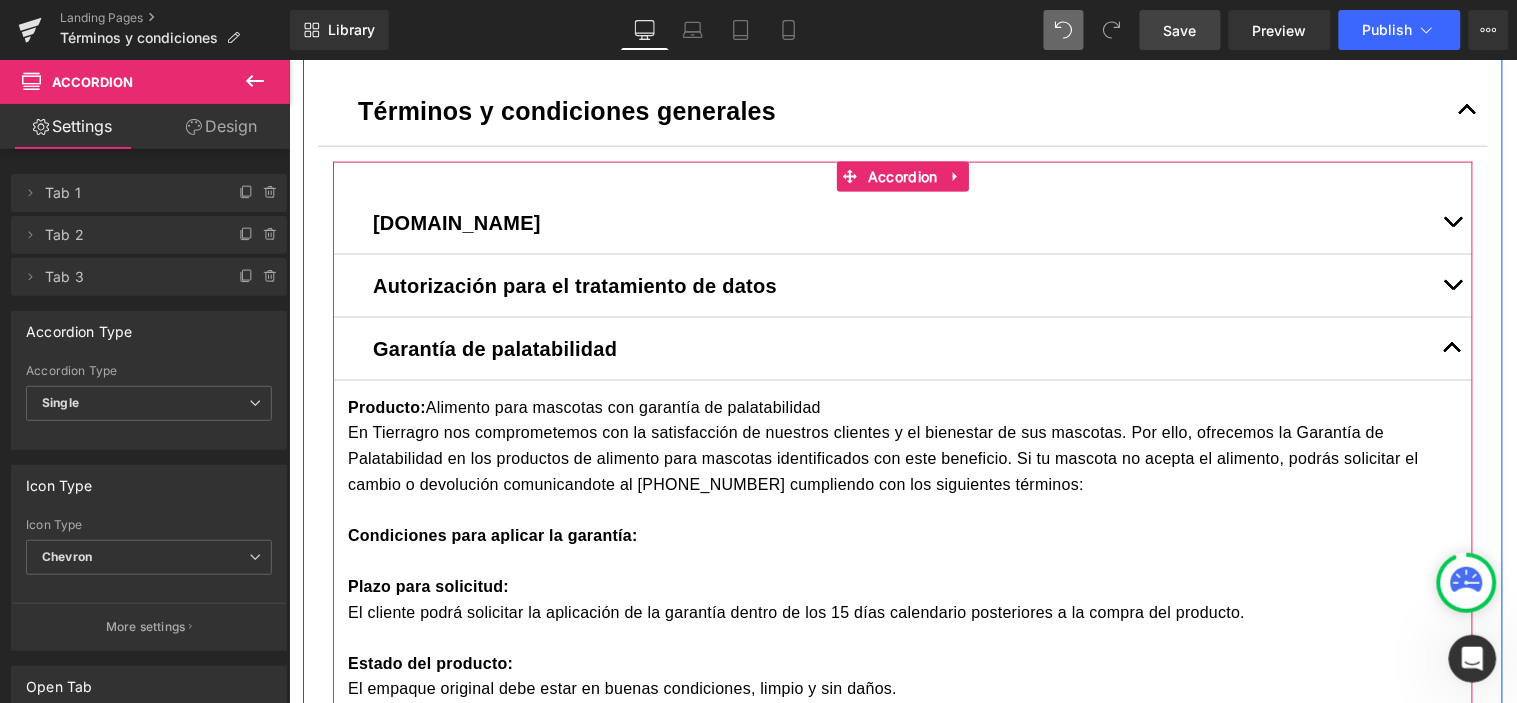 scroll, scrollTop: 602, scrollLeft: 0, axis: vertical 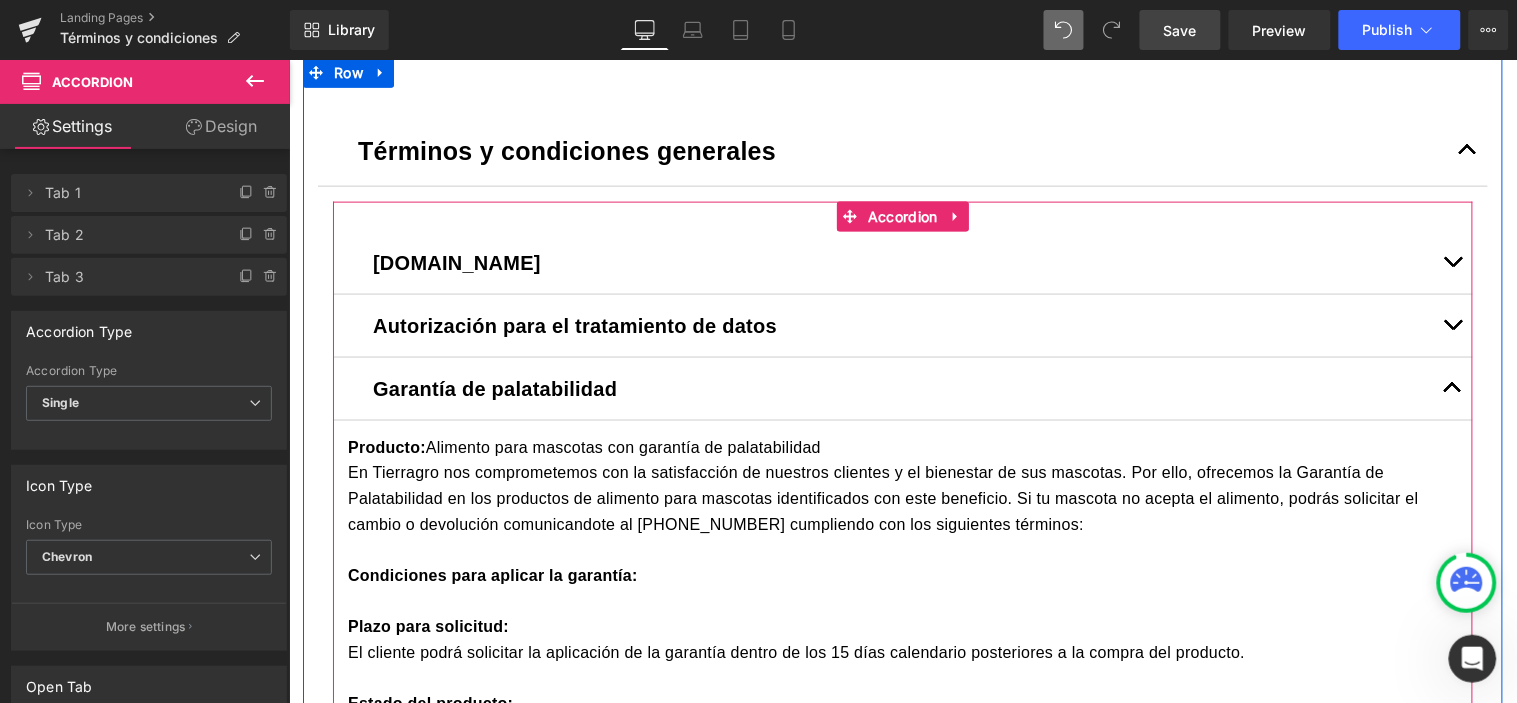 click at bounding box center (1452, 388) 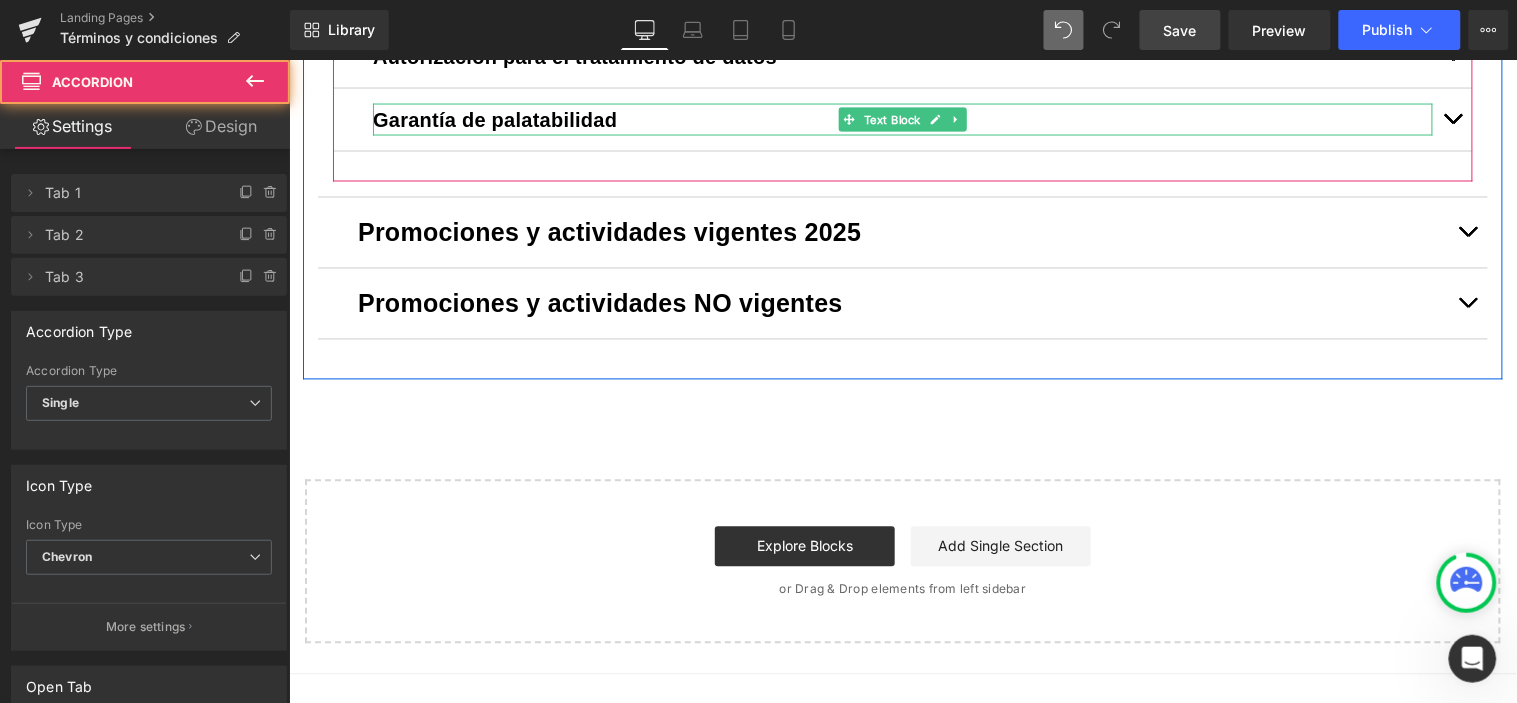 scroll, scrollTop: 935, scrollLeft: 0, axis: vertical 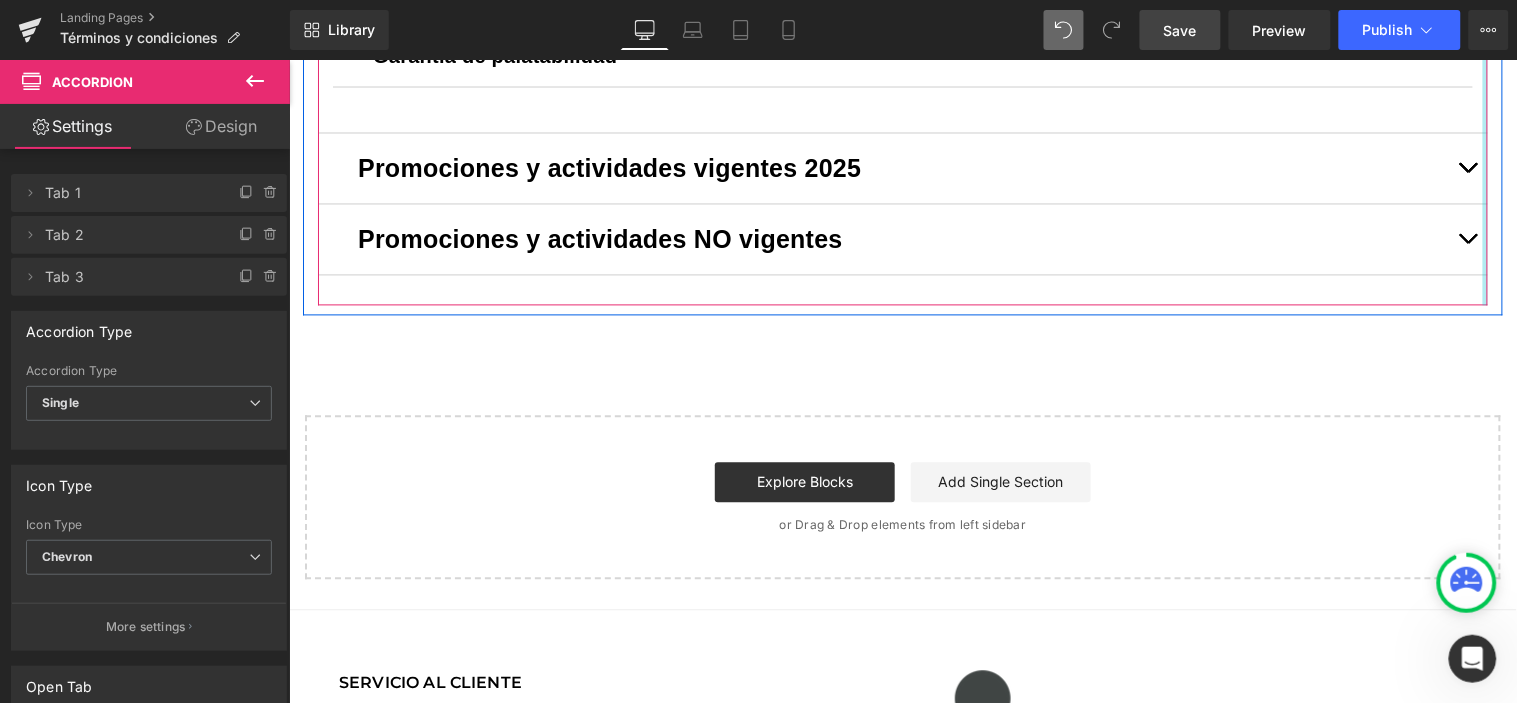 click at bounding box center [1484, 29] 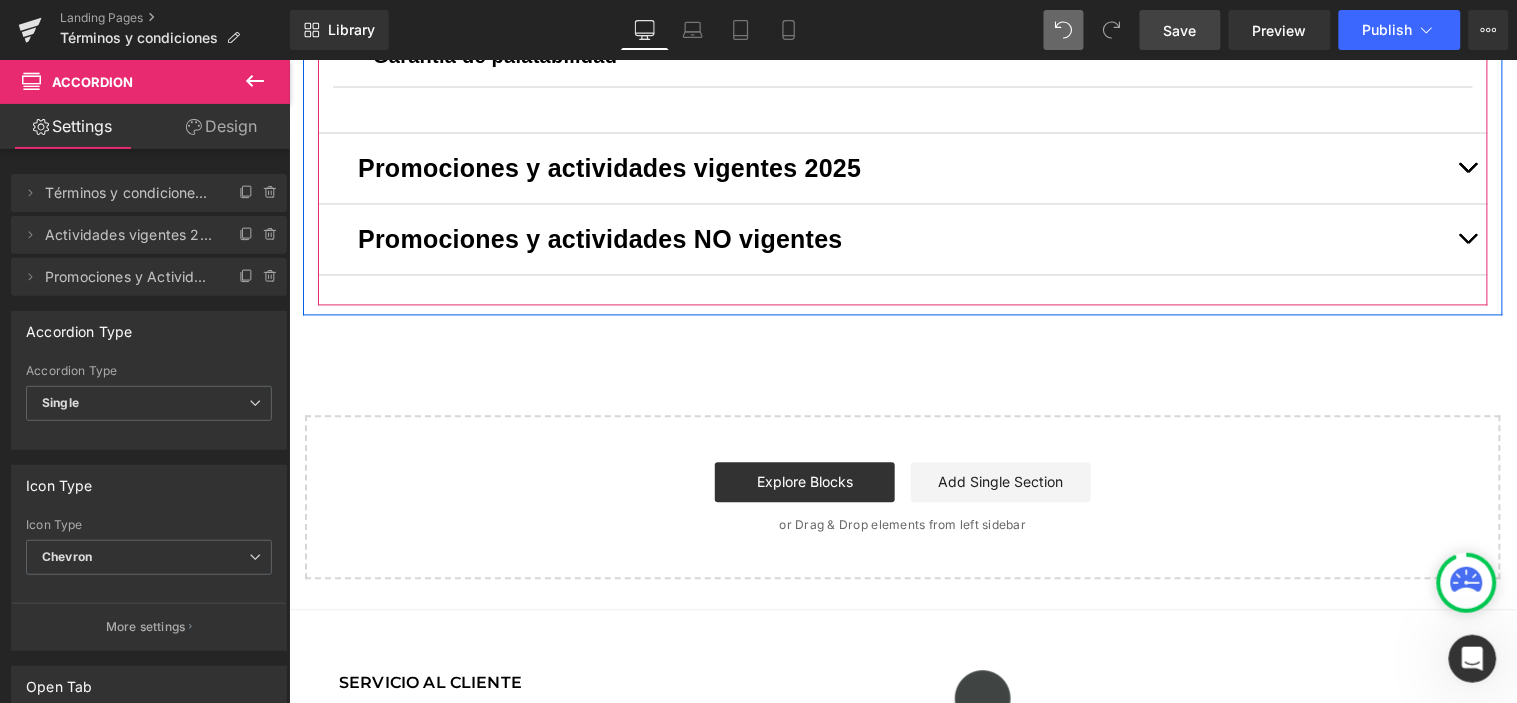 click at bounding box center (1467, 168) 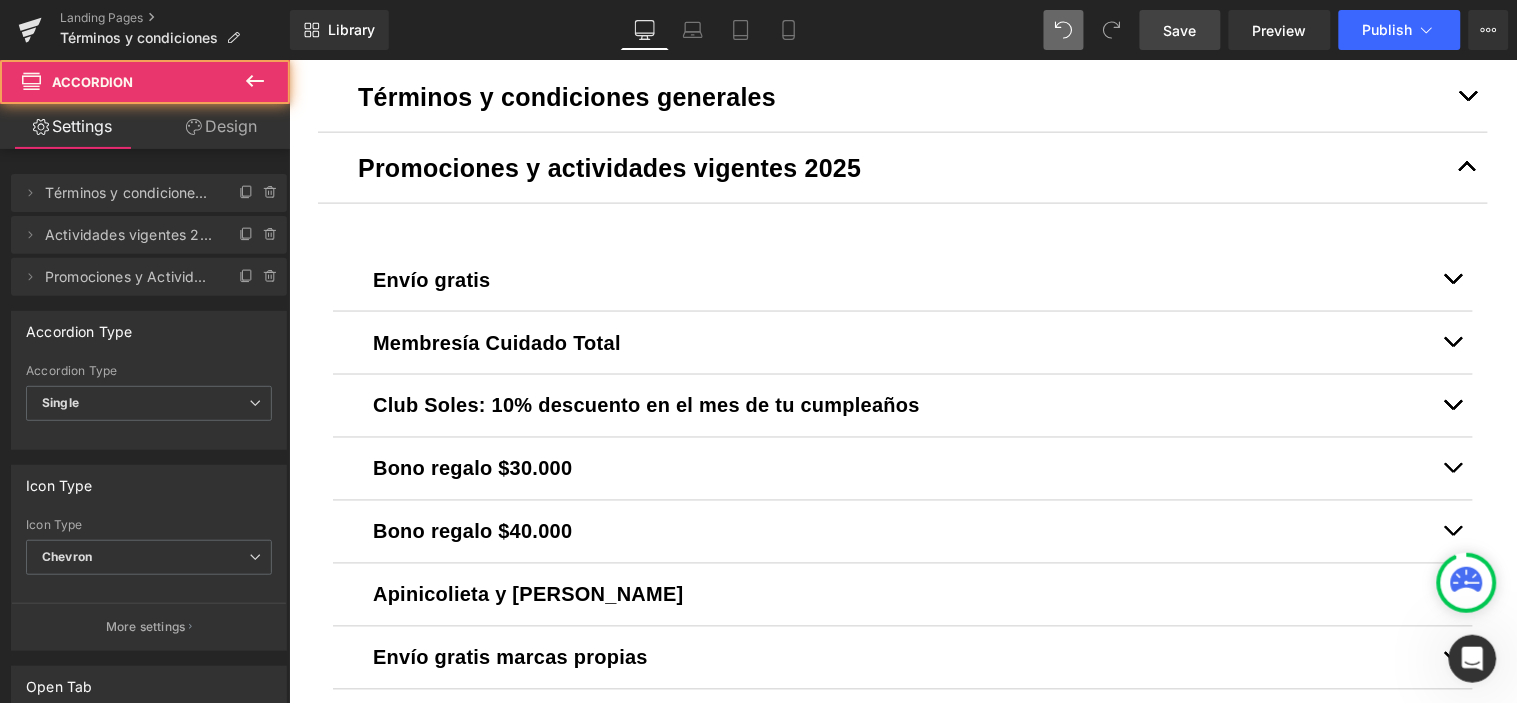 scroll, scrollTop: 655, scrollLeft: 0, axis: vertical 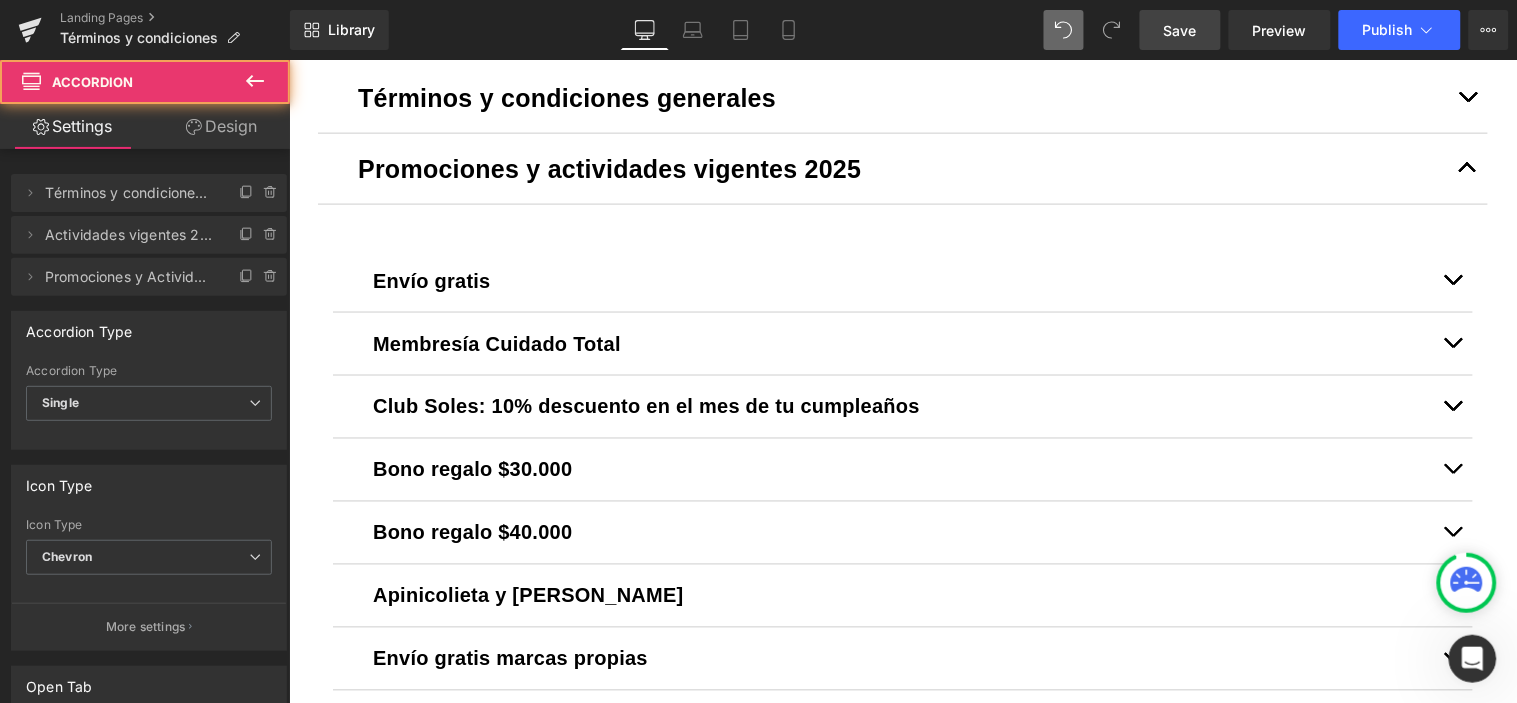 click on "Save" at bounding box center [1180, 30] 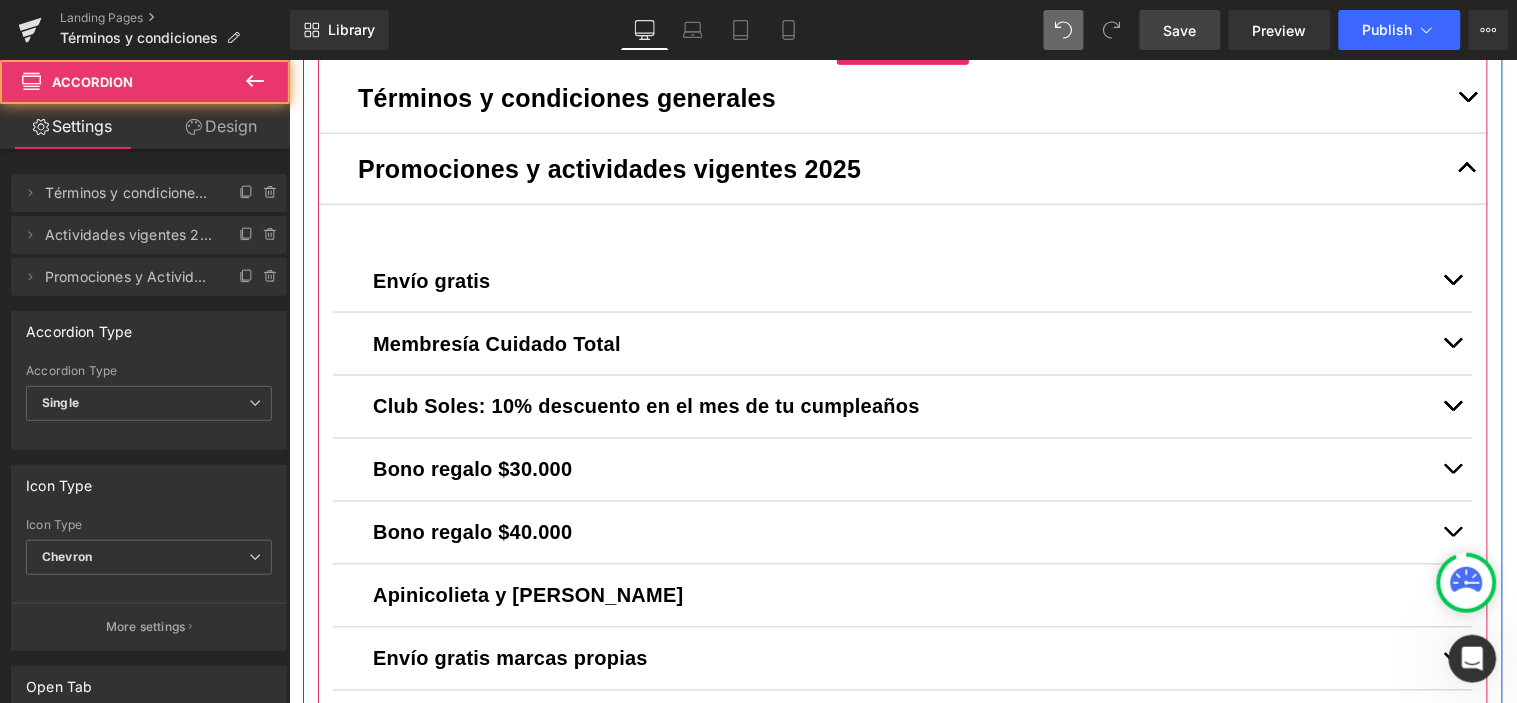 click at bounding box center [1467, 172] 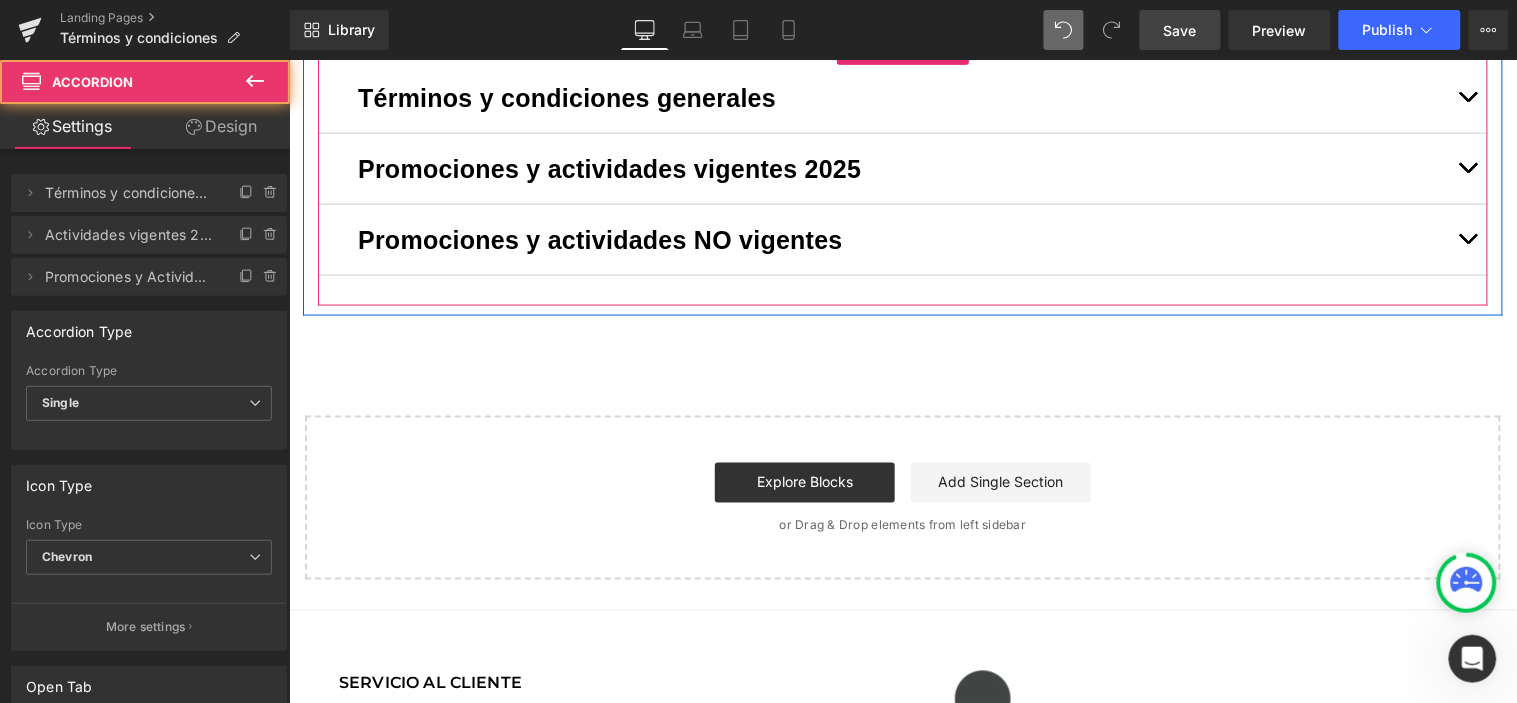 click at bounding box center (1467, 168) 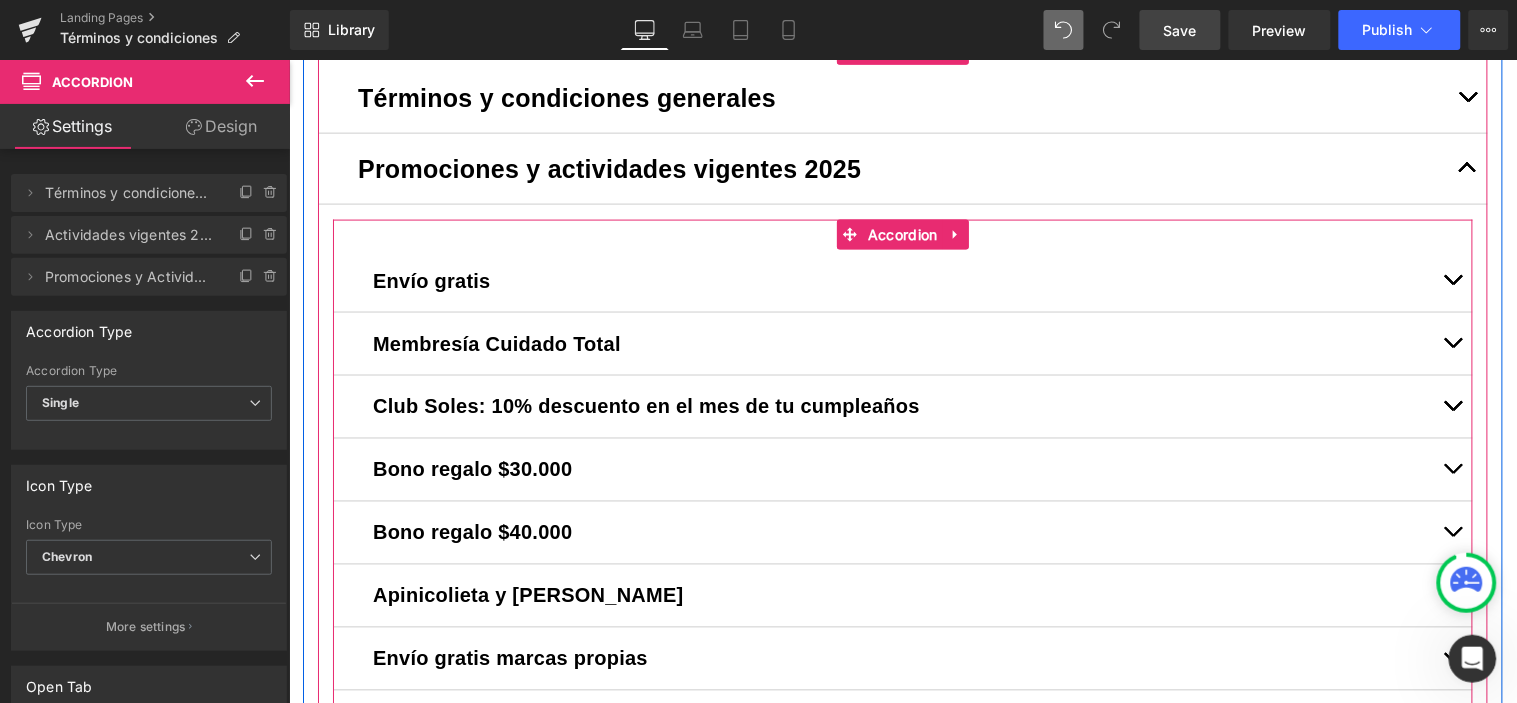 click at bounding box center (1452, 280) 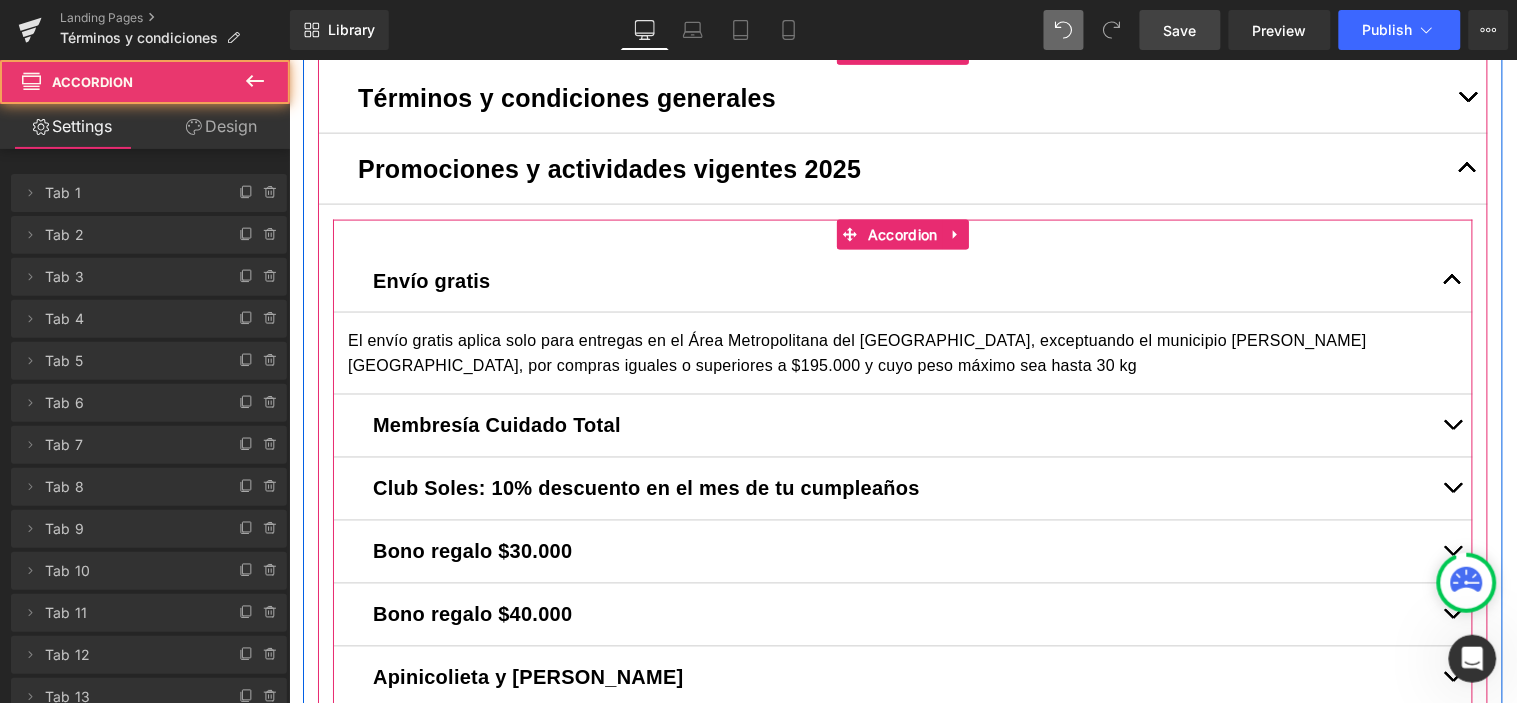 click at bounding box center (1452, 284) 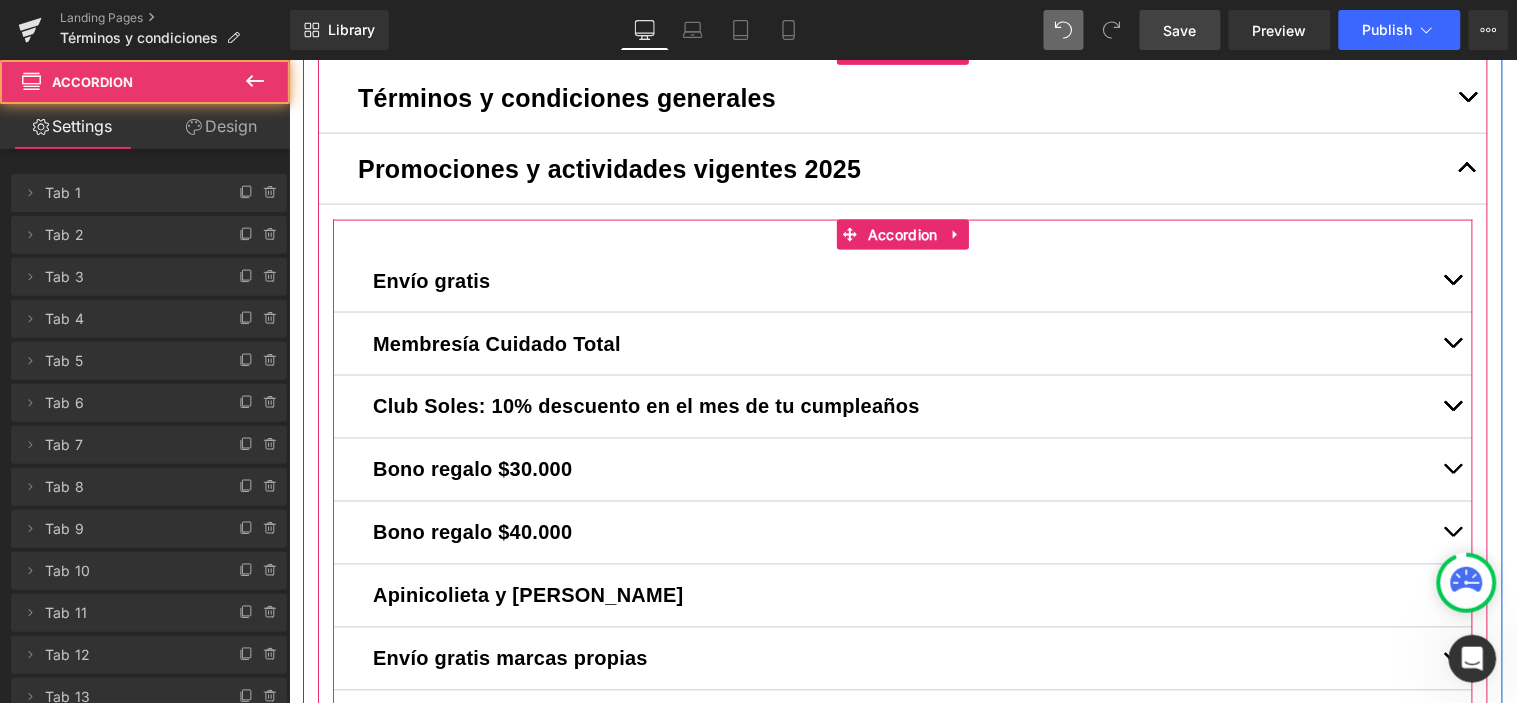 click at bounding box center (1452, 343) 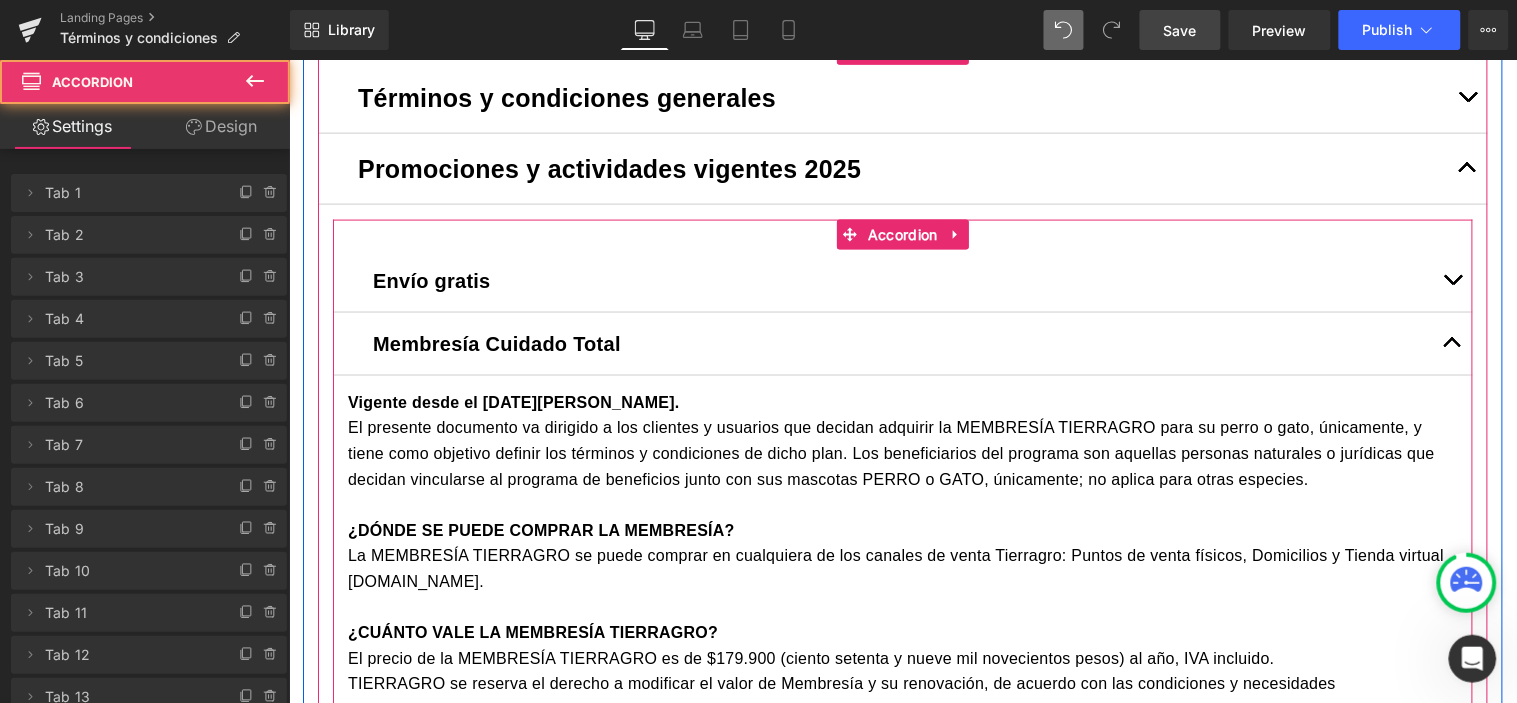click at bounding box center (1452, 347) 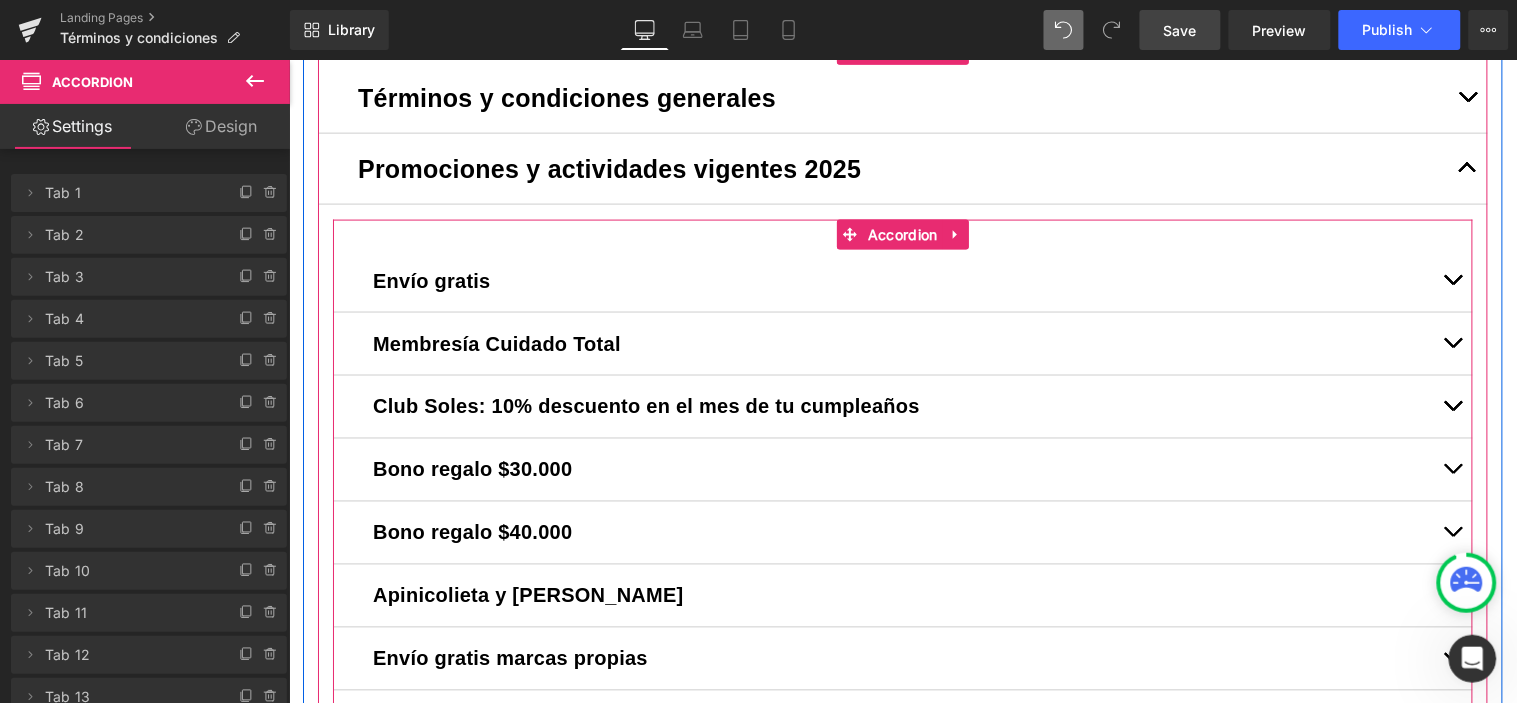 click at bounding box center [1452, 343] 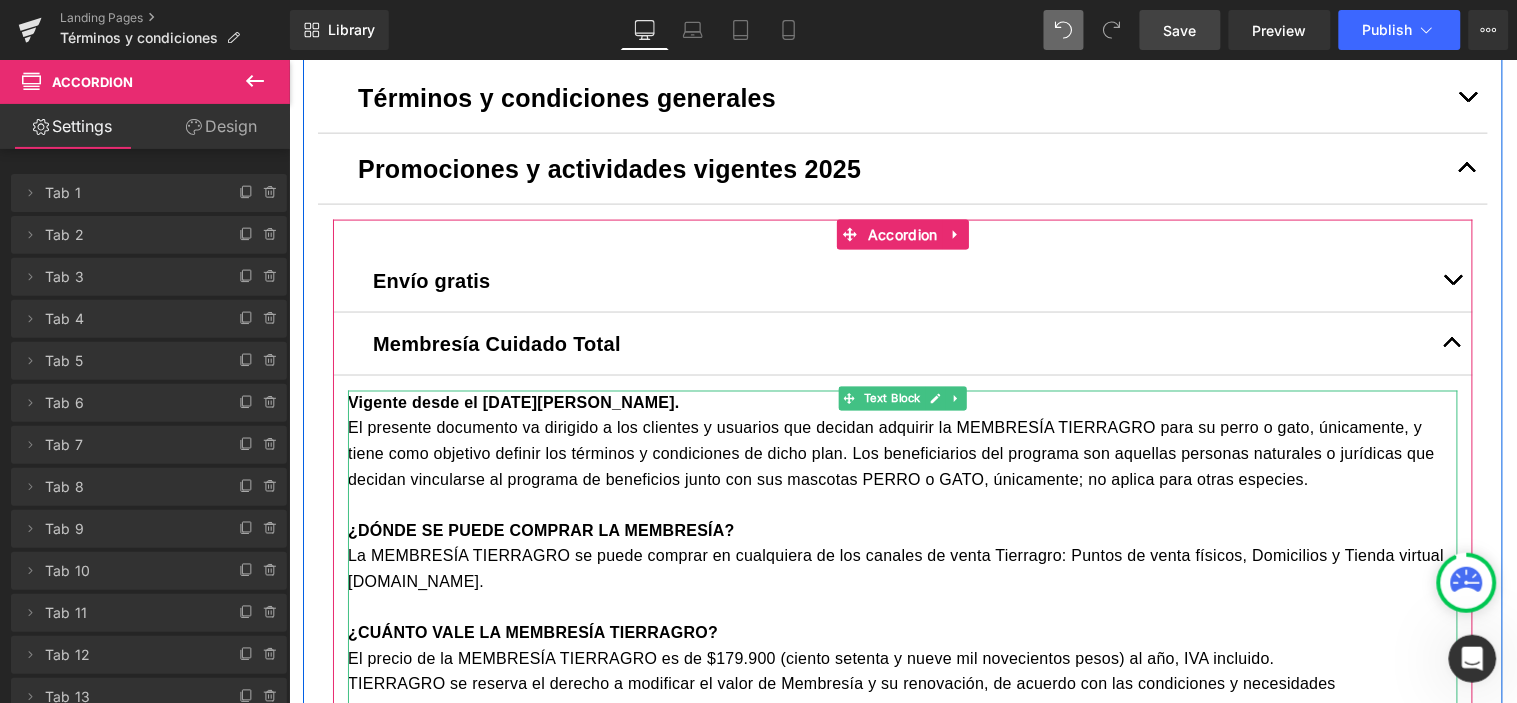 drag, startPoint x: 472, startPoint y: 437, endPoint x: 353, endPoint y: 434, distance: 119.03781 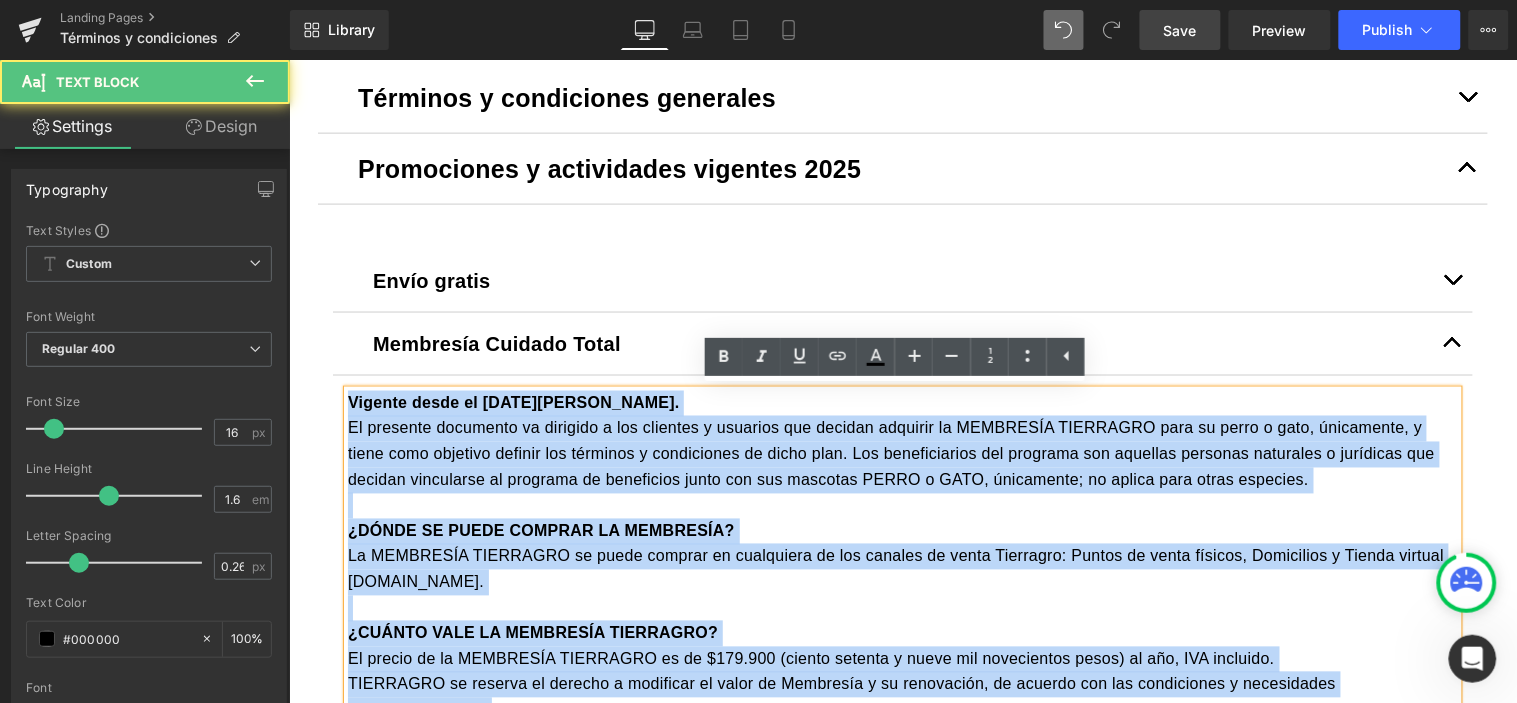 click on "Vigente desde el 26 de mayo de 2025.
El presente documento va dirigido a los clientes y usuarios que decidan adquirir la MEMBRESÍA TIERRAGRO para su perro o gato, únicamente, y tiene como objetivo definir los términos y condiciones de dicho plan. Los beneficiarios del programa son aquellas personas naturales o jurídicas que decidan vincularse al programa de beneficios junto con sus mascotas PERRO o GATO, únicamente; no aplica para otras especies.
¿DÓNDE SE PUEDE COMPRAR LA MEMBRESÍA?
La MEMBRESÍA TIERRAGRO se puede comprar en cualquiera de los canales de venta Tierragro: Puntos de venta físicos, Domicilios y Tienda virtual www.tierragro.com.
¿CUÁNTO VALE LA MEMBRESÍA TIERRAGRO?
El precio de la MEMBRESÍA TIERRAGRO es de $179.900 (ciento setenta y nueve mil novecientos pesos) al año, IVA incluido.
TIERRAGRO se reserva el derecho a modificar el valor de Membresía y su renovación, de acuerdo con las condiciones y necesidades del mercado.
VIGENCIA:
COBERTURA:
- 5% en snacks" at bounding box center (902, 1618) 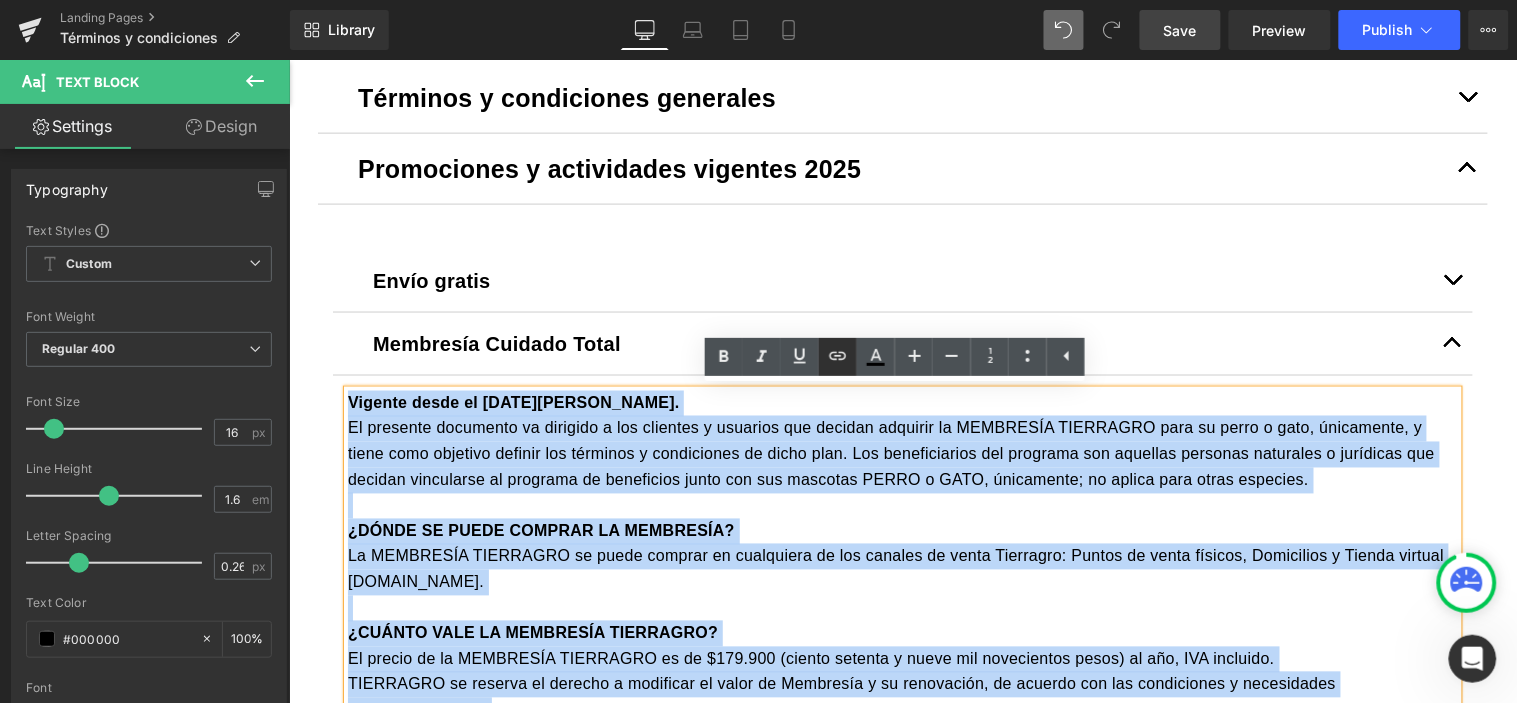copy on "Vigente desde el 26 de mayo de 2025.
El presente documento va dirigido a los clientes y usuarios que decidan adquirir la MEMBRESÍA TIERRAGRO para su perro o gato, únicamente, y tiene como objetivo definir los términos y condiciones de dicho plan. Los beneficiarios del programa son aquellas personas naturales o jurídicas que decidan vincularse al programa de beneficios junto con sus mascotas PERRO o GATO, únicamente; no aplica para otras especies.
¿DÓNDE SE PUEDE COMPRAR LA MEMBRESÍA?
La MEMBRESÍA TIERRAGRO se puede comprar en cualquiera de los canales de venta Tierragro: Puntos de venta físicos, Domicilios y Tienda virtual www.tierragro.com.
¿CUÁNTO VALE LA MEMBRESÍA TIERRAGRO?
El precio de la MEMBRESÍA TIERRAGRO es de $179.900 (ciento setenta y nueve mil novecientos pesos) al año, IVA incluido.
TIERRAGRO se reserva el derecho a modificar el valor de Membresía y su renovación, de acuerdo con las condiciones y necesidades del mercado.
VIGENCIA:
La vigencia de la MEMBRESÍA TIERRAGRO es de un año, por..." 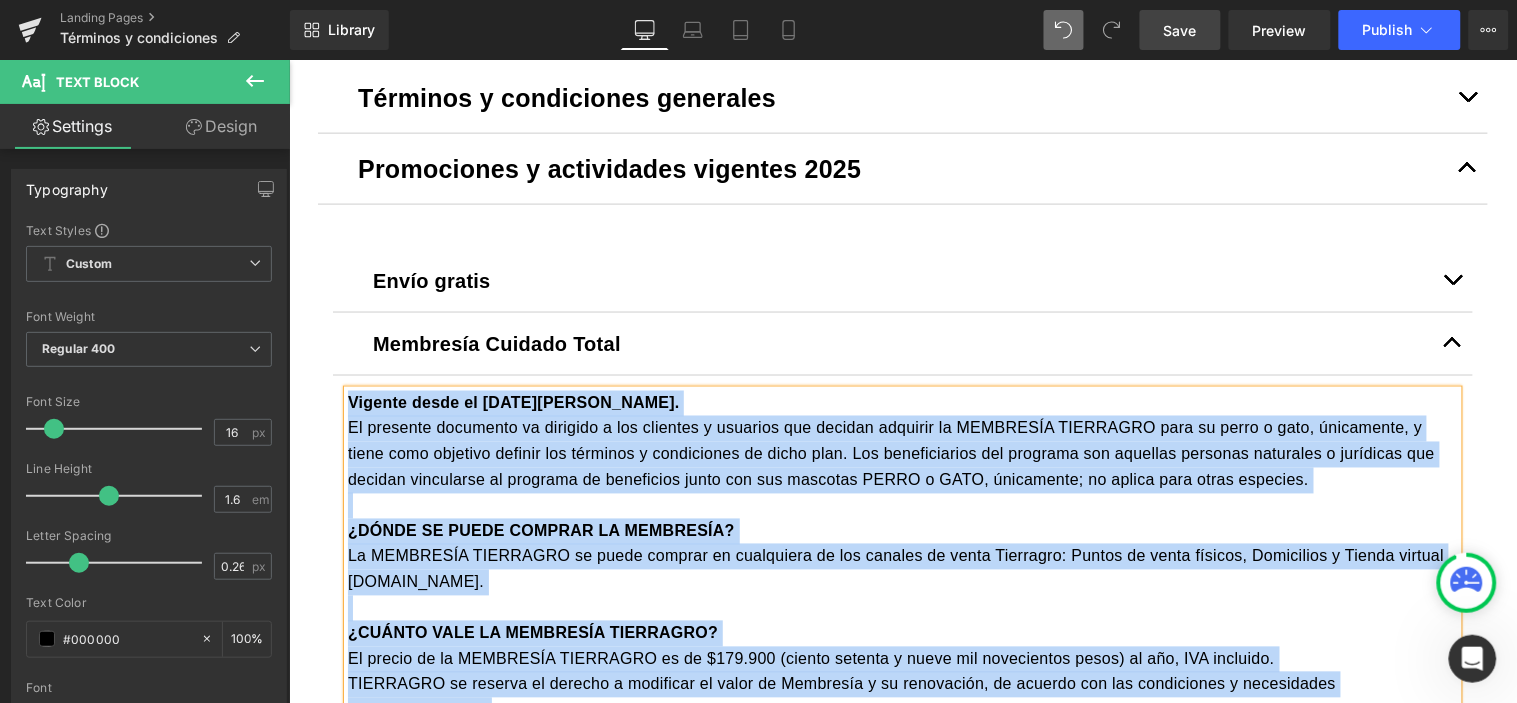 click at bounding box center [1452, 343] 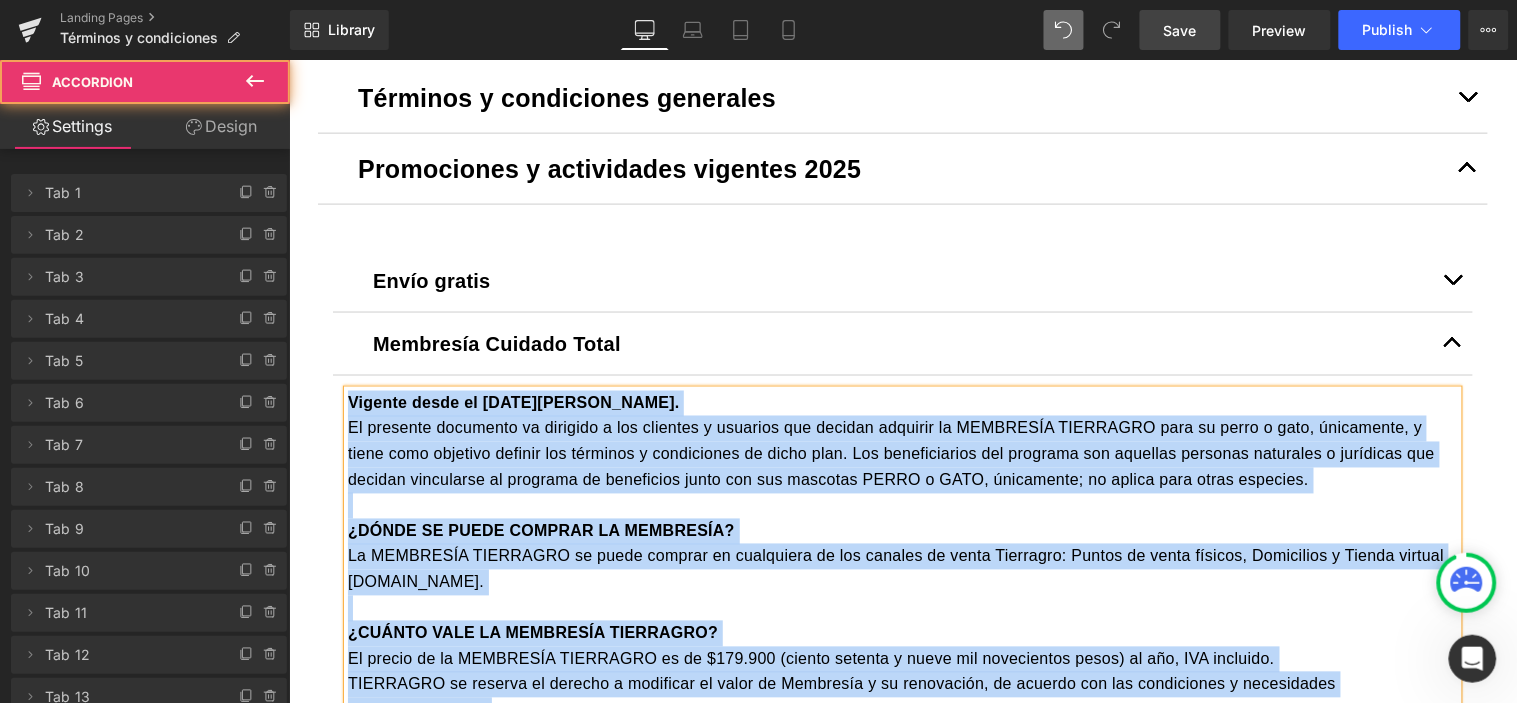 click at bounding box center [1452, 347] 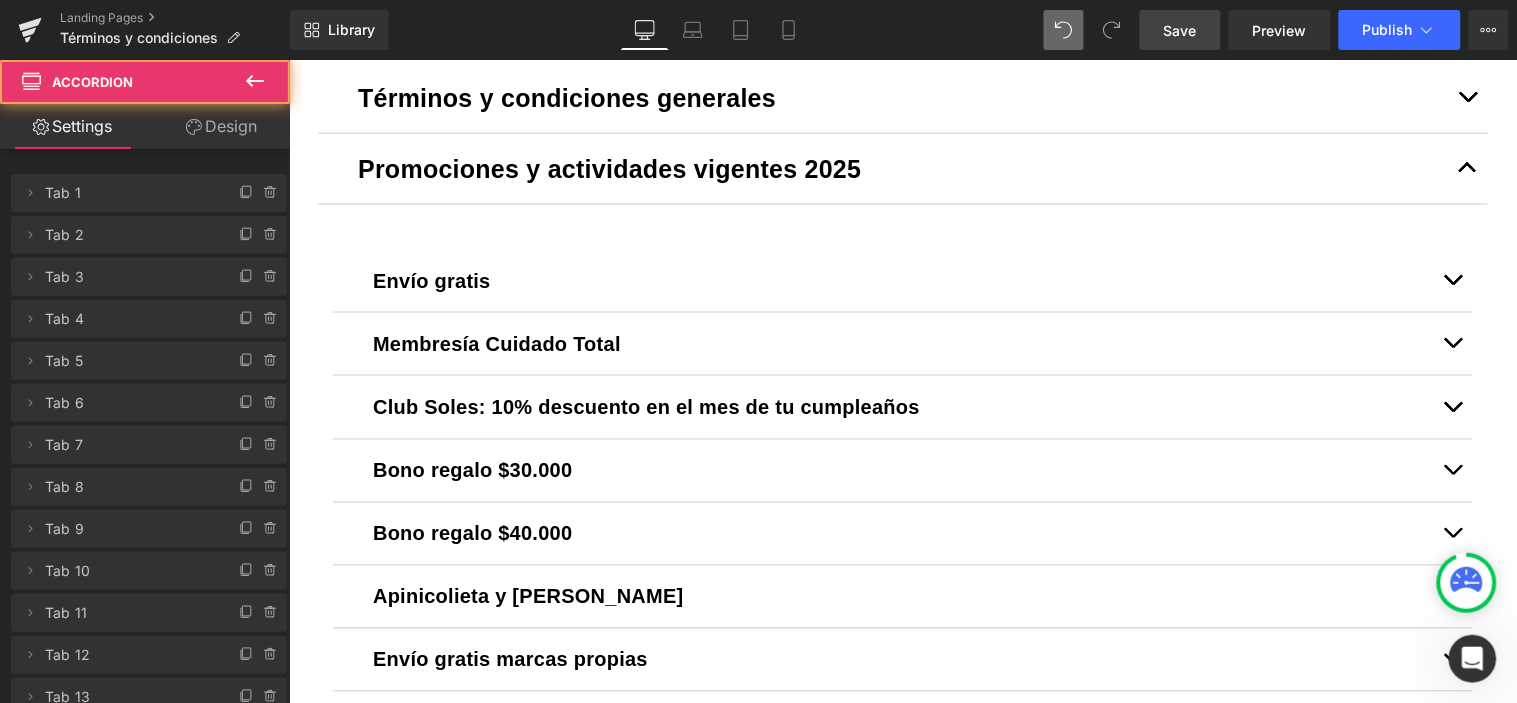click at bounding box center [1452, 347] 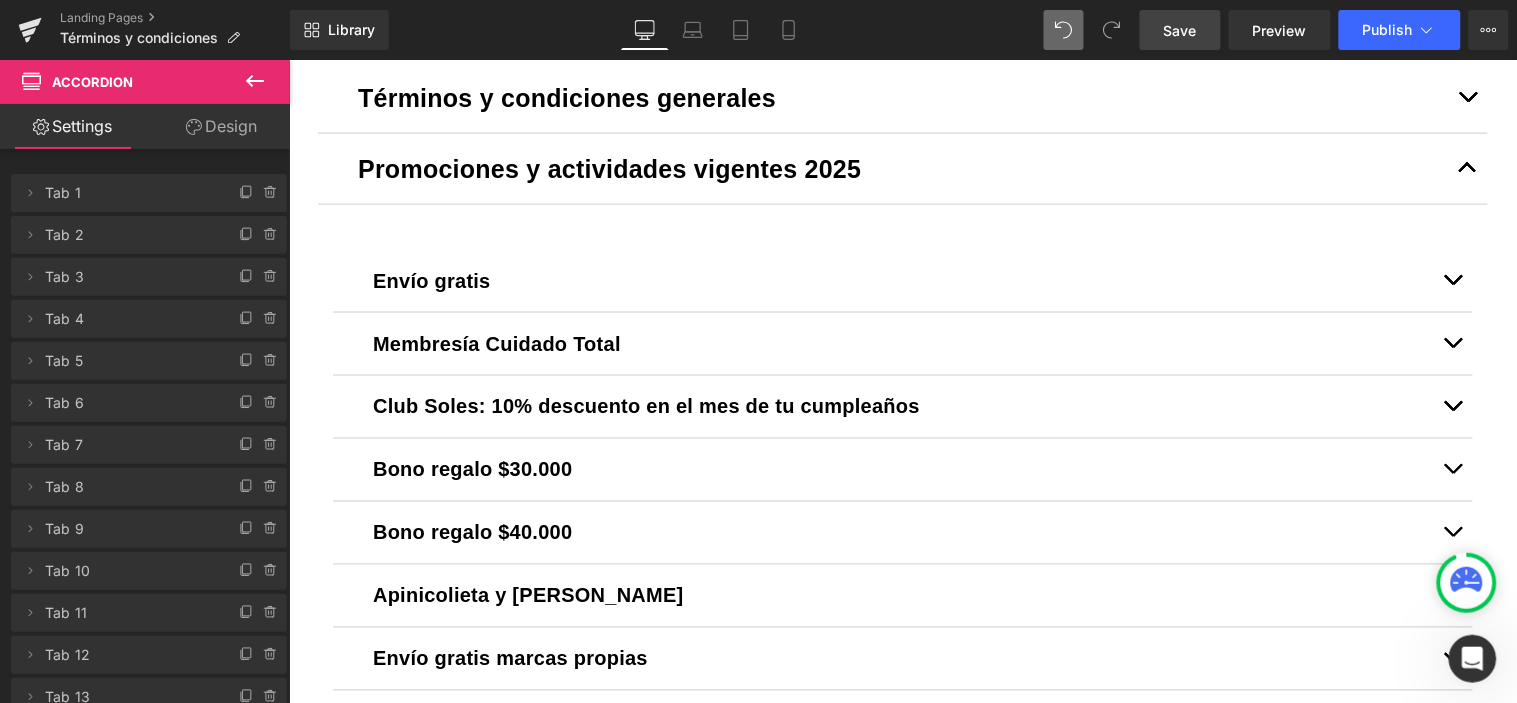 click at bounding box center [1452, 406] 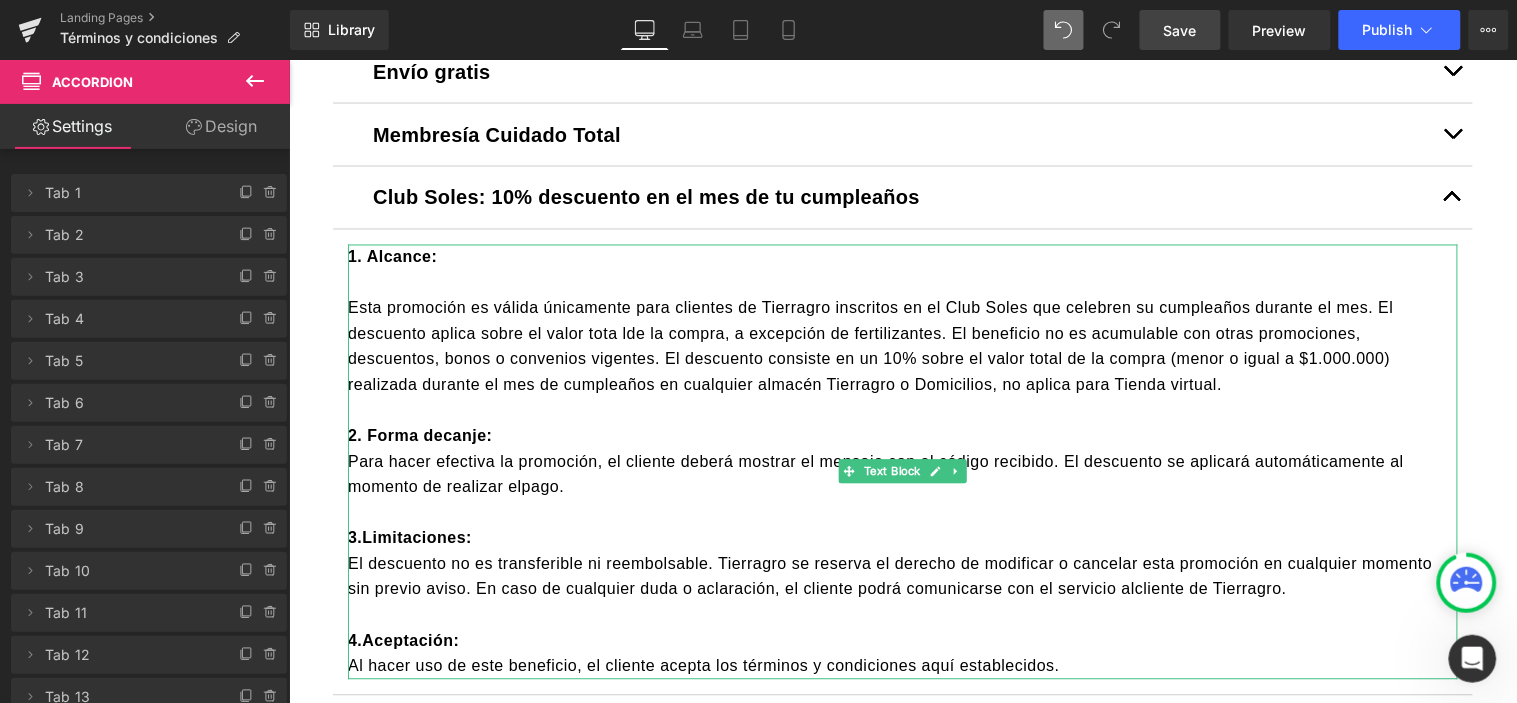 scroll, scrollTop: 877, scrollLeft: 0, axis: vertical 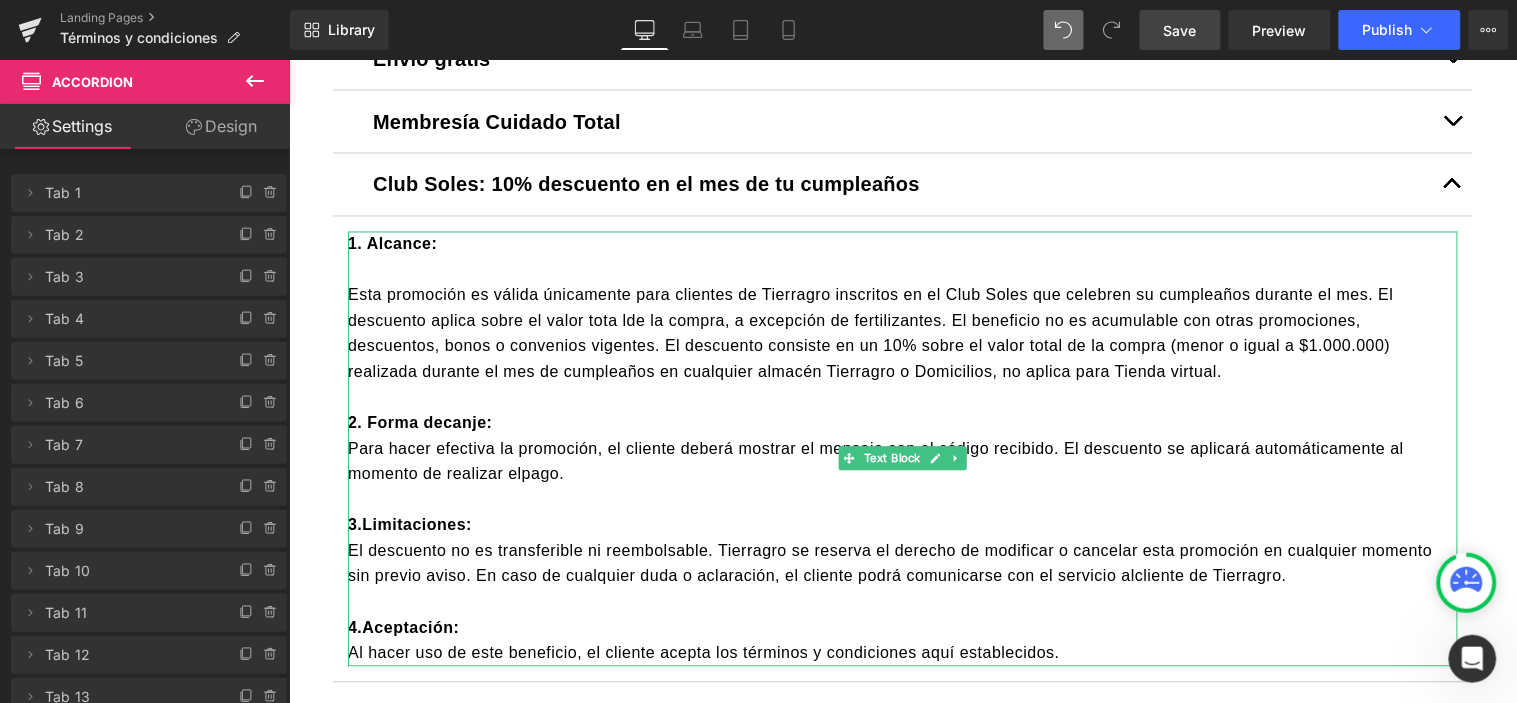 click on "Esta promoción es válida únicamente para clientes de Tierragro inscritos en el Club Soles que celebren su cumpleaños durante el mes. El descuento aplica sobre el valor tota lde la compra, a excepción de fertilizantes. El beneficio no es acumulable con otras promociones, descuentos, bonos o convenios vigentes. El descuento consiste en un 10% sobre el valor total de la compra (menor o igual a $1.000.000) realizada durante el mes de cumpleaños en cualquier almacén Tierragro o Domicilios, no aplica para Tienda virtual." at bounding box center (870, 333) 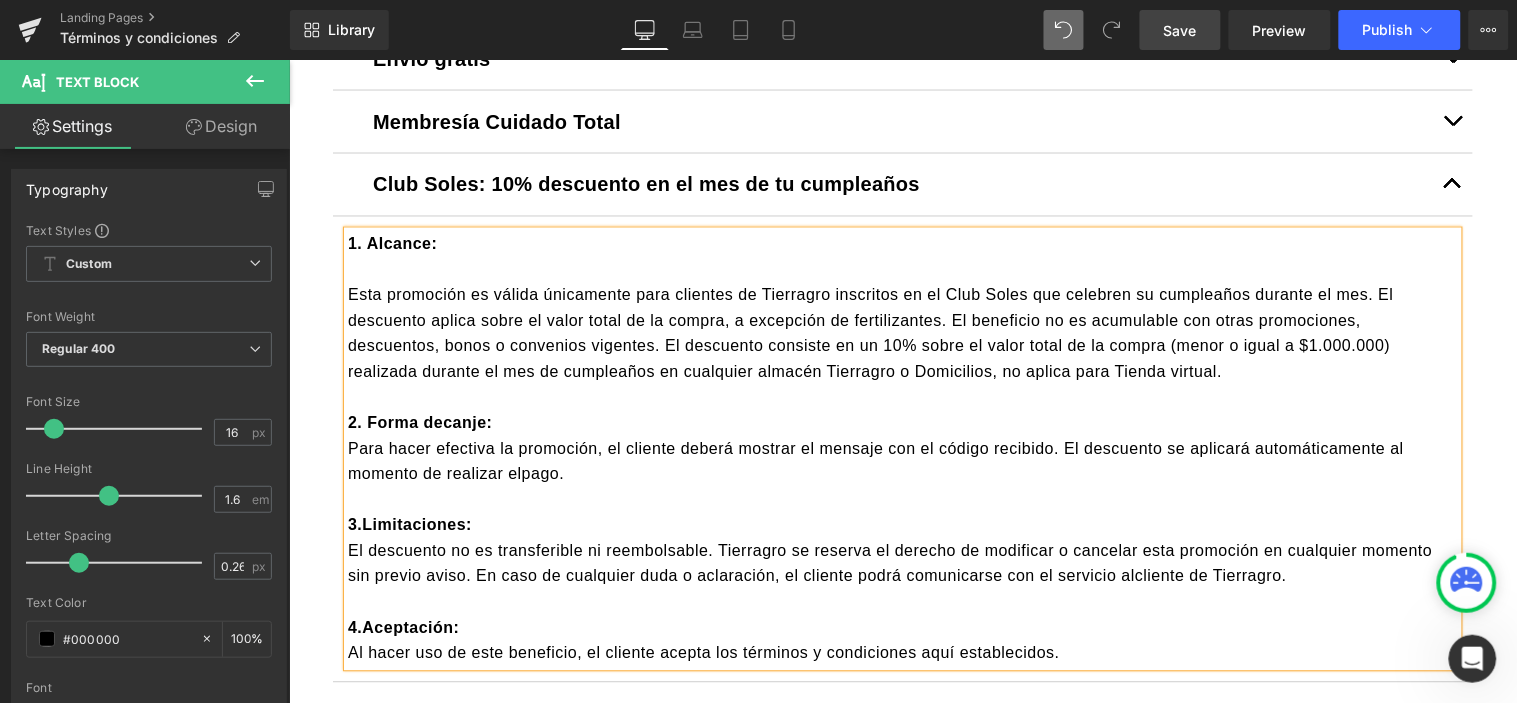 click on "Save" at bounding box center [1180, 30] 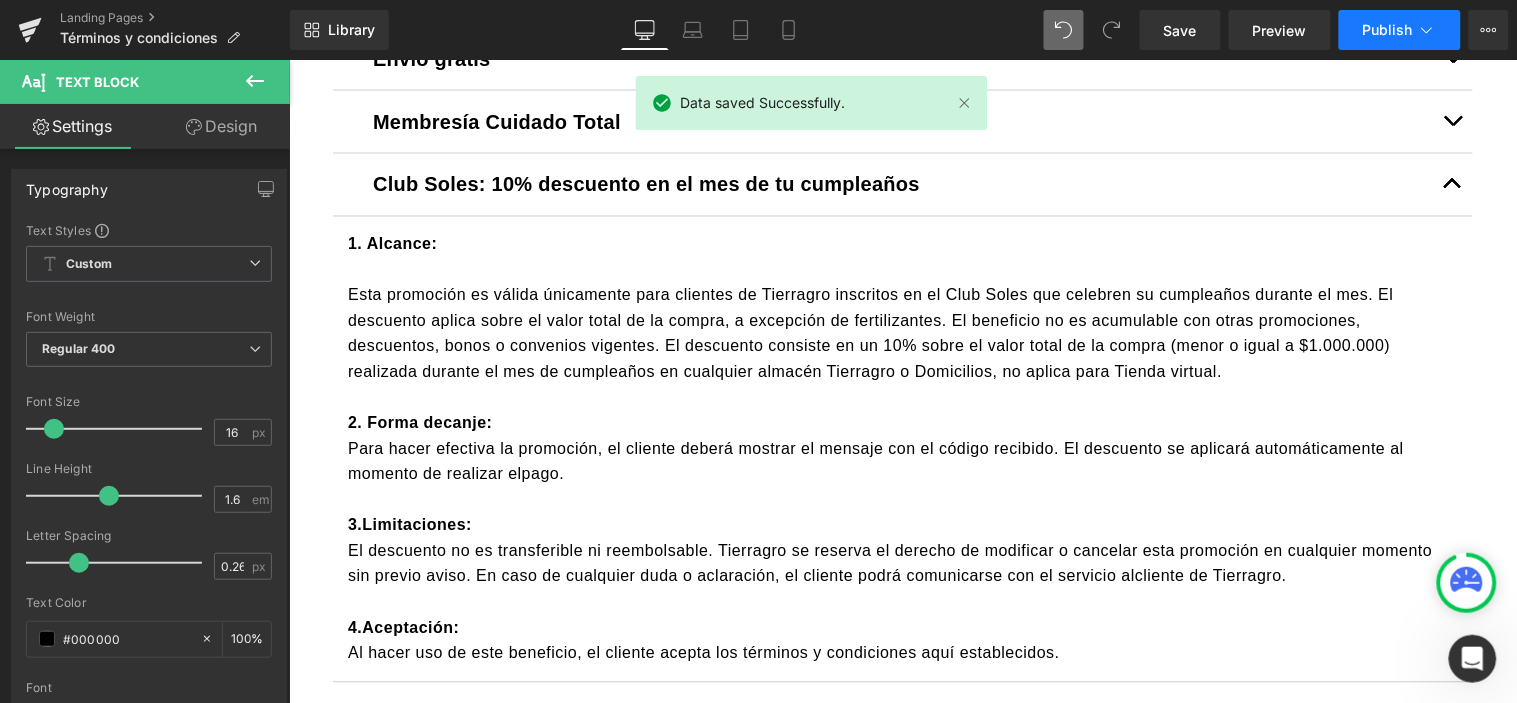 click on "Publish" at bounding box center (1388, 30) 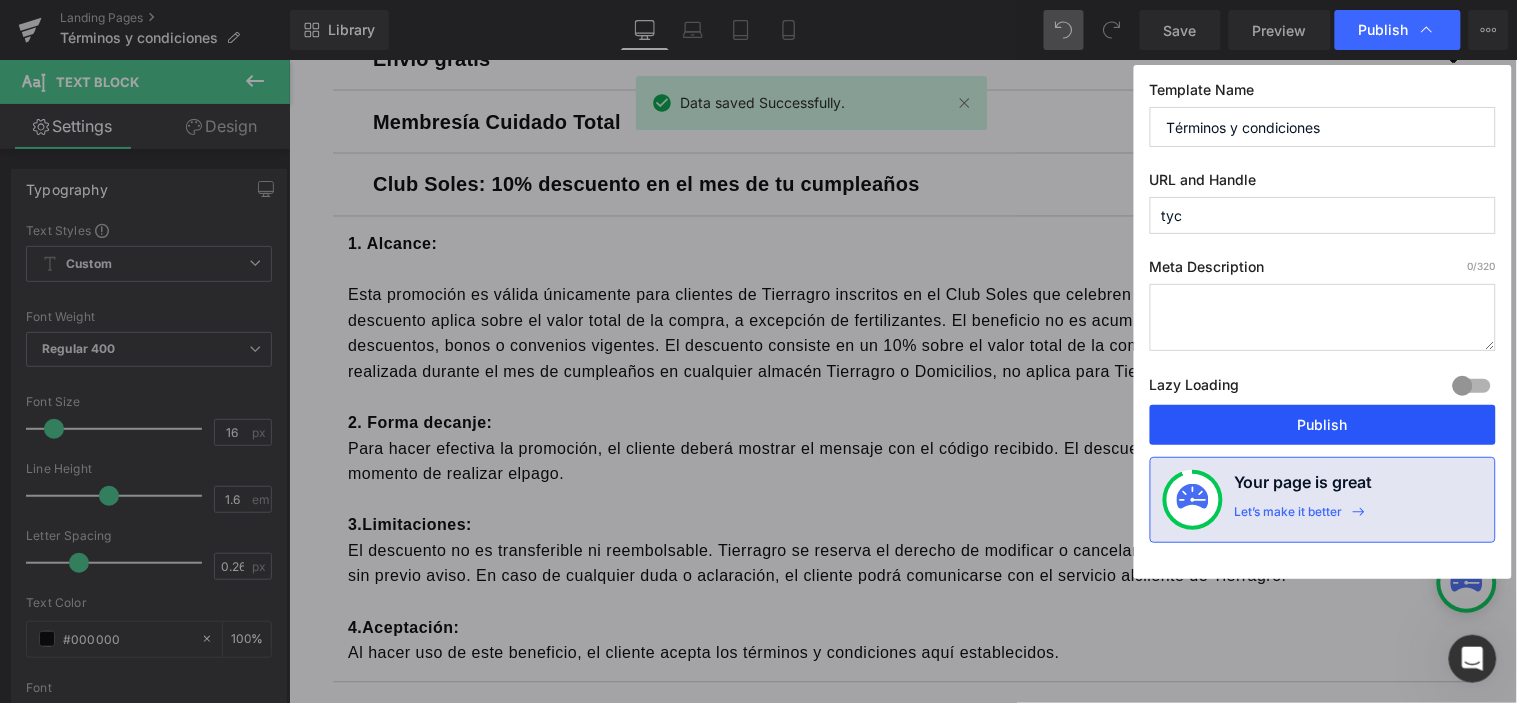 click on "Publish" at bounding box center (1323, 425) 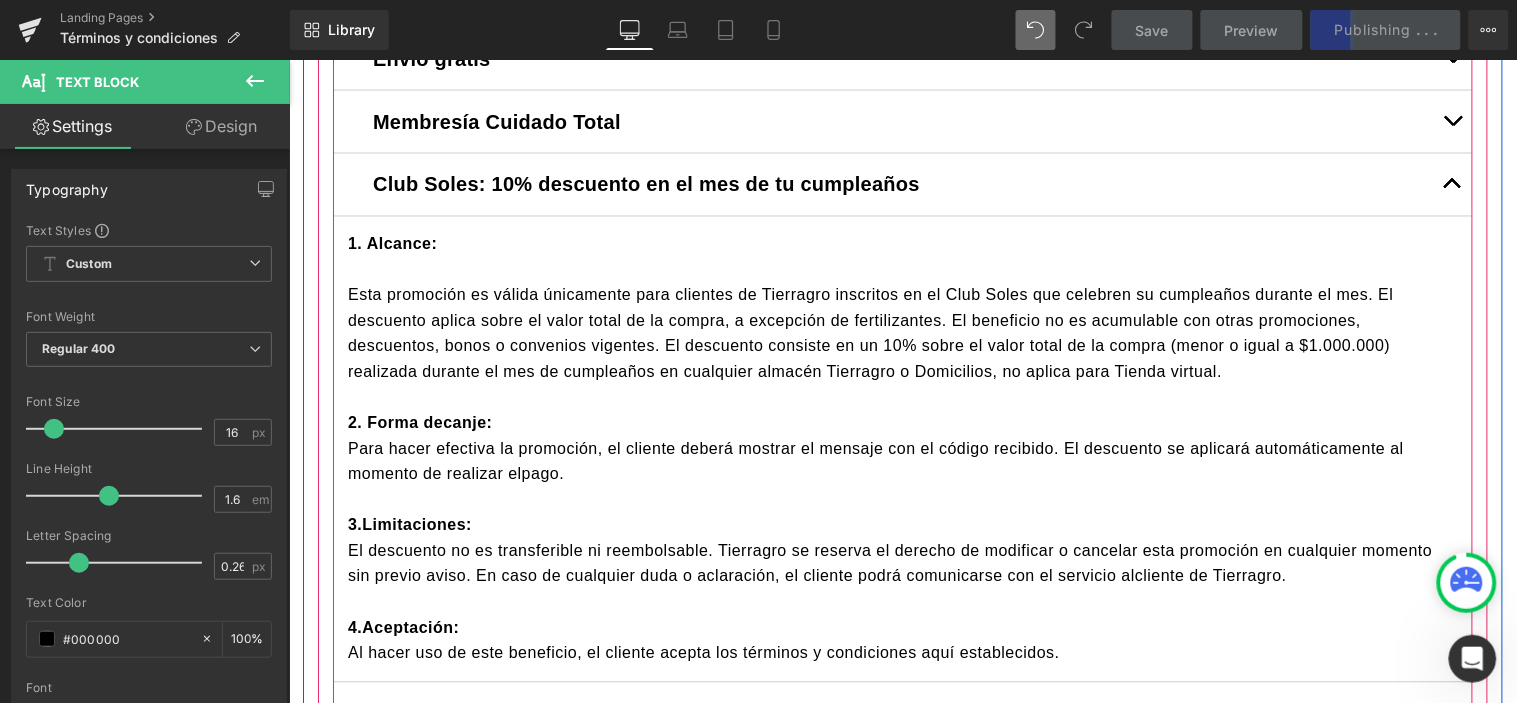 click at bounding box center (1452, 188) 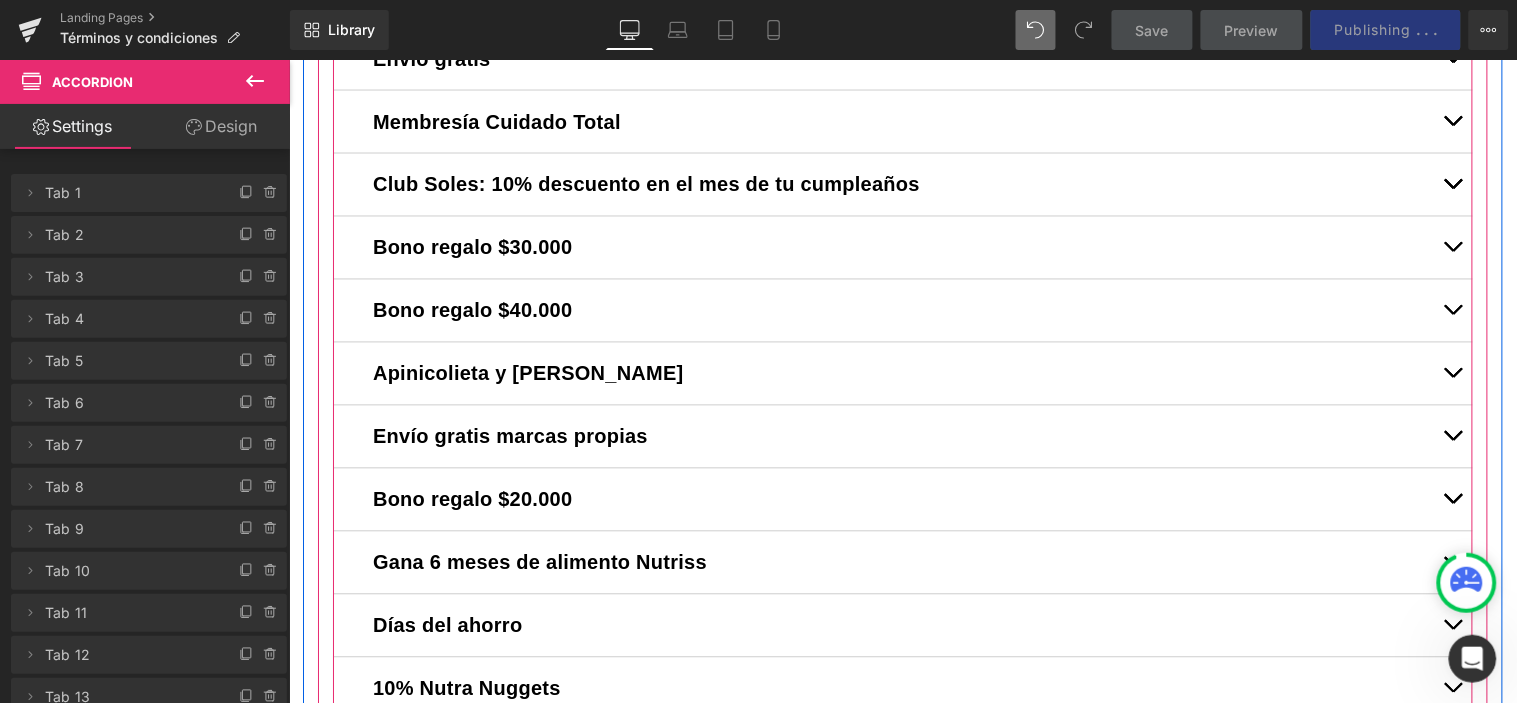 click at bounding box center (1452, 247) 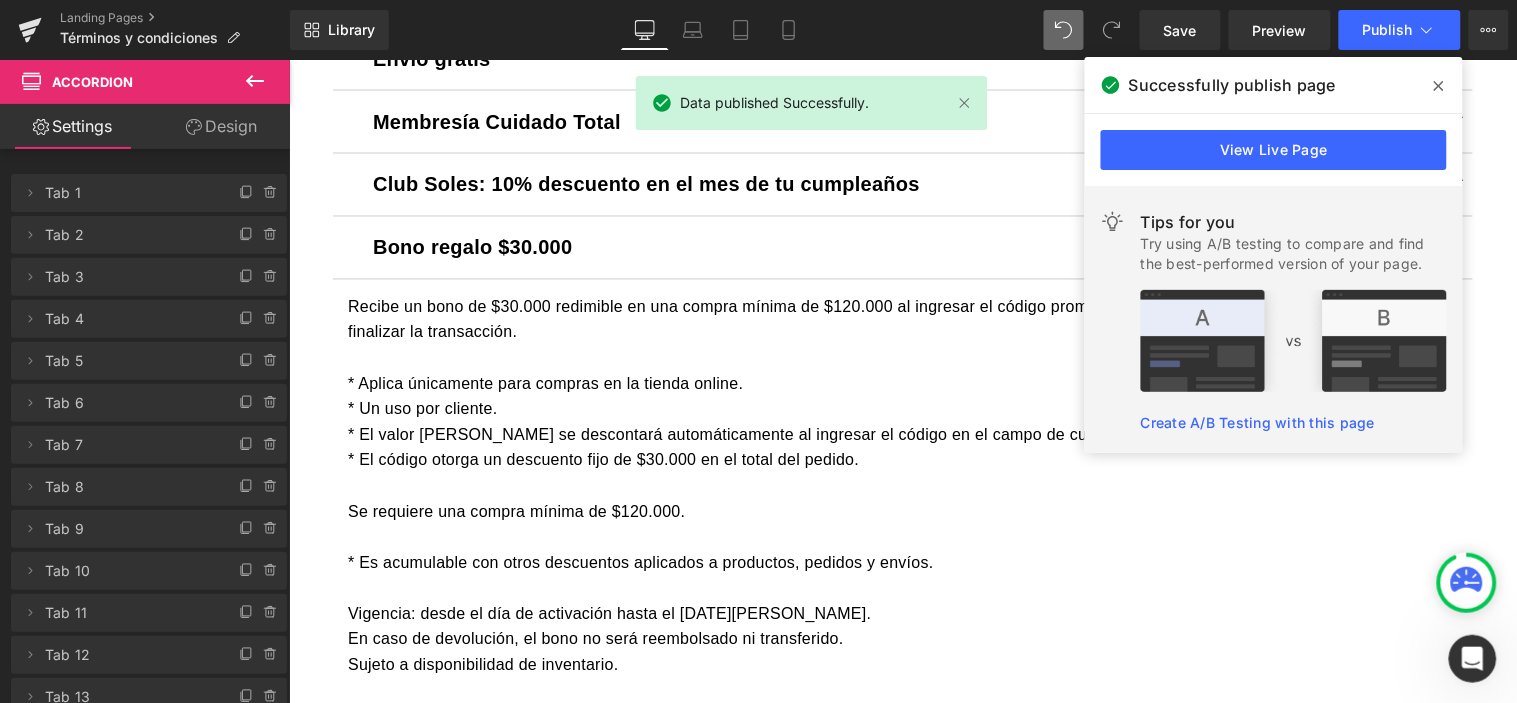 click 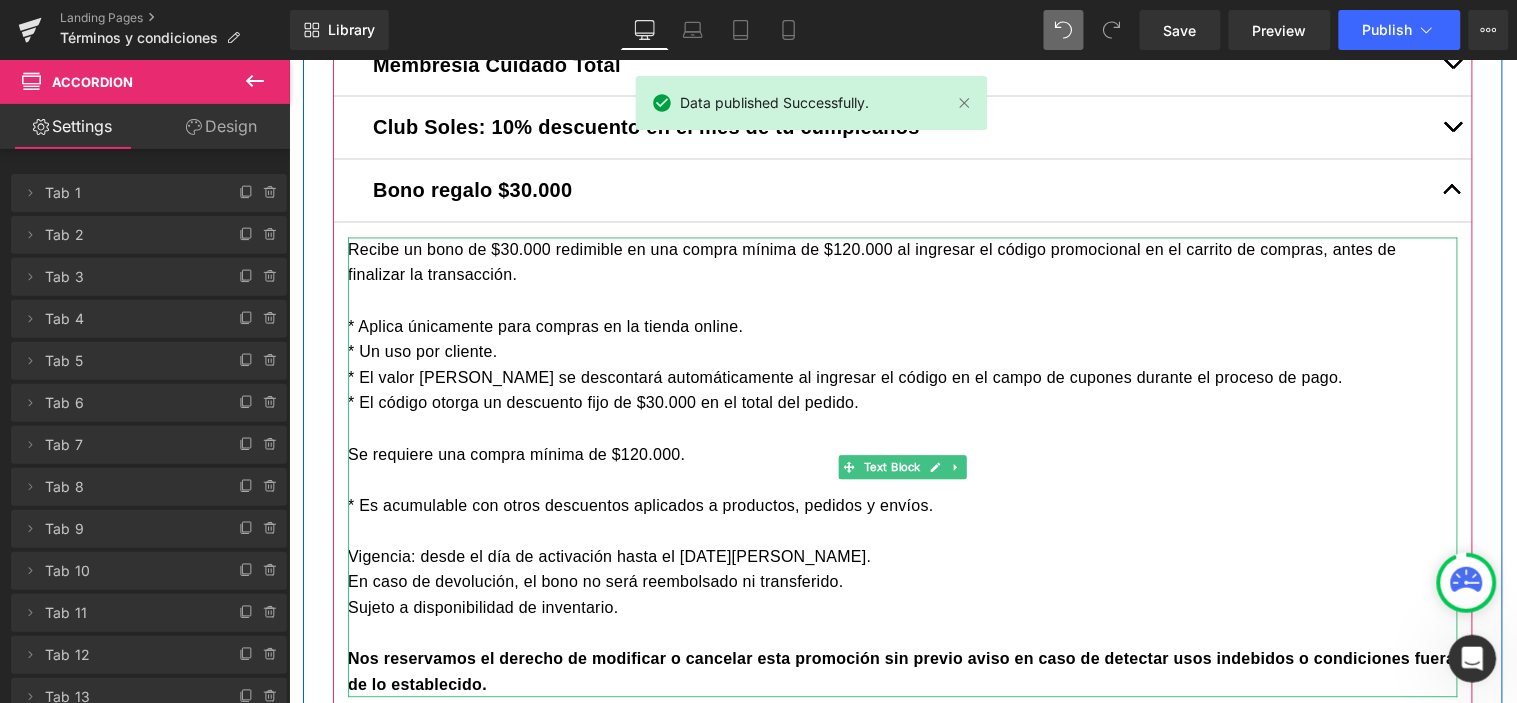 scroll, scrollTop: 988, scrollLeft: 0, axis: vertical 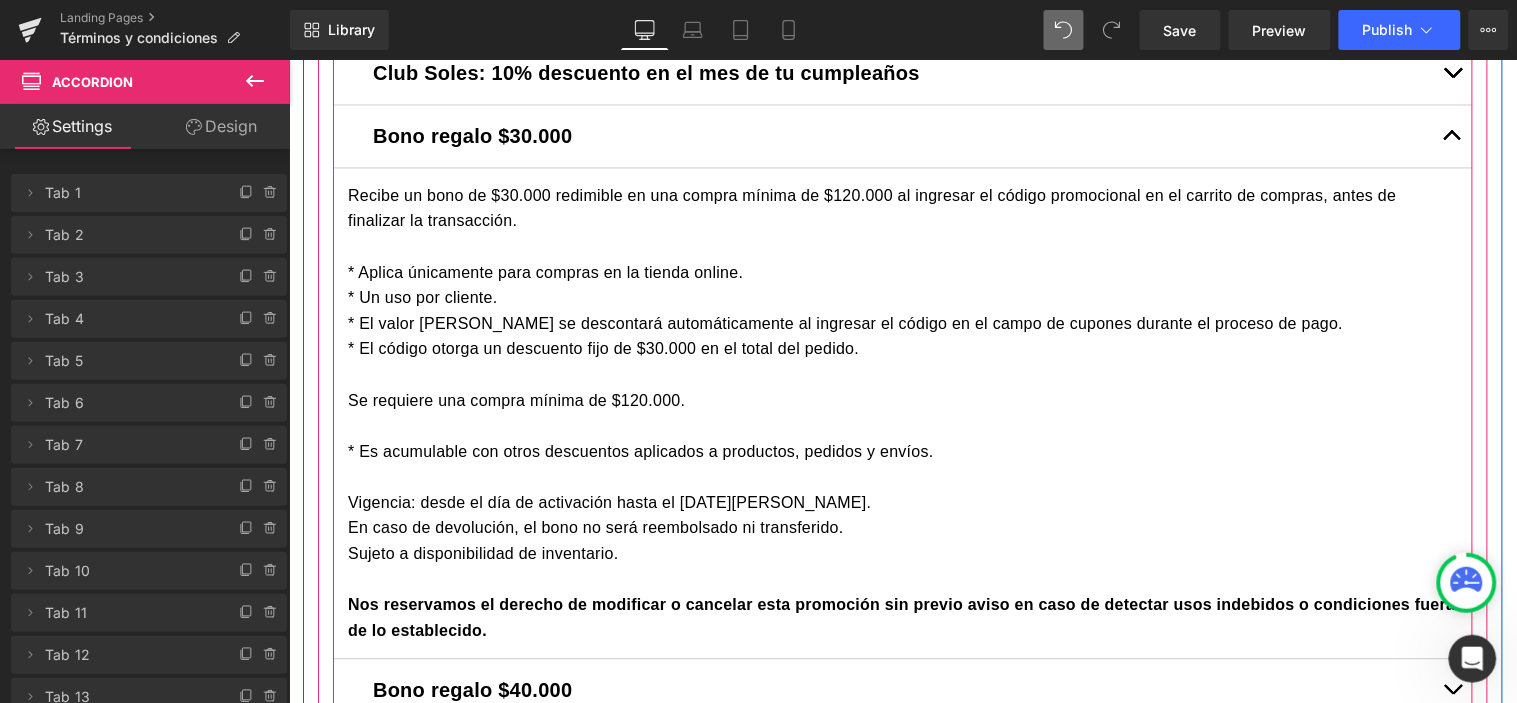 click at bounding box center (1452, 140) 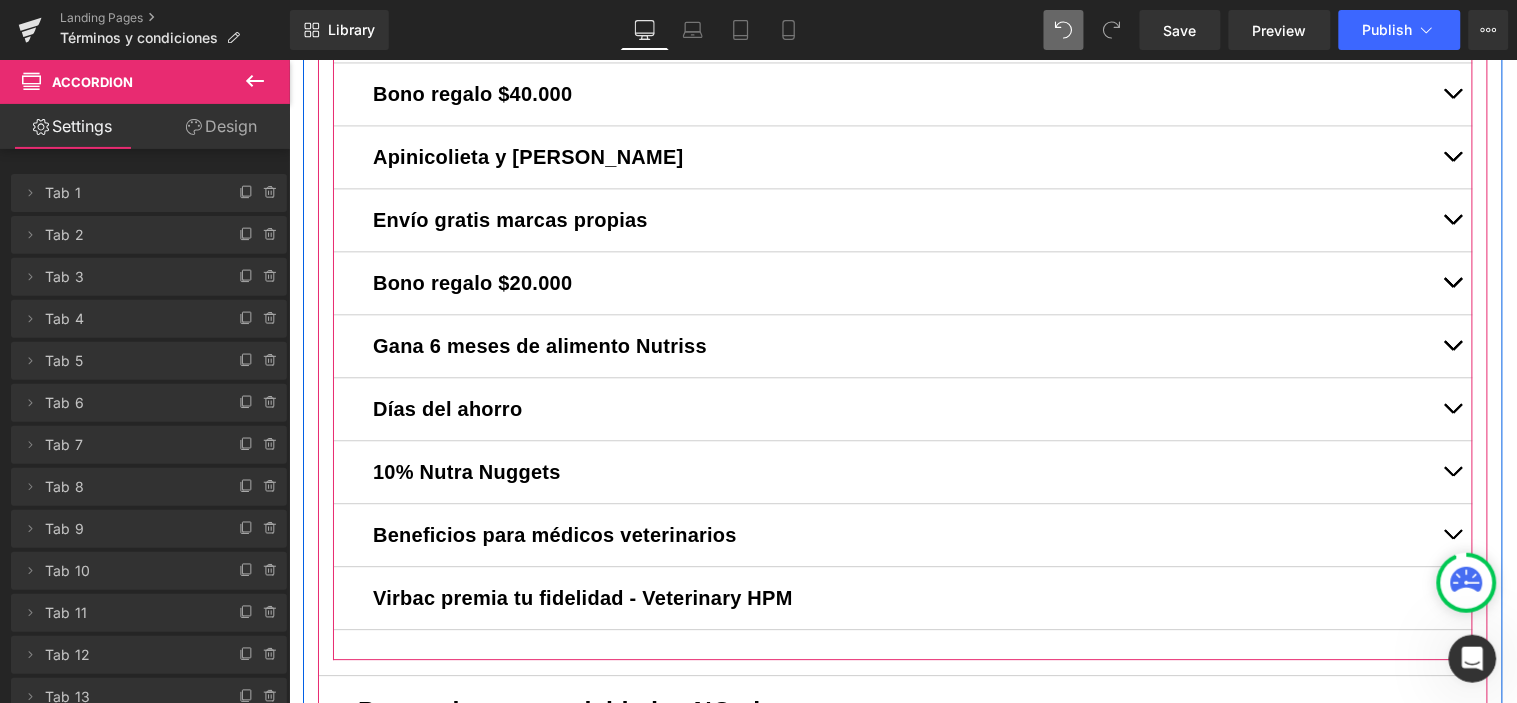 scroll, scrollTop: 1100, scrollLeft: 0, axis: vertical 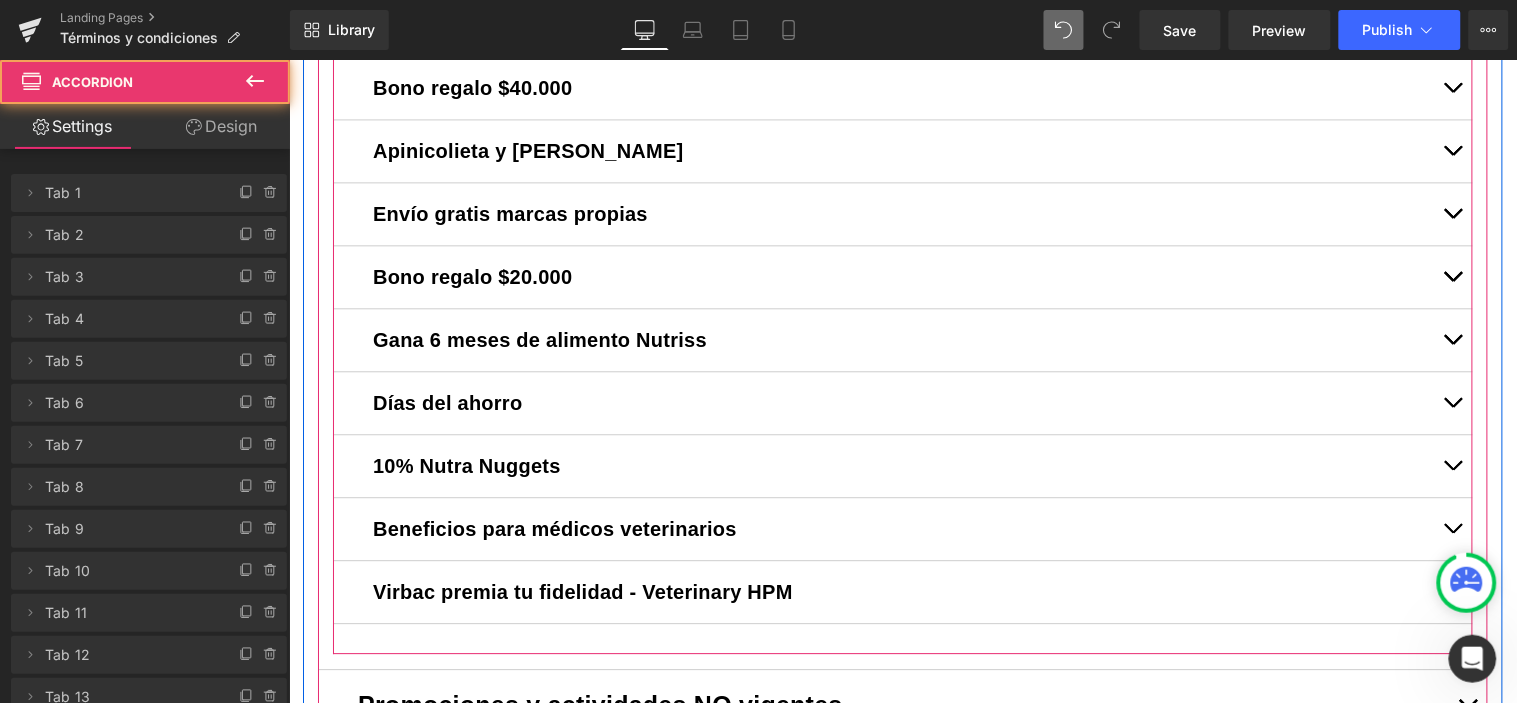 click at bounding box center [1452, 465] 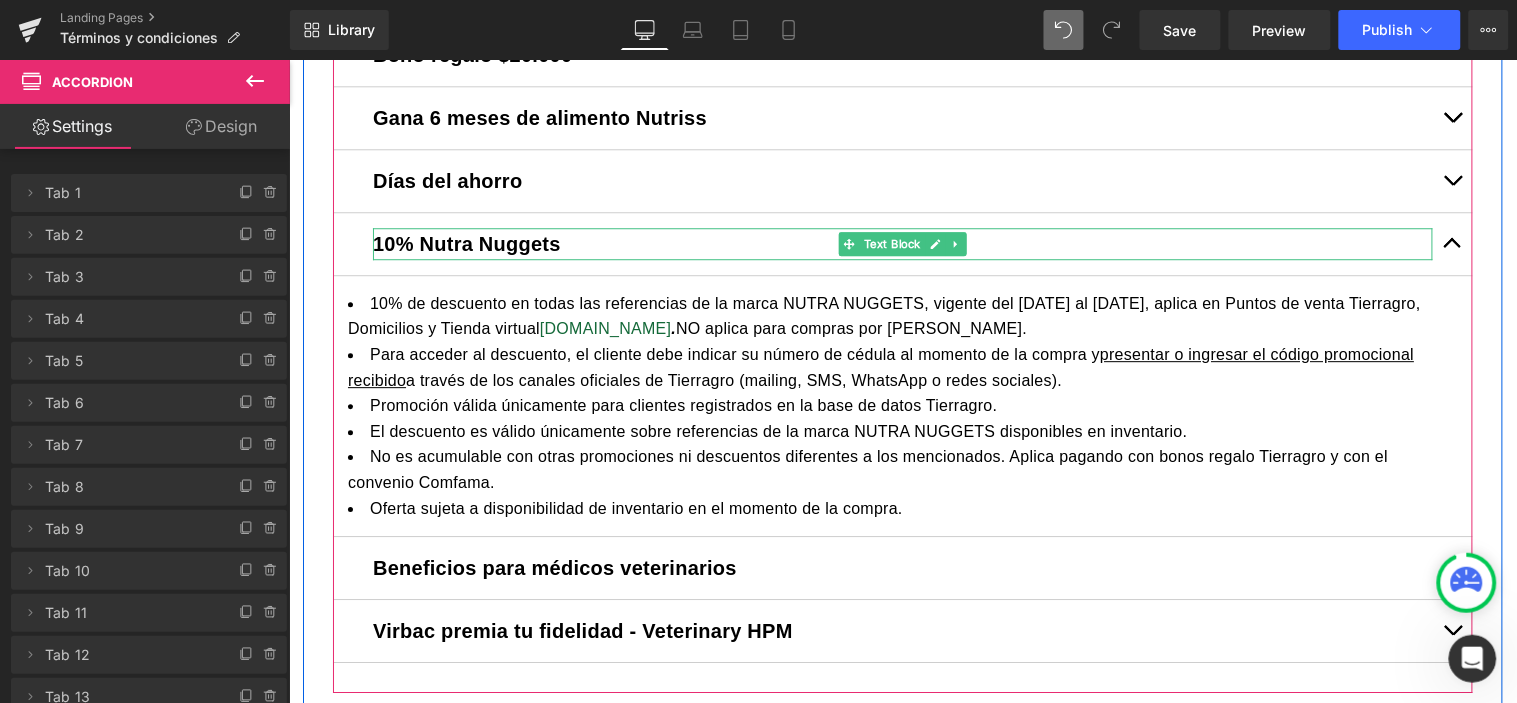 scroll, scrollTop: 1433, scrollLeft: 0, axis: vertical 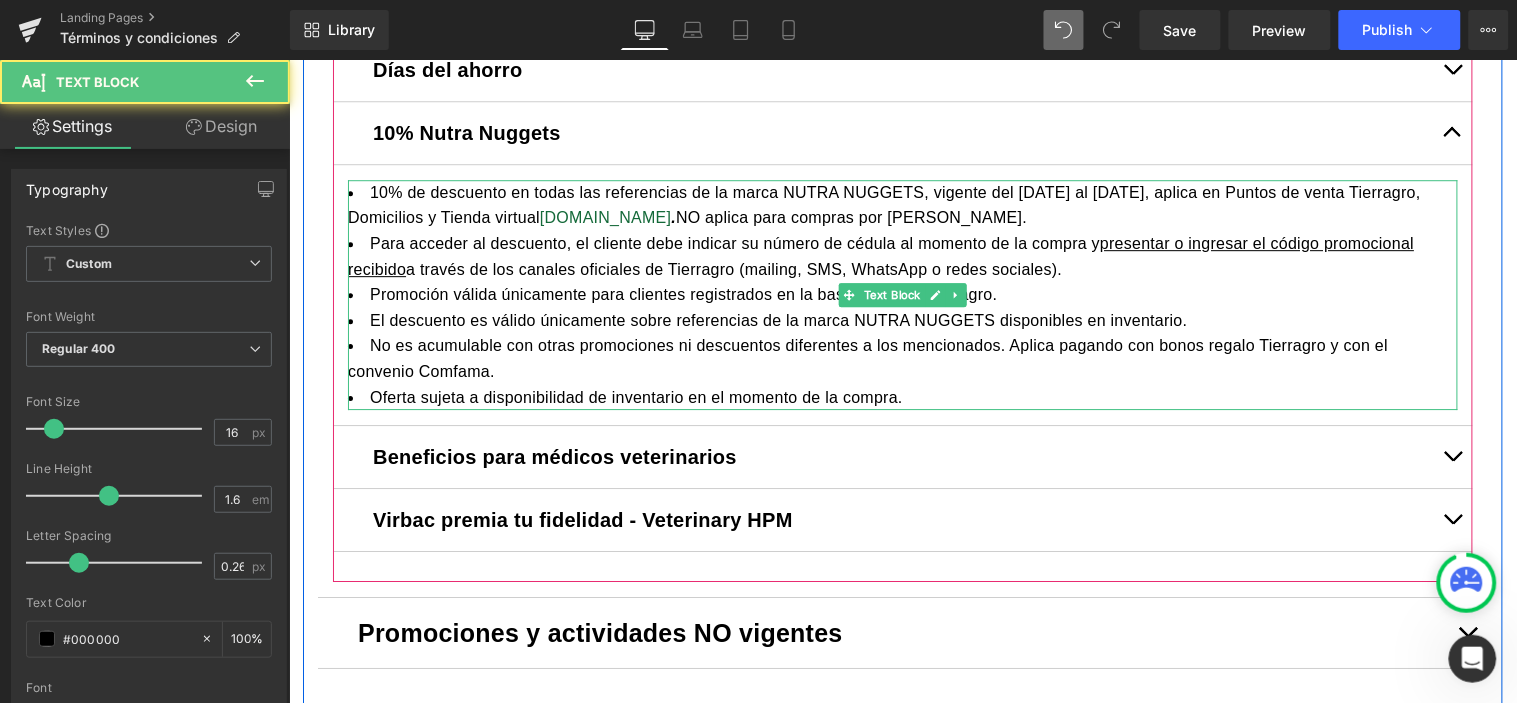 click on "10%
de descuento en todas las referencias de la marca NUTRA NUGGETS, vigente
del 1 al 31 de julio de 2025, aplica en Puntos de venta Tierragro,
Domicilios y Tienda virtual  www.tierragro.com .  NO
aplica para compras por Rappi." at bounding box center (902, 204) 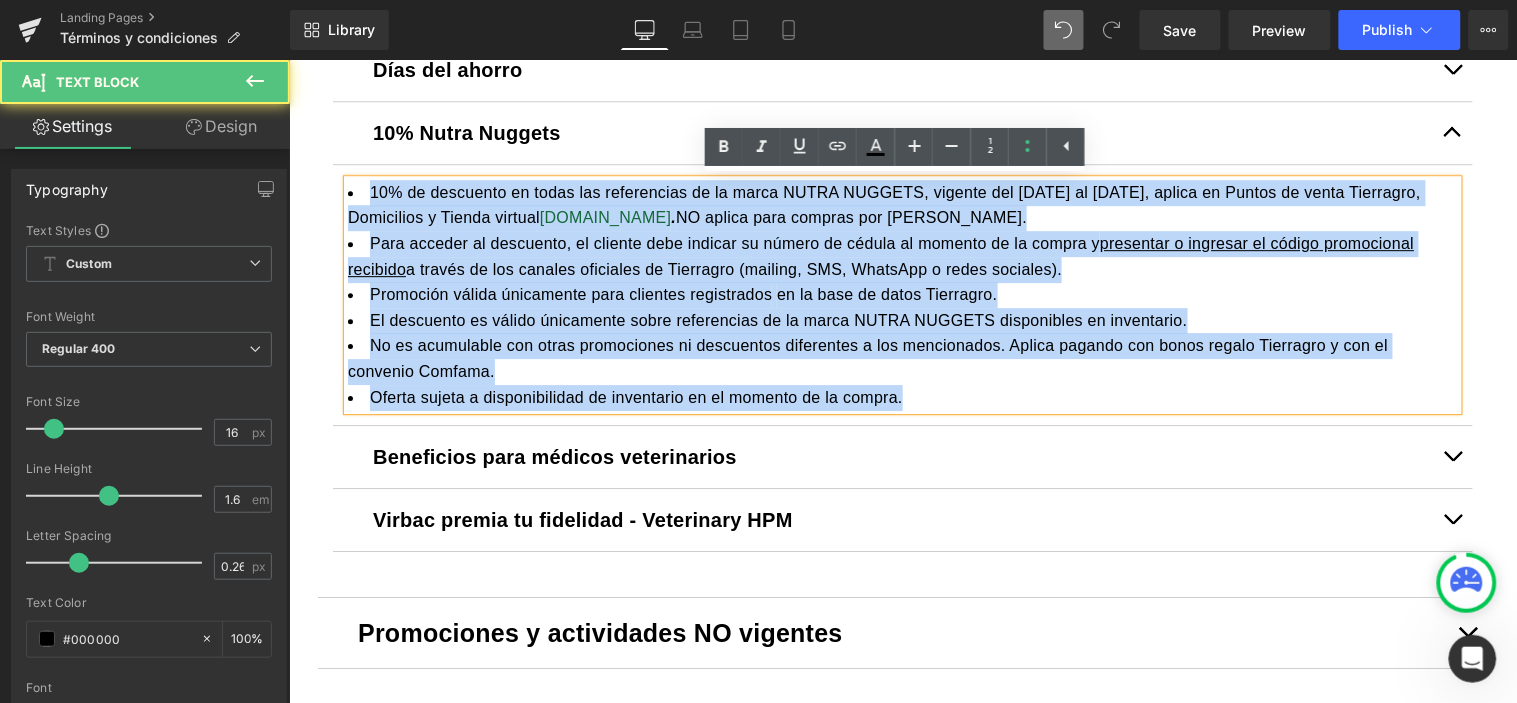 drag, startPoint x: 911, startPoint y: 392, endPoint x: 349, endPoint y: 187, distance: 598.22156 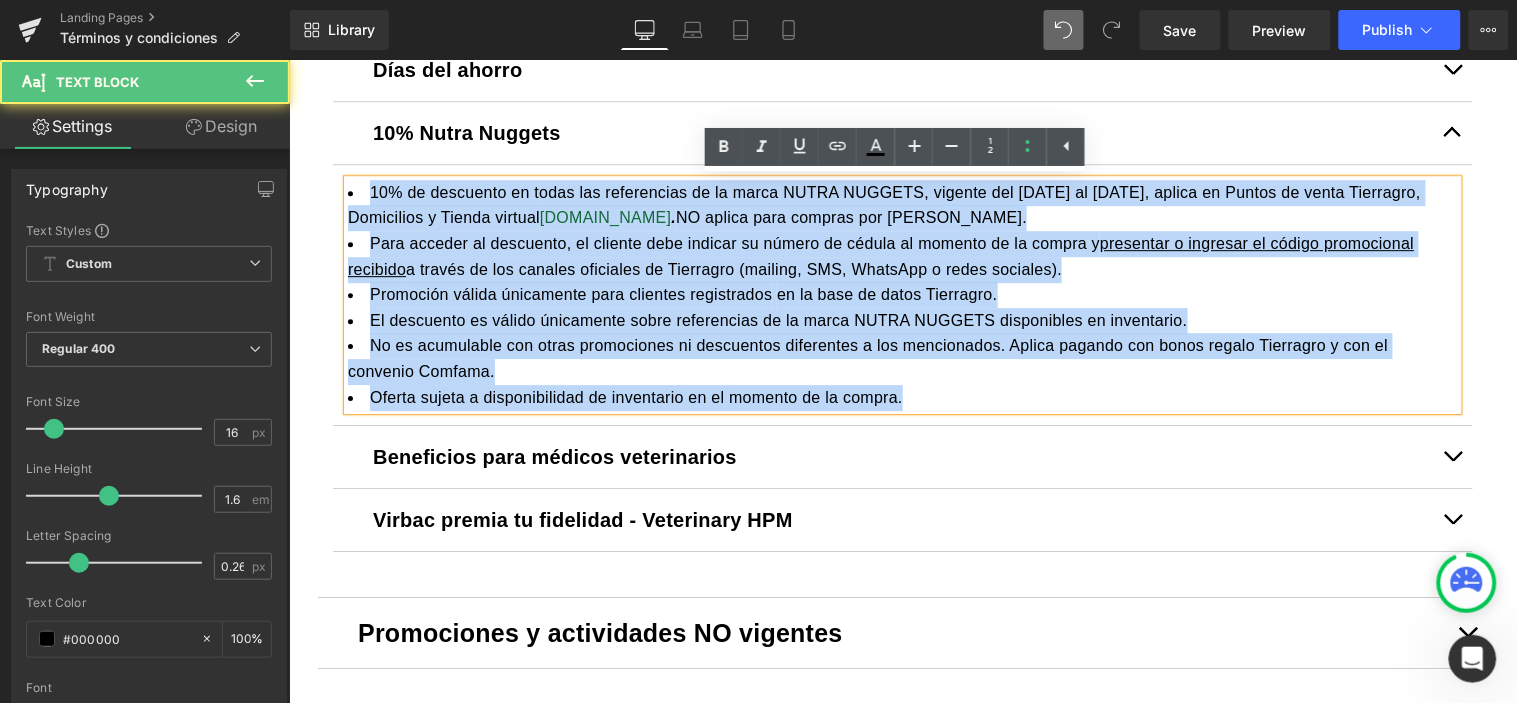 click on "10%
de descuento en todas las referencias de la marca NUTRA NUGGETS, vigente
del 1 al 31 de julio de 2025, aplica en Puntos de venta Tierragro,
Domicilios y Tienda virtual  www.tierragro.com .  NO
aplica para compras por Rappi.
Para
acceder al descuento, el cliente debe indicar su número de
cédula al momento de la compra y  presentar o ingresar el código
promocional recibido  a través de los canales oficiales de
Tierragro (mailing, SMS, WhatsApp o redes sociales).
Promoción
válida únicamente para clientes registrados   en la base
de datos Tierragro.
El
descuento es válido únicamente sobre referencias de la marca NUTRA NUGGETS
disponibles en inventario.
No
es acumulable con otras promociones ni descuentos diferentes a
los mencionados. Aplica pagando con bonos regalo Tierragro y con
el convenio Comfama.
Oferta
sujeta a disponibilidad de inventario en el momento de la compra." at bounding box center (902, 294) 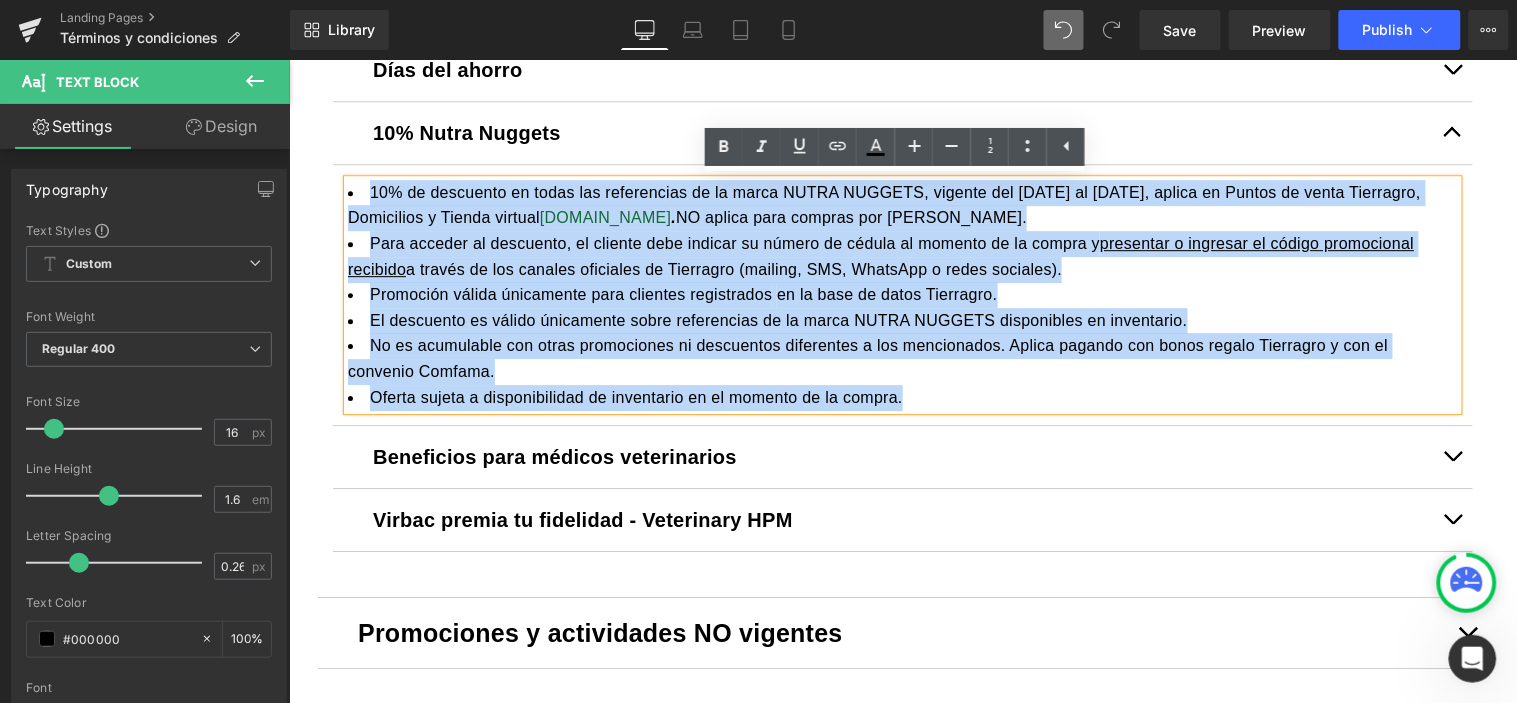copy on "10%
de descuento en todas las referencias de la marca NUTRA NUGGETS, vigente
del 1 al 31 de julio de 2025, aplica en Puntos de venta Tierragro,
Domicilios y Tienda virtual  www.tierragro.com .  NO
aplica para compras por Rappi.
Para
acceder al descuento, el cliente debe indicar su número de
cédula al momento de la compra y  presentar o ingresar el código
promocional recibido  a través de los canales oficiales de
Tierragro (mailing, SMS, WhatsApp o redes sociales).
Promoción
válida únicamente para clientes registrados   en la base
de datos Tierragro.
El
descuento es válido únicamente sobre referencias de la marca NUTRA NUGGETS
disponibles en inventario.
No
es acumulable con otras promociones ni descuentos diferentes a
los mencionados. Aplica pagando con bonos regalo Tierragro y con
el convenio Comfama.
Oferta
sujeta a disponibilidad de inventario en el momento de la compra." 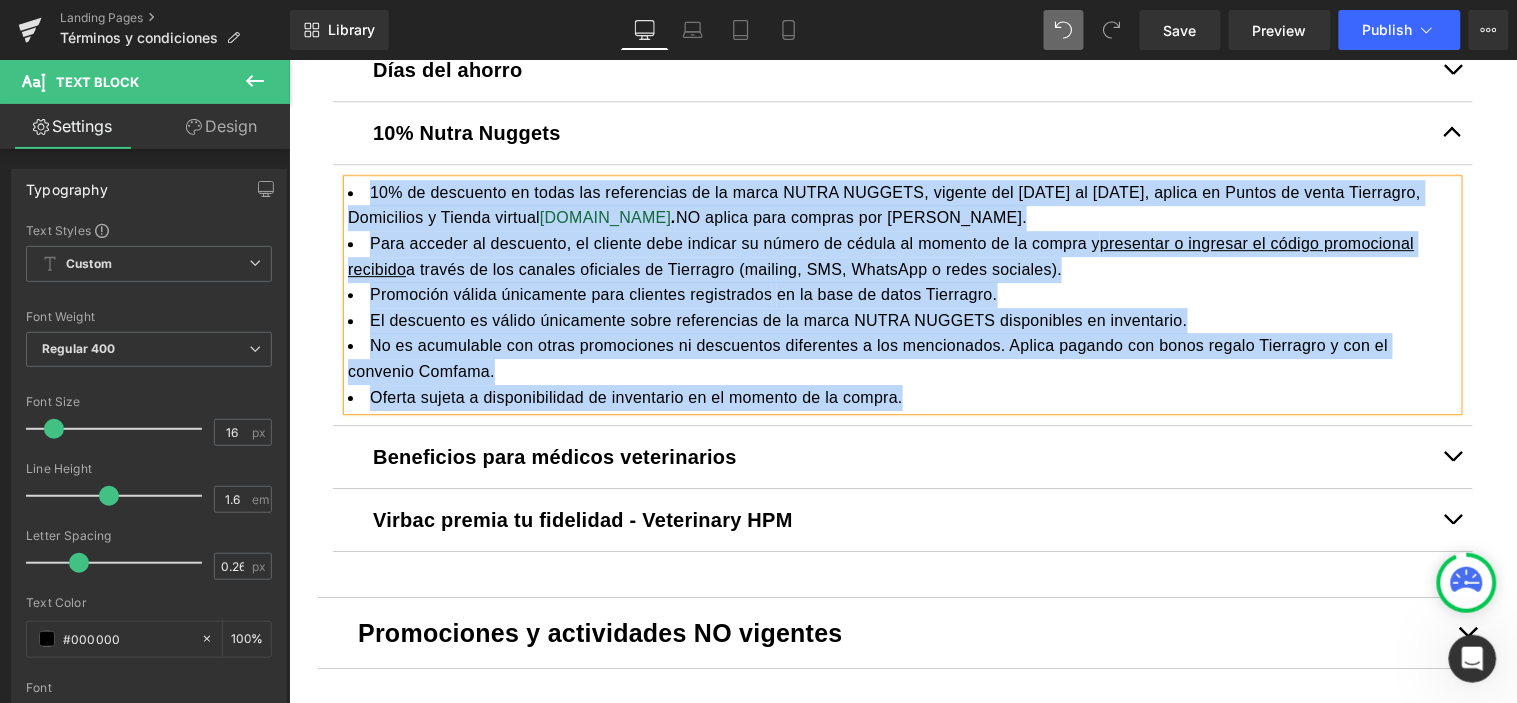 click on "No
es acumulable con otras promociones ni descuentos diferentes a
los mencionados. Aplica pagando con bonos regalo Tierragro y con
el convenio Comfama." at bounding box center (902, 357) 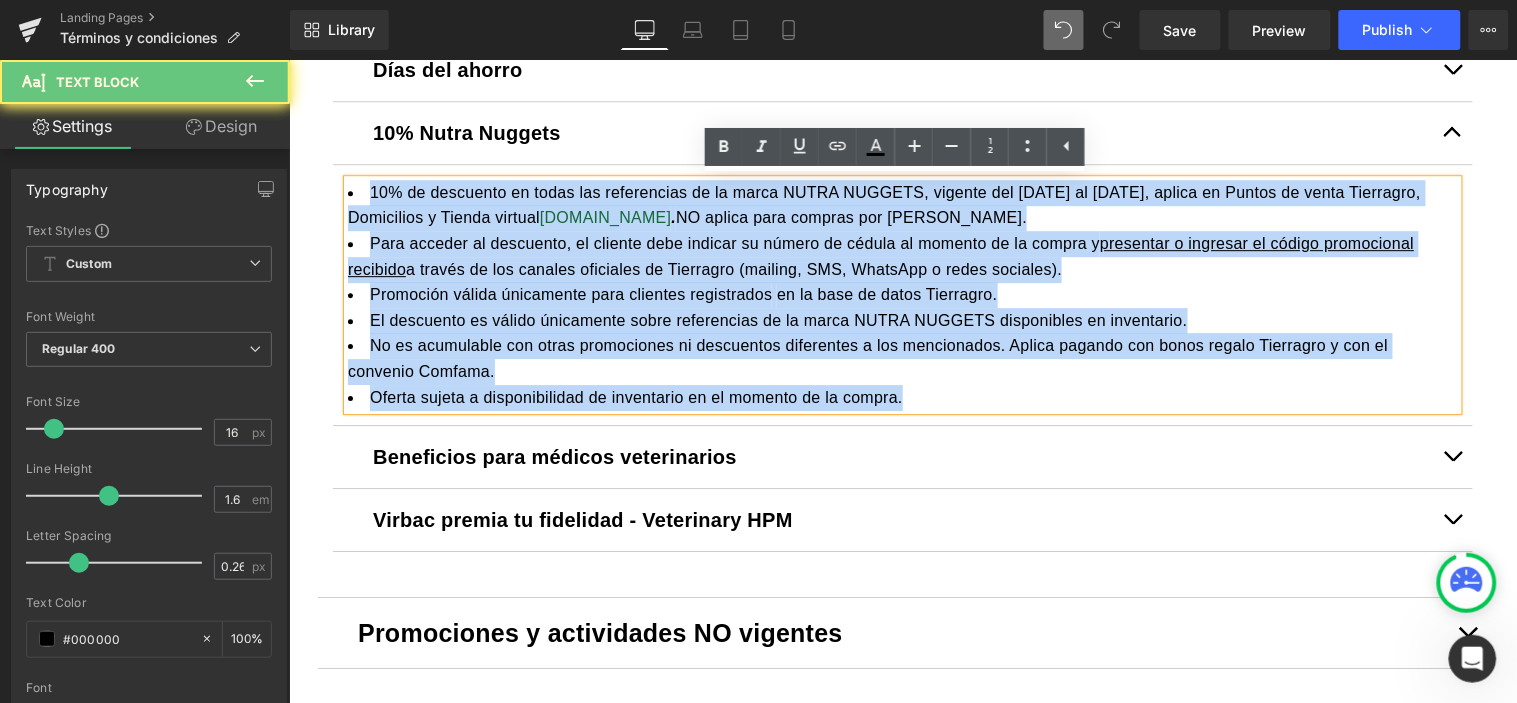 drag, startPoint x: 914, startPoint y: 393, endPoint x: 572, endPoint y: 200, distance: 392.69965 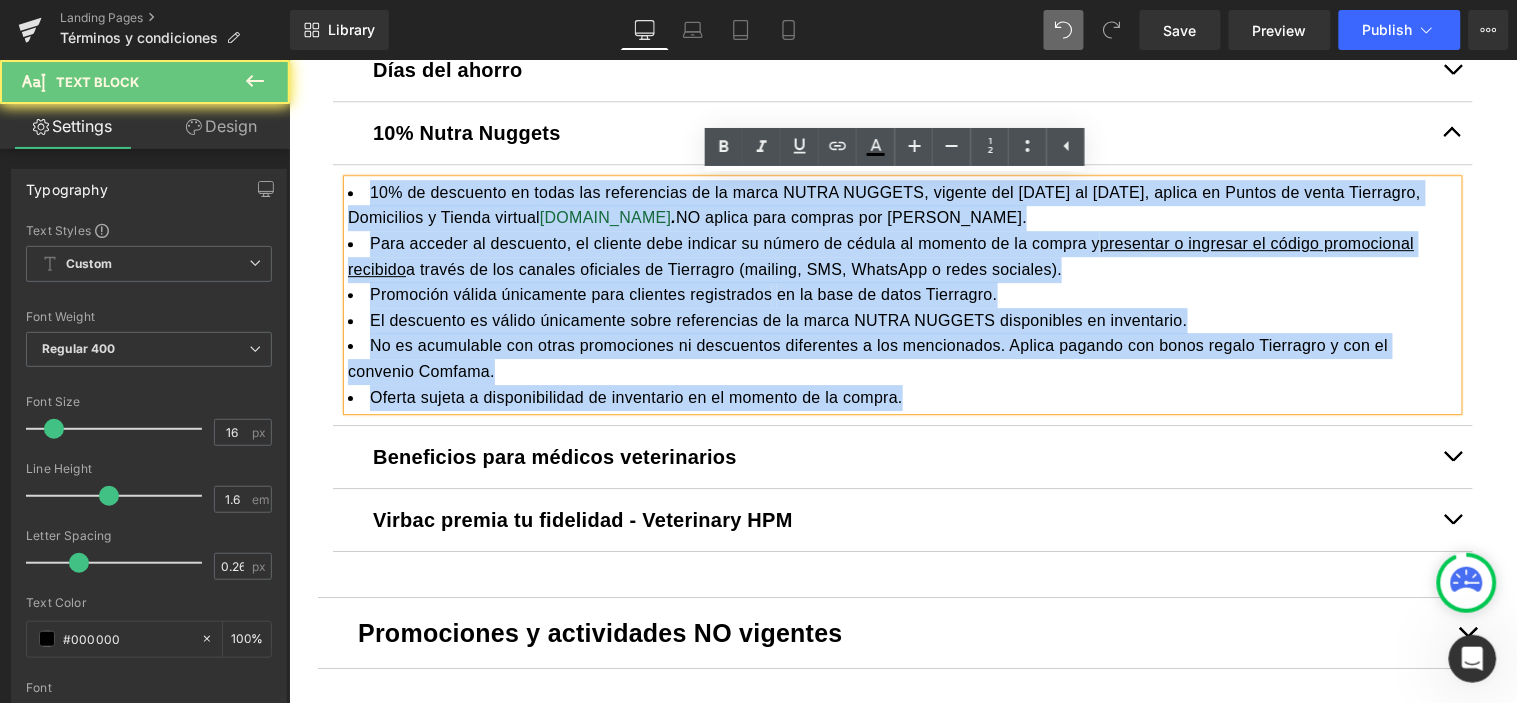 click on "Image         Row         Liquid
Términos y condiciones generales
Text Block
Tierragro.com
Text Block
Tierragro.com es controlado y operado por PÉREZ Y CARDONA S. A. S., sociedad comercial domiciliada en la República de Colombia. SUGERENCIA: NUESTROS DATOS: 2. Capacidad del Usuario" at bounding box center [902, -118] 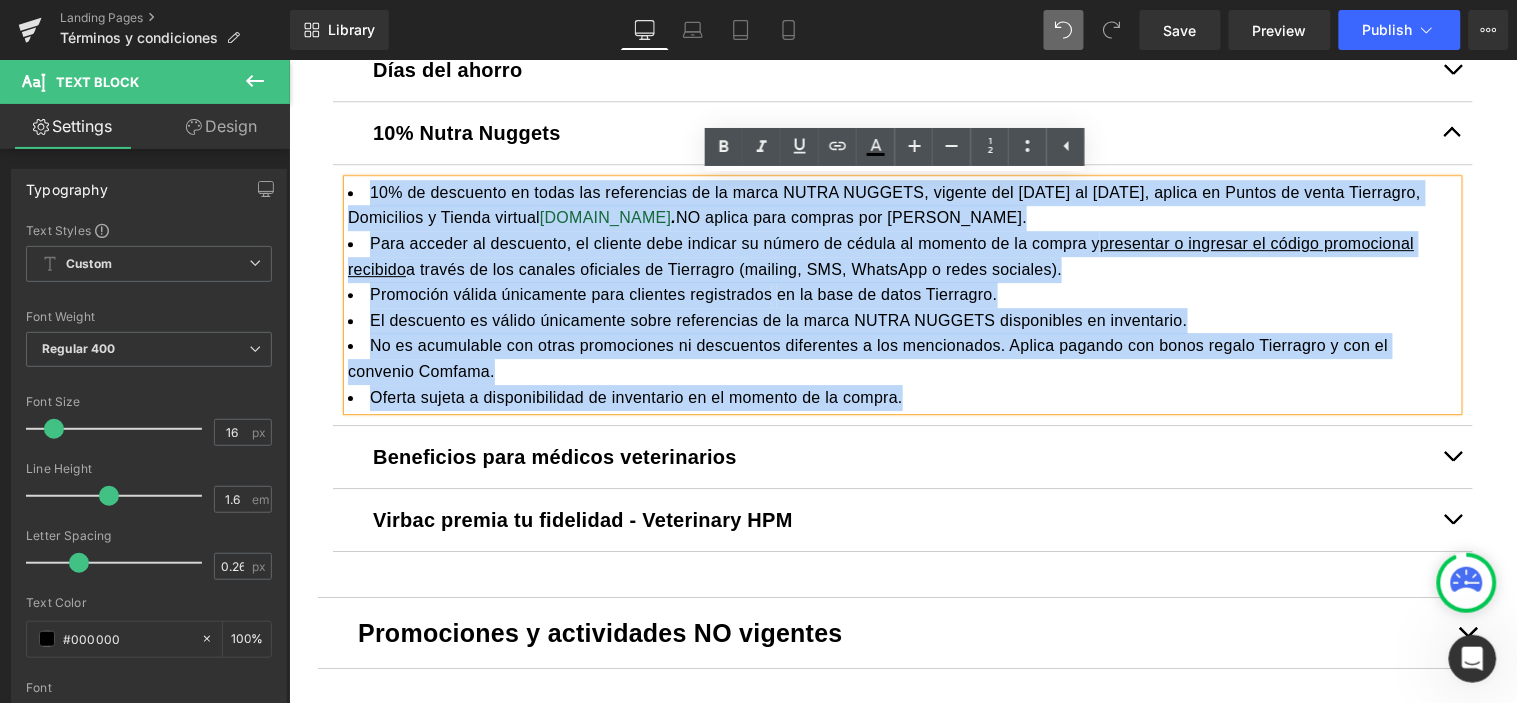 paste 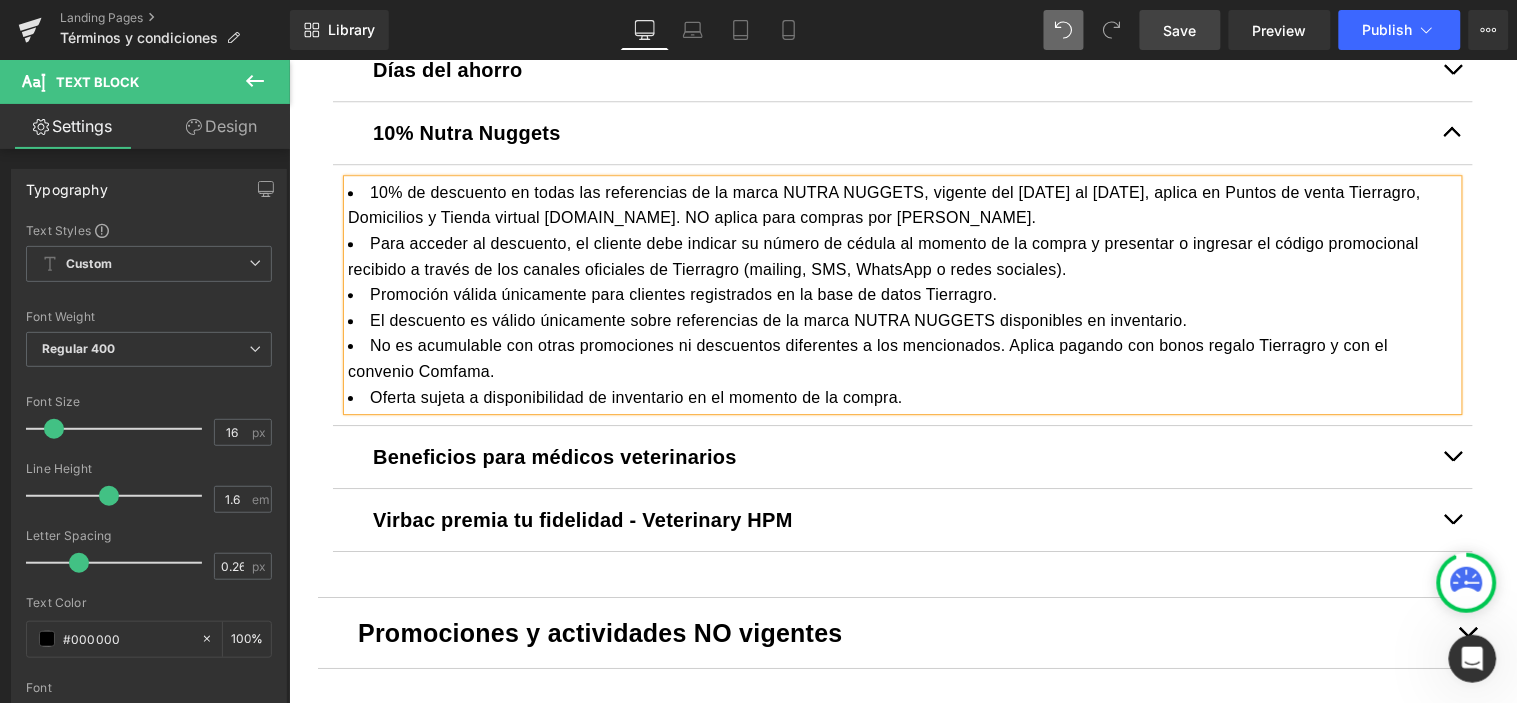 click on "Save" at bounding box center (1180, 30) 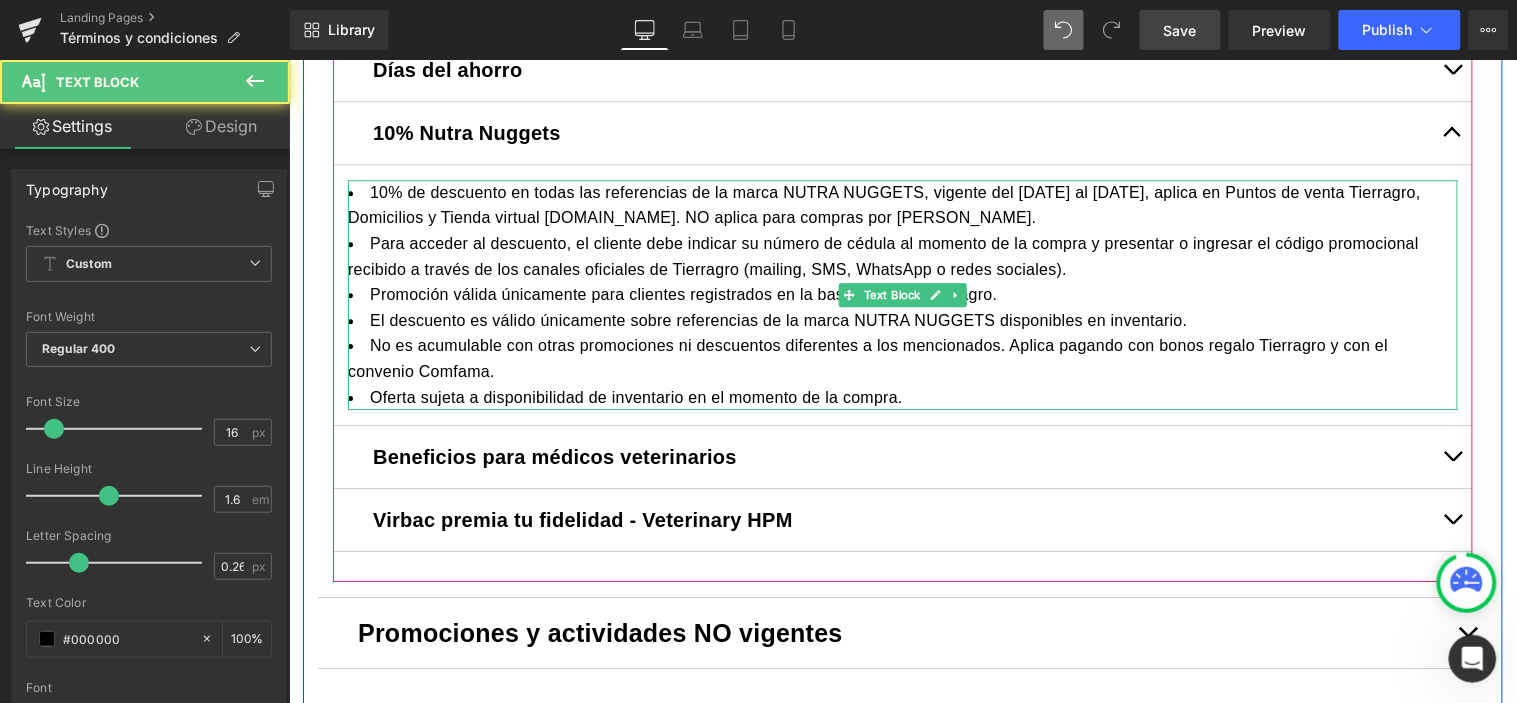 click on "Para acceder al descuento, el cliente debe indicar su número de cédula al momento de la compra y presentar o ingresar el código promocional recibido a través de los canales oficiales de Tierragro (mailing, SMS, WhatsApp o redes sociales)." at bounding box center [902, 255] 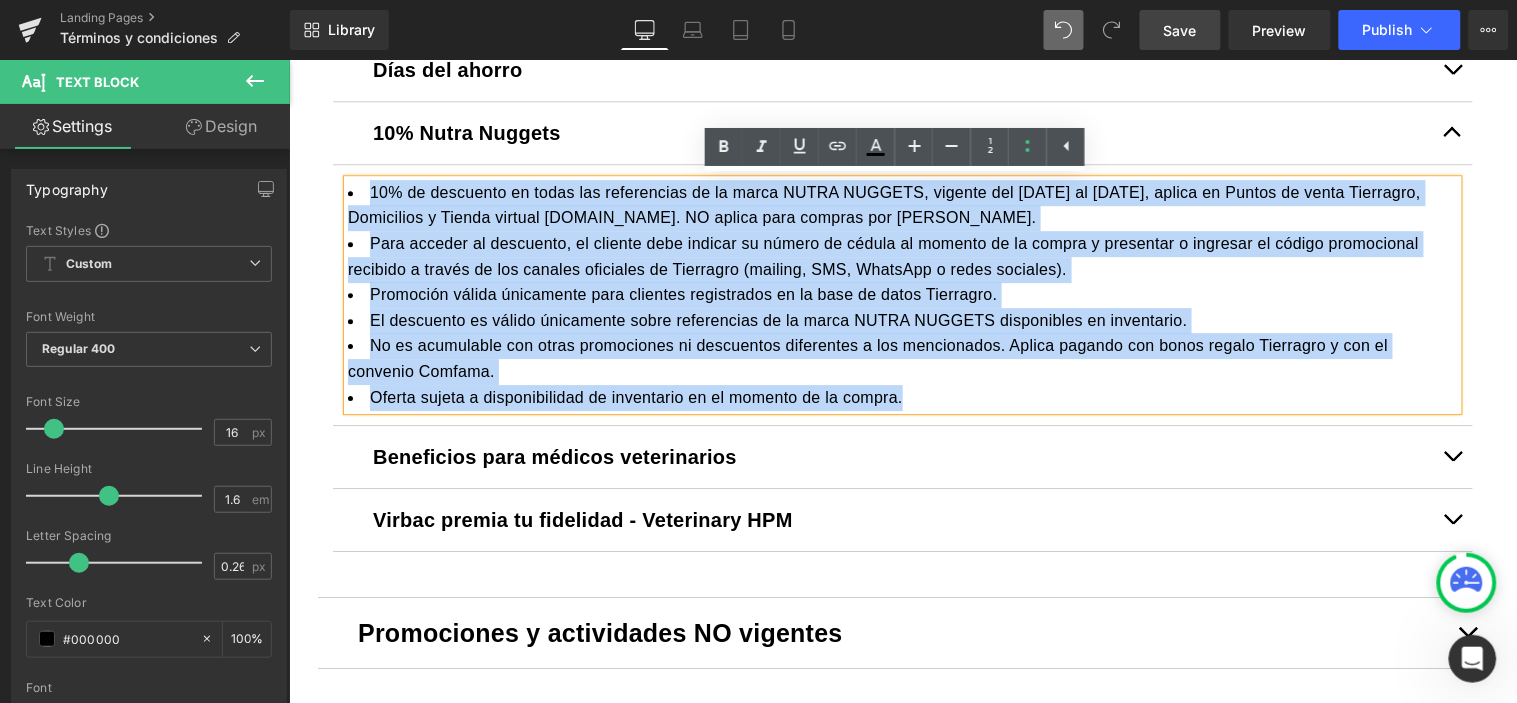 drag, startPoint x: 901, startPoint y: 403, endPoint x: 572, endPoint y: 204, distance: 384.5023 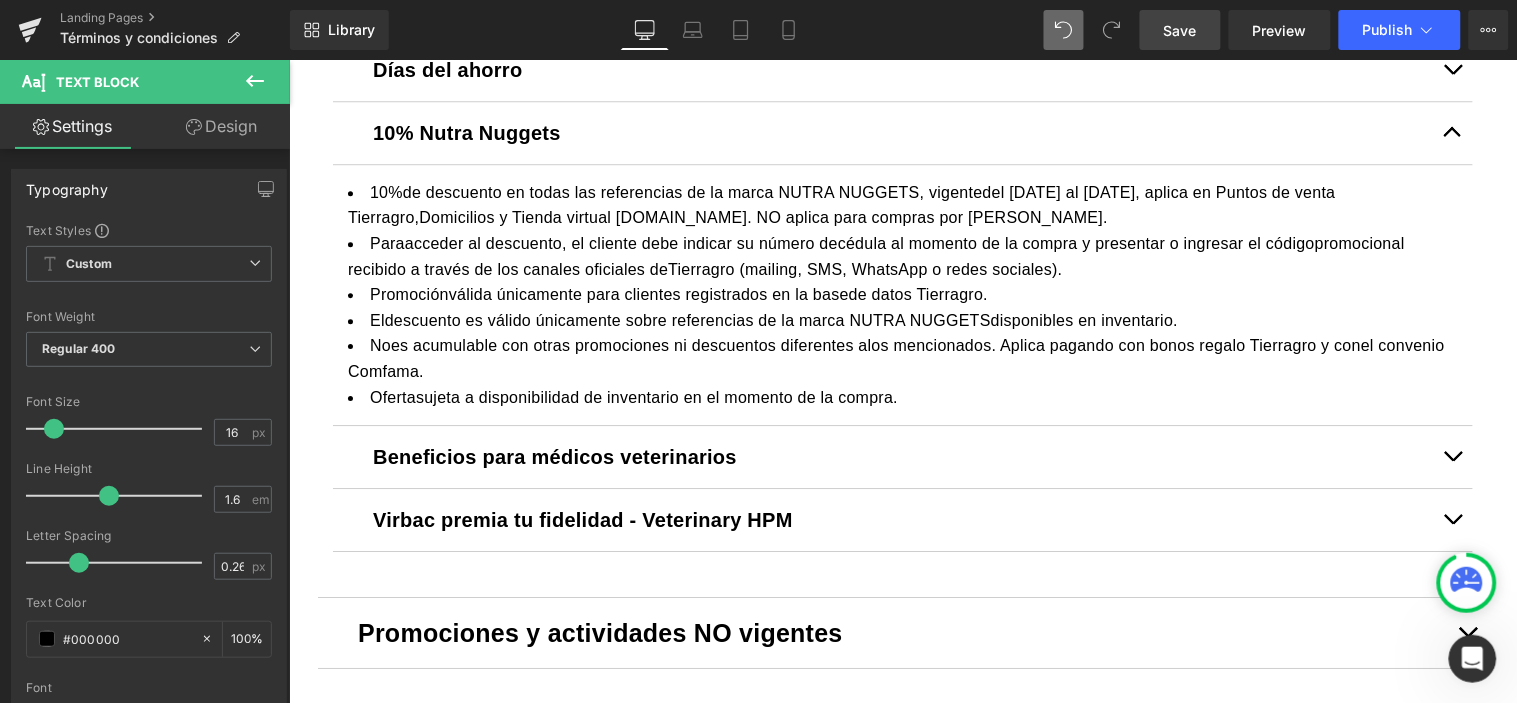 click on "Save" at bounding box center [1180, 30] 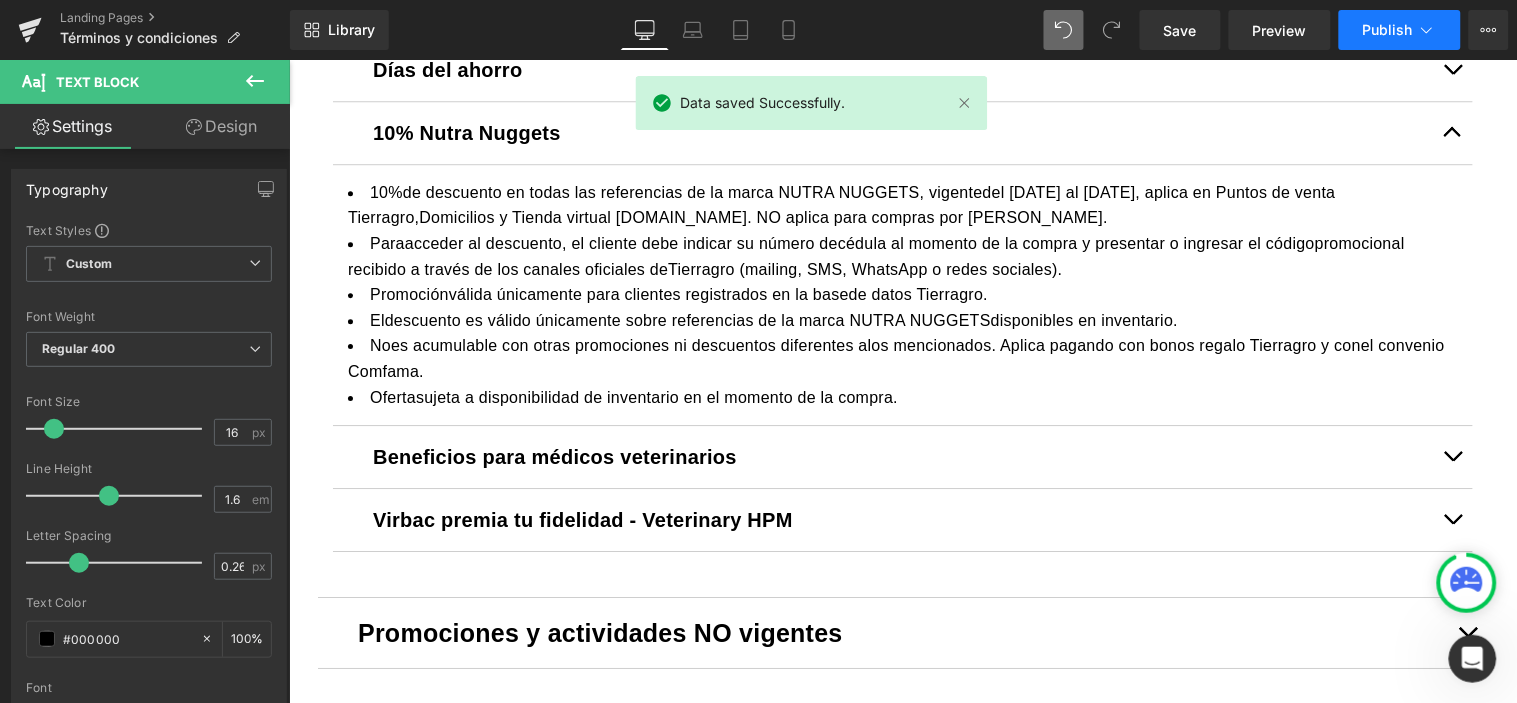click on "Publish" at bounding box center (1388, 30) 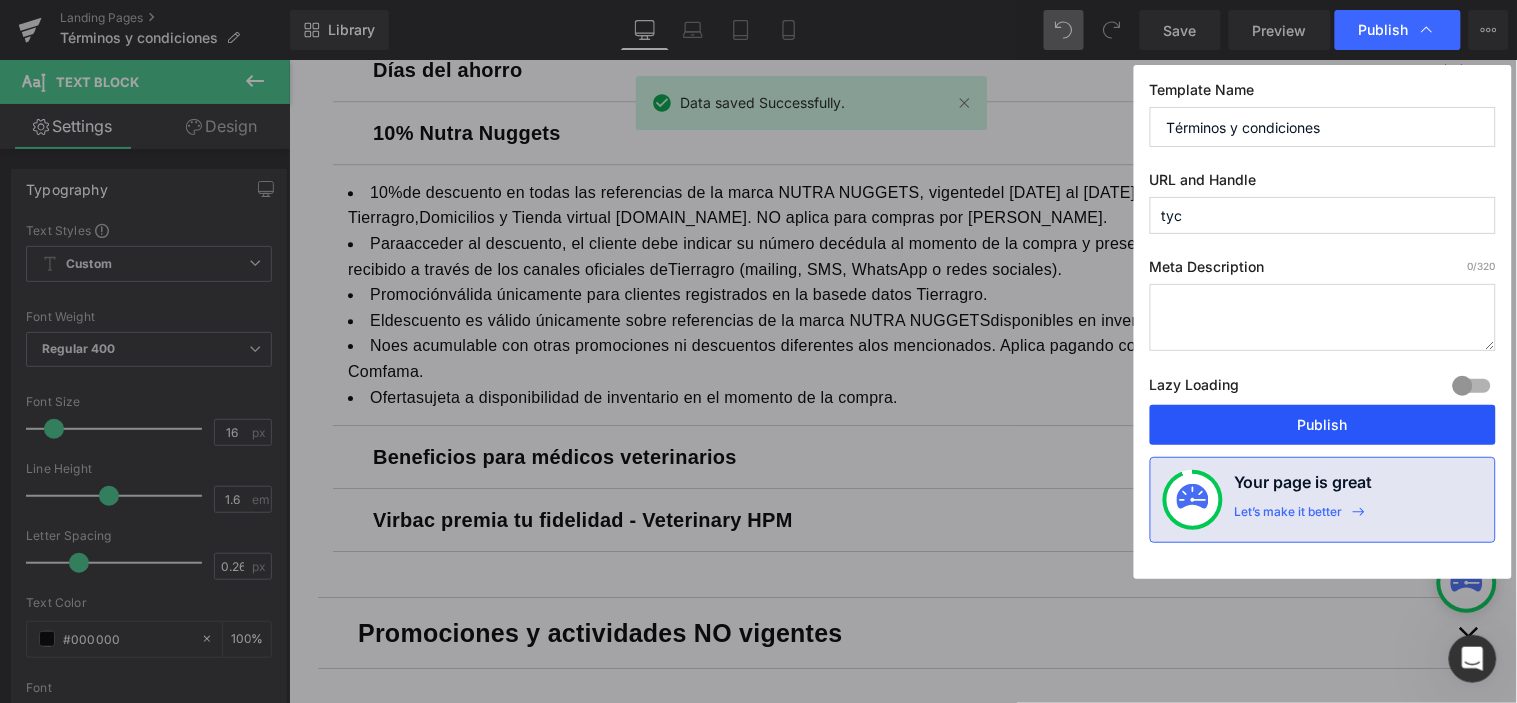 click on "Publish" at bounding box center [1323, 425] 